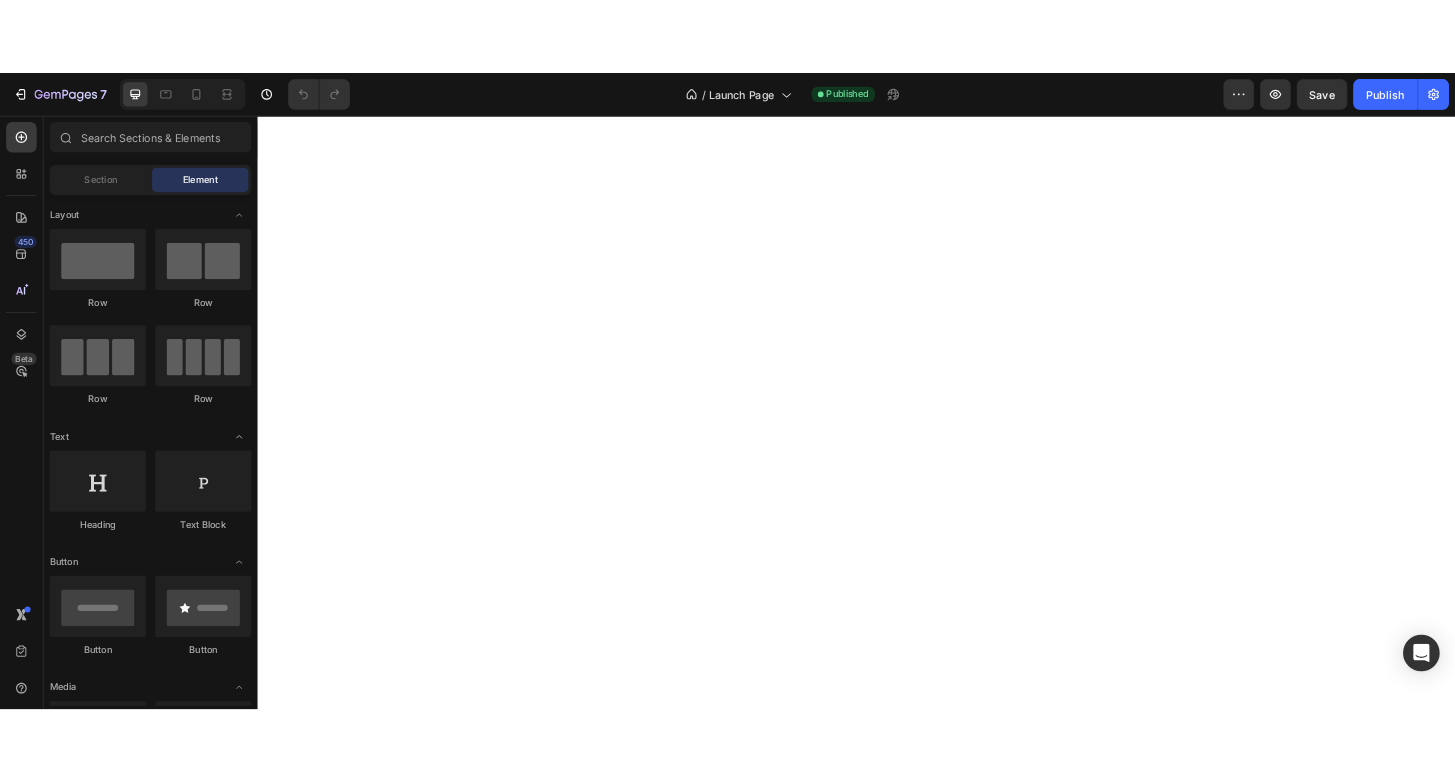 scroll, scrollTop: 0, scrollLeft: 0, axis: both 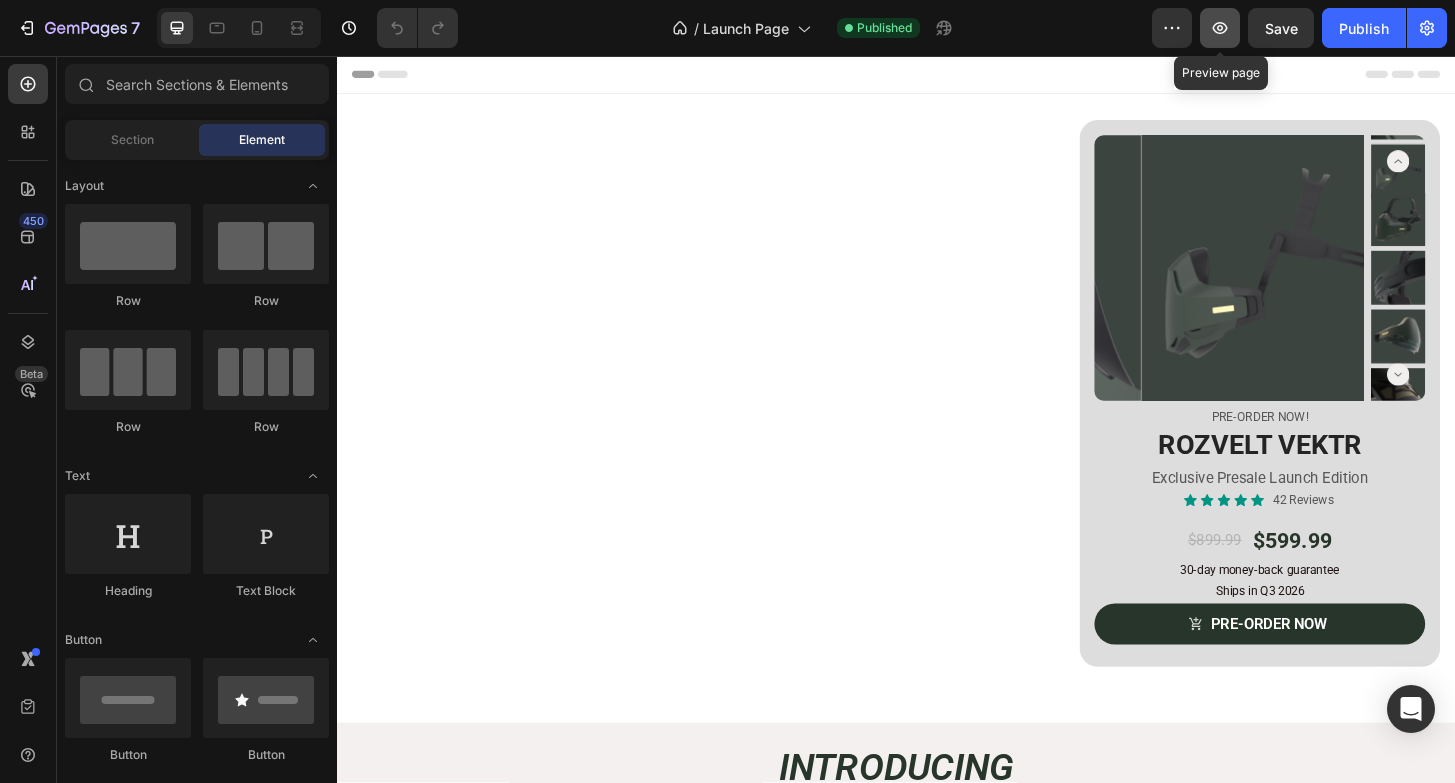 click 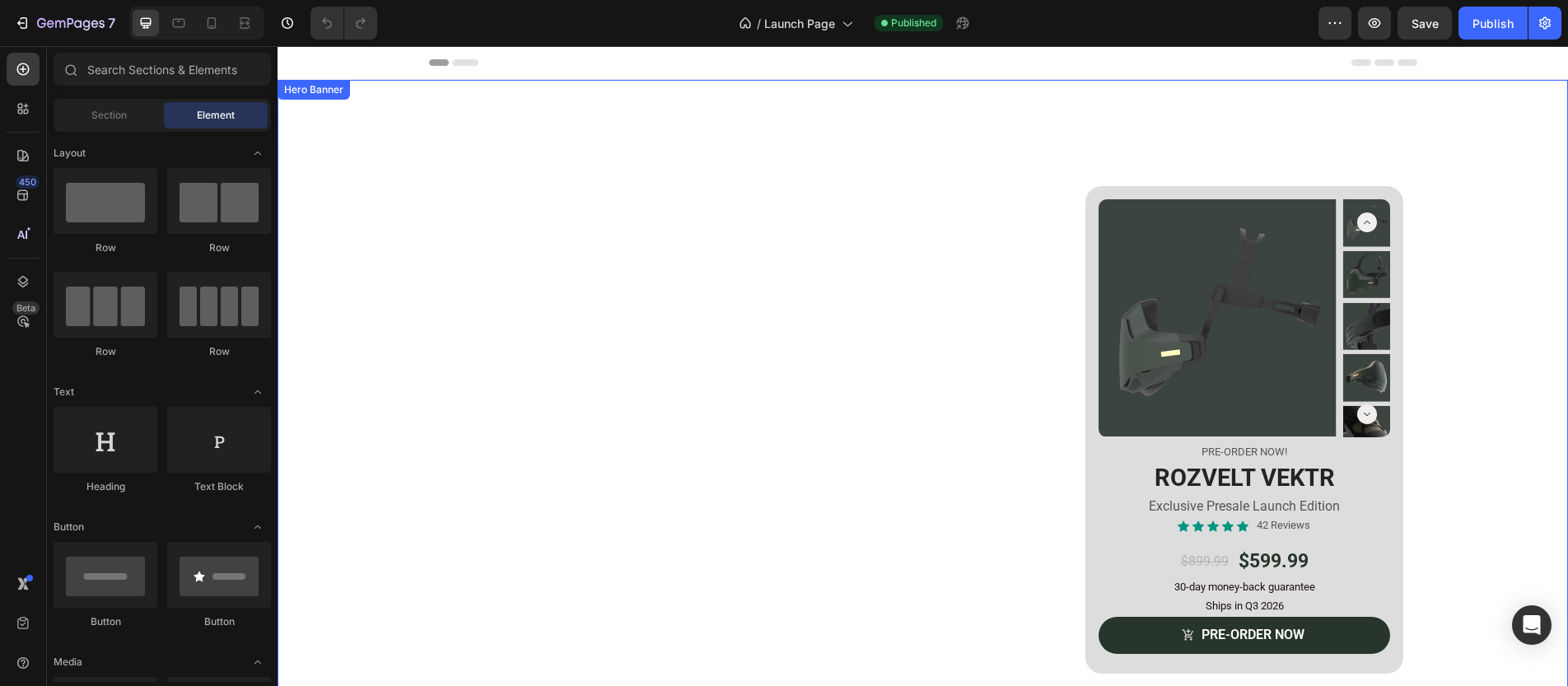 click at bounding box center [922, 442] 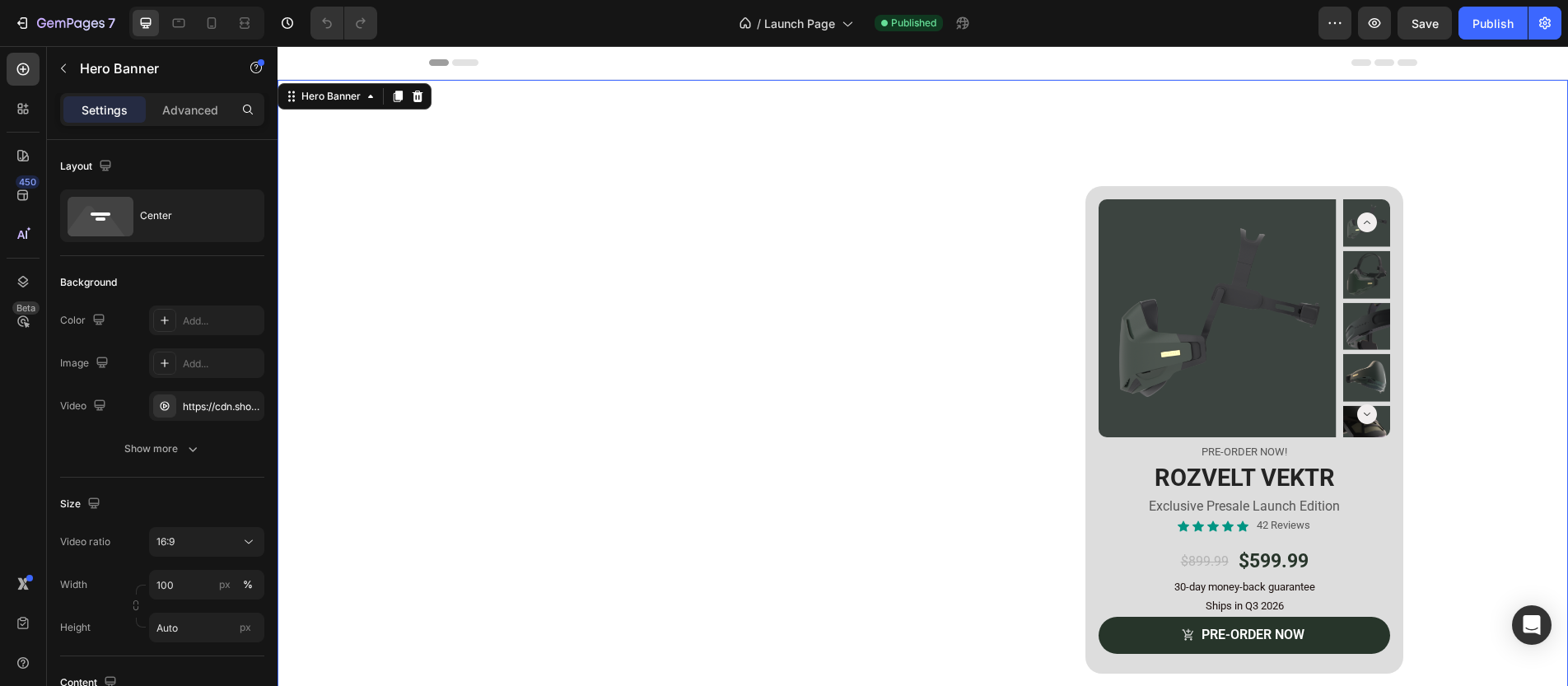 click at bounding box center (922, 442) 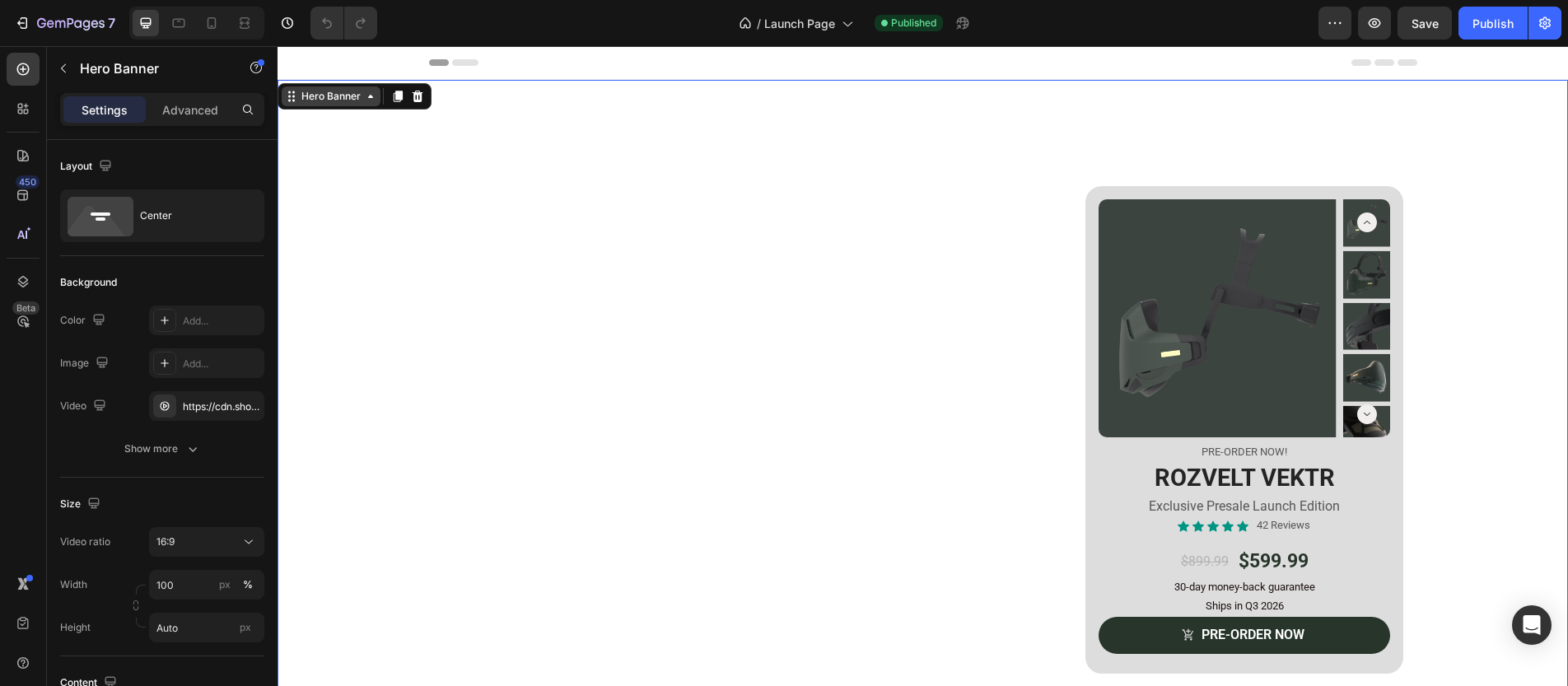 click 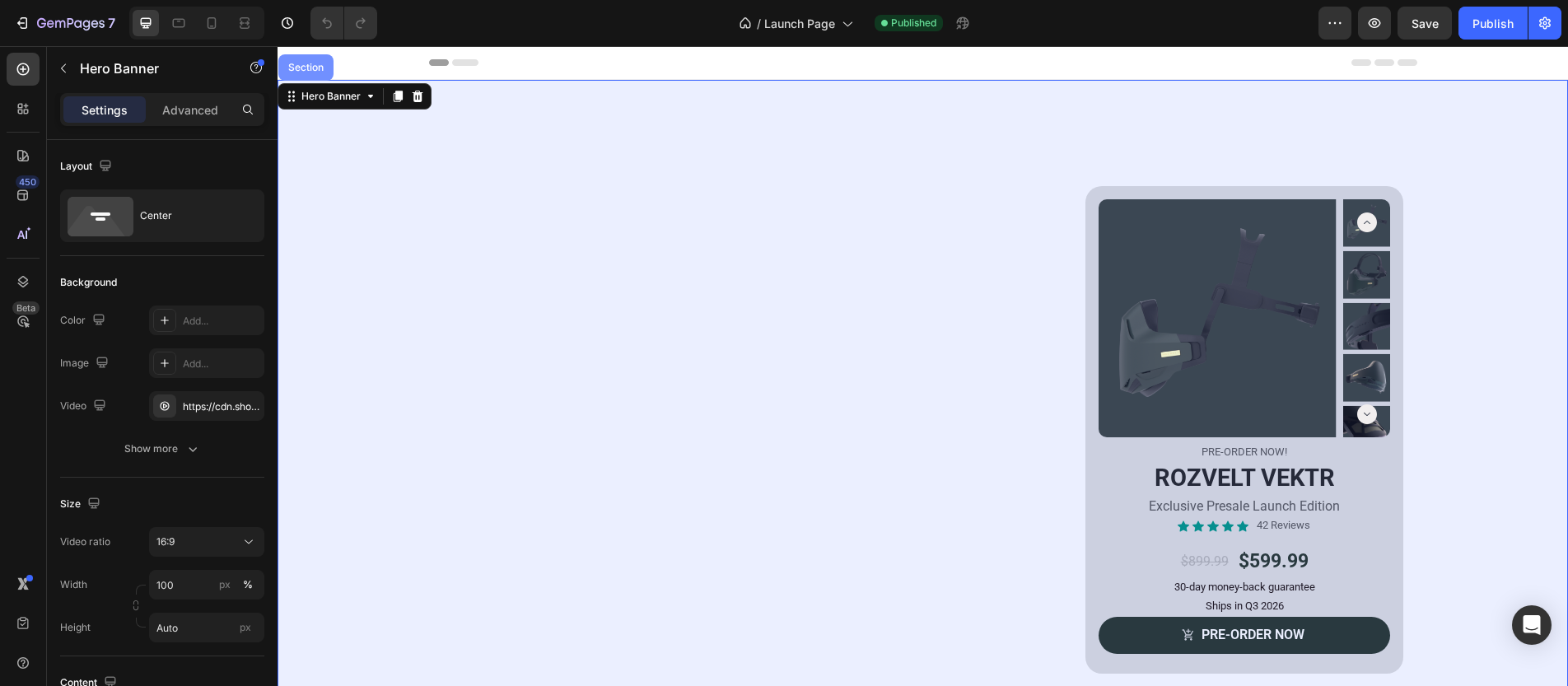 click on "Section" at bounding box center [306, 68] 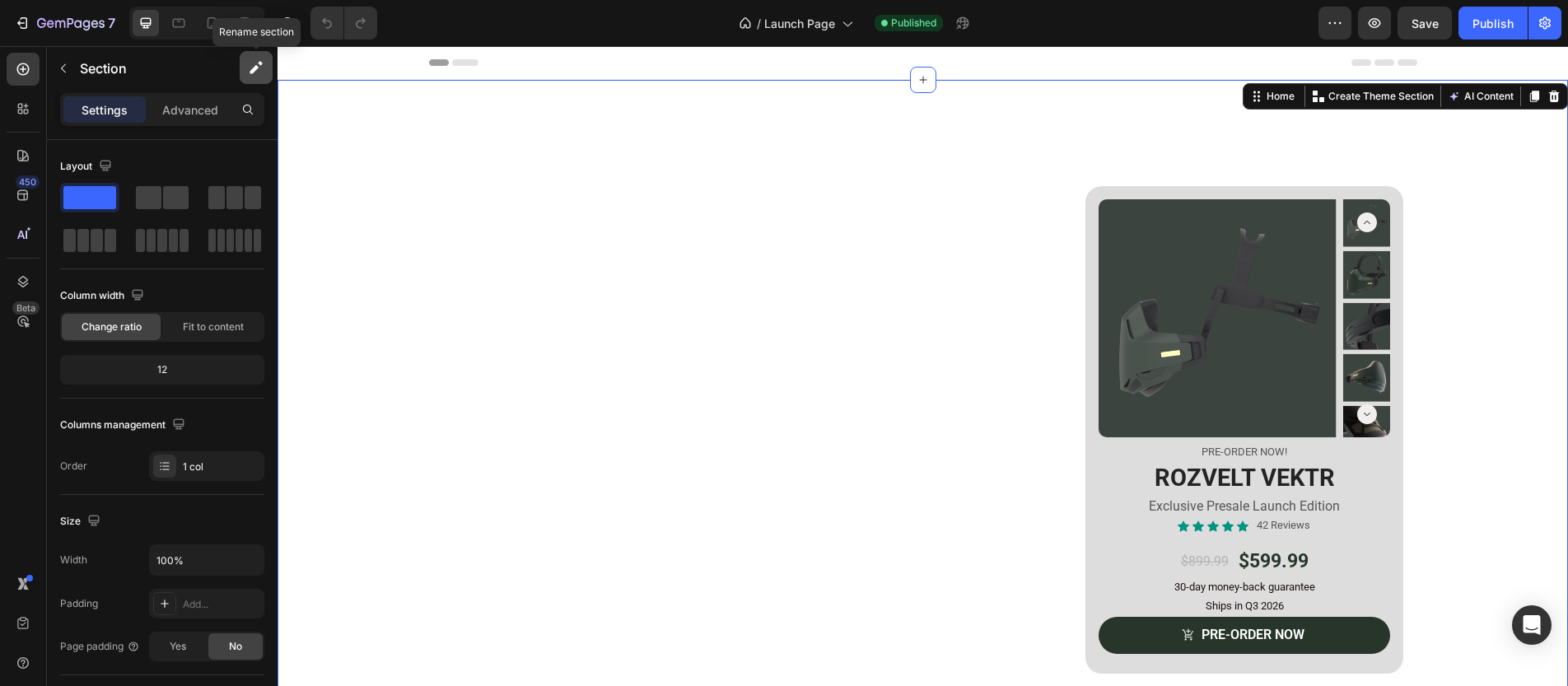 click 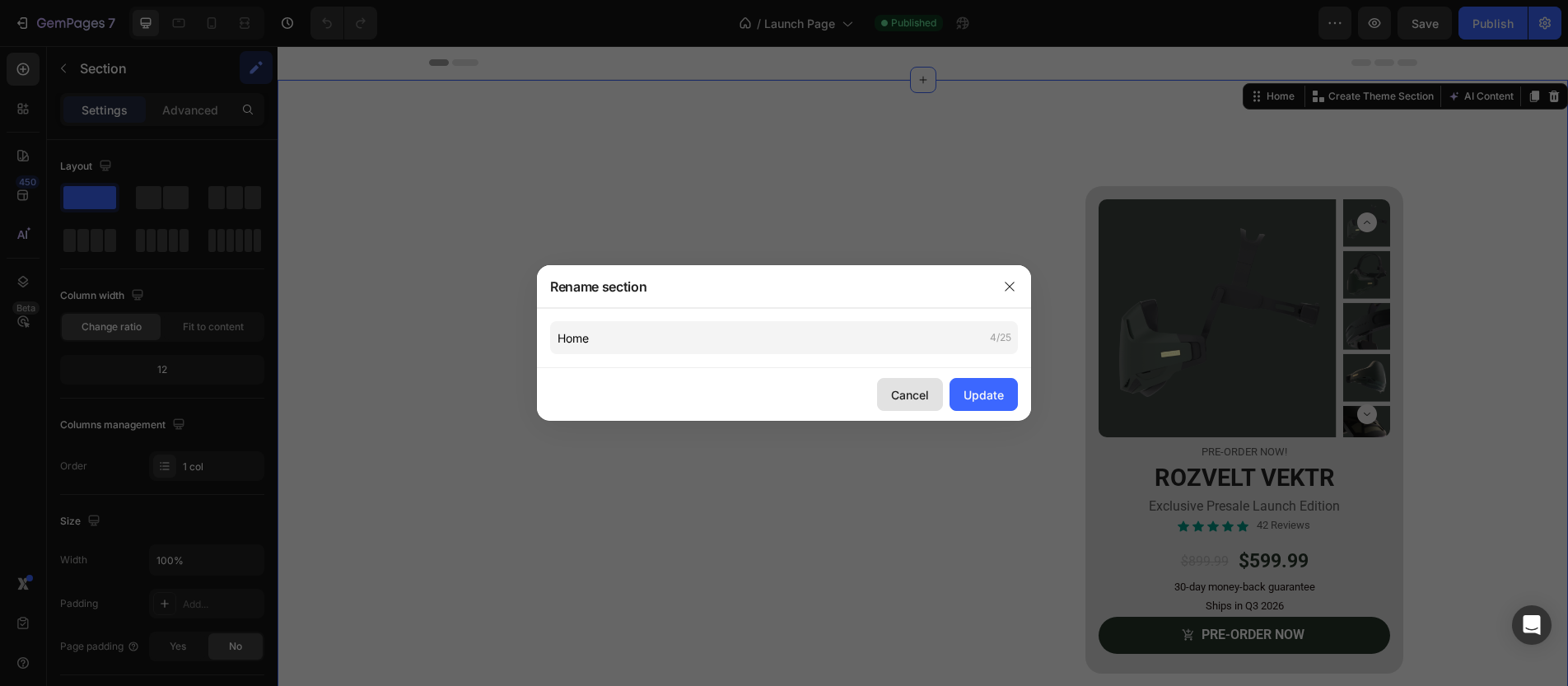 click on "Cancel" at bounding box center [910, 394] 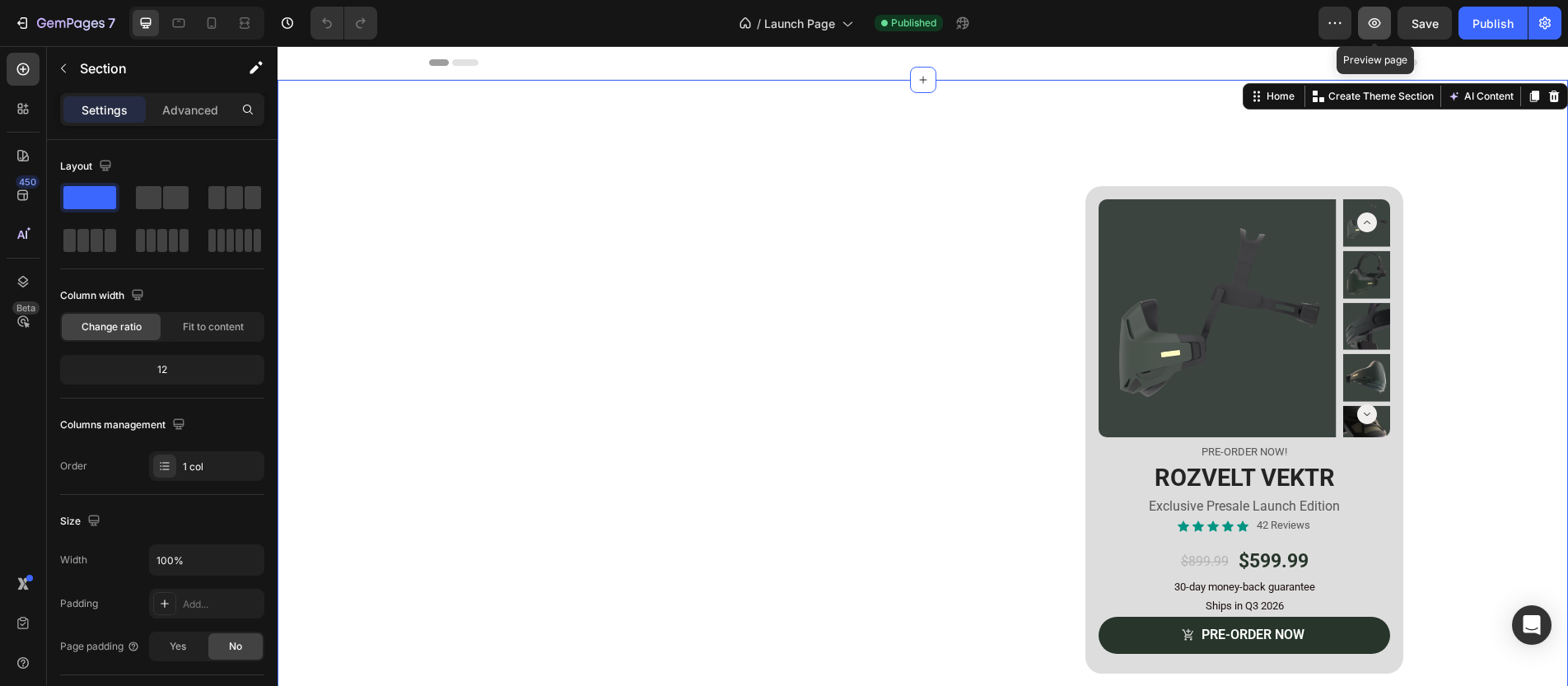 click 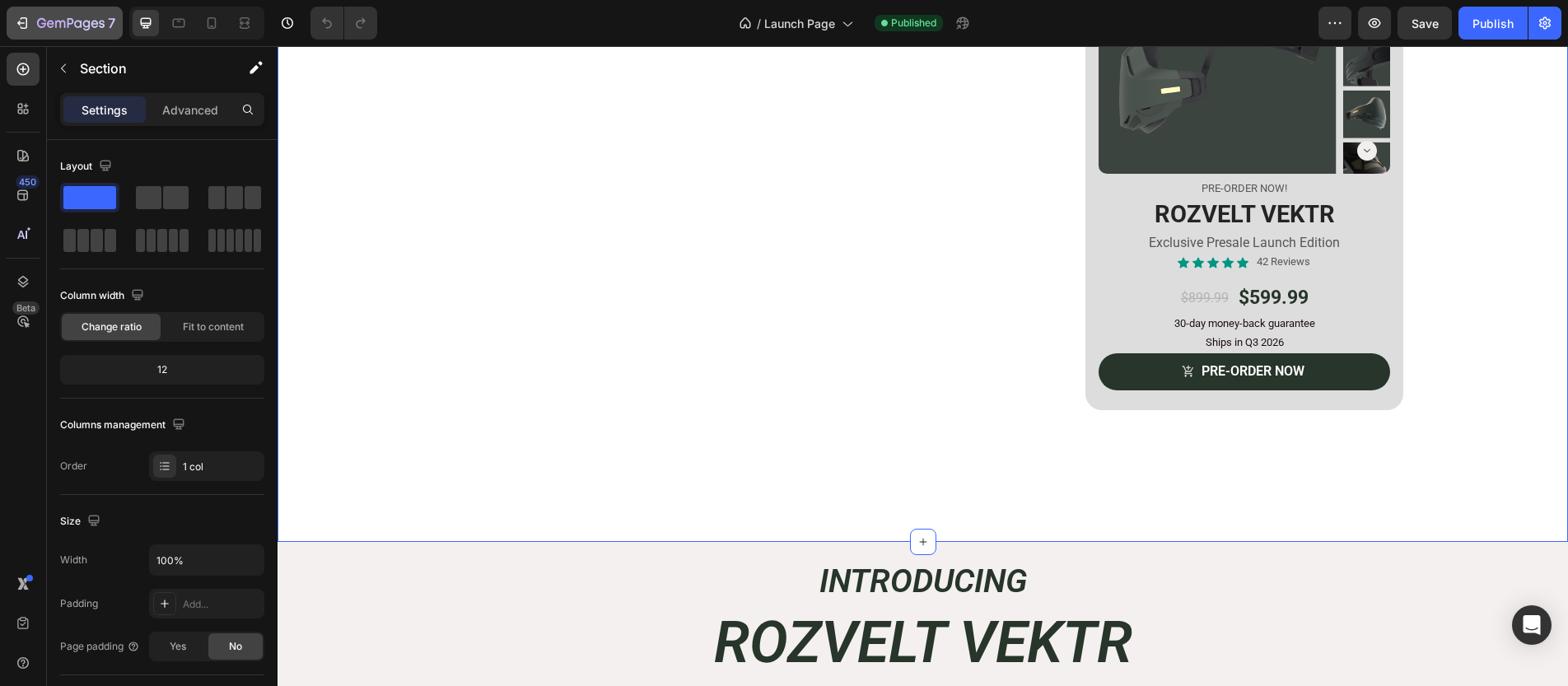 scroll, scrollTop: 567, scrollLeft: 0, axis: vertical 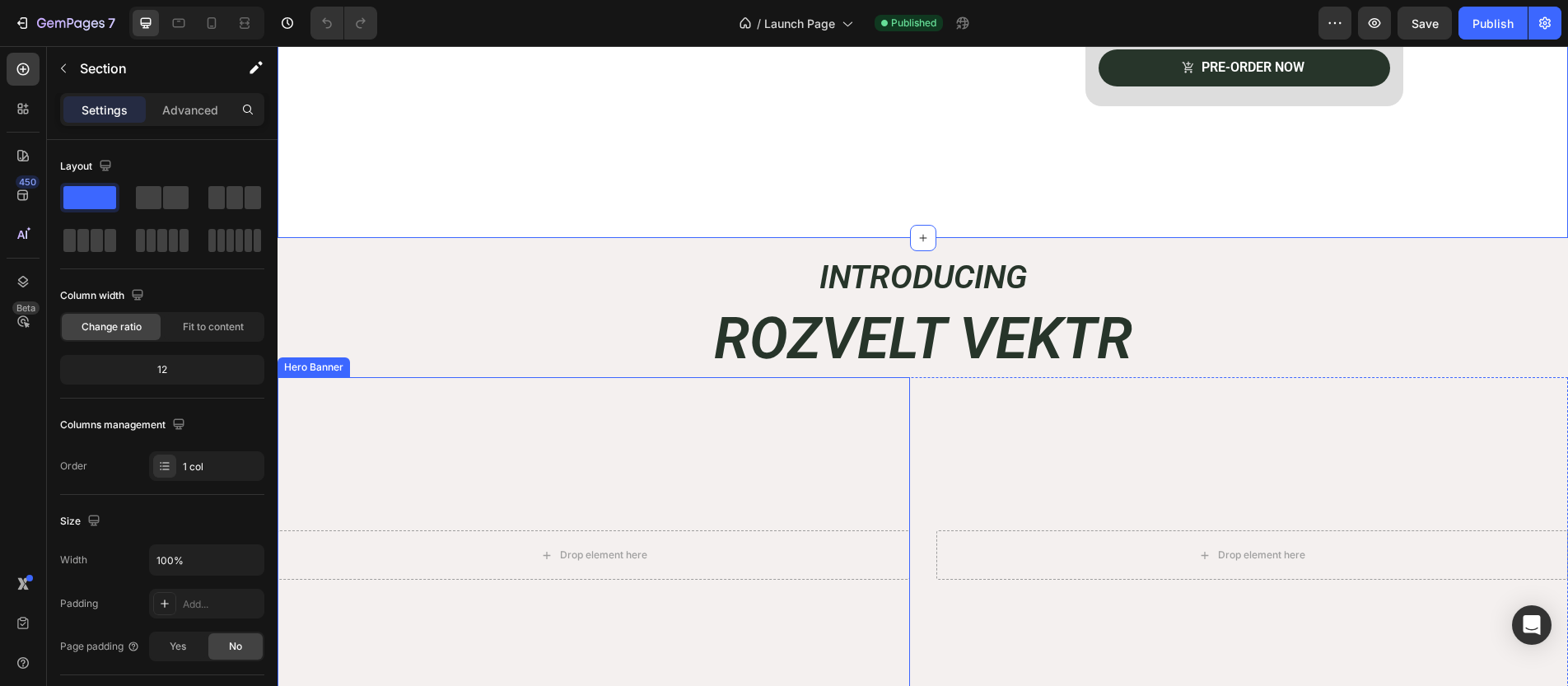 click at bounding box center [594, 555] 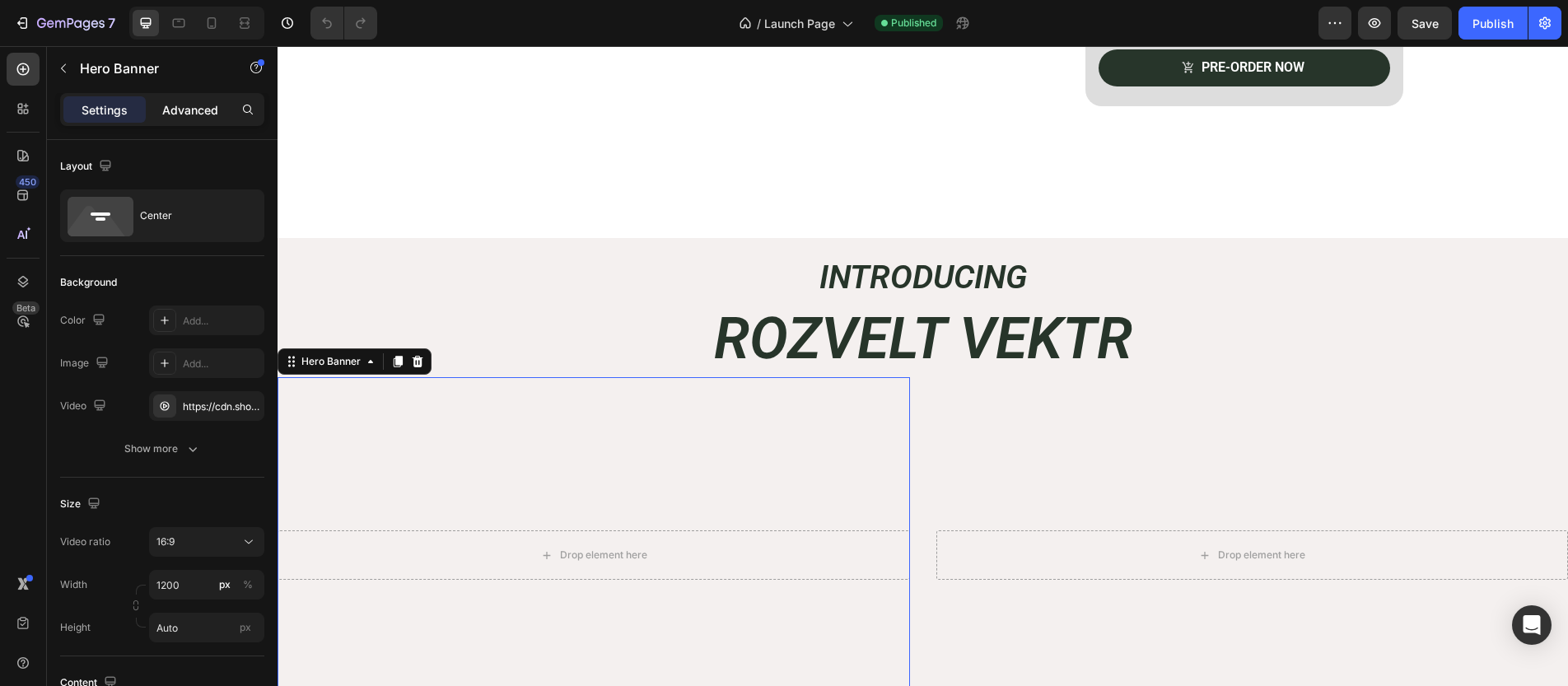 click on "Advanced" 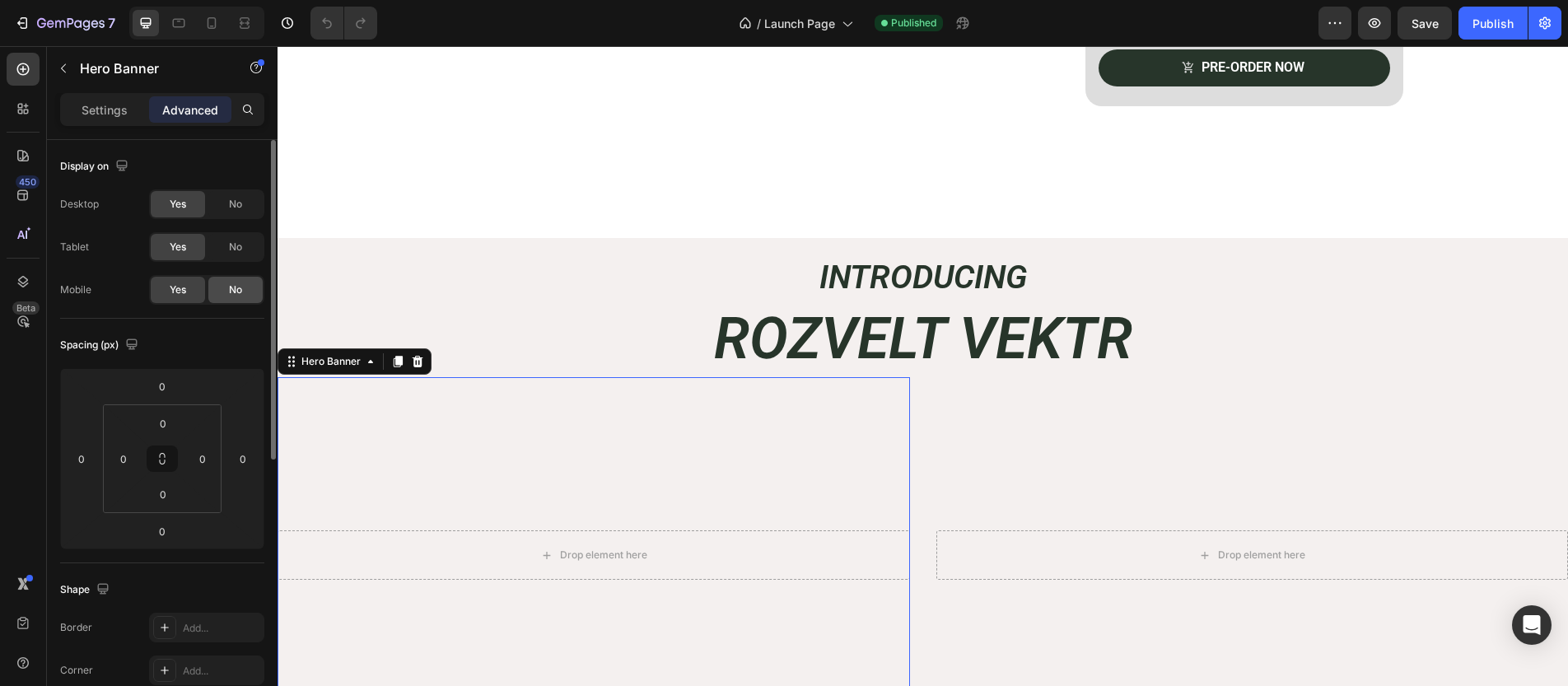 click on "No" 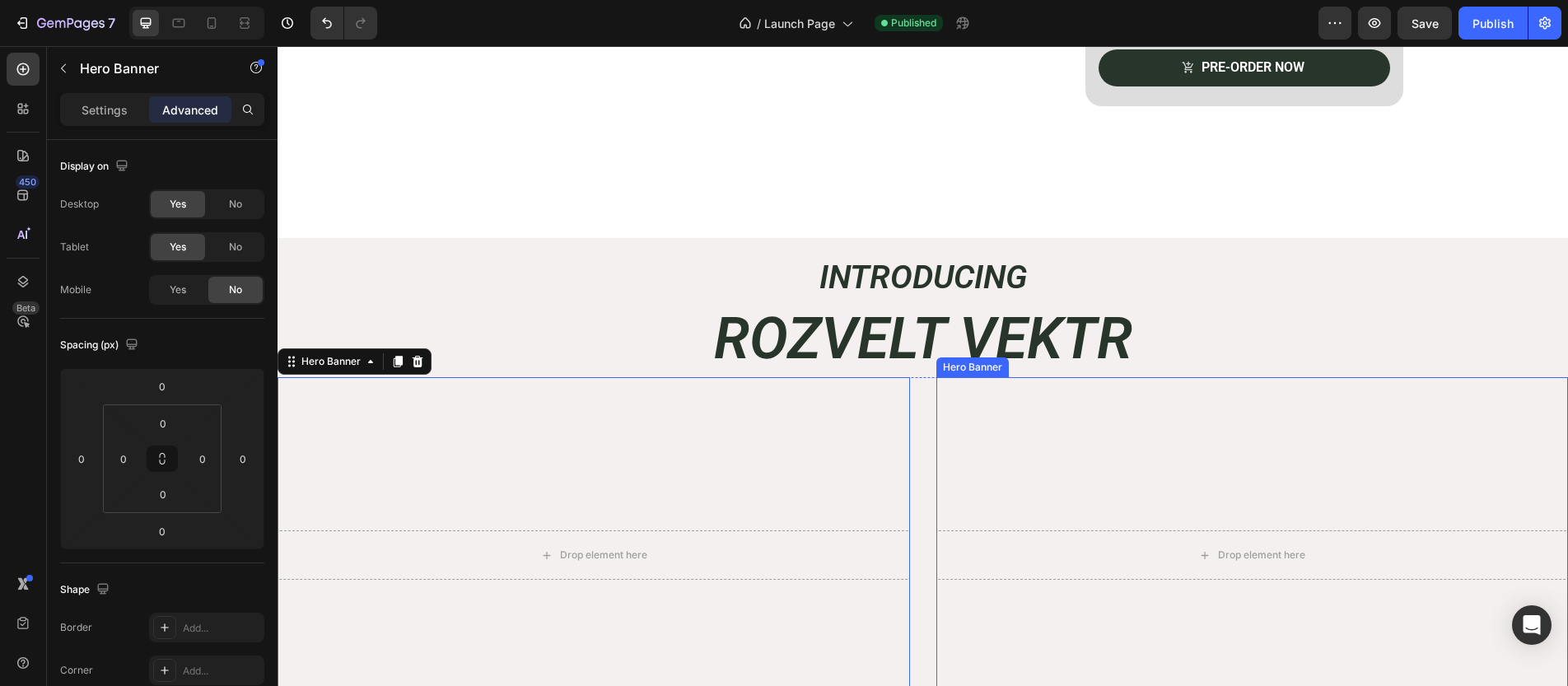 drag, startPoint x: 1116, startPoint y: 418, endPoint x: 1091, endPoint y: 421, distance: 25.179357 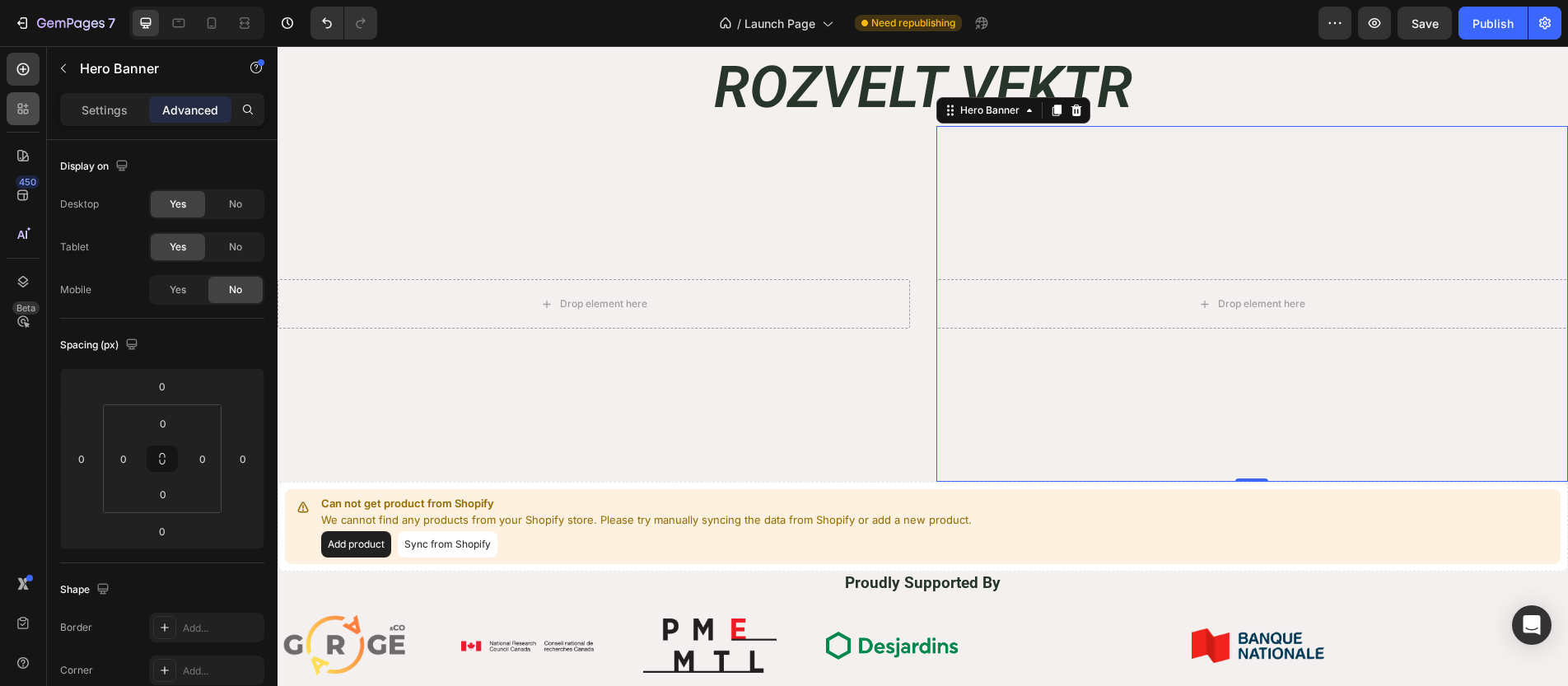 scroll, scrollTop: 712, scrollLeft: 0, axis: vertical 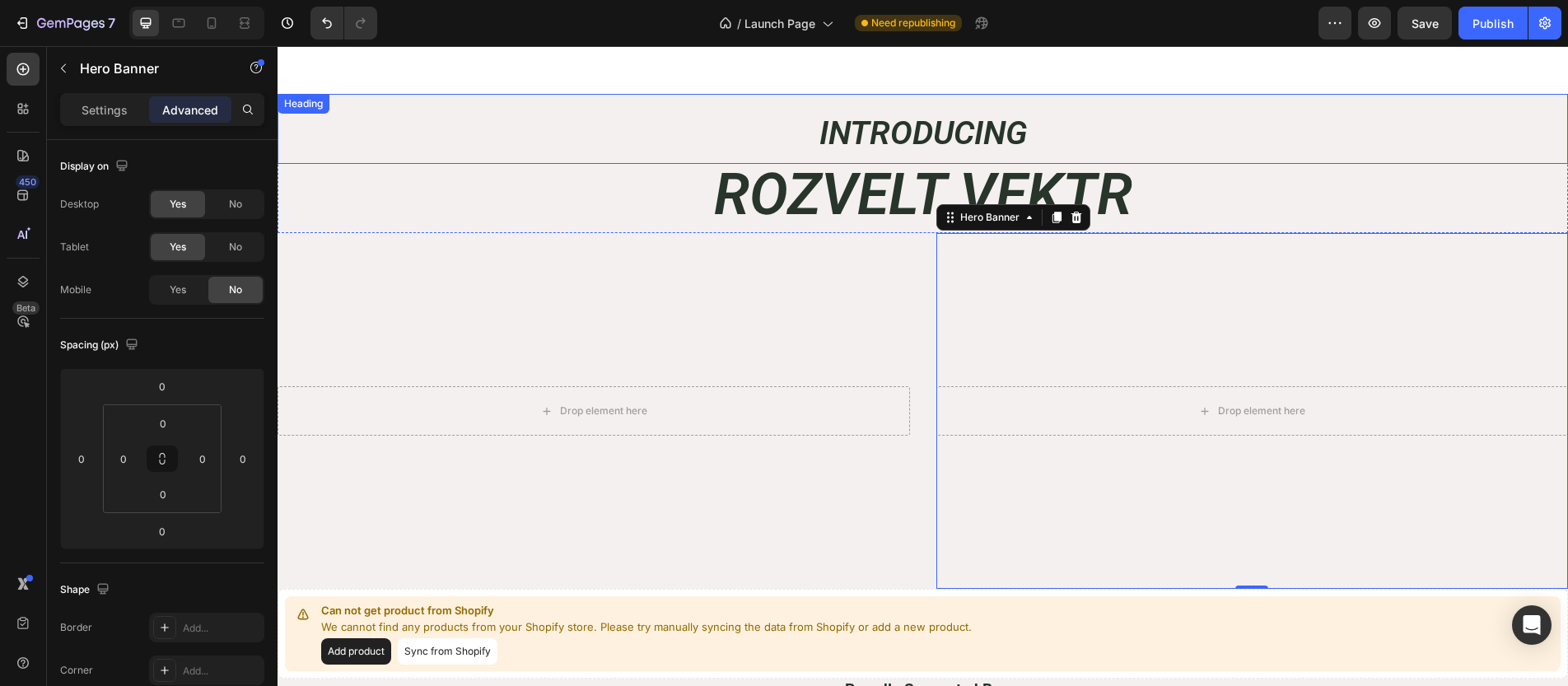 click on "INTRODUCING" at bounding box center [922, 128] 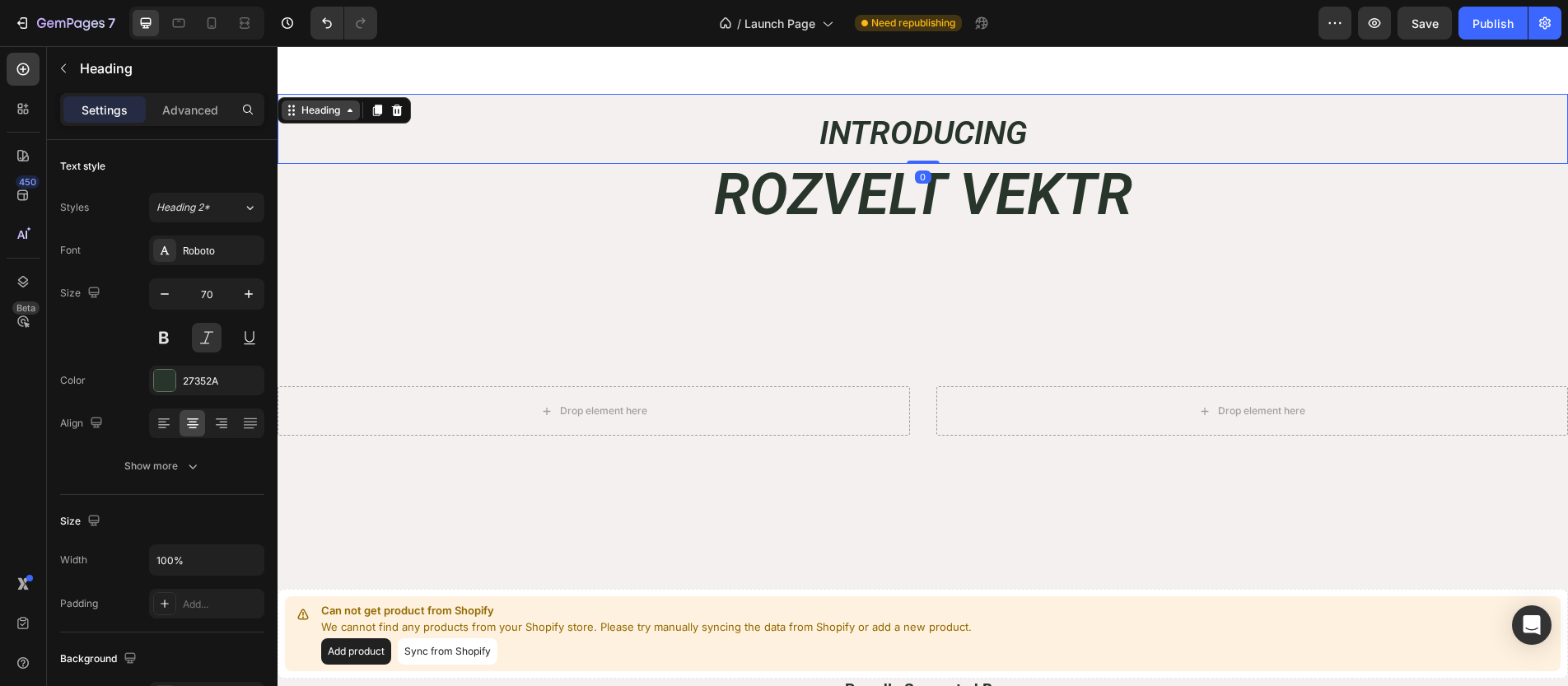 click on "Heading" at bounding box center [320, 110] 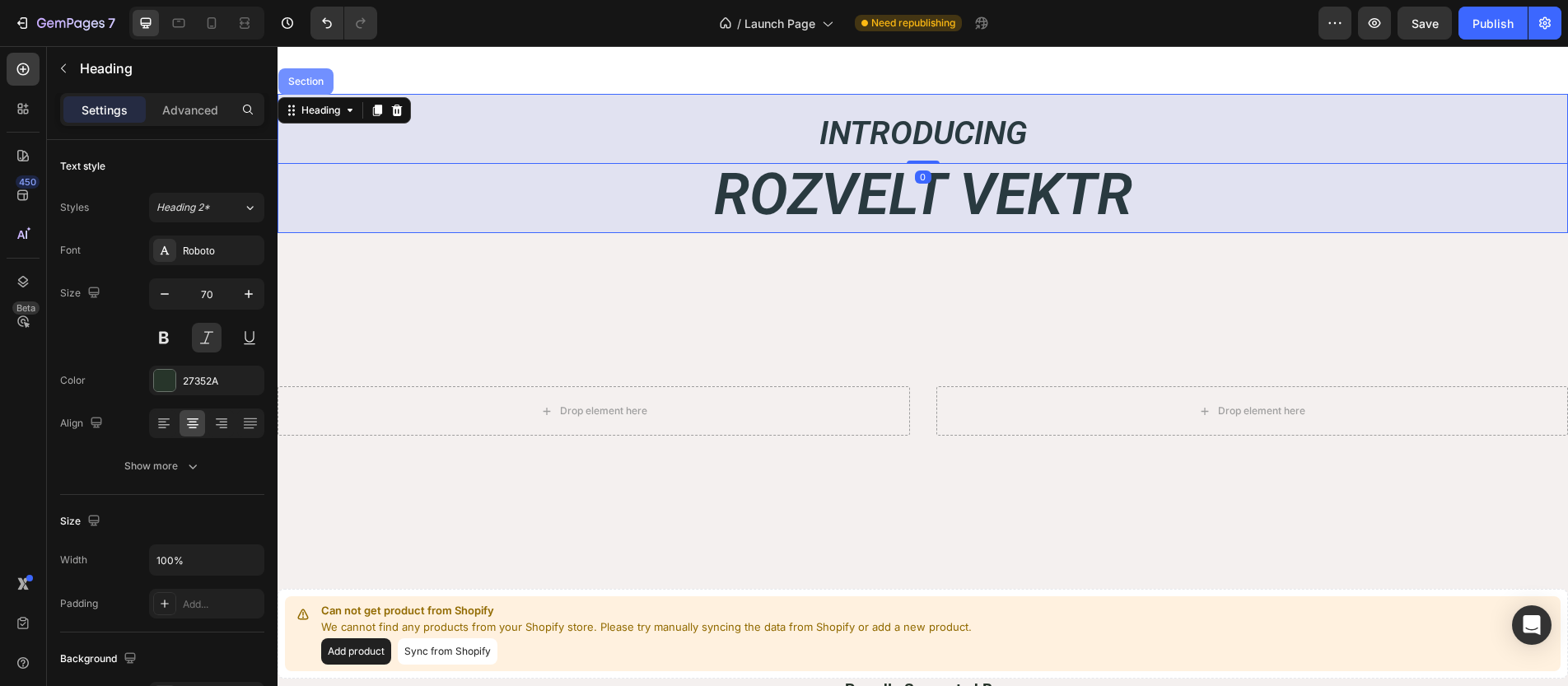 click on "Section" at bounding box center [306, 82] 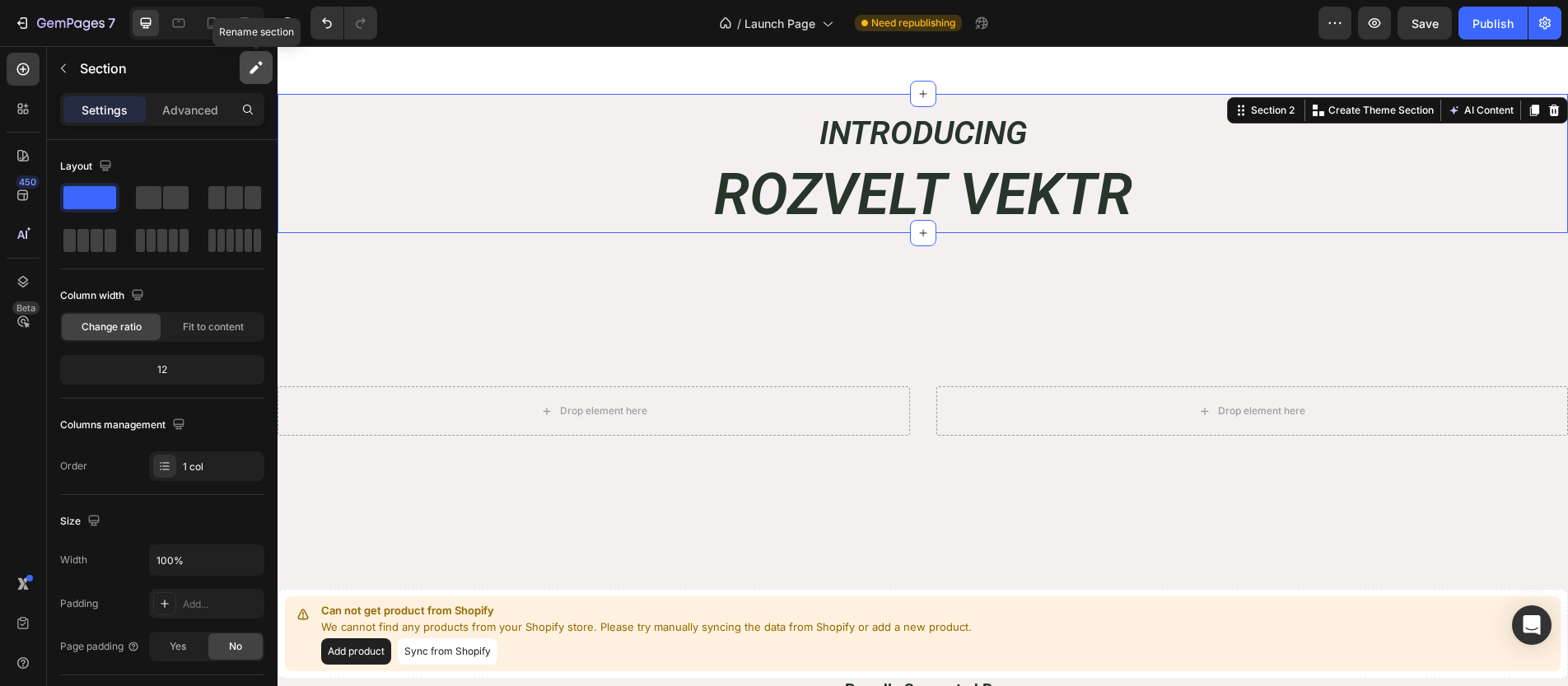 click 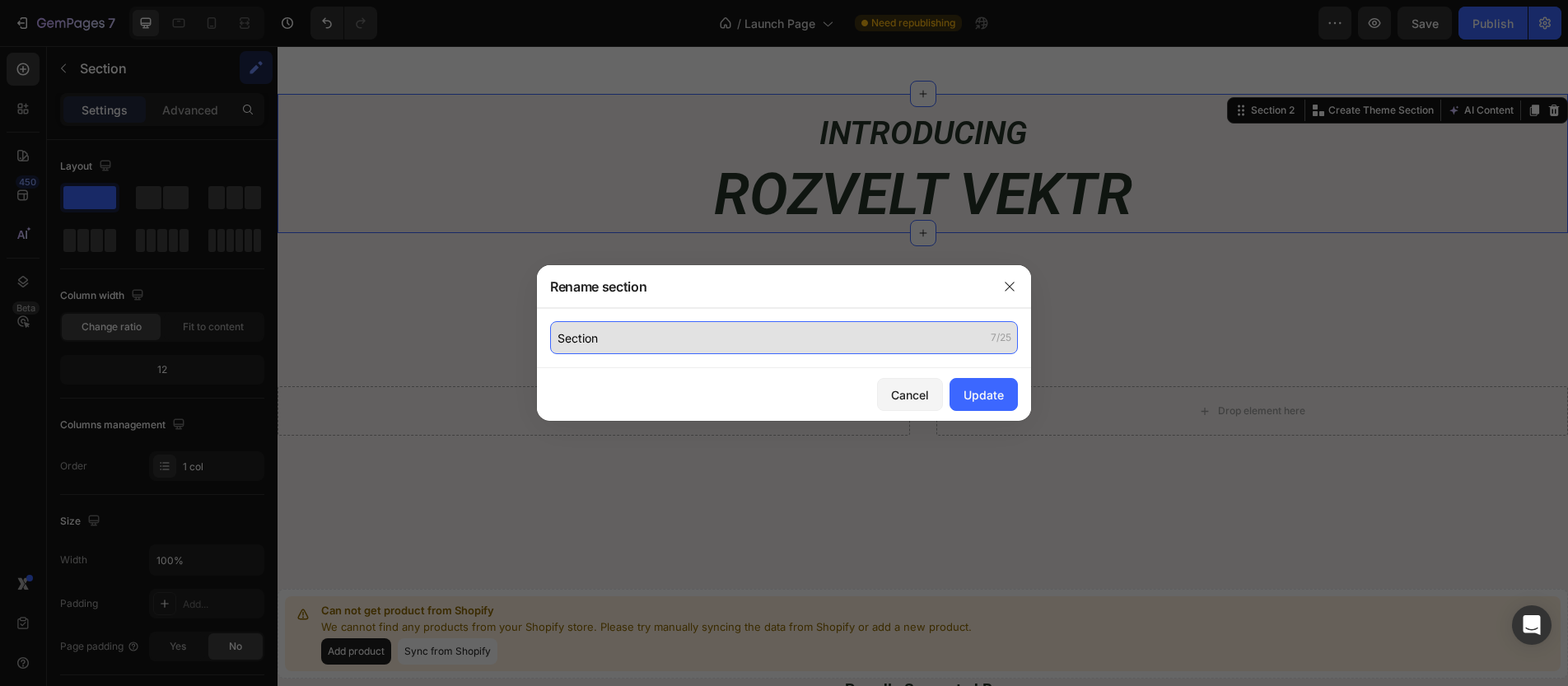 click on "Section" 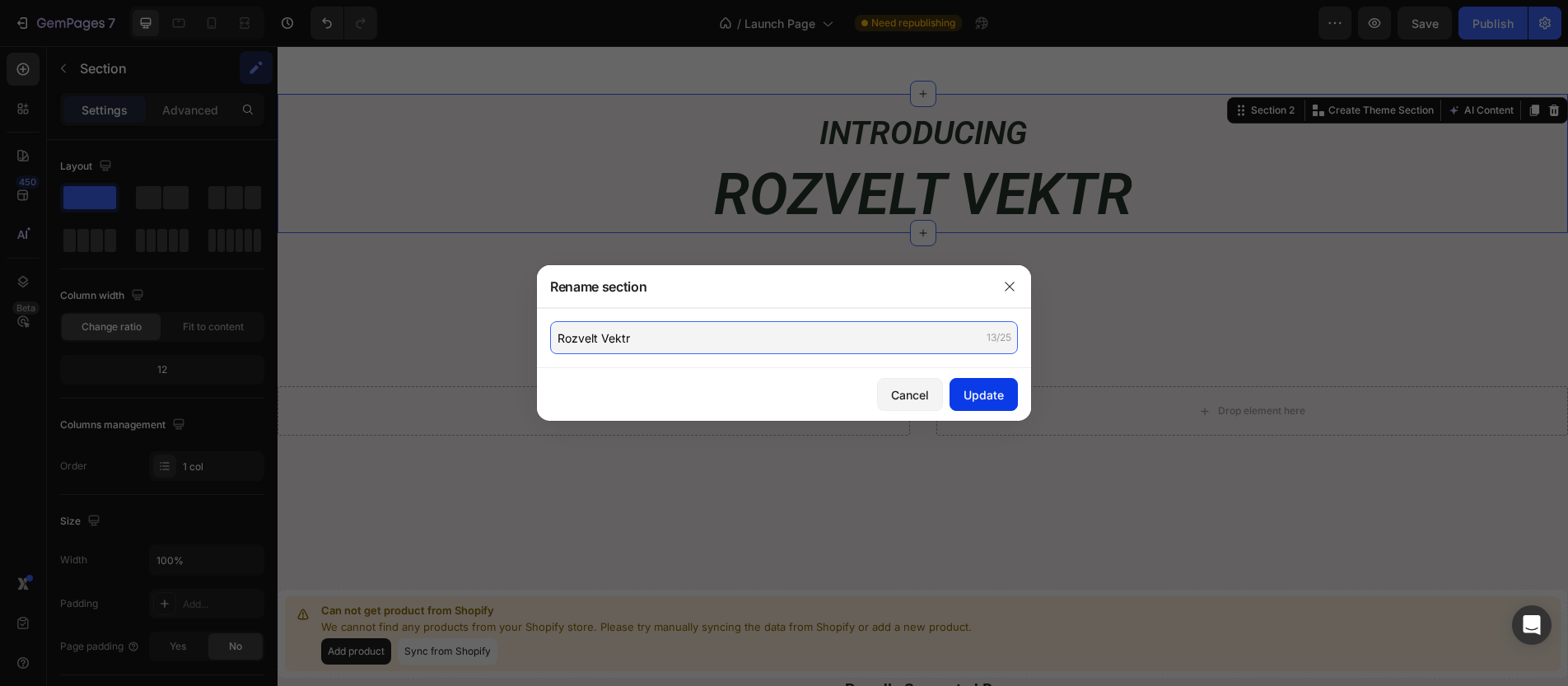type on "Rozvelt Vektr" 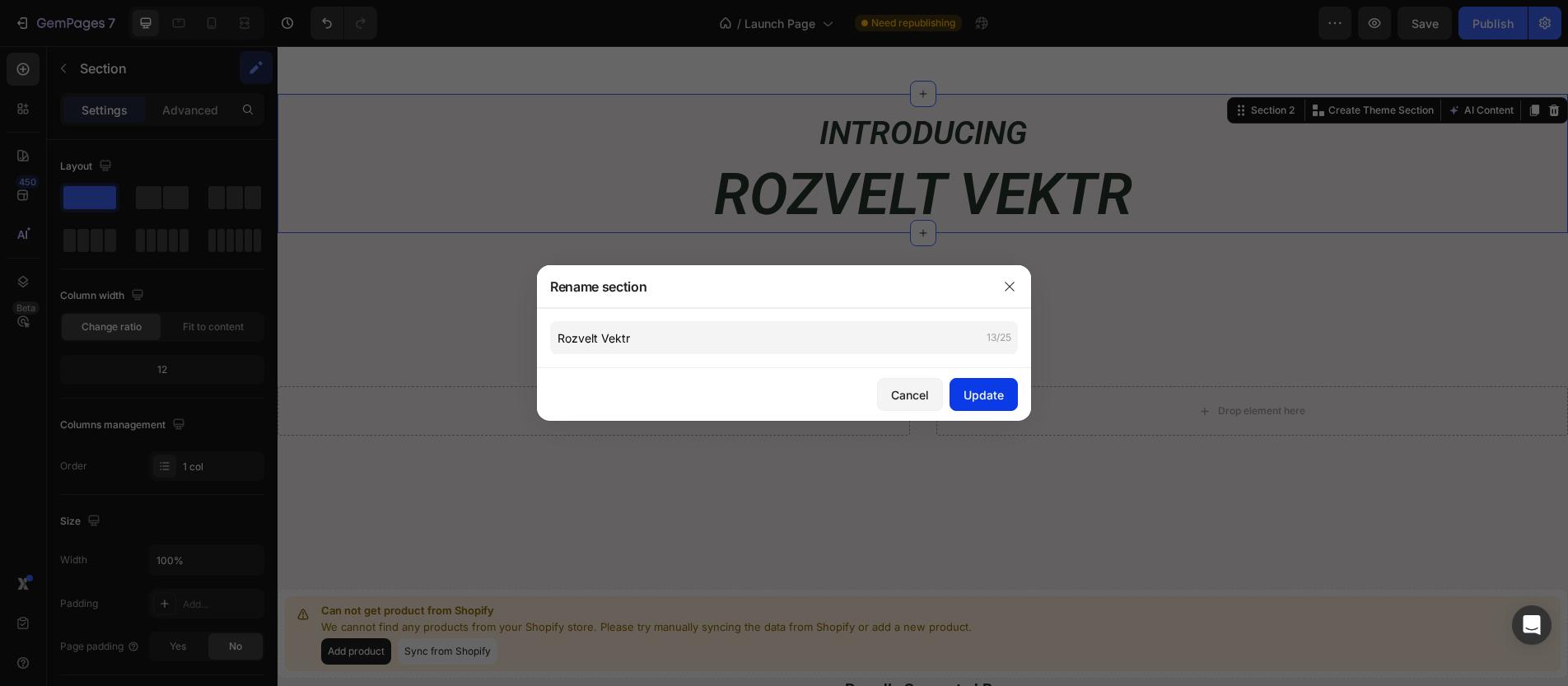 click on "Update" 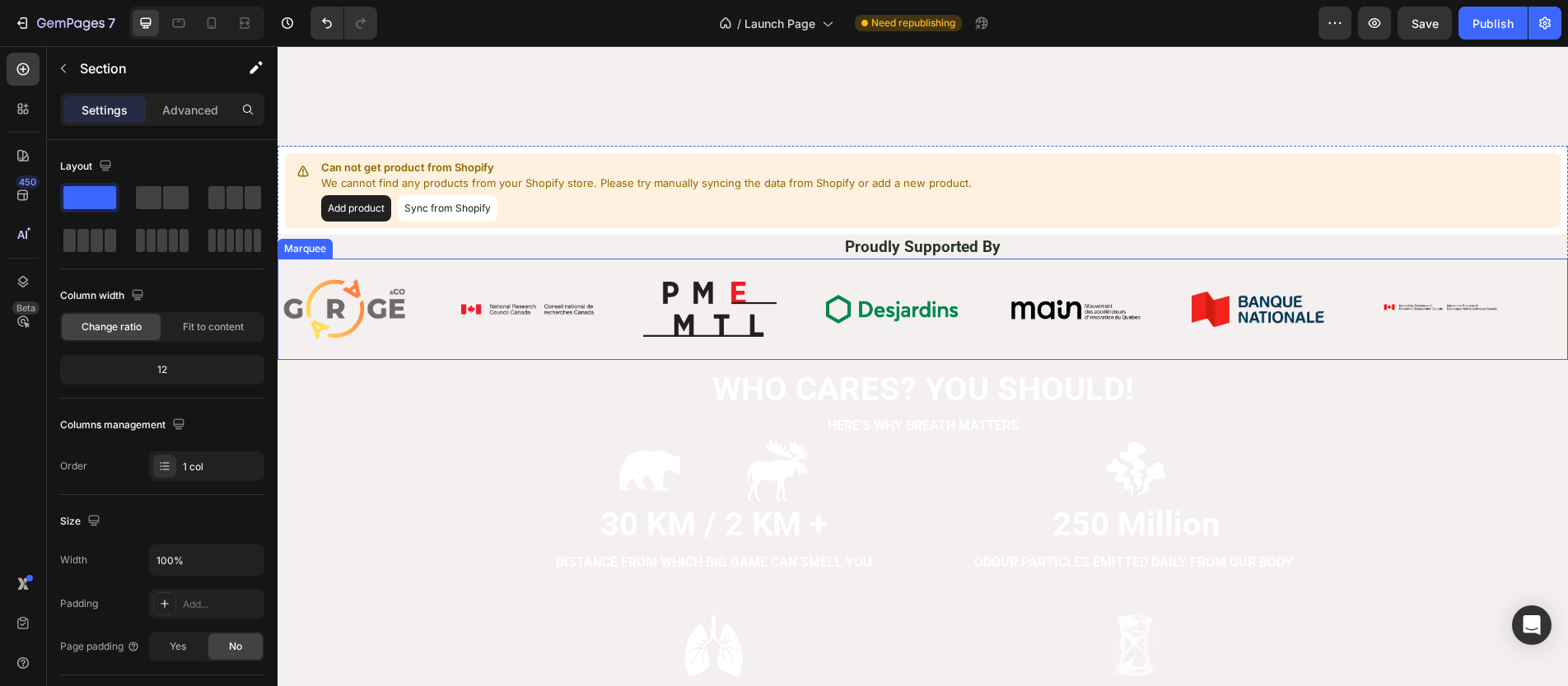 scroll, scrollTop: 1150, scrollLeft: 0, axis: vertical 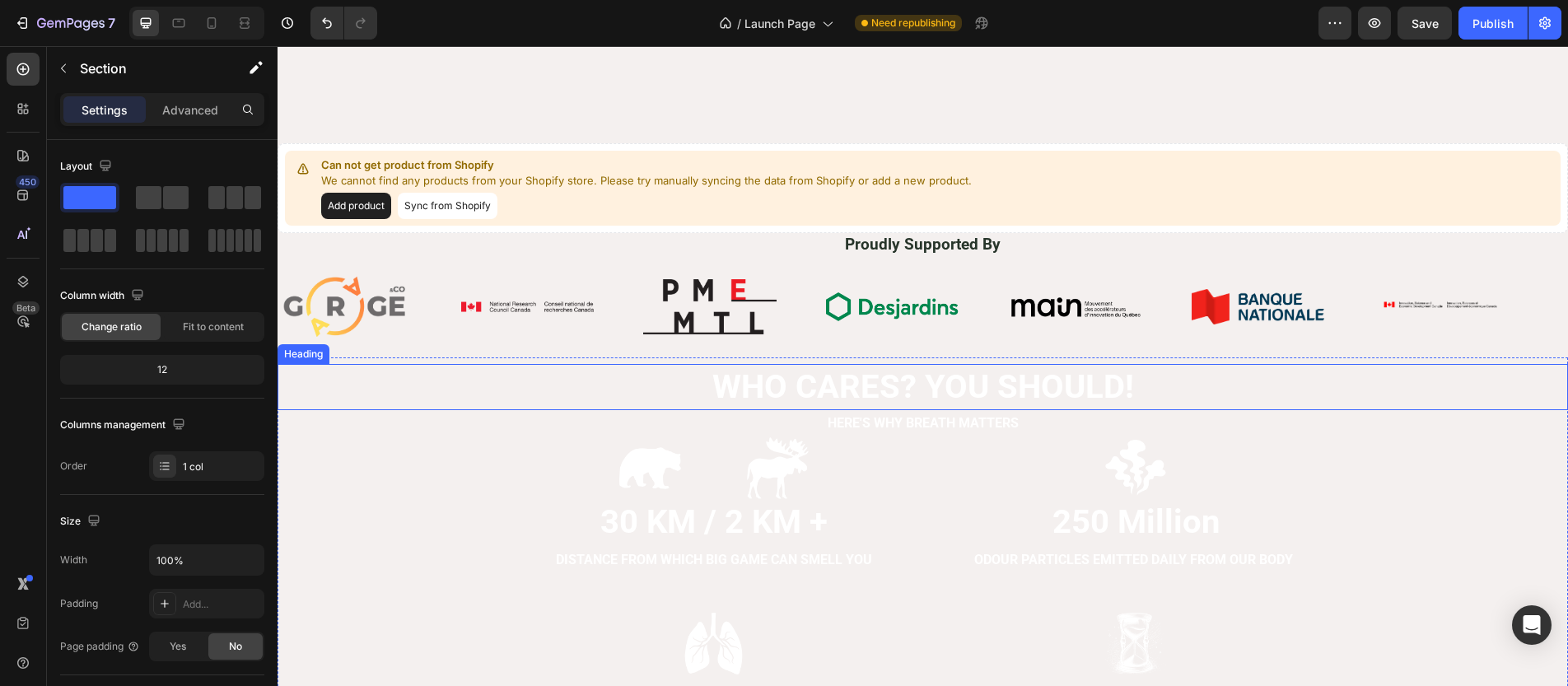 click on "WHO CARES? YOU SHOULD!" at bounding box center [922, 387] 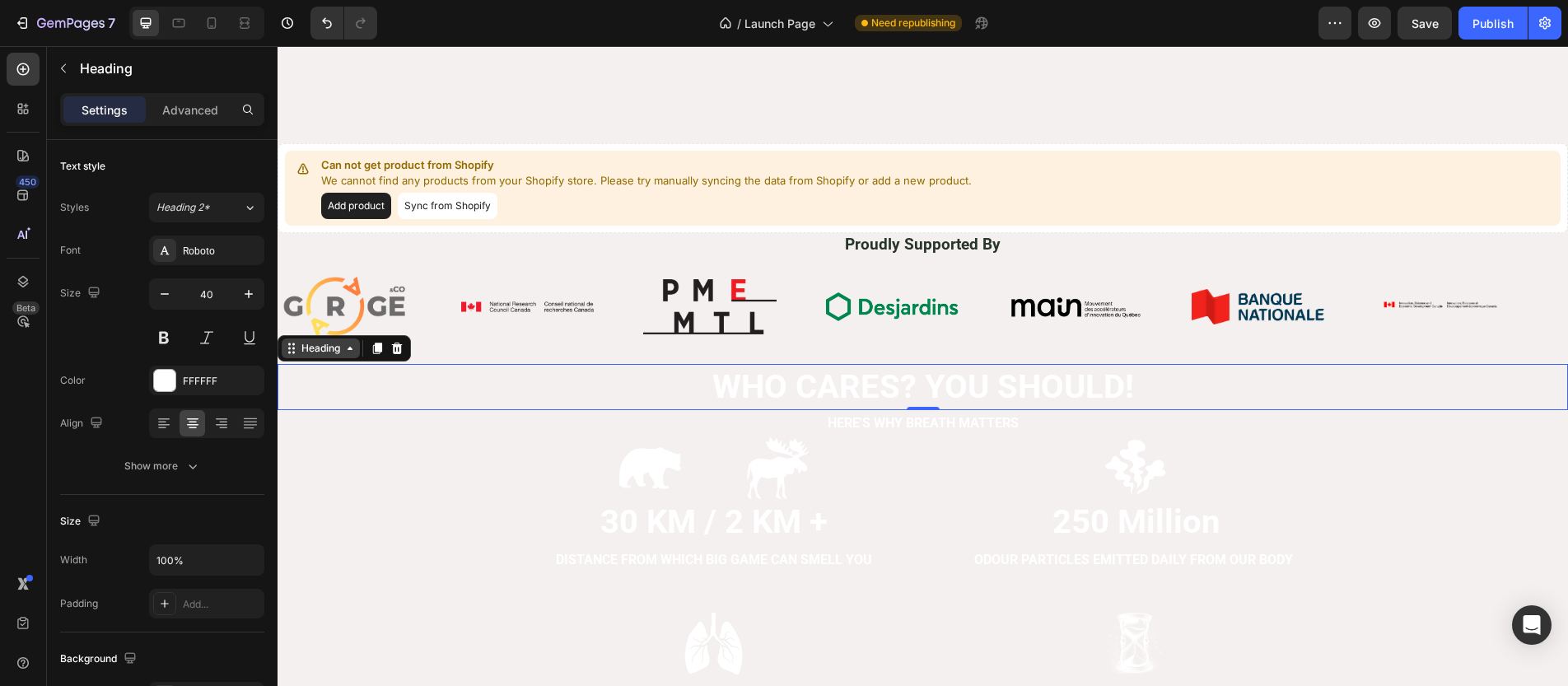 click on "Heading" at bounding box center (320, 348) 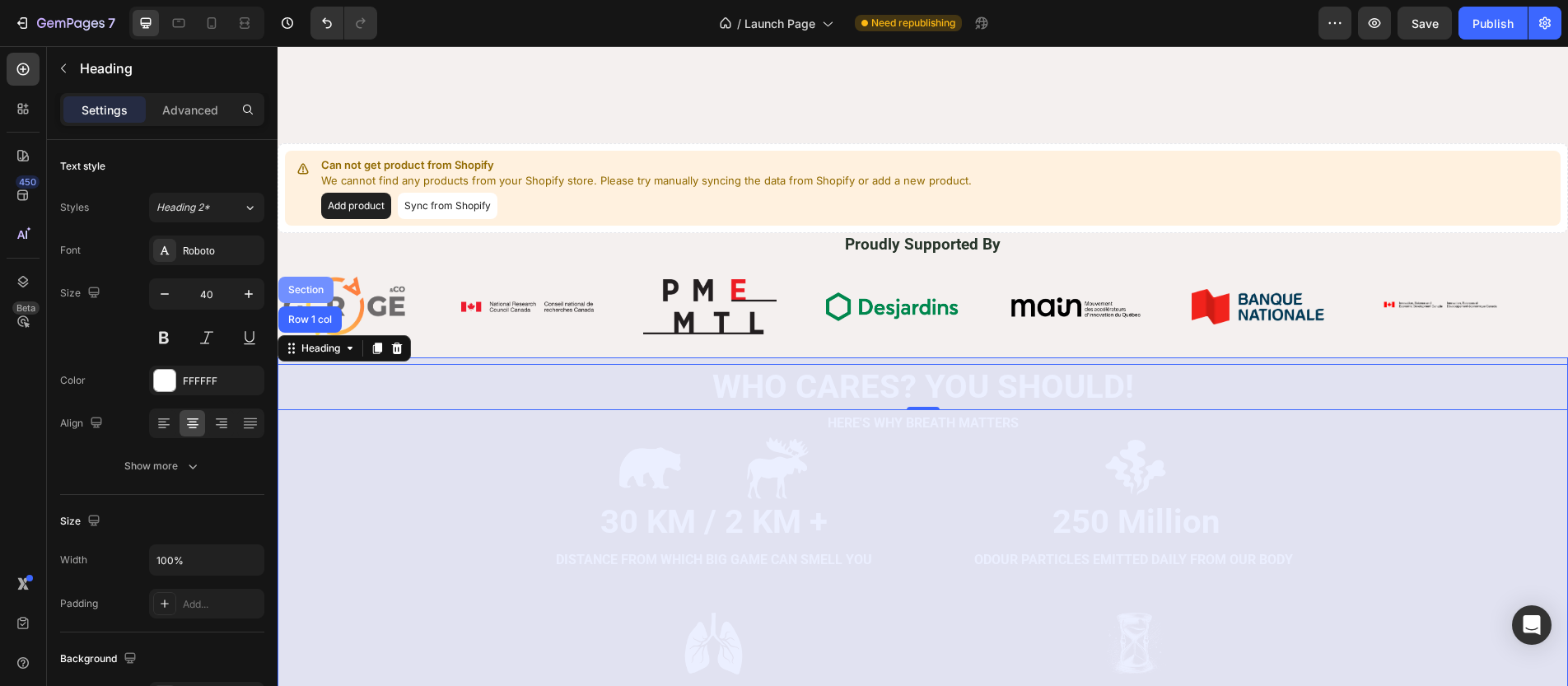 click on "Section" at bounding box center (306, 290) 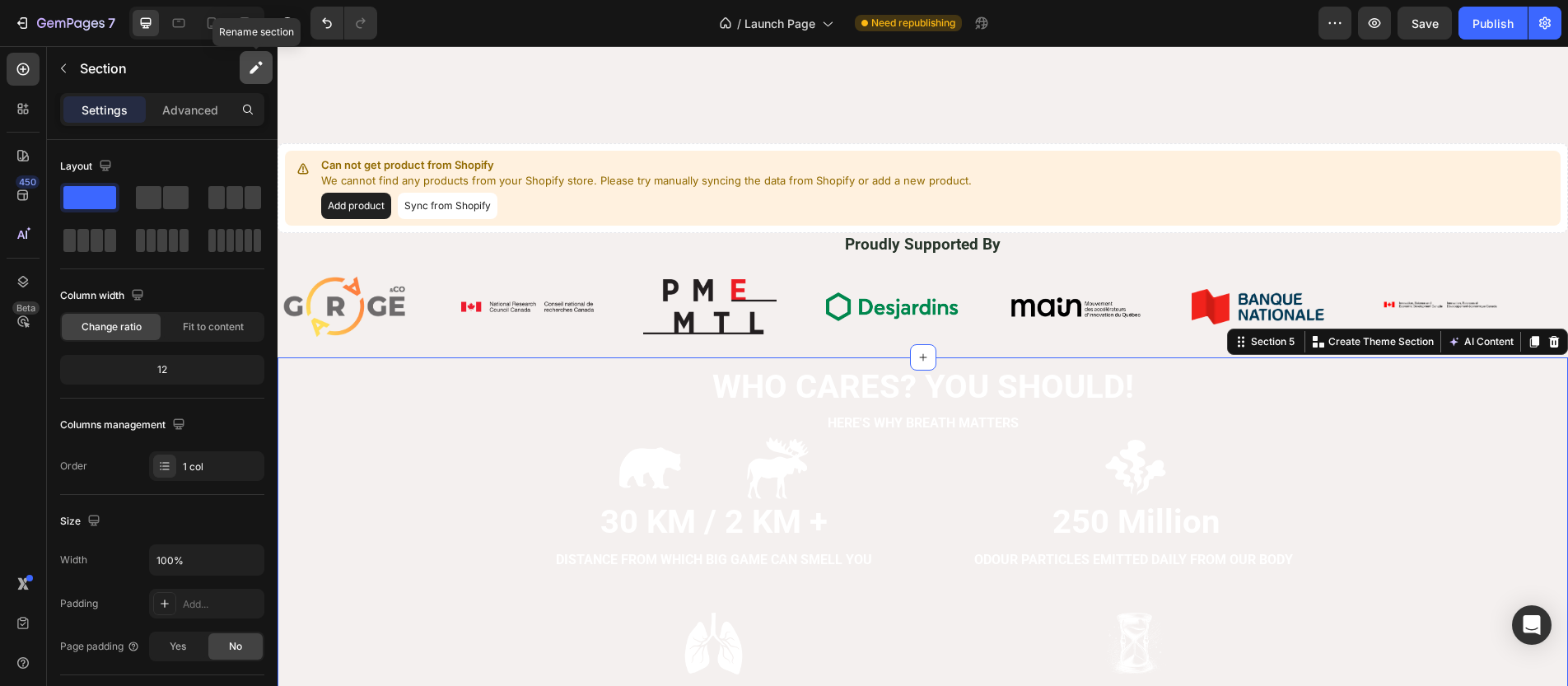 click at bounding box center (256, 68) 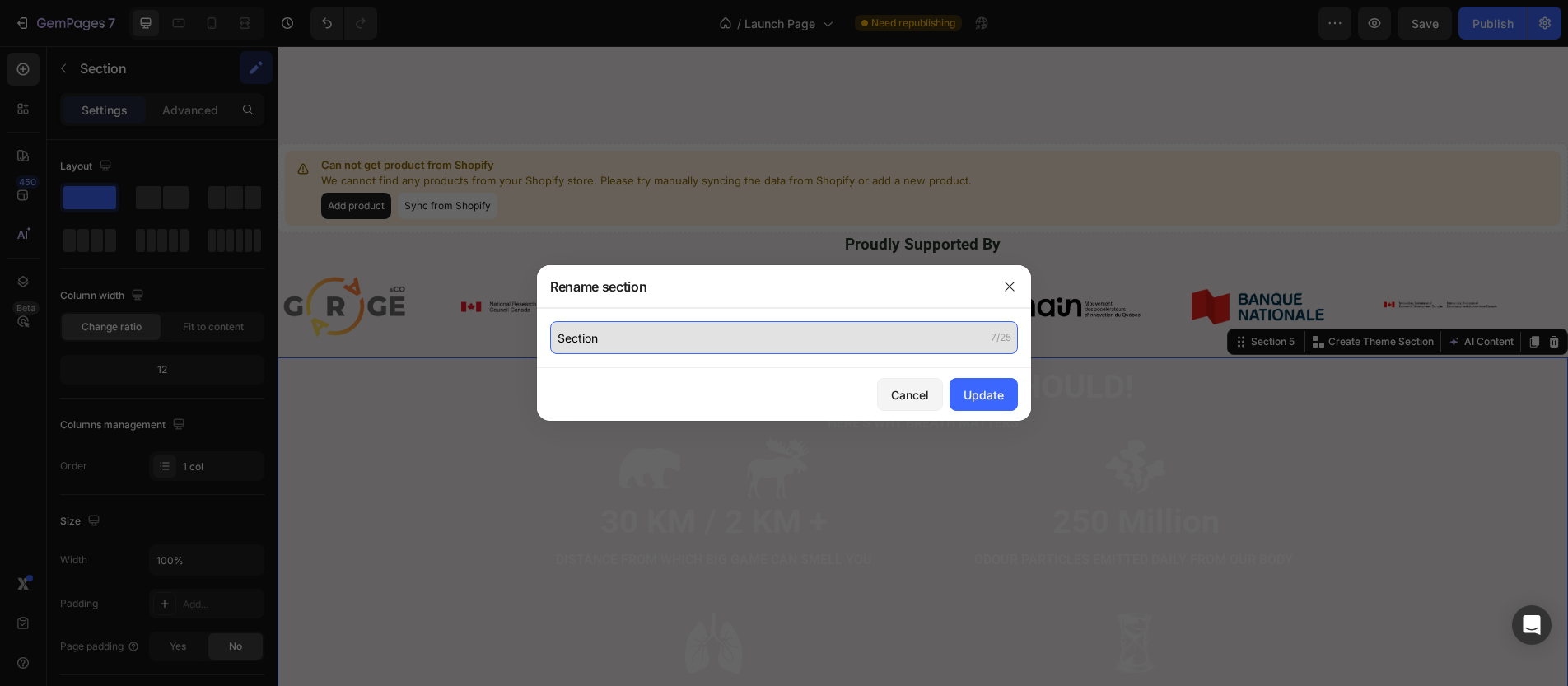 click on "Section" 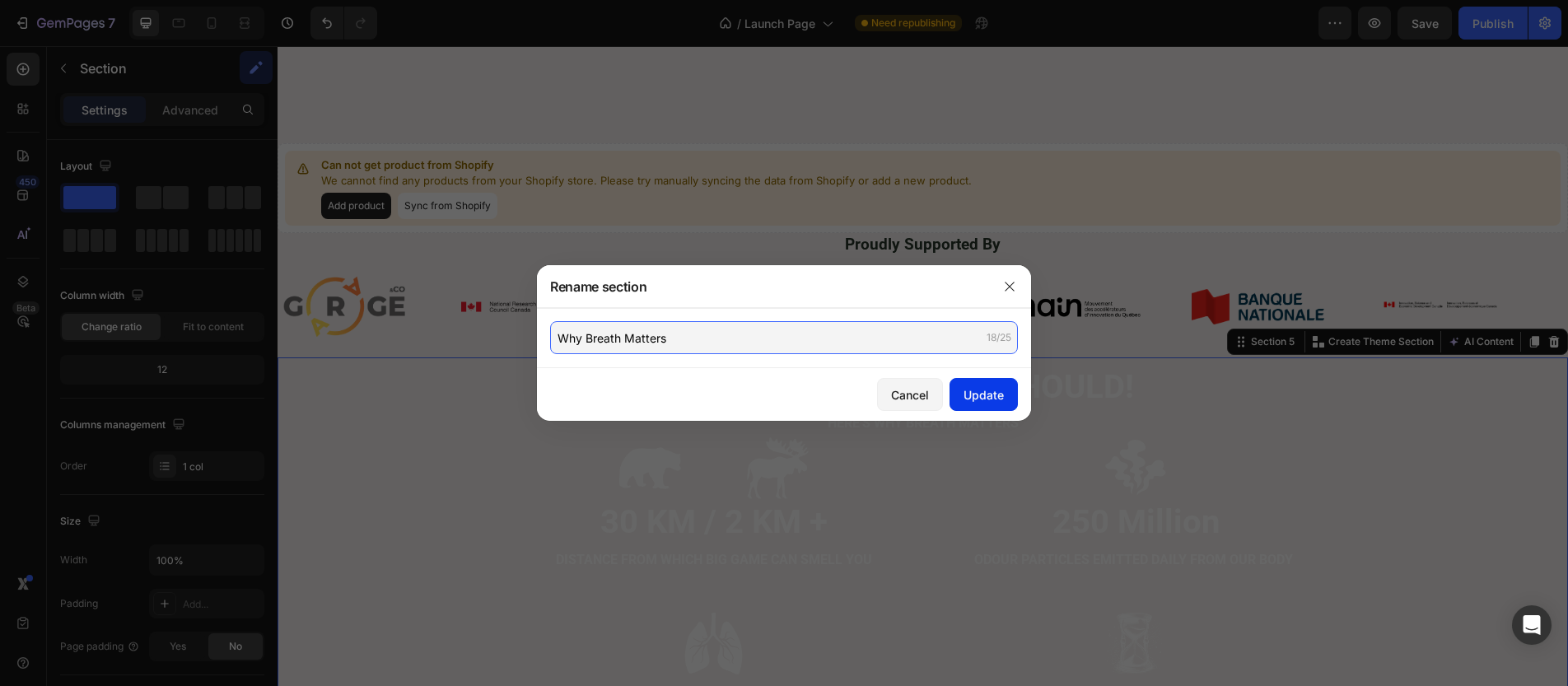type on "Why Breath Matters" 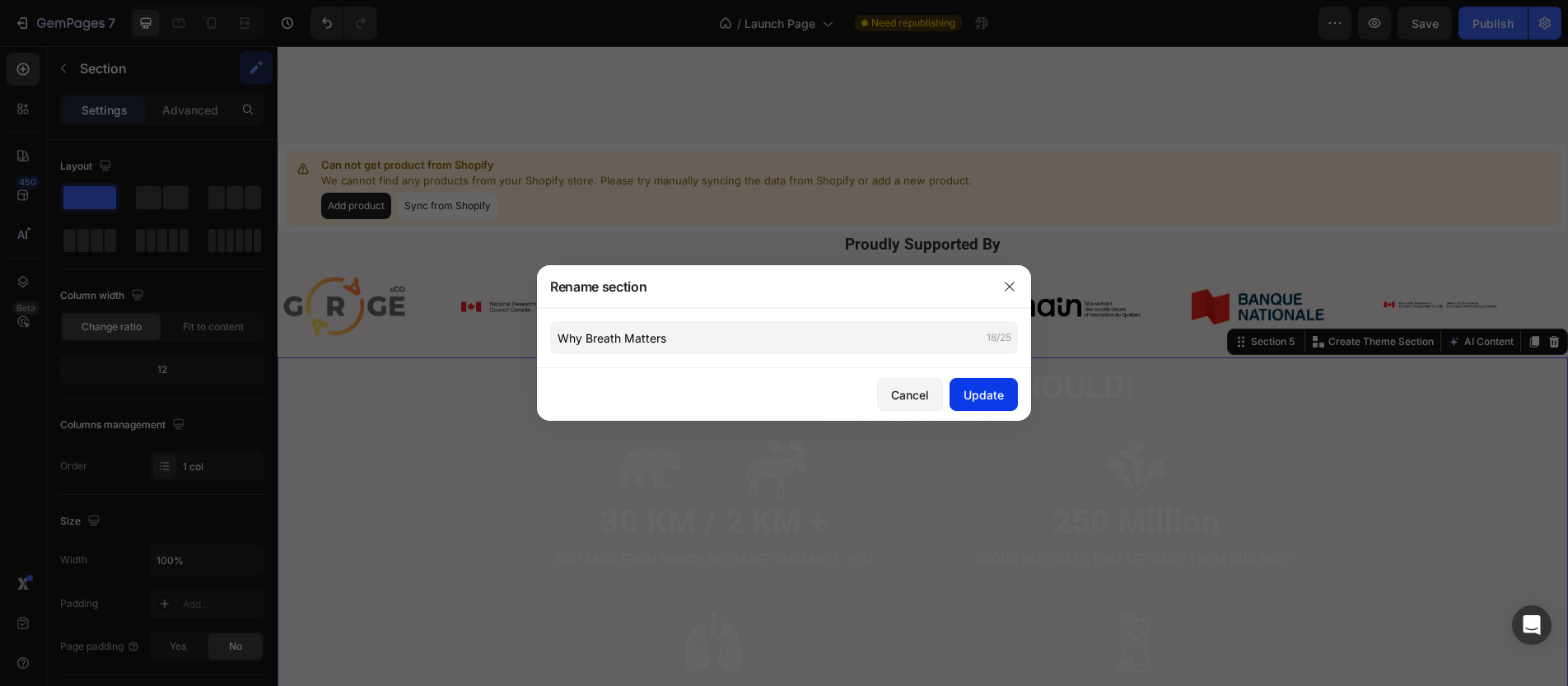 click on "Update" at bounding box center [983, 394] 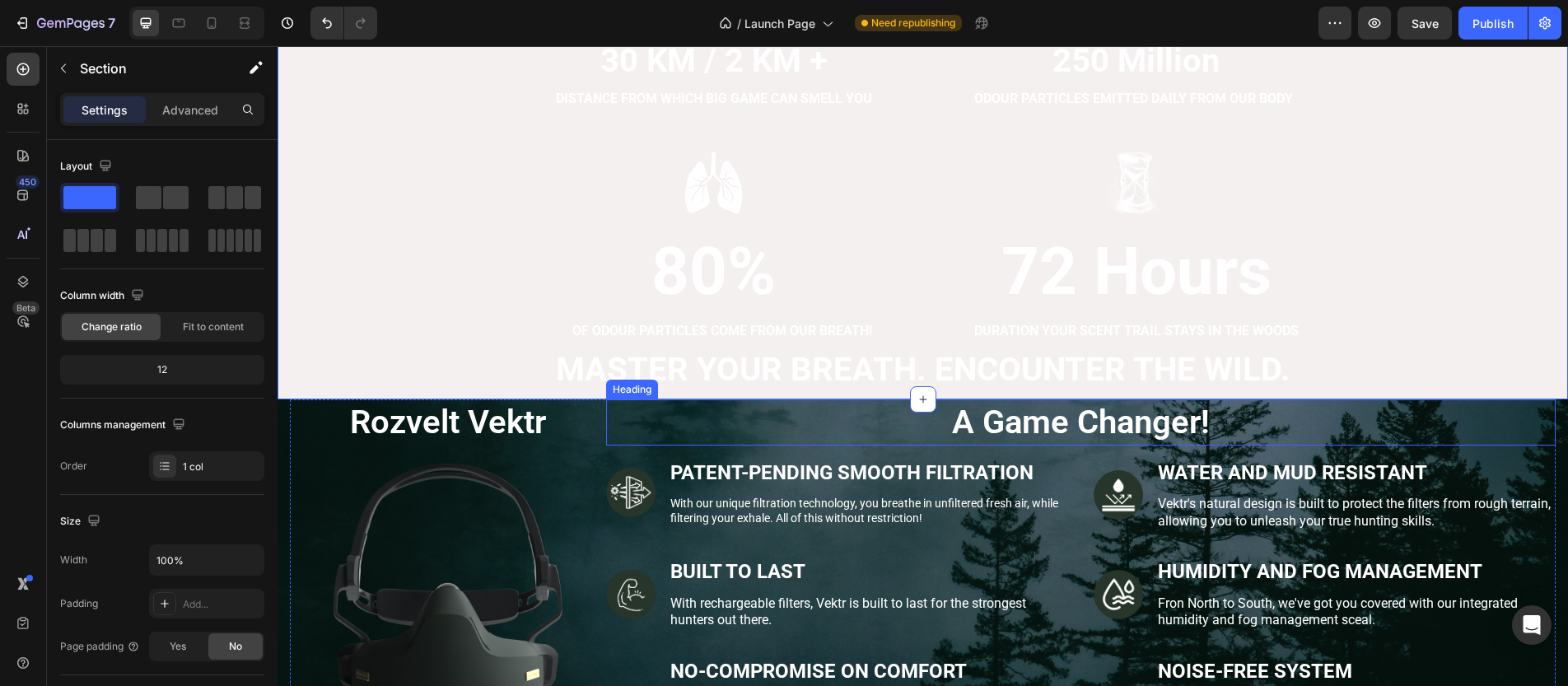 scroll, scrollTop: 1676, scrollLeft: 0, axis: vertical 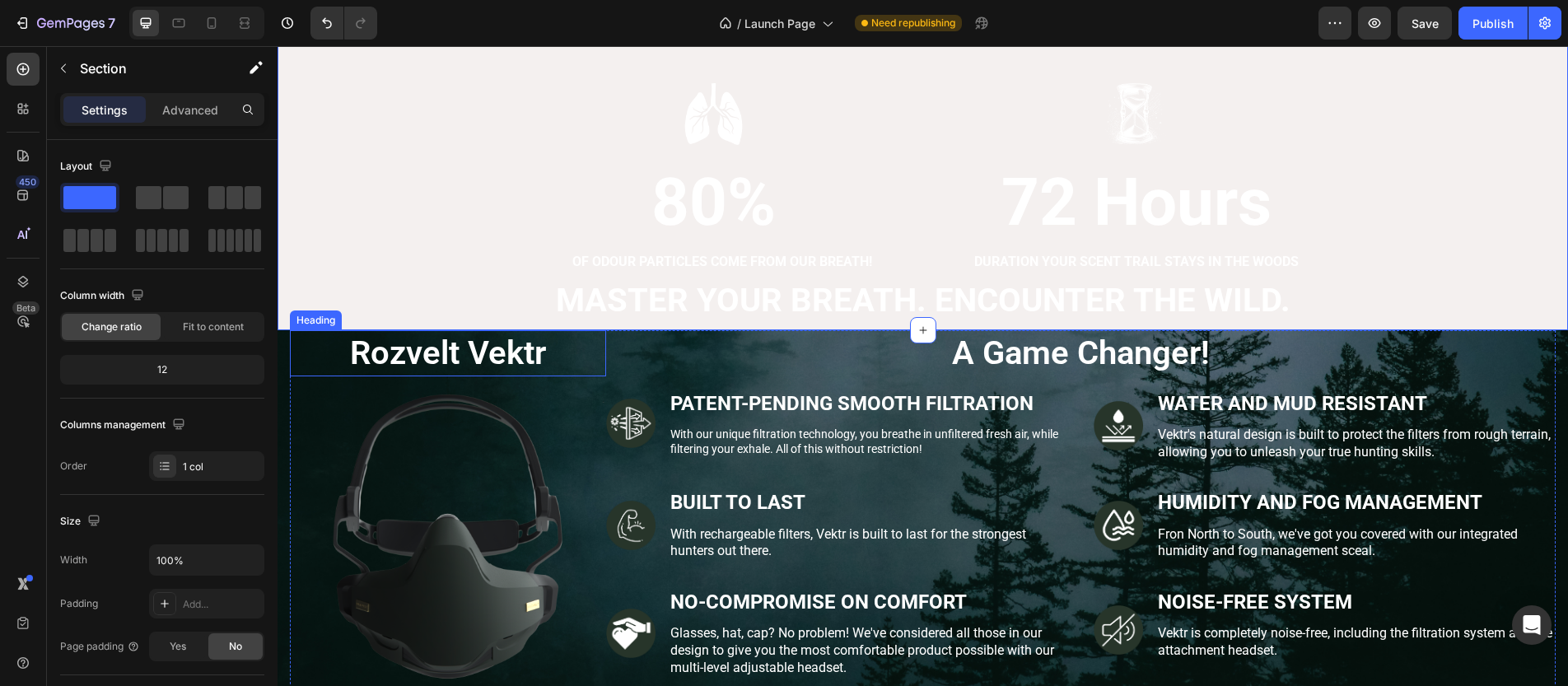 click on "Rozvelt Vektr" at bounding box center [448, 353] 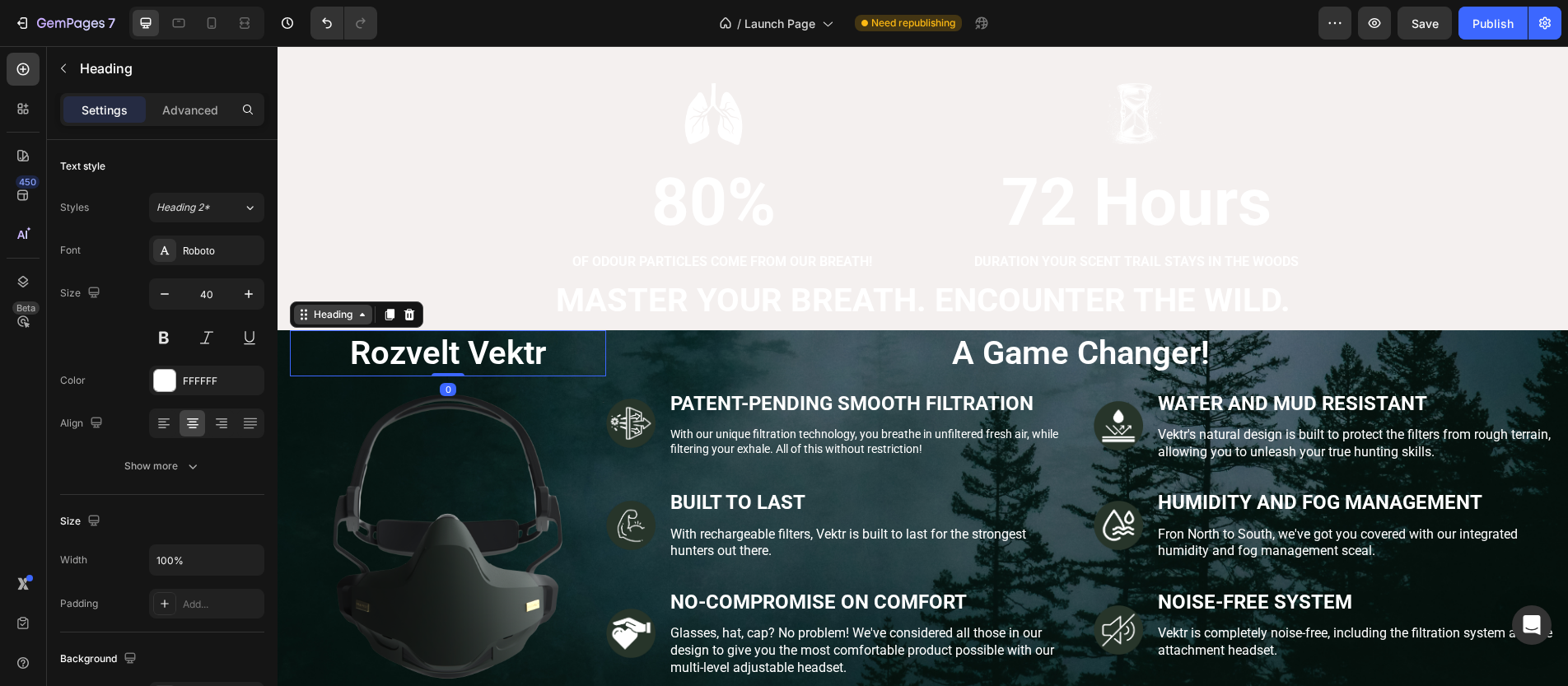 click on "Heading" at bounding box center (333, 315) 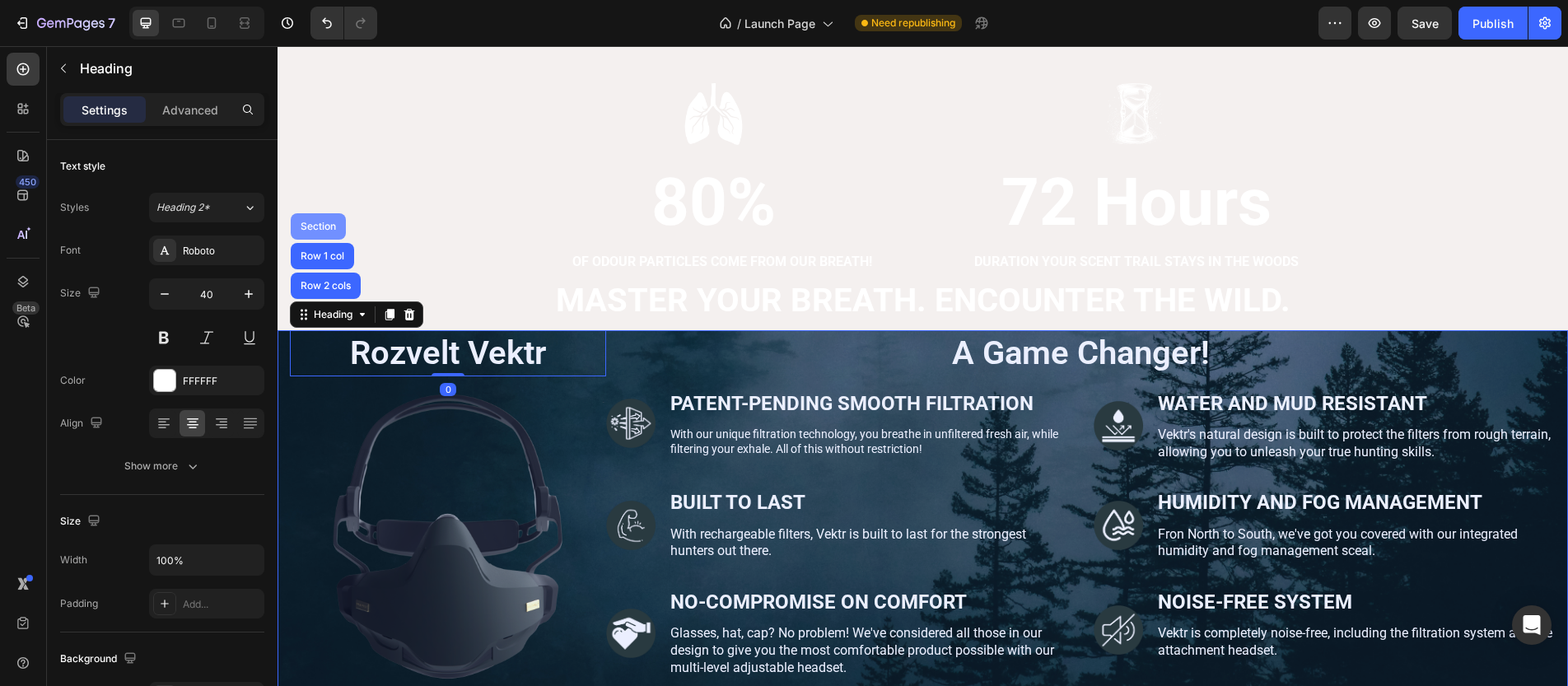 click on "Section" at bounding box center [318, 226] 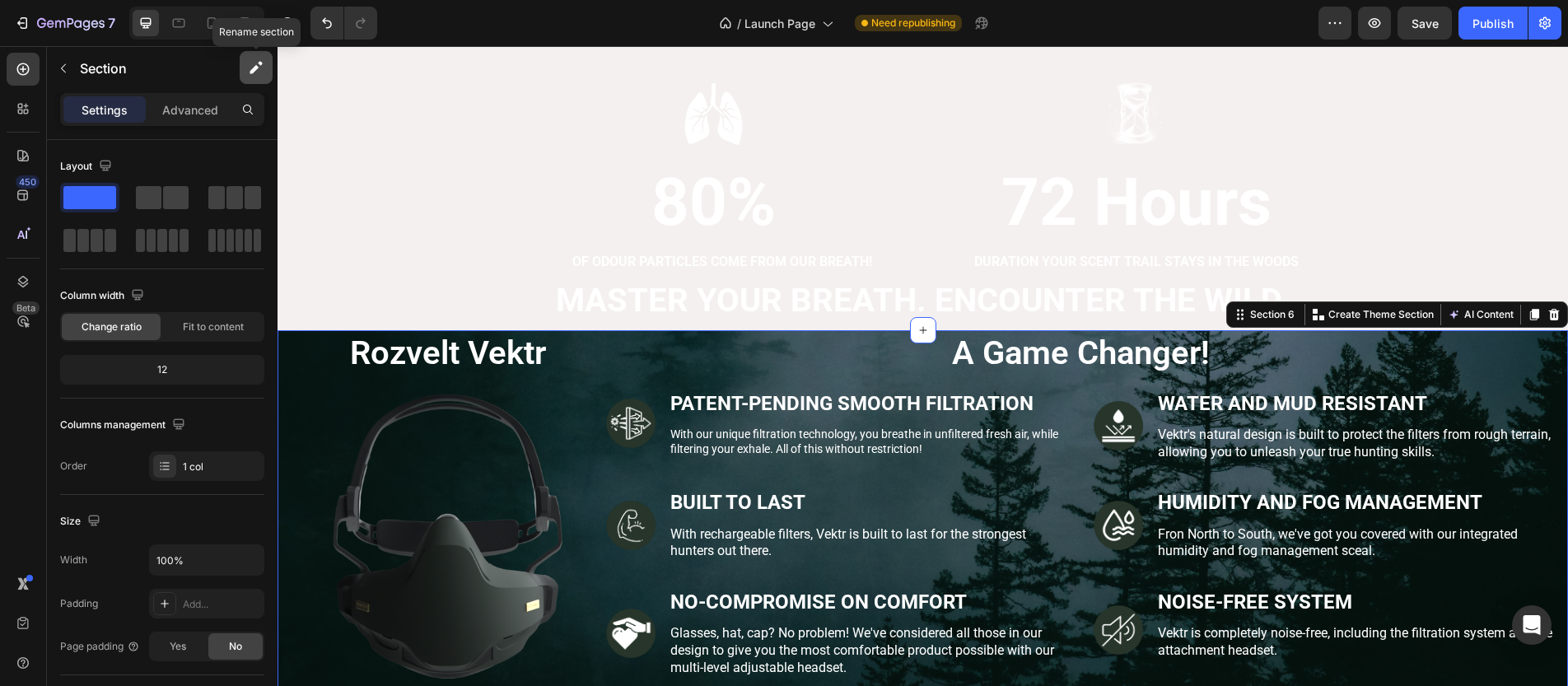 click 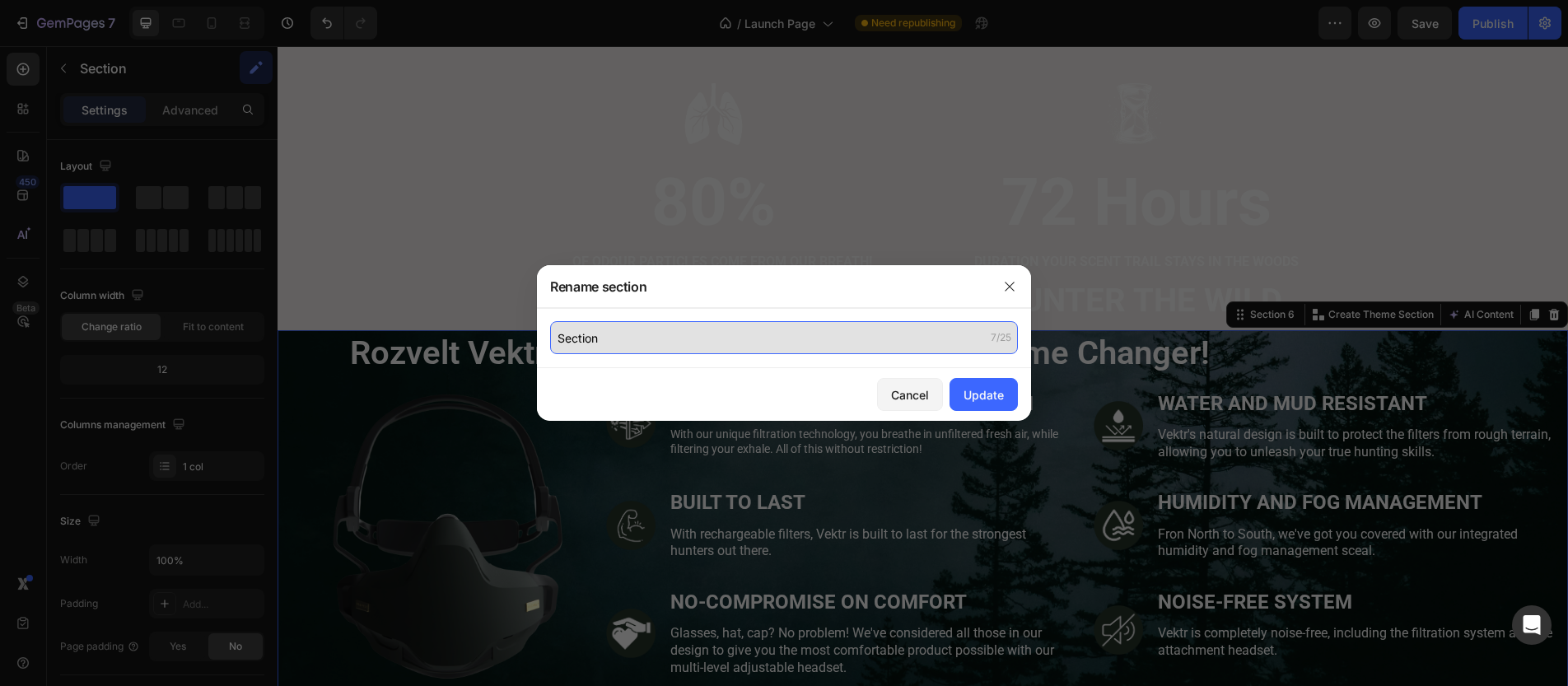 click on "Section" 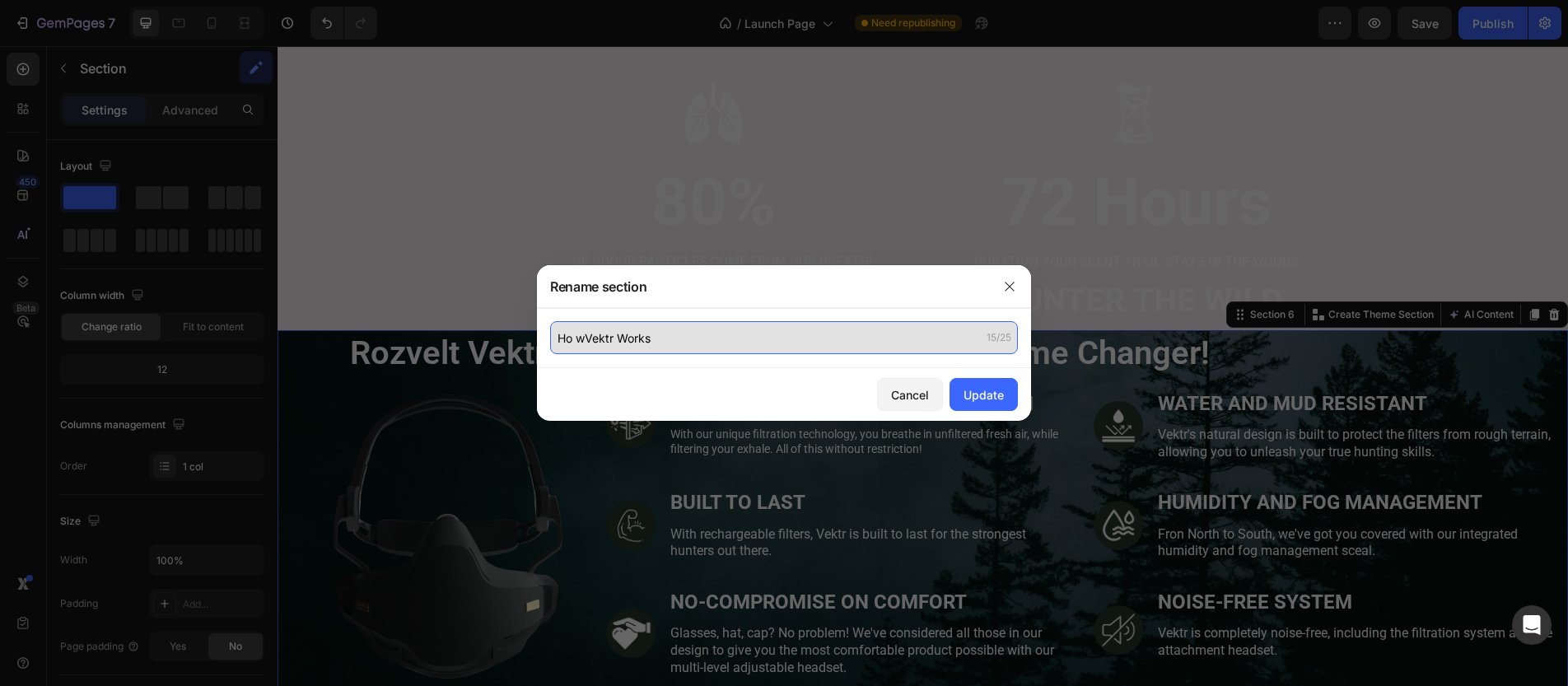 click on "Ho wVektr Works" 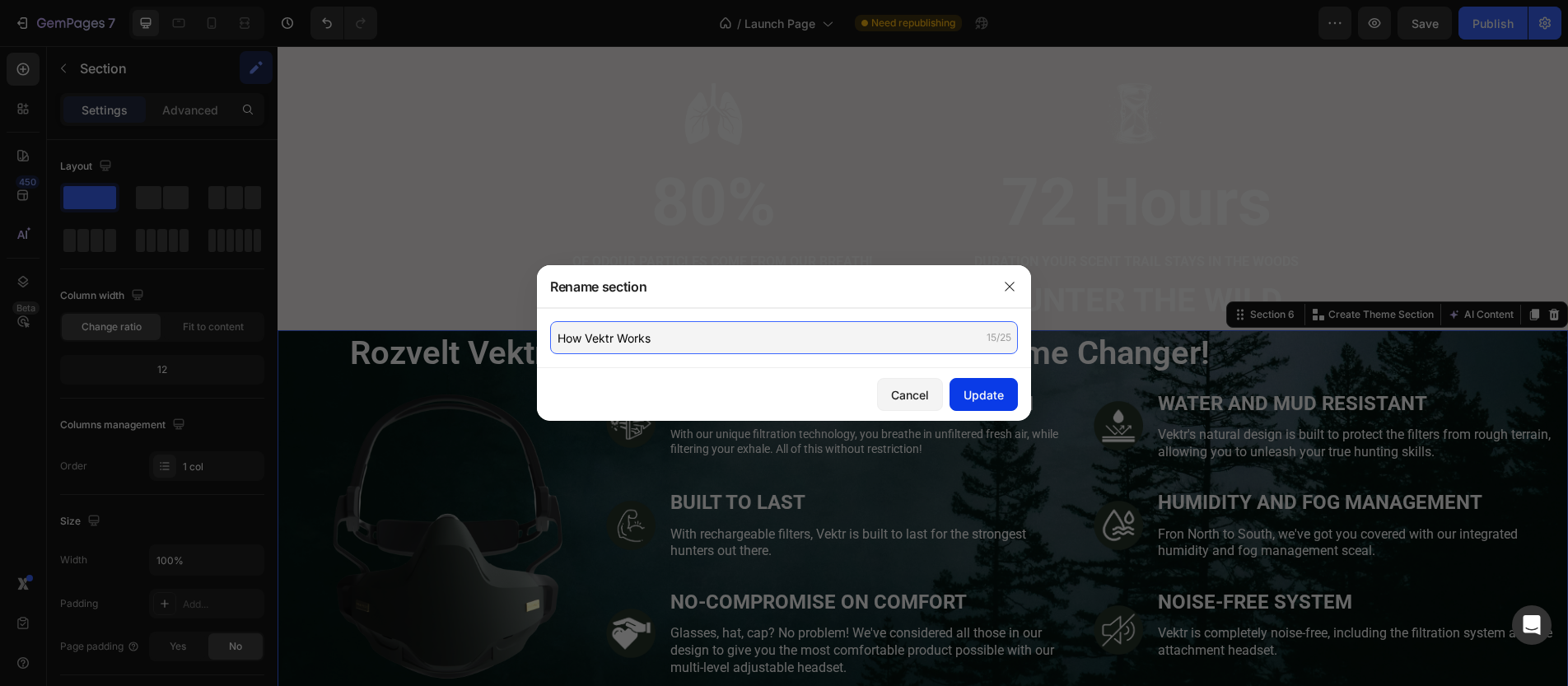 type on "How Vektr Works" 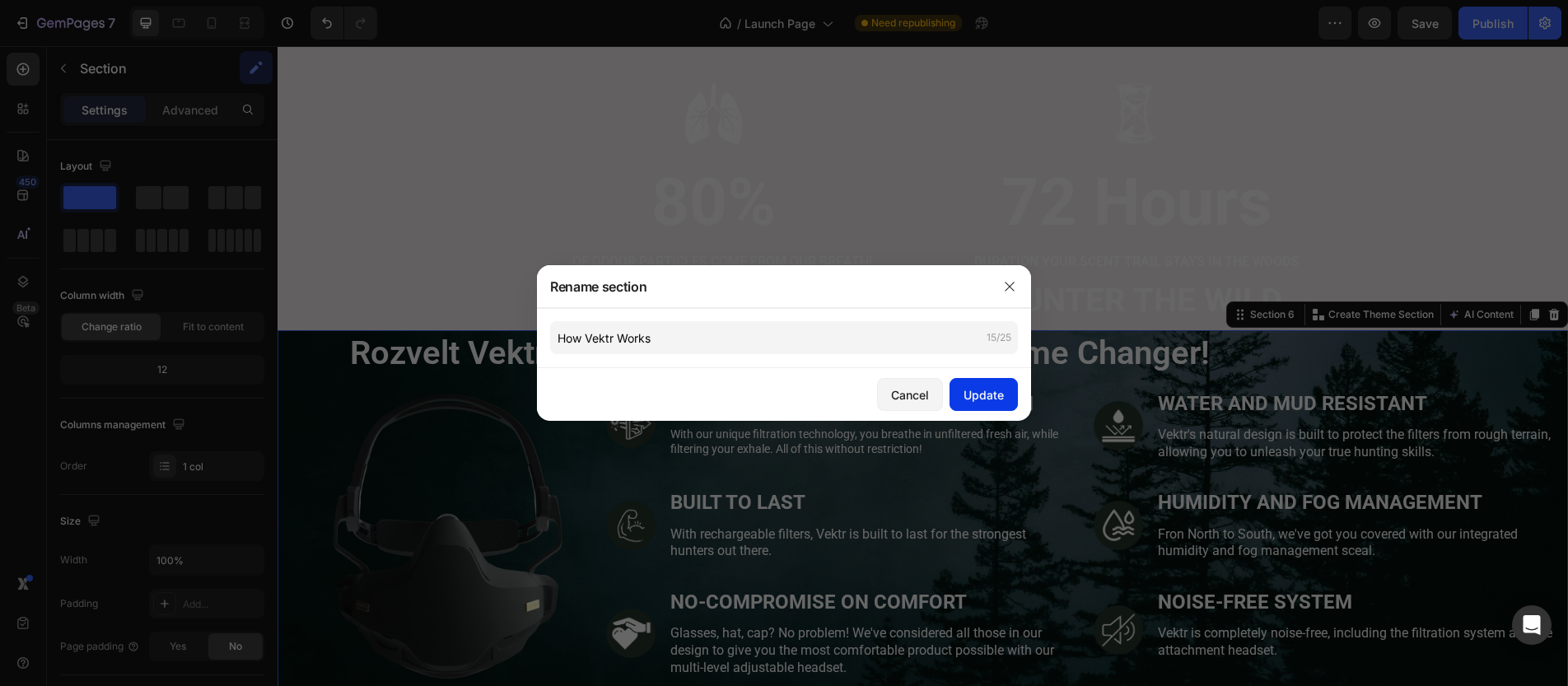 click on "Update" at bounding box center [983, 394] 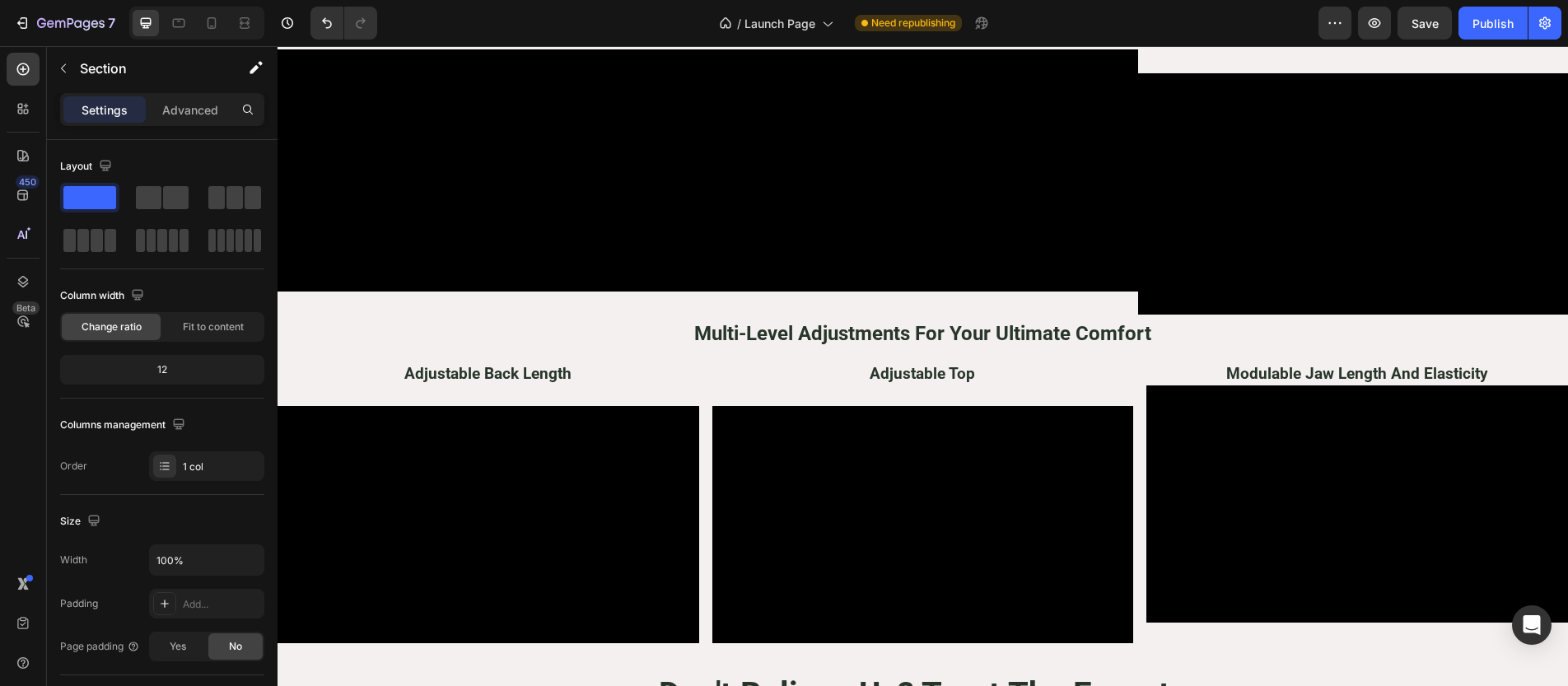 scroll, scrollTop: 3241, scrollLeft: 0, axis: vertical 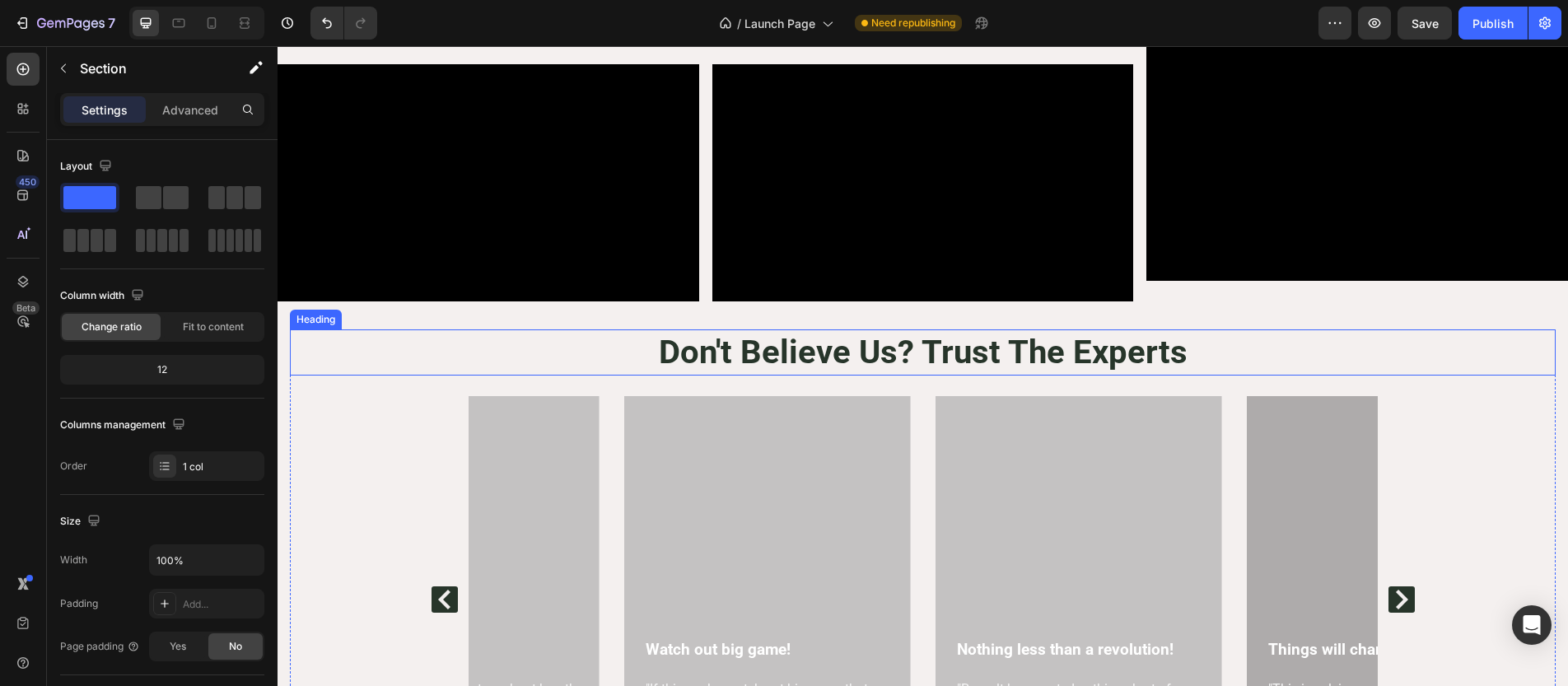 click on "Don't Believe Us? Trust The Experts" at bounding box center [922, 352] 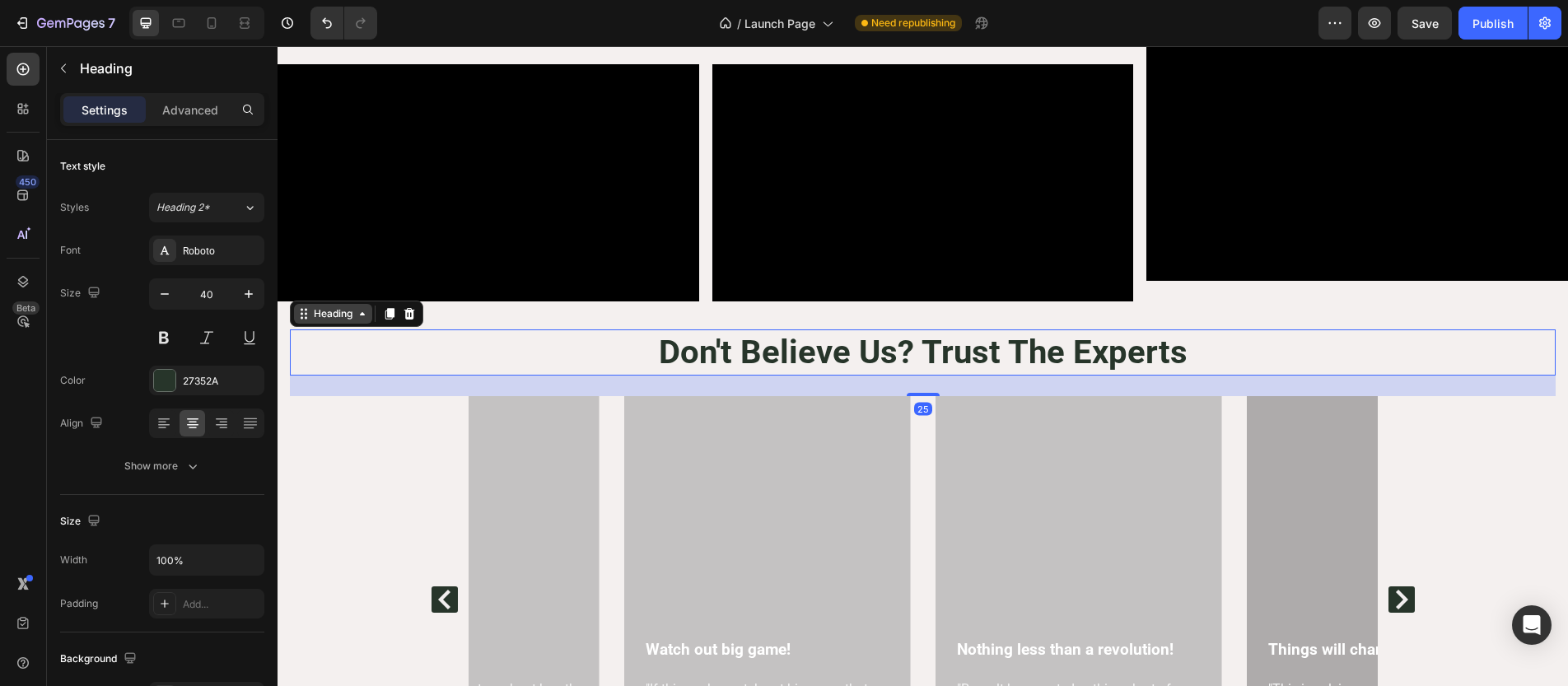 click on "Heading" at bounding box center (333, 314) 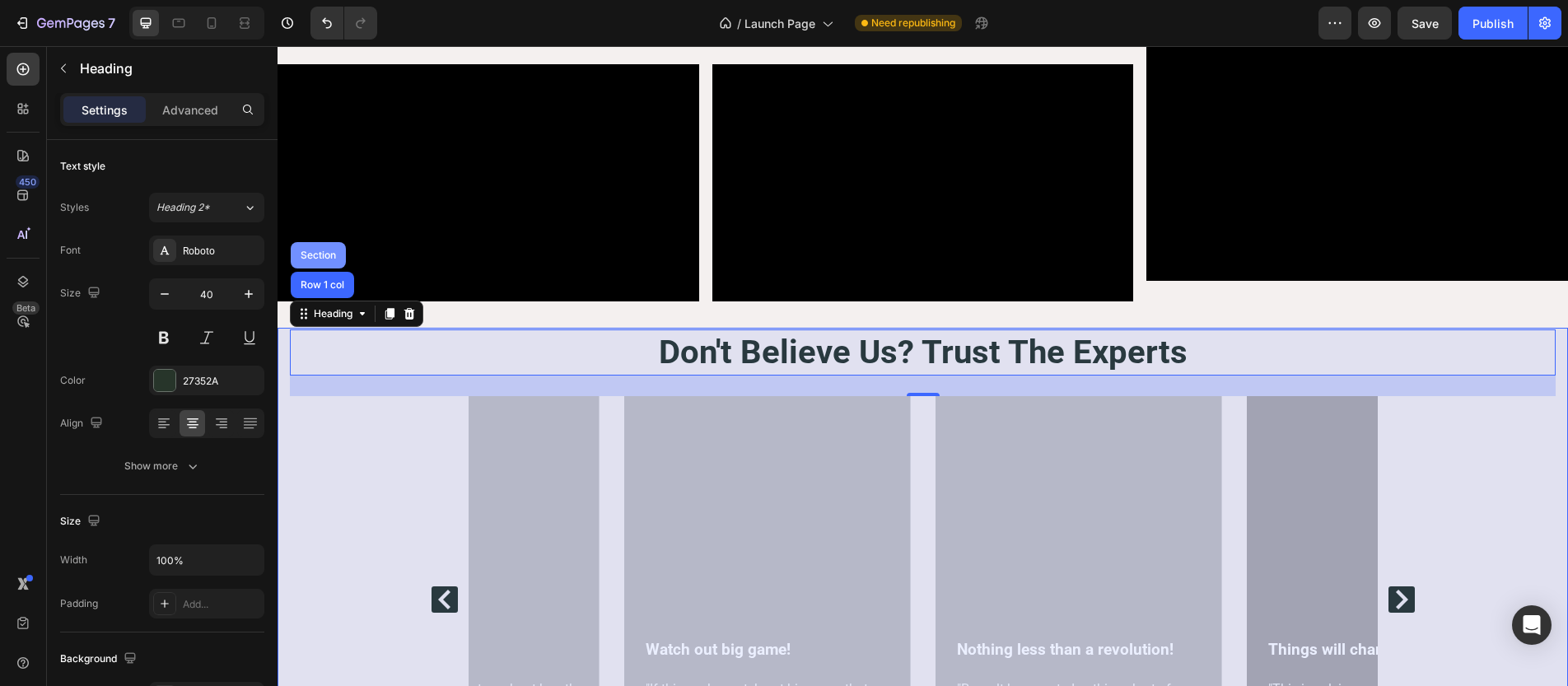 click on "Section" at bounding box center [318, 255] 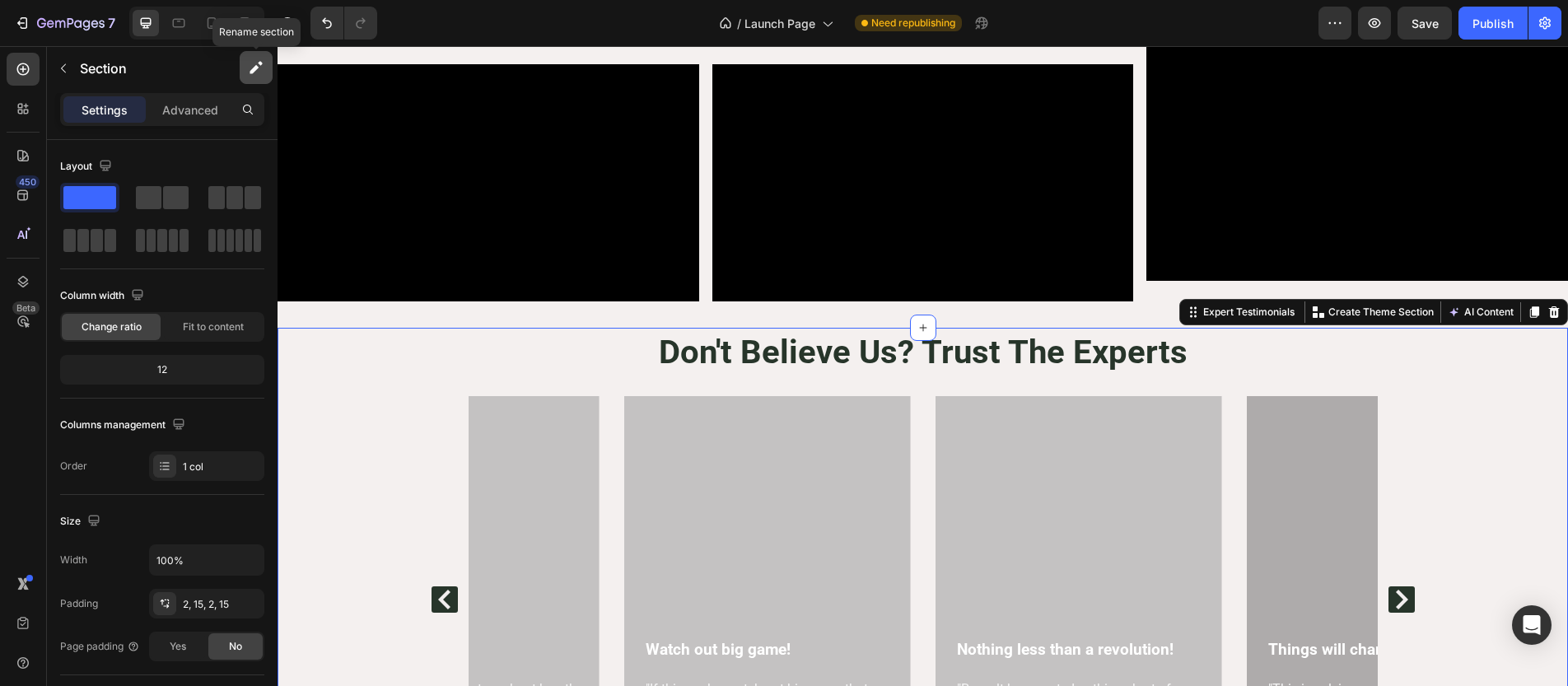 click at bounding box center [256, 68] 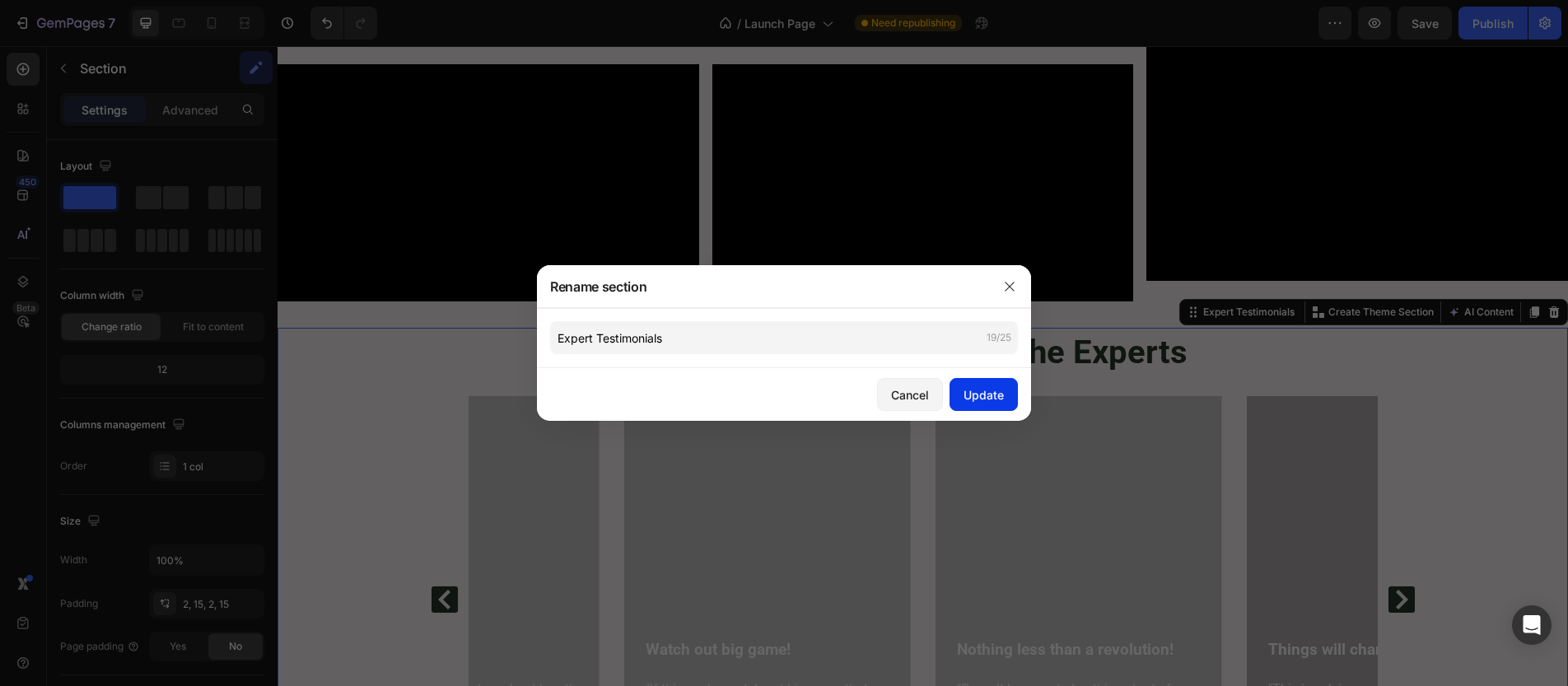 click on "Update" 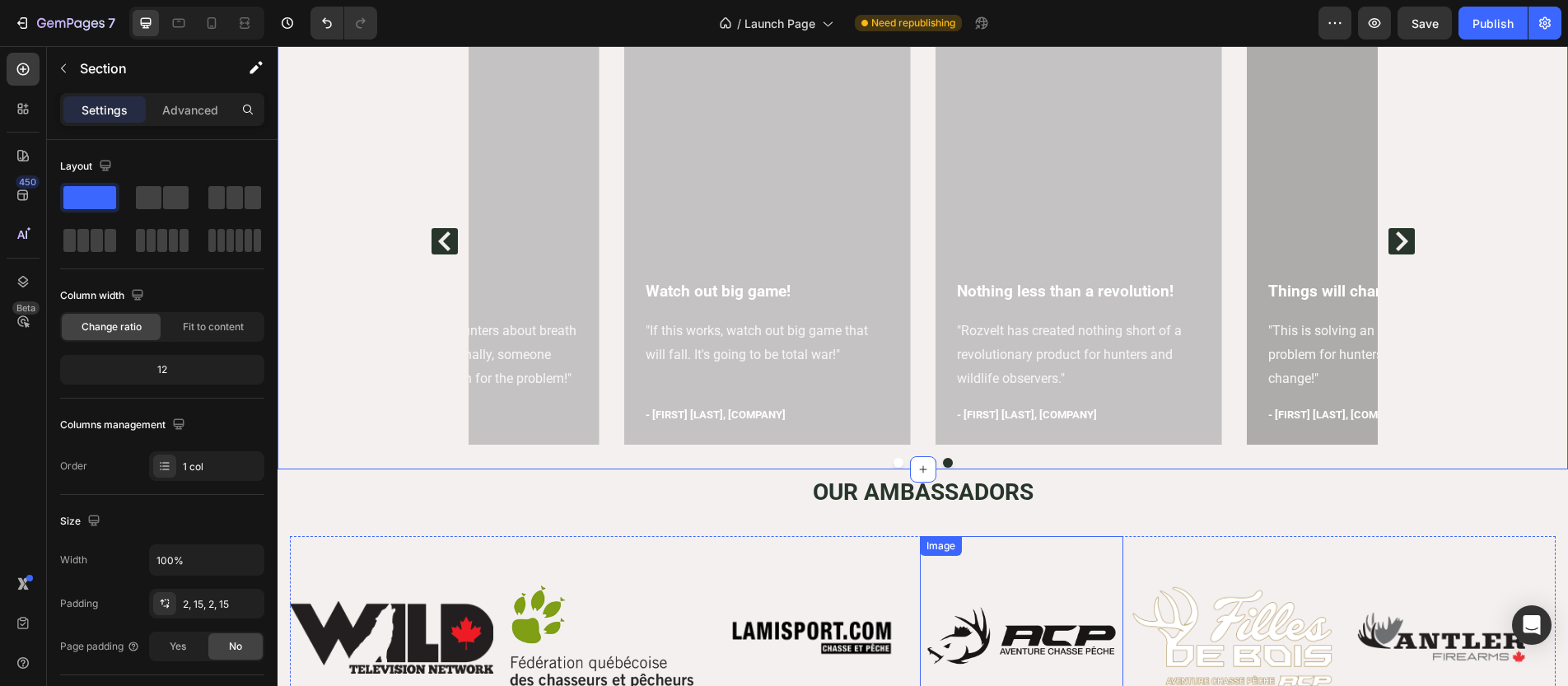 scroll, scrollTop: 3793, scrollLeft: 0, axis: vertical 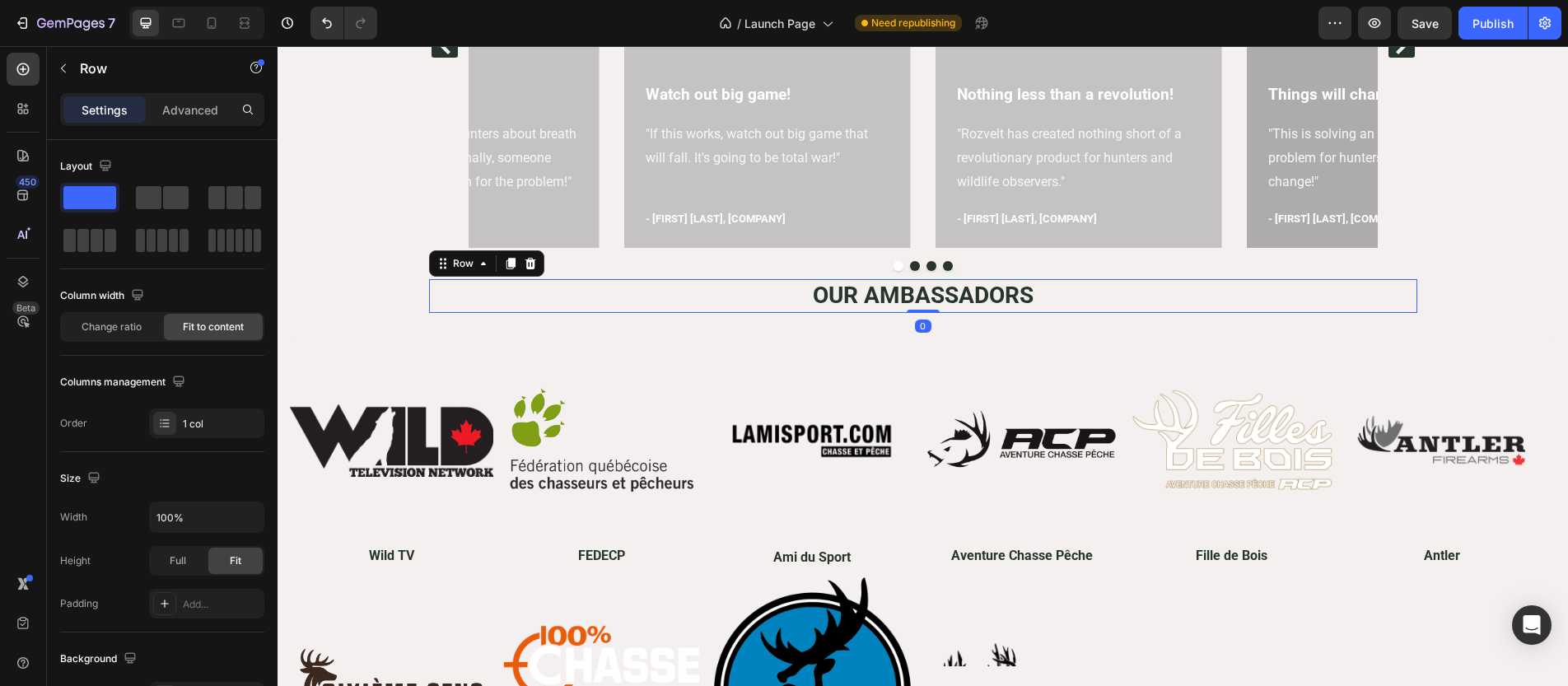 click on "OUR AMBASSADORS Heading Row   0" at bounding box center [923, 296] 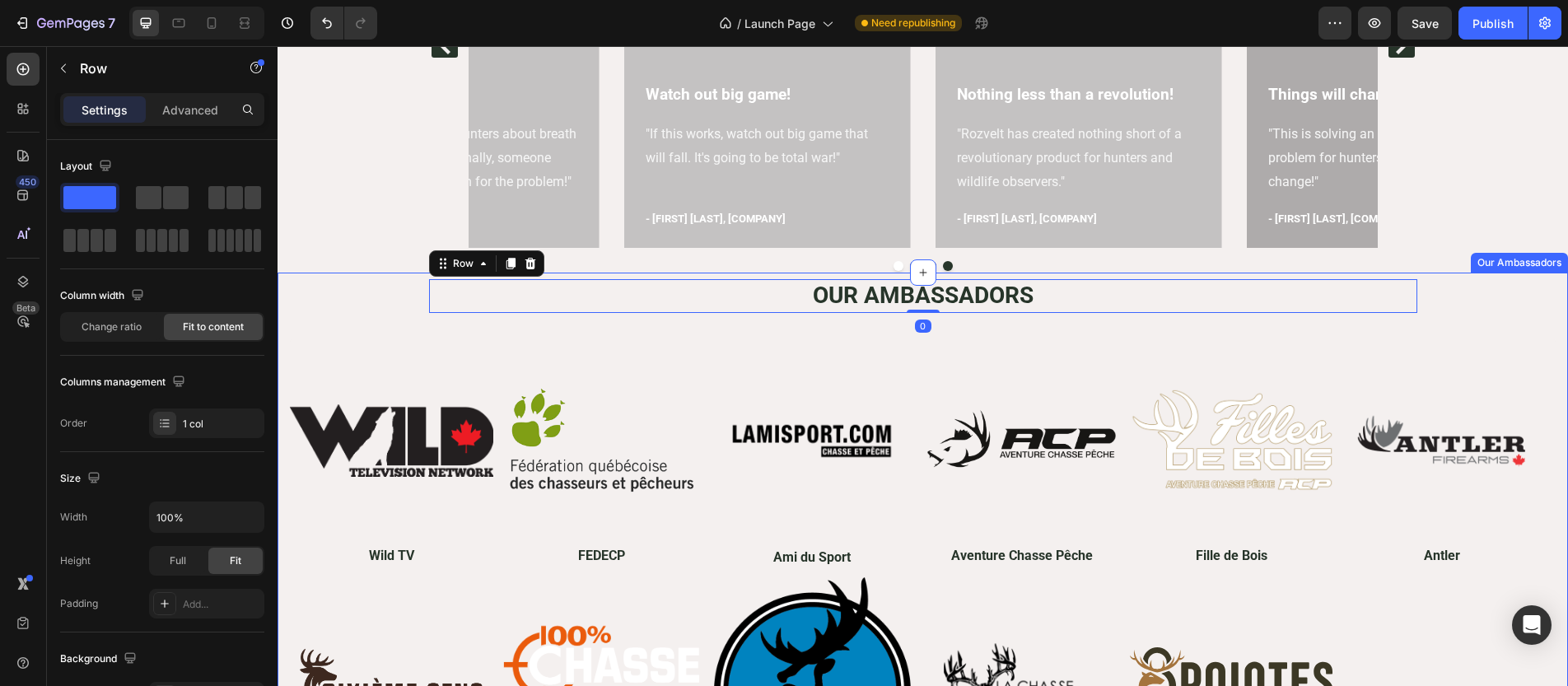 click on "OUR AMBASSADORS Heading Row   0 Row Image Wild TV Heading Image FEDECP Heading Image Ami du Sport Heading Image Aventure Chasse Pêche Heading Image Fille de Bois Heading Image Antler Heading Carousel Image Sixième Sens Heading Image 100% Chasse Pêche Heading Image Aventure Express Heading Image La Chasse avec Charles Dorris Heading Image 8 Pointes Heading Carousel Image Jason Tremblay Morneau Heading Image Luc Bonneville Heading Image Martin Bourget Heading Image Kate Nadeau Mercier Heading Image Hugues Vaillancourt Heading Image Louis Turbide Heading
Drop element here
Drop element here Carousel Image Mario Huot Heading Image Charles Dorris Heading Image Philippe Pelletier Heading Carousel Row" at bounding box center (922, 785) 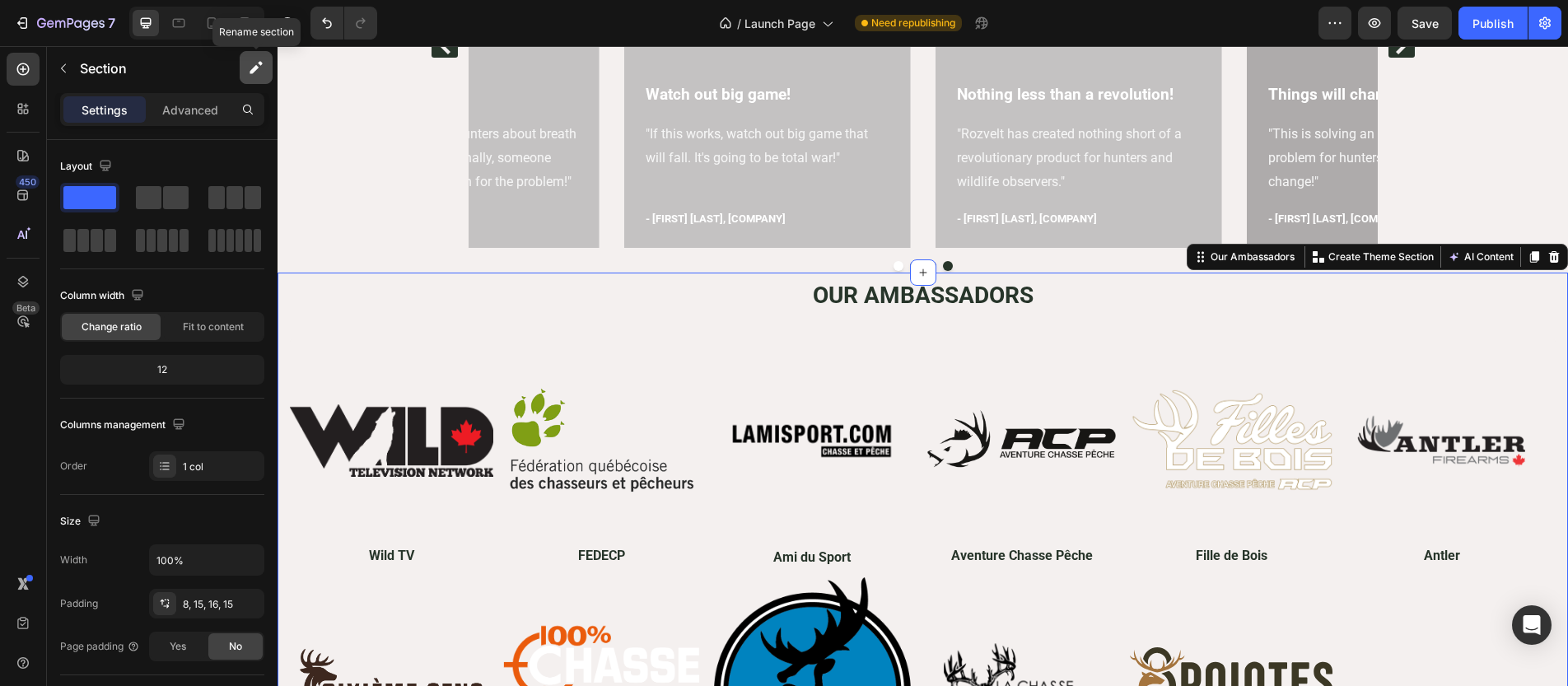 click at bounding box center (256, 68) 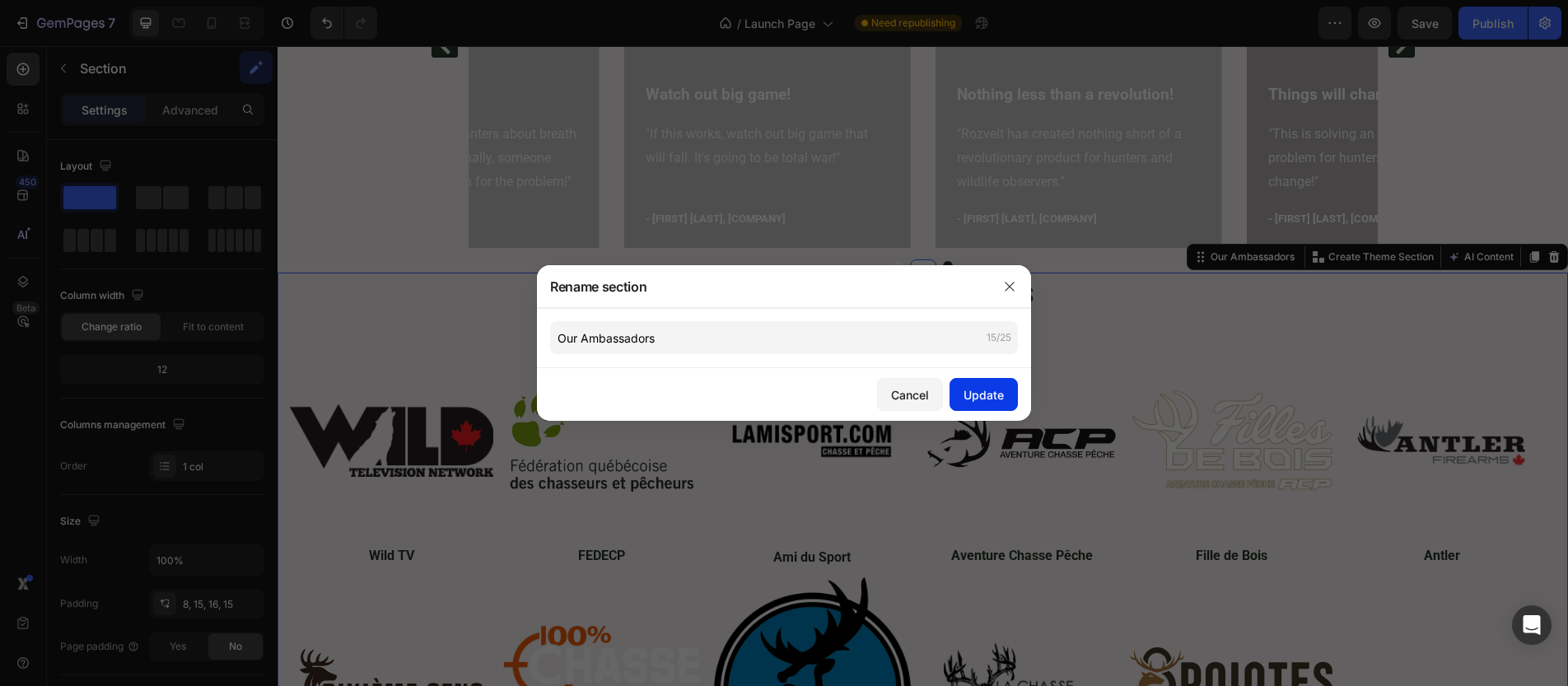 click on "Update" at bounding box center (983, 394) 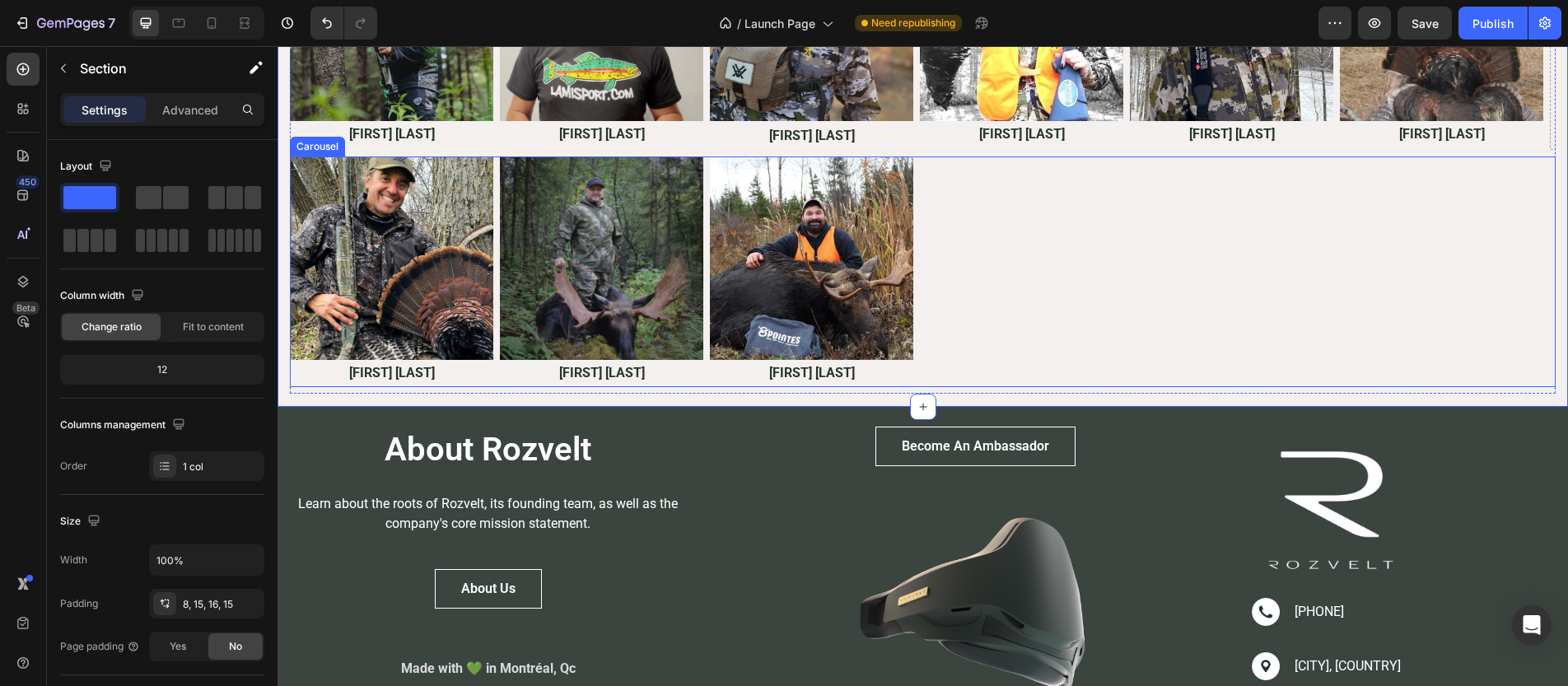scroll, scrollTop: 4711, scrollLeft: 0, axis: vertical 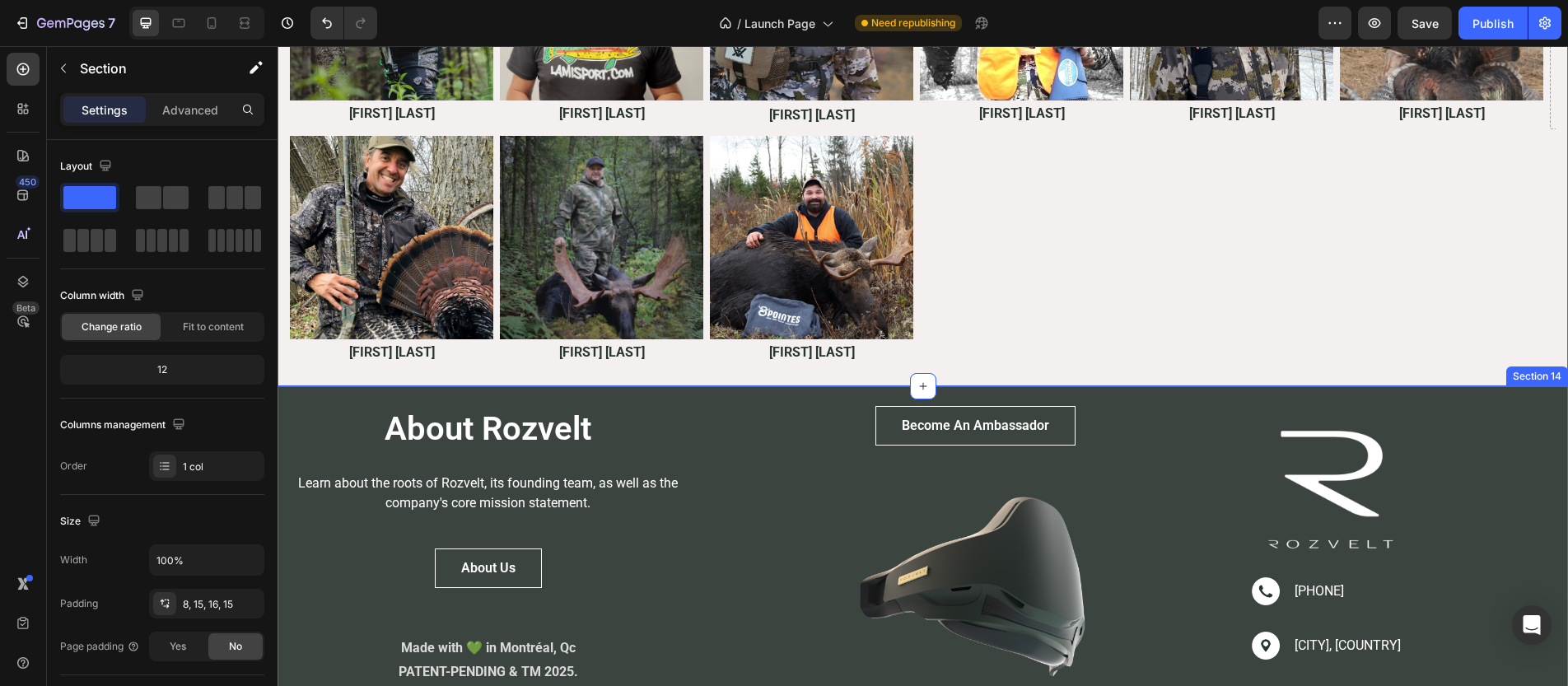 click on "About Rozvelt Heading Learn about the roots of Rozvelt, its founding team, as well as the company's core mission statement.   Text block About Us Button Made with 💚 in Montréal, Qc PATENT-PENDING & TM 2025. All rights reserved Text Block Become An Ambassador Button Image Image Image (833) ROZVELT      Text block Row Image Montreal, Canada Text block Row Image info@rozvelt.com Text block Row Section 14" at bounding box center (922, 564) 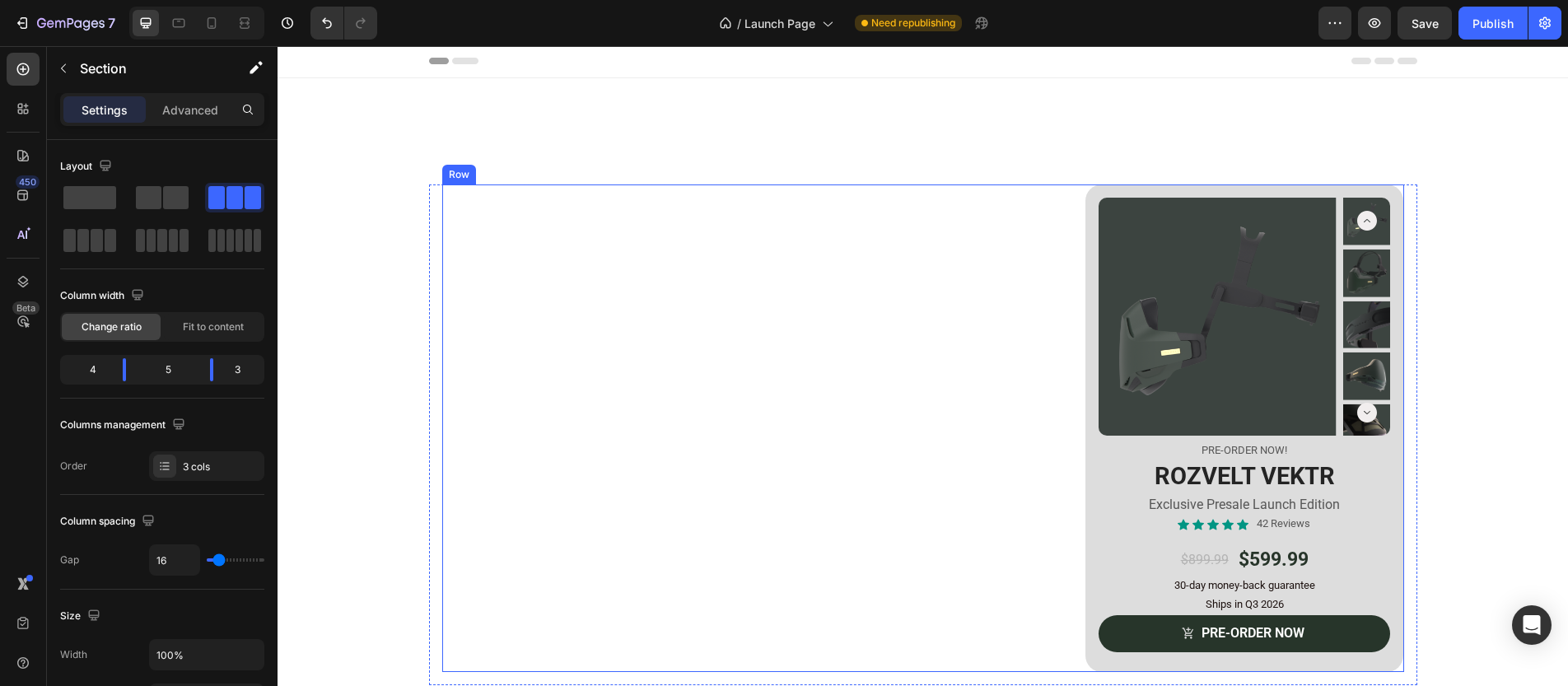scroll, scrollTop: 0, scrollLeft: 0, axis: both 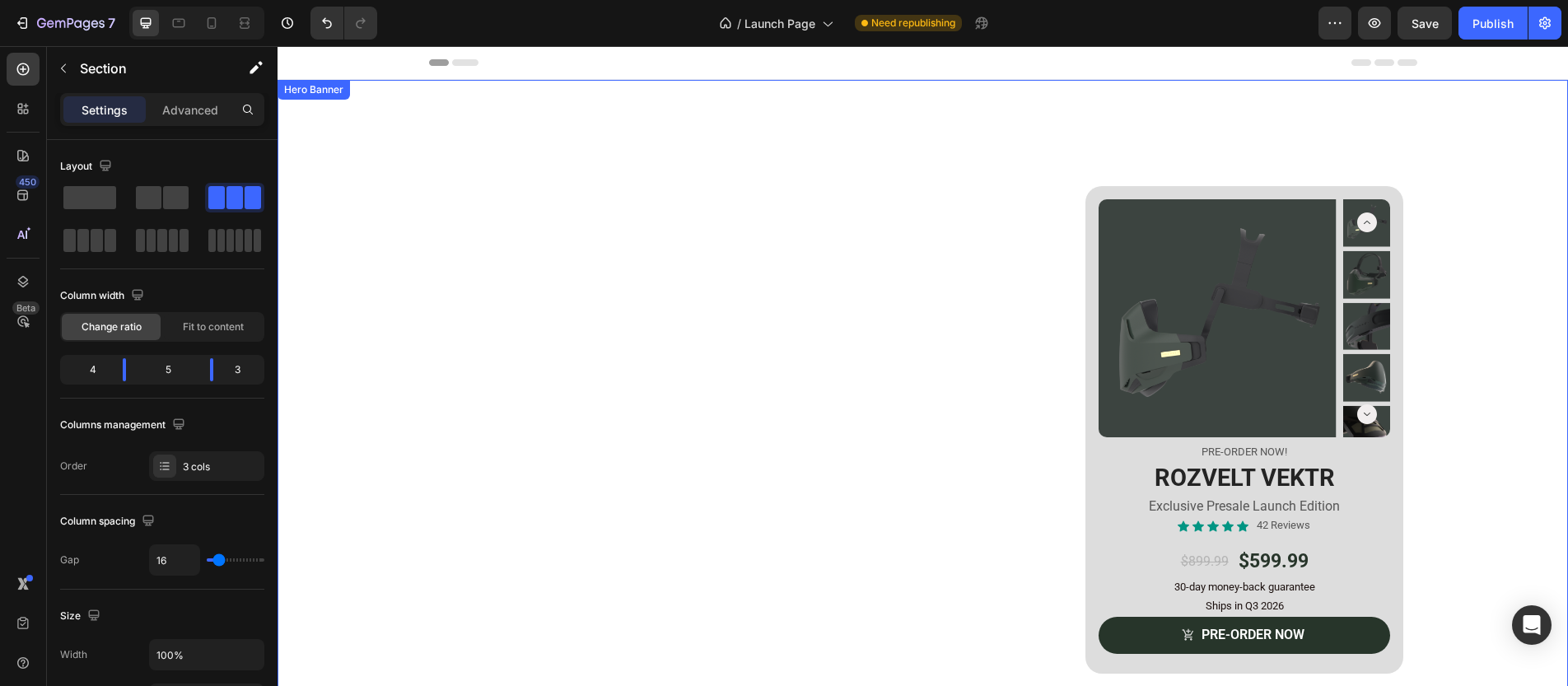 click on "Welcome to the Revolution Heading Pure Breath. Peak Performance. Text Block Master Your Breath. Encounter The Wild. Text Block
Product Images pre-order now! Text Block ROZVELT VEKTR Heading Exclusive Presale Launch Edition Text Block Icon Icon Icon Icon Icon Icon List 42 Reviews Text Block Row $899.99 Product Price Product Price $599.99 Product Price Product Price Row 30-day money-back guarantee  Text Block Ships in Q3 2026 Text Block
PRE-ORDER NOW Add to Cart Row Product Row Row Row Hero Banner" at bounding box center [922, 442] 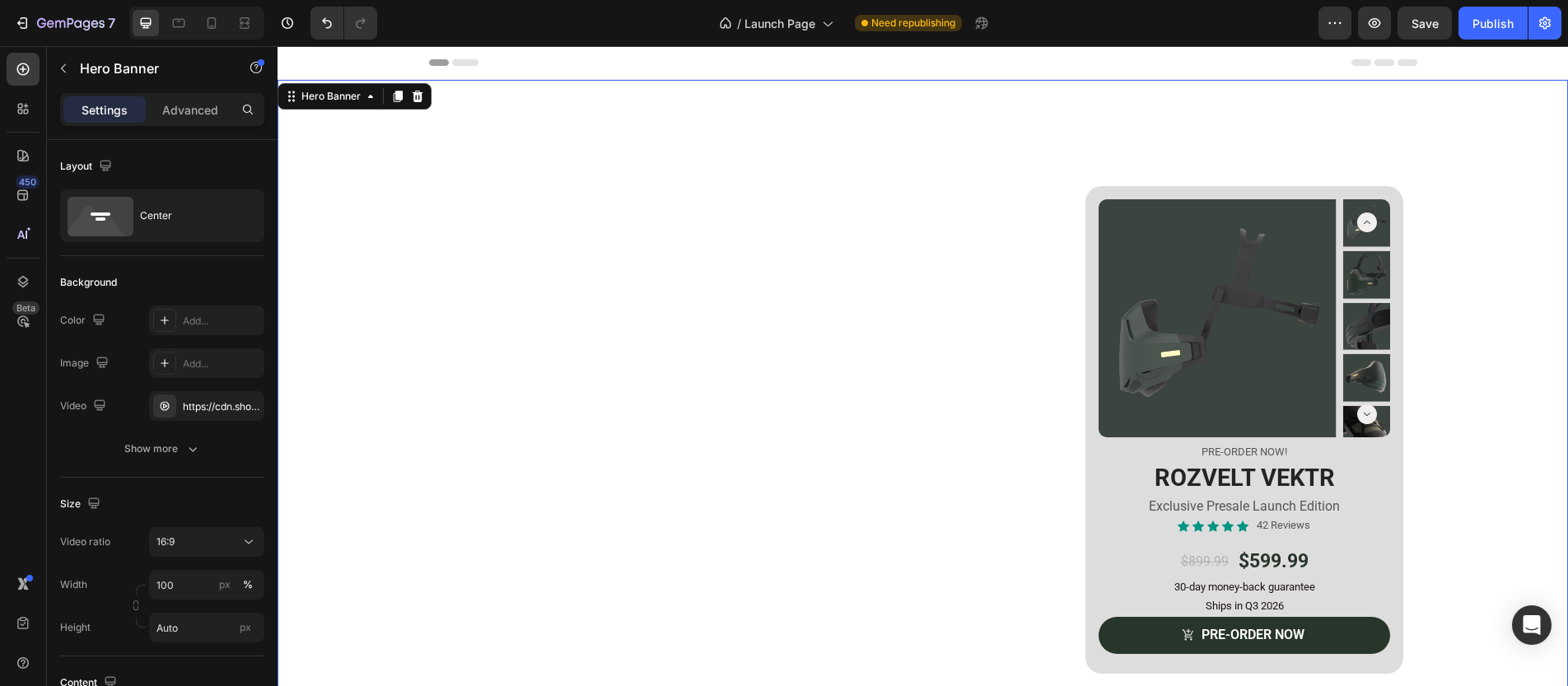 click at bounding box center (922, 442) 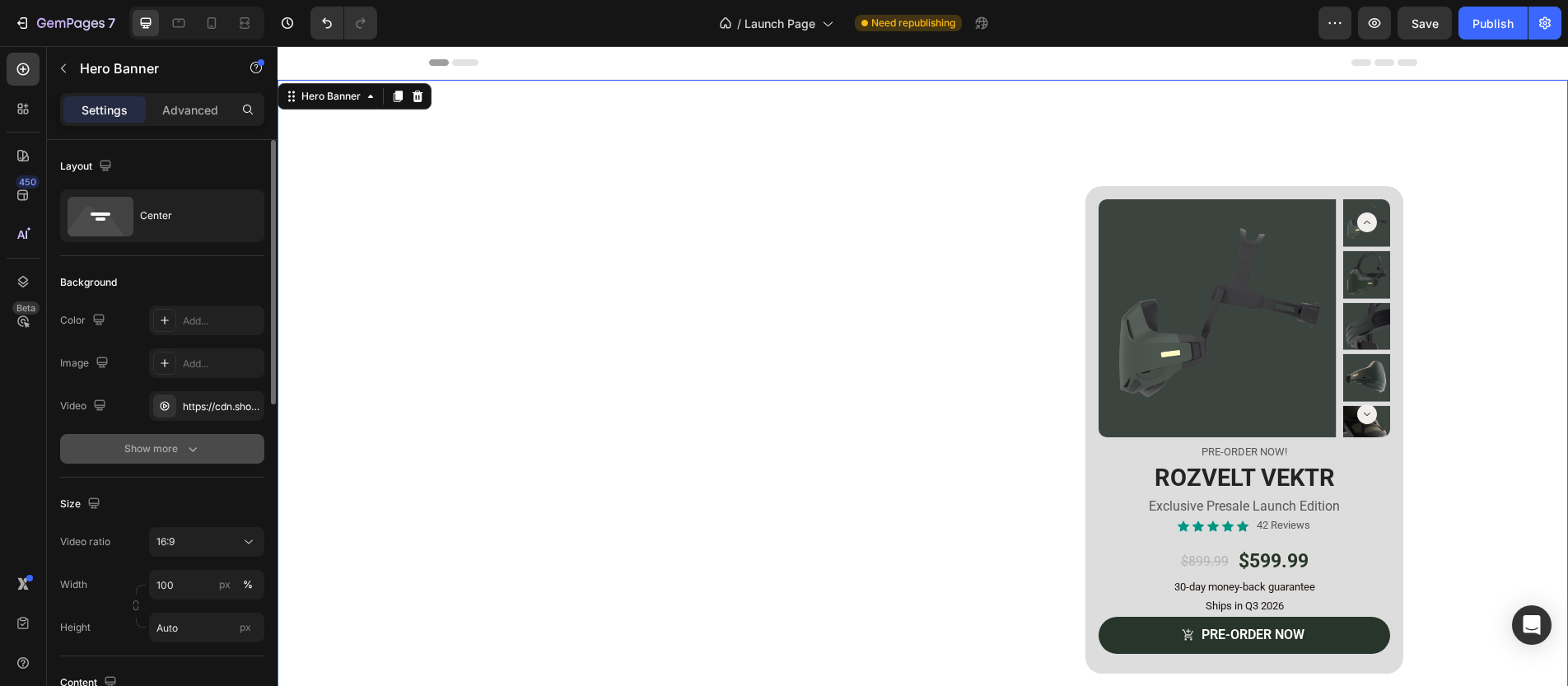 click on "Show more" at bounding box center (162, 449) 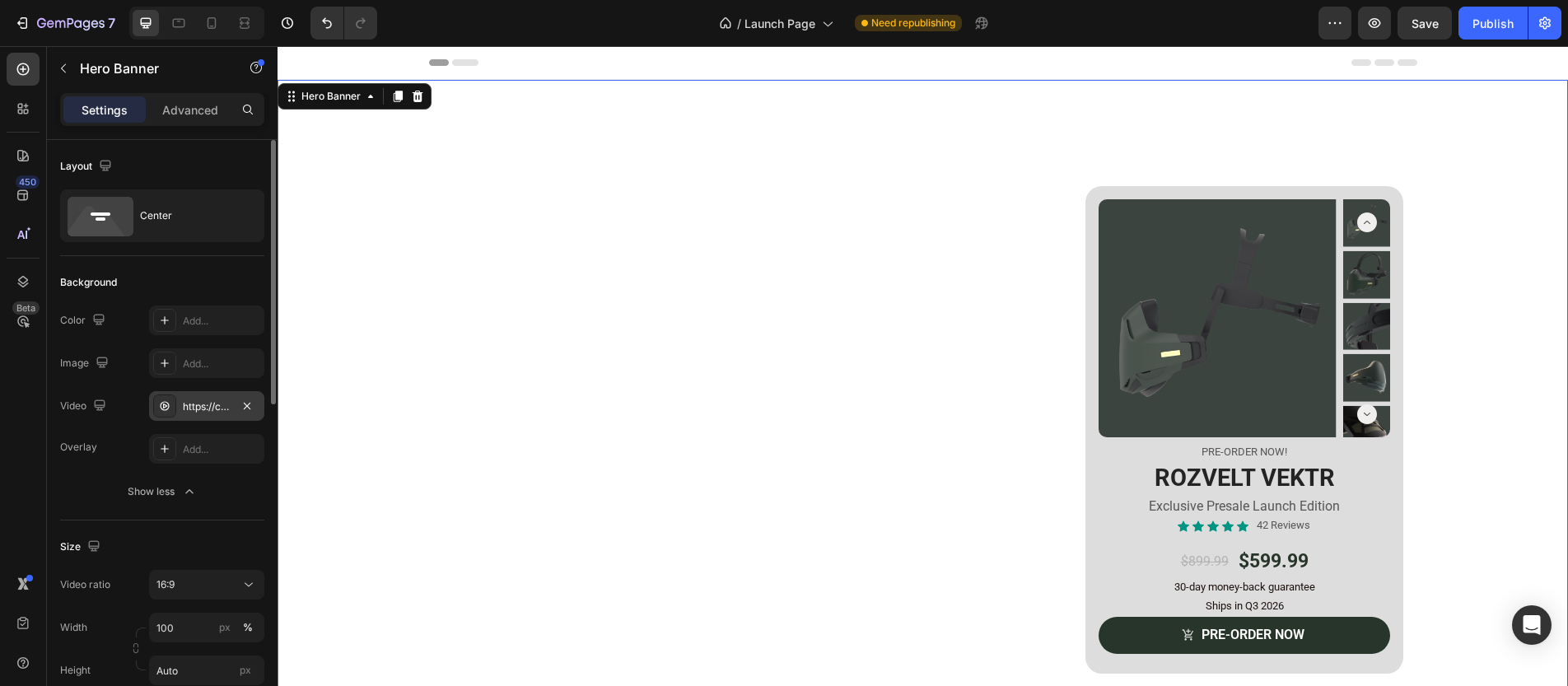 click on "https://cdn.shopify.com/videos/c/o/v/fe64893c4ab4456d8d4dcf74dddd203e.mp4" at bounding box center [207, 407] 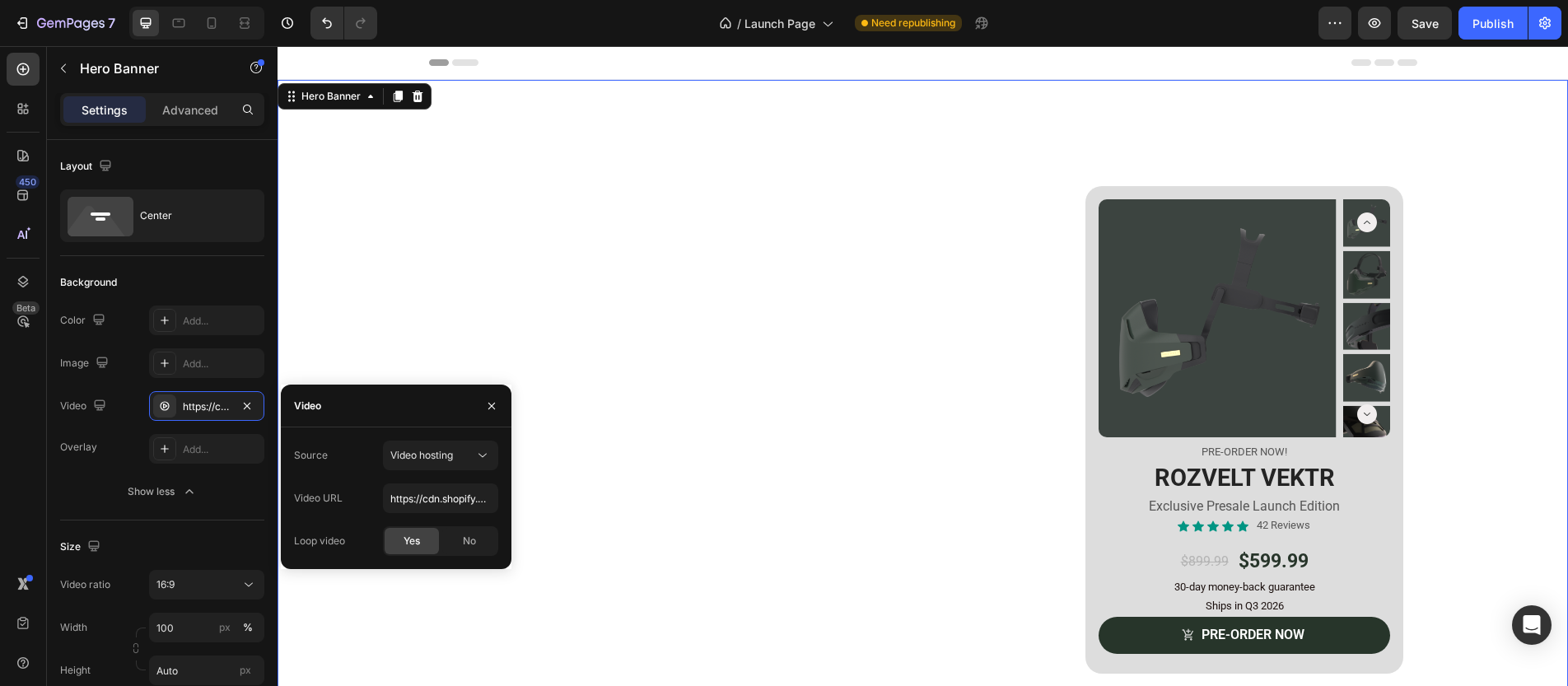 click on "450 Beta" at bounding box center [23, 310] 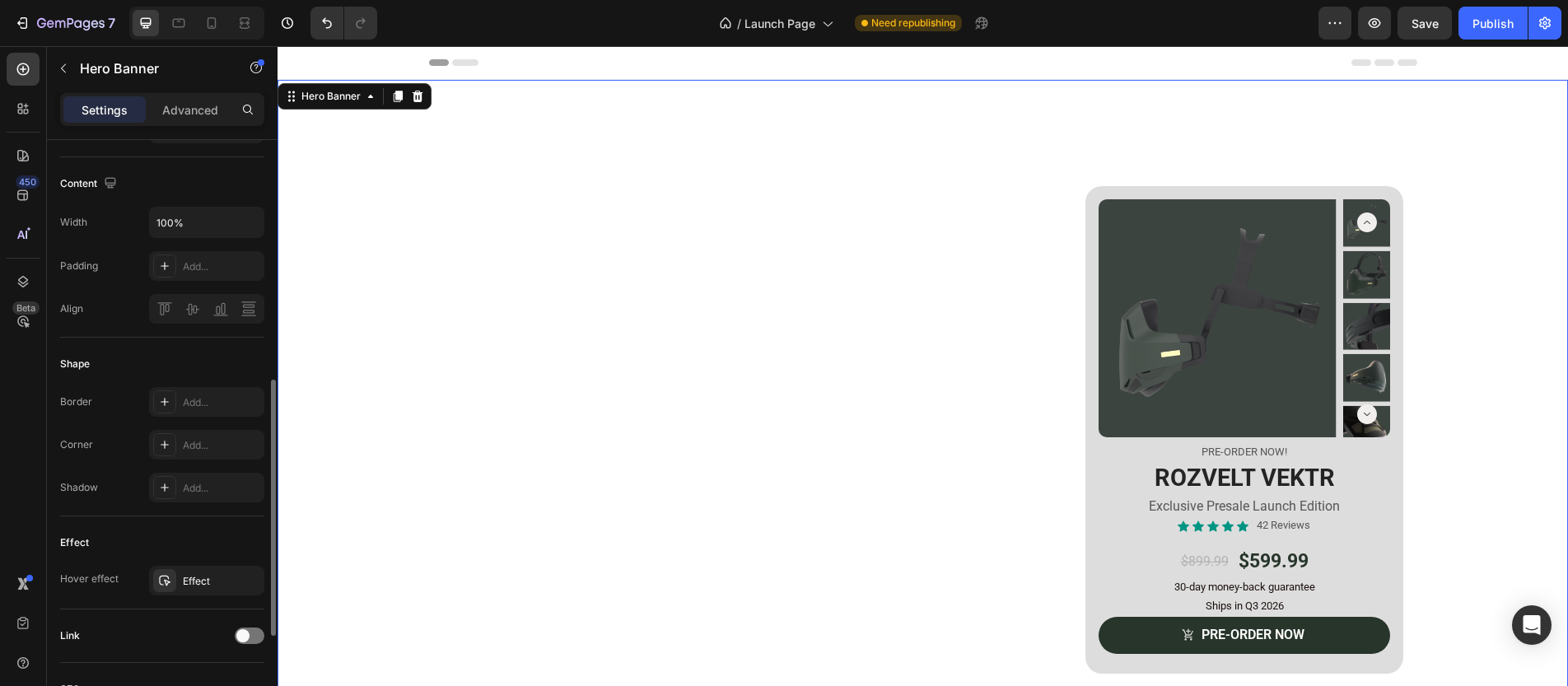 scroll, scrollTop: 663, scrollLeft: 0, axis: vertical 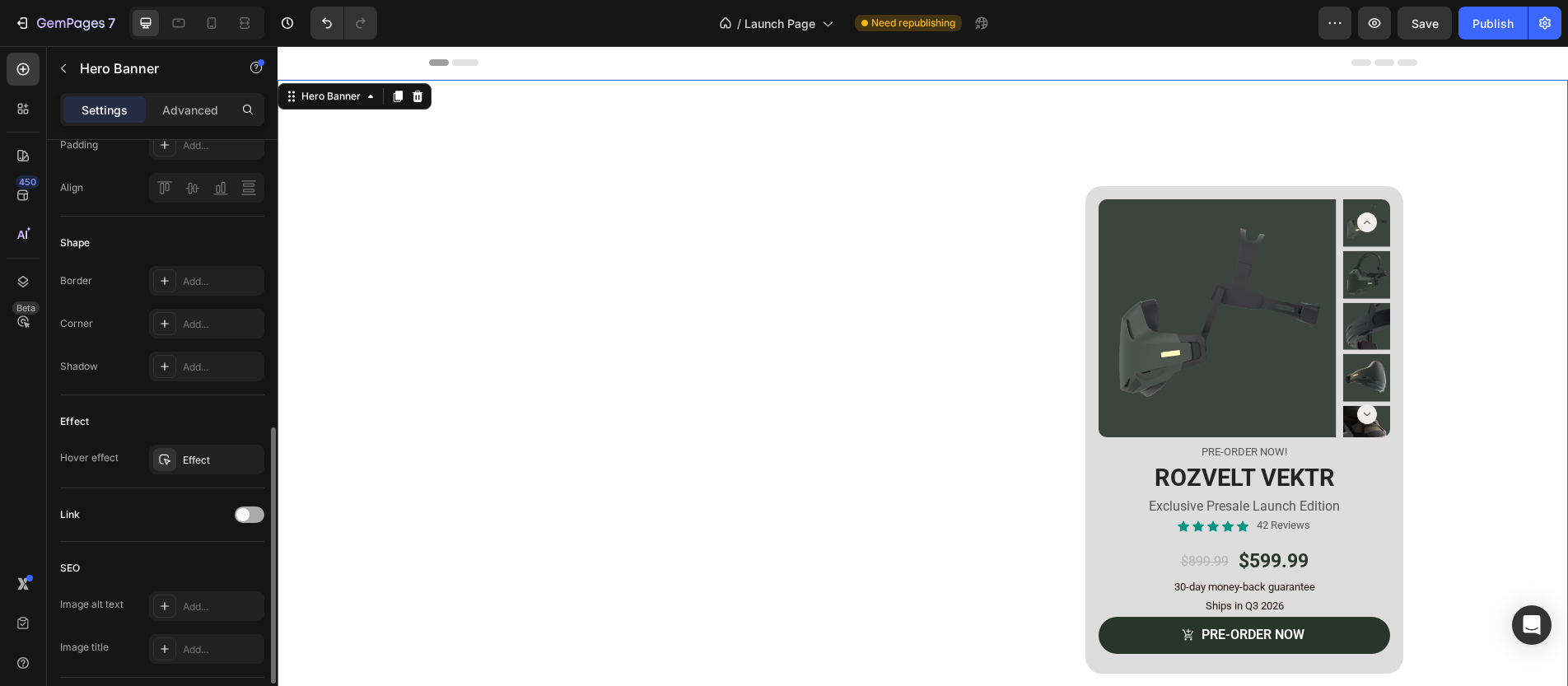 click at bounding box center (243, 515) 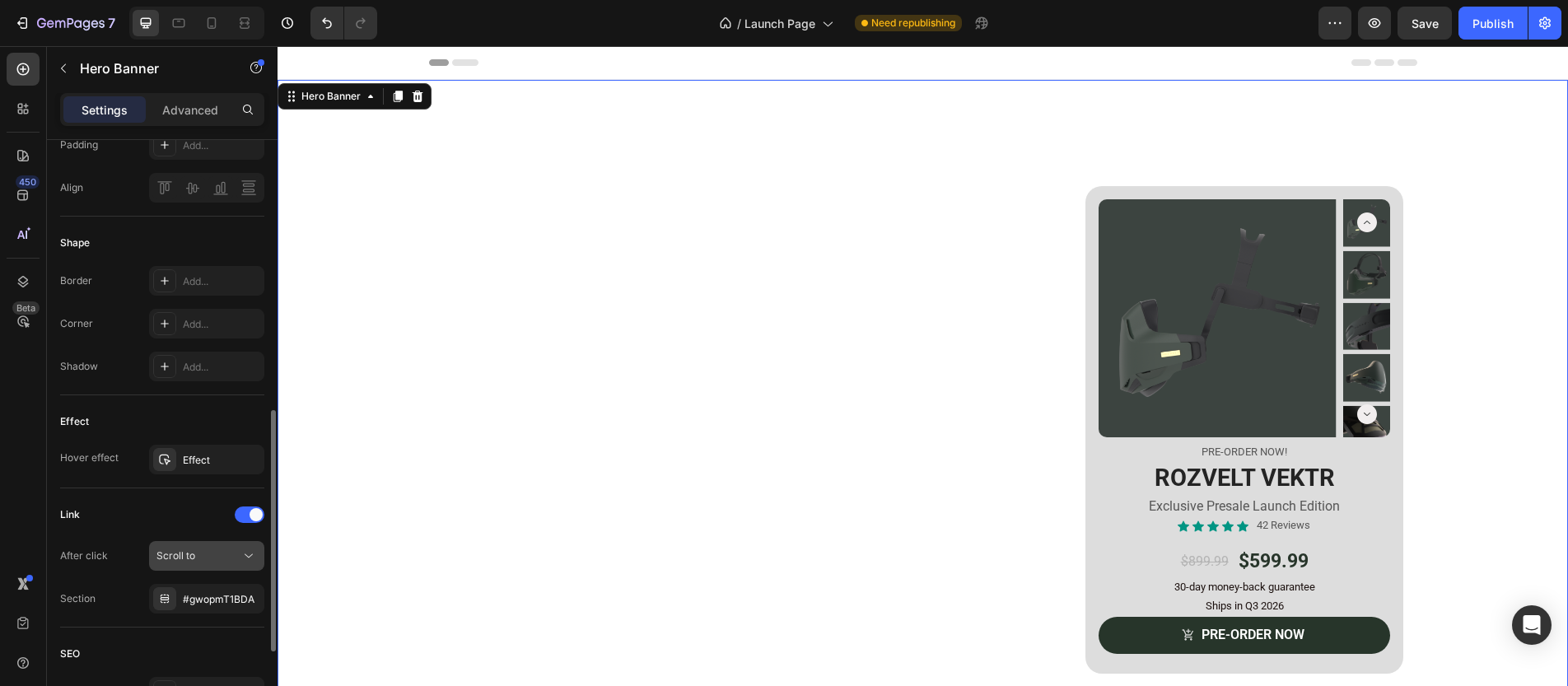 click on "Scroll to" 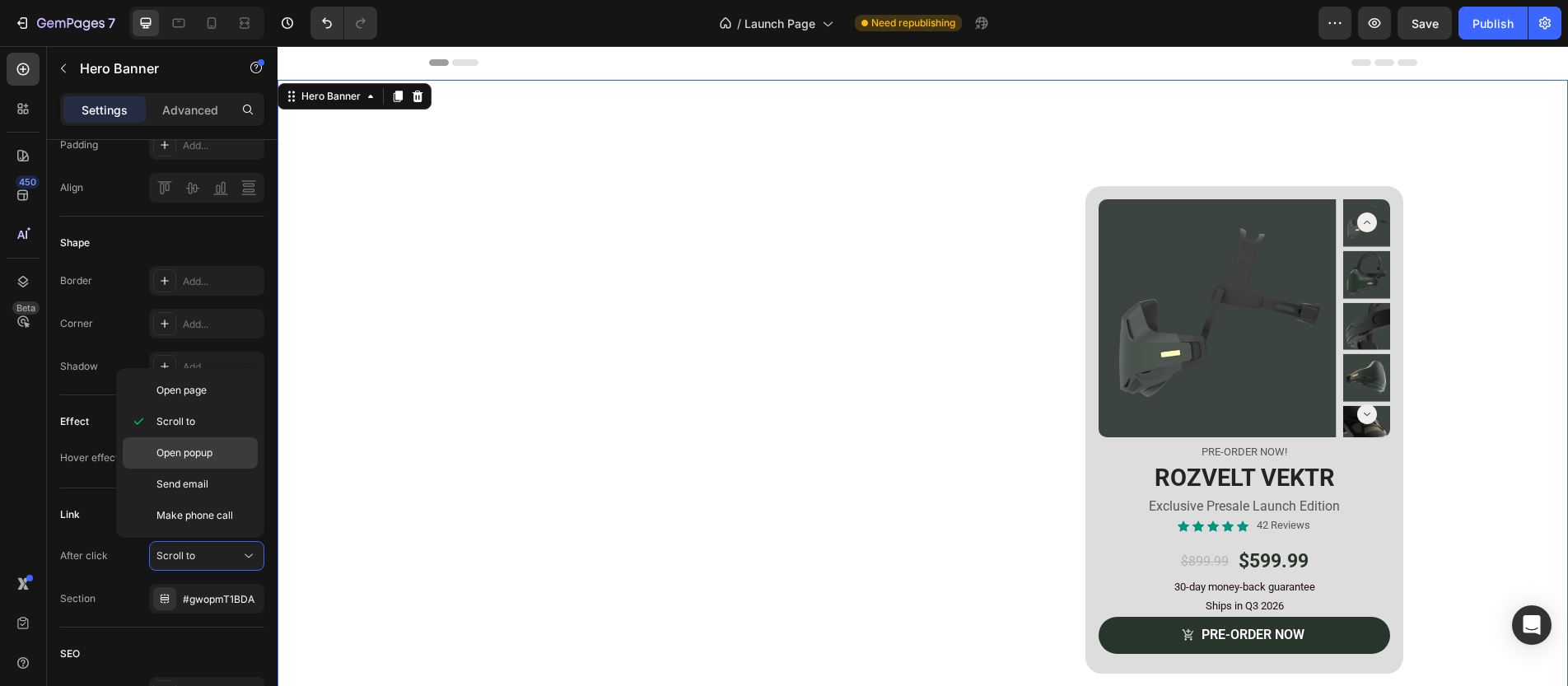 click on "Open popup" at bounding box center [203, 453] 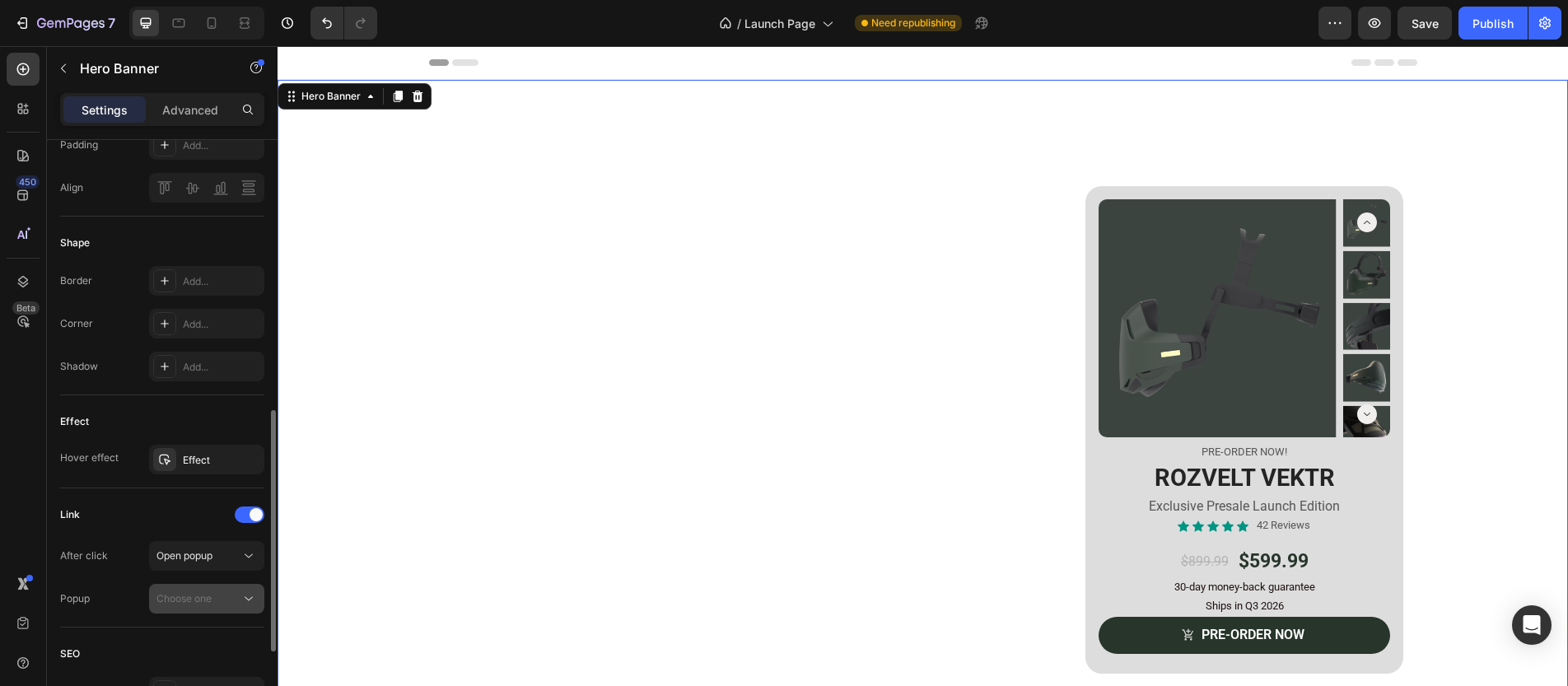 click on "Choose one" at bounding box center [184, 598] 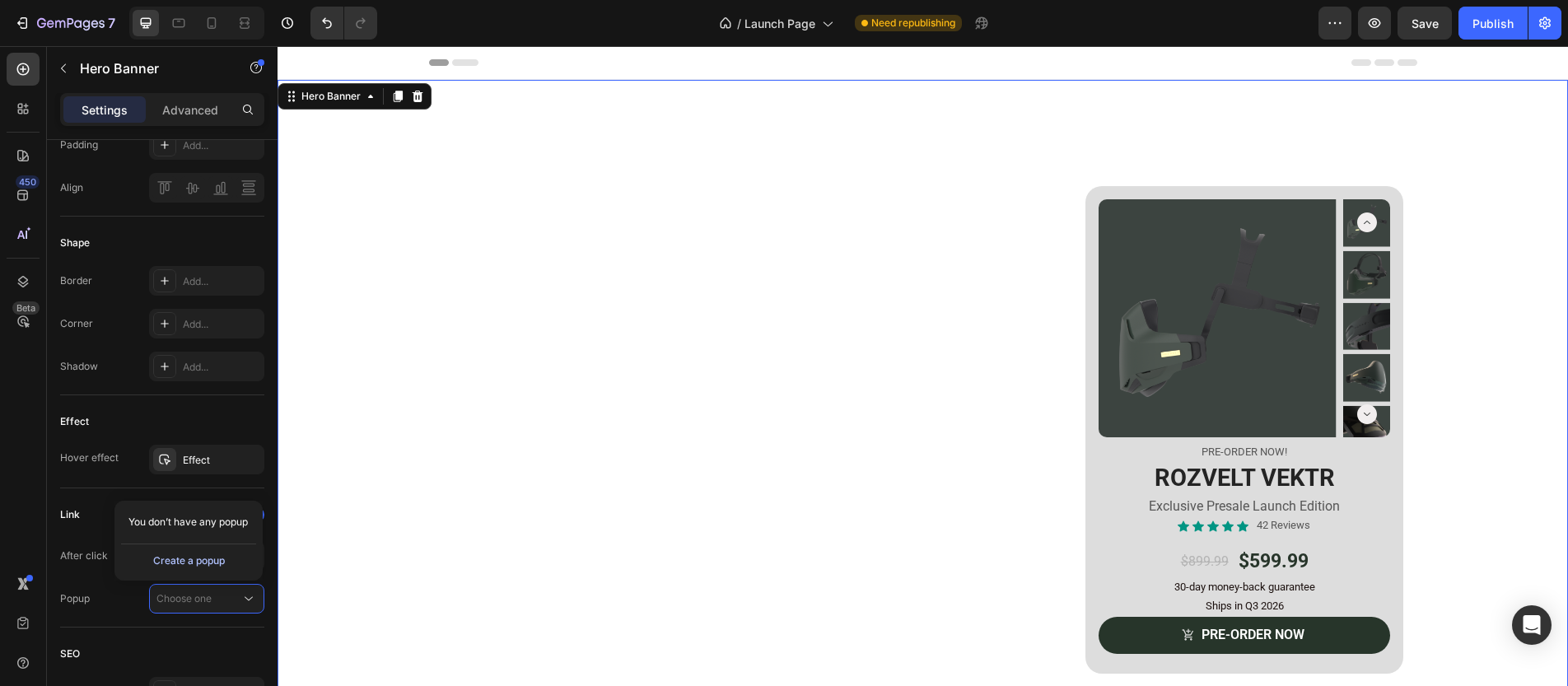 click on "Create a popup" at bounding box center [189, 561] 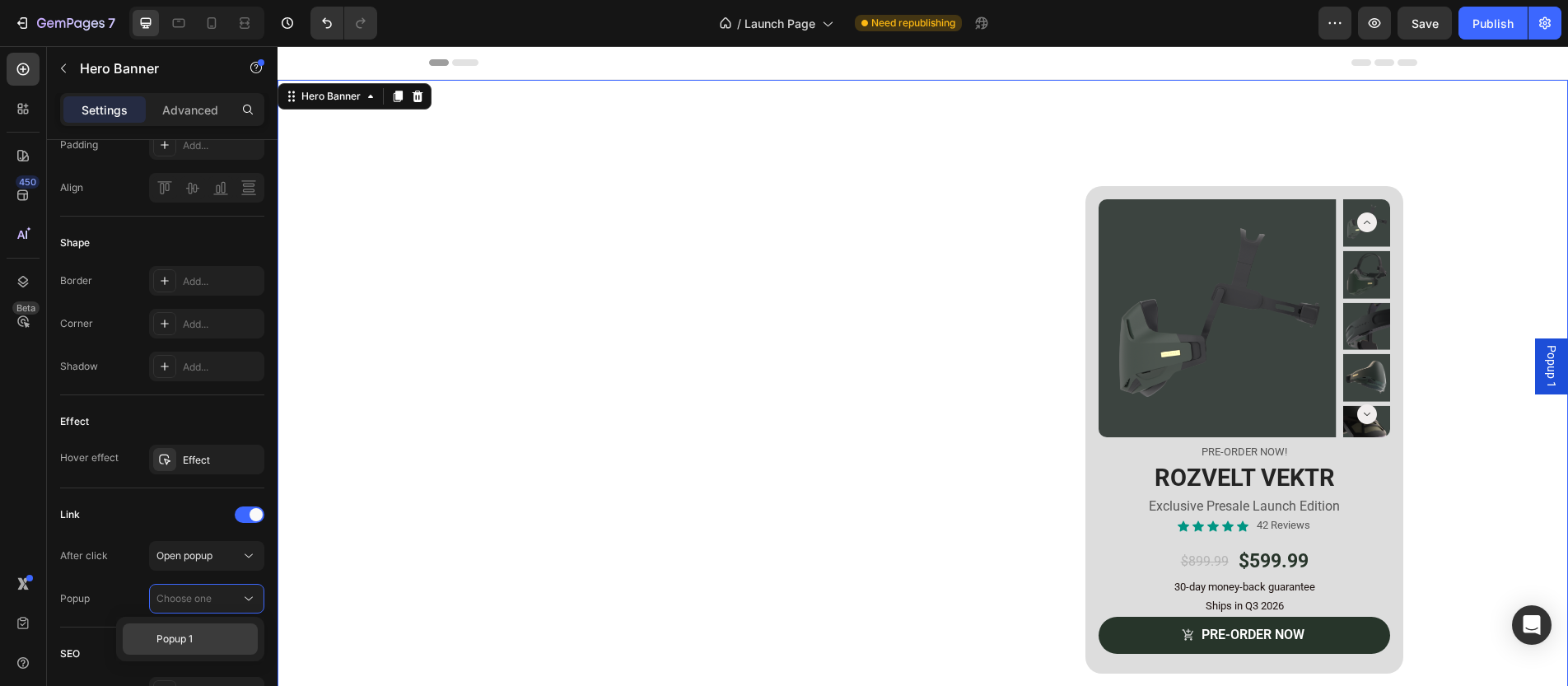 click on "Popup 1" at bounding box center (175, 639) 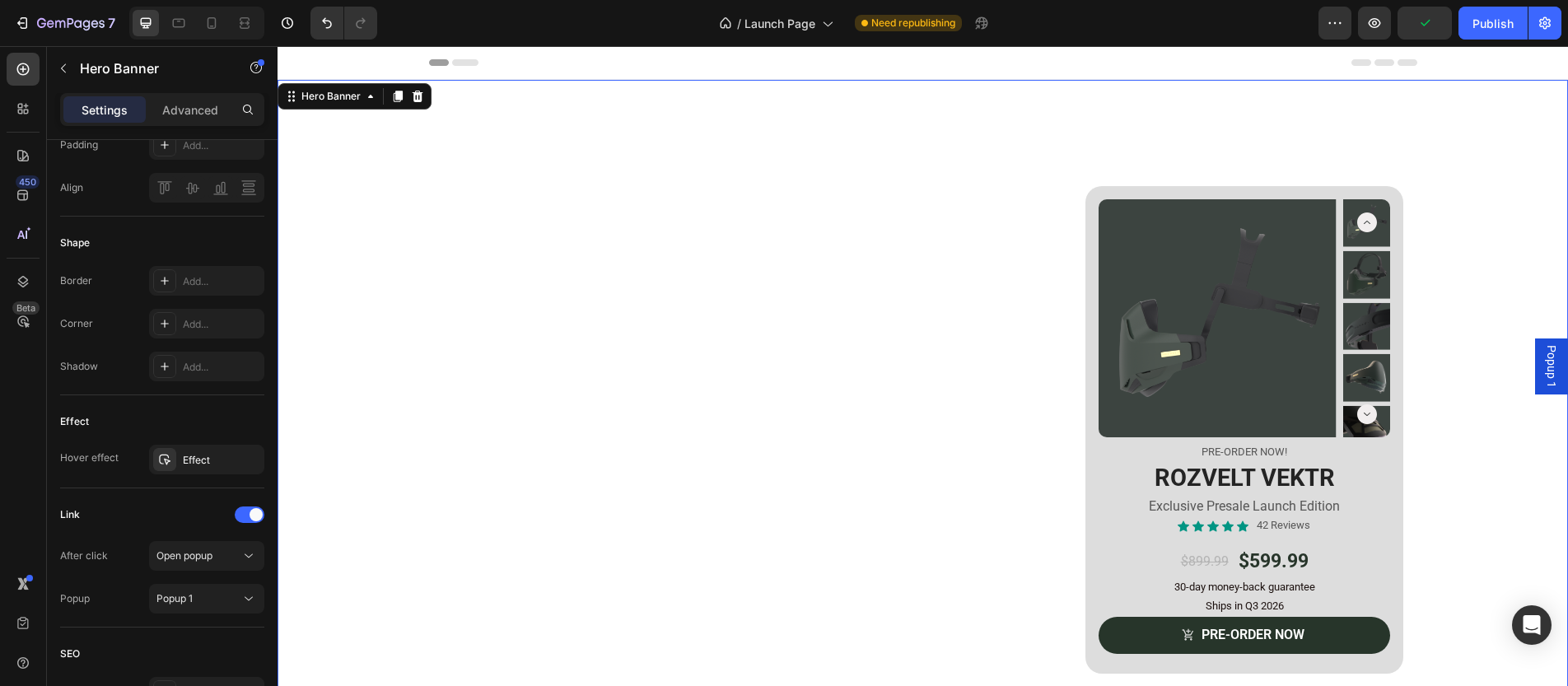 click on "Popup 1" at bounding box center (1552, 366) 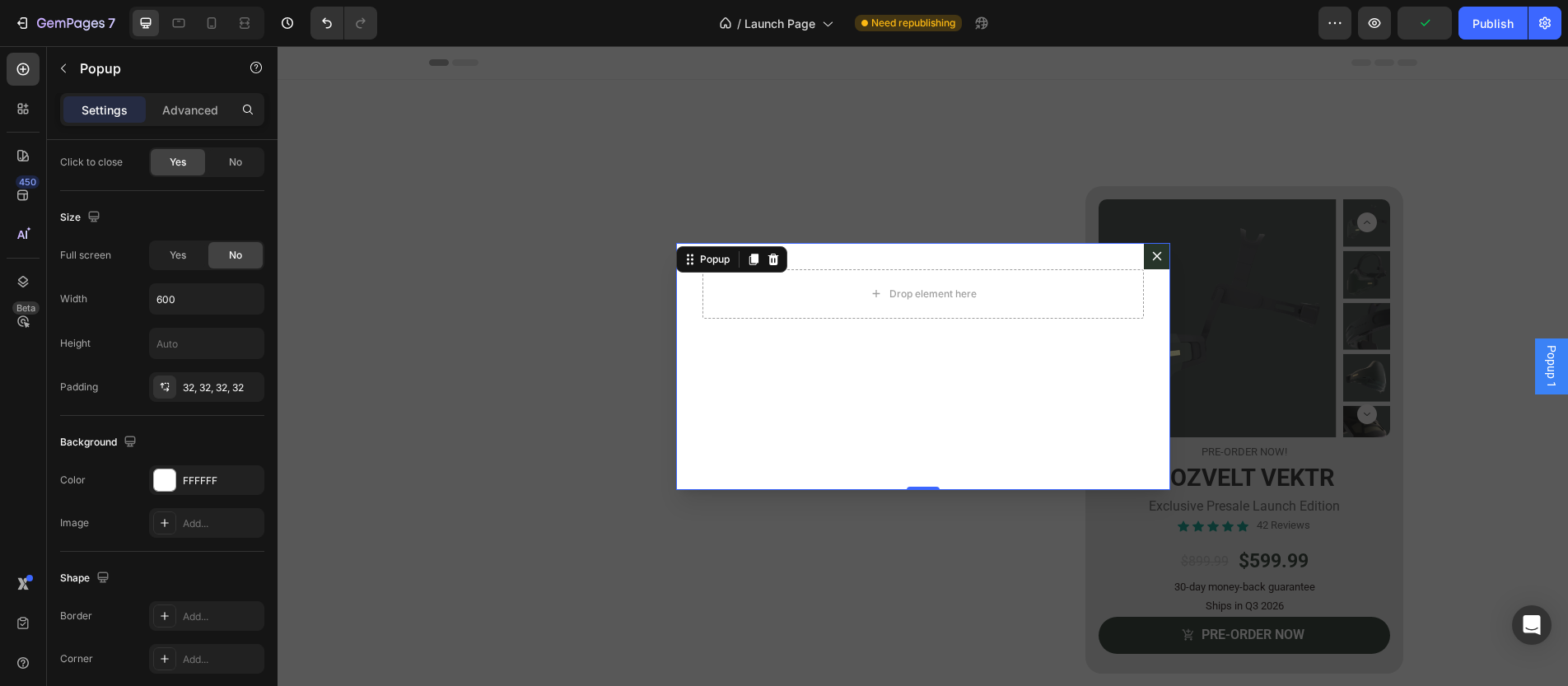 scroll, scrollTop: 0, scrollLeft: 0, axis: both 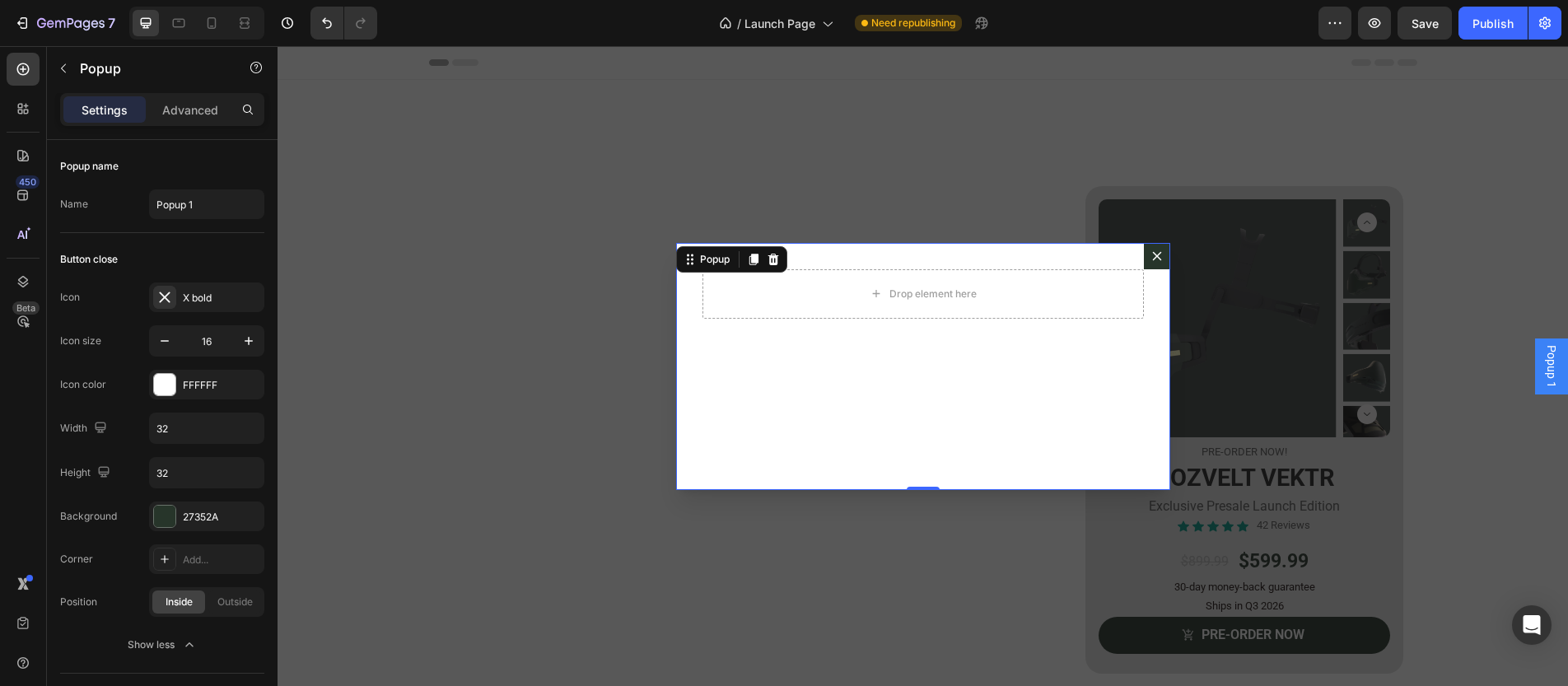 click on "Drop element here" at bounding box center [923, 366] 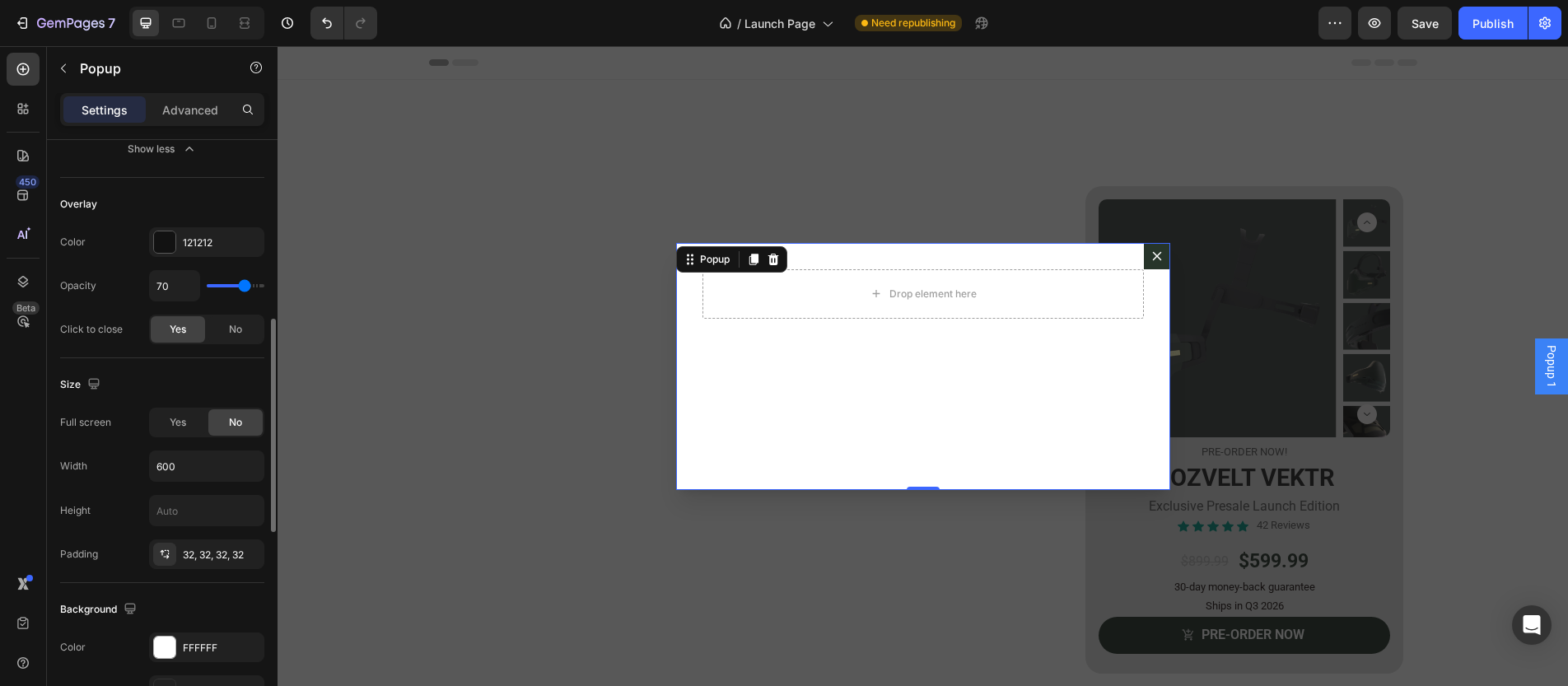 scroll, scrollTop: 132, scrollLeft: 0, axis: vertical 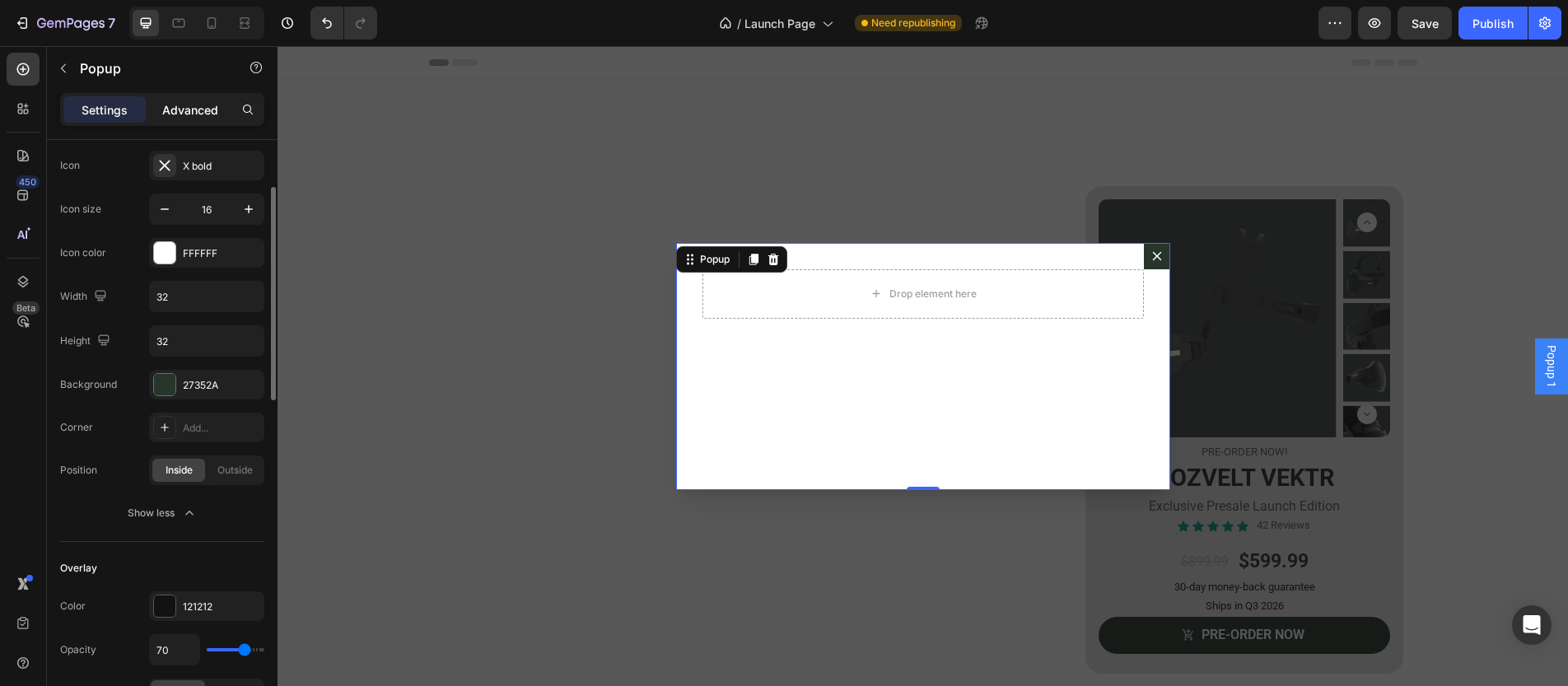 click on "Advanced" 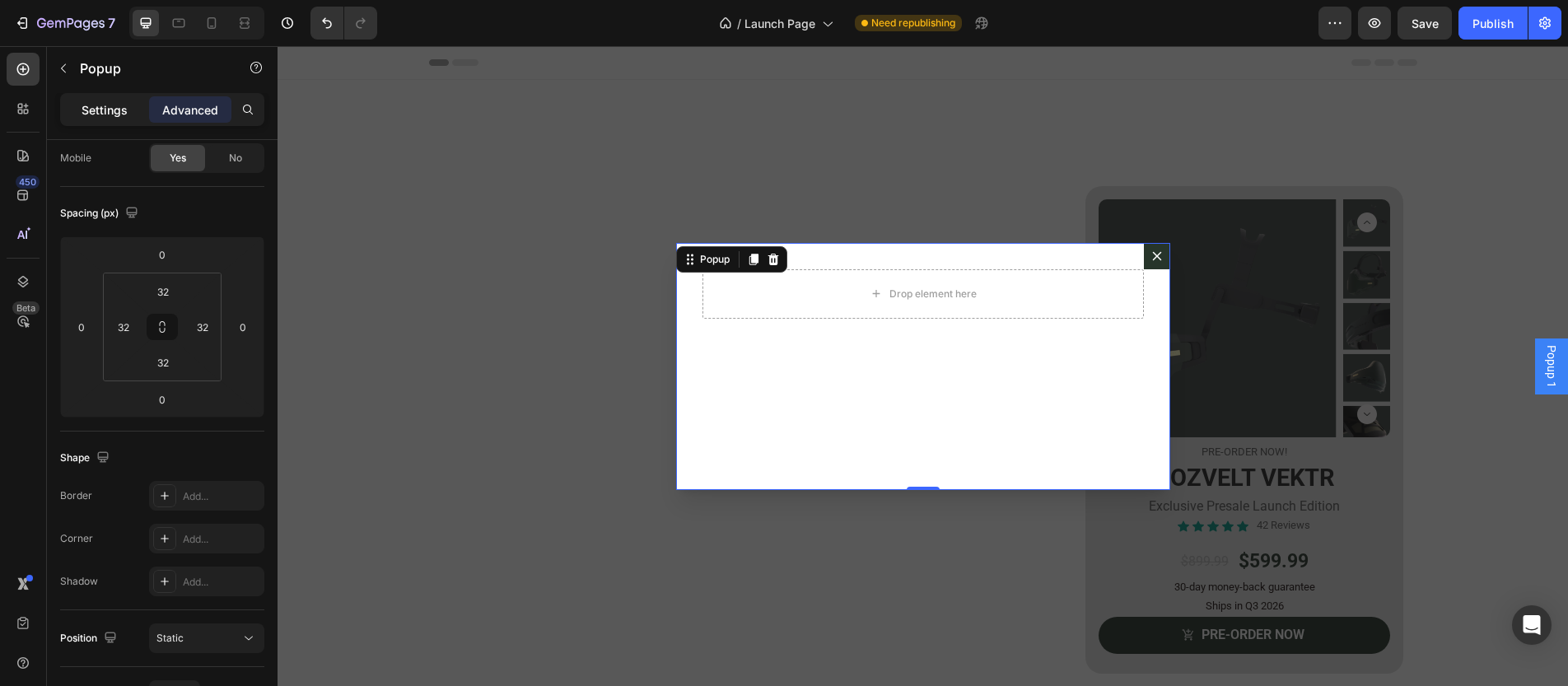 click on "Settings" at bounding box center (105, 110) 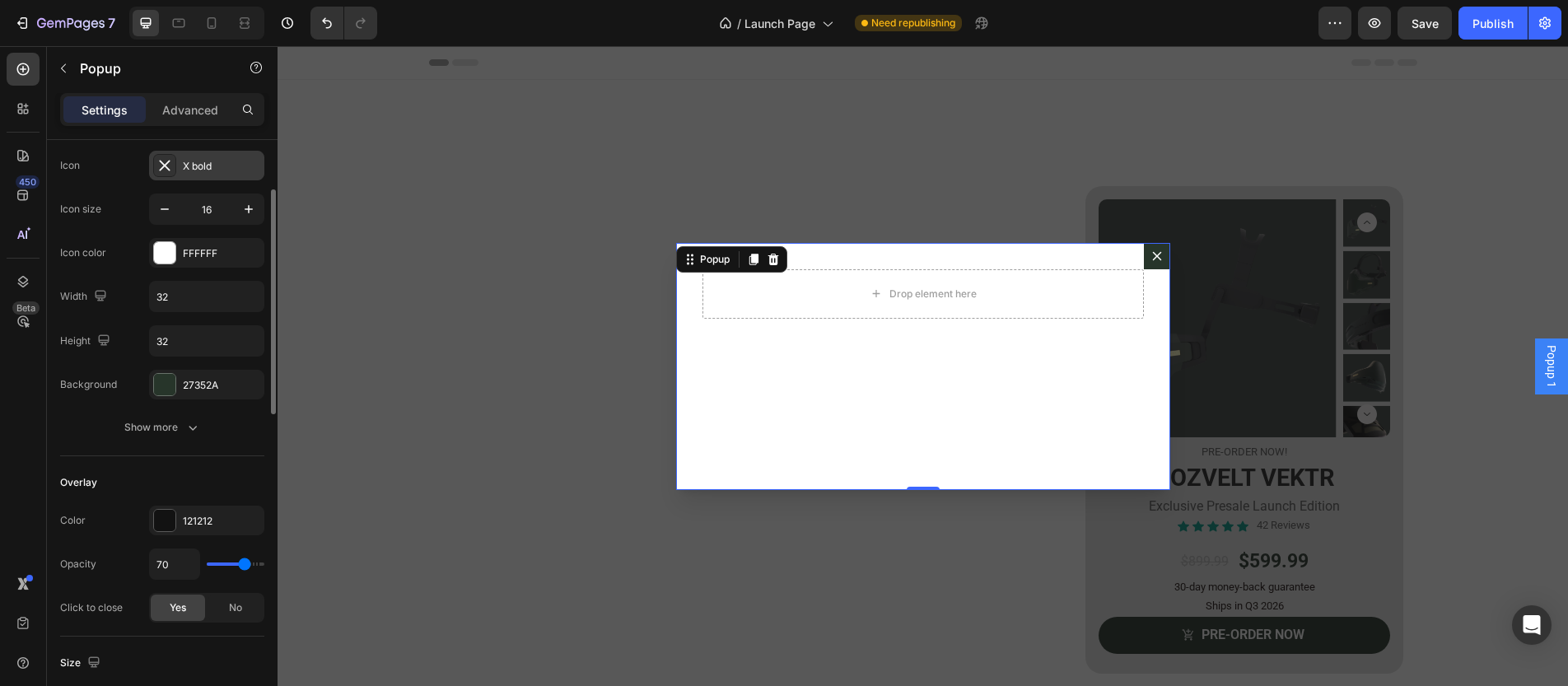 click on "X bold" at bounding box center [222, 166] 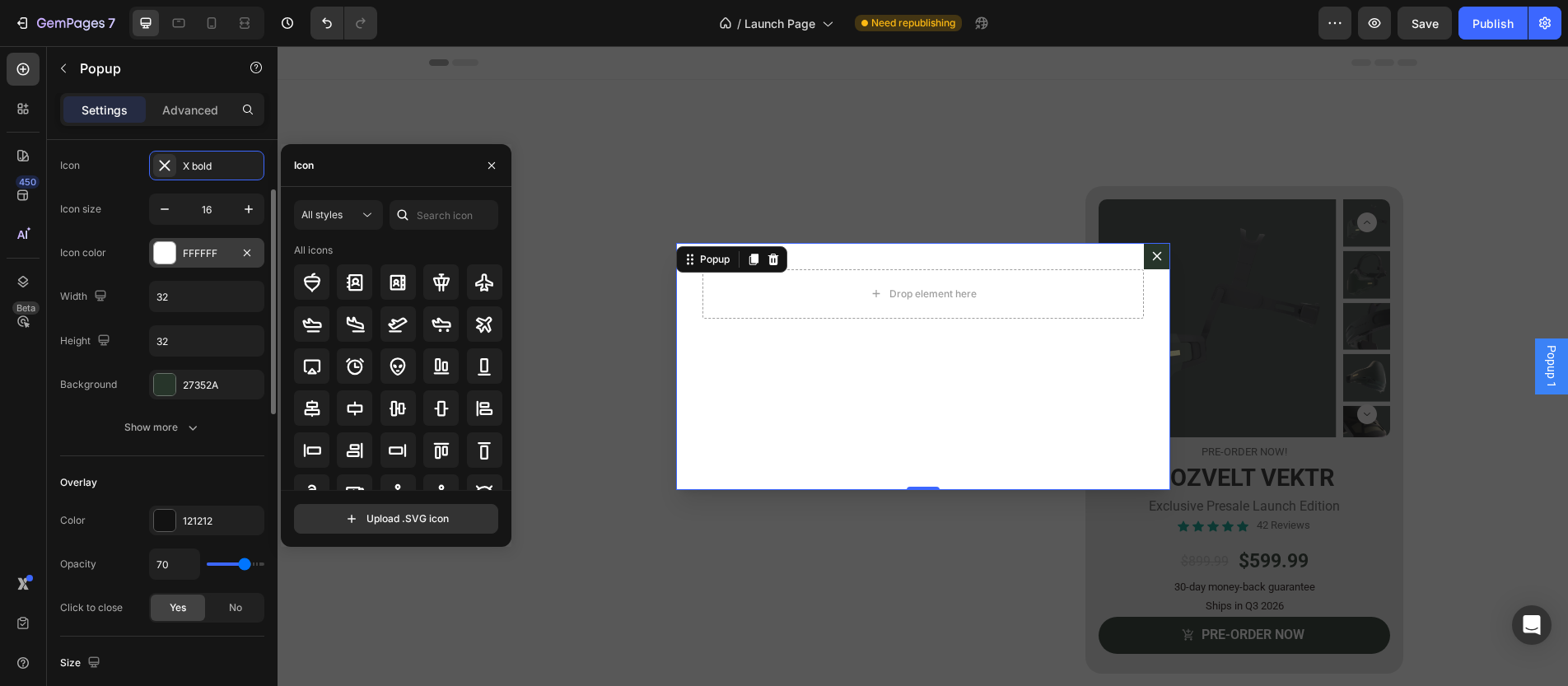 click on "FFFFFF" at bounding box center (207, 254) 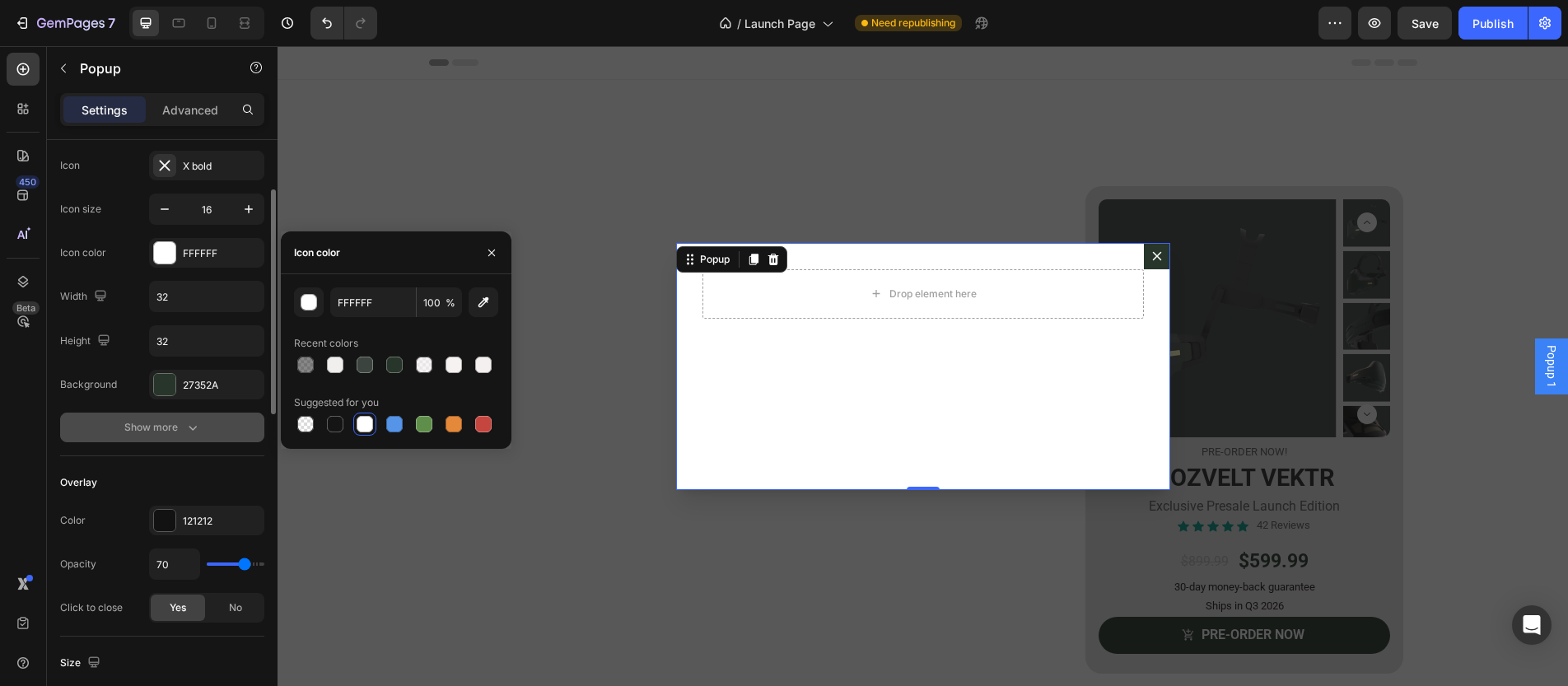 click on "Show more" at bounding box center [162, 427] 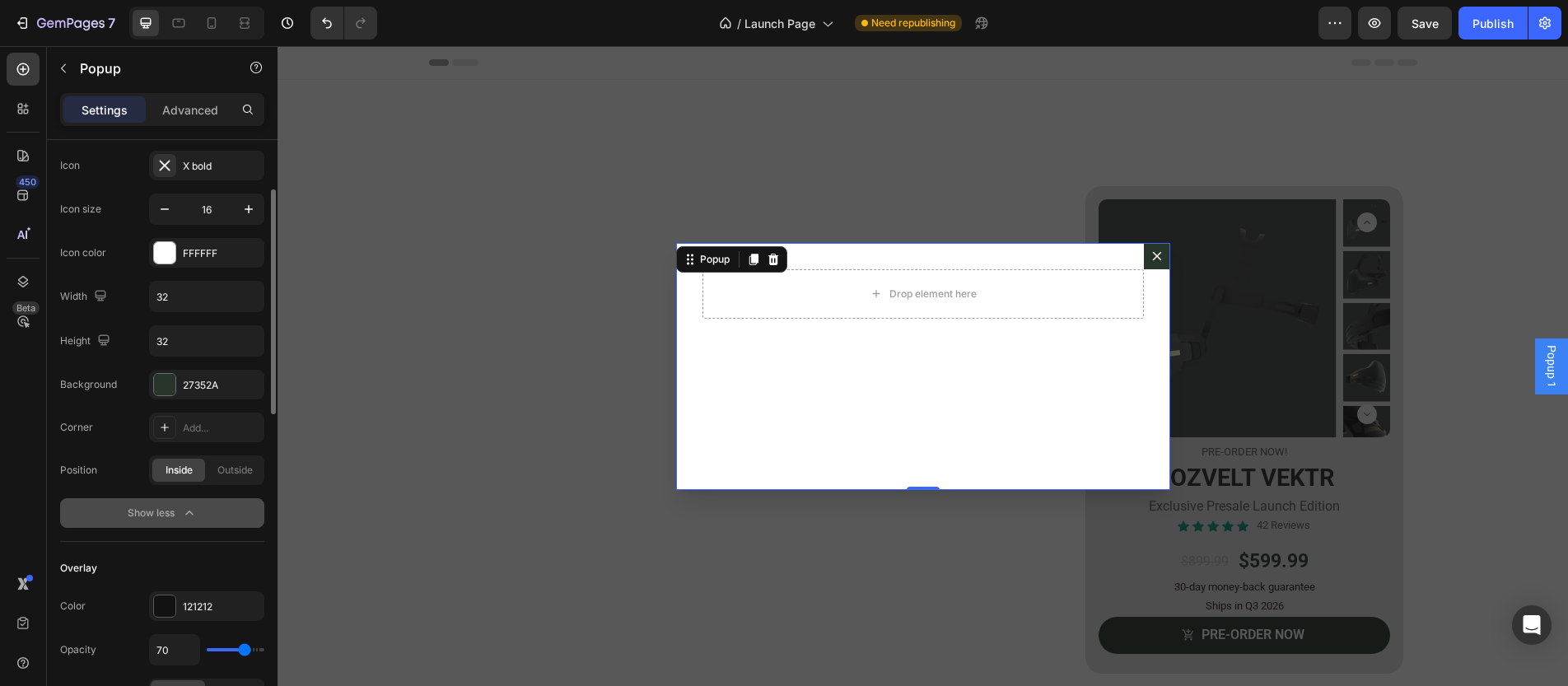 click on "Show less" 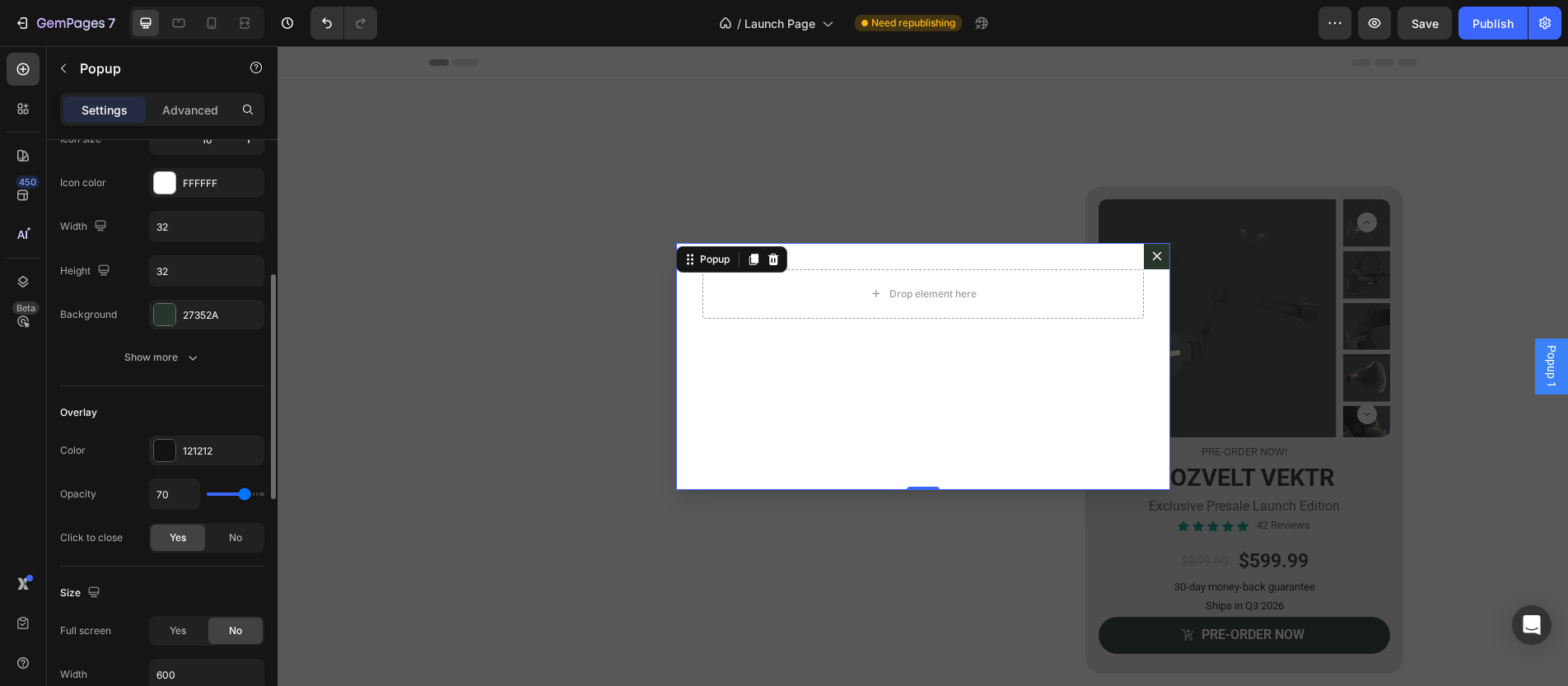 scroll, scrollTop: 244, scrollLeft: 0, axis: vertical 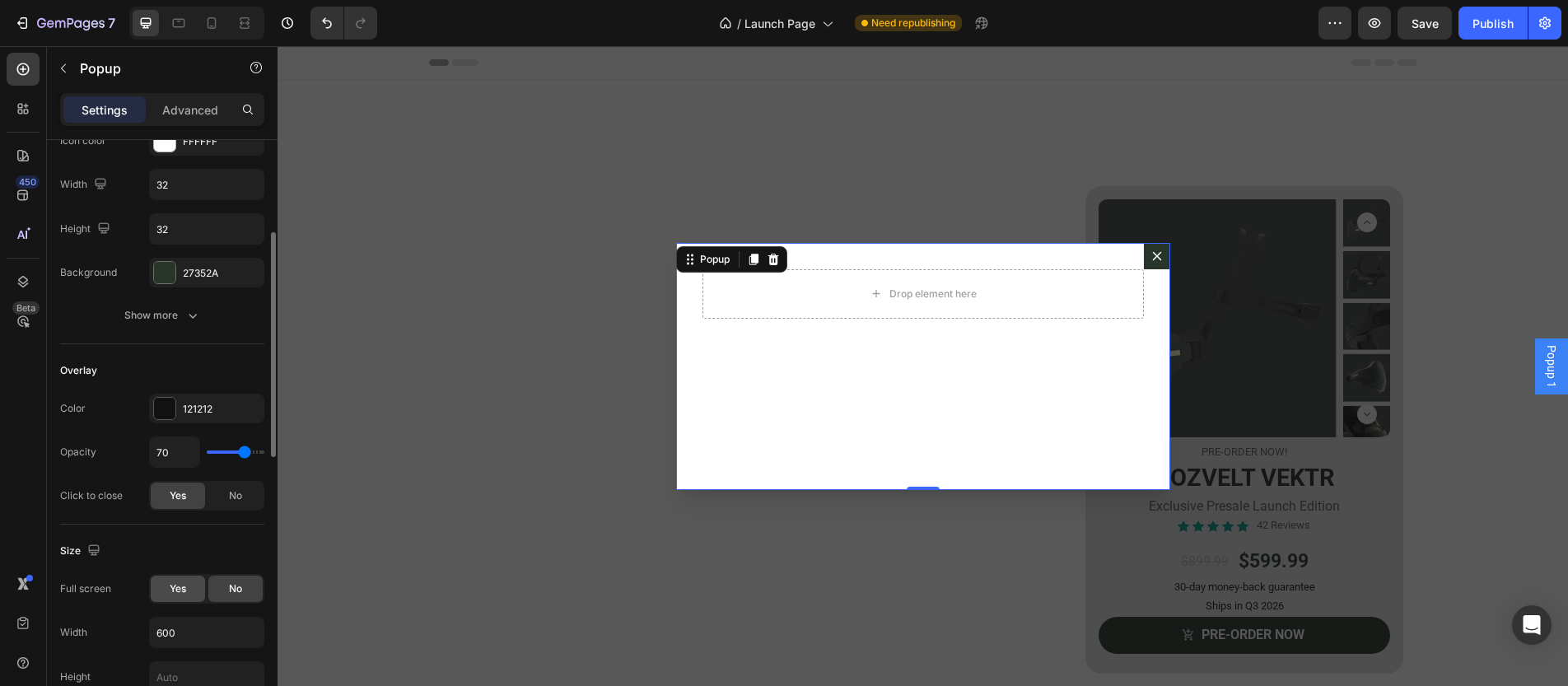 click on "Yes" 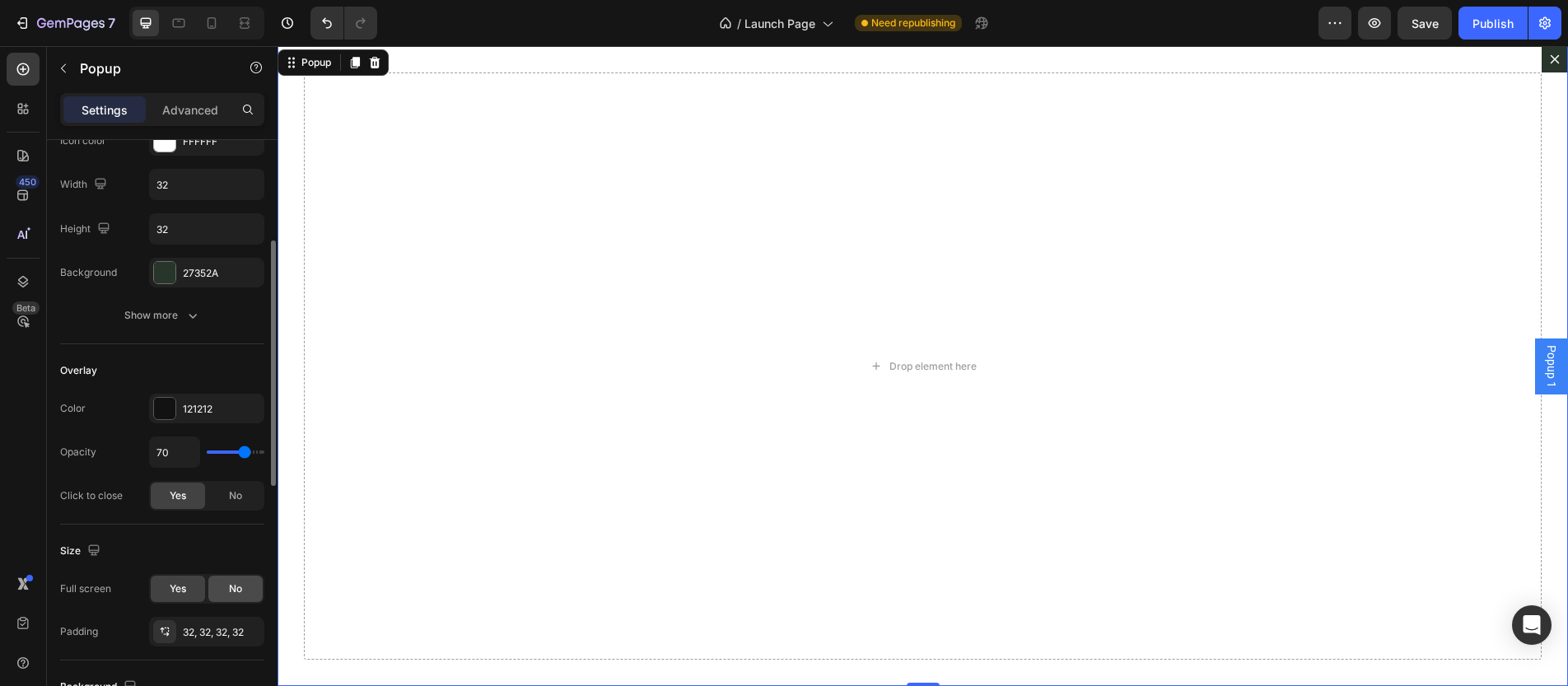 click on "No" 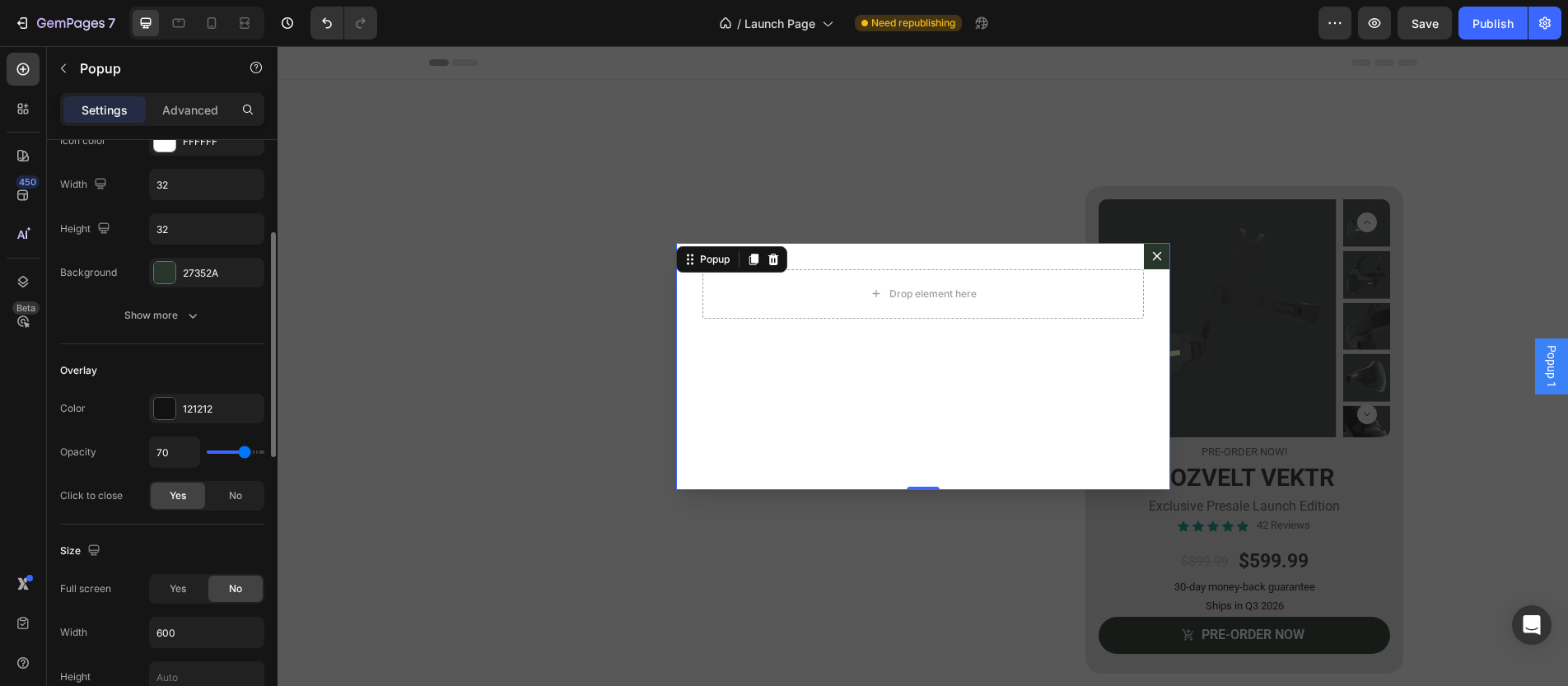 scroll, scrollTop: 344, scrollLeft: 0, axis: vertical 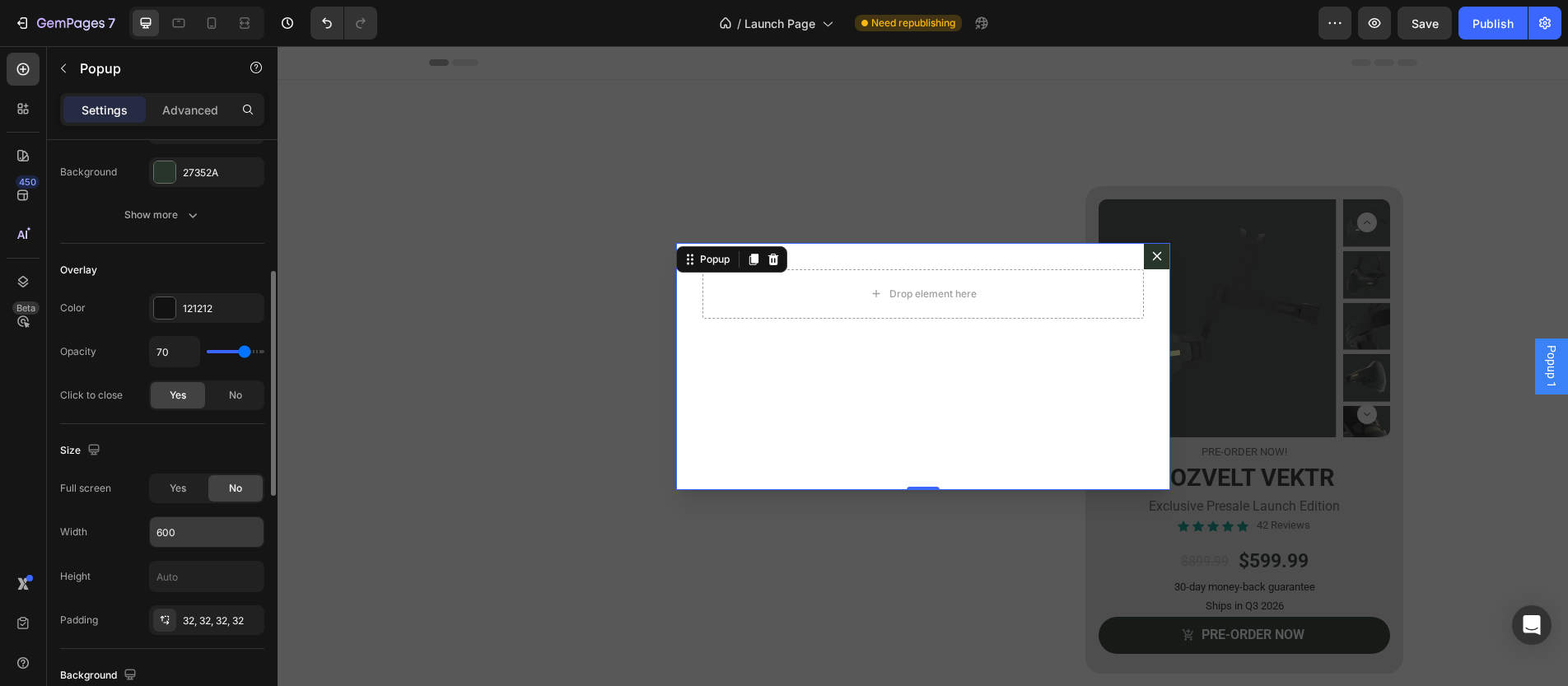 click on "600" at bounding box center (207, 532) 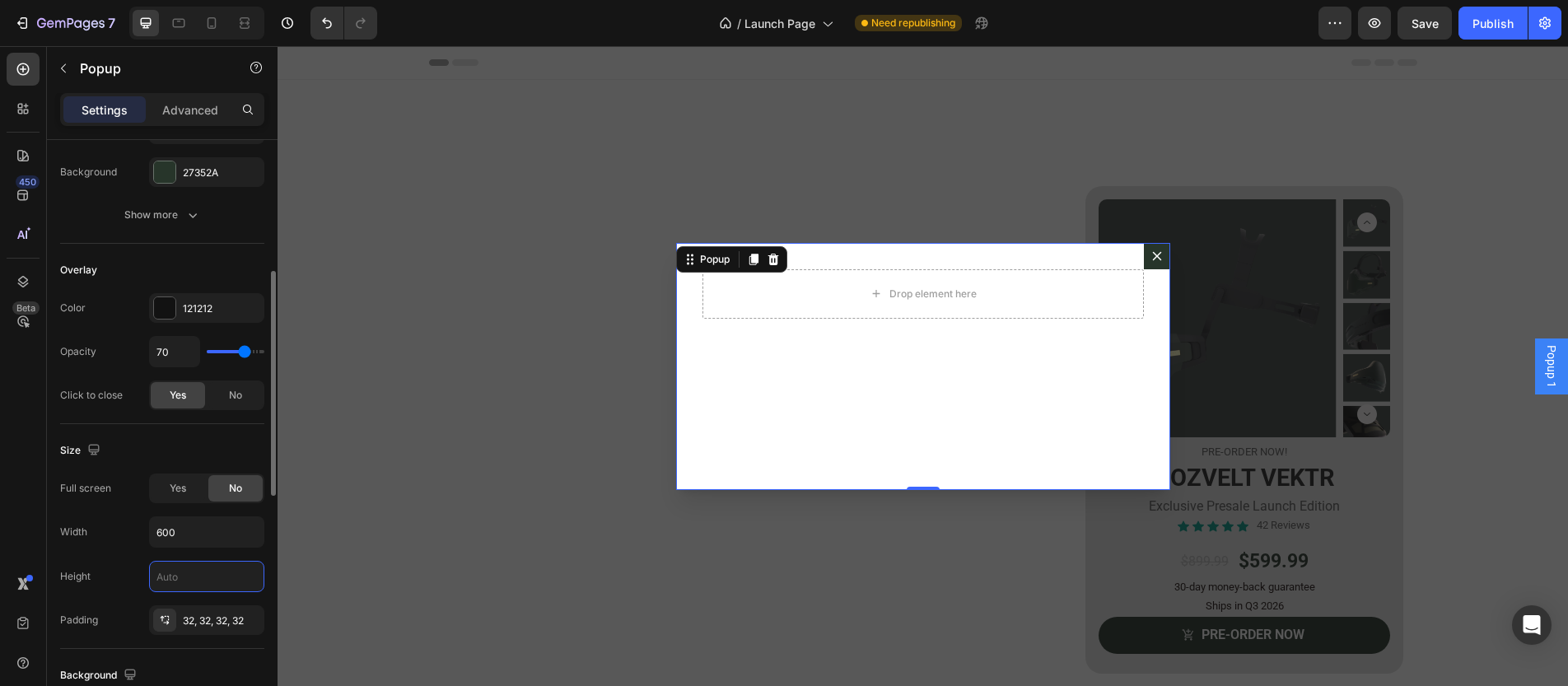 click at bounding box center [207, 576] 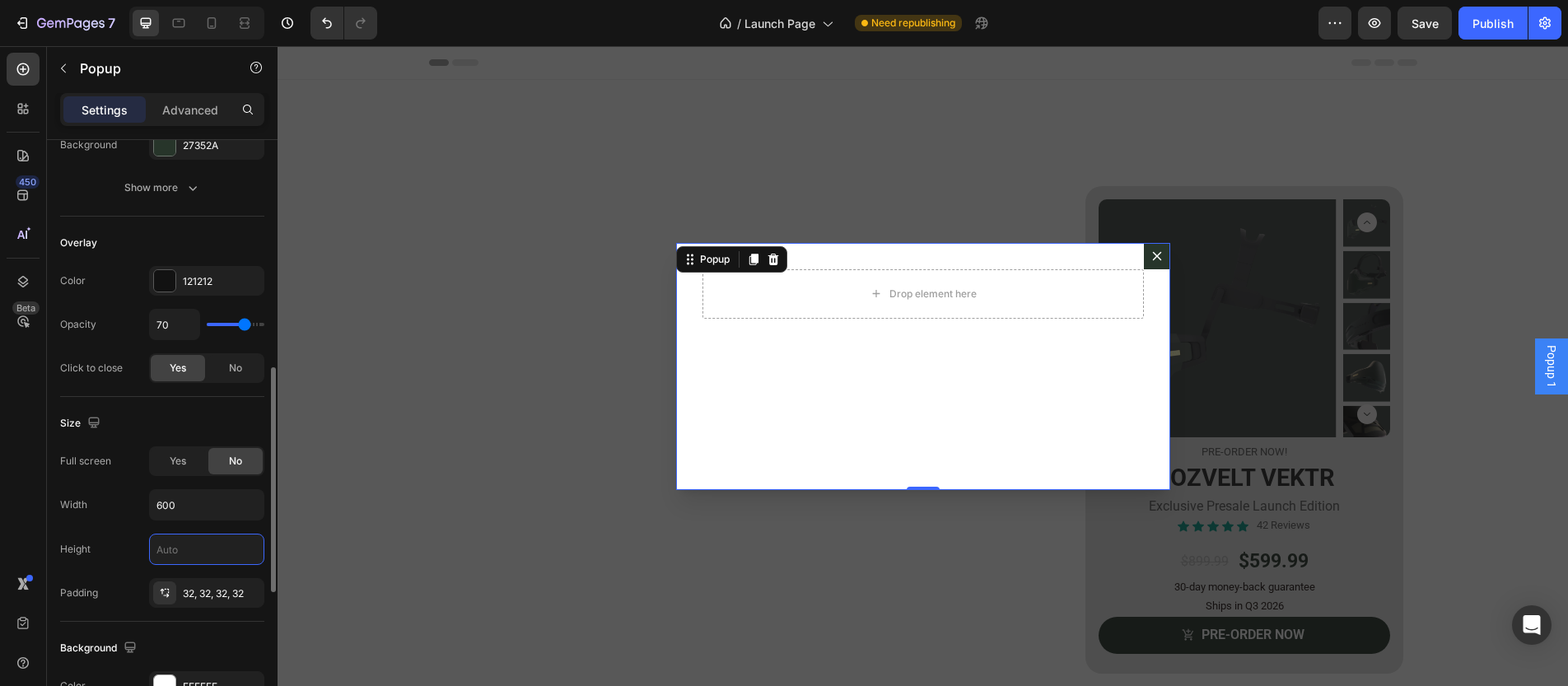 scroll, scrollTop: 434, scrollLeft: 0, axis: vertical 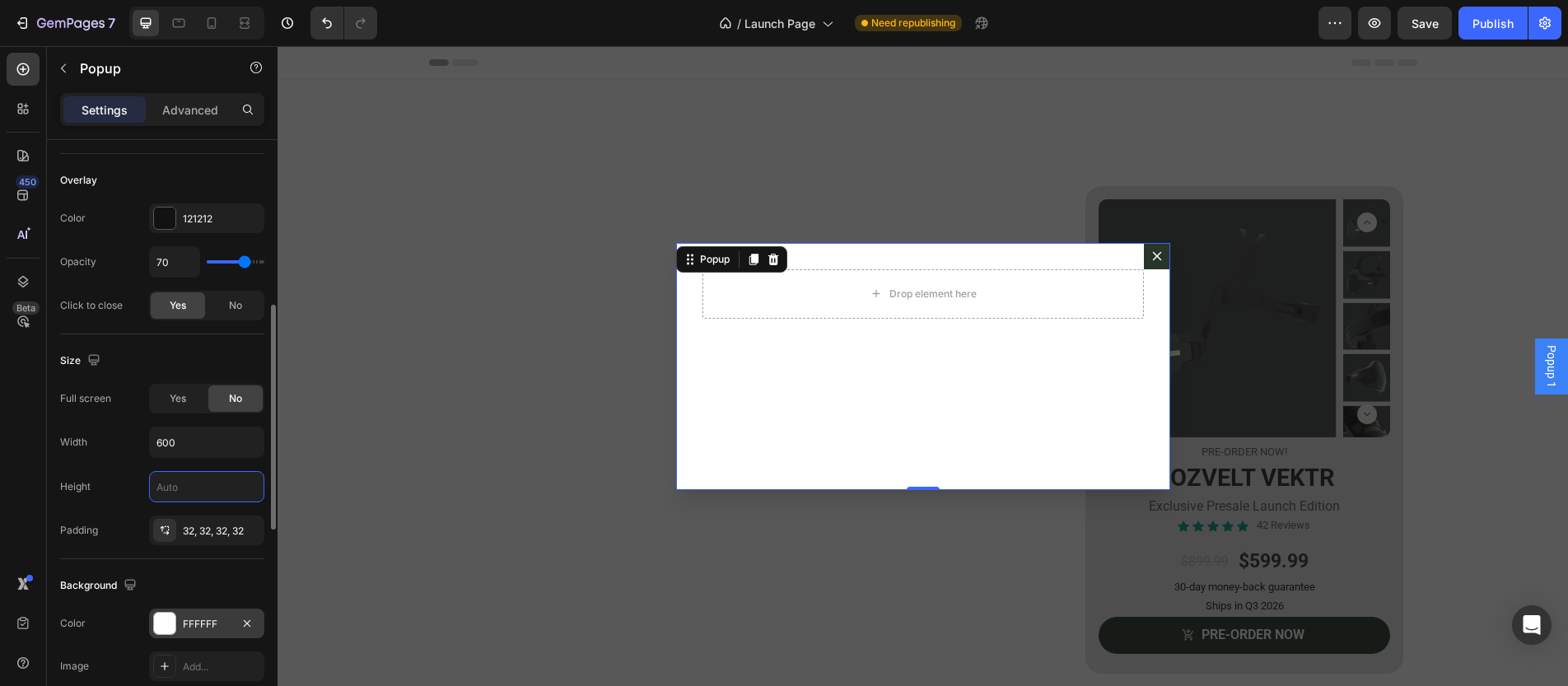 click on "FFFFFF" at bounding box center (207, 624) 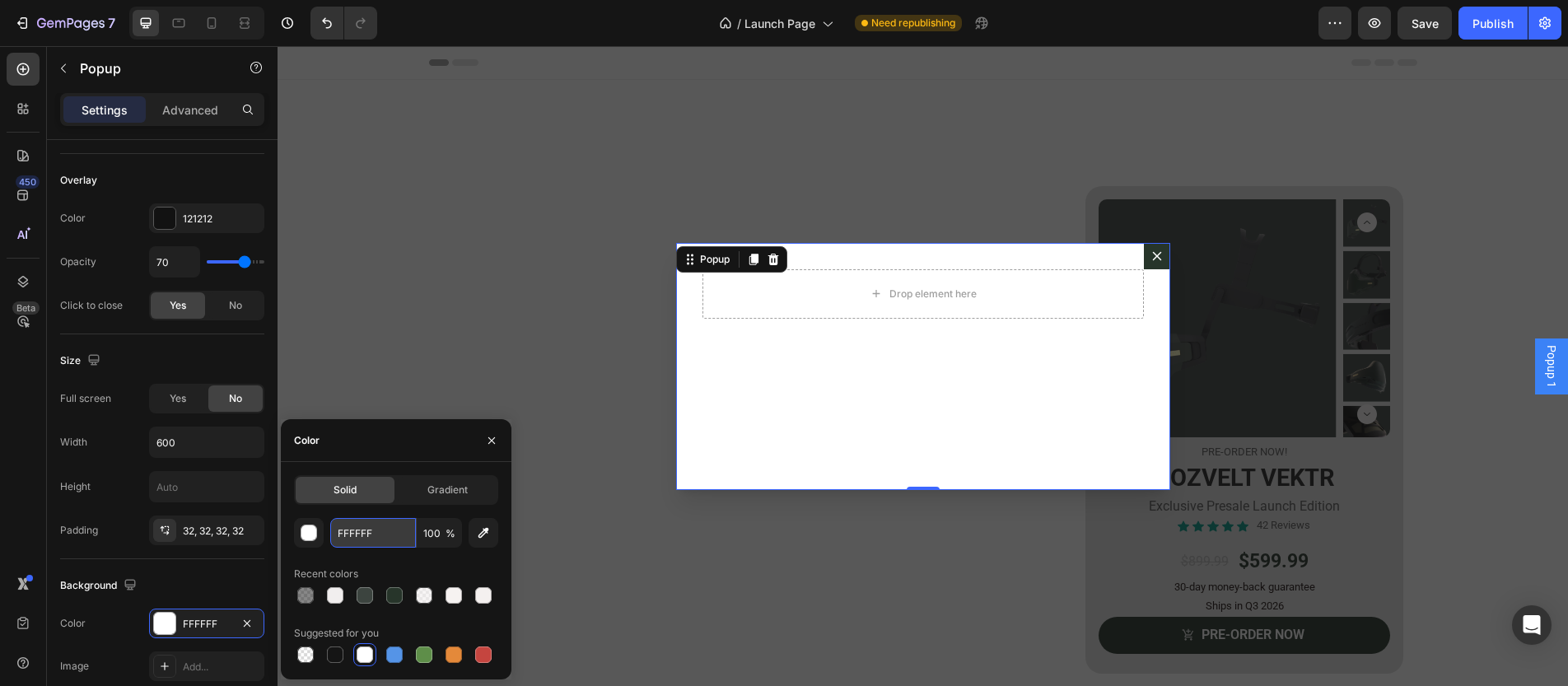 click on "FFFFFF" at bounding box center (0, 0) 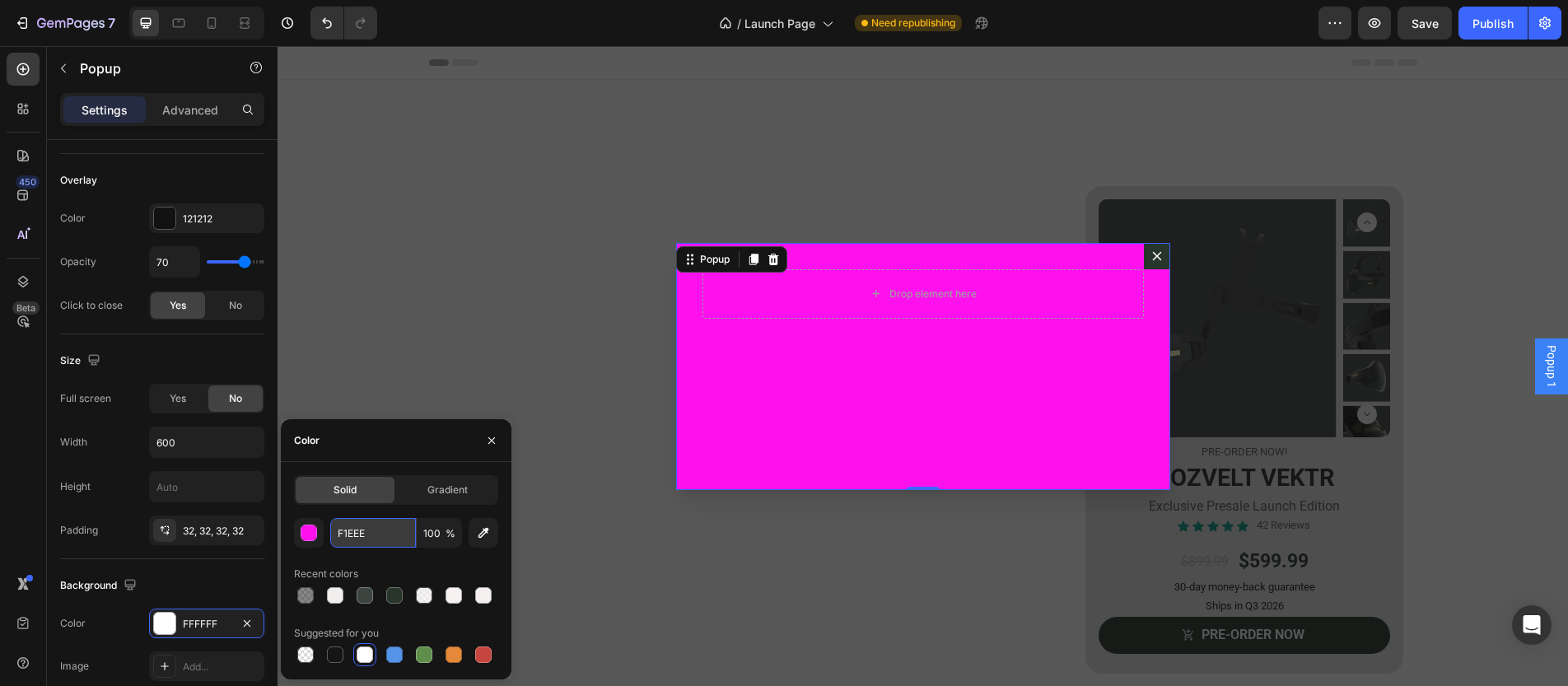 type on "F1EEEE" 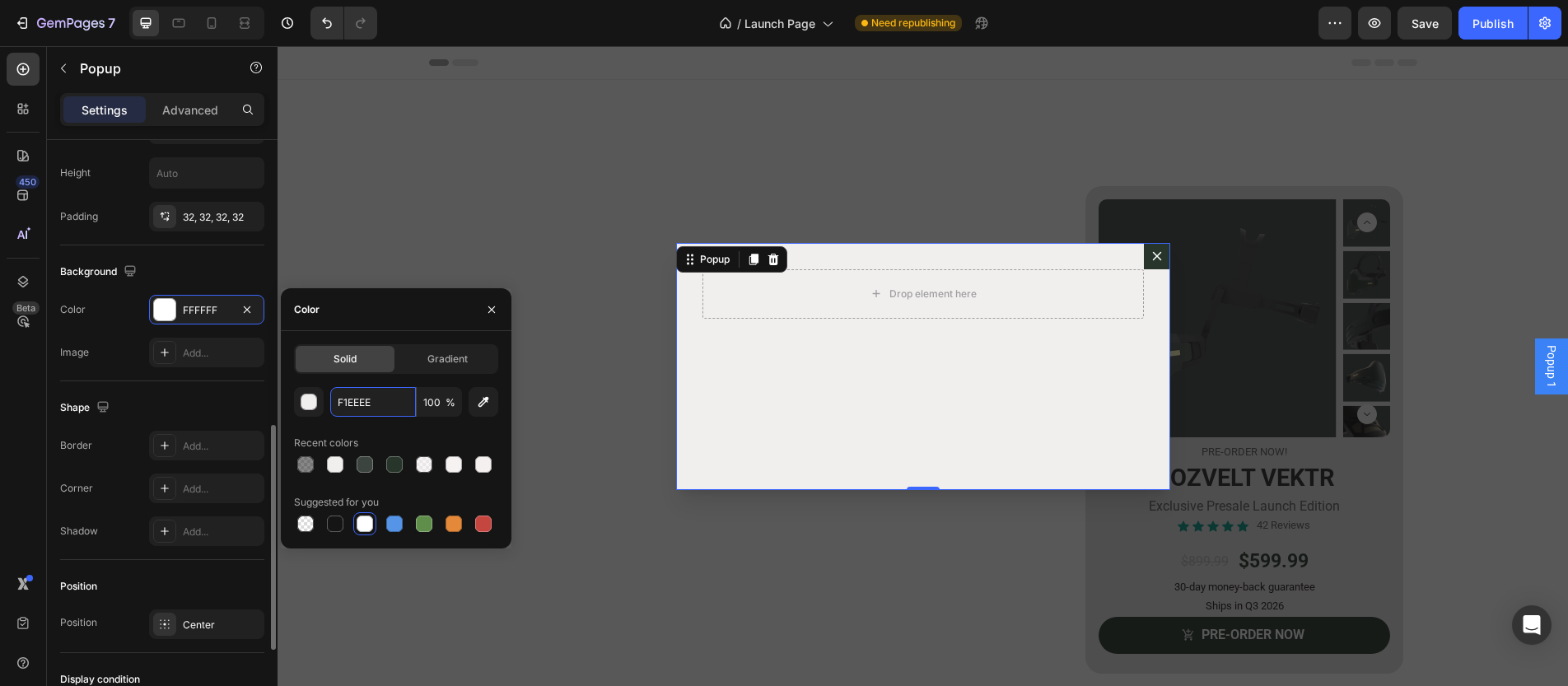 scroll, scrollTop: 878, scrollLeft: 0, axis: vertical 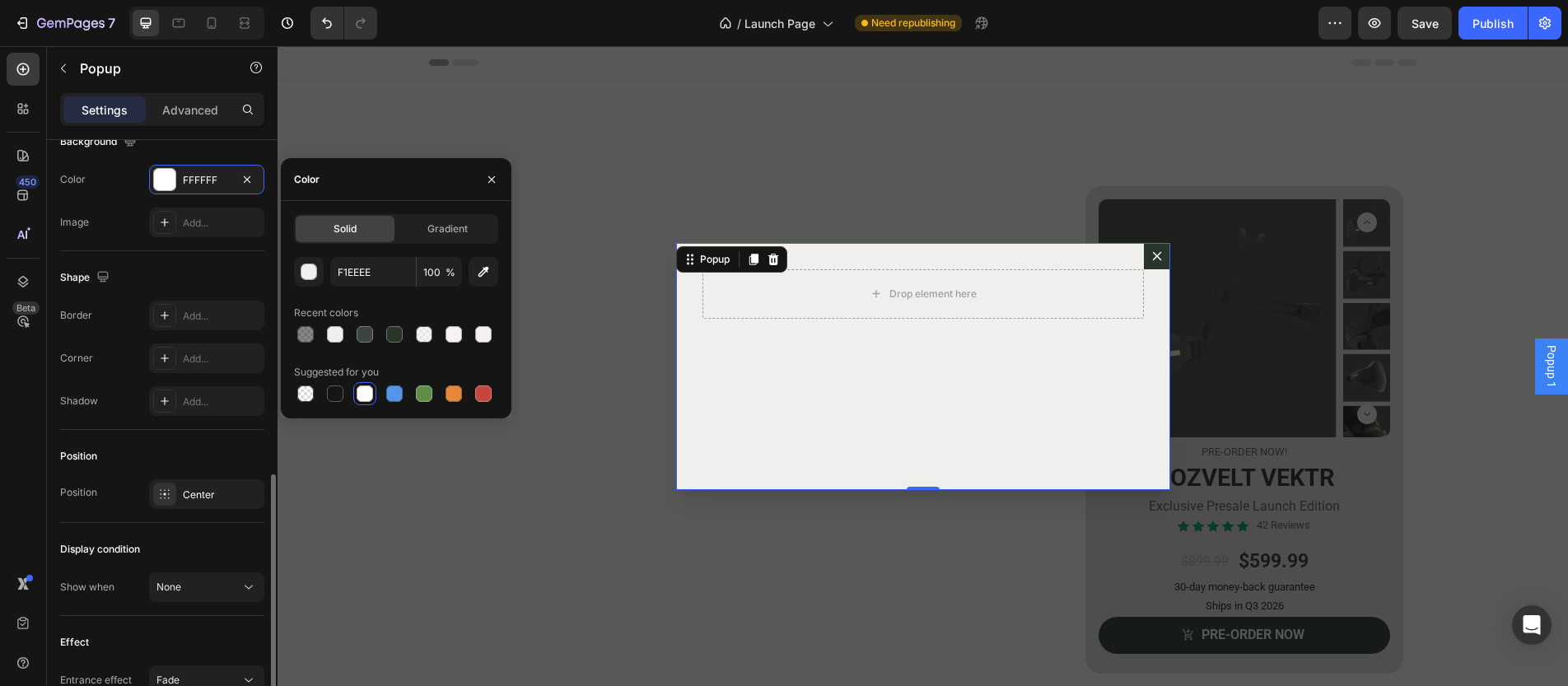 click on "Shape" at bounding box center (162, 278) 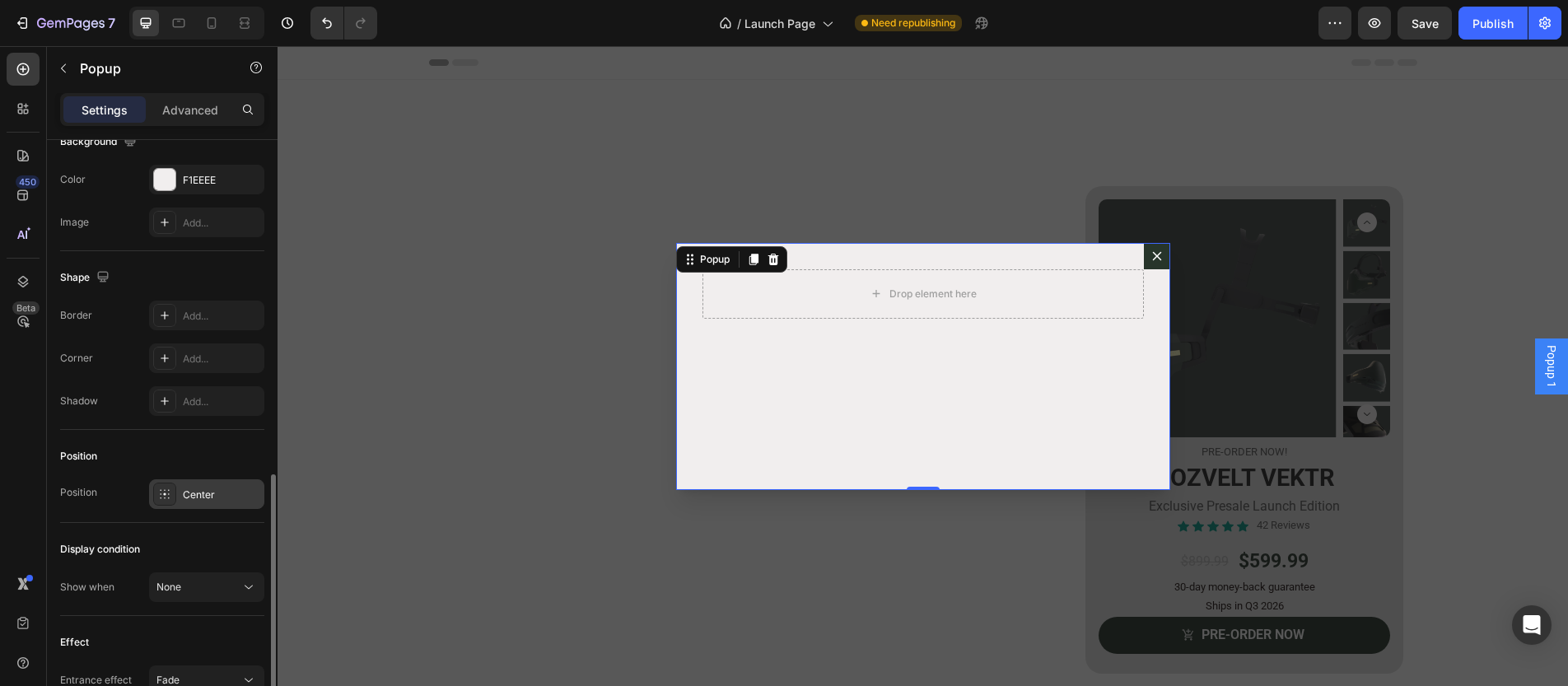 click on "Center" at bounding box center (222, 495) 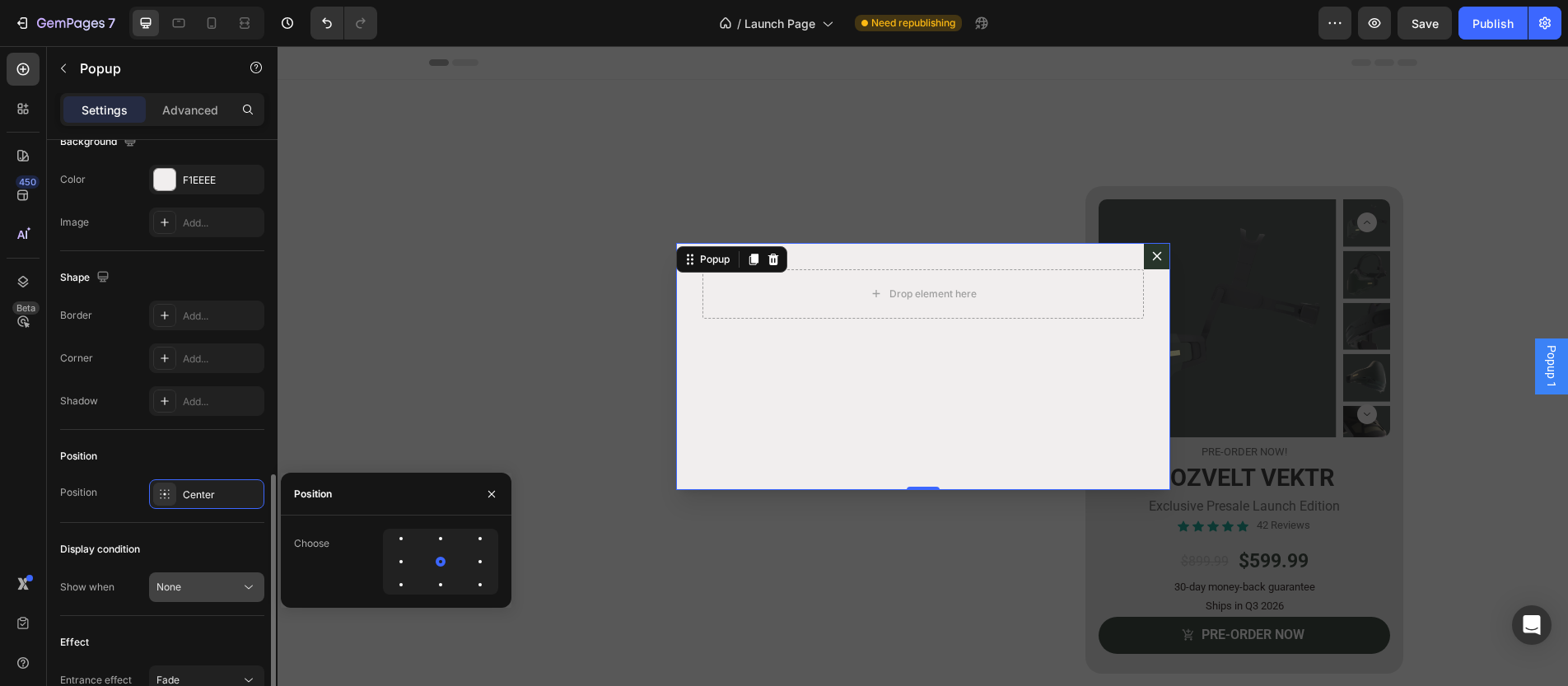 click on "None" at bounding box center (207, 587) 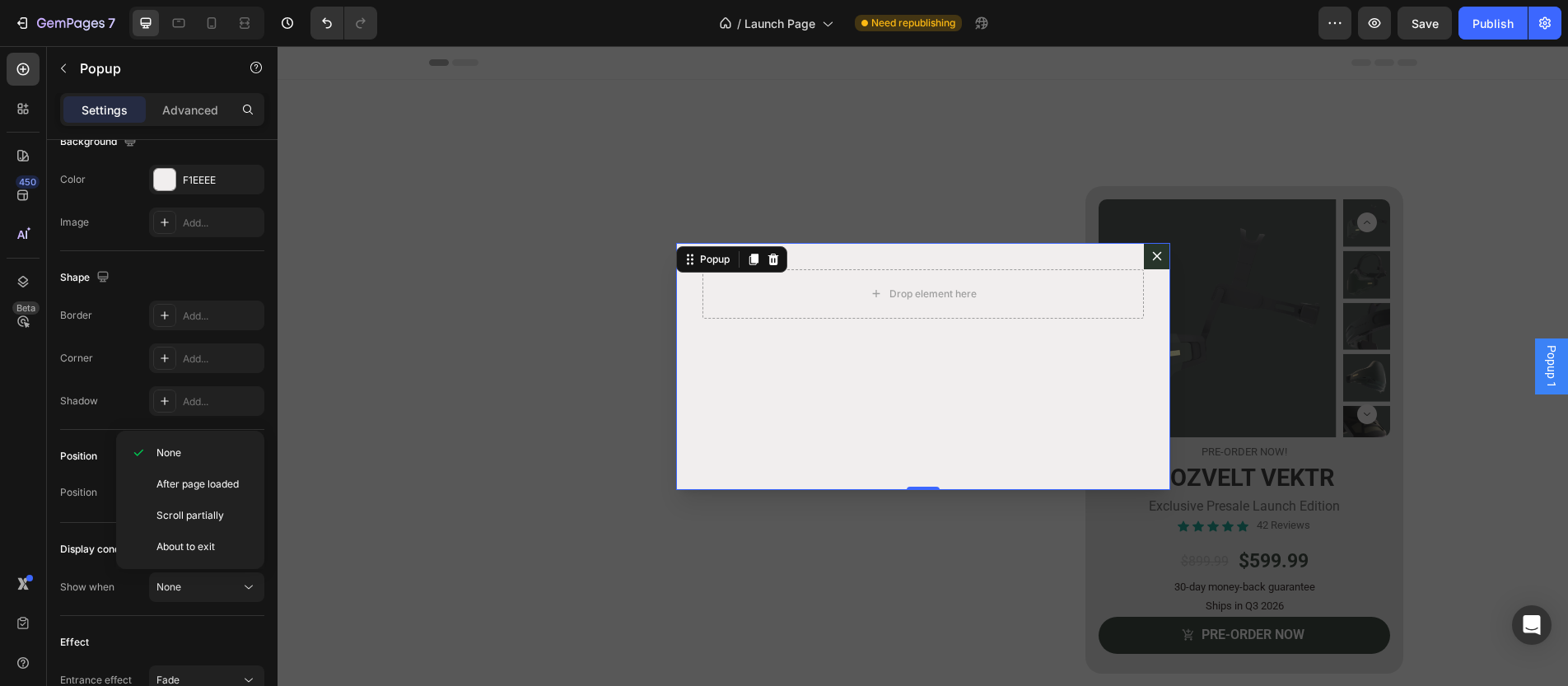 click on "450 Beta" at bounding box center [23, 310] 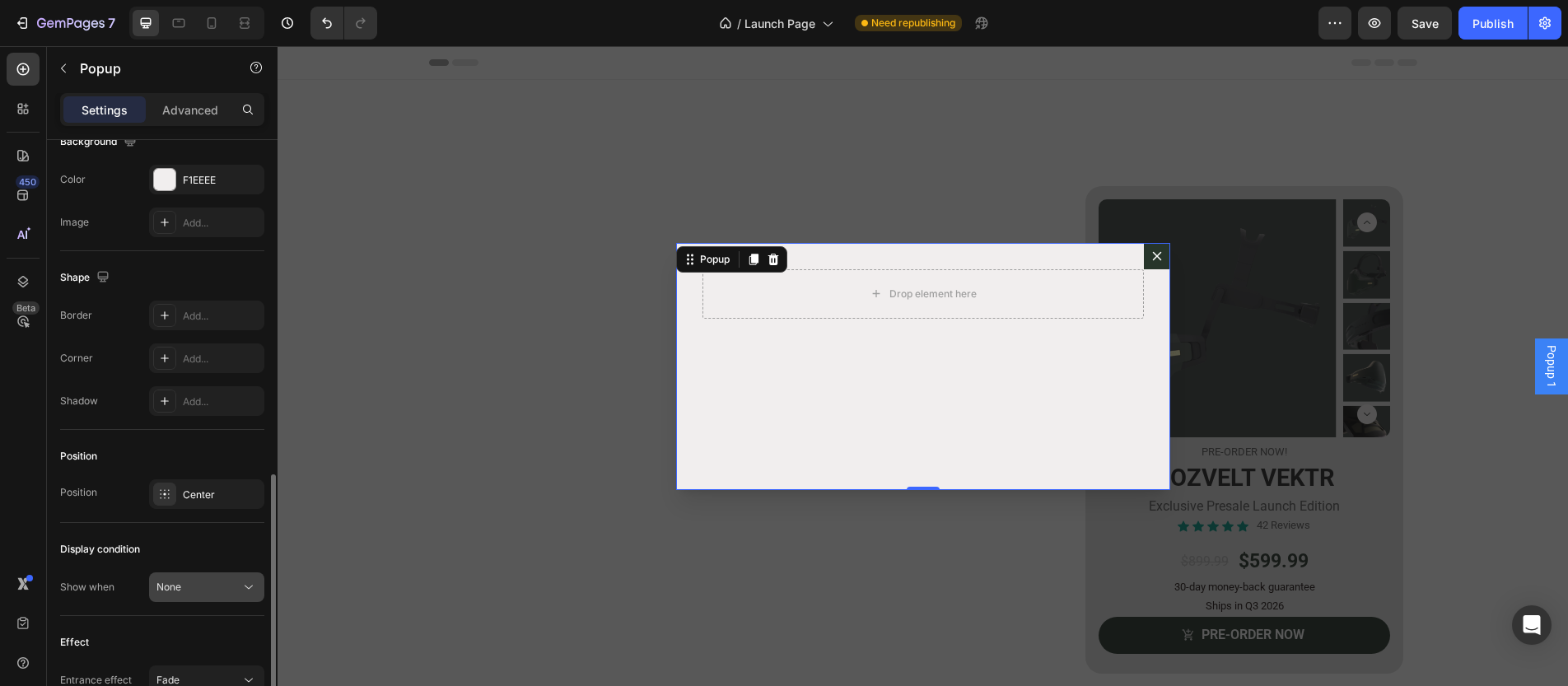 click on "None" at bounding box center (198, 587) 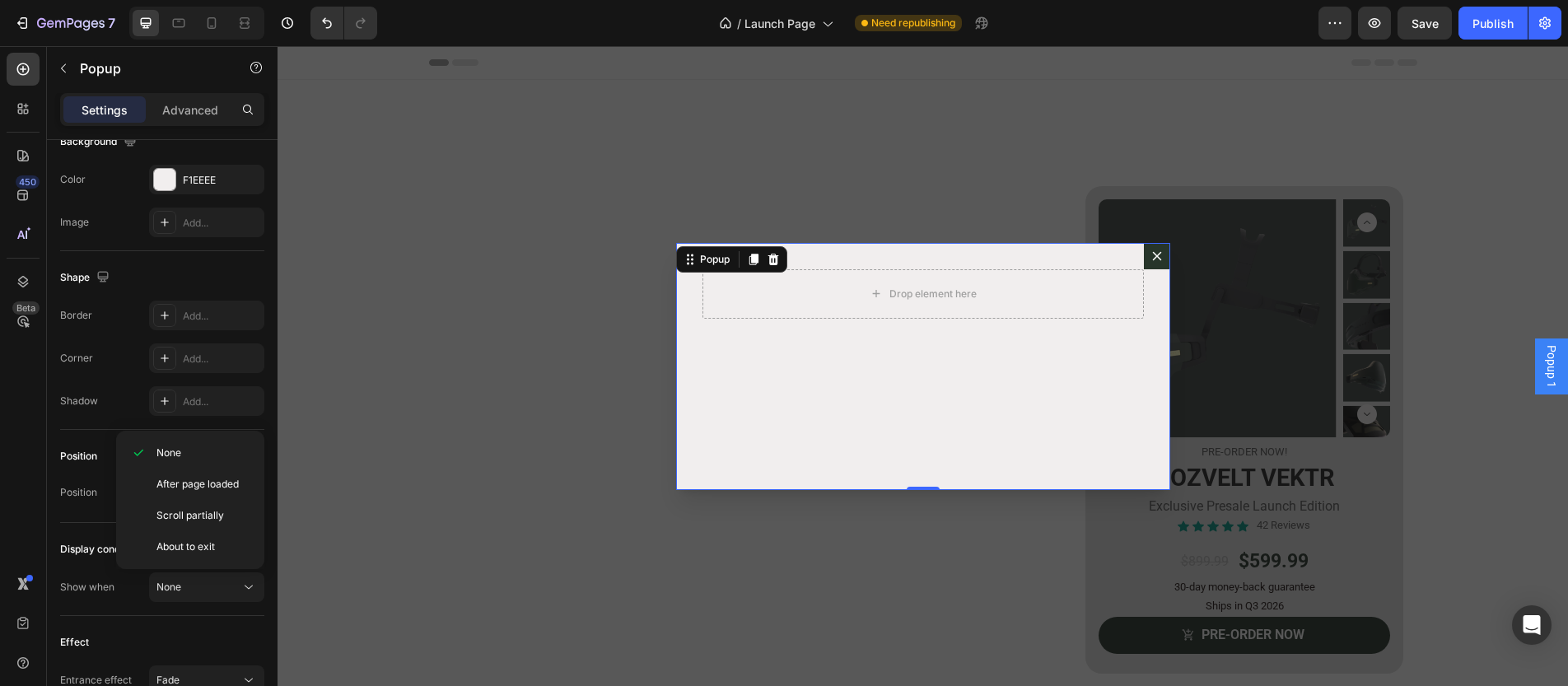 click on "450 Beta" at bounding box center [23, 310] 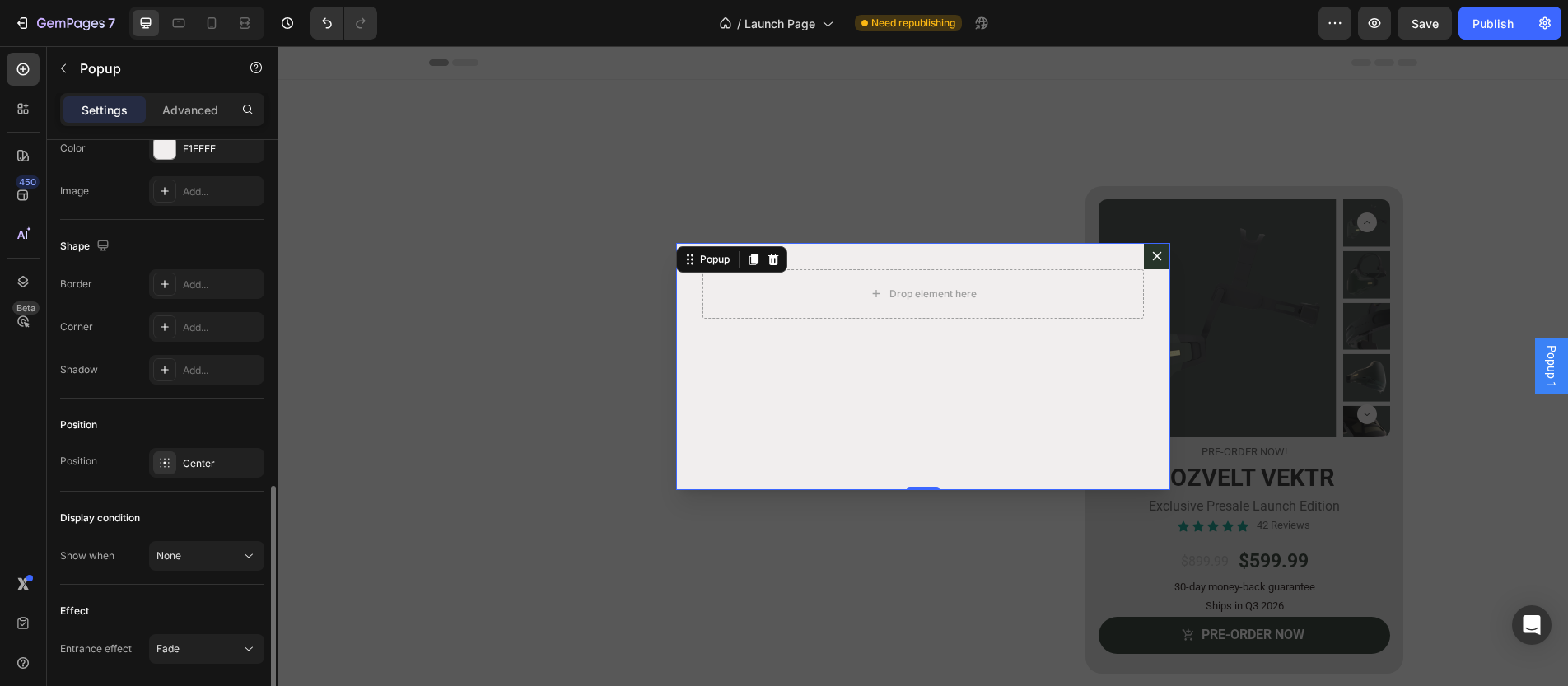 scroll, scrollTop: 966, scrollLeft: 0, axis: vertical 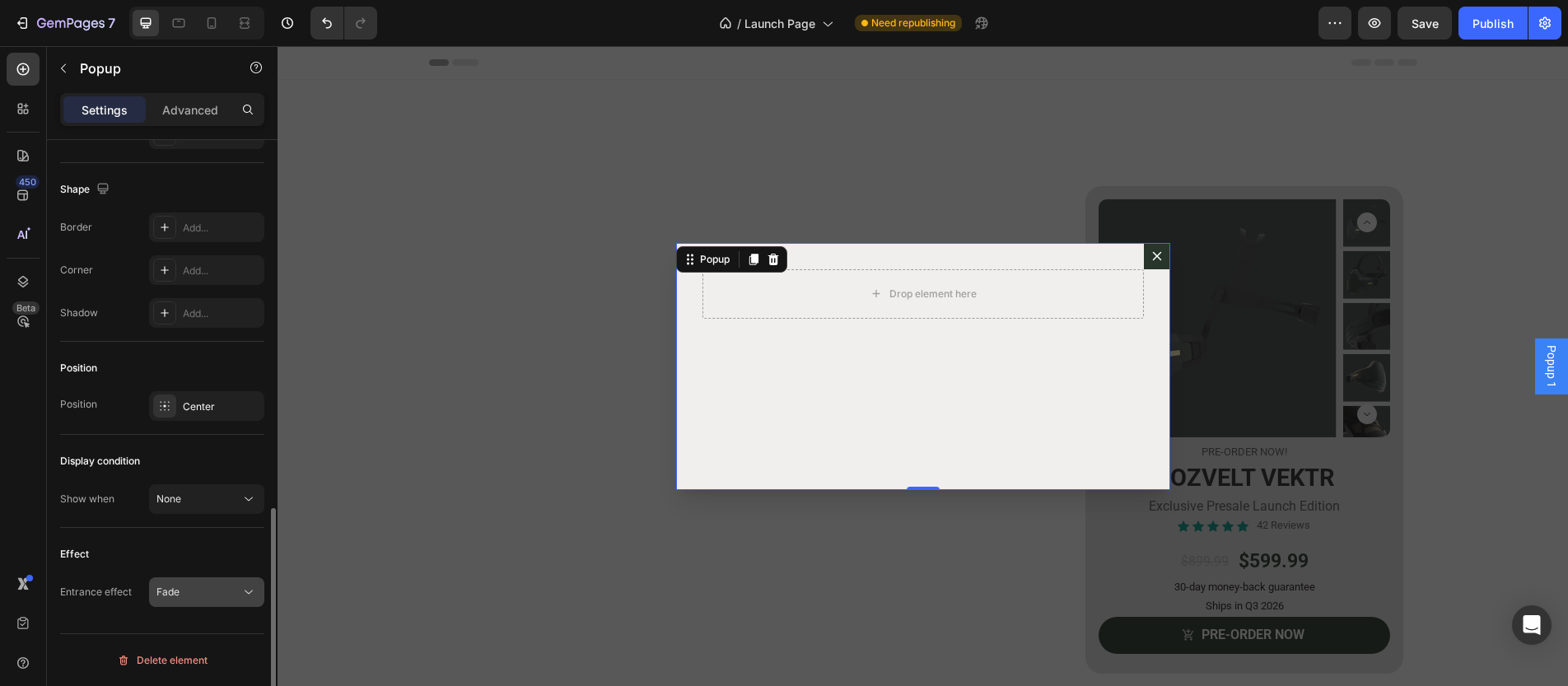 click on "Fade" at bounding box center (198, 592) 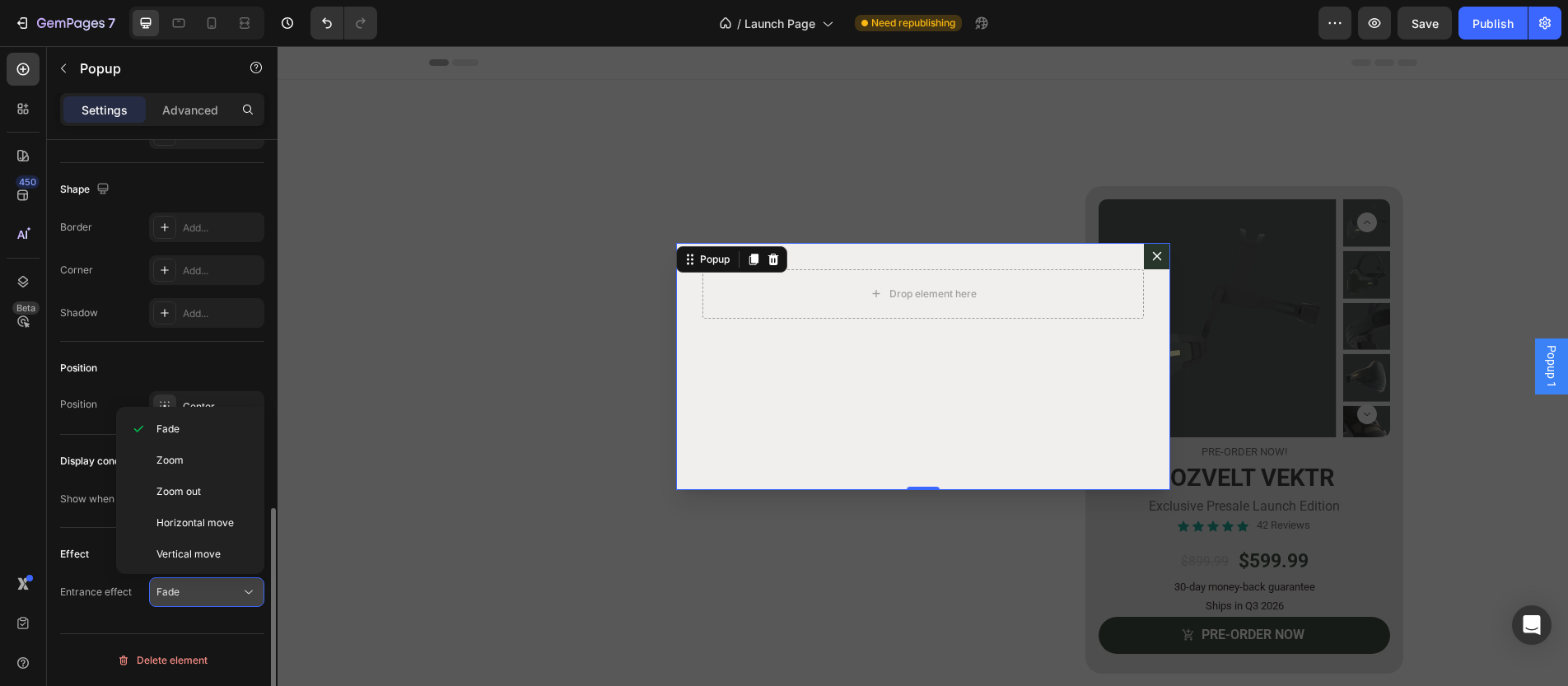 click on "Fade" at bounding box center (198, 592) 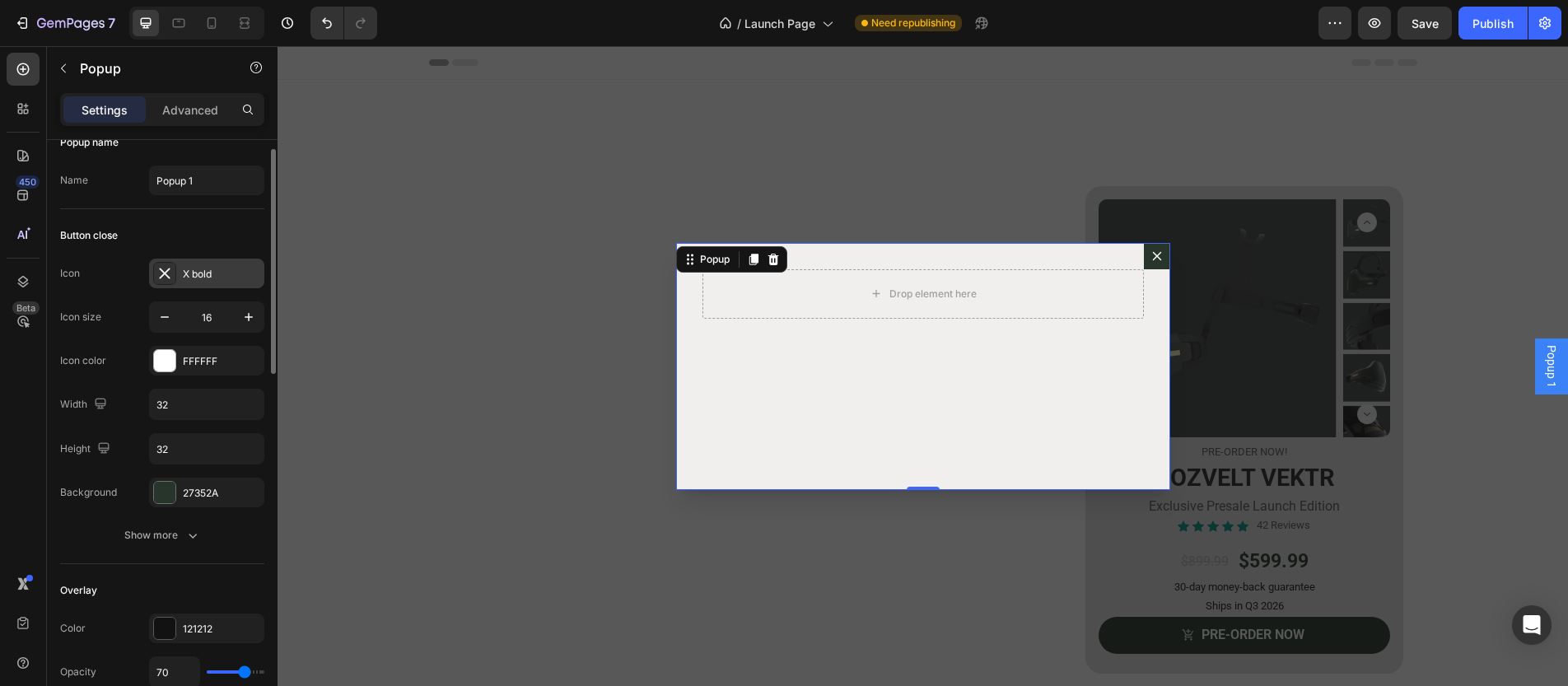 scroll, scrollTop: 0, scrollLeft: 0, axis: both 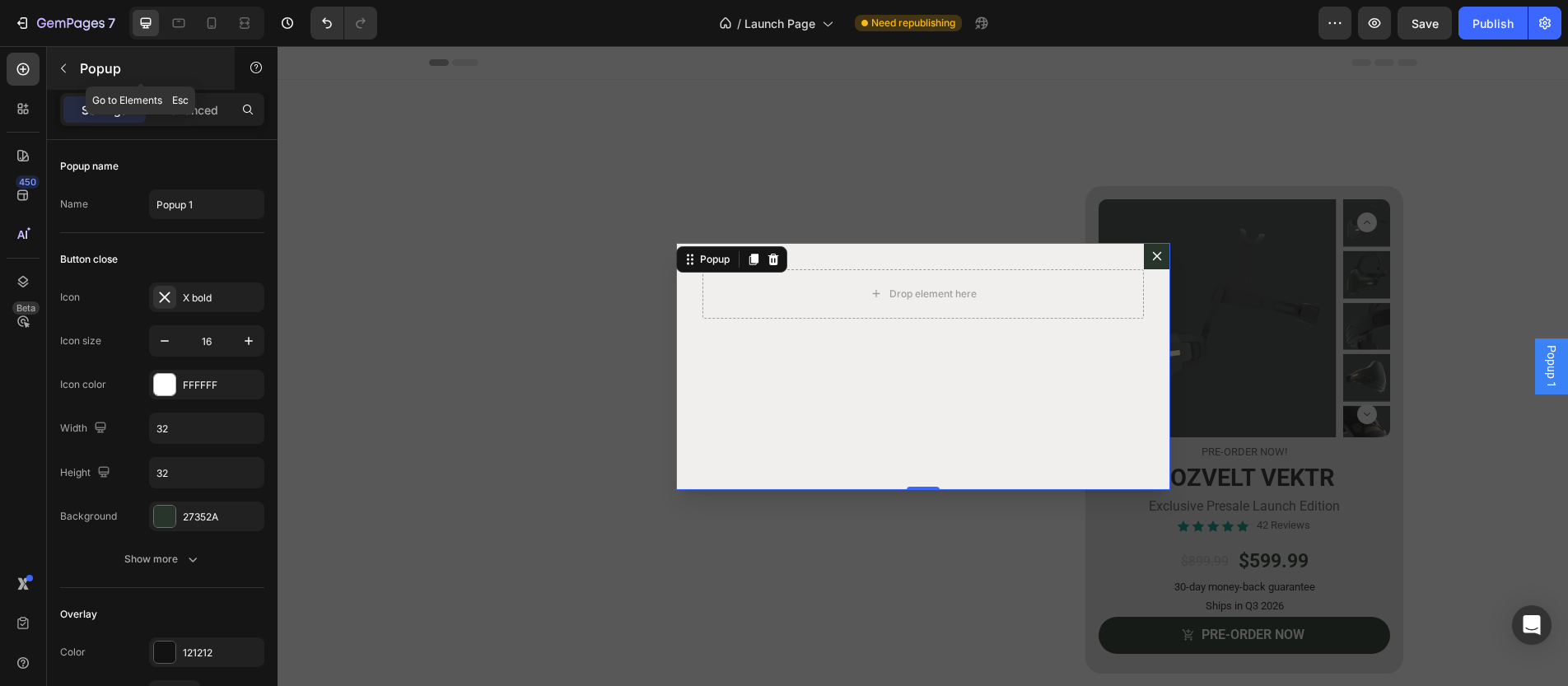 click 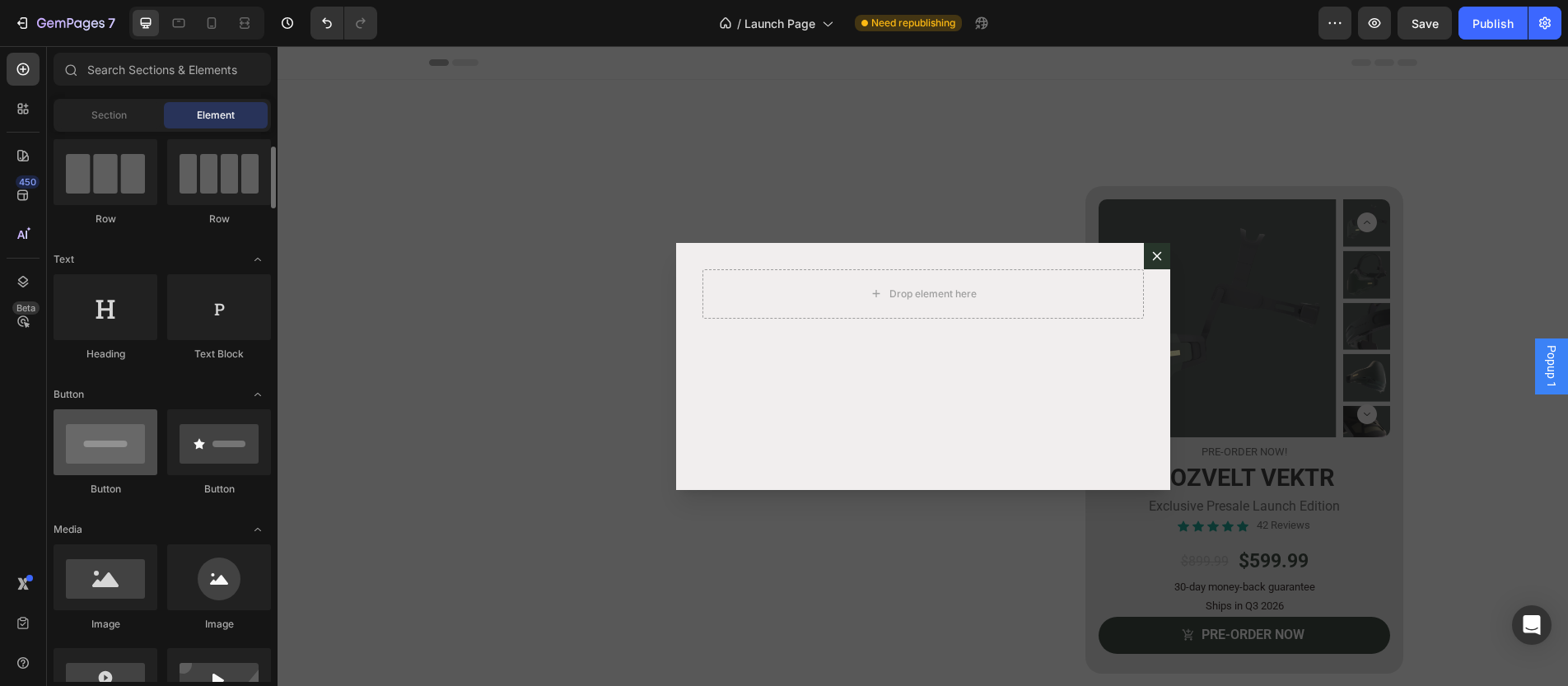 scroll, scrollTop: 431, scrollLeft: 0, axis: vertical 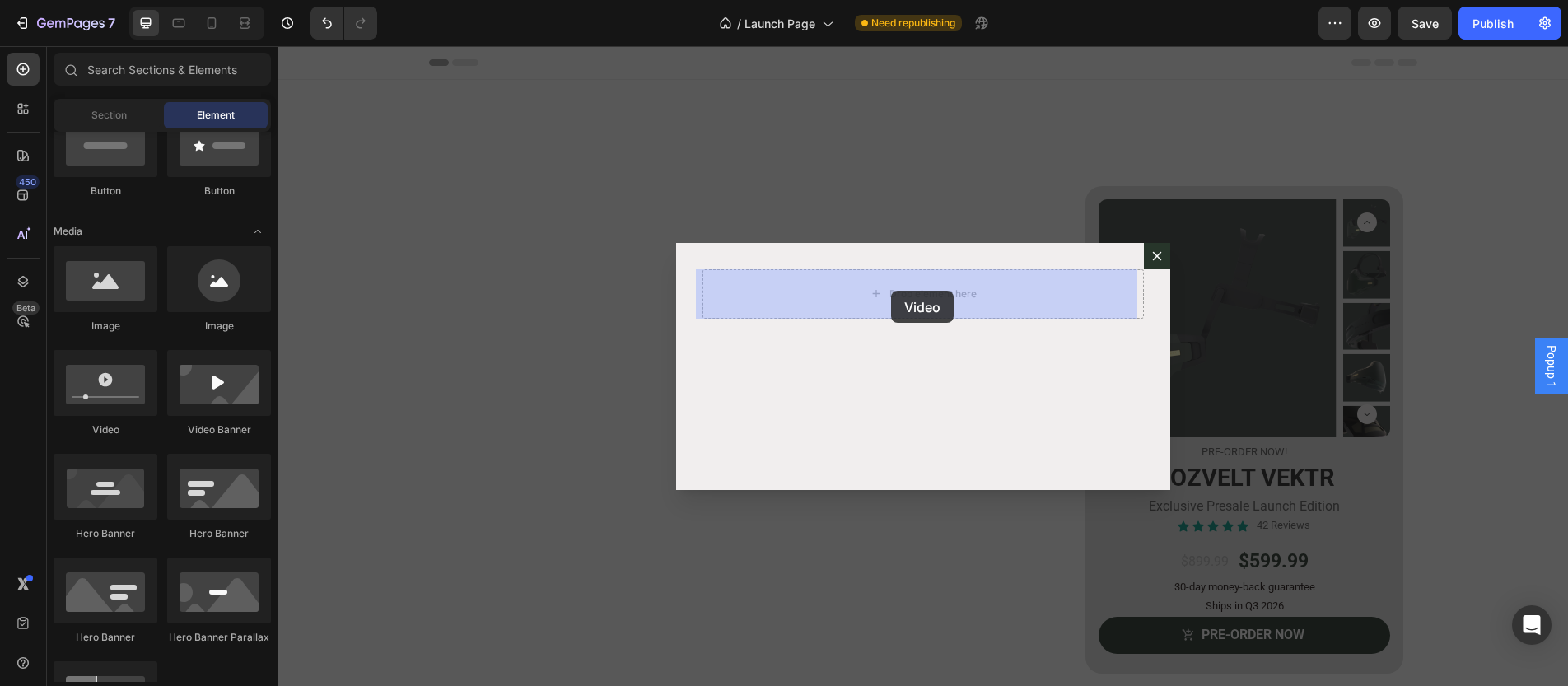 drag, startPoint x: 395, startPoint y: 451, endPoint x: 891, endPoint y: 291, distance: 521.1679 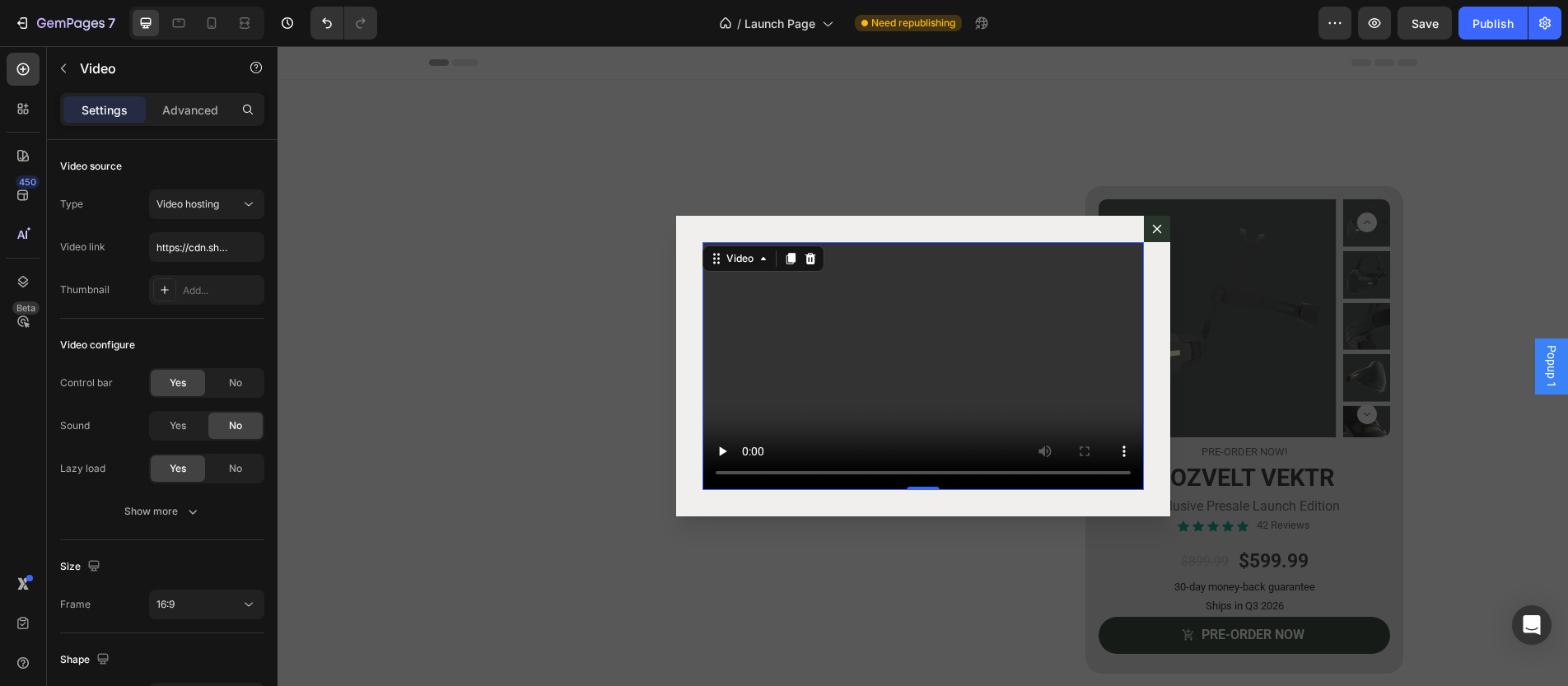 drag, startPoint x: 735, startPoint y: 332, endPoint x: 687, endPoint y: 329, distance: 48.093659 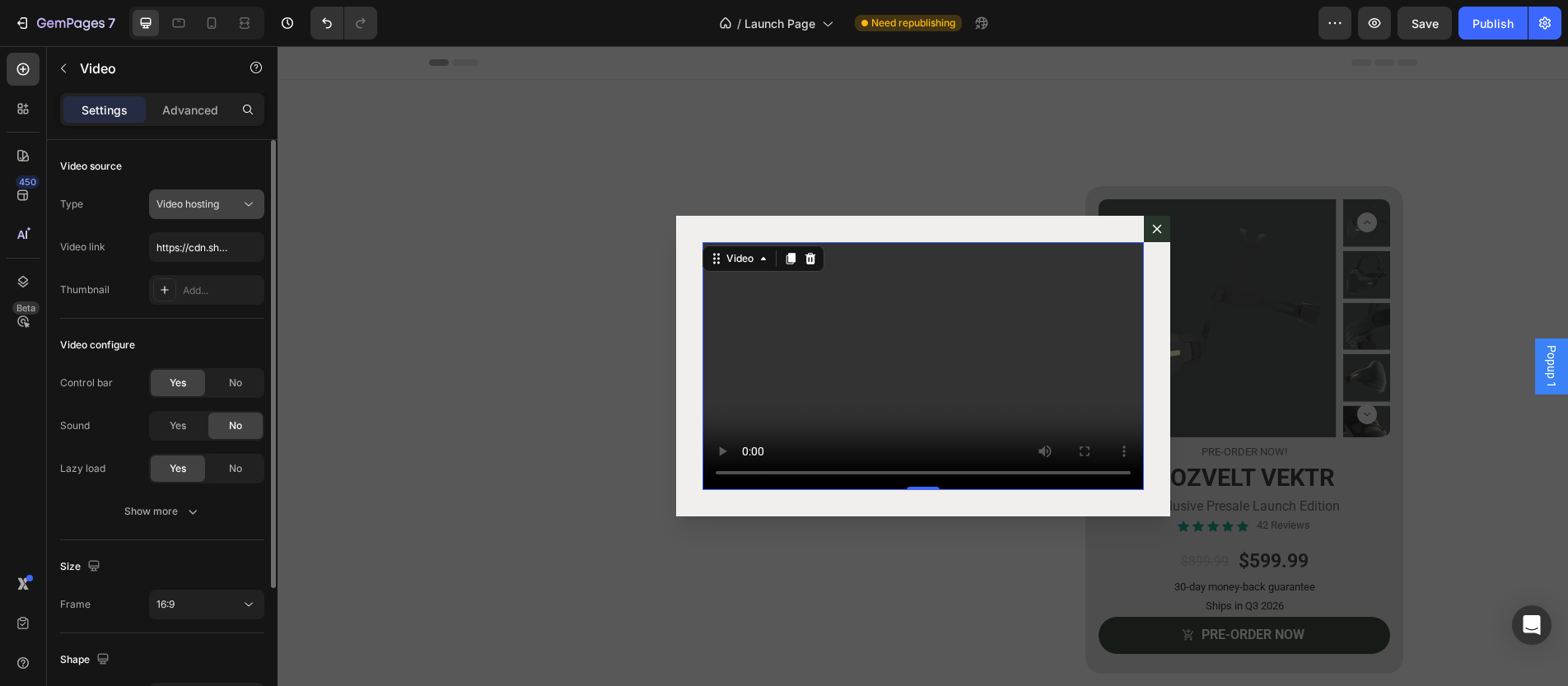 click on "Video hosting" at bounding box center (198, 204) 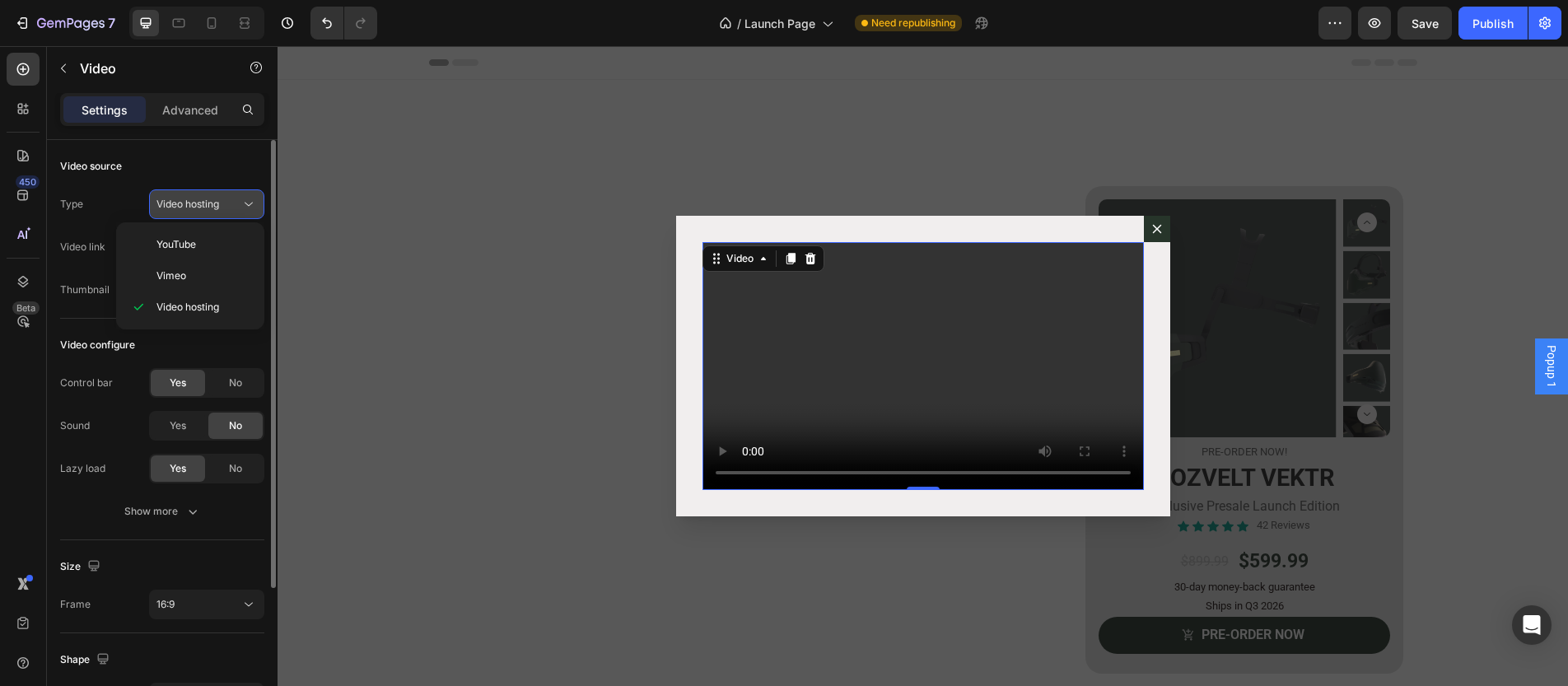 click on "Video hosting" at bounding box center (188, 203) 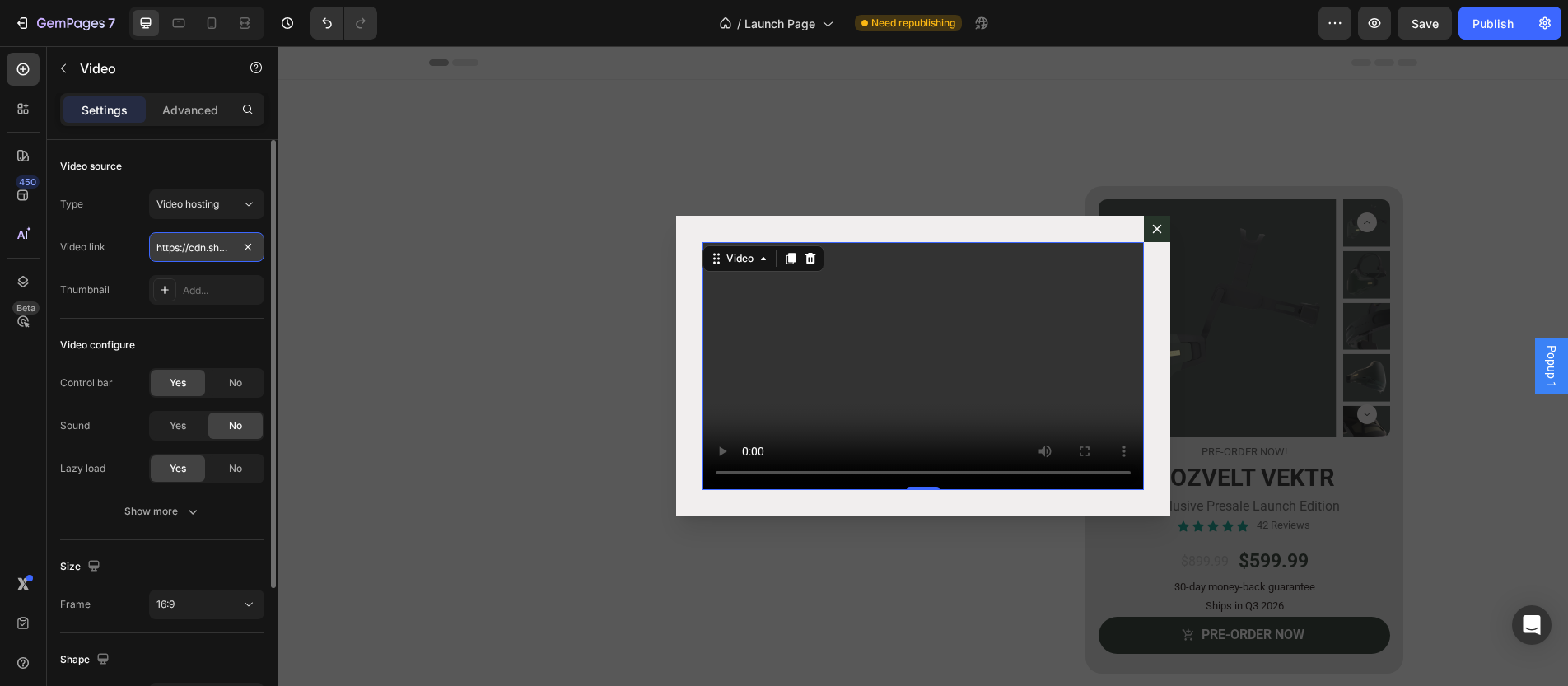 click on "https://cdn.shopify.com/videos/c/o/v/2cd3deb506b54b009063f7270ab5cf2e.mp4" at bounding box center (207, 247) 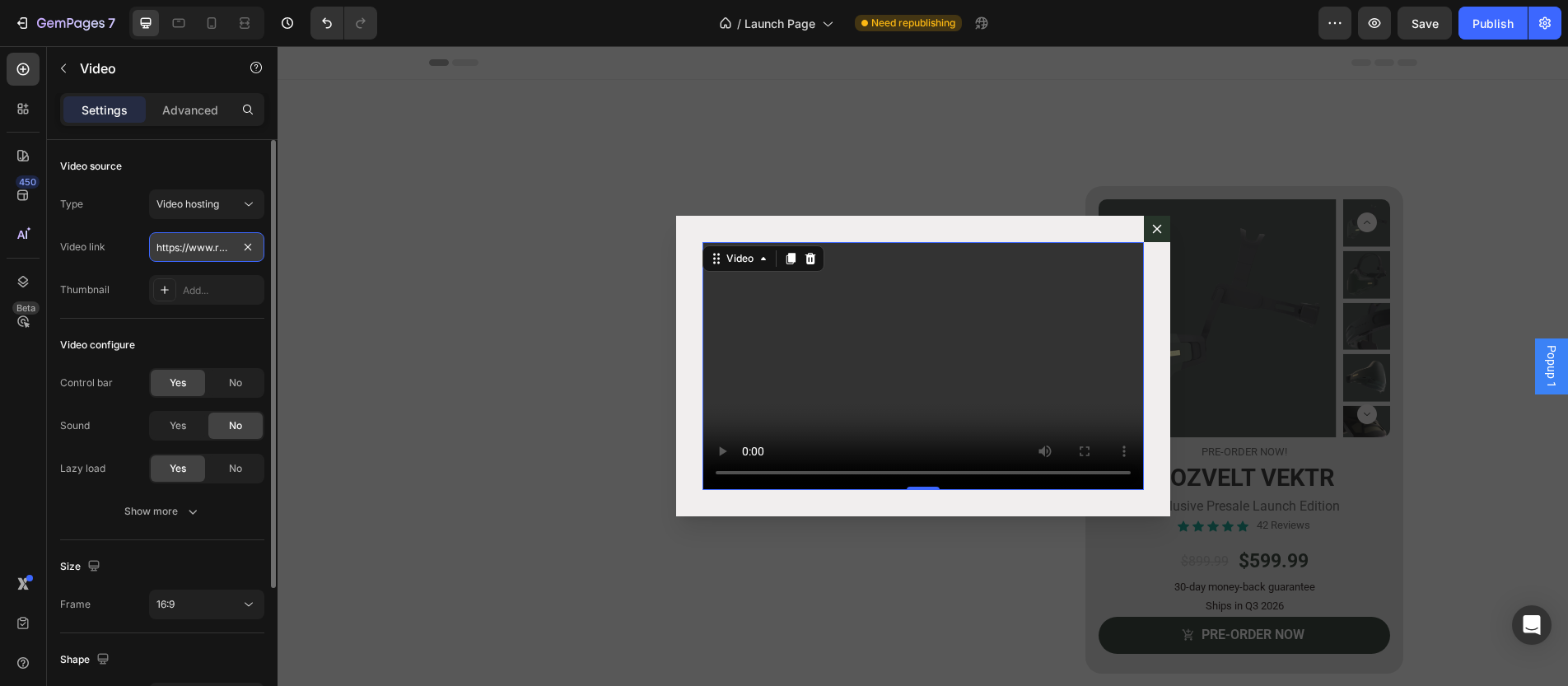 scroll, scrollTop: 0, scrollLeft: 614, axis: horizontal 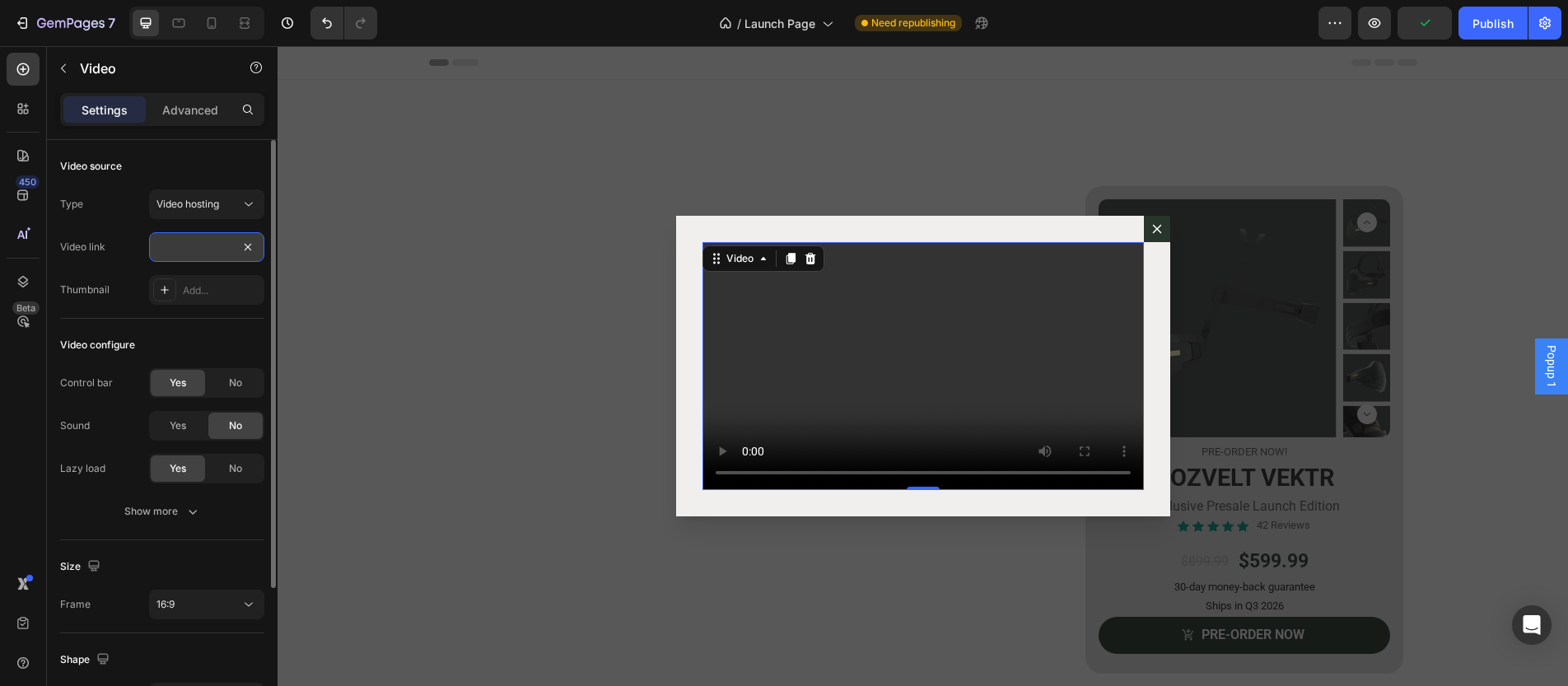 click on "https://www.rozvelt.com/a/gempages?version=v7&shop_id=576006936697242186&theme_page_id=576929158483935995&page_type=GP_INDEX" at bounding box center (207, 247) 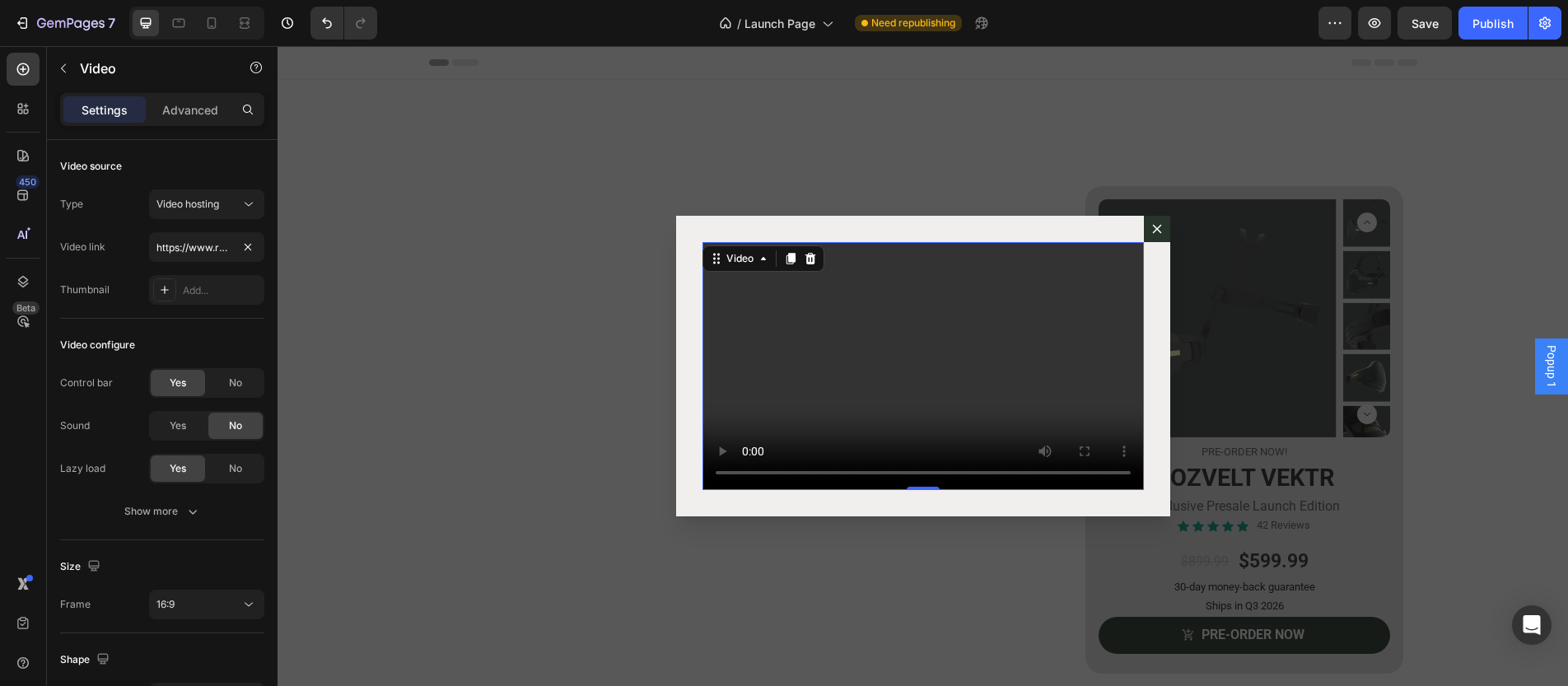 click at bounding box center [922, 366] 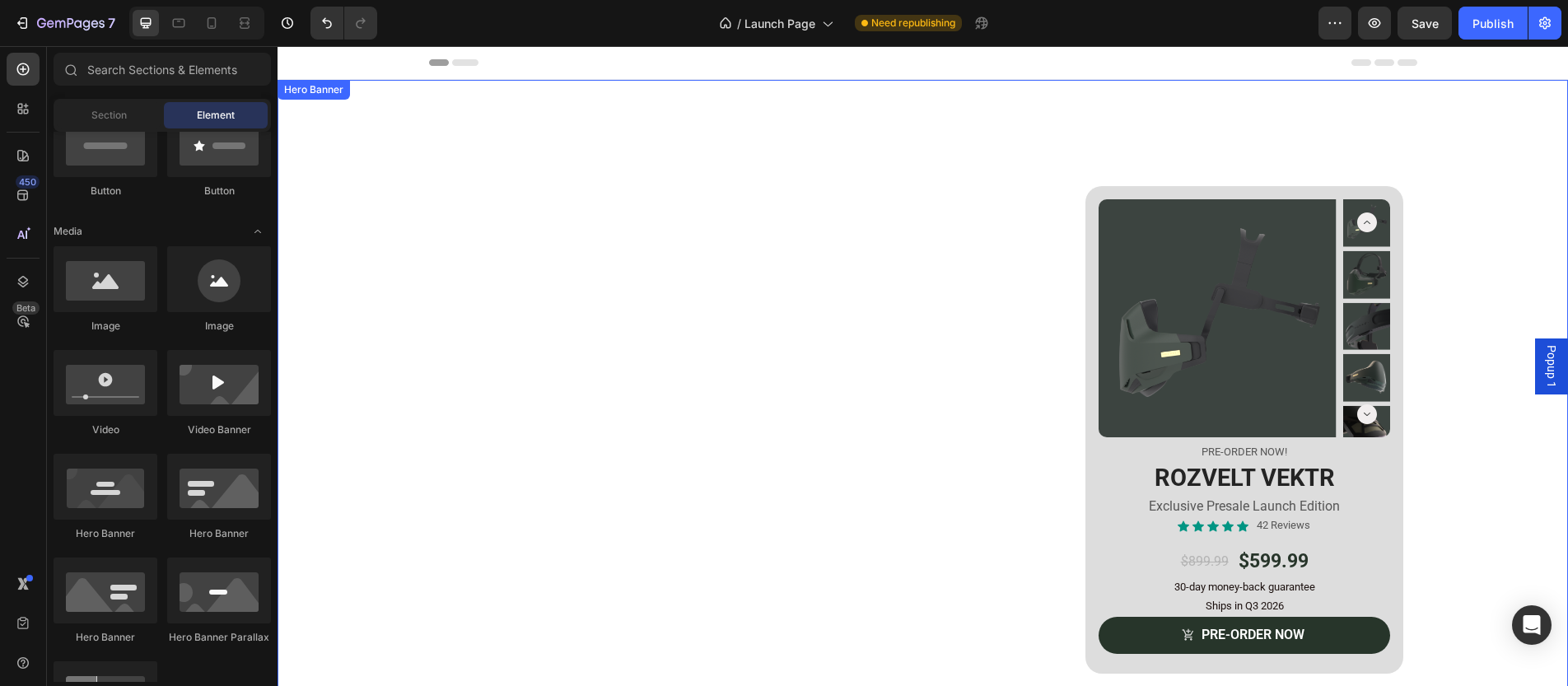 click at bounding box center (922, 442) 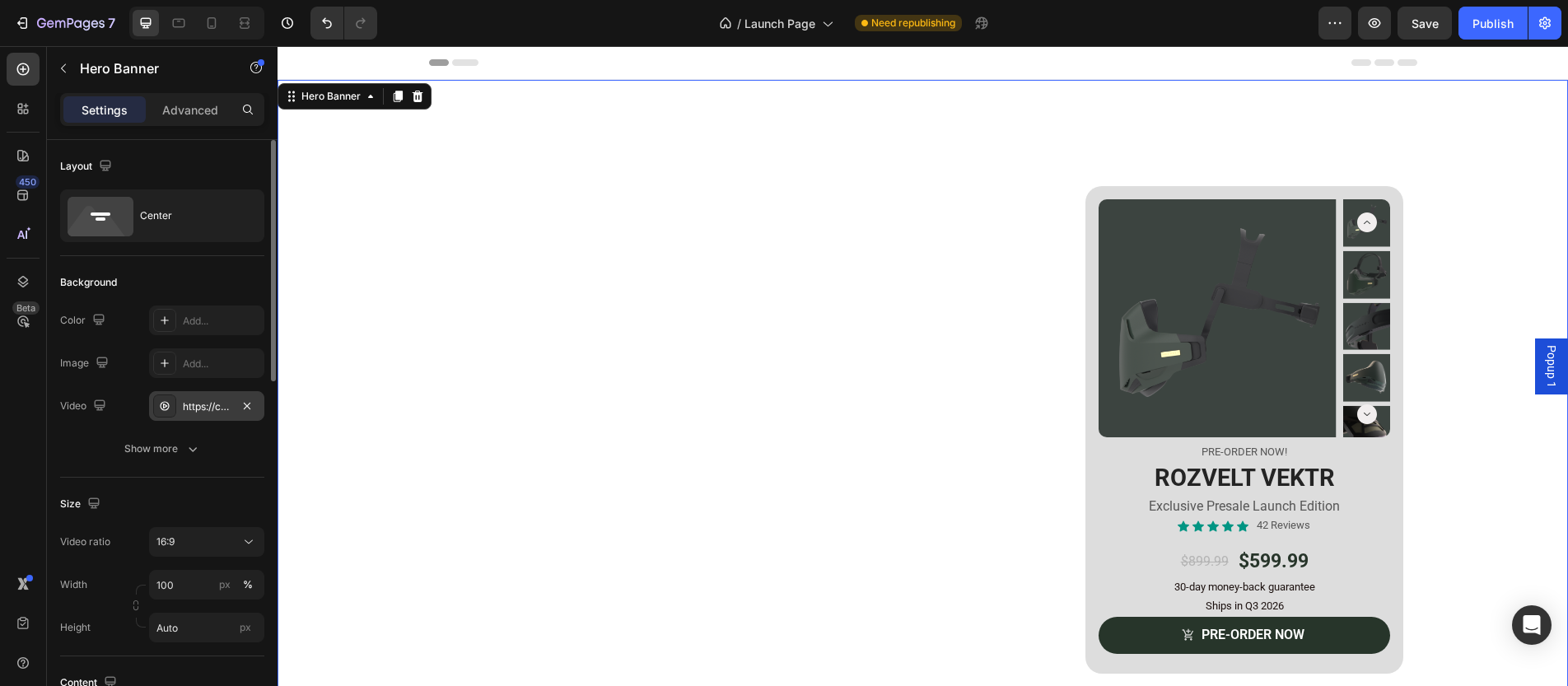 click on "https://cdn.shopify.com/videos/c/o/v/fe64893c4ab4456d8d4dcf74dddd203e.mp4" at bounding box center (207, 407) 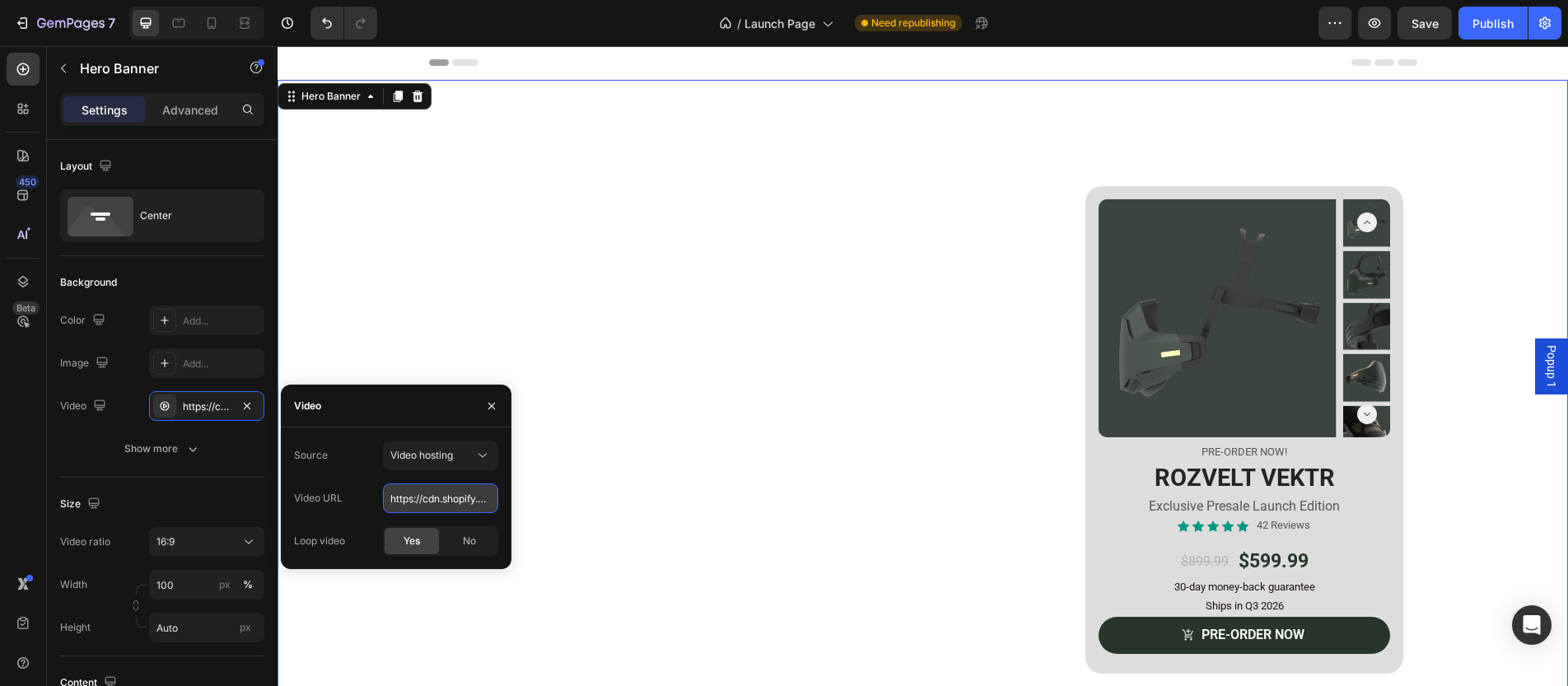 click on "https://cdn.shopify.com/videos/c/o/v/fe64893c4ab4456d8d4dcf74dddd203e.mp4" at bounding box center (441, 498) 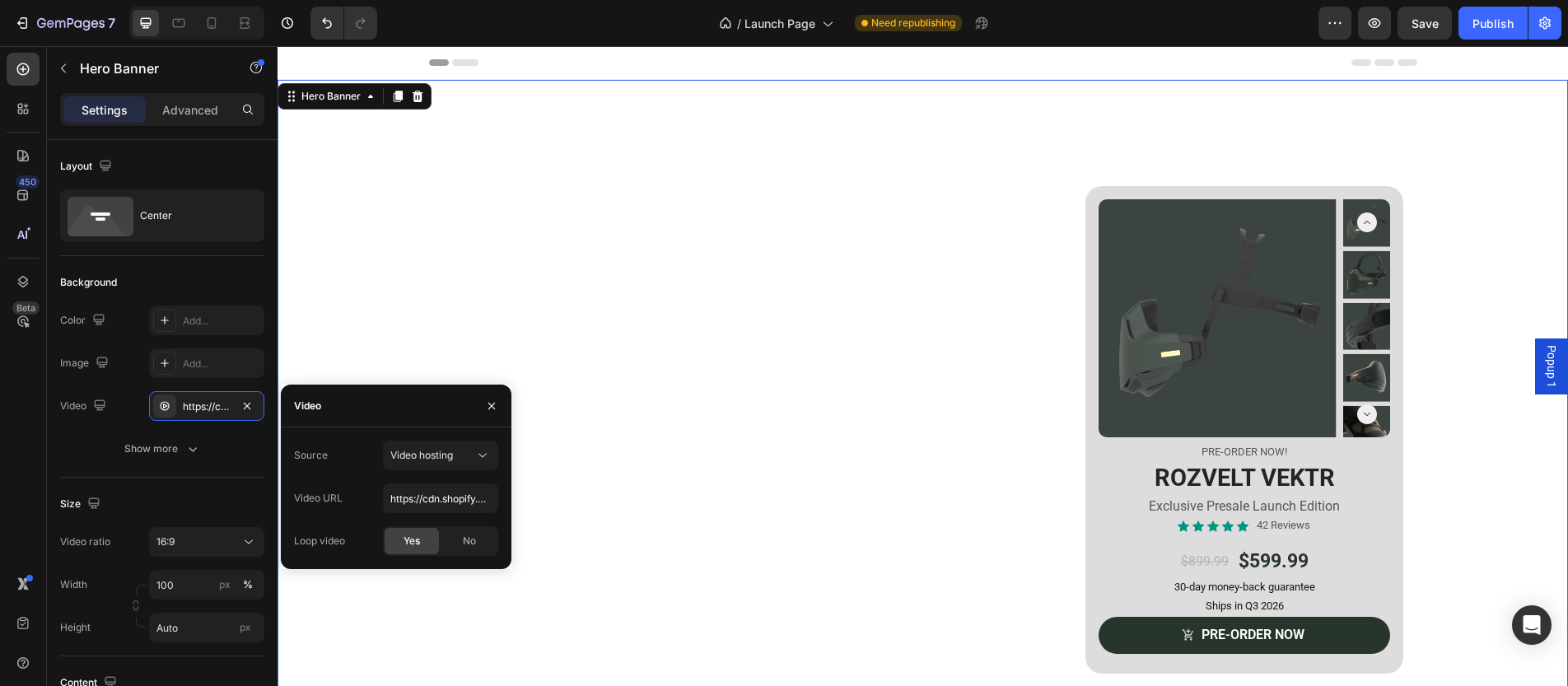 click on "Popup 1" at bounding box center (1552, 366) 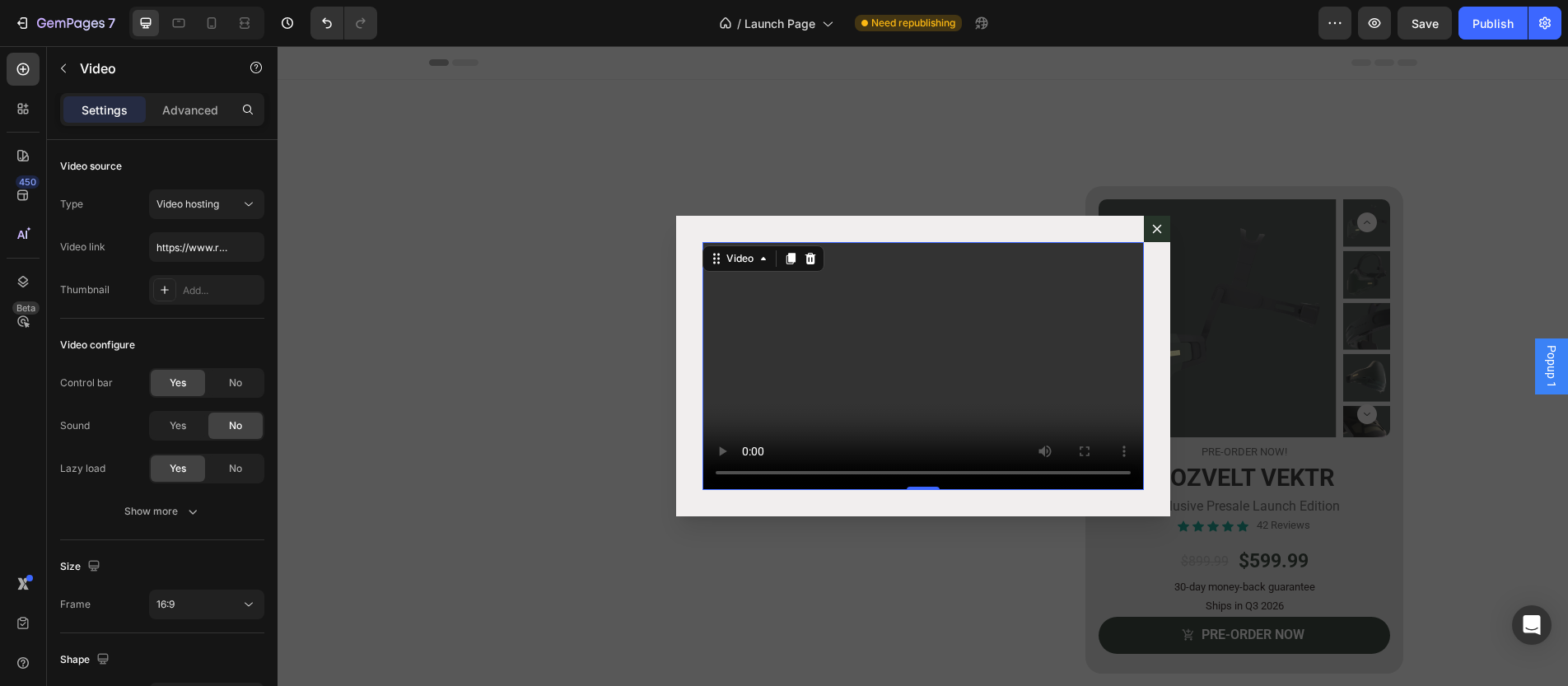 click at bounding box center [923, 366] 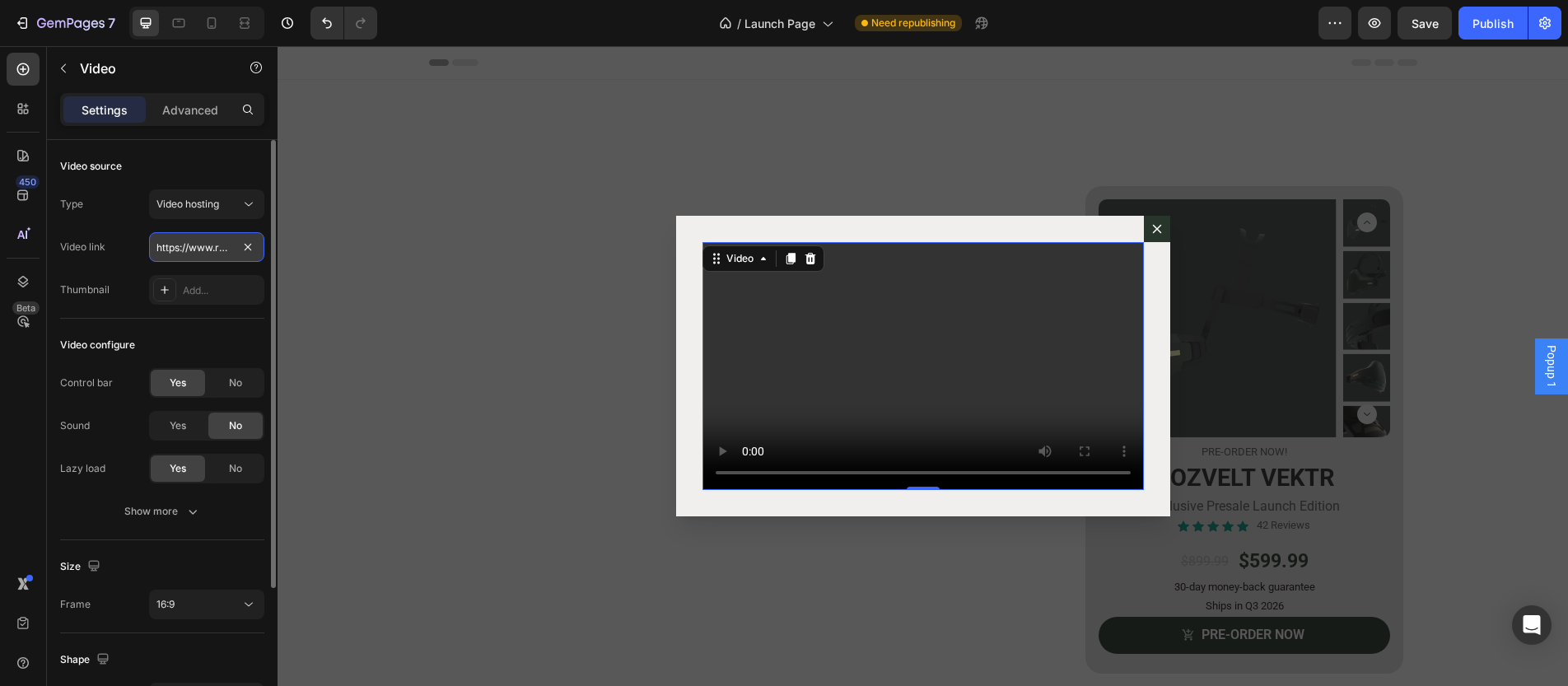 click on "https://www.rozvelt.com/a/gempages?version=v7&shop_id=576006936697242186&theme_page_id=576929158483935995&page_type=GP_INDEX" at bounding box center [207, 247] 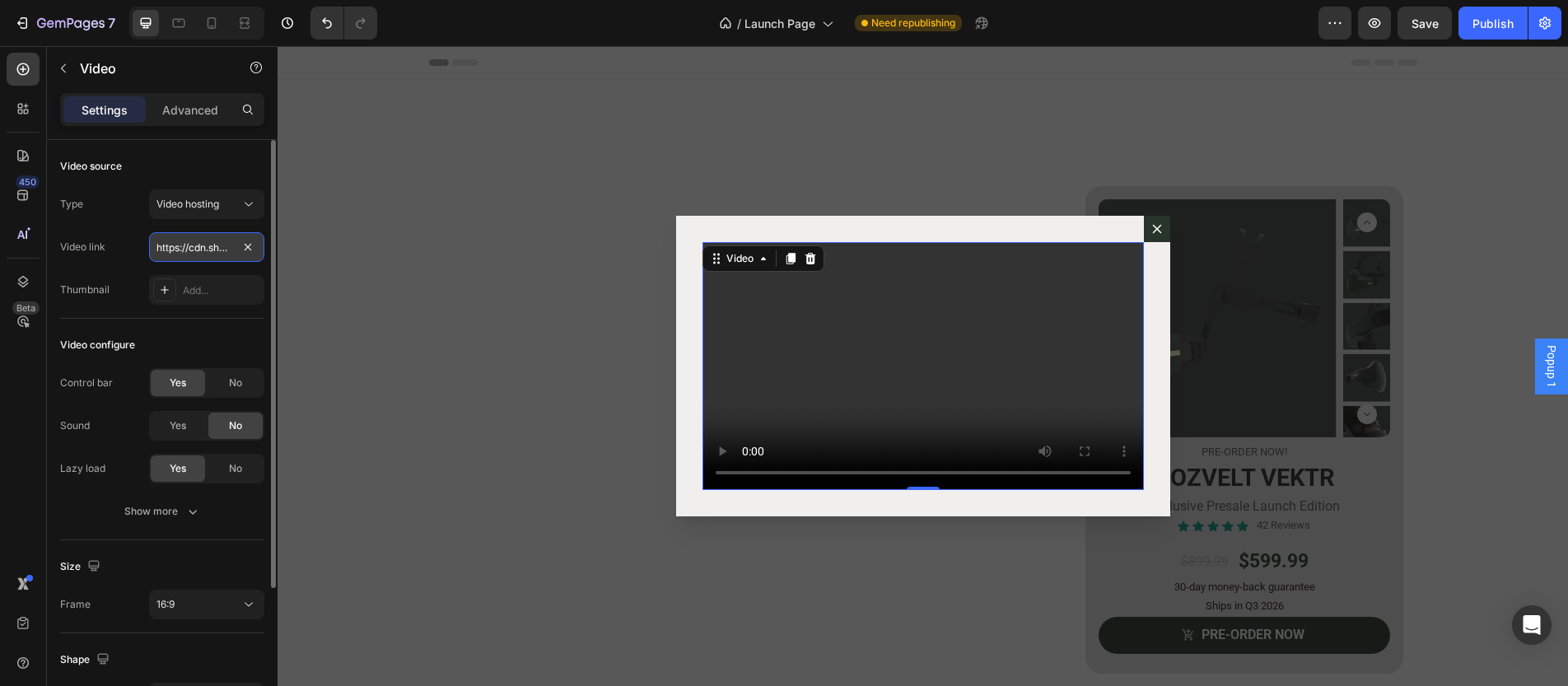 scroll, scrollTop: 0, scrollLeft: 314, axis: horizontal 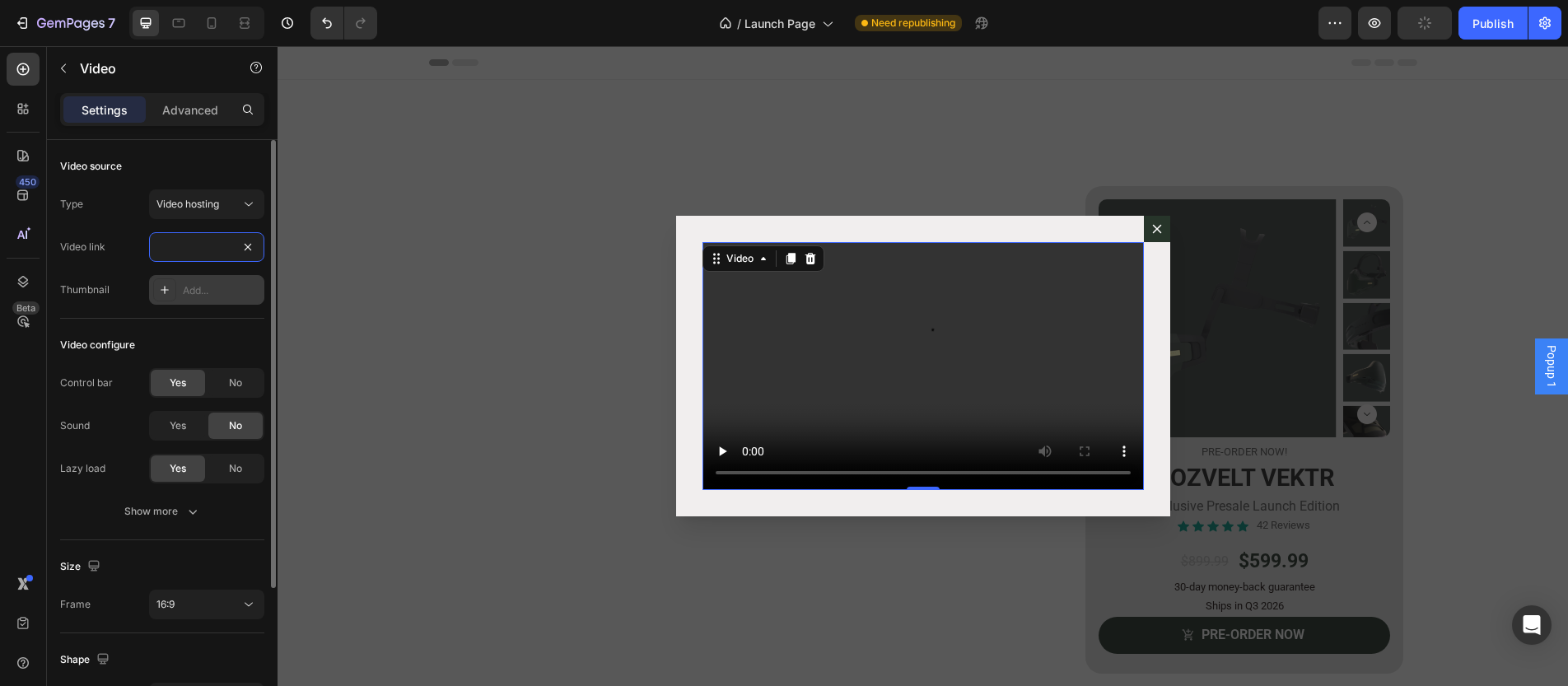 type on "https://cdn.shopify.com/videos/c/o/v/fe64893c4ab4456d8d4dcf74dddd203e.mp4" 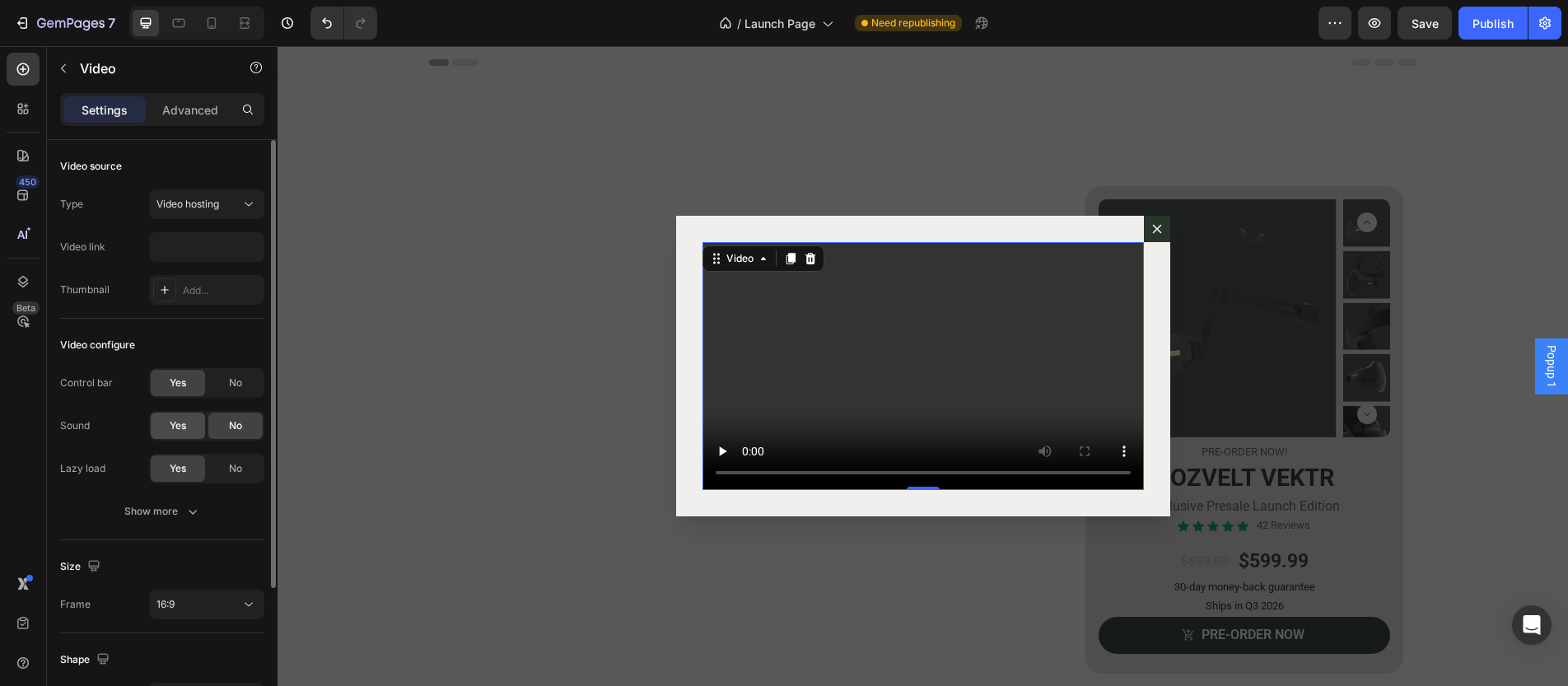 click on "Yes" 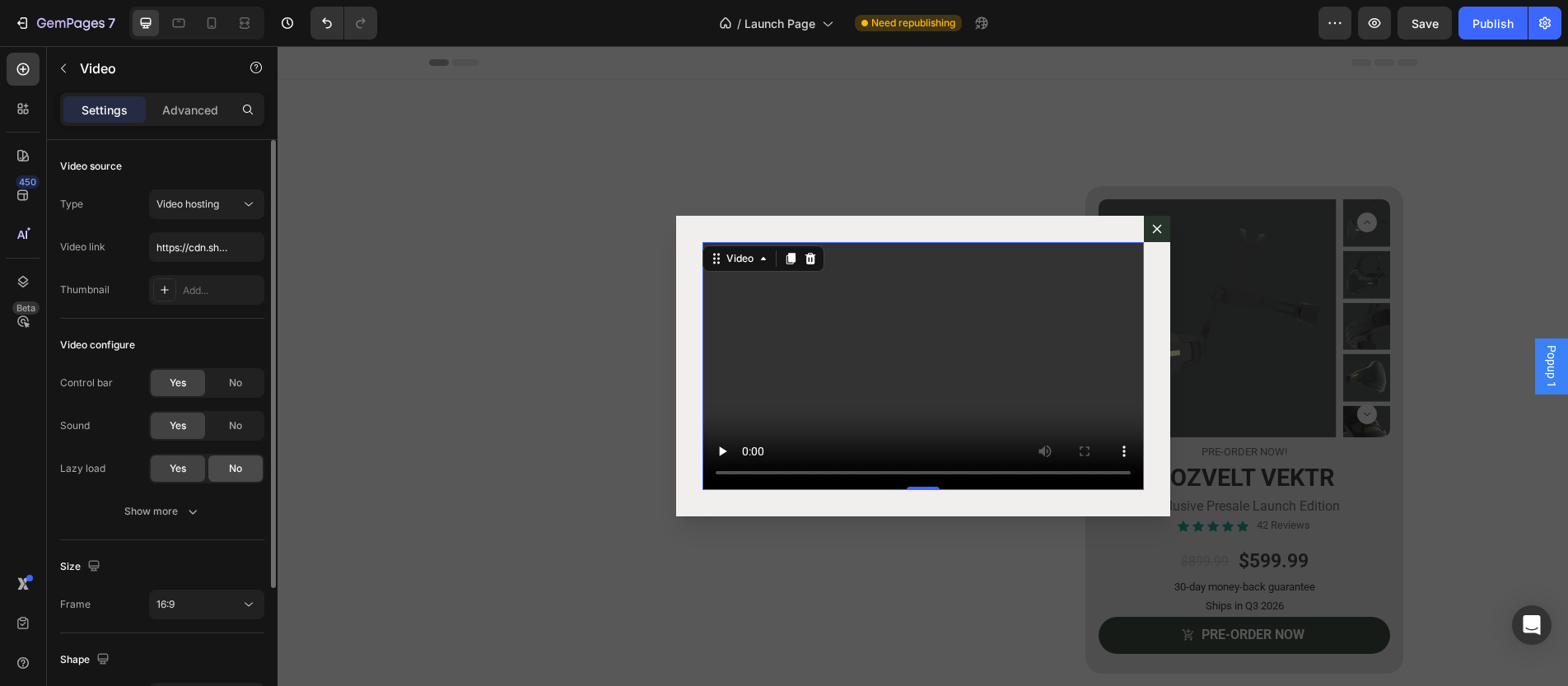 click on "No" 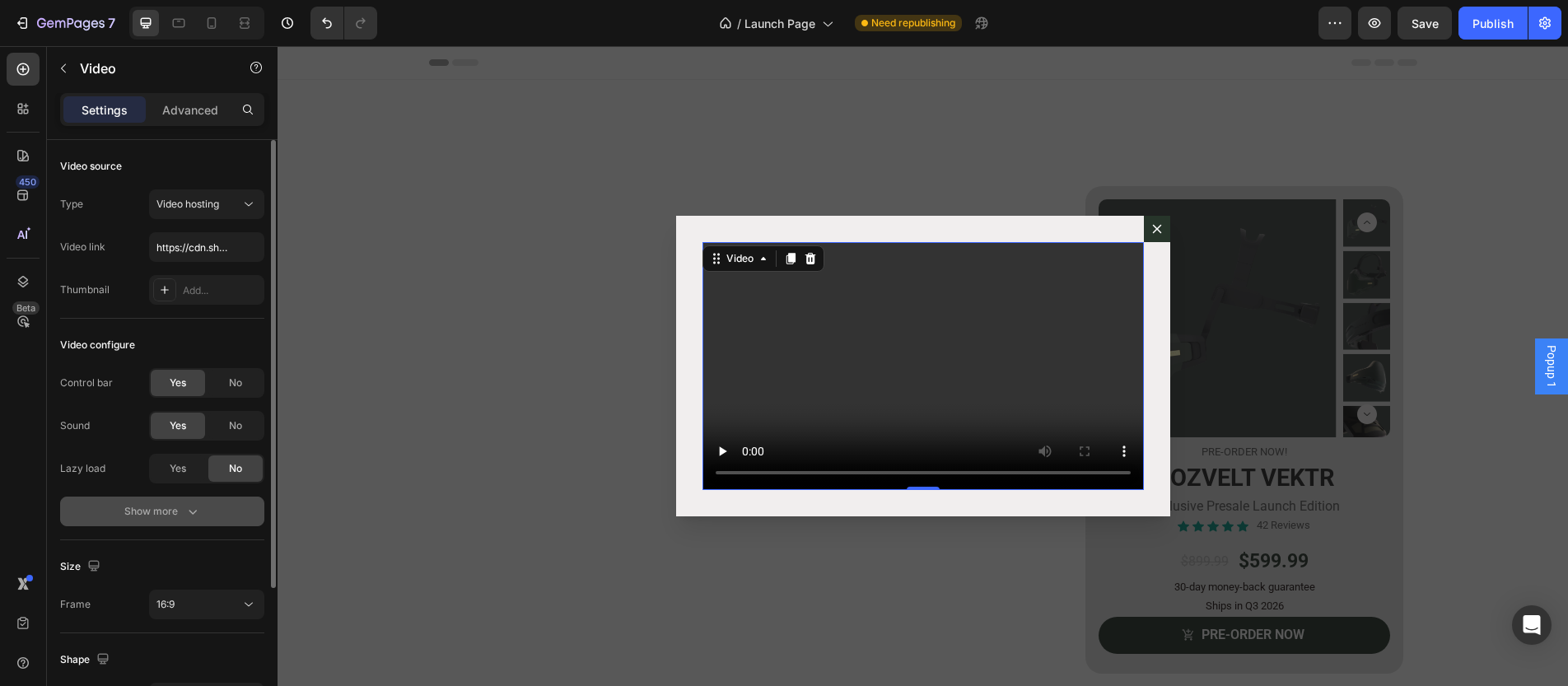 click on "Show more" at bounding box center (162, 511) 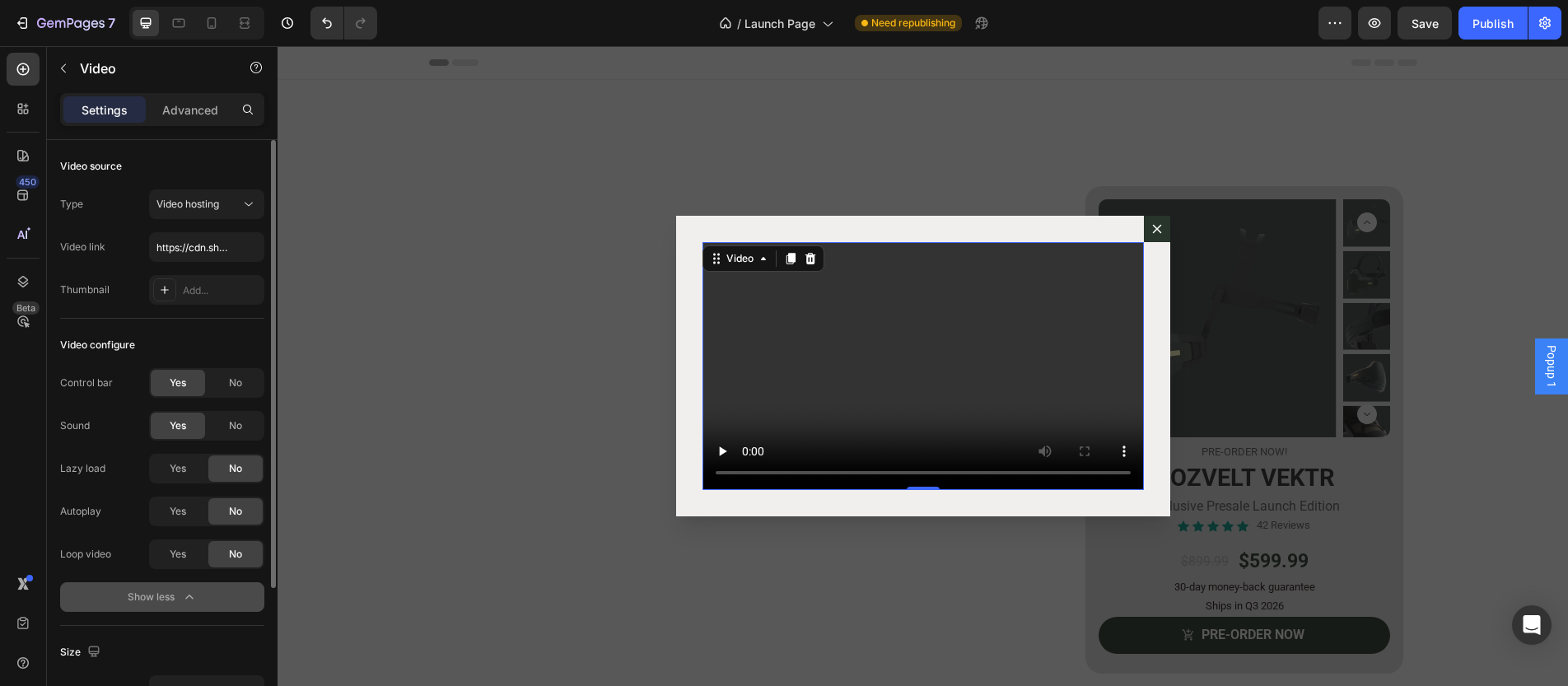 click on "Show less" 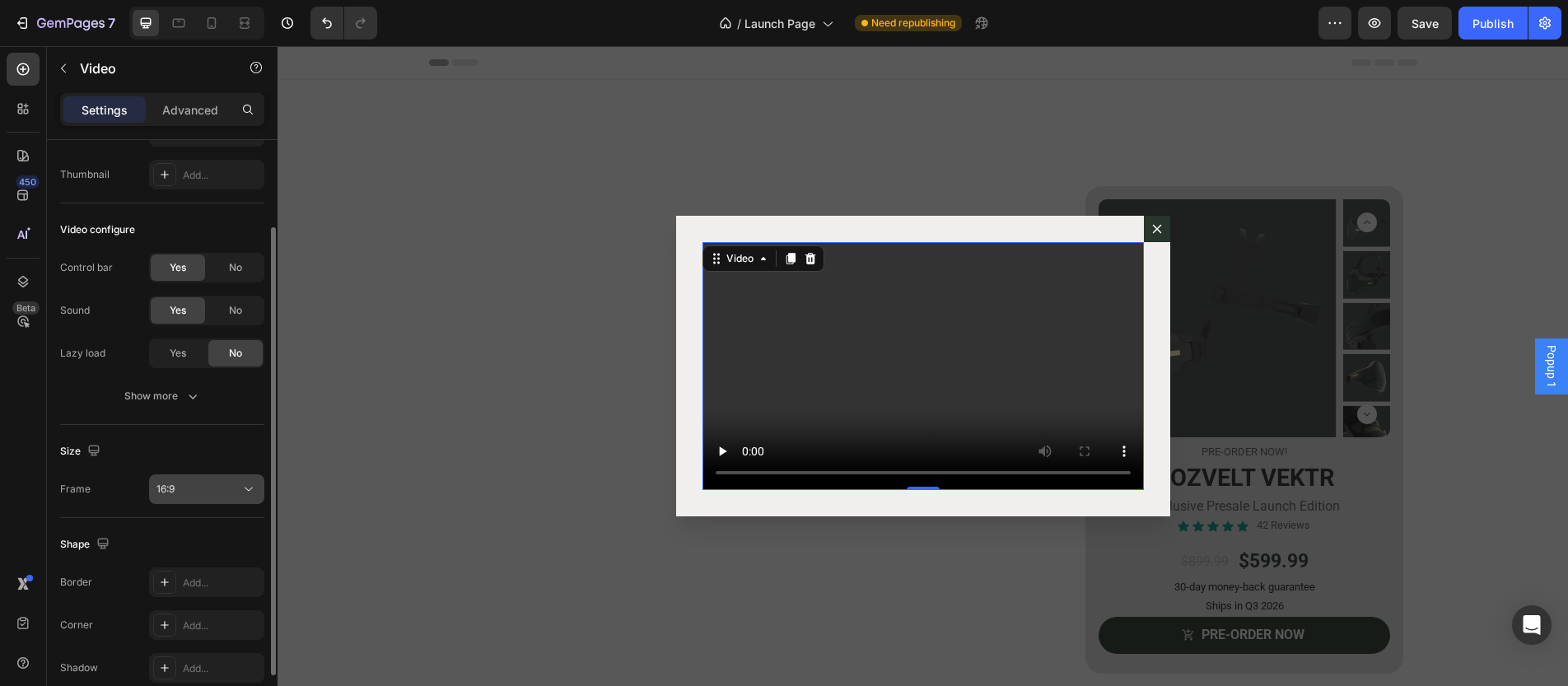 scroll, scrollTop: 191, scrollLeft: 0, axis: vertical 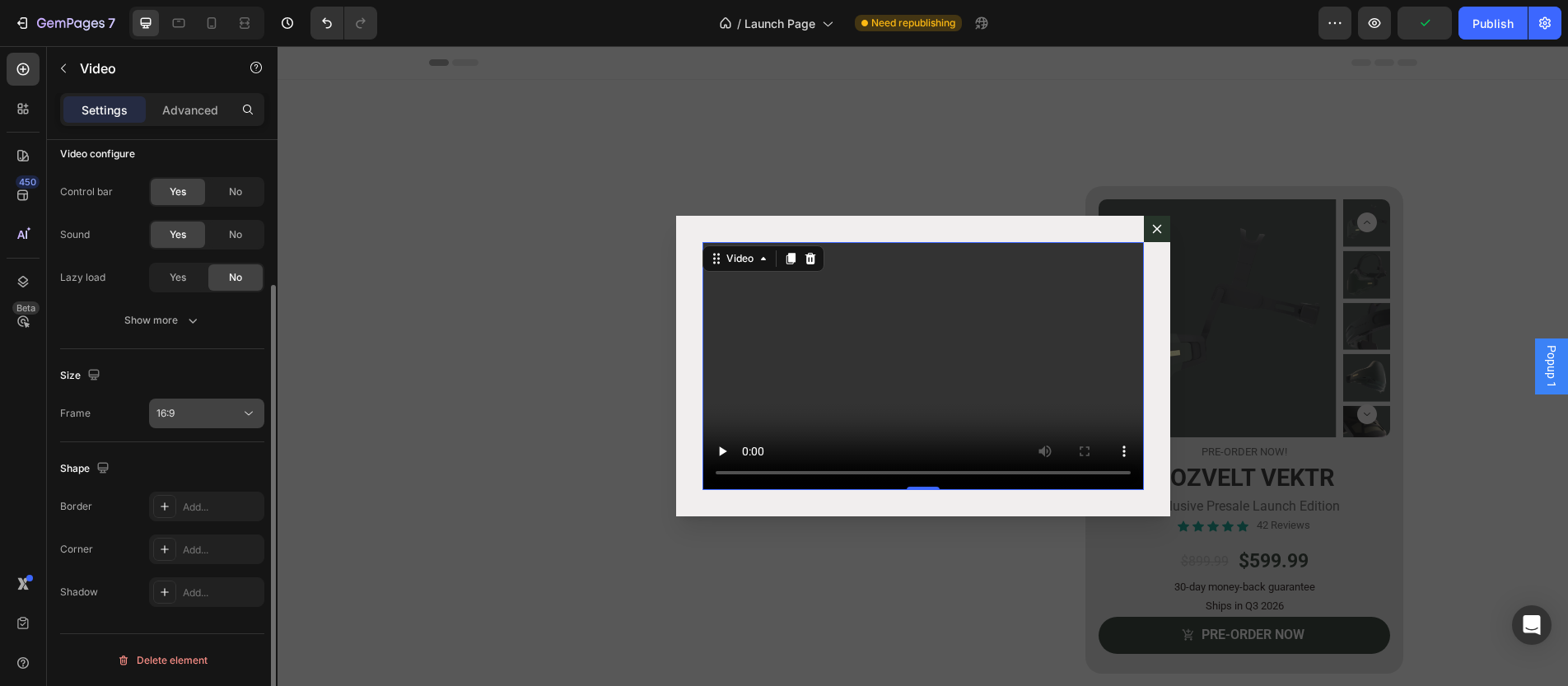 click on "16:9" at bounding box center [198, 413] 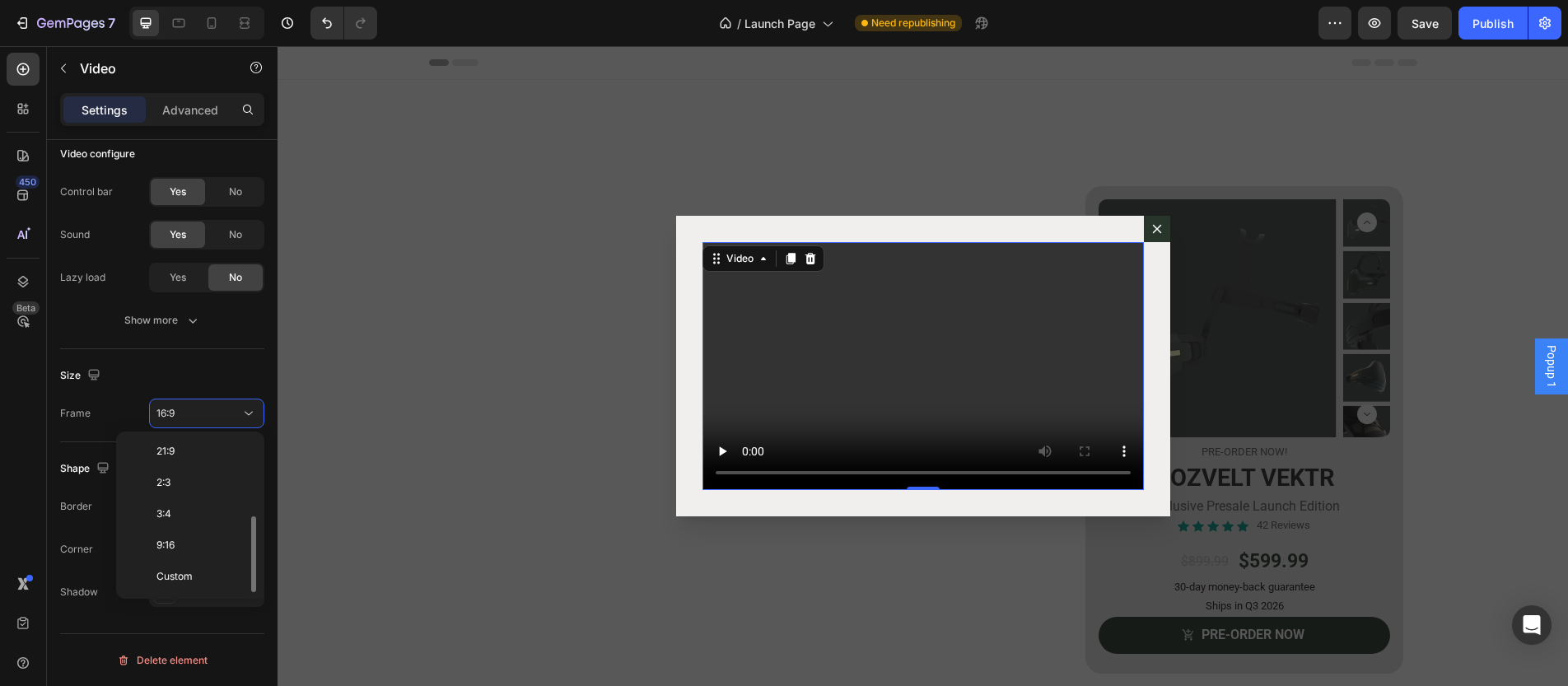scroll, scrollTop: 0, scrollLeft: 0, axis: both 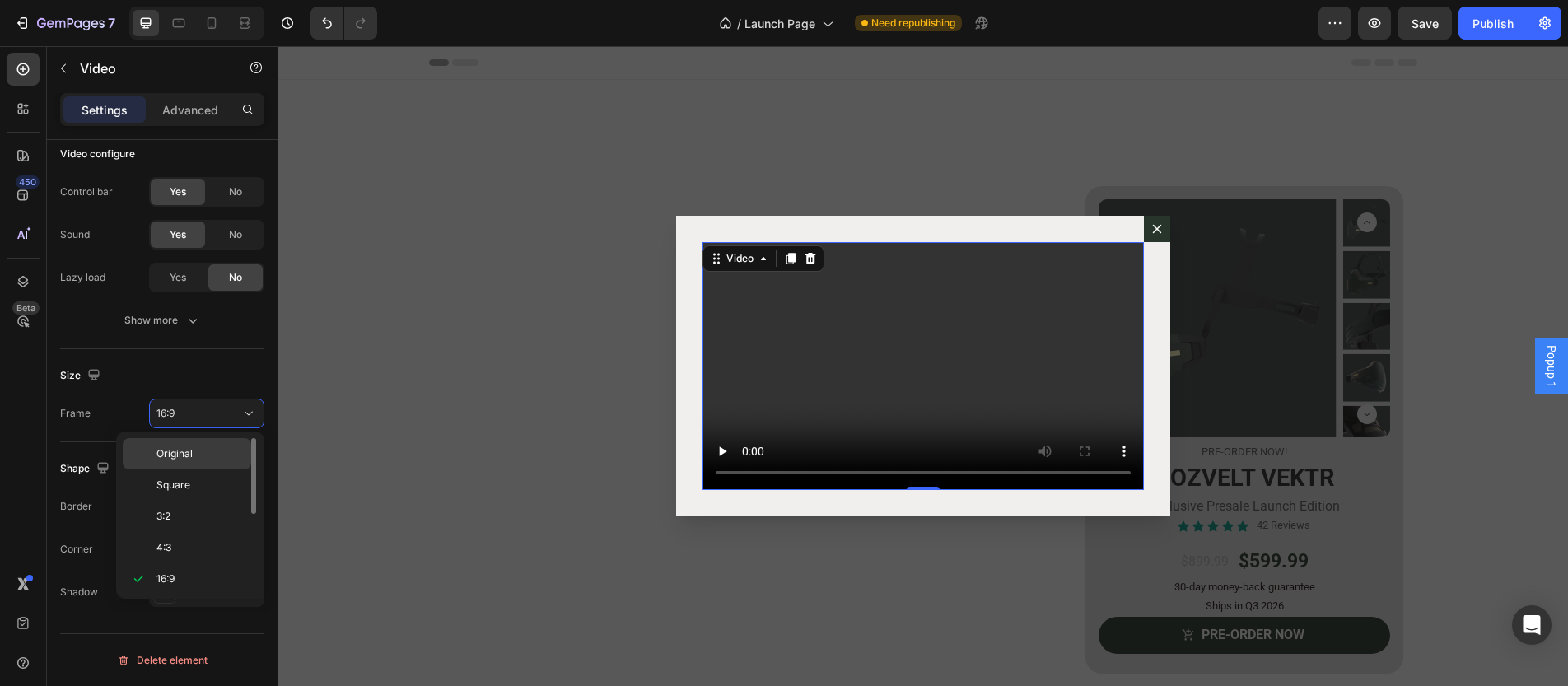 click on "Original" at bounding box center (200, 454) 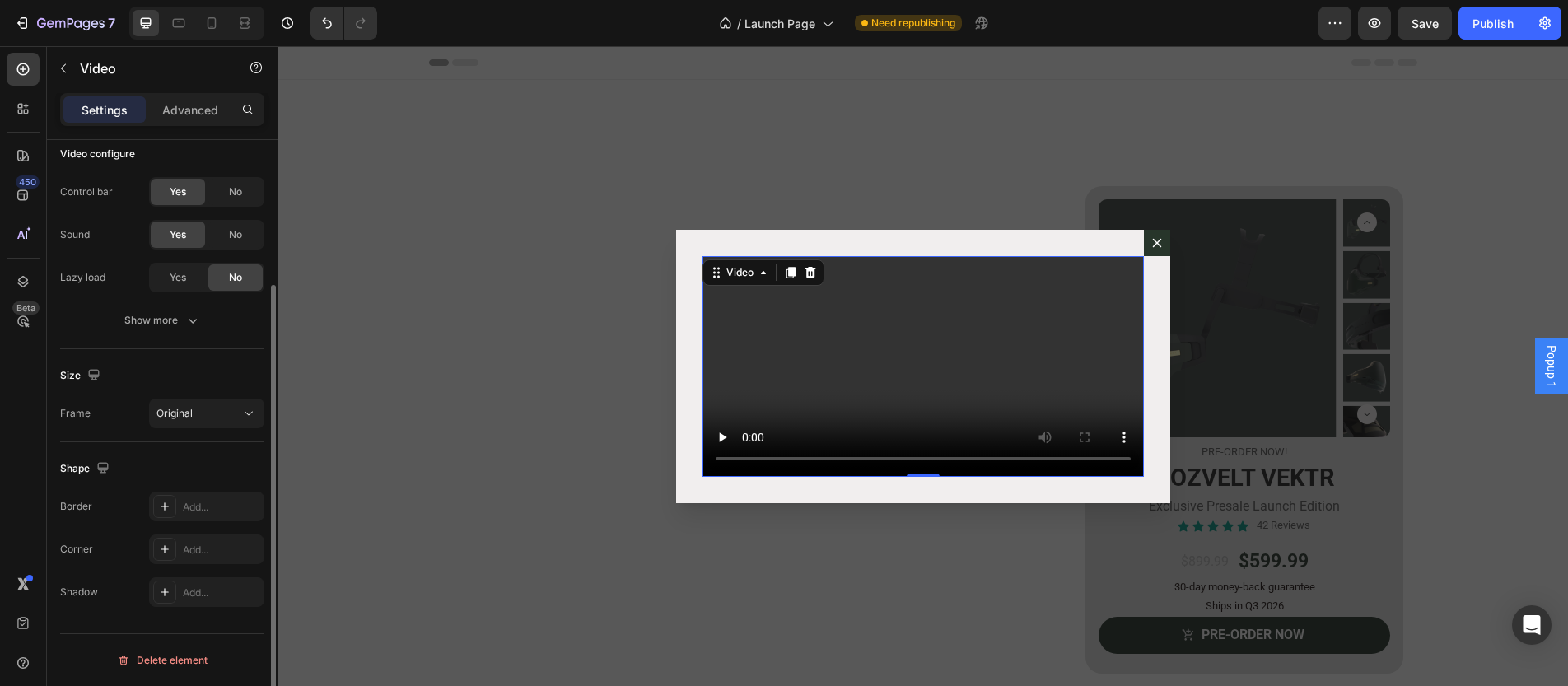 click on "Size" at bounding box center (162, 376) 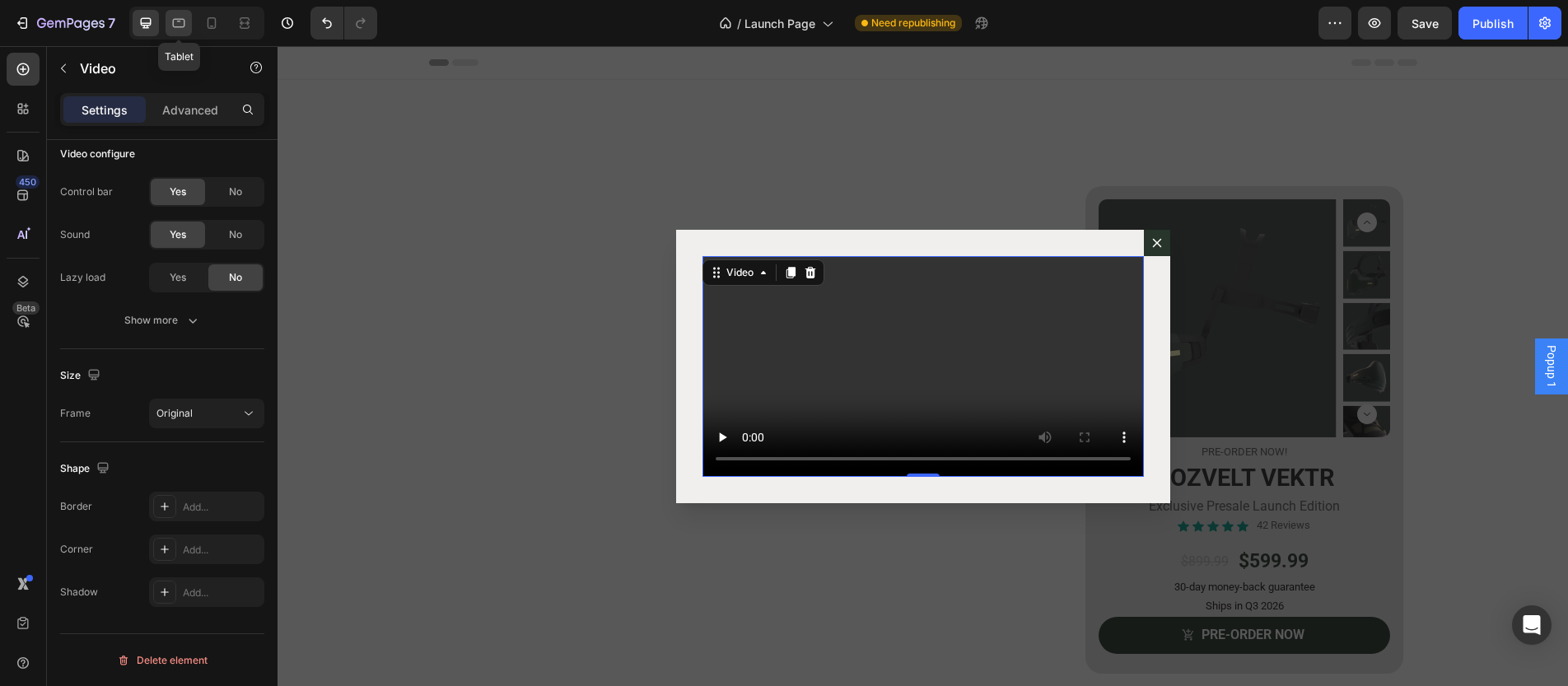 click 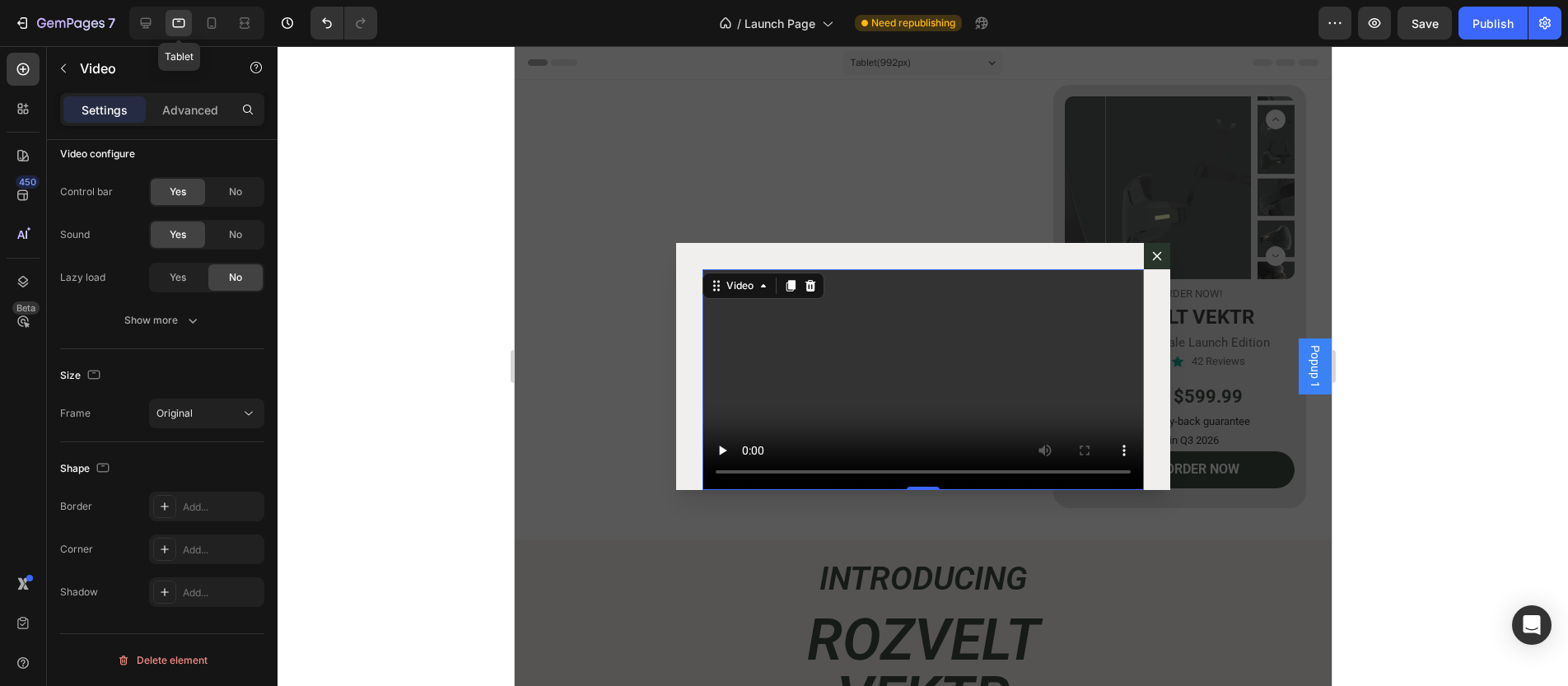 scroll, scrollTop: 166, scrollLeft: 0, axis: vertical 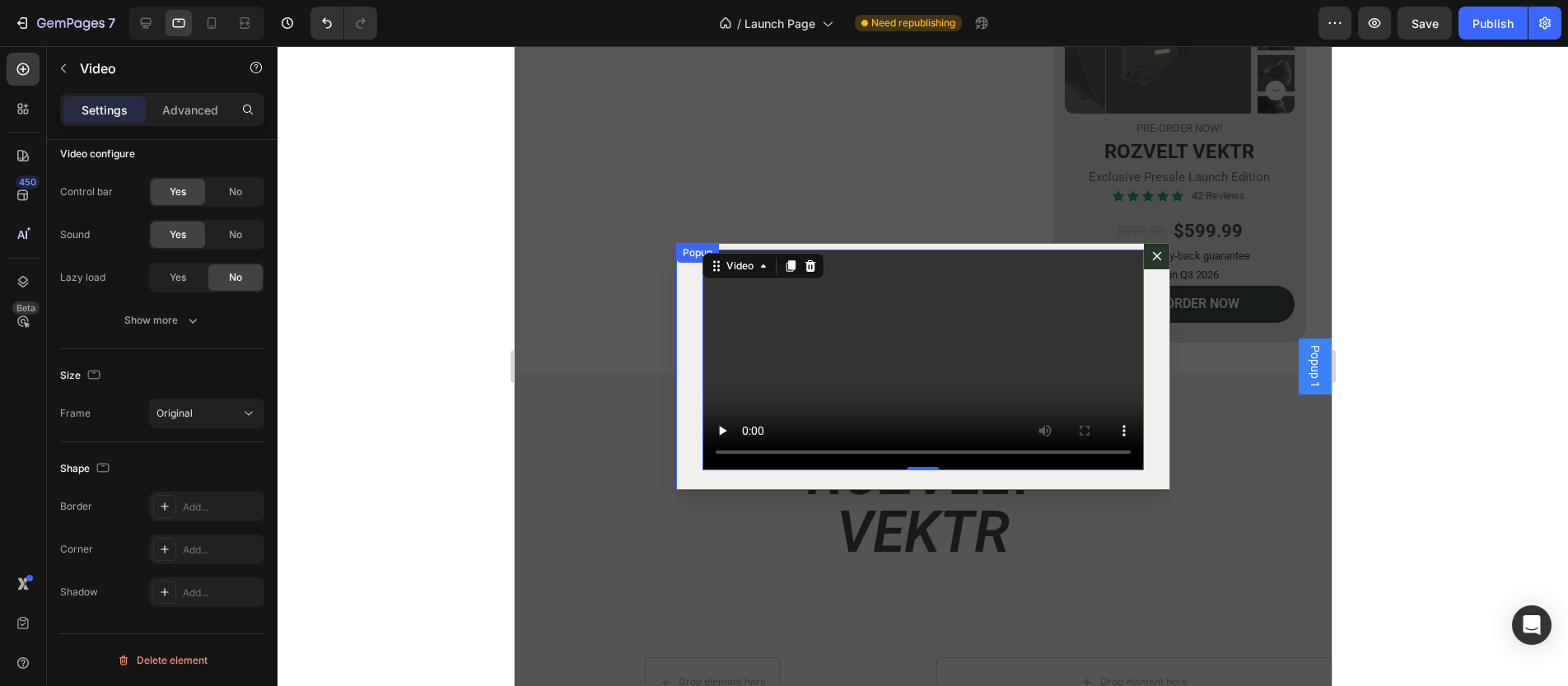 click on "Video   0" at bounding box center (922, 366) 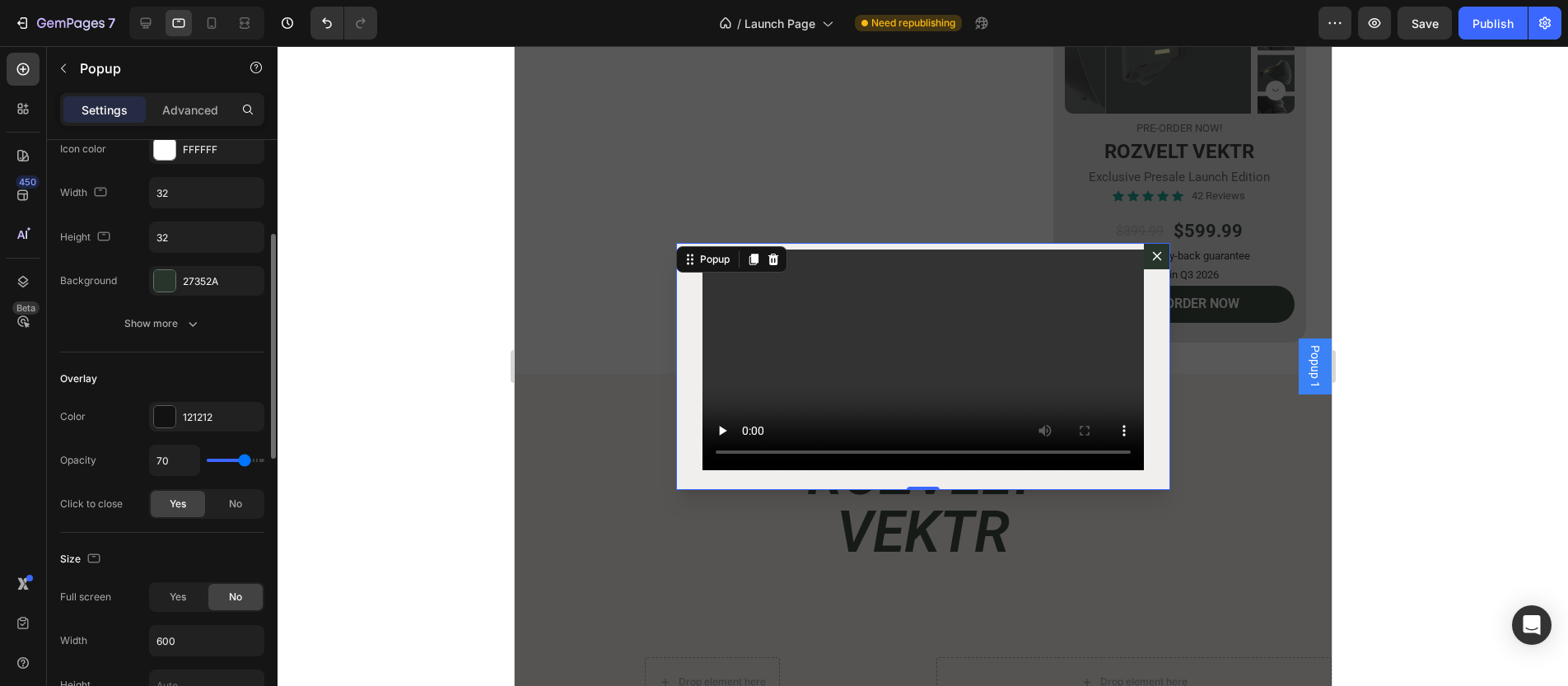 scroll, scrollTop: 264, scrollLeft: 0, axis: vertical 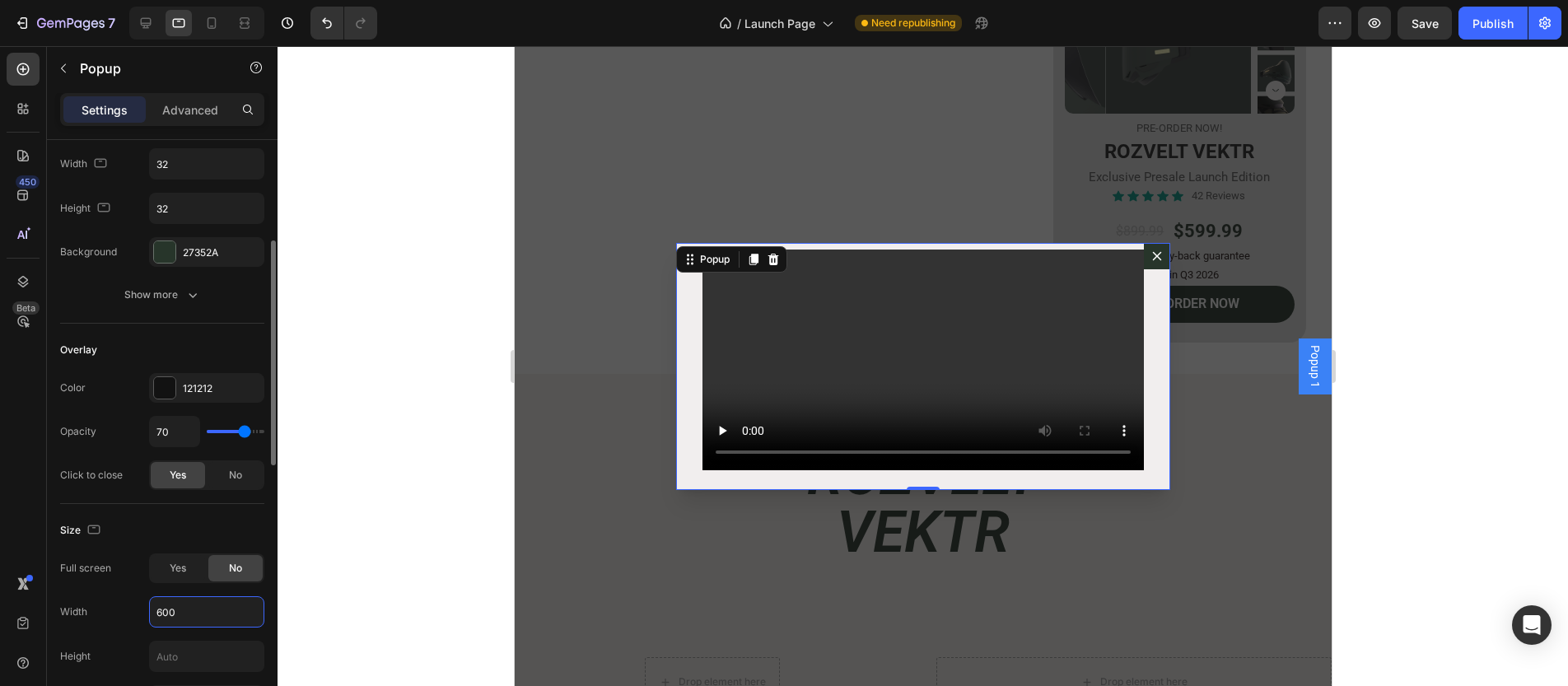 click on "600" at bounding box center (207, 612) 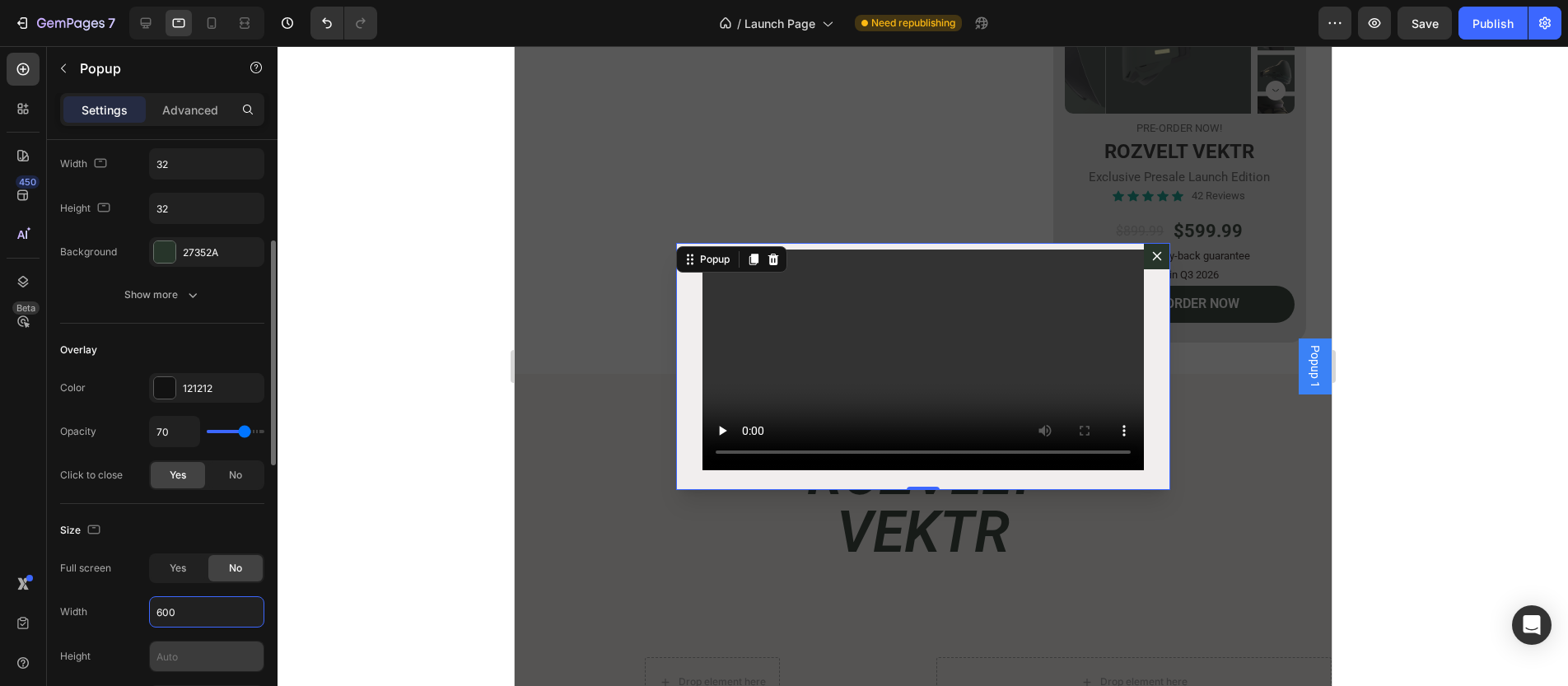click at bounding box center [207, 656] 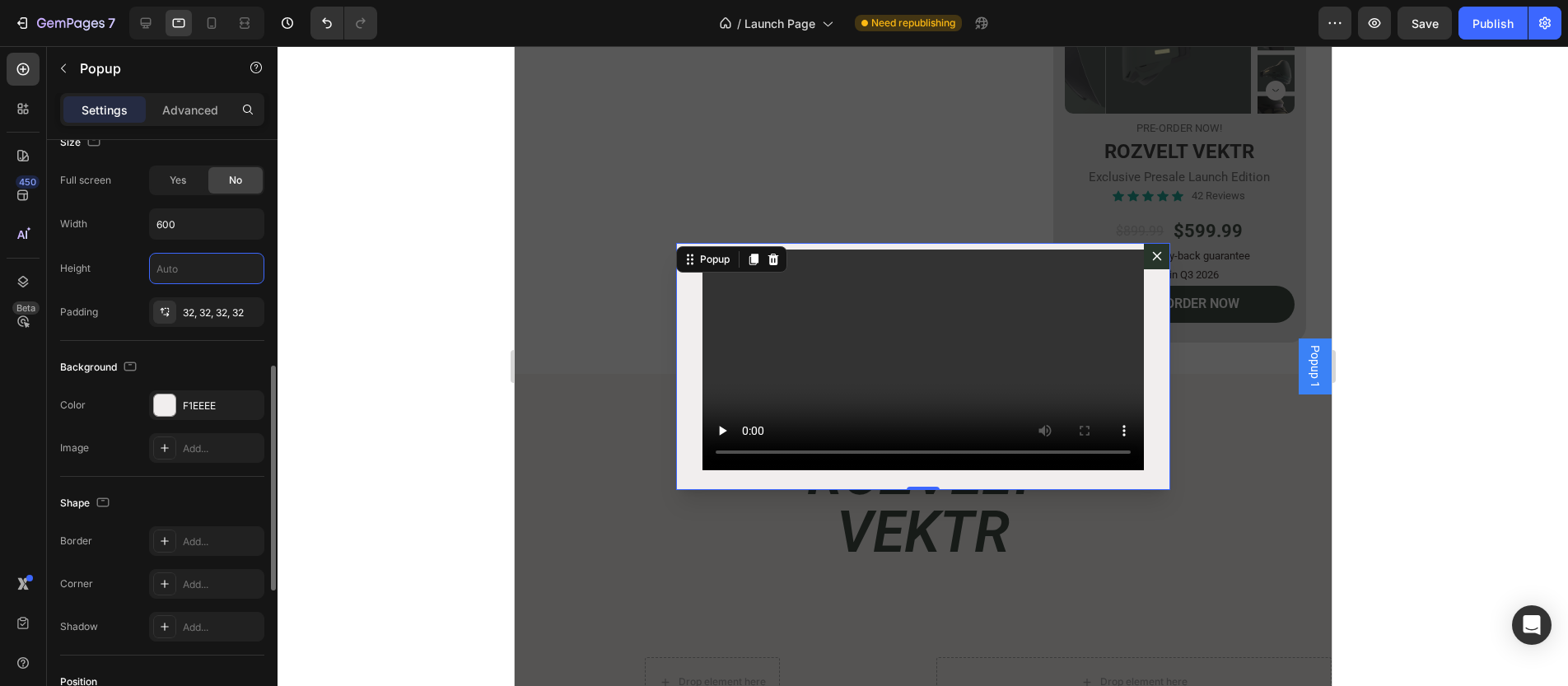scroll, scrollTop: 636, scrollLeft: 0, axis: vertical 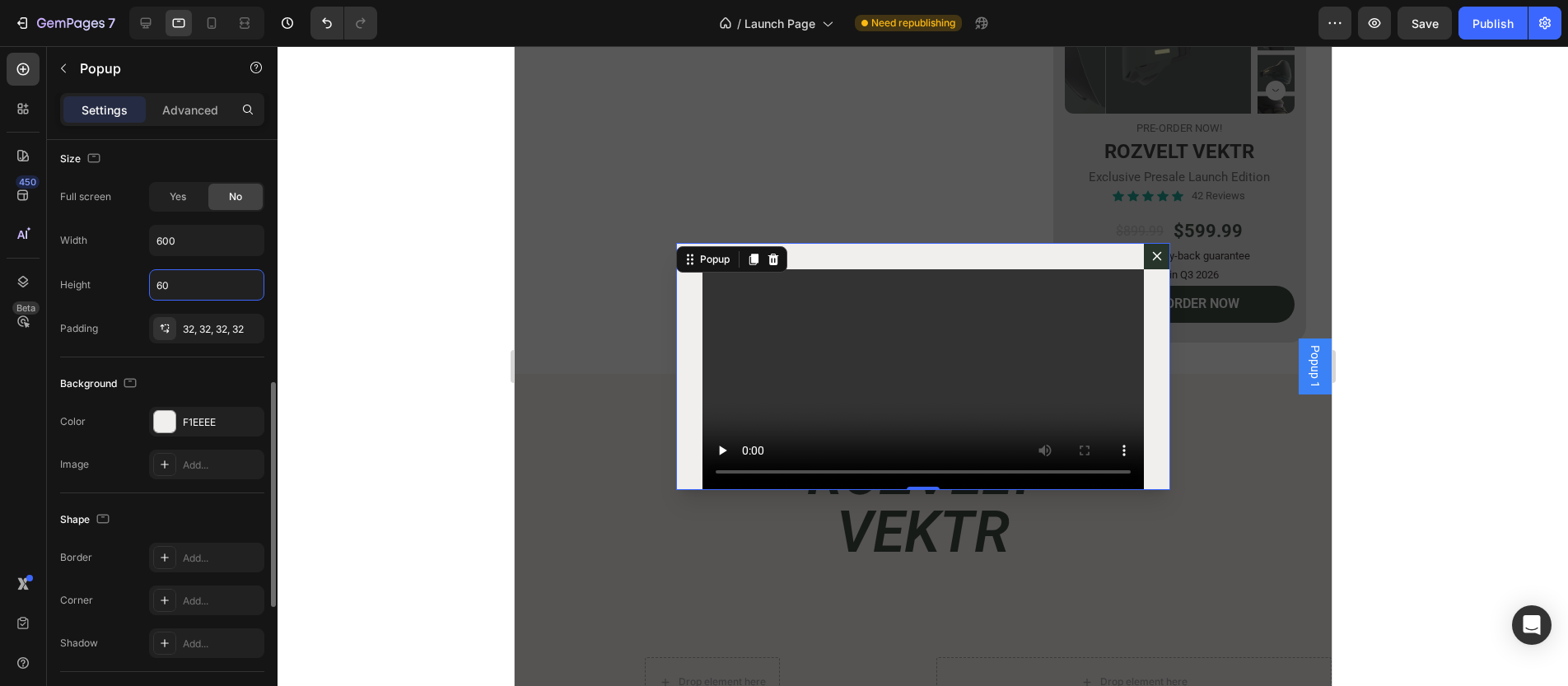 type on "6" 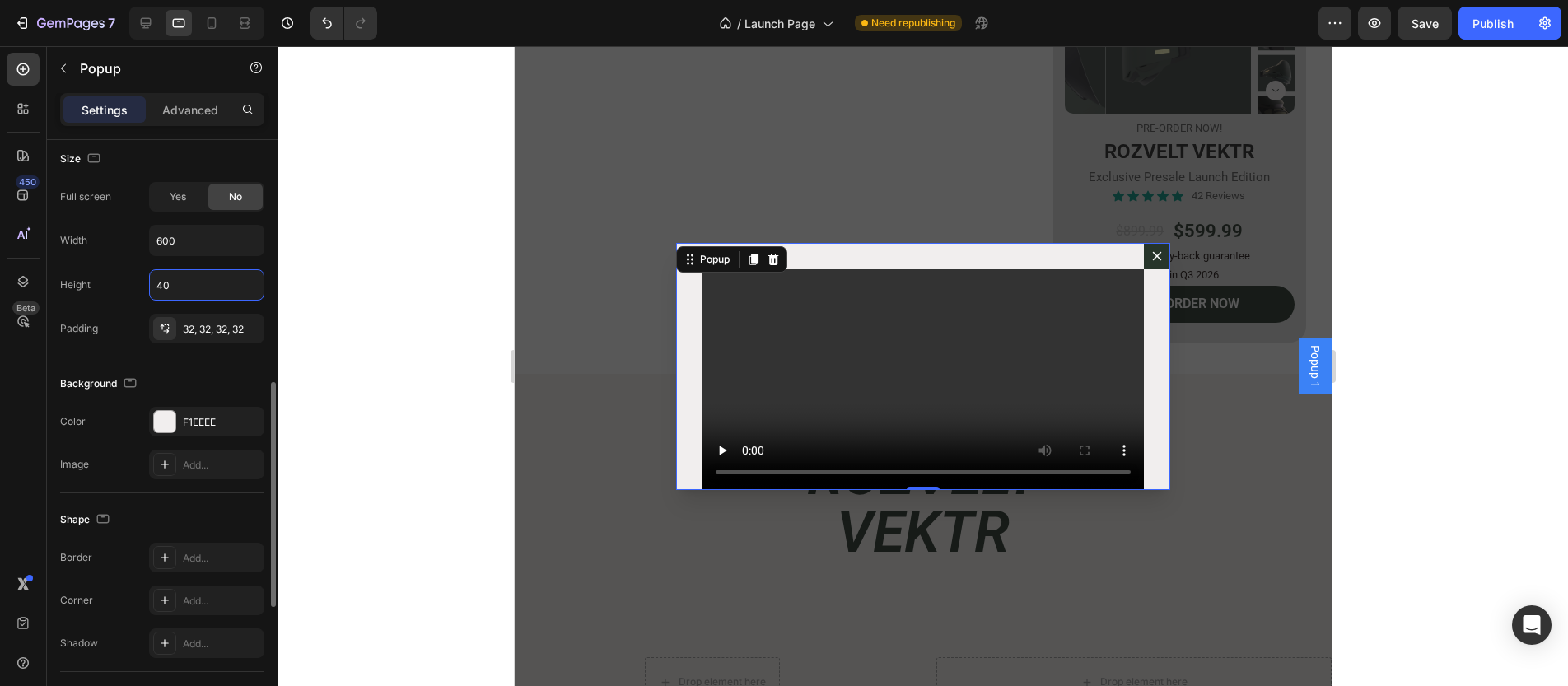 type on "4" 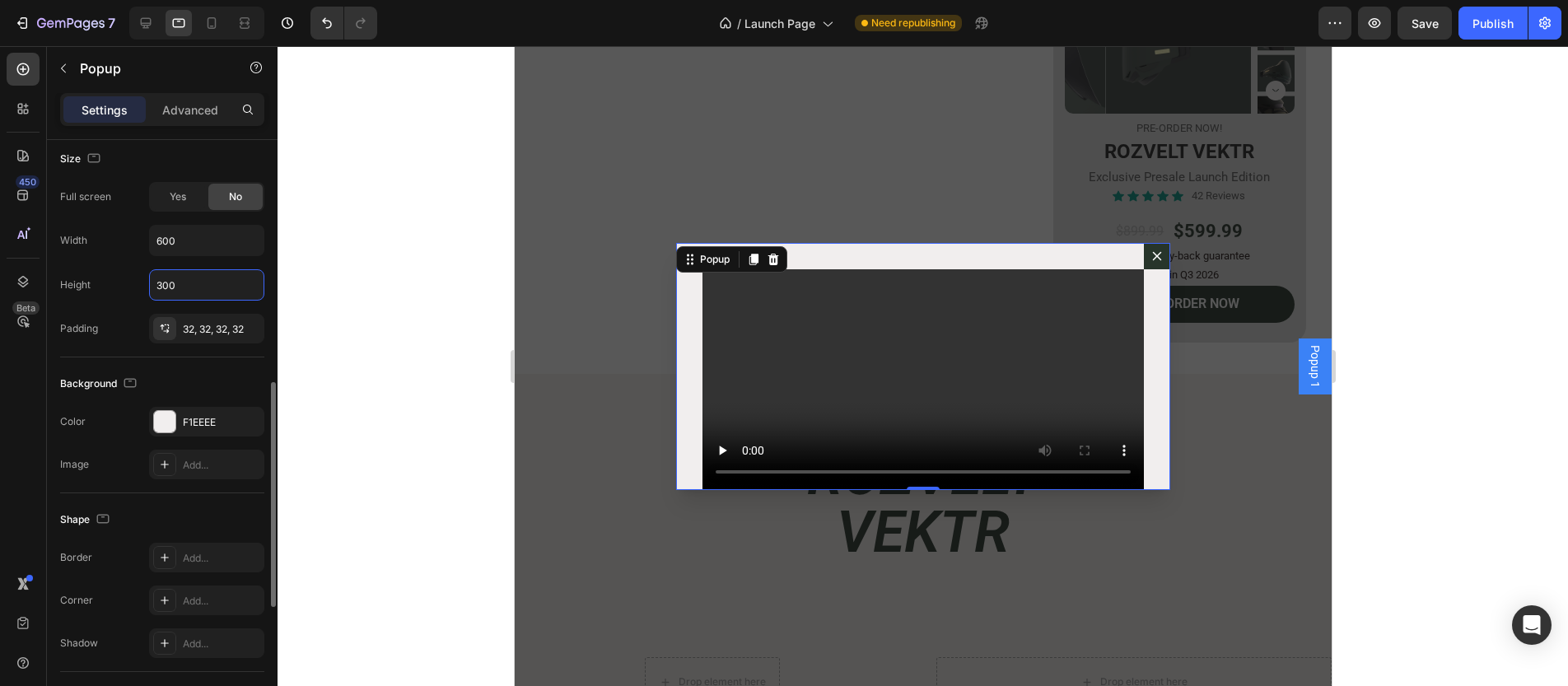 click on "Height 300" at bounding box center (162, 285) 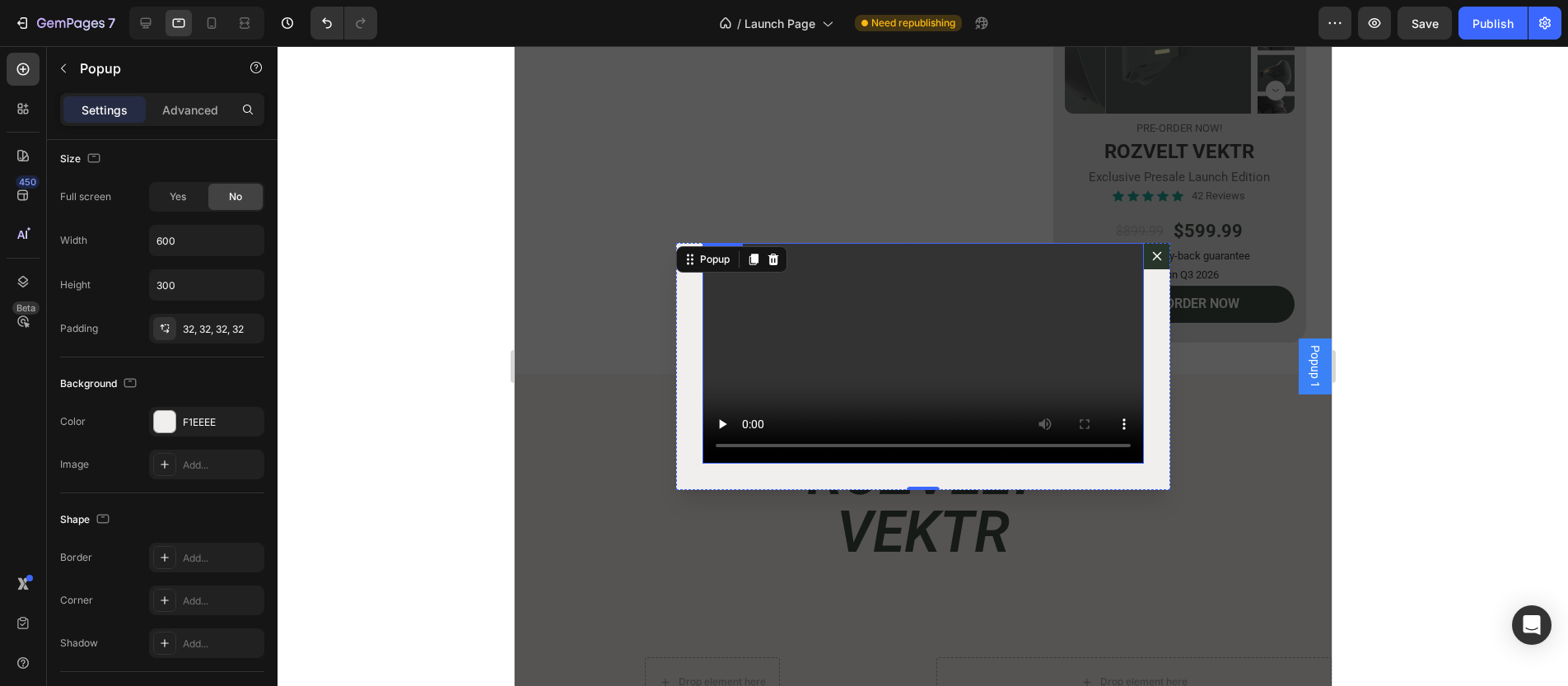 scroll, scrollTop: 47, scrollLeft: 0, axis: vertical 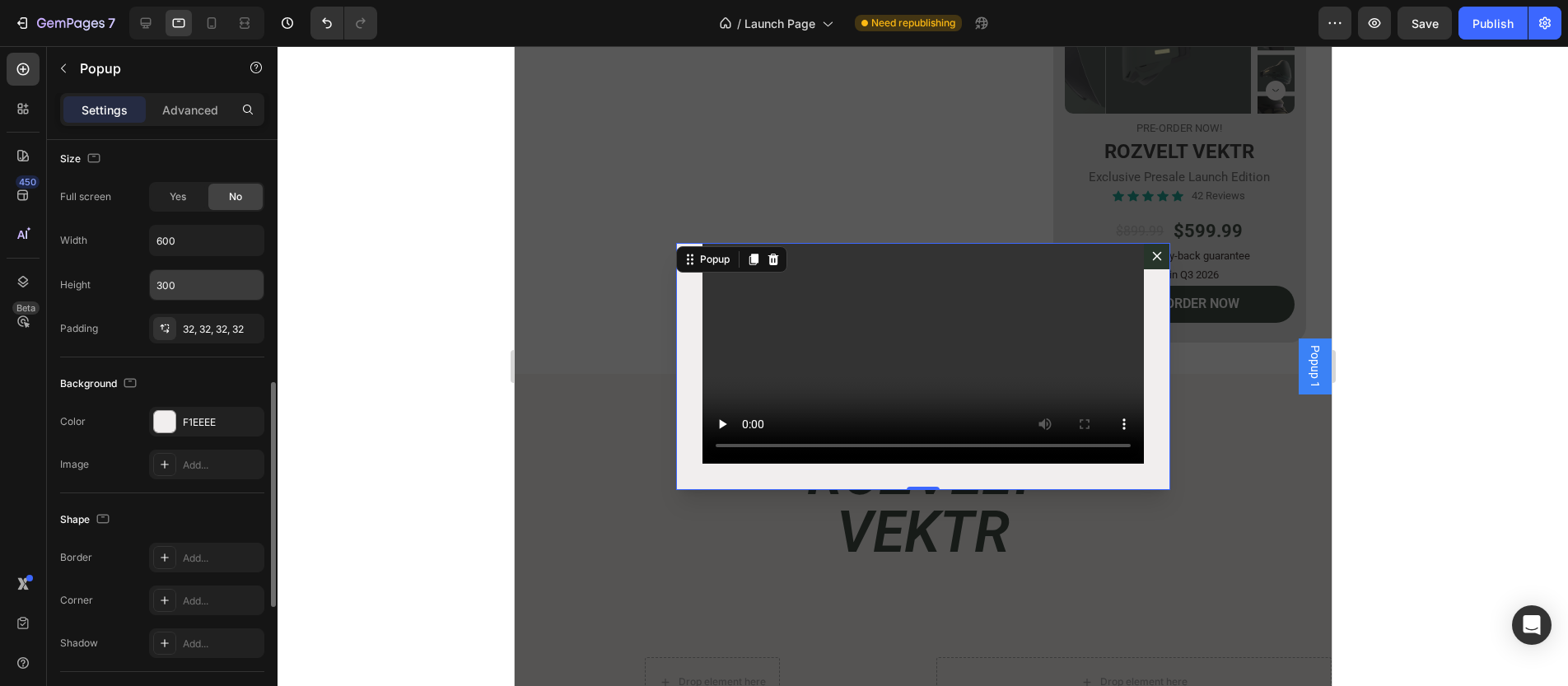 click on "300" at bounding box center [207, 285] 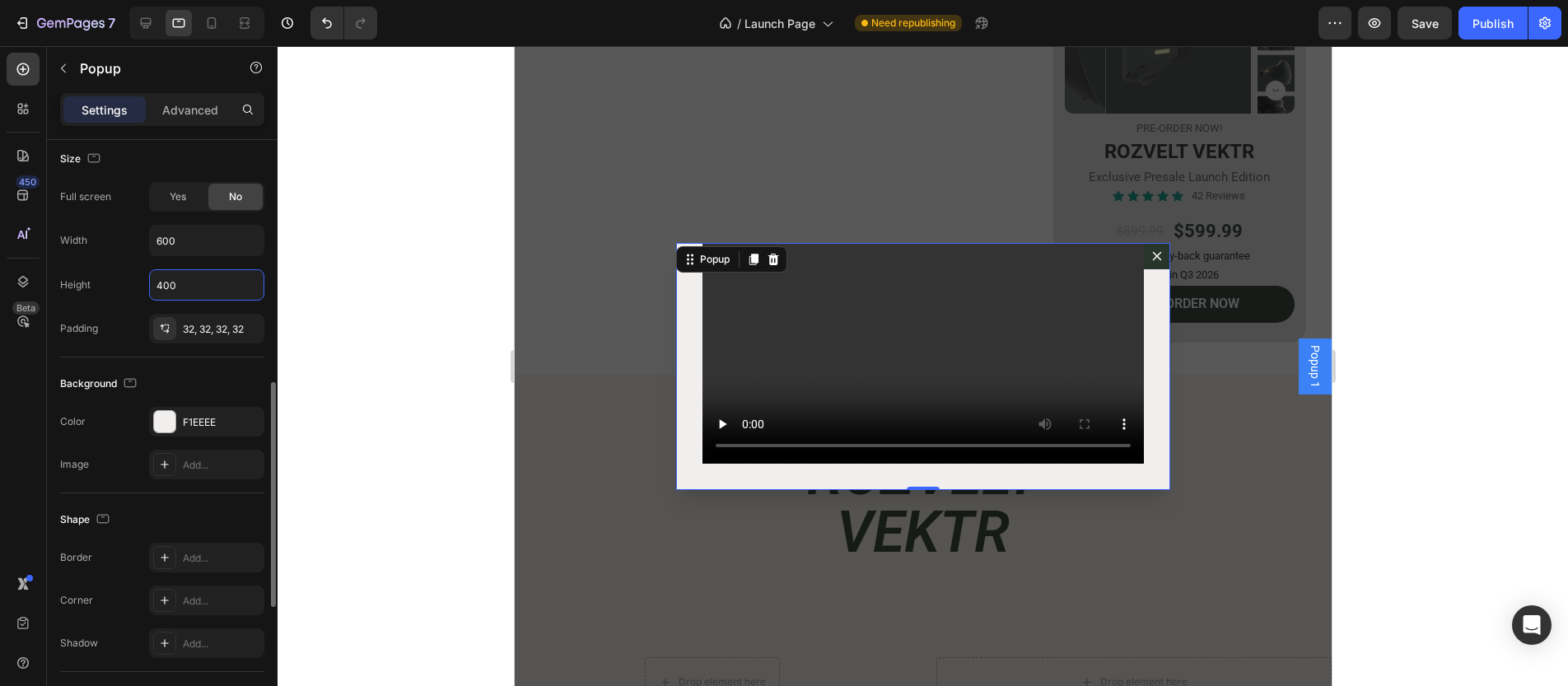 scroll, scrollTop: 0, scrollLeft: 0, axis: both 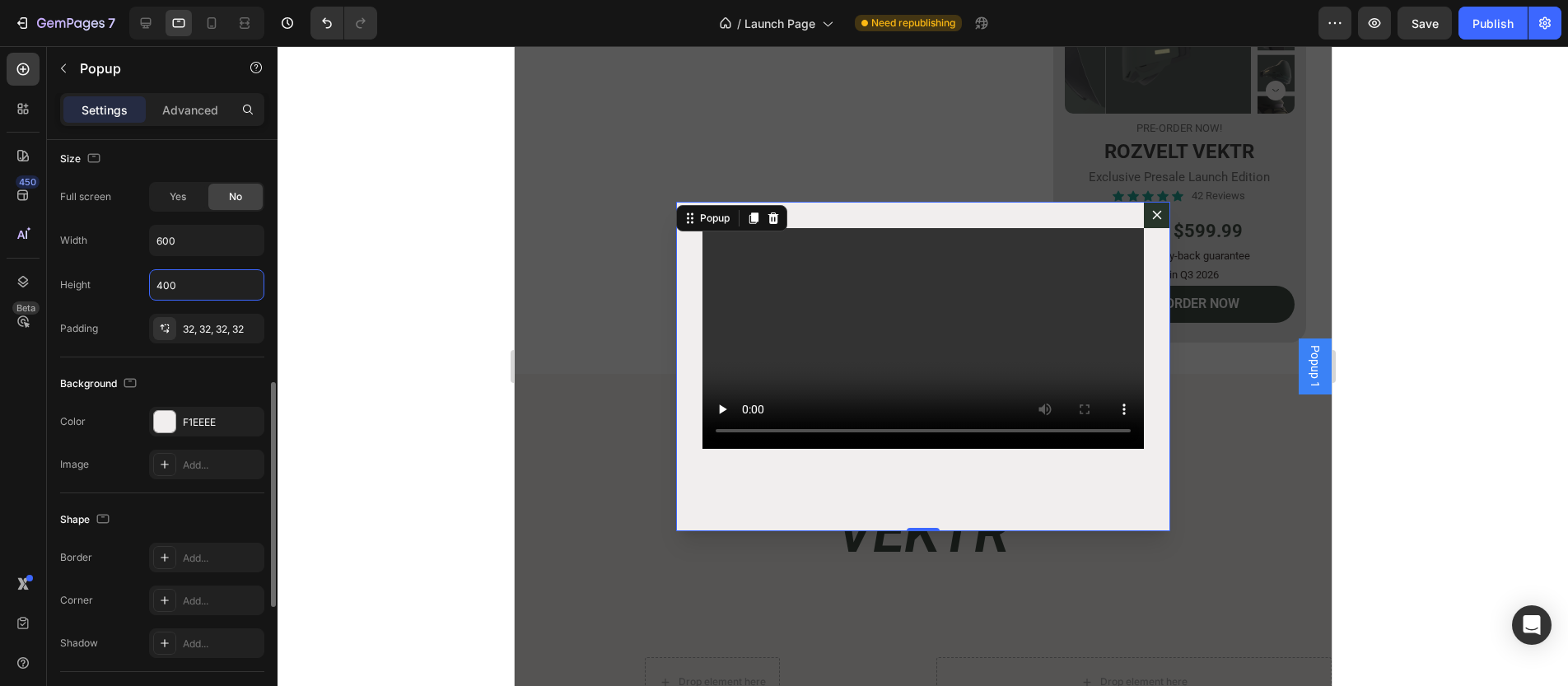 click on "400" at bounding box center (207, 285) 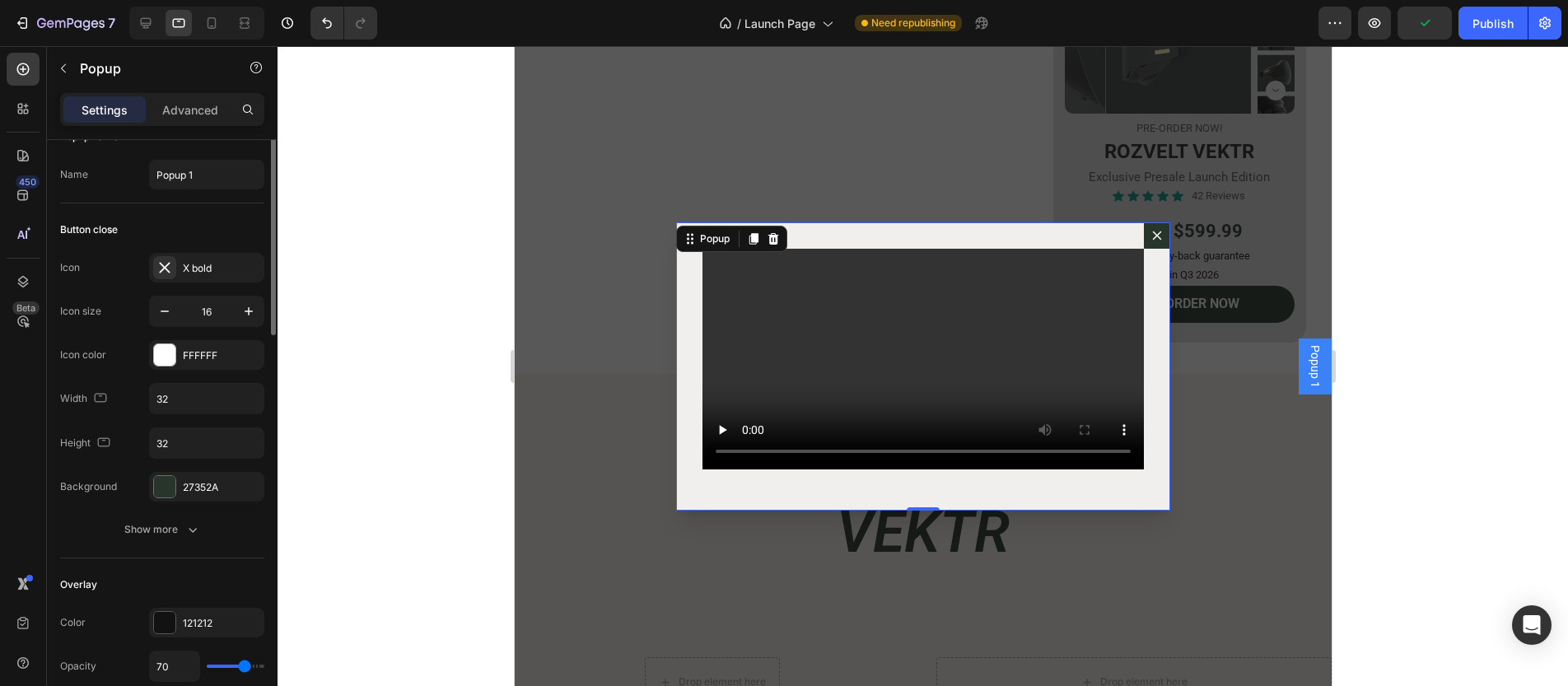 scroll, scrollTop: 0, scrollLeft: 0, axis: both 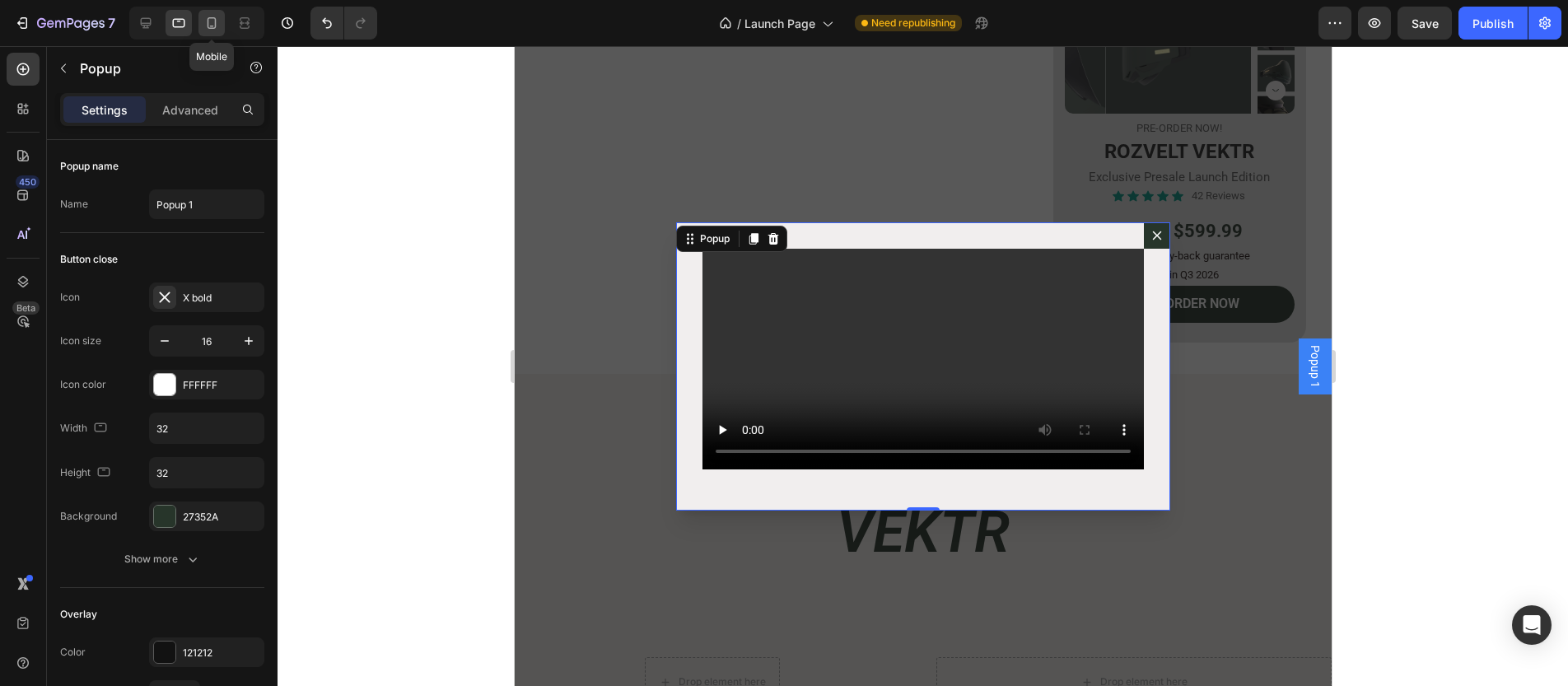 type on "350" 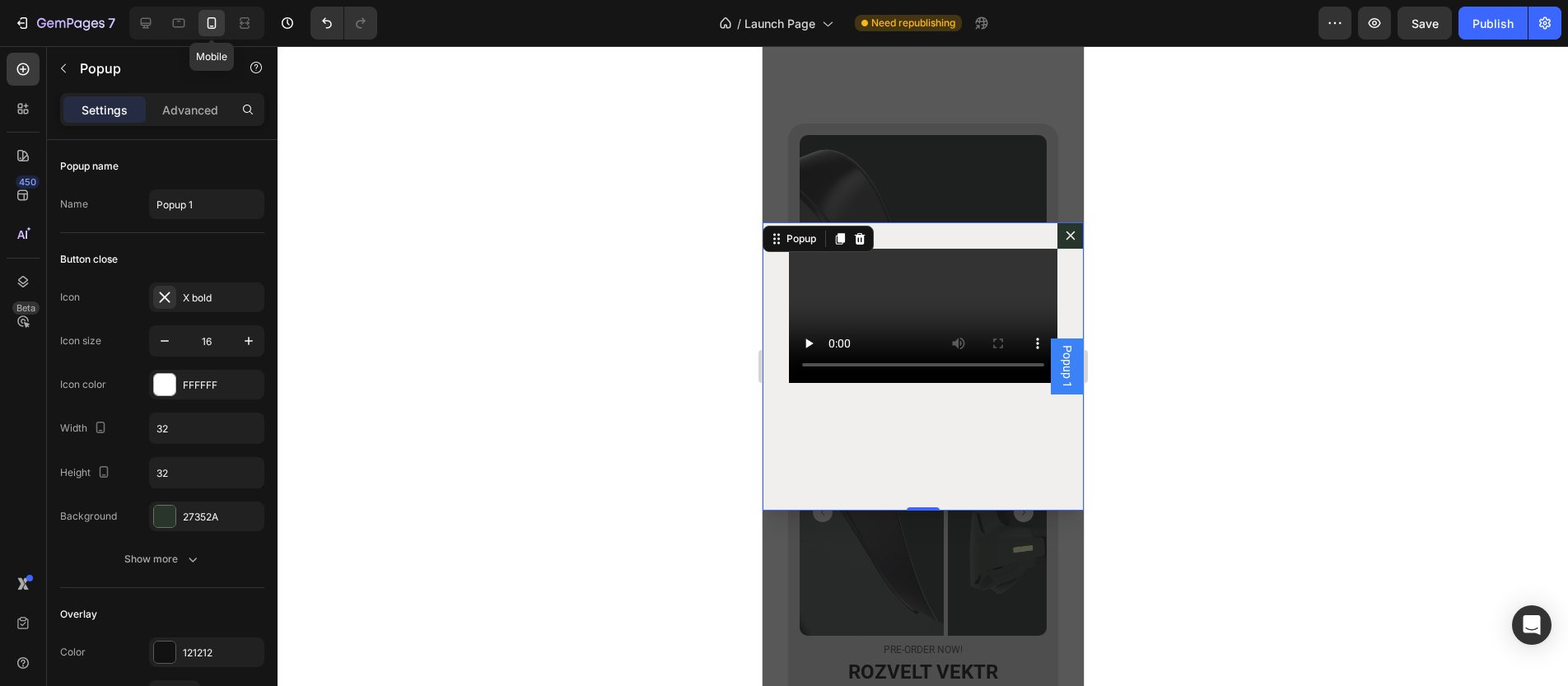 scroll, scrollTop: 284, scrollLeft: 0, axis: vertical 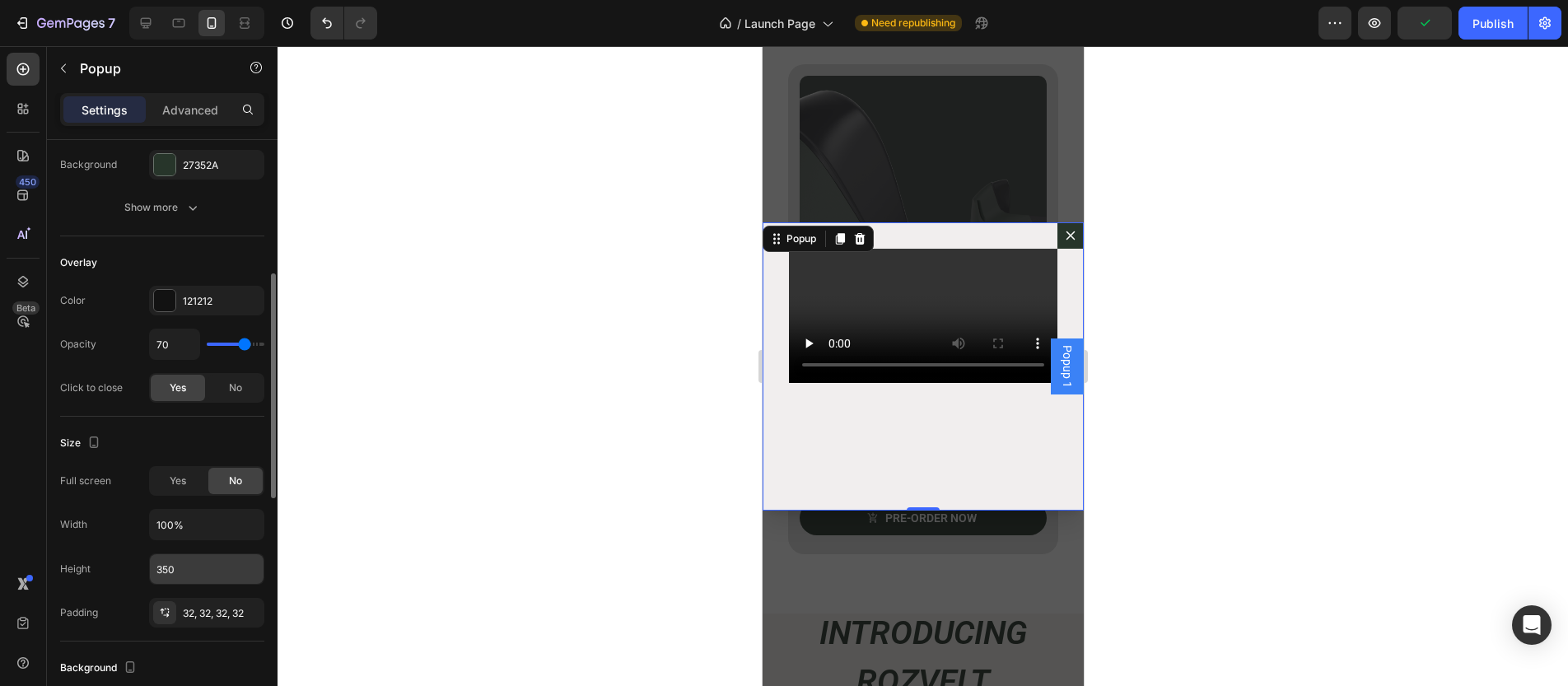 click on "350" at bounding box center (207, 569) 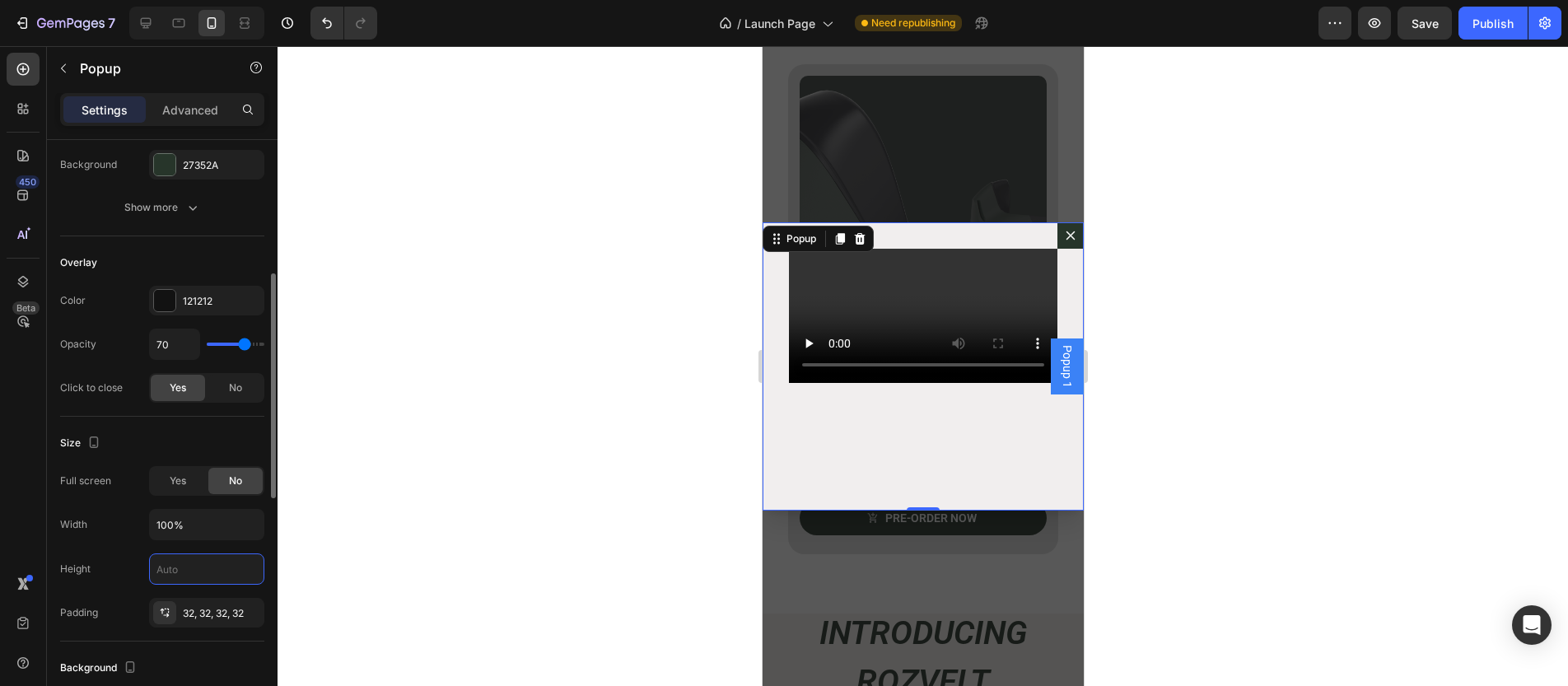 type on "350" 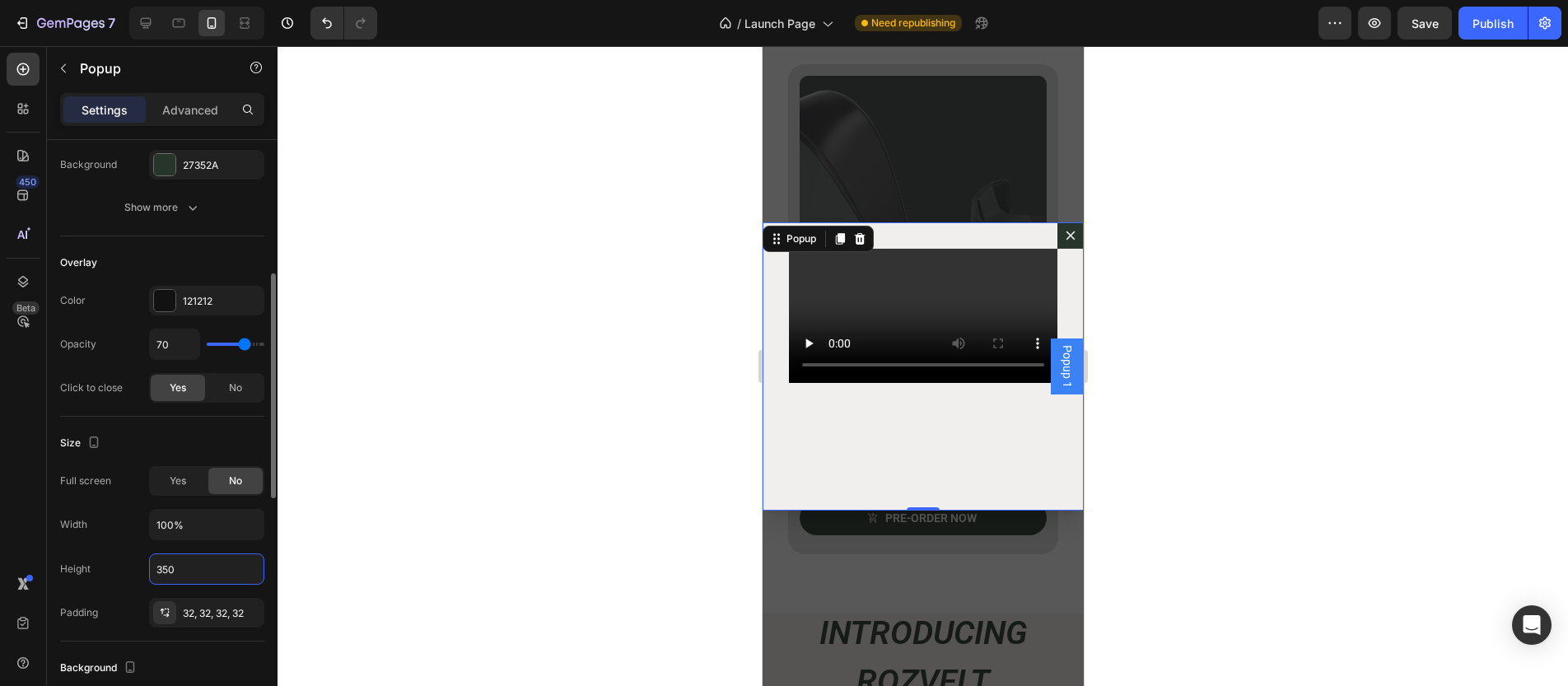 click on "Size" at bounding box center [162, 443] 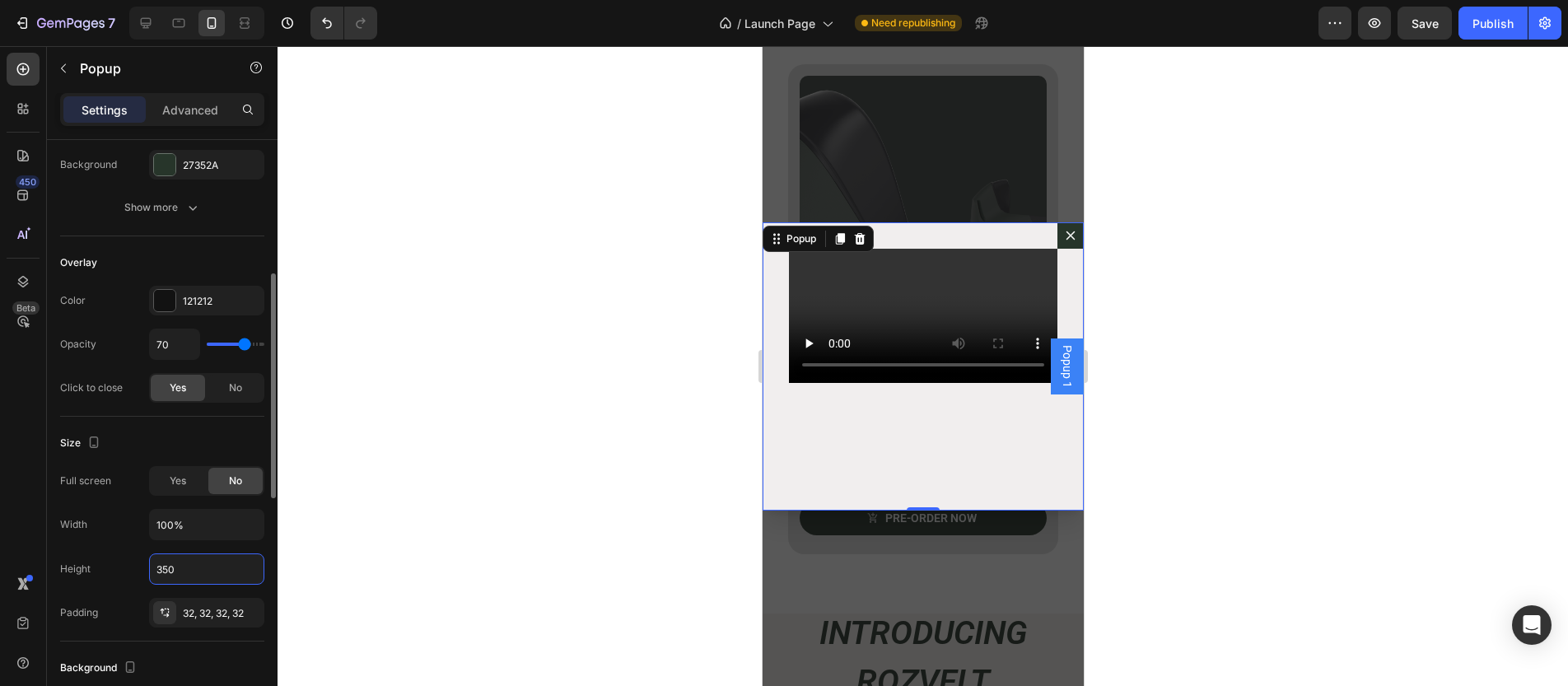 click on "350" at bounding box center (207, 569) 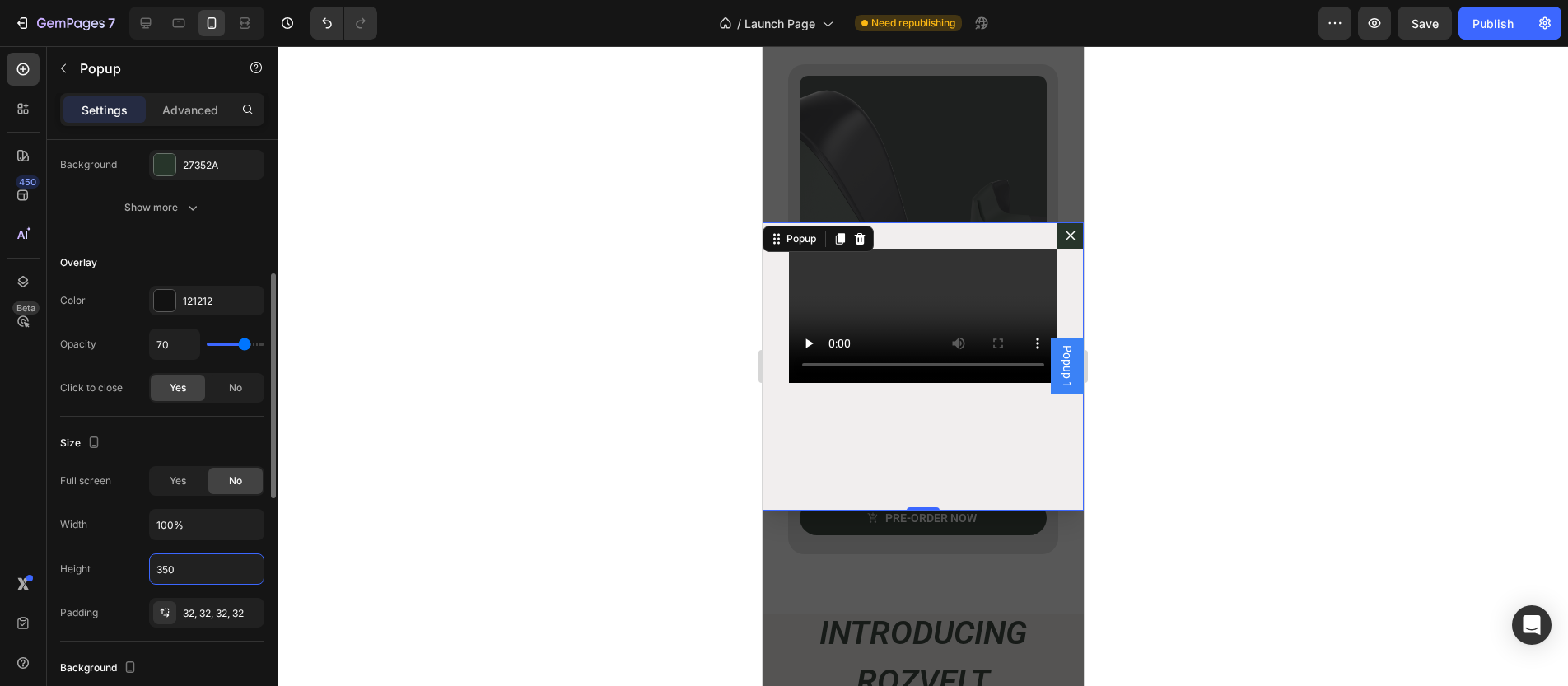 drag, startPoint x: 92, startPoint y: 564, endPoint x: 145, endPoint y: 540, distance: 58.18075 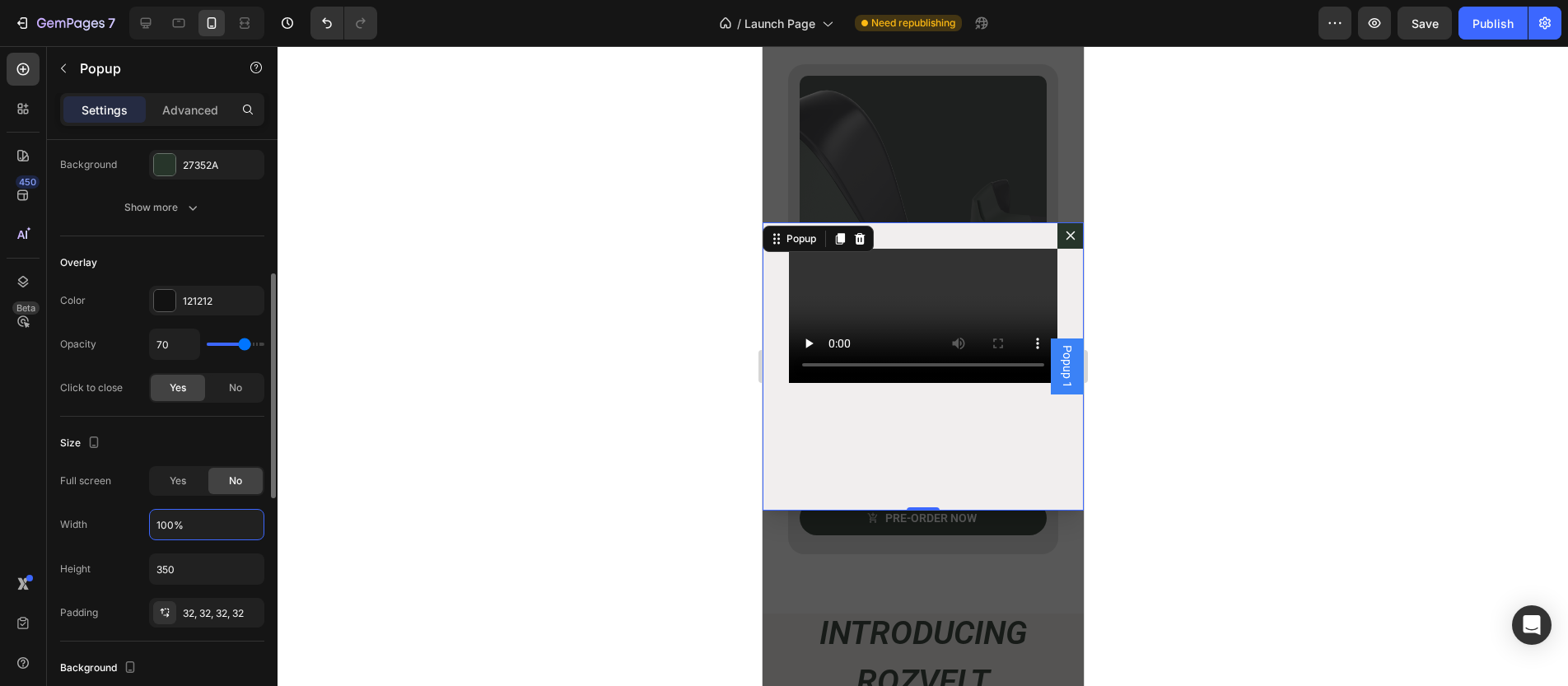 click on "100%" at bounding box center (207, 525) 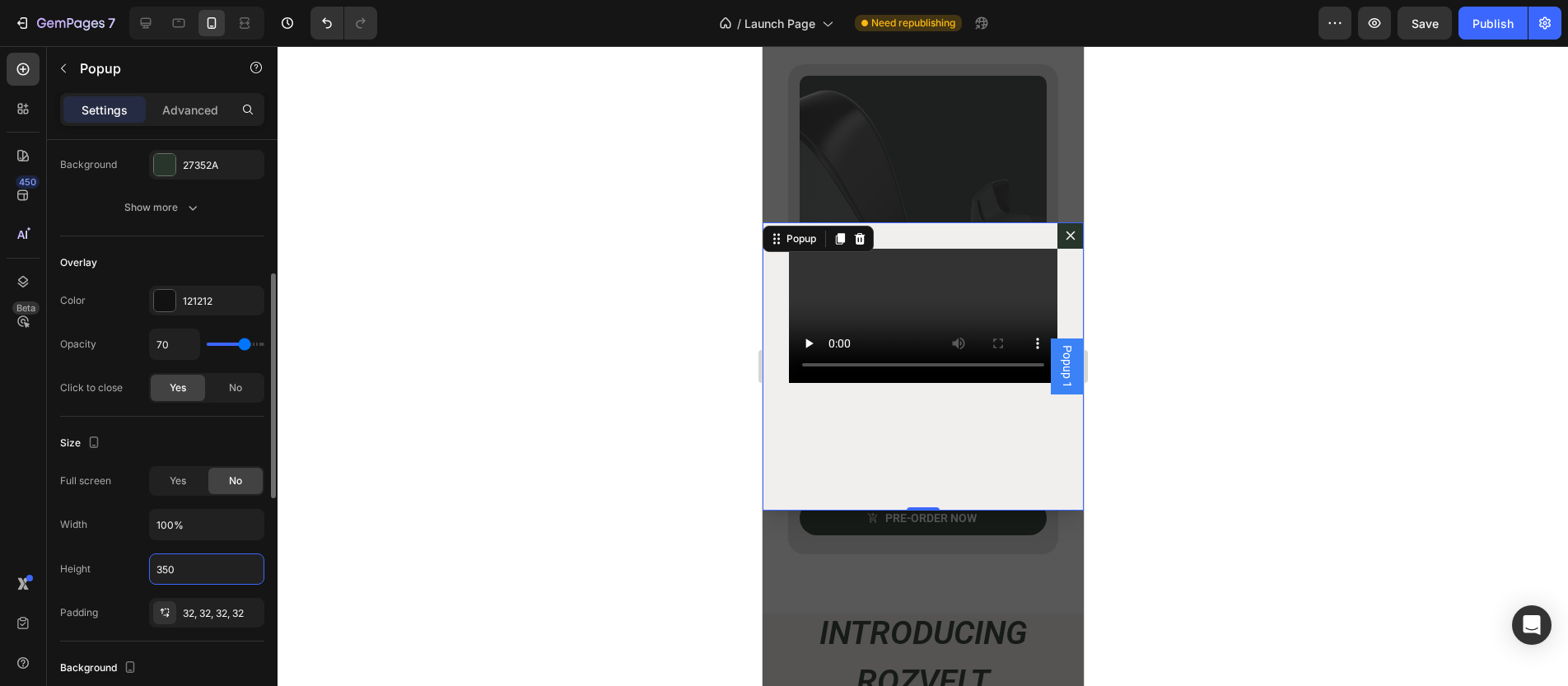 click on "350" at bounding box center [207, 569] 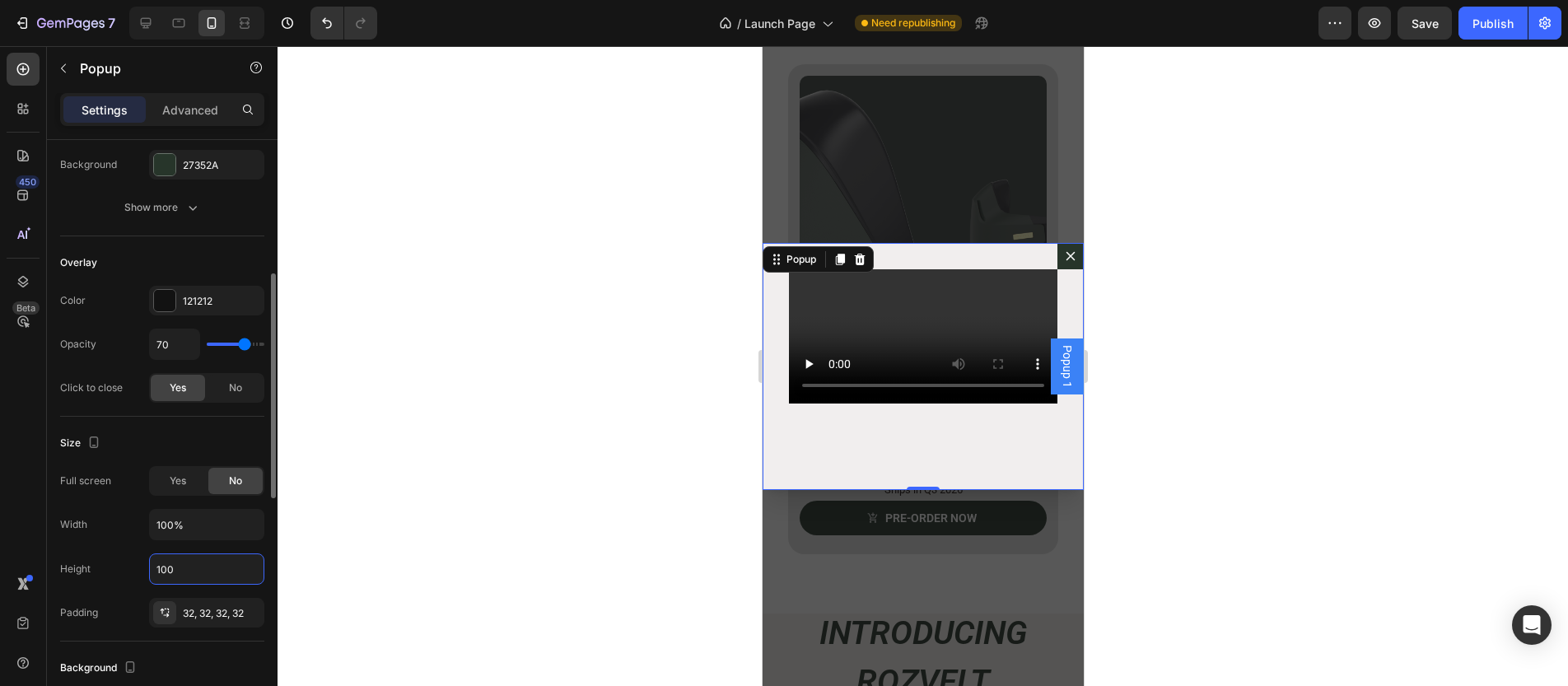 click on "Size" at bounding box center [162, 443] 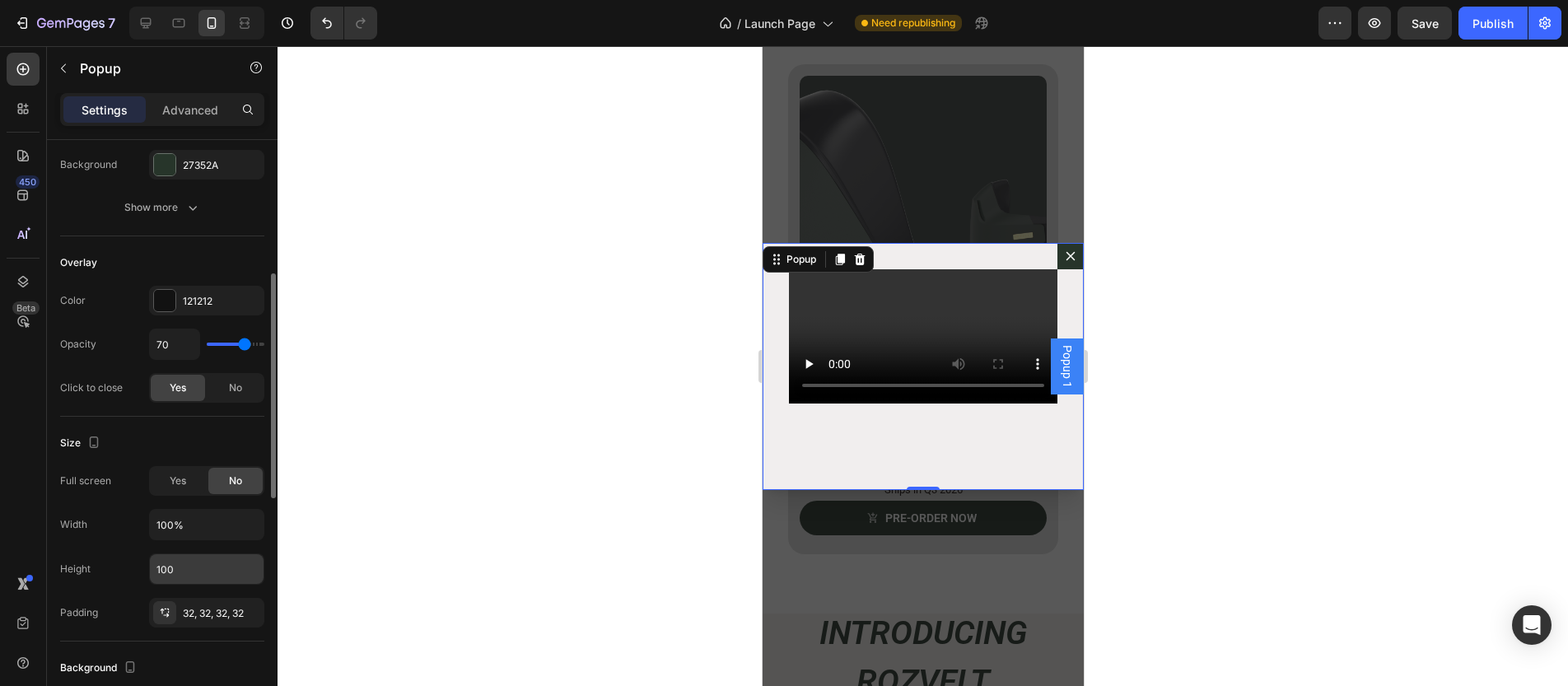click on "100" at bounding box center (207, 569) 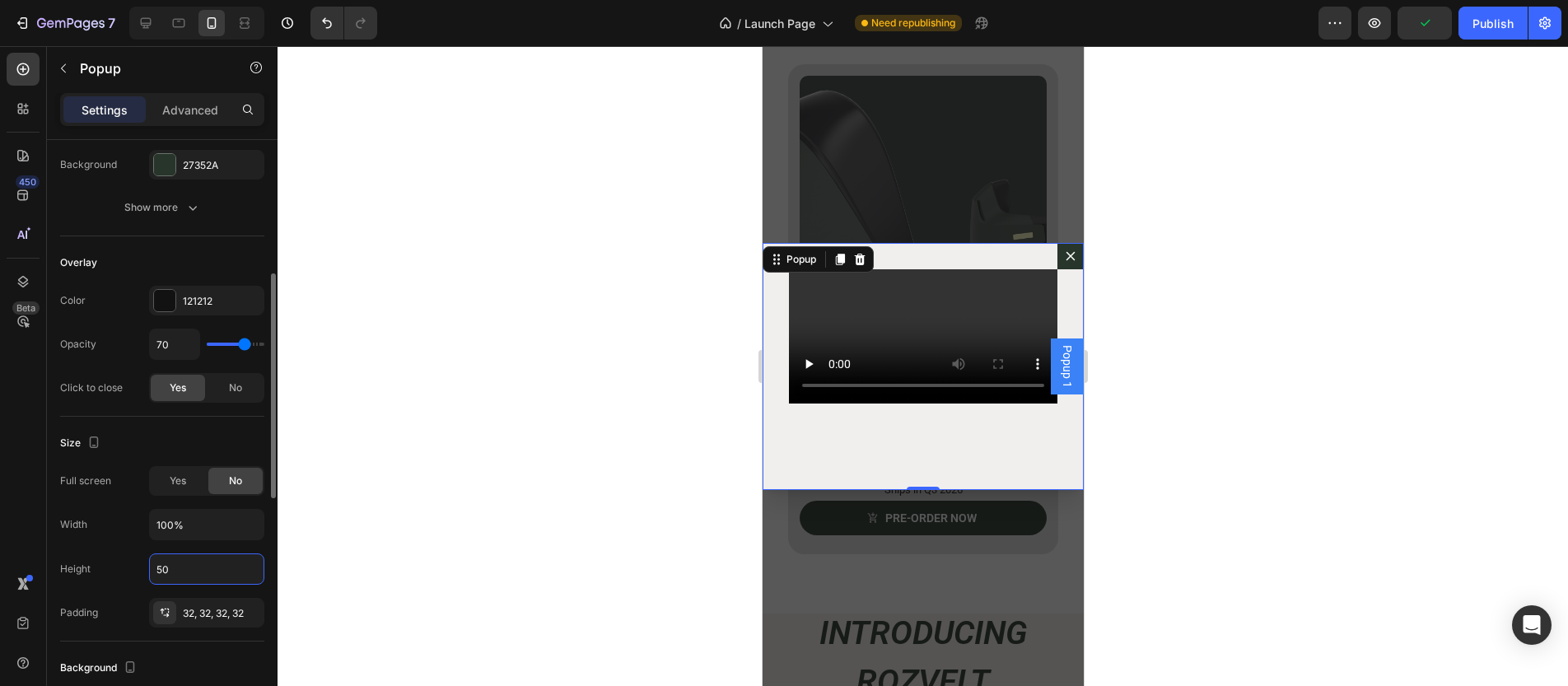 click on "Size" at bounding box center [162, 443] 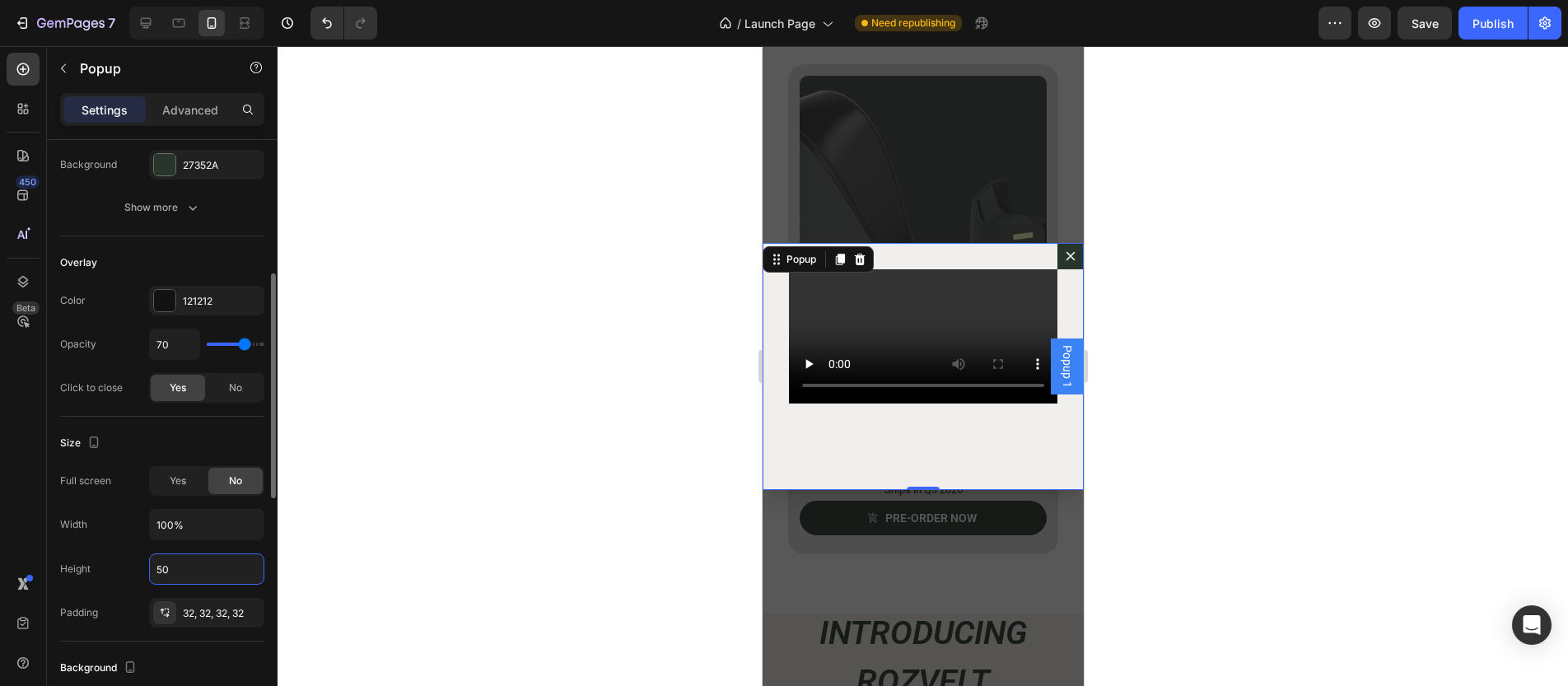 click on "50" at bounding box center (207, 569) 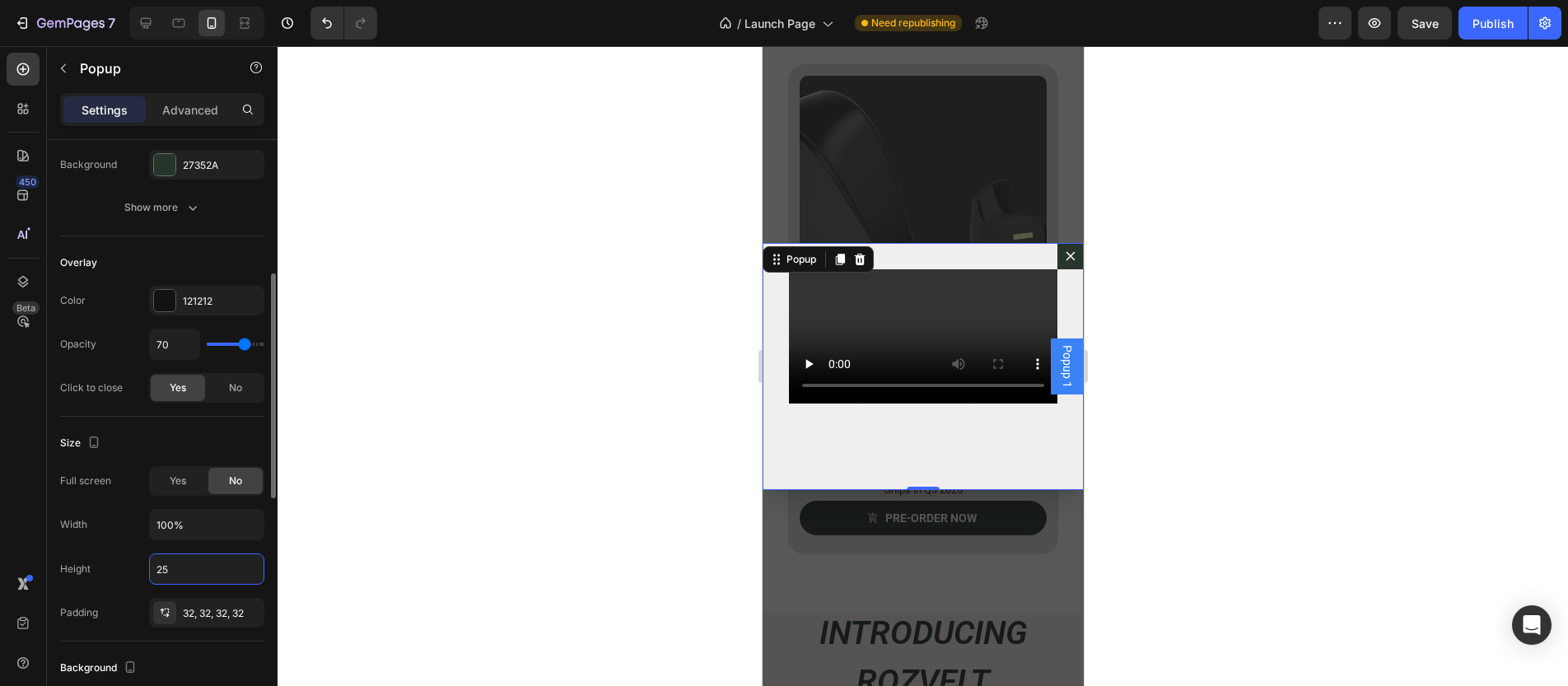 type on "25" 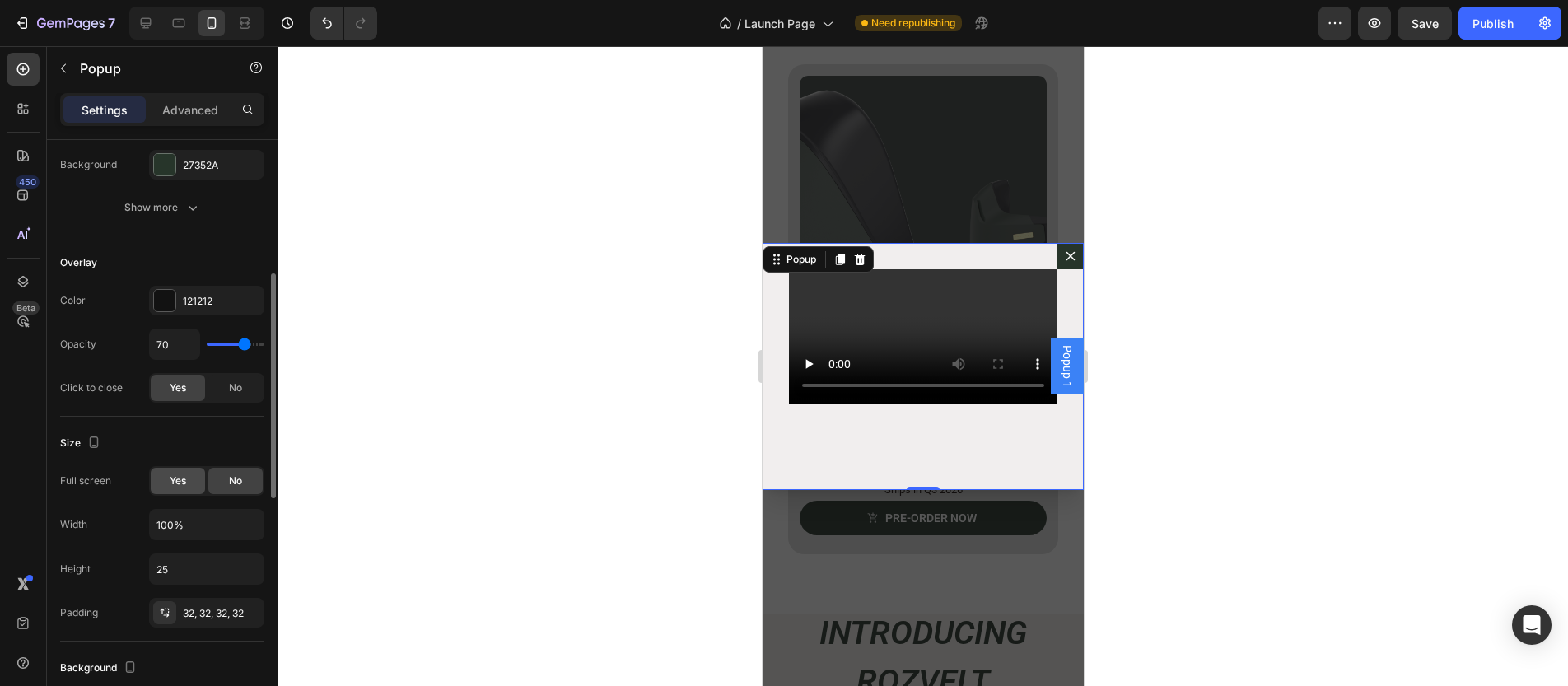 click on "Yes" 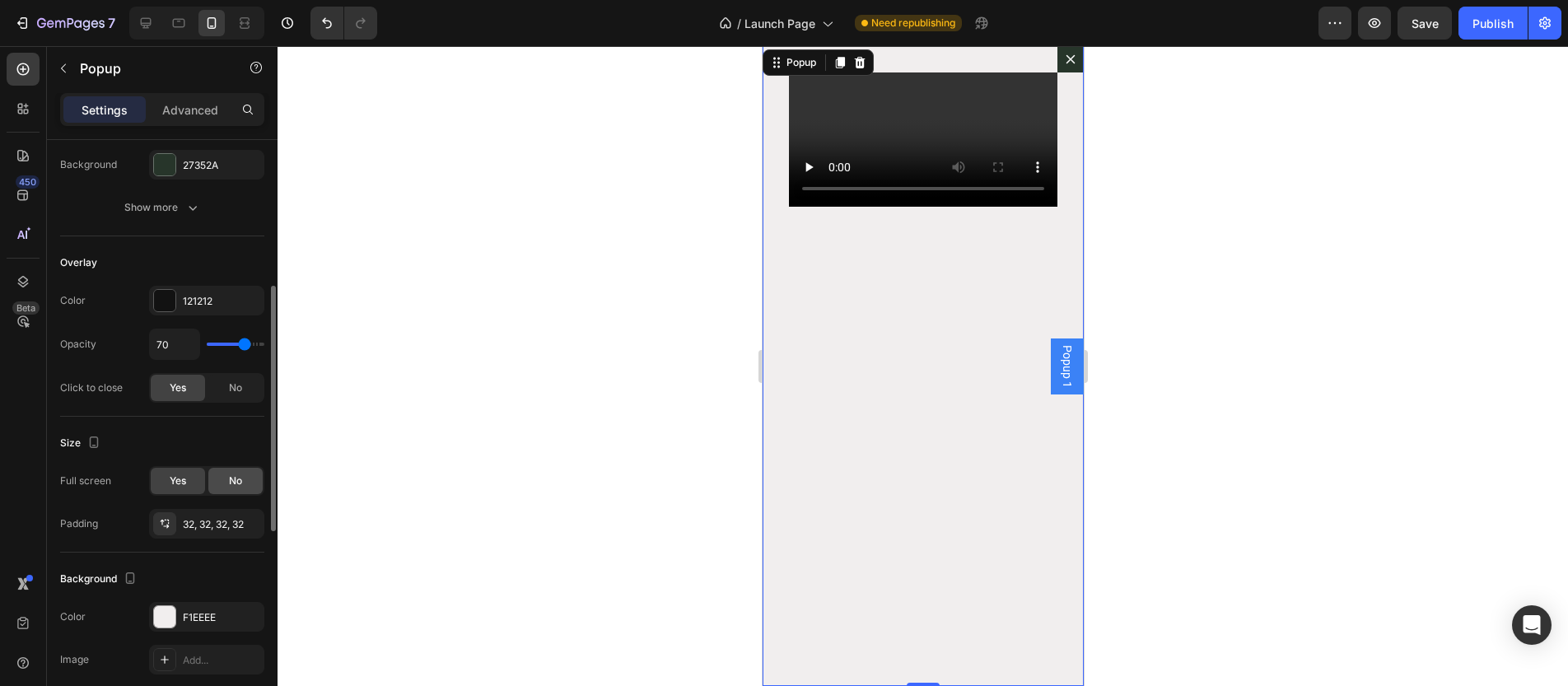 click on "No" 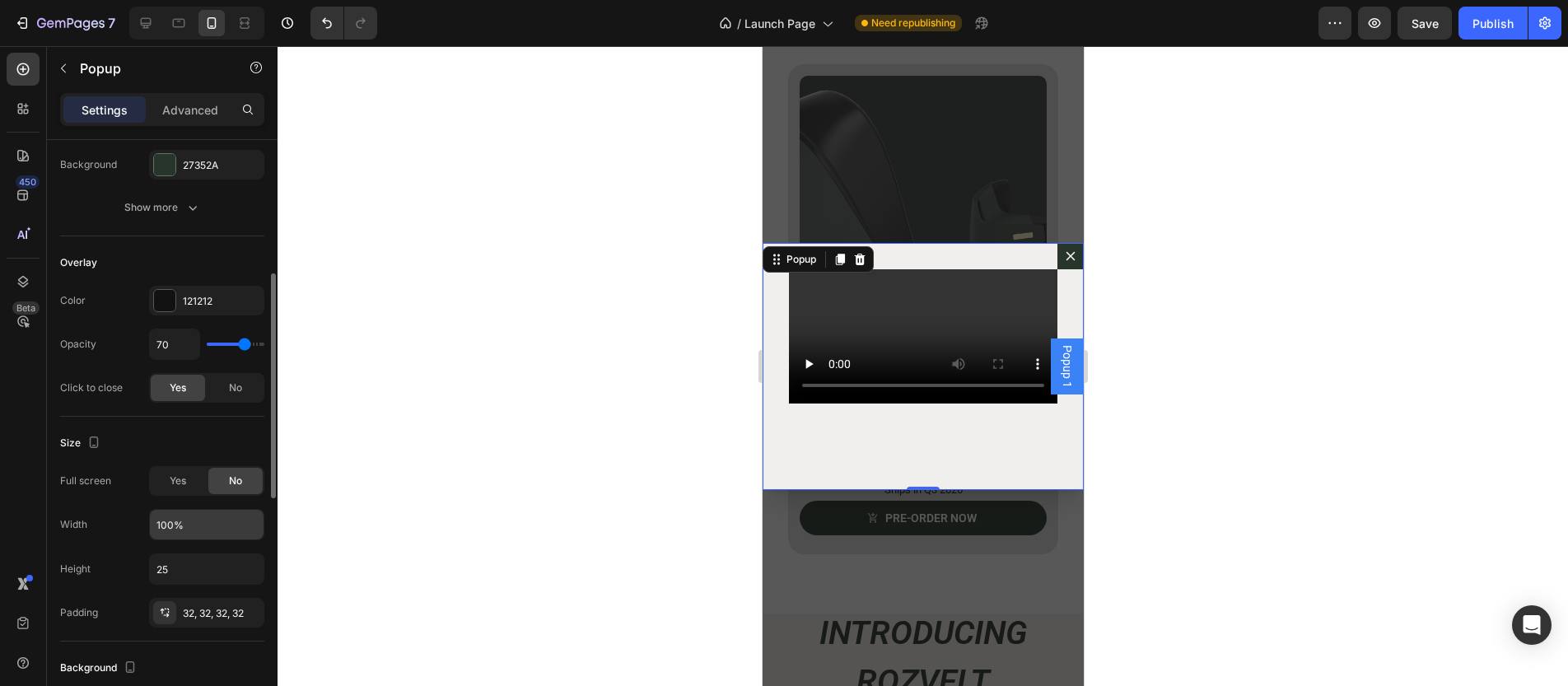 click on "100%" at bounding box center [207, 525] 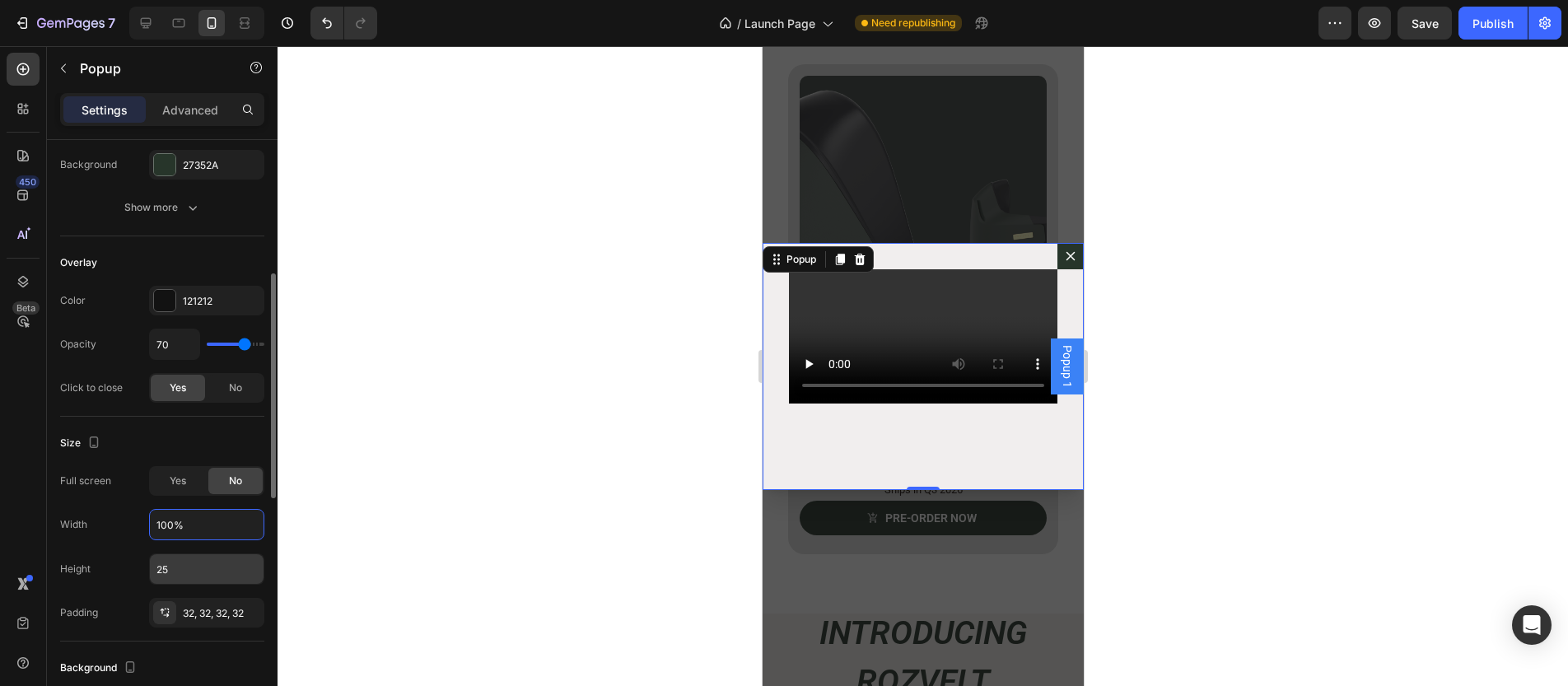 click on "25" at bounding box center [207, 569] 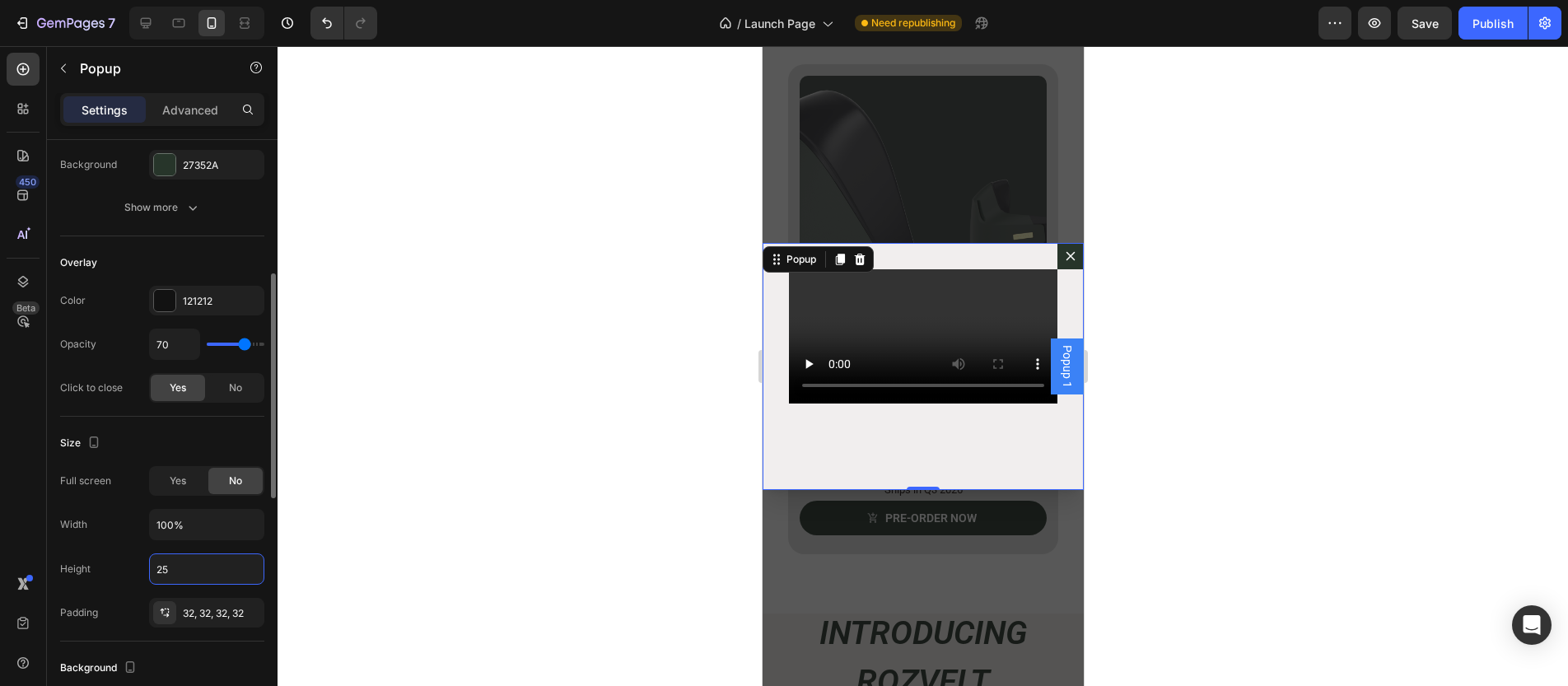 click on "25" at bounding box center (207, 569) 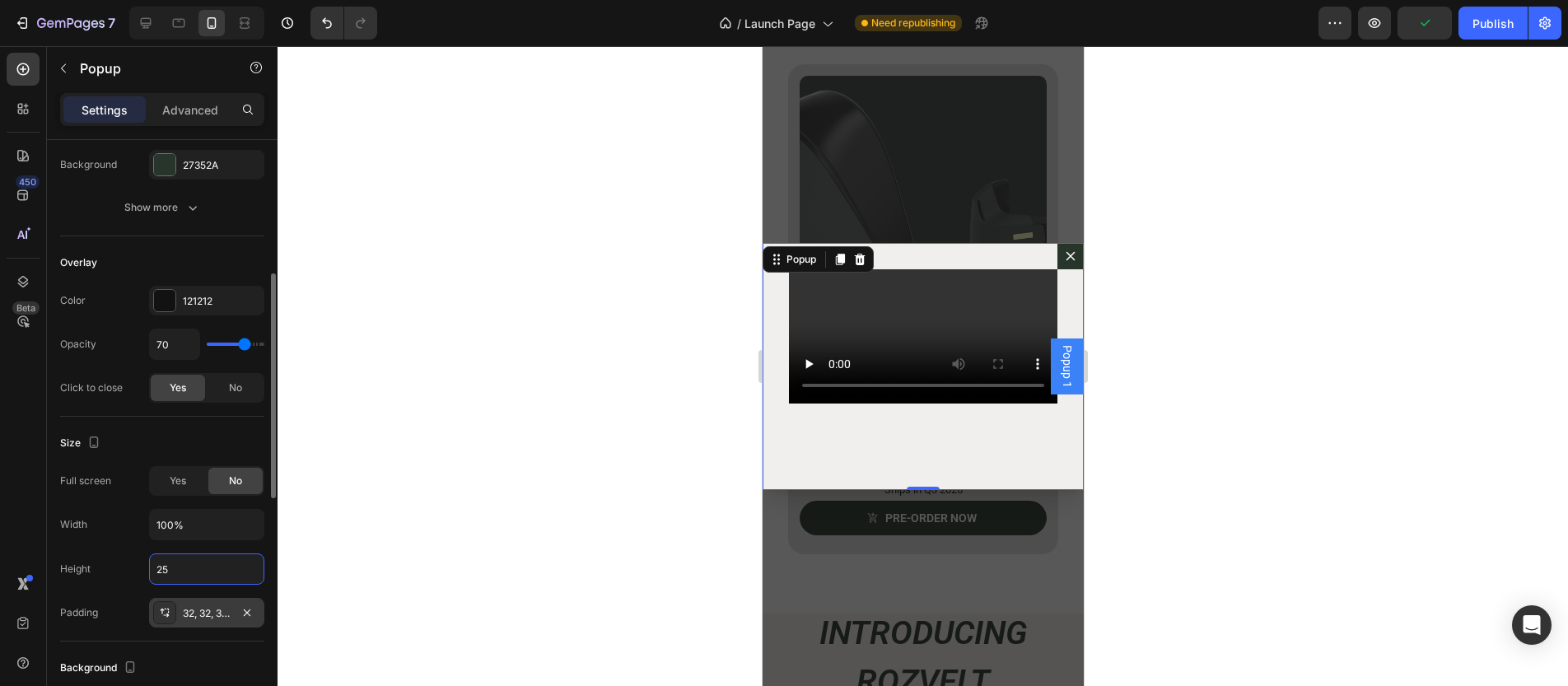 type 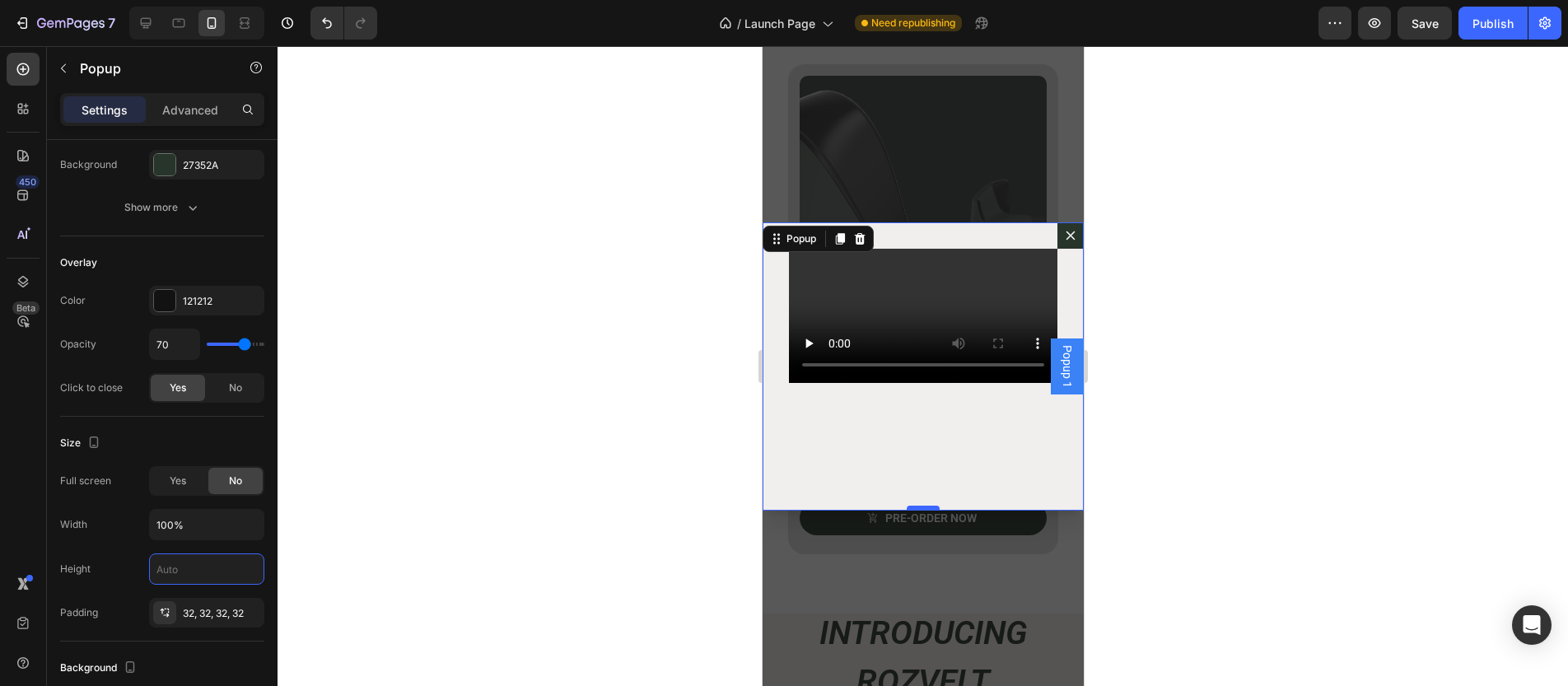 click at bounding box center (922, 508) 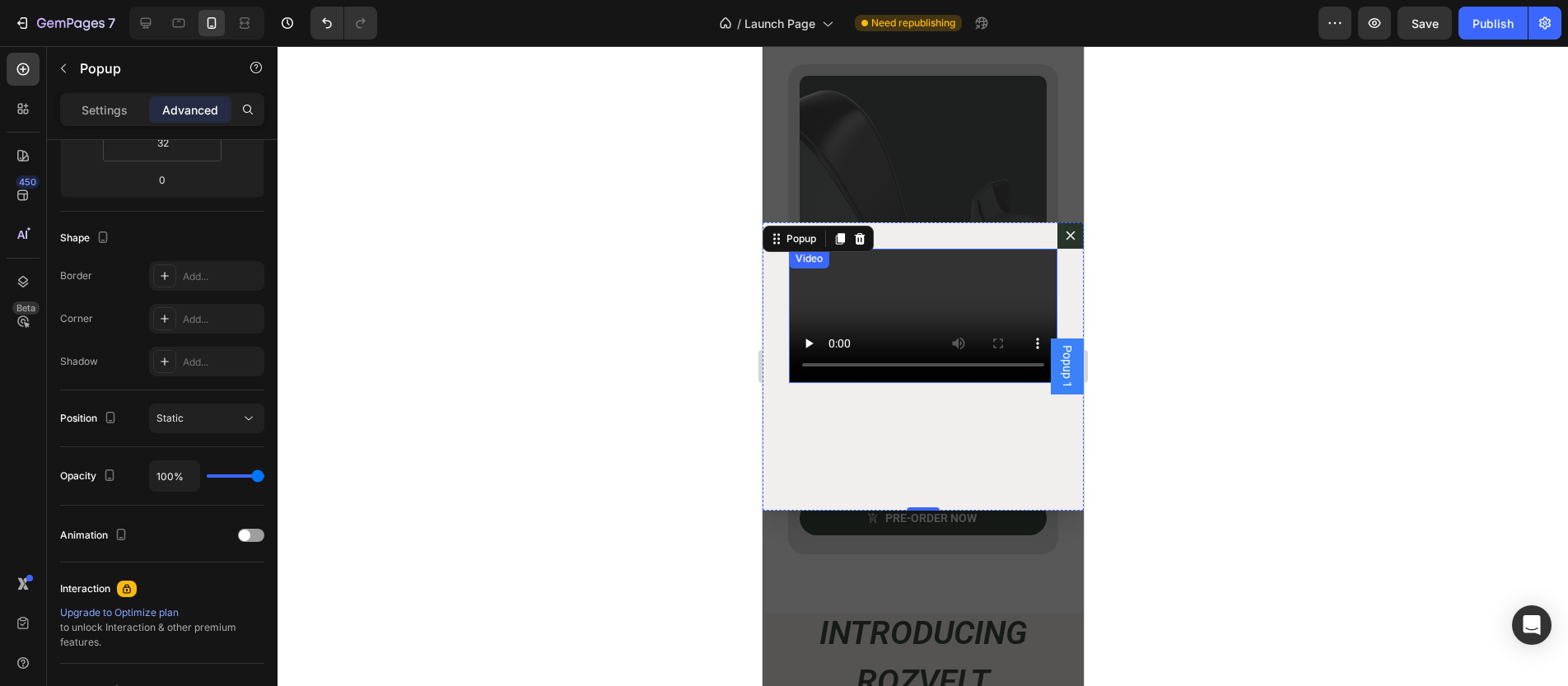 click at bounding box center (922, 315) 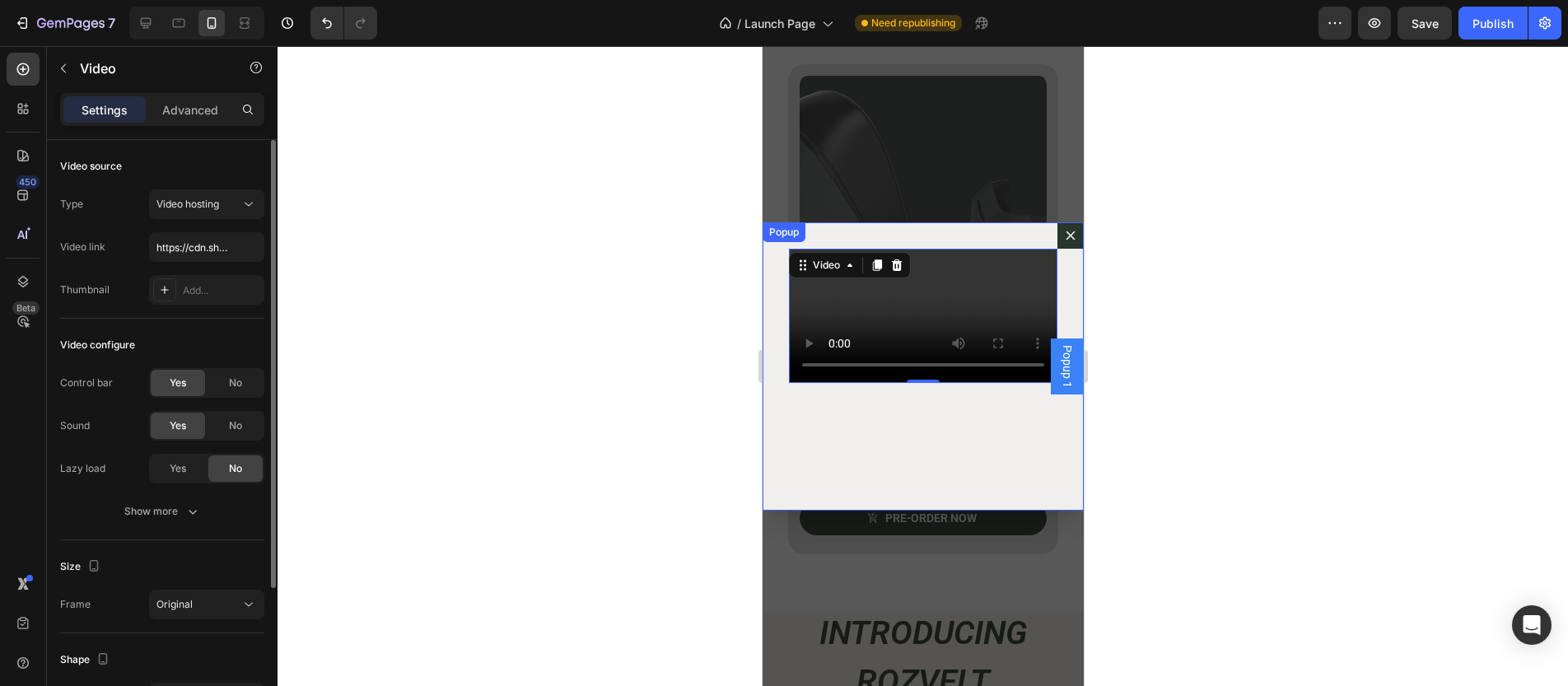 click on "Video   0" at bounding box center [922, 366] 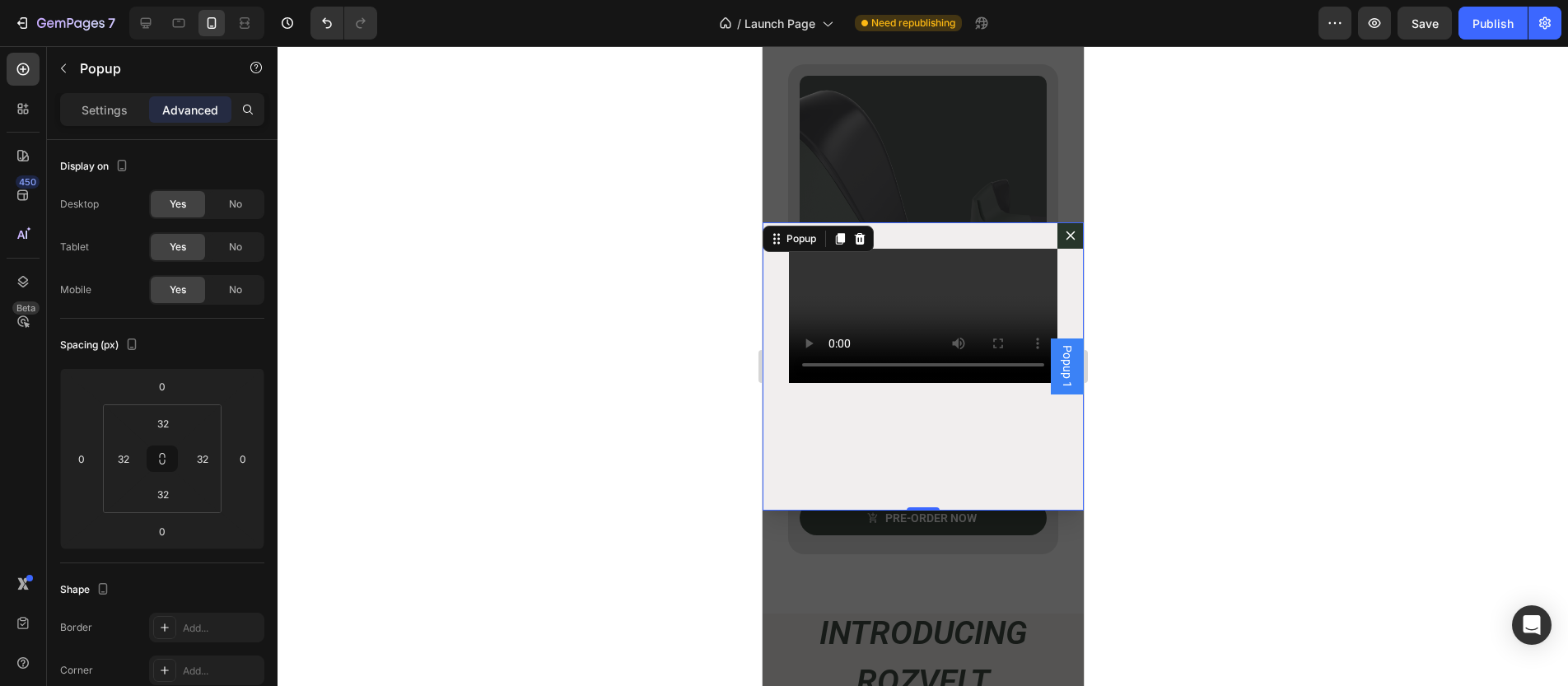 click on "Video" at bounding box center [922, 366] 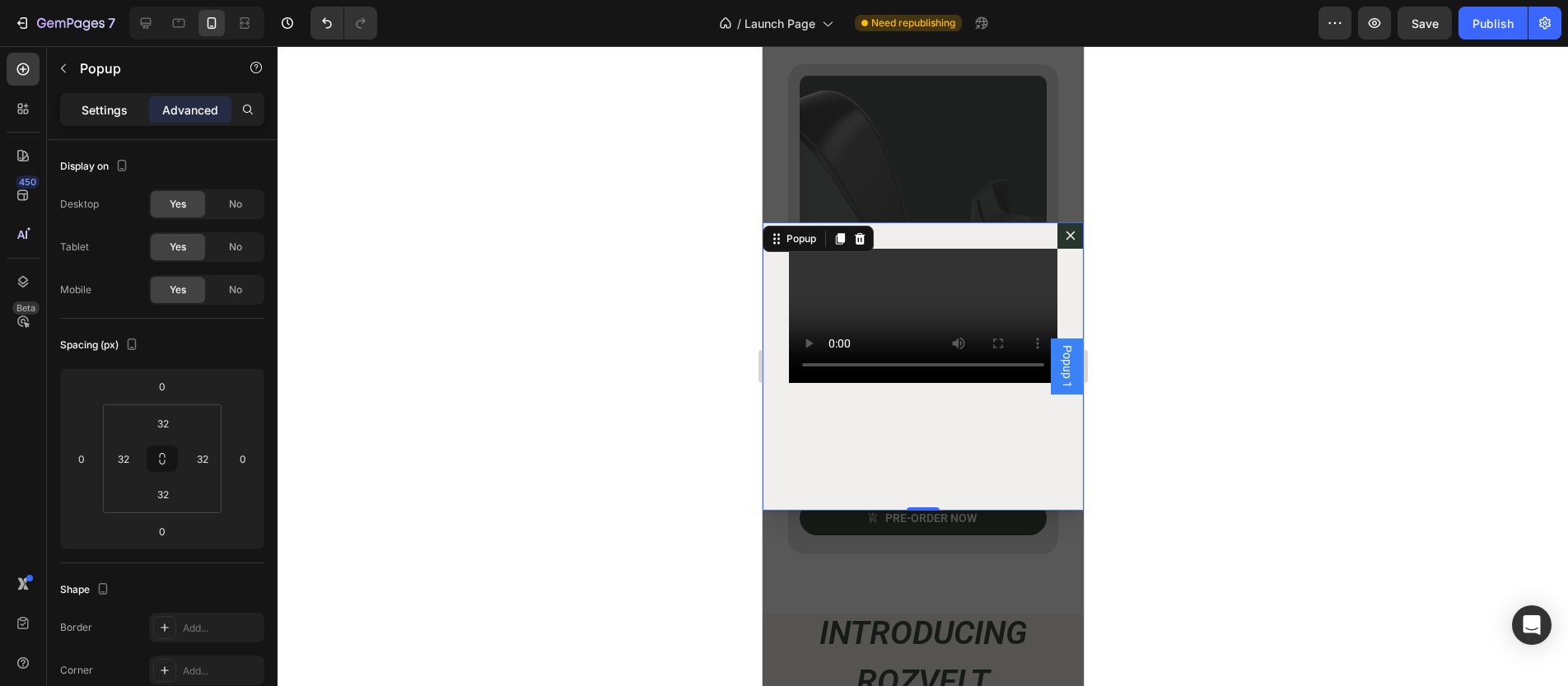 click on "Settings" at bounding box center (105, 110) 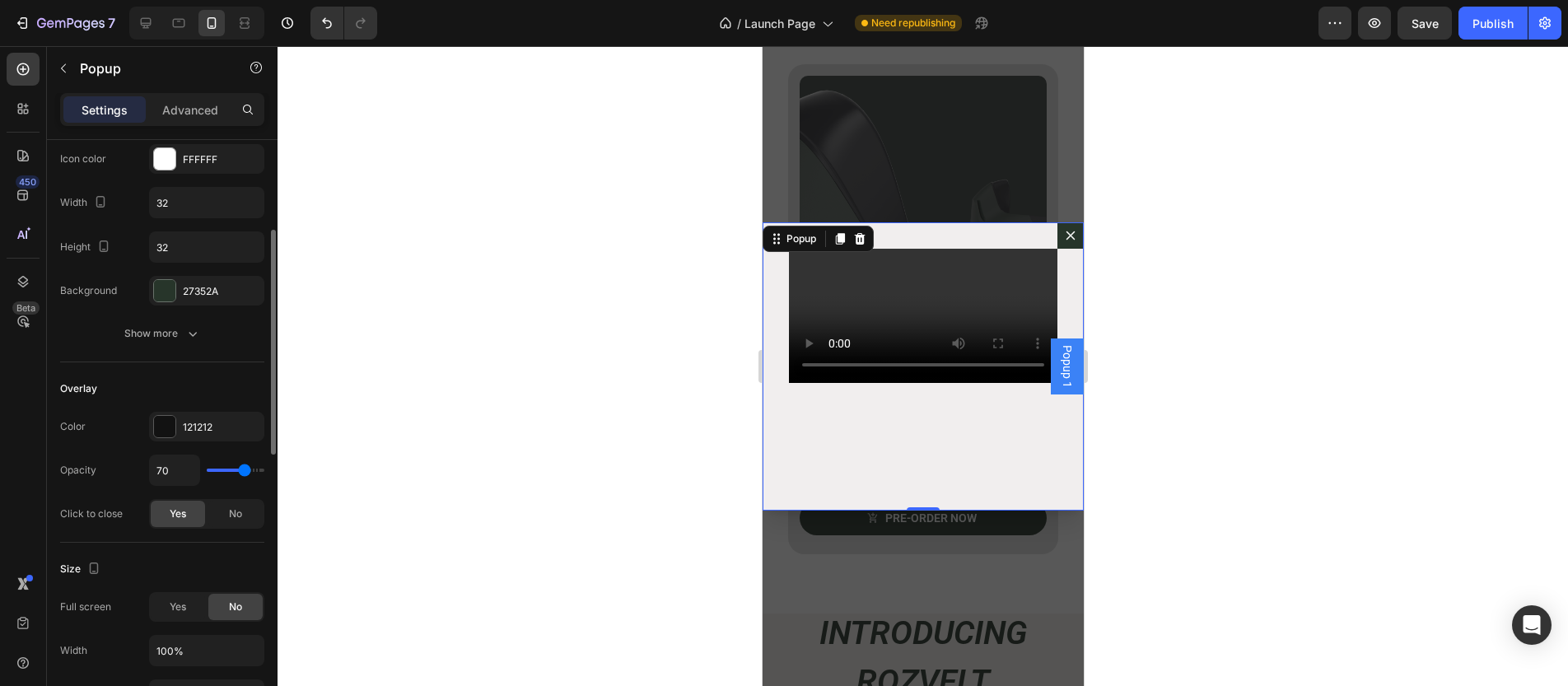 scroll, scrollTop: 316, scrollLeft: 0, axis: vertical 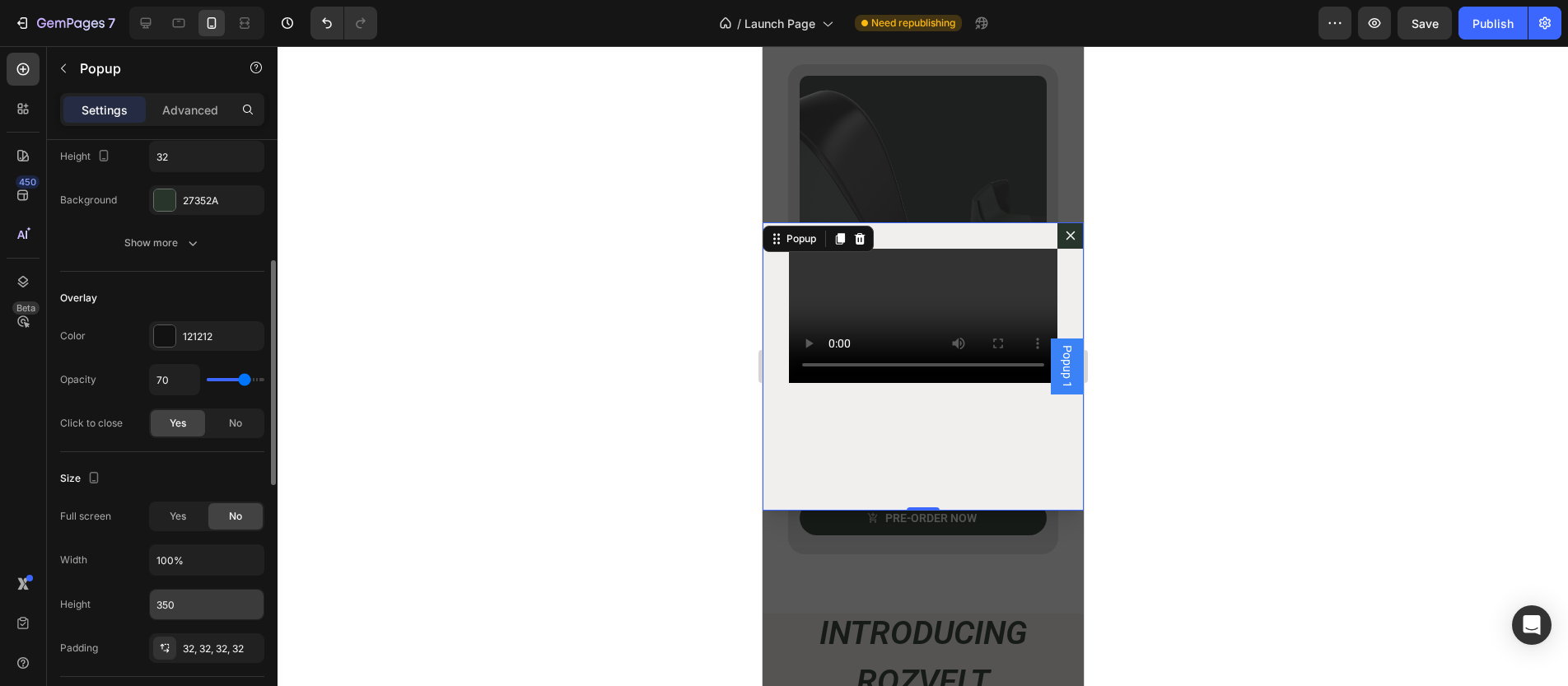 click on "350" at bounding box center [207, 604] 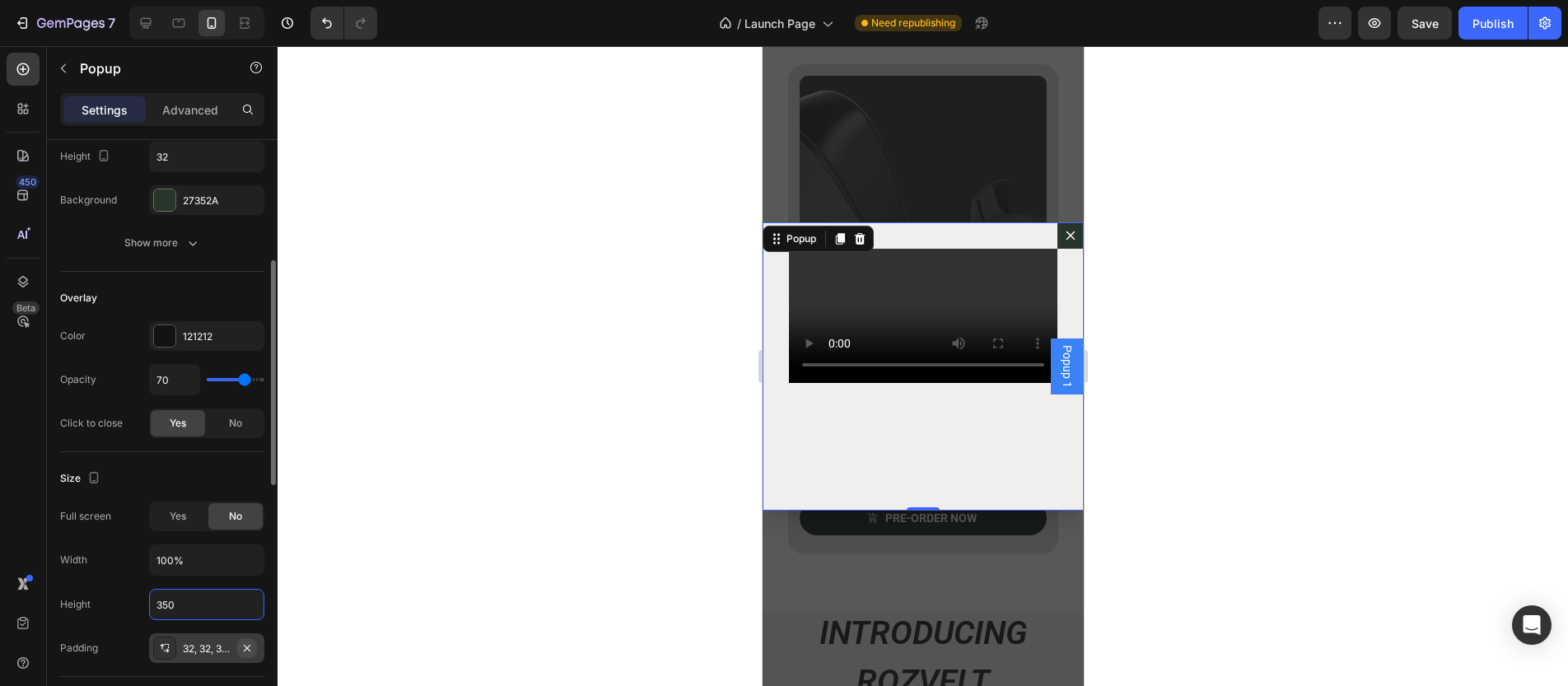 click 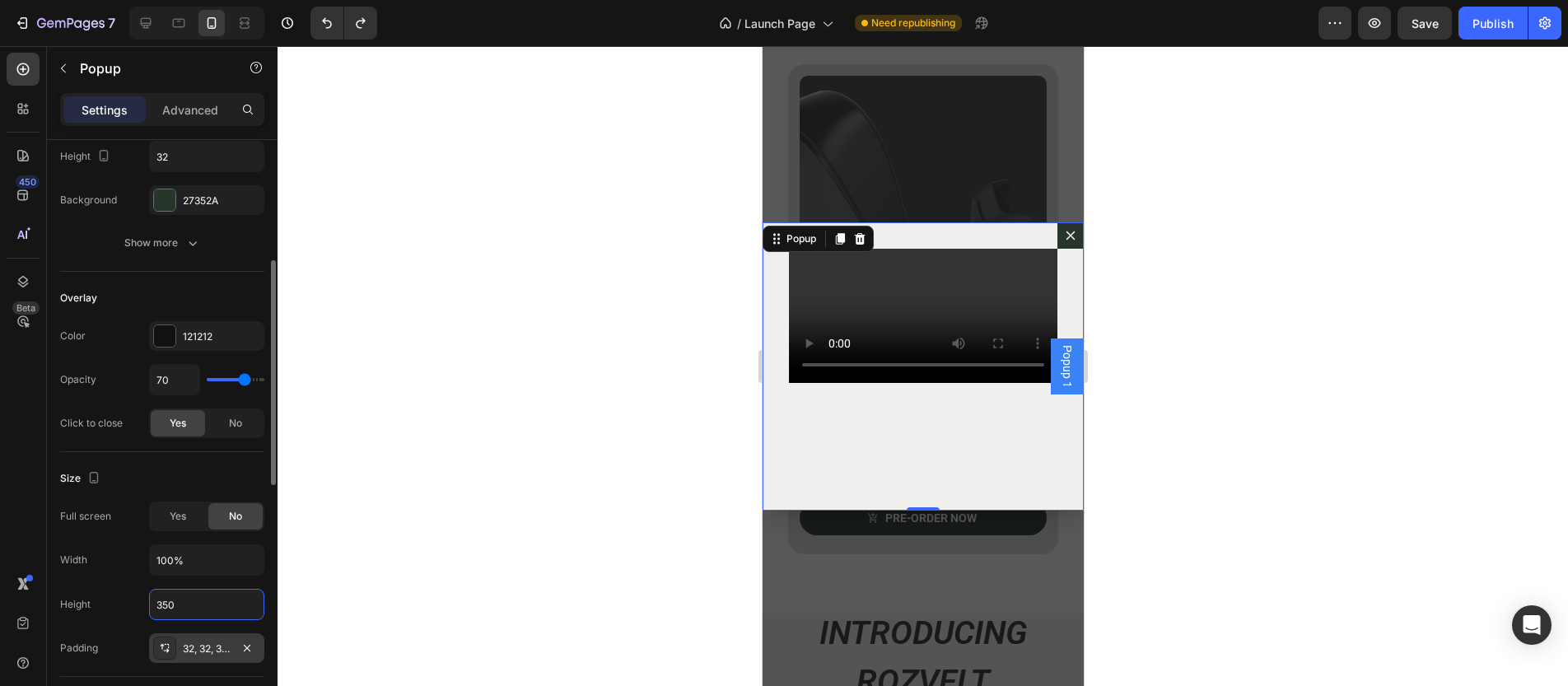 click on "350" at bounding box center [207, 604] 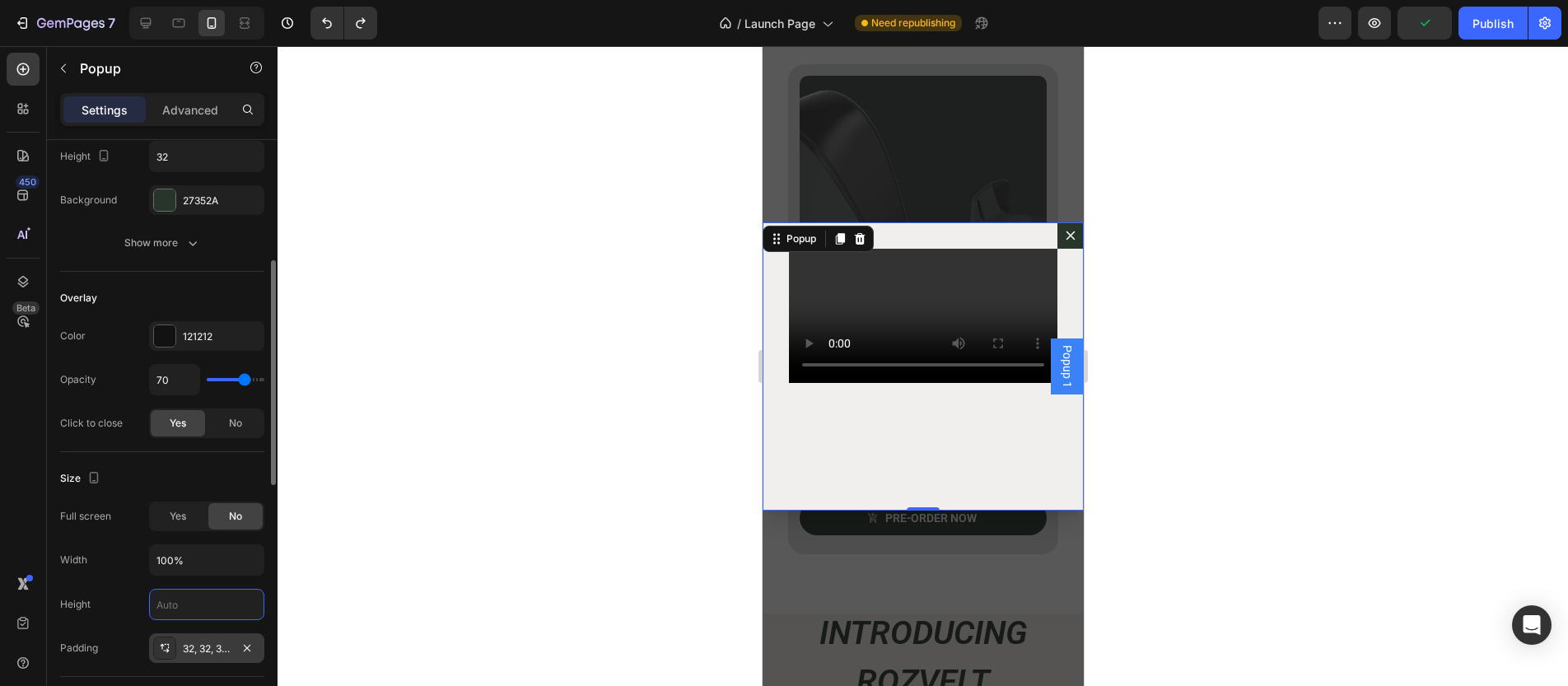 click on "Size" at bounding box center (162, 478) 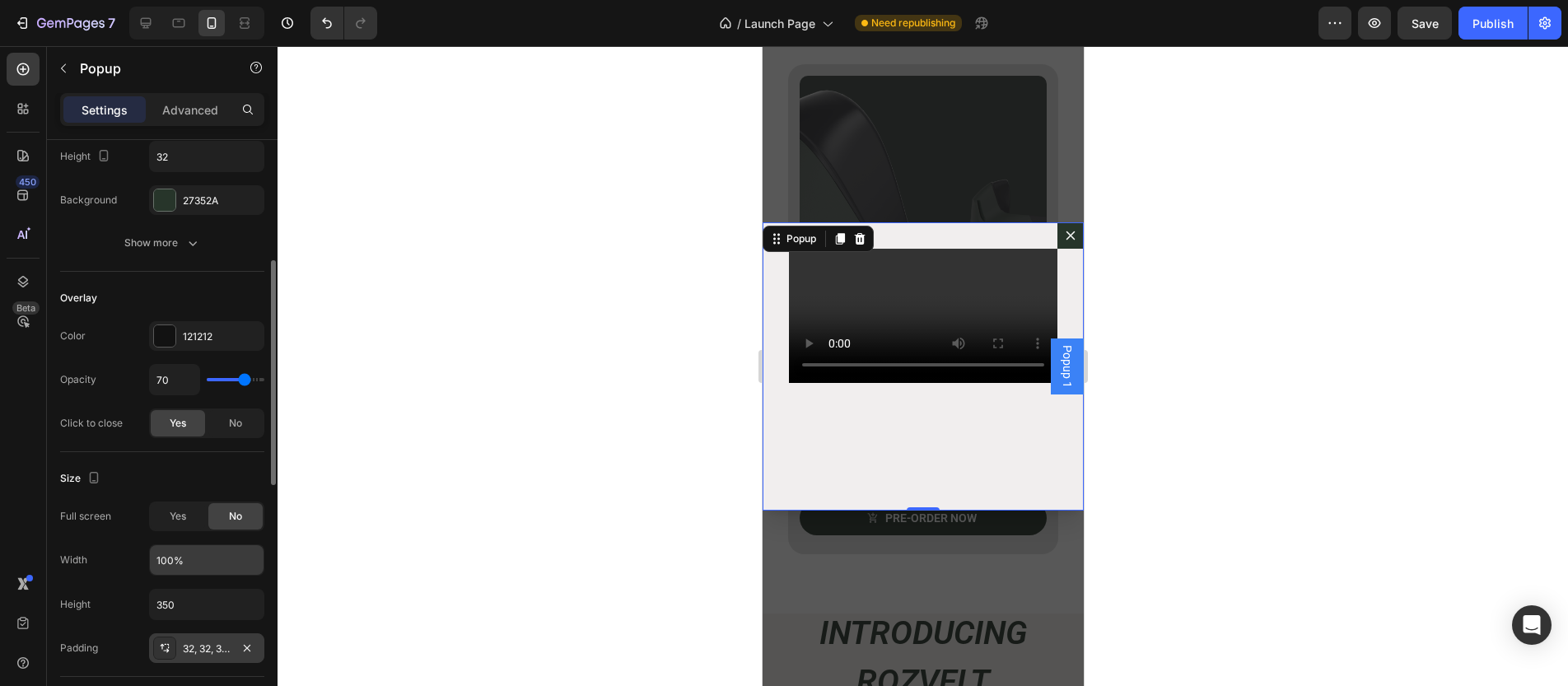 click on "100%" at bounding box center (207, 560) 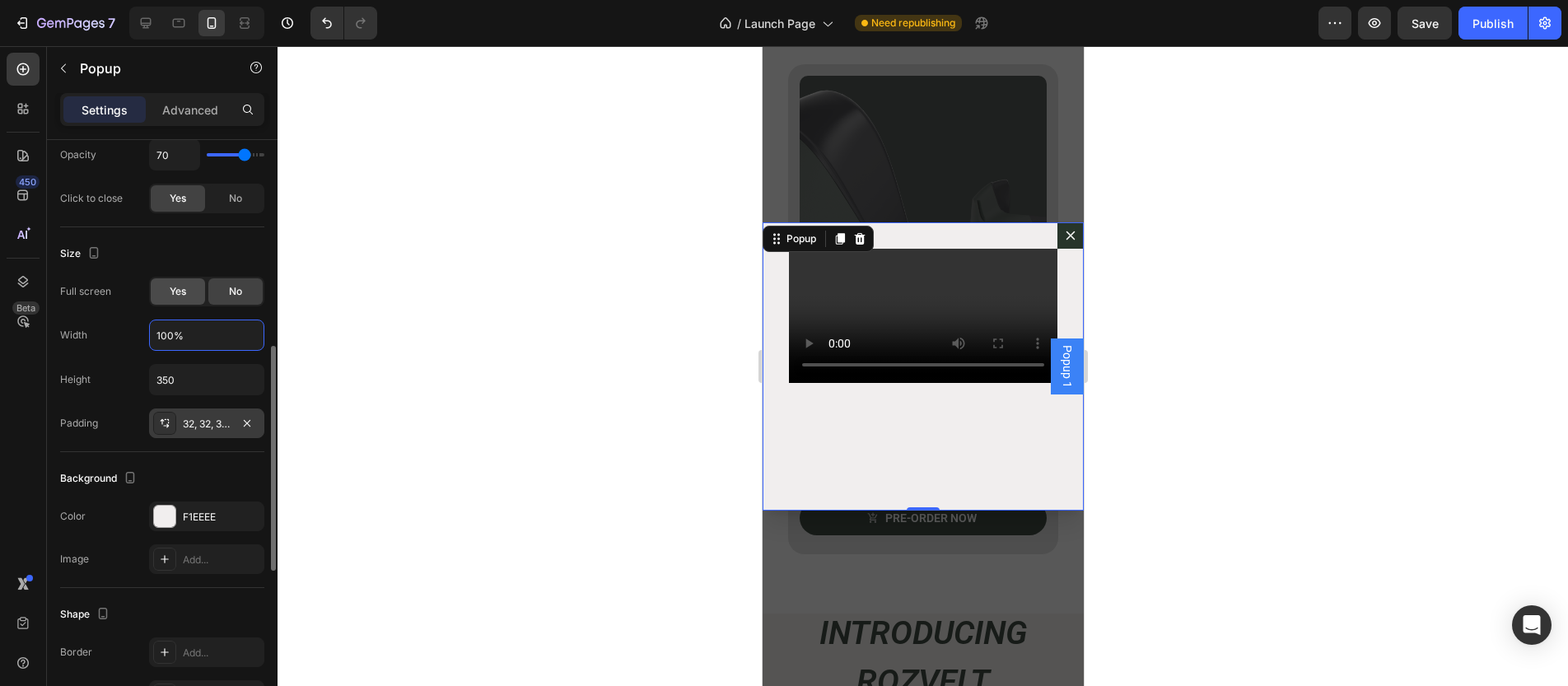 scroll, scrollTop: 430, scrollLeft: 0, axis: vertical 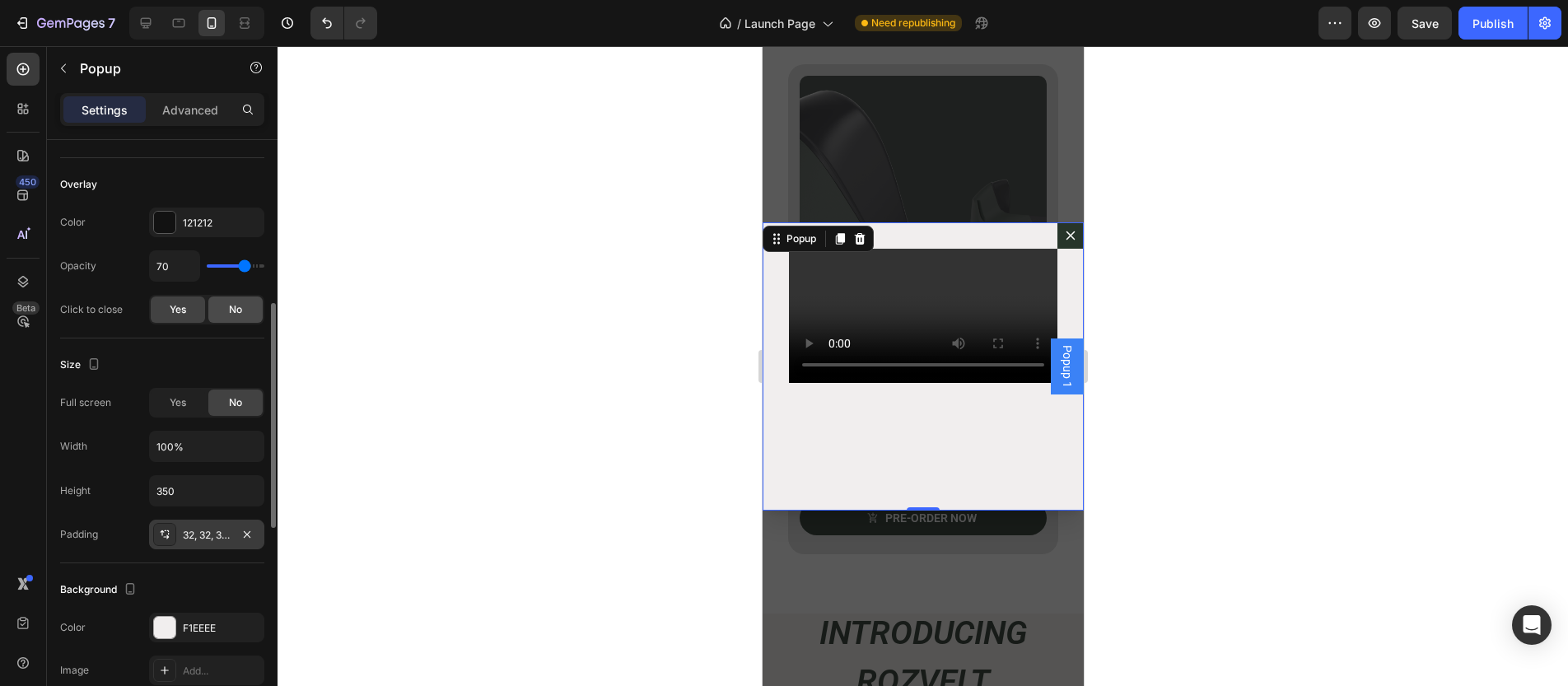 click on "No" 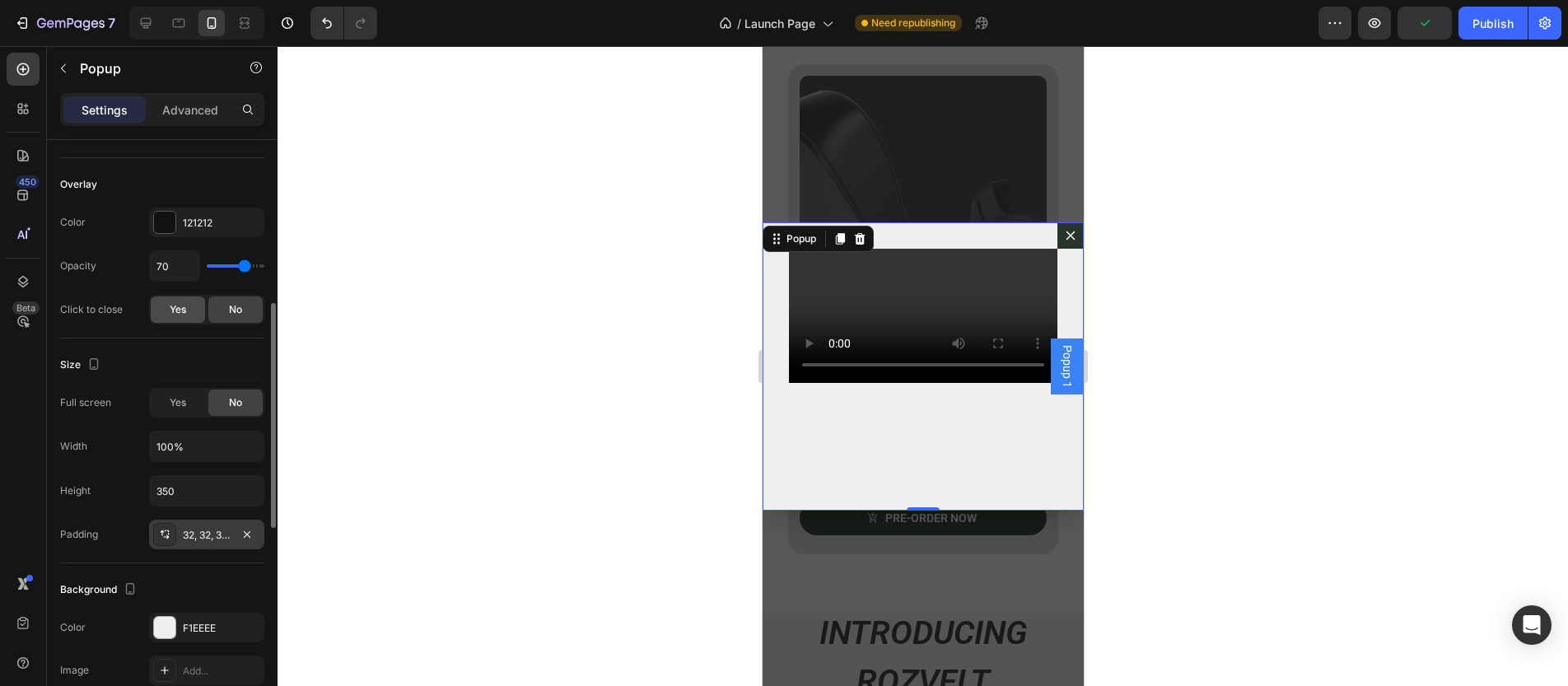 click on "Yes" 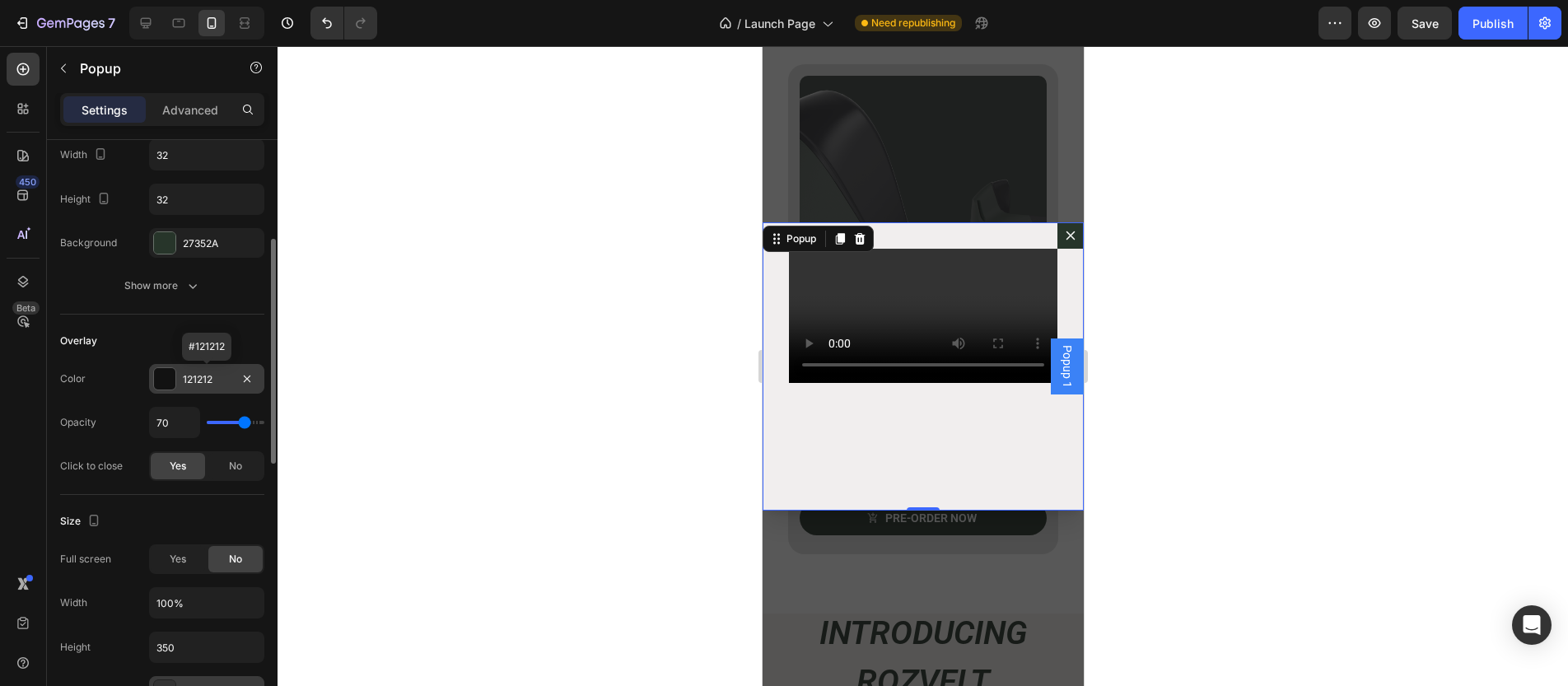 scroll, scrollTop: 241, scrollLeft: 0, axis: vertical 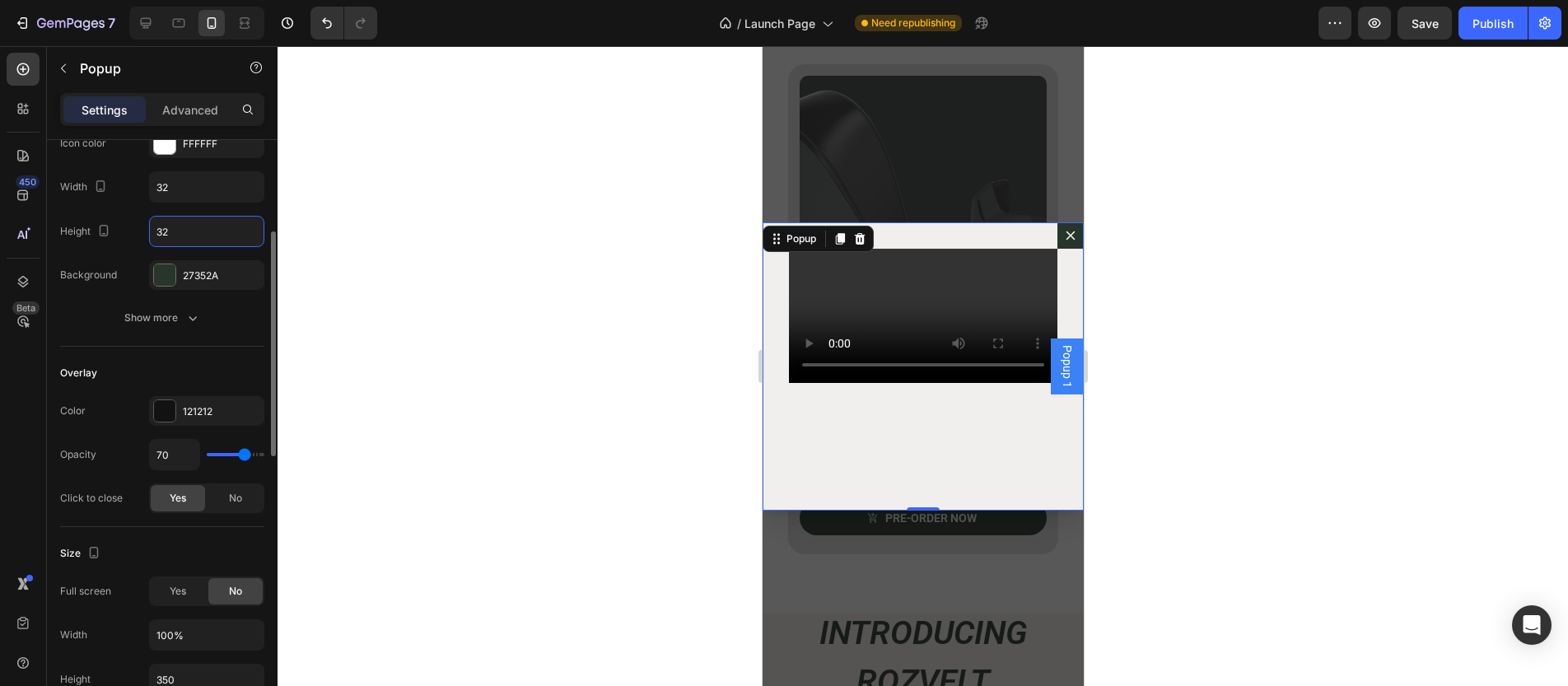 click on "32" at bounding box center [207, 231] 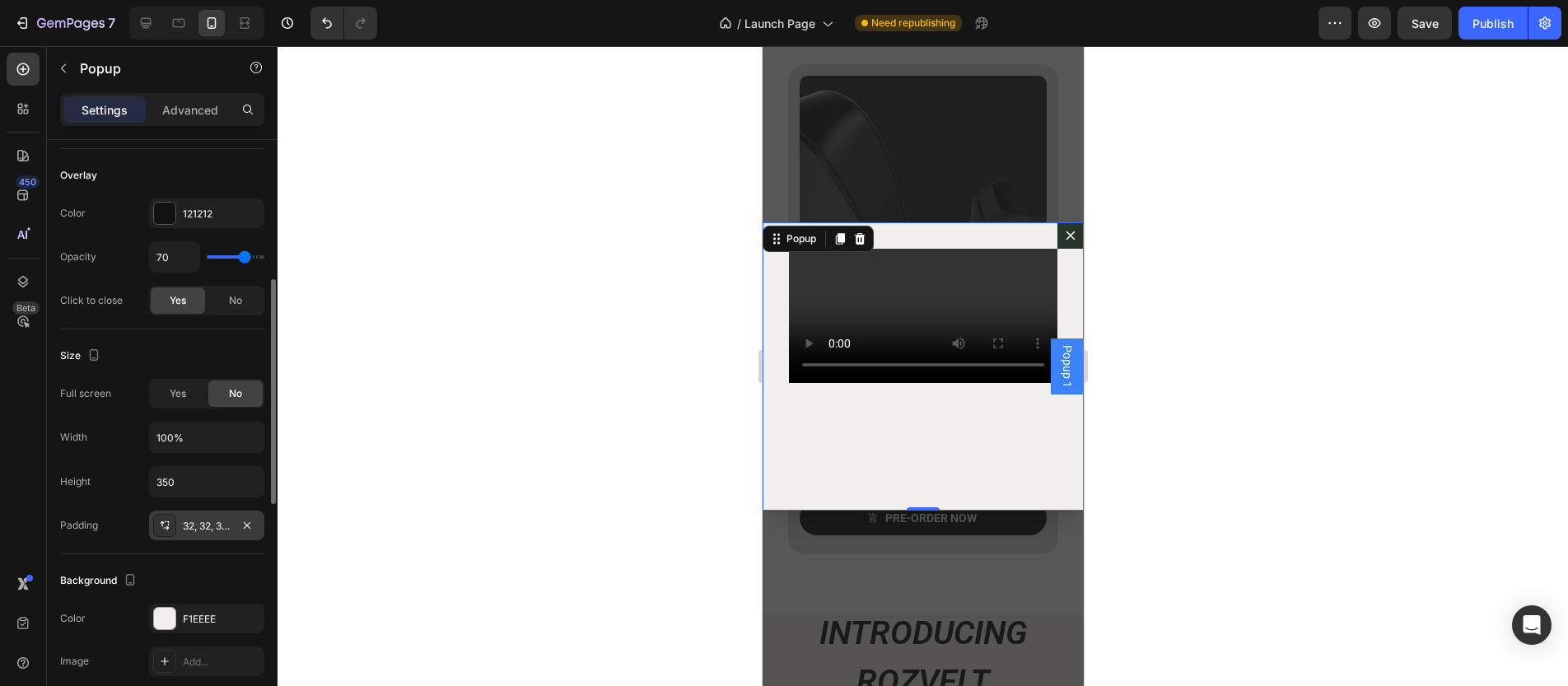 scroll, scrollTop: 481, scrollLeft: 0, axis: vertical 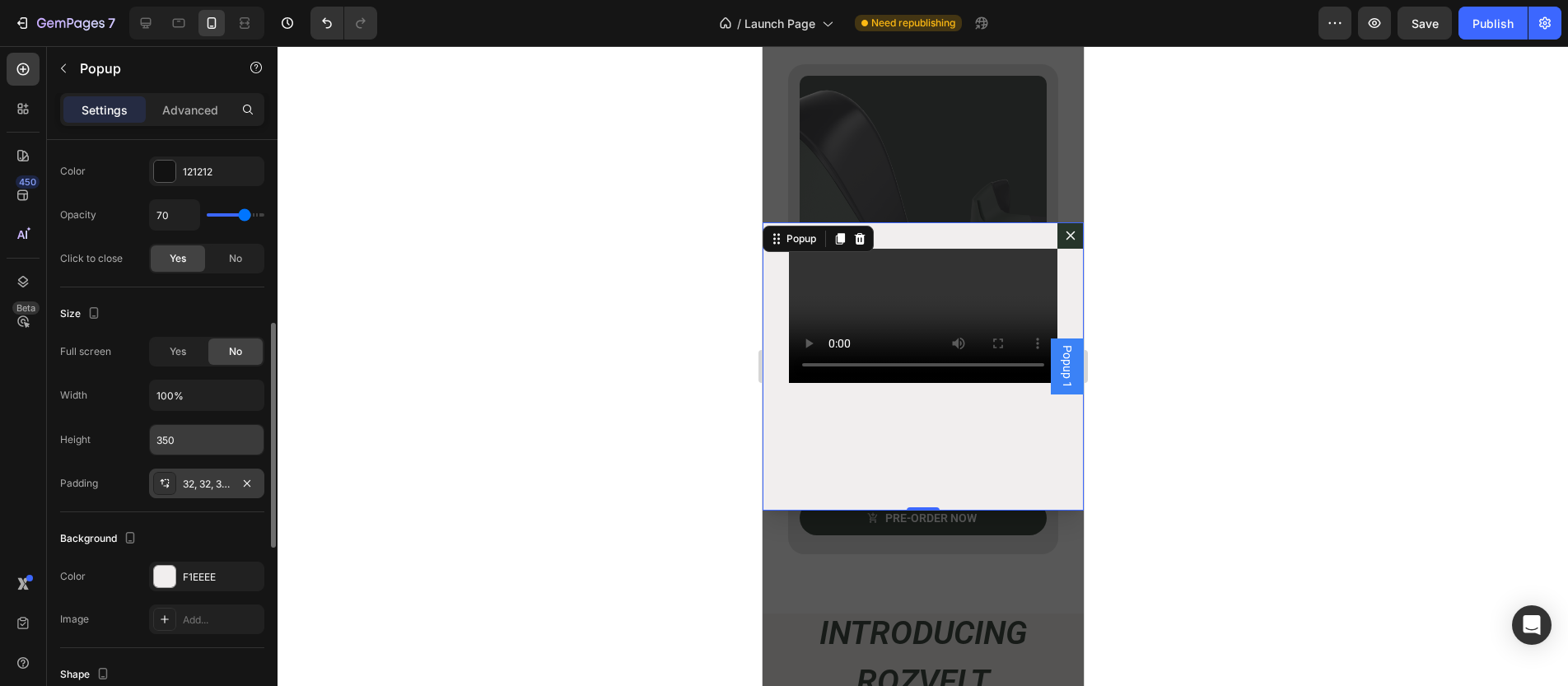 click on "350" at bounding box center (207, 440) 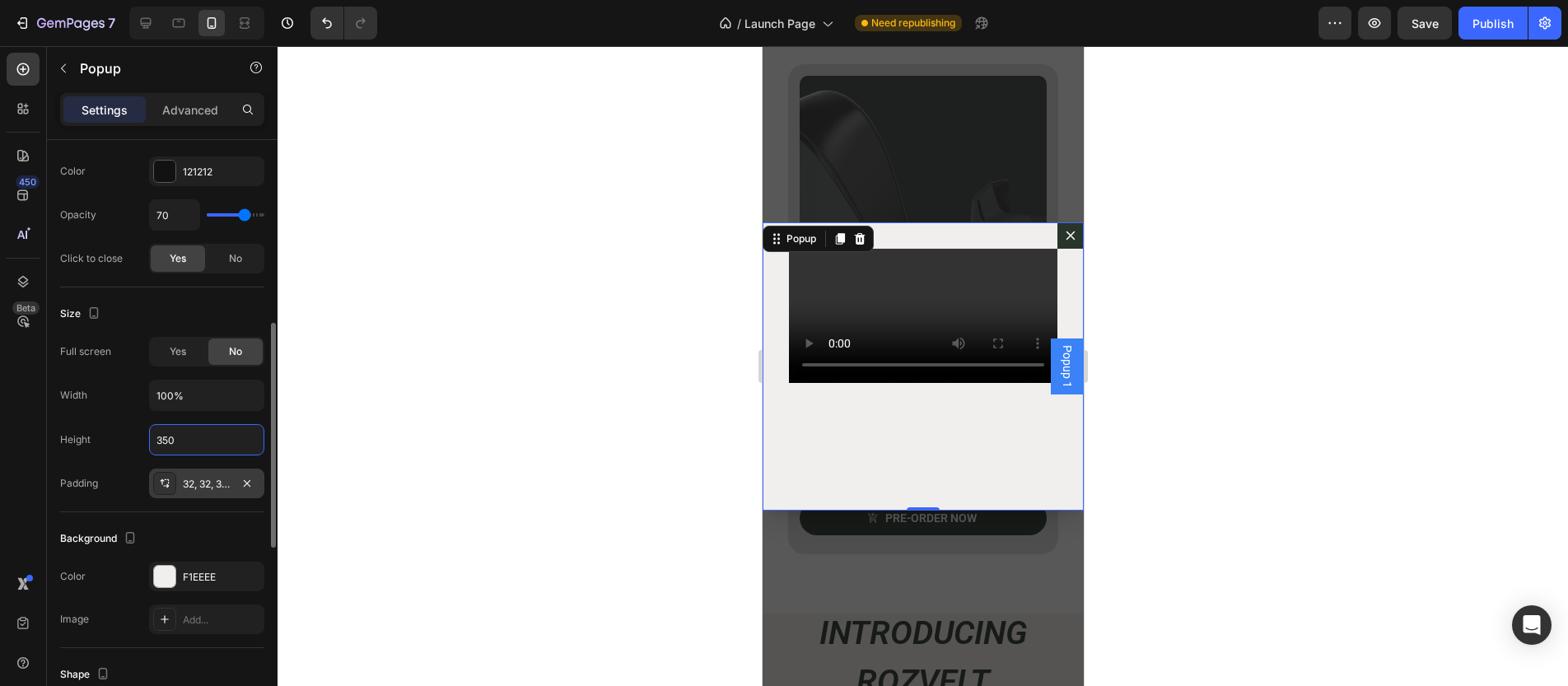 click on "350" at bounding box center (207, 440) 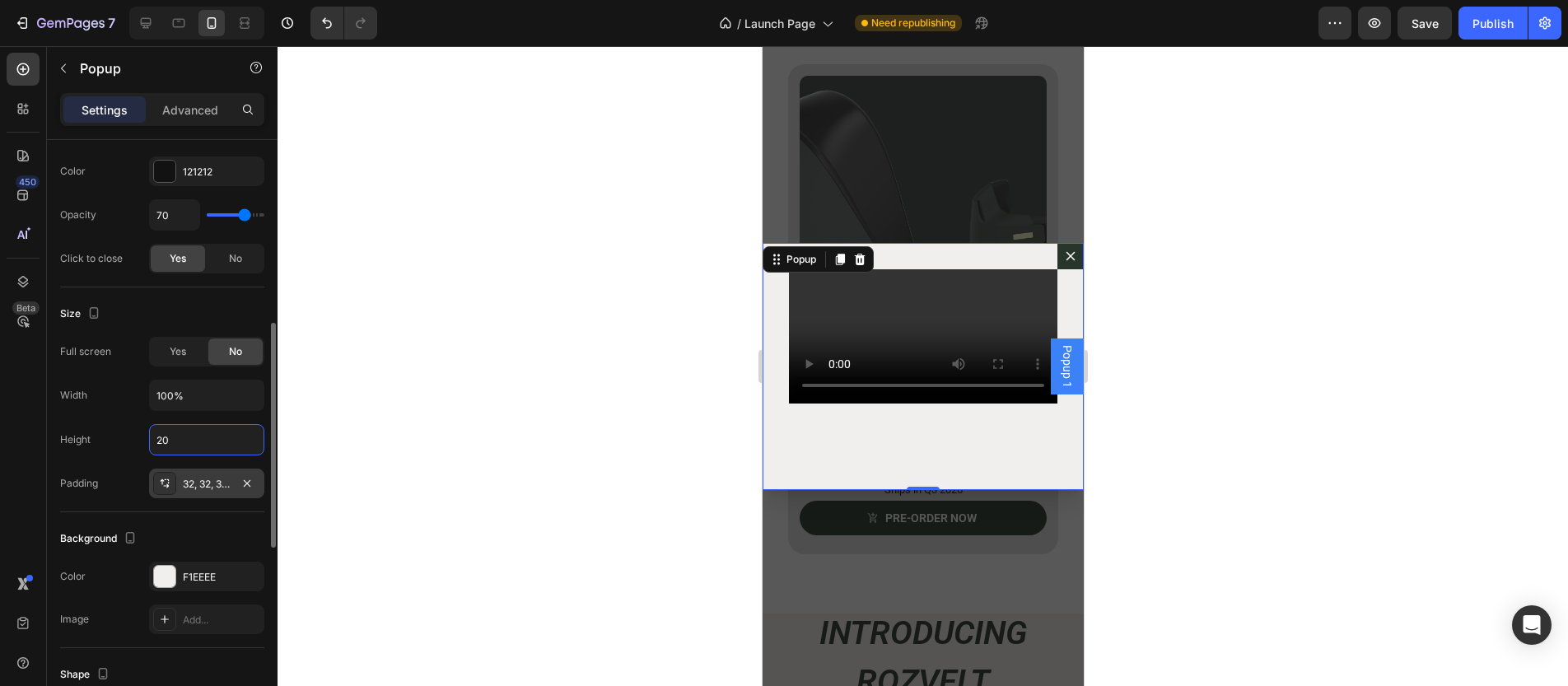 type on "2" 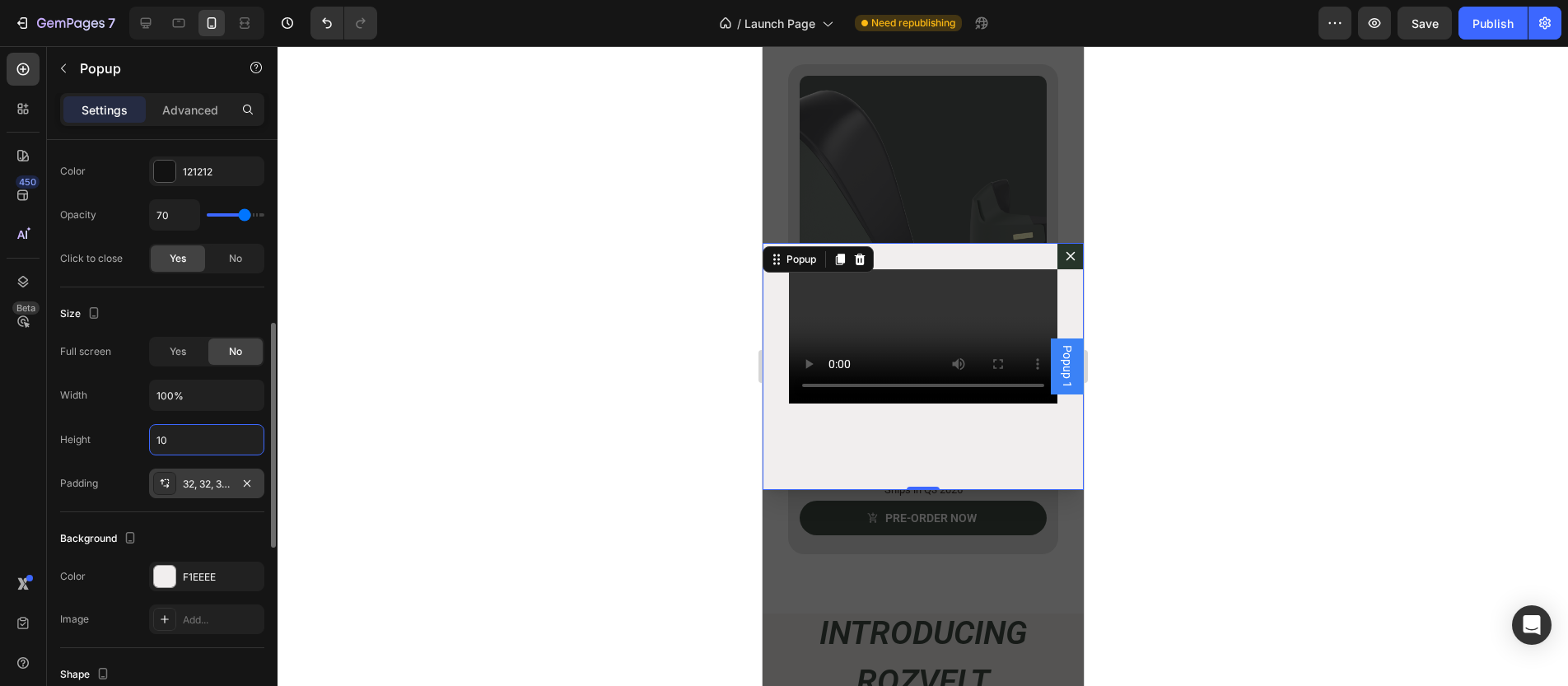 type on "1" 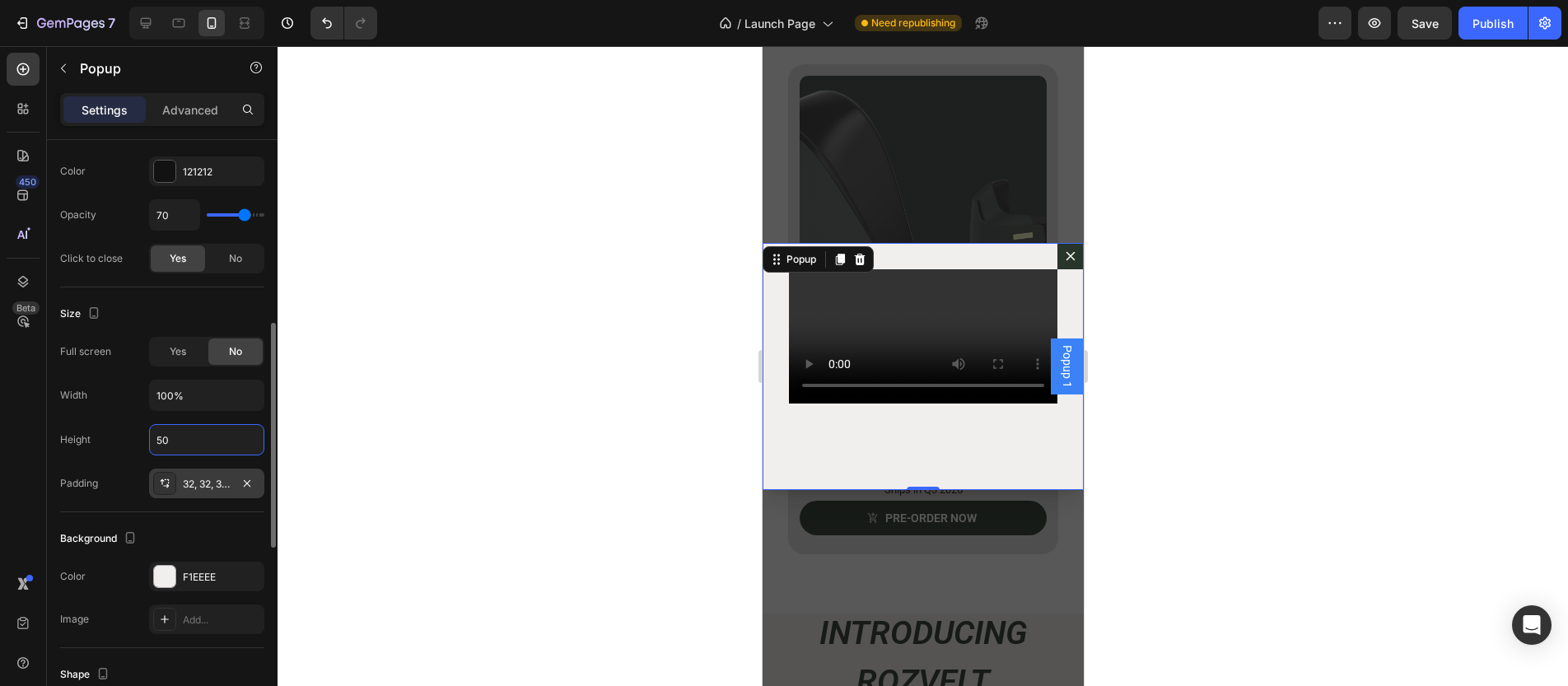 type on "5" 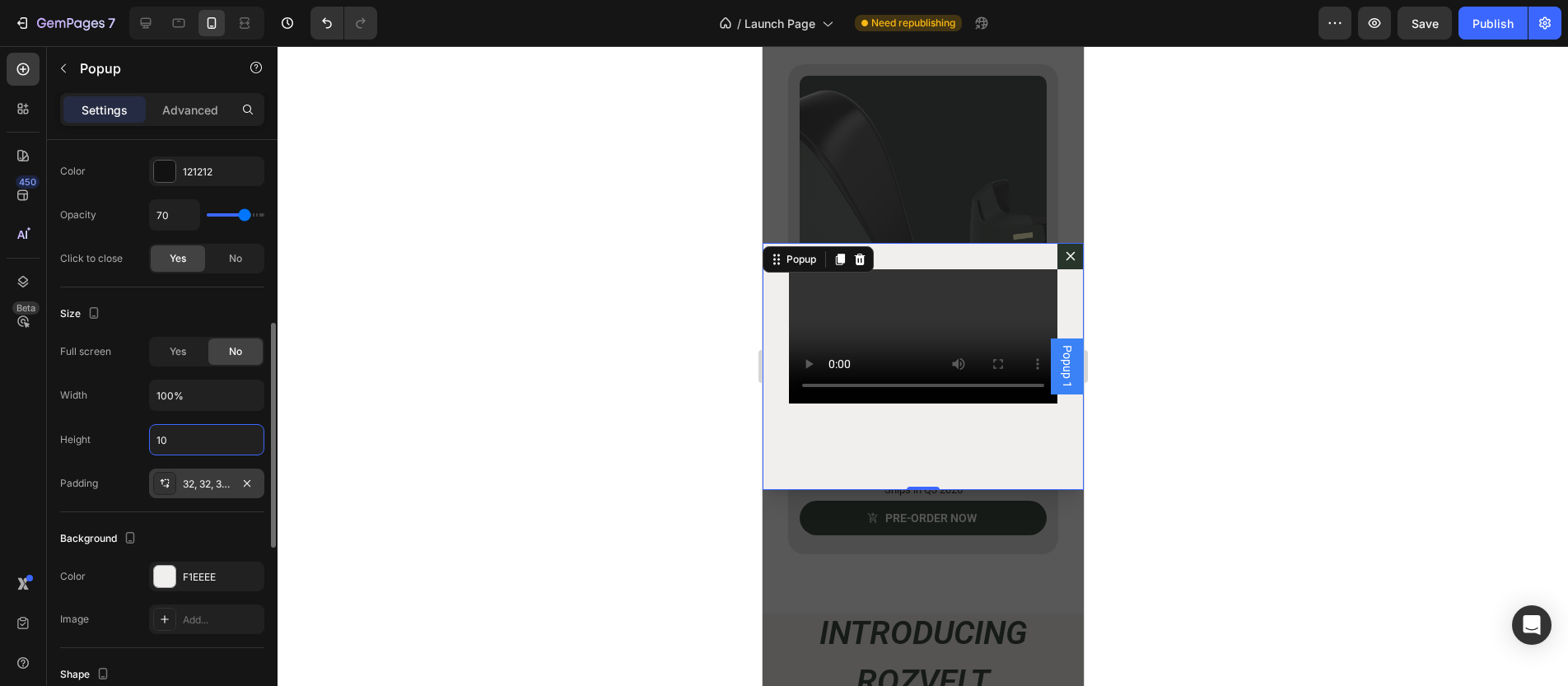 type on "100" 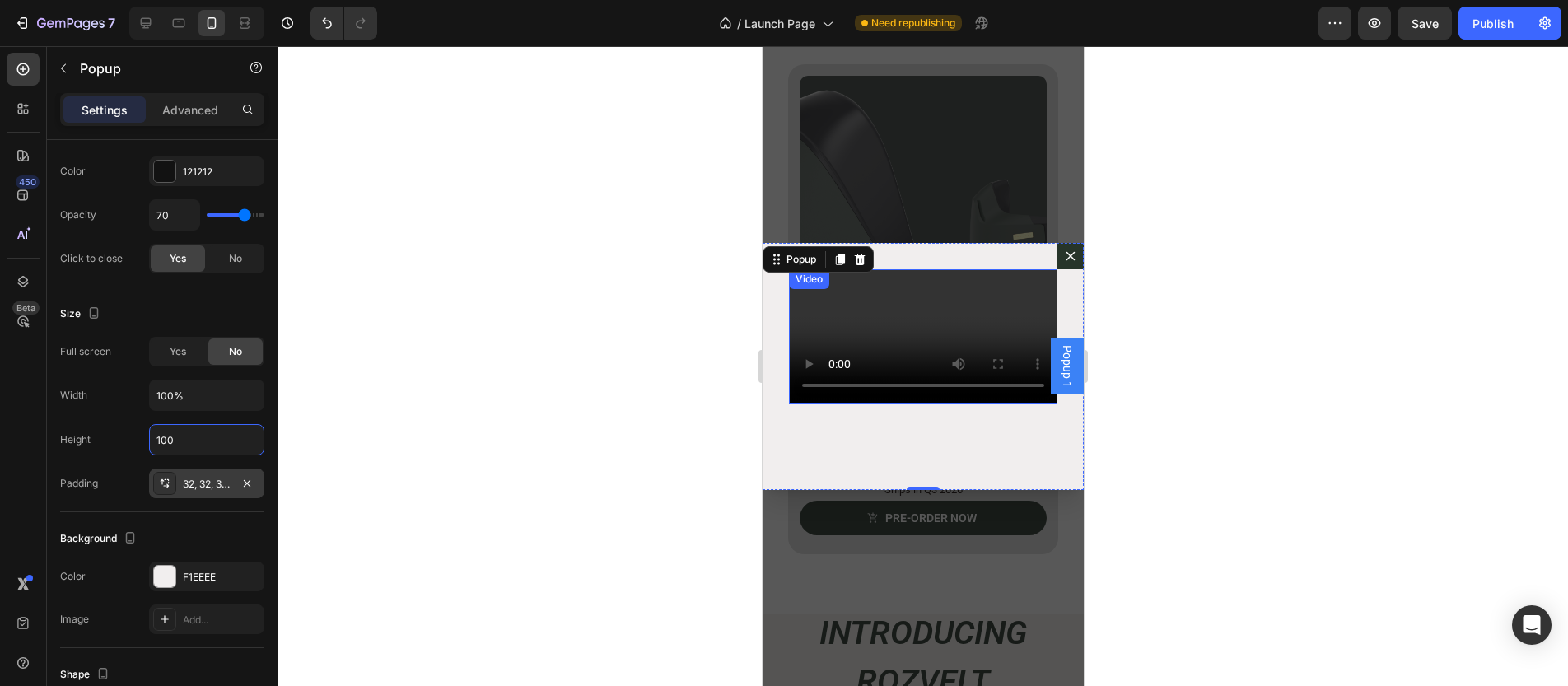 click at bounding box center (922, 336) 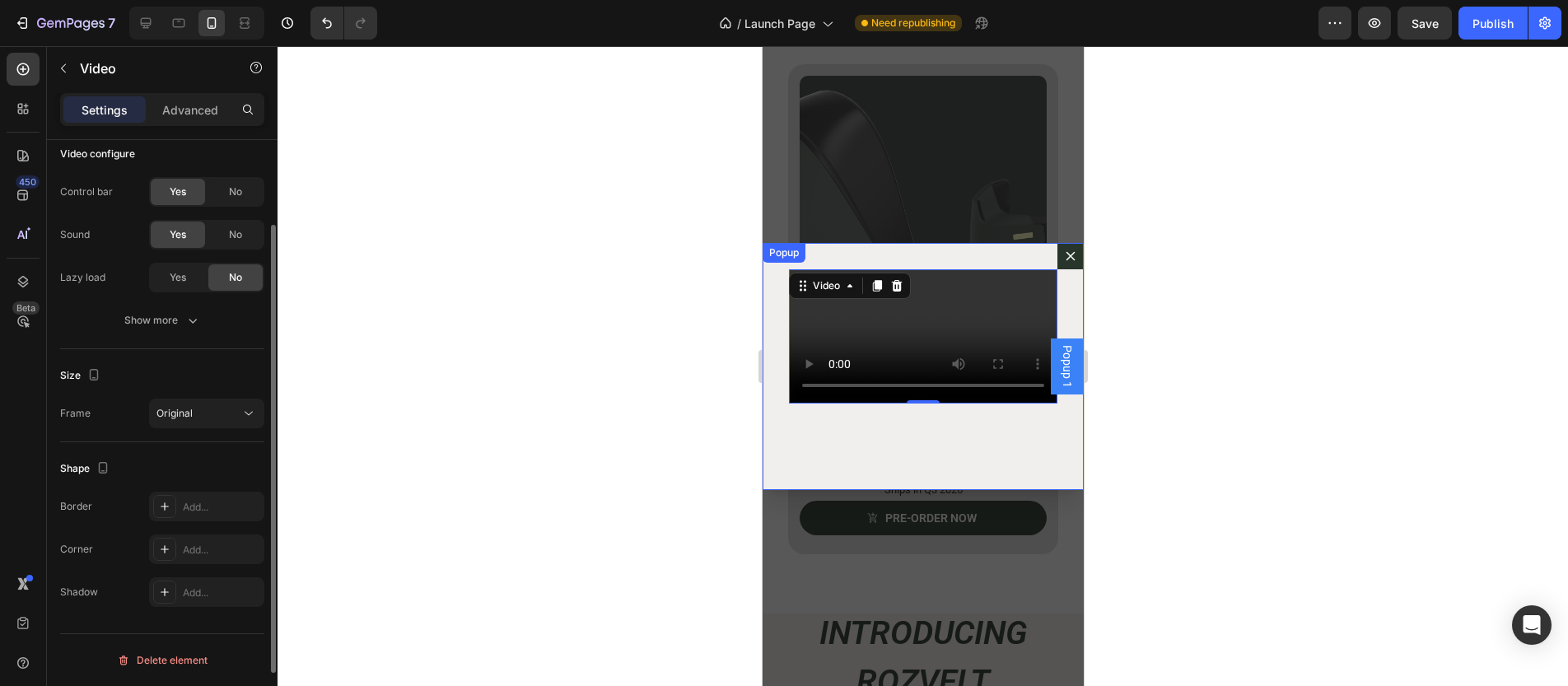 scroll, scrollTop: 0, scrollLeft: 0, axis: both 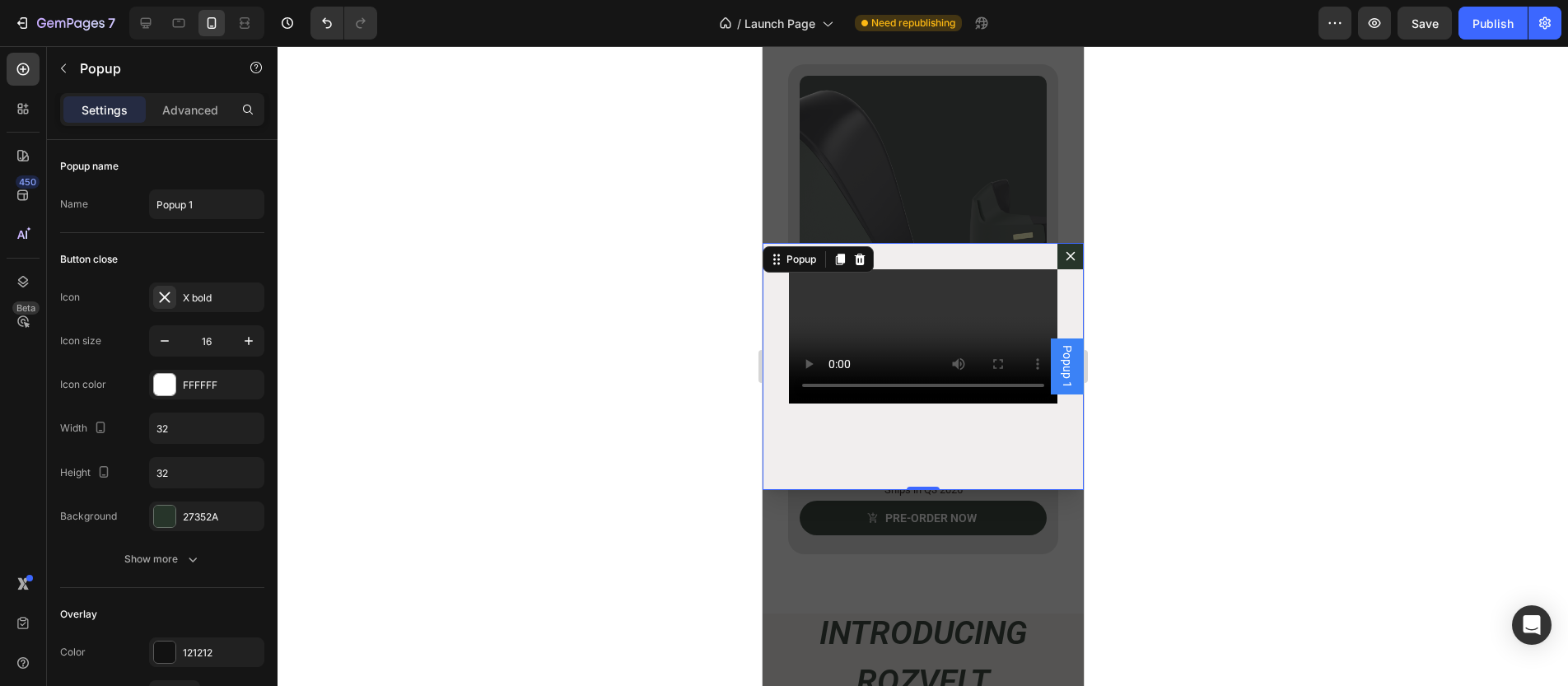 click on "Video" at bounding box center (922, 366) 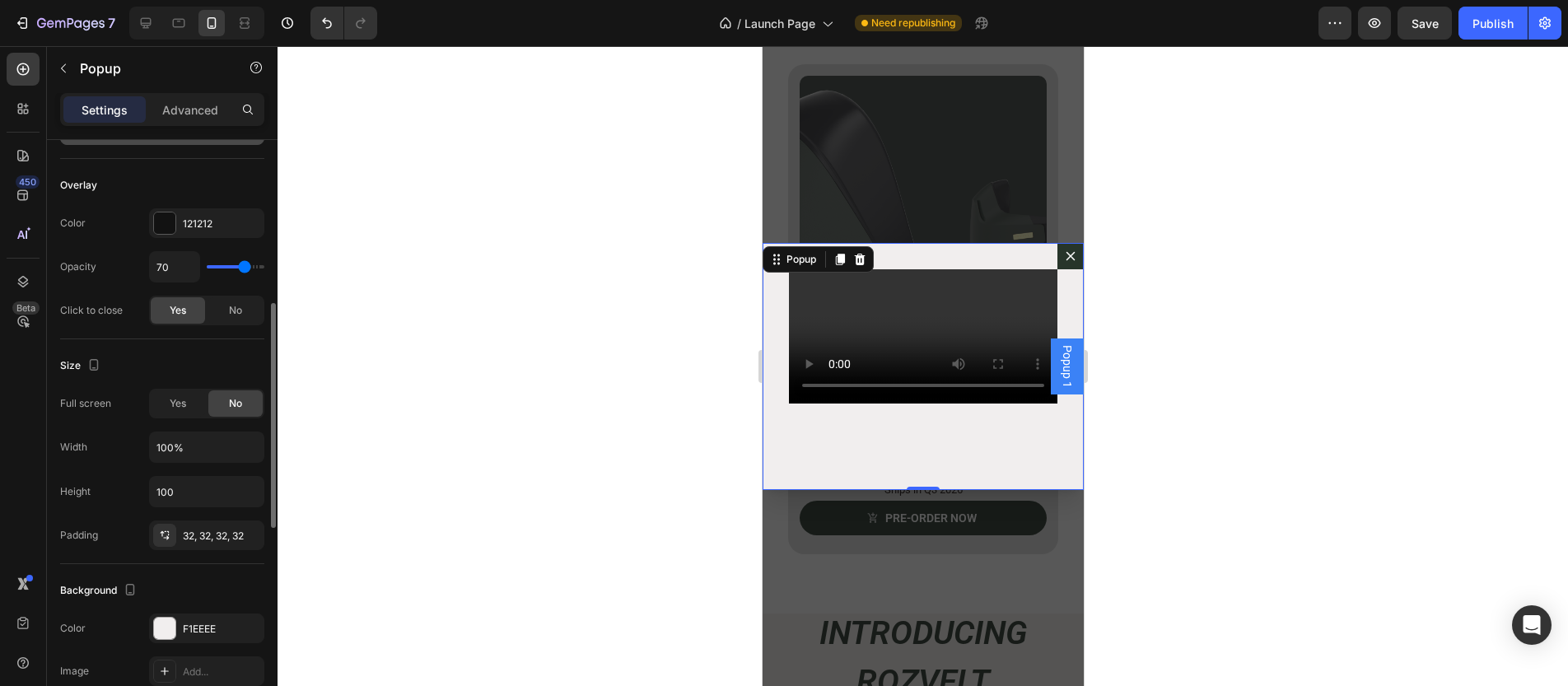 scroll, scrollTop: 0, scrollLeft: 0, axis: both 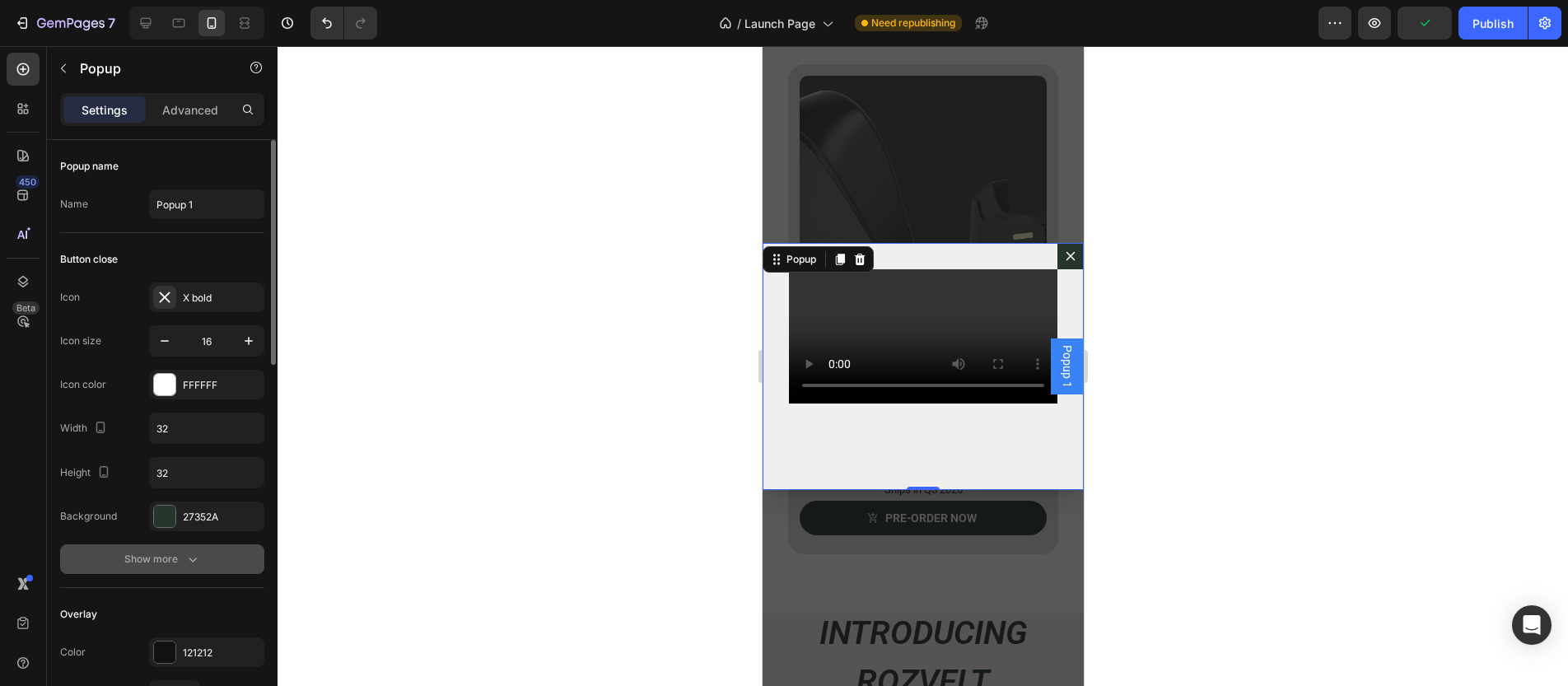 click on "Show more" at bounding box center (162, 559) 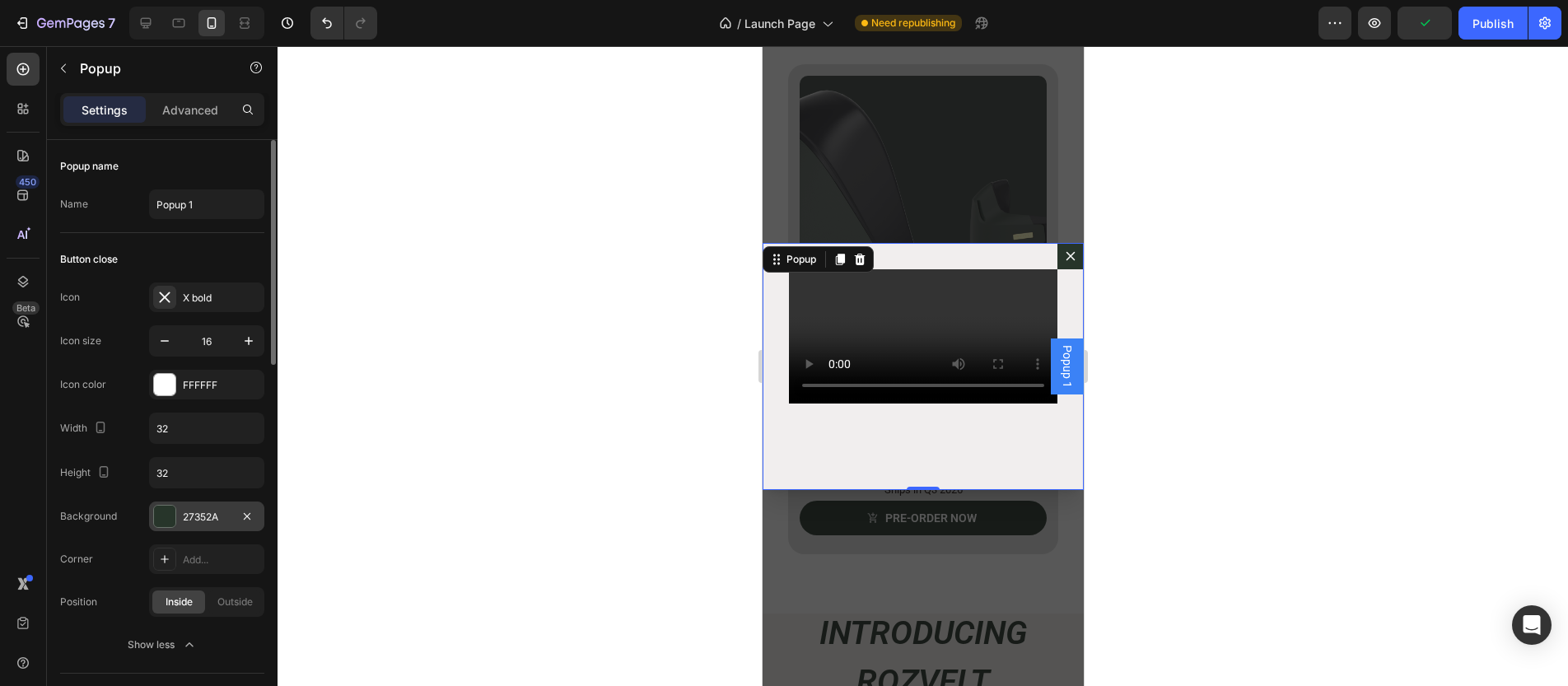 scroll, scrollTop: 289, scrollLeft: 0, axis: vertical 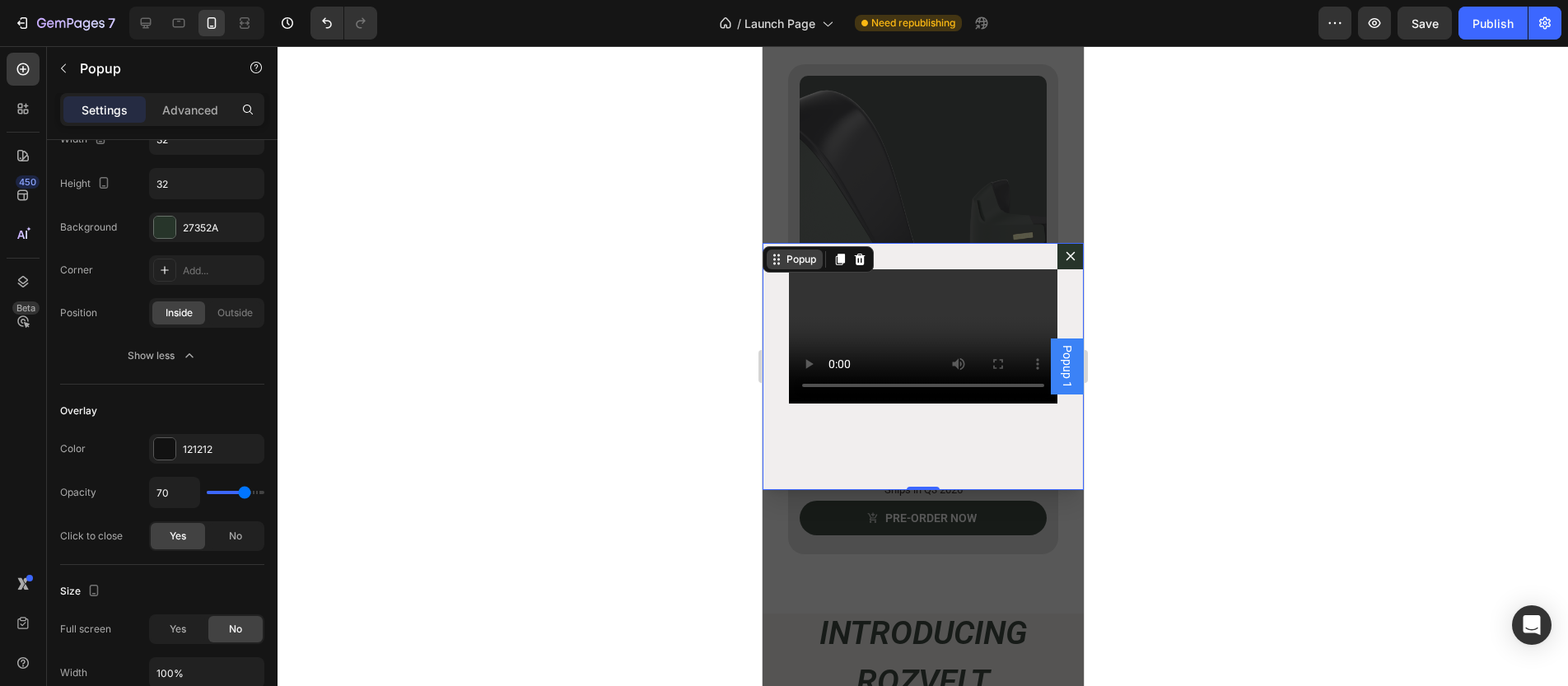 click on "Popup" at bounding box center (800, 259) 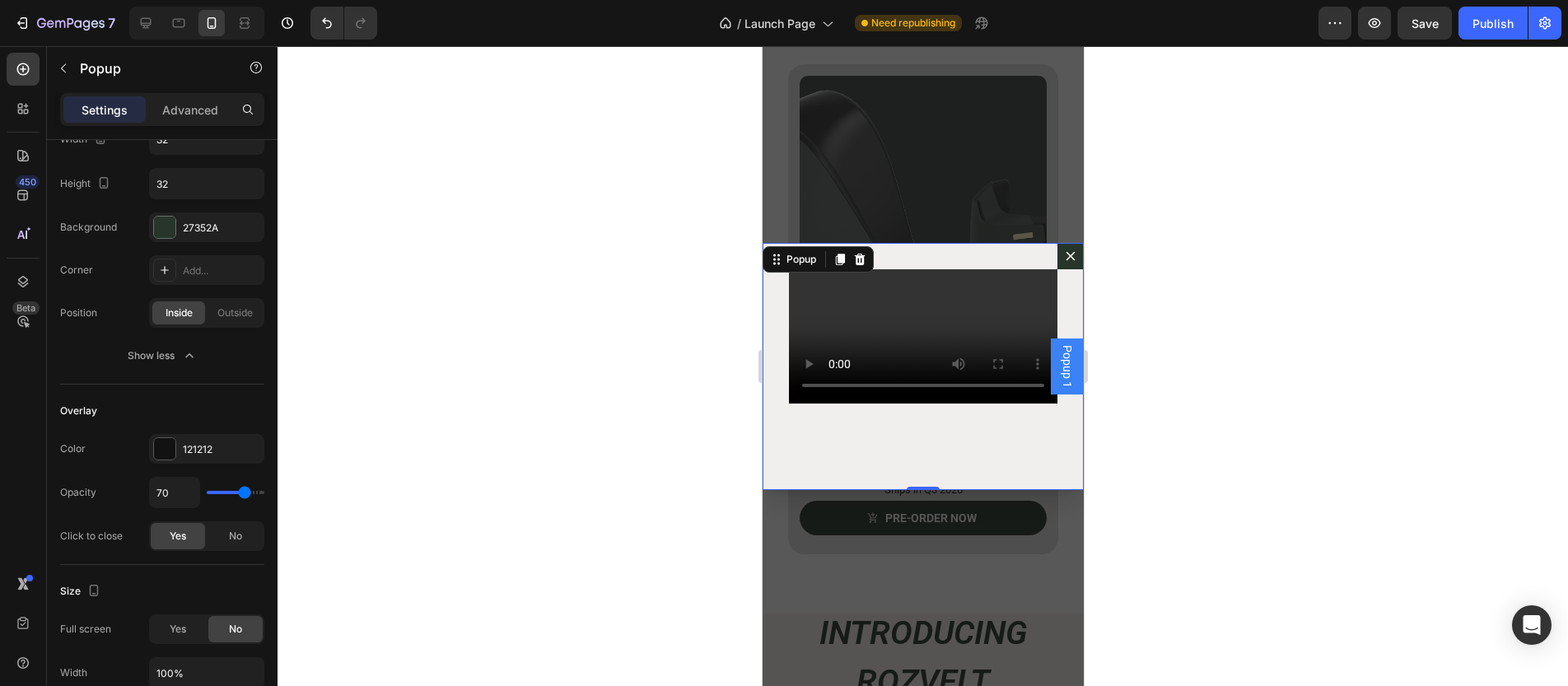 click on "Video" at bounding box center (922, 366) 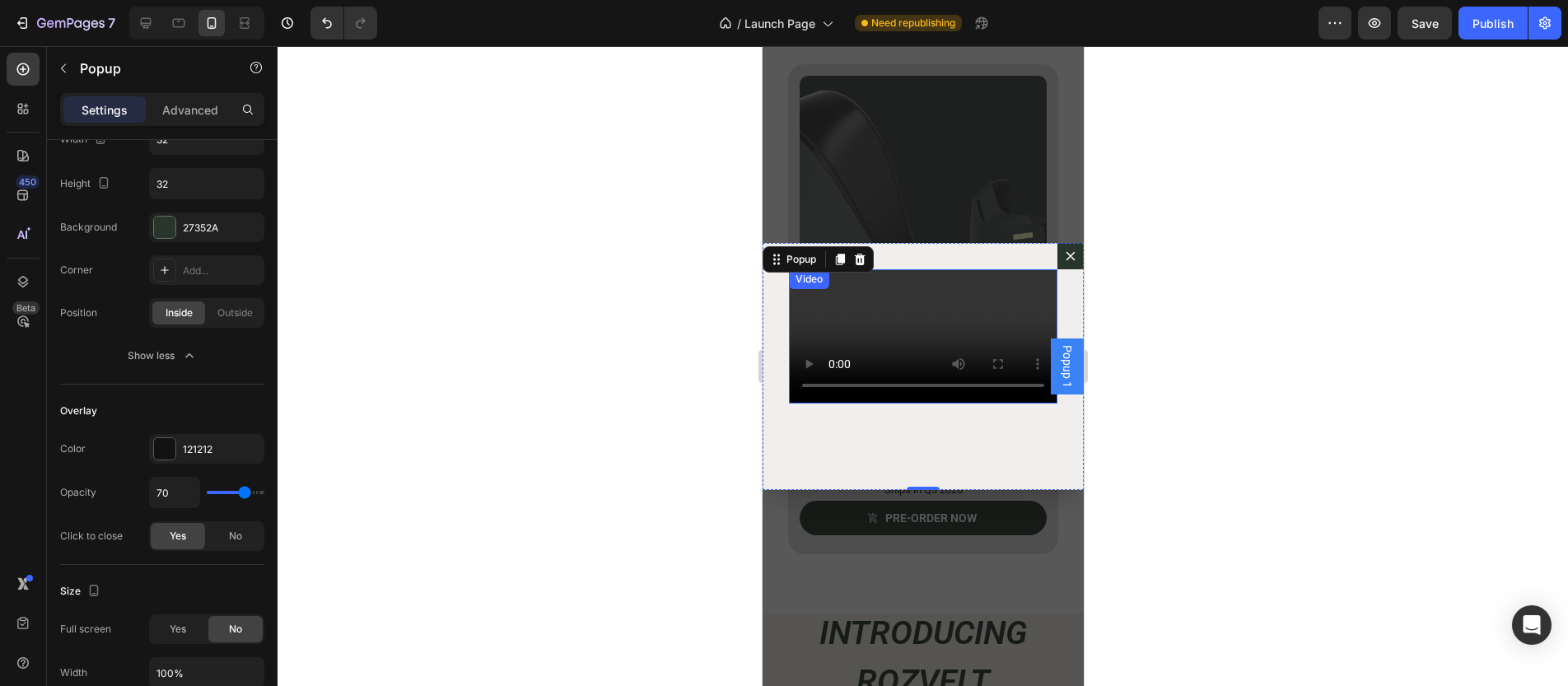 click on "Video" at bounding box center [808, 279] 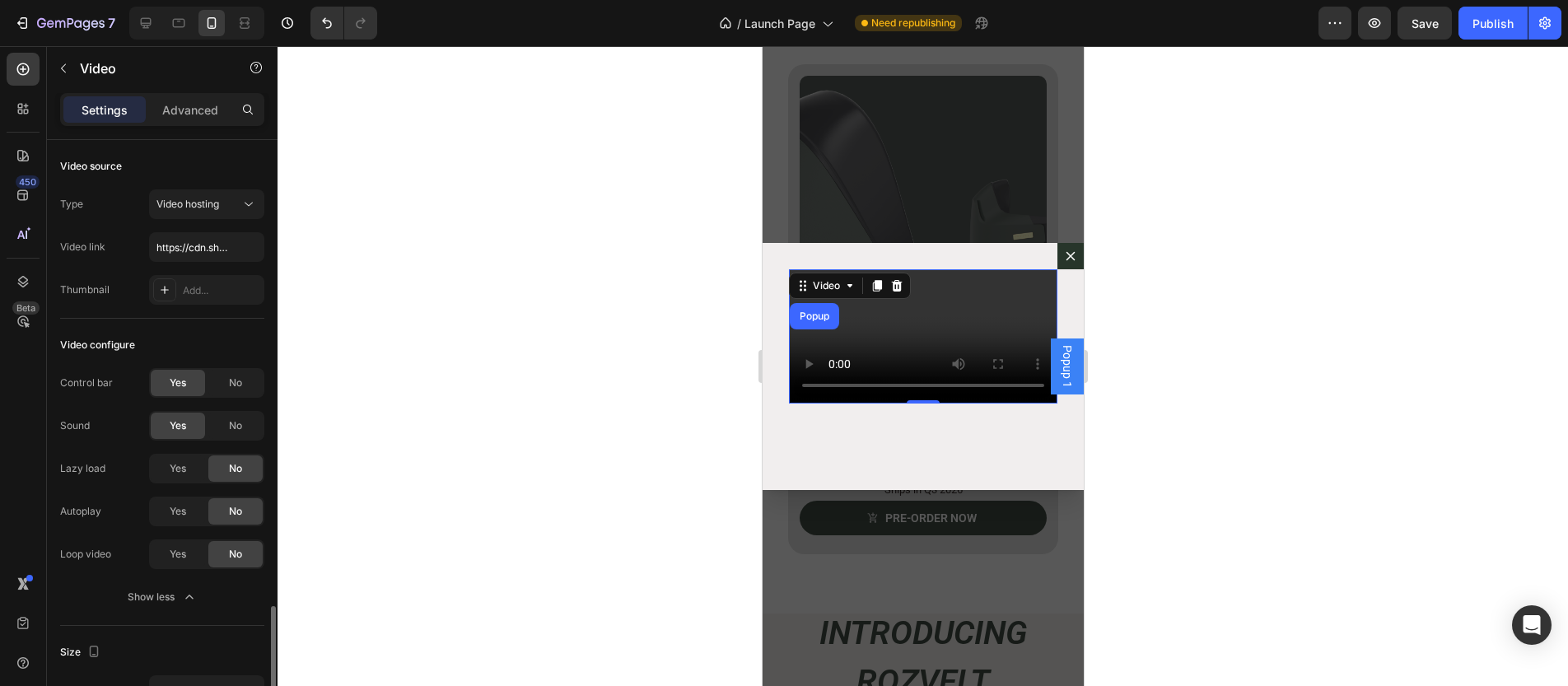 scroll, scrollTop: 277, scrollLeft: 0, axis: vertical 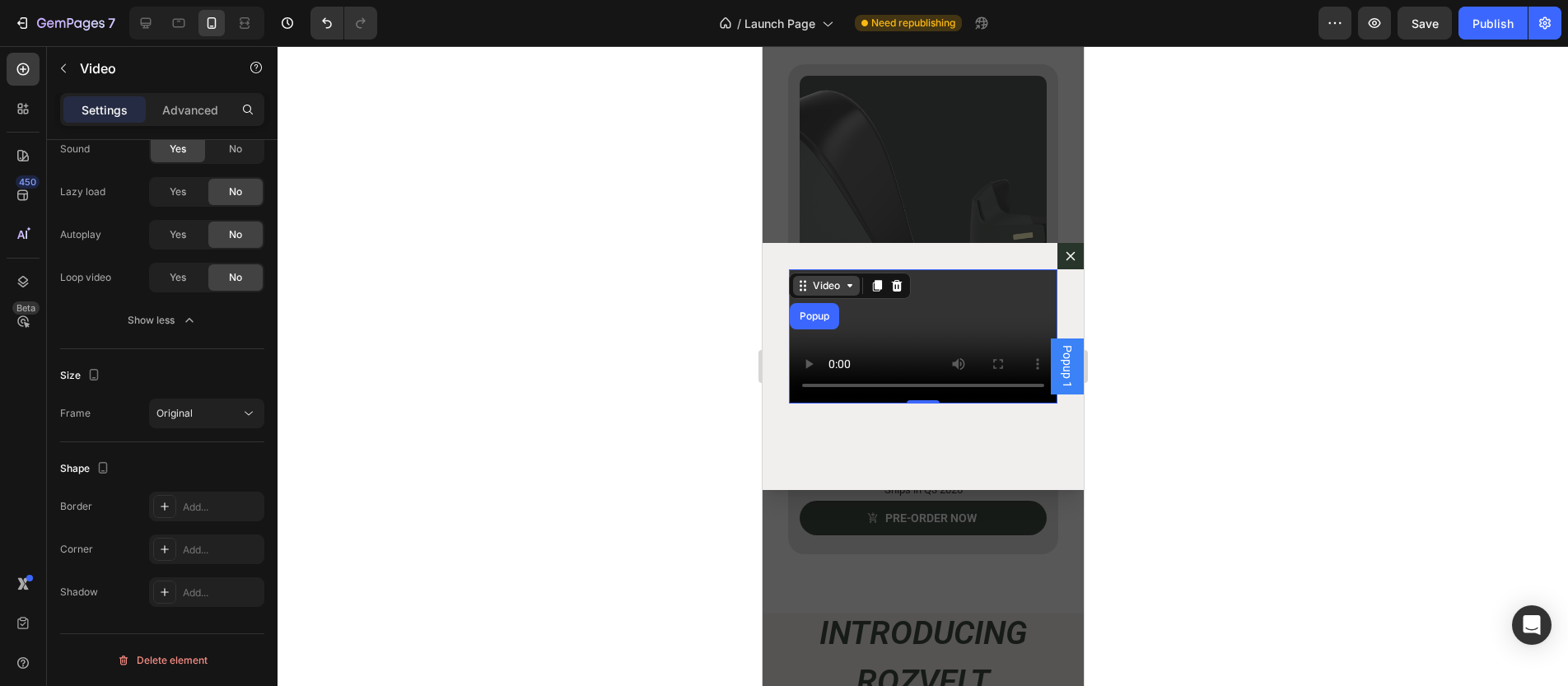 click 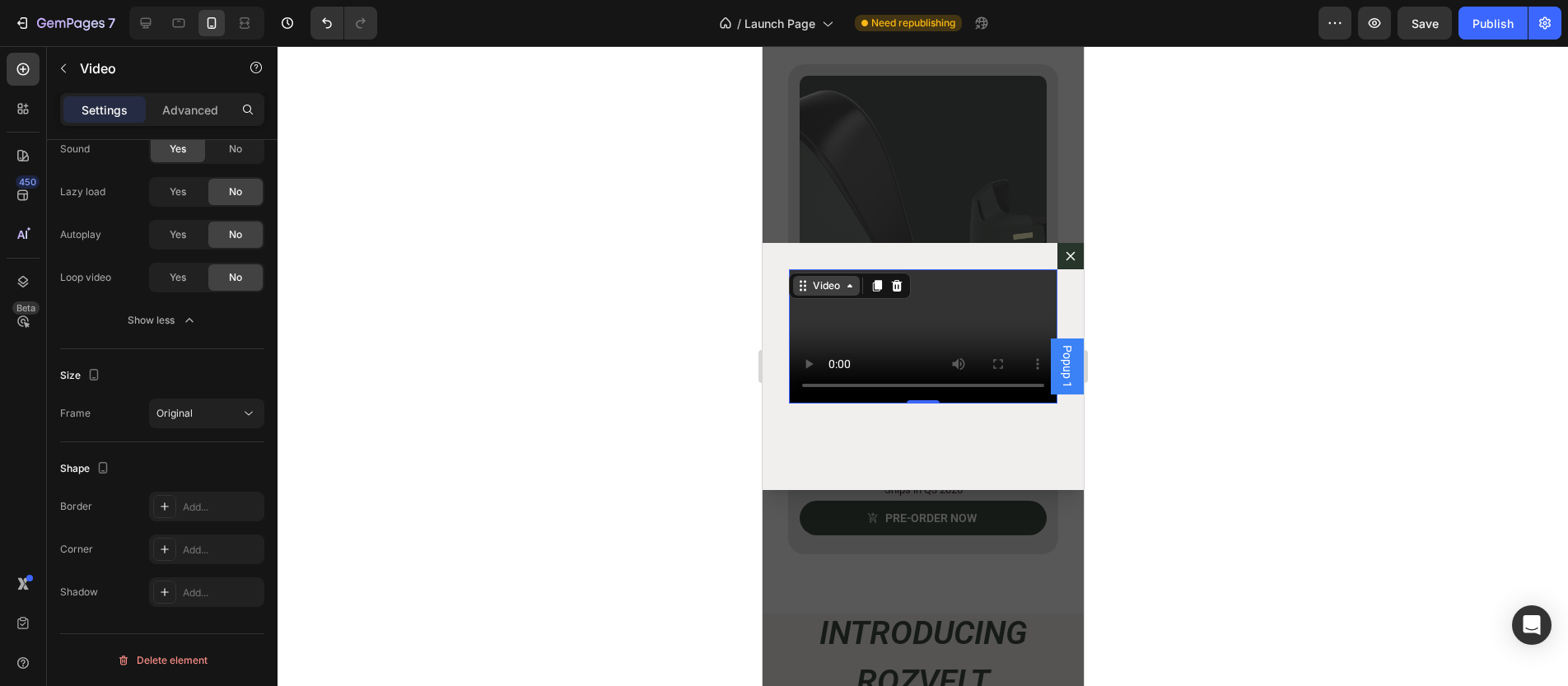 click on "Video" at bounding box center [825, 286] 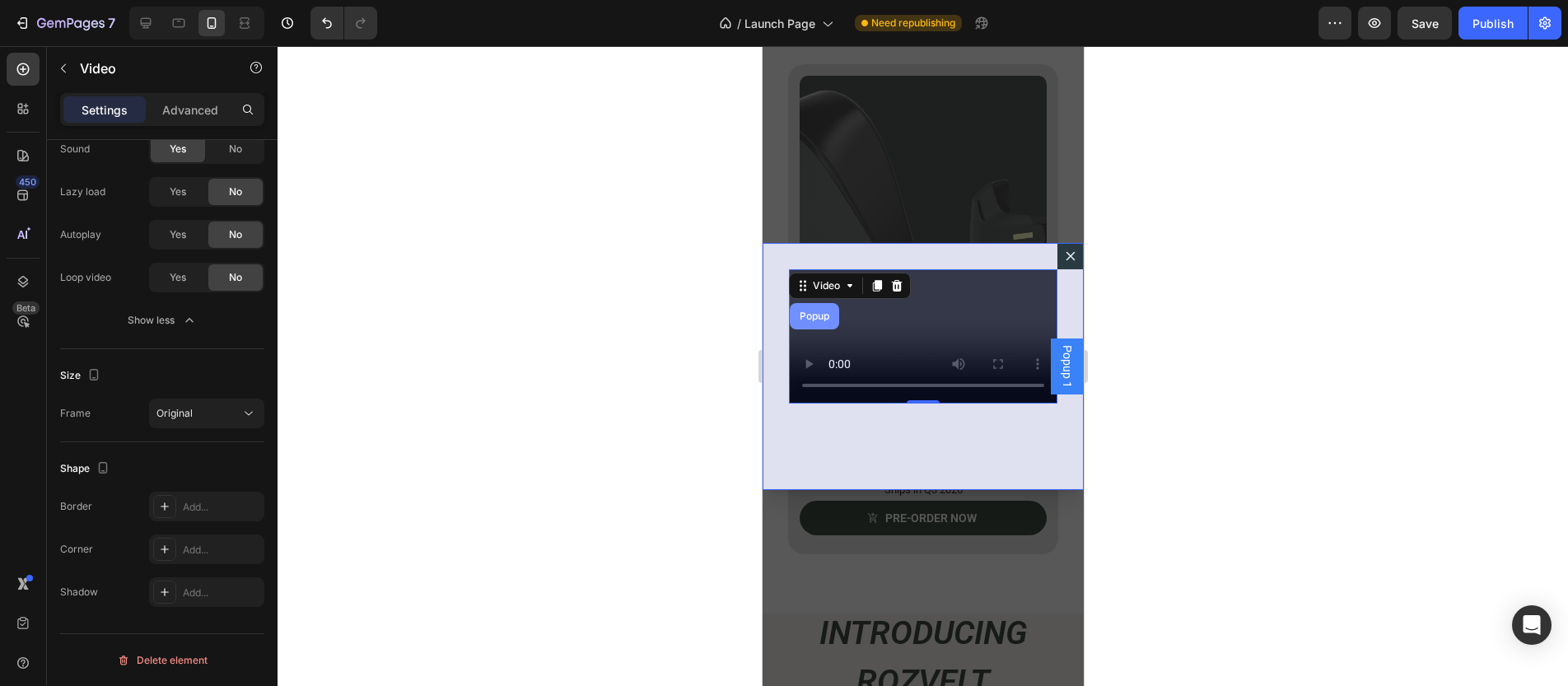 click on "Popup" at bounding box center (814, 316) 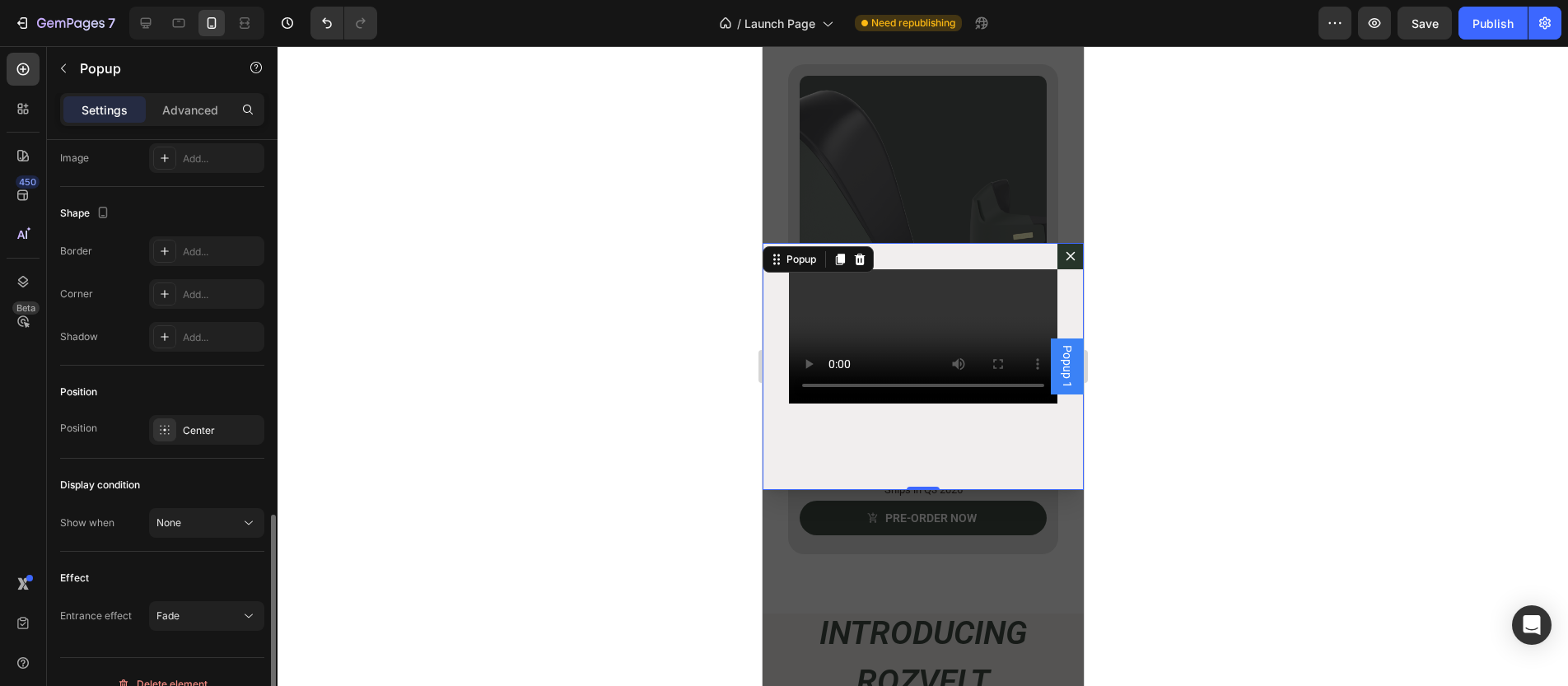 scroll, scrollTop: 1052, scrollLeft: 0, axis: vertical 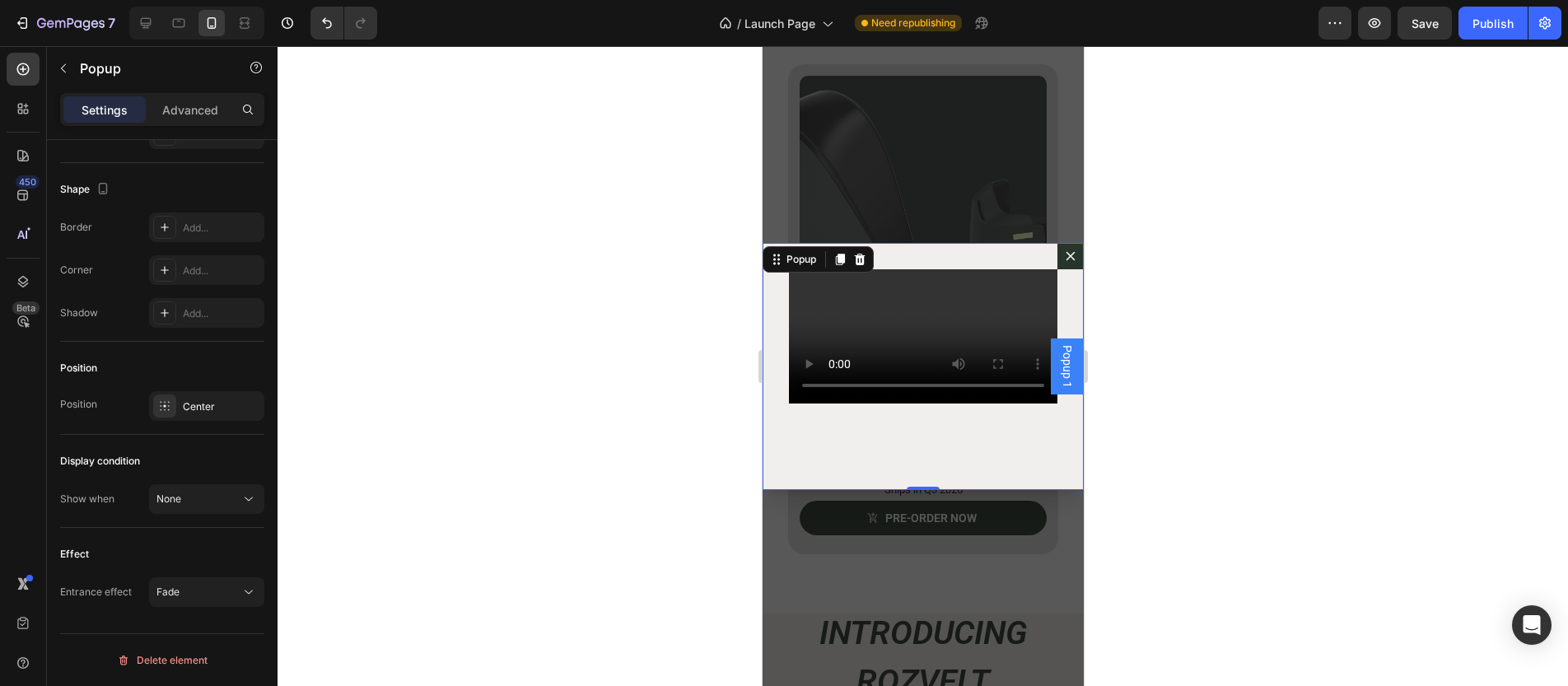 click at bounding box center (922, 366) 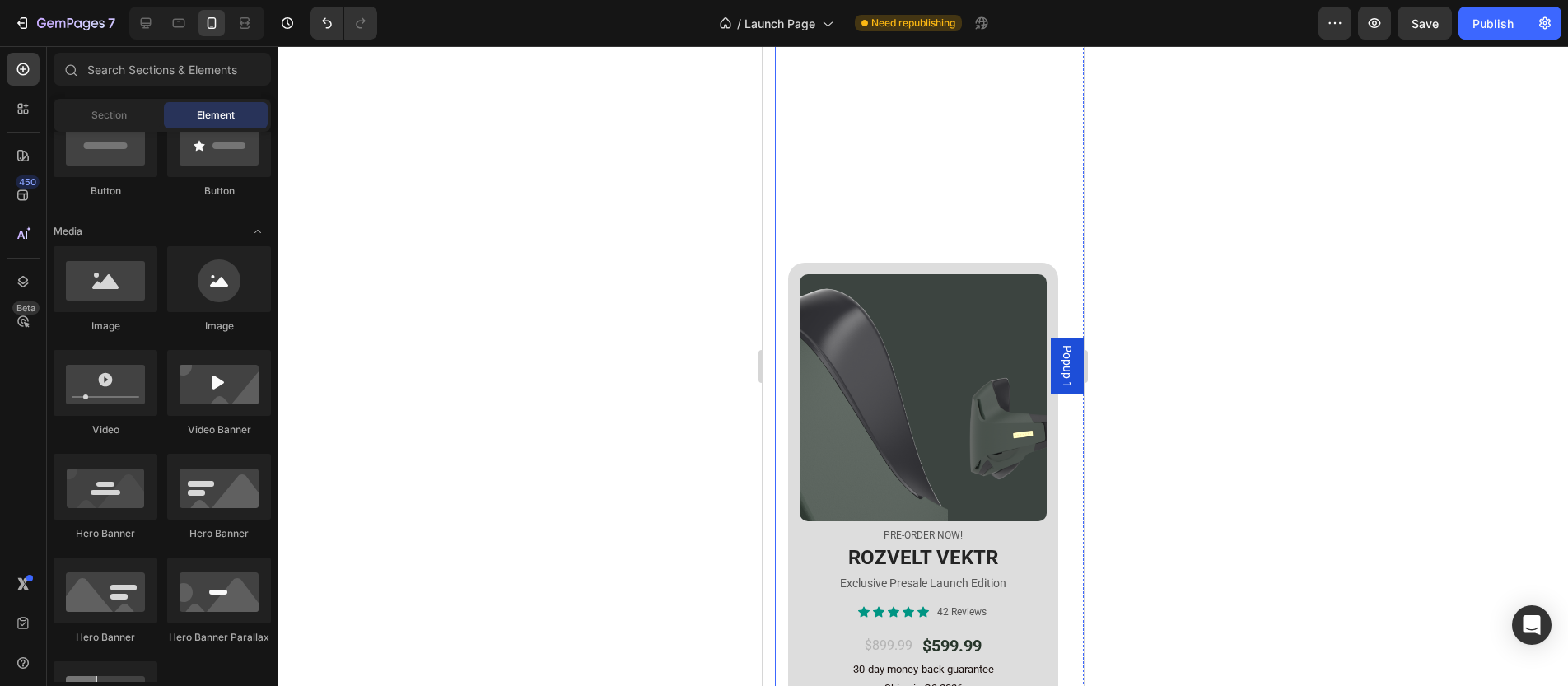 scroll, scrollTop: 0, scrollLeft: 0, axis: both 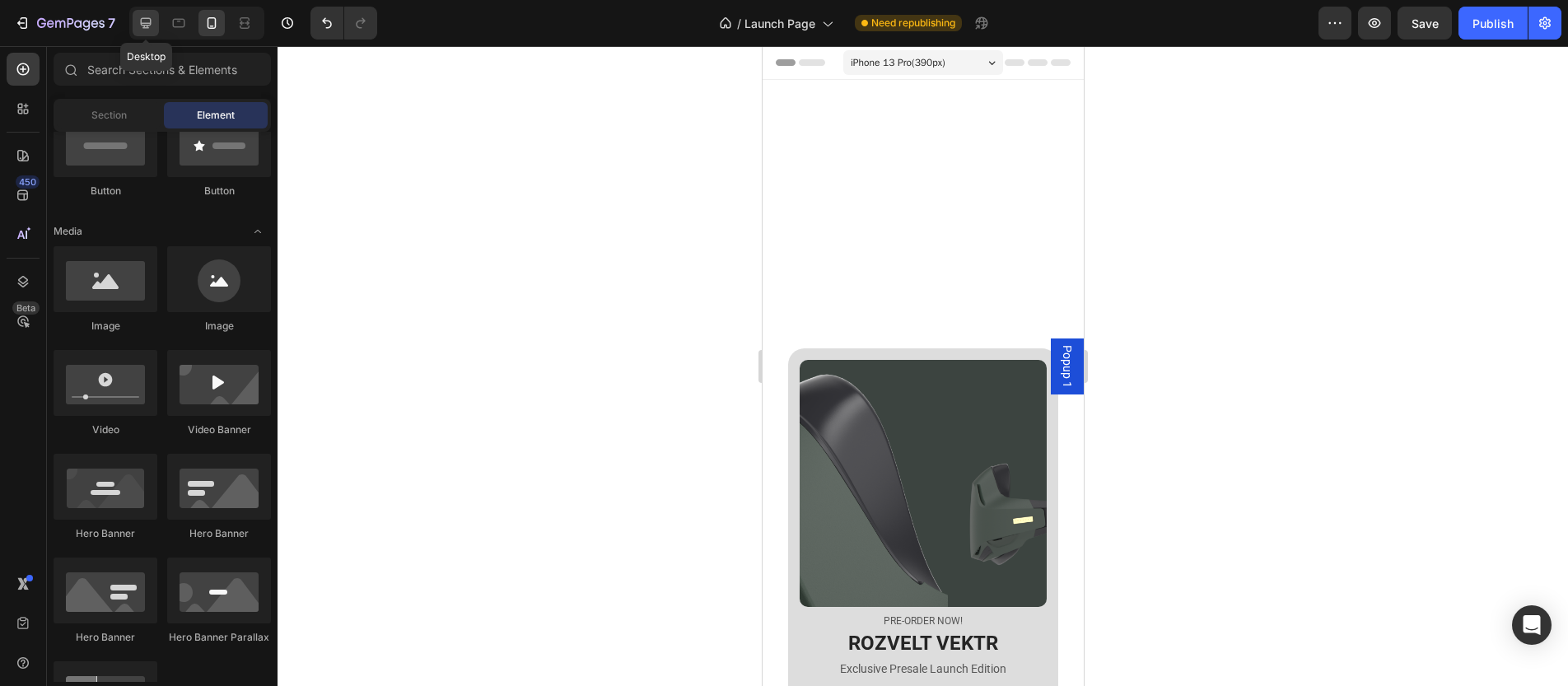 click 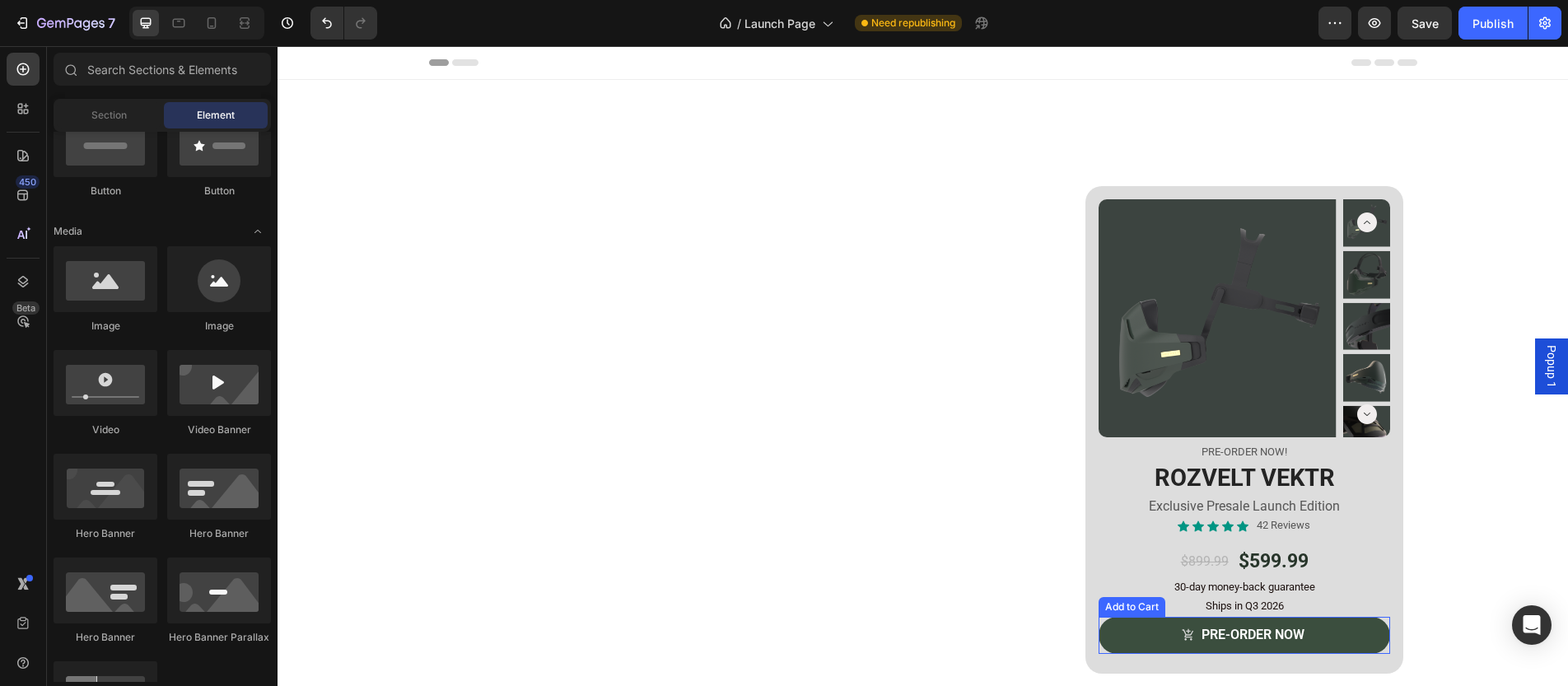 click on "PRE-ORDER NOW" at bounding box center (1244, 635) 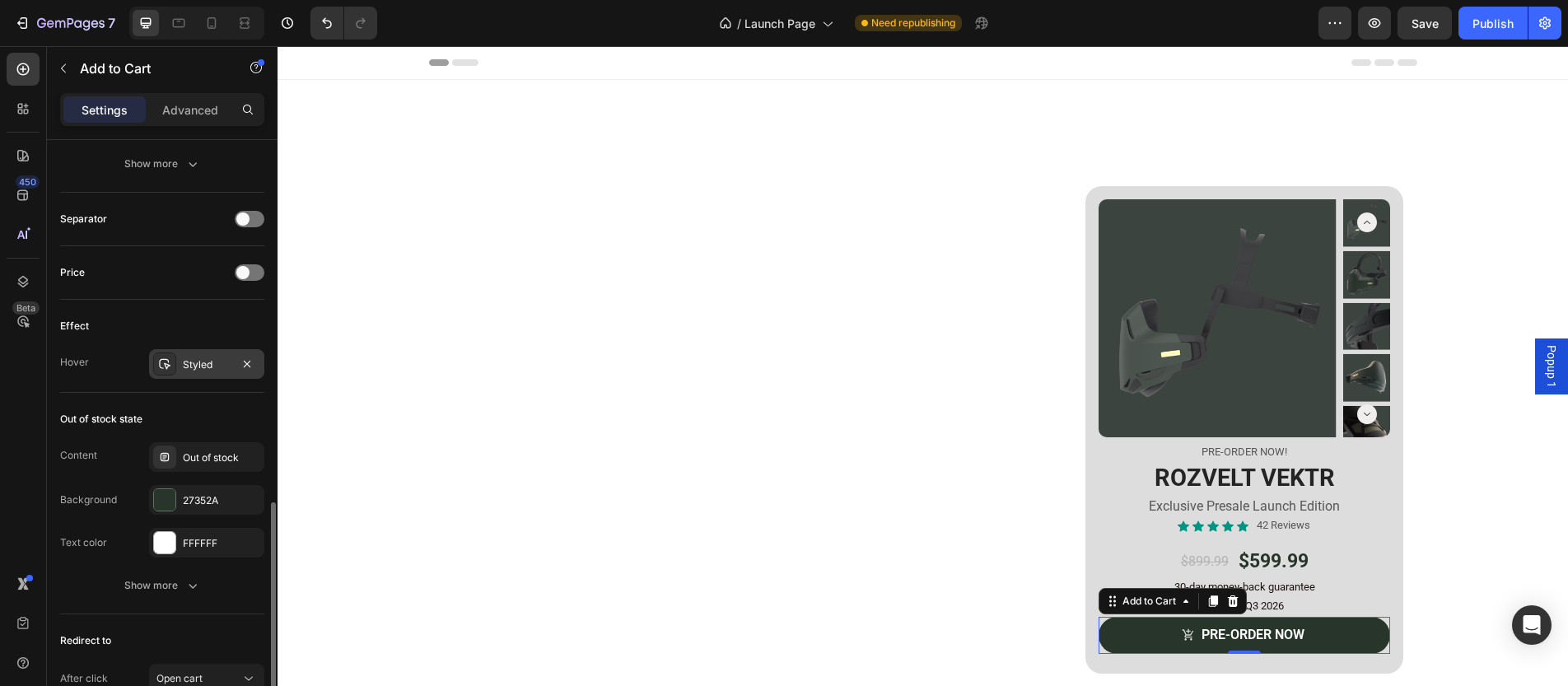 scroll, scrollTop: 1302, scrollLeft: 0, axis: vertical 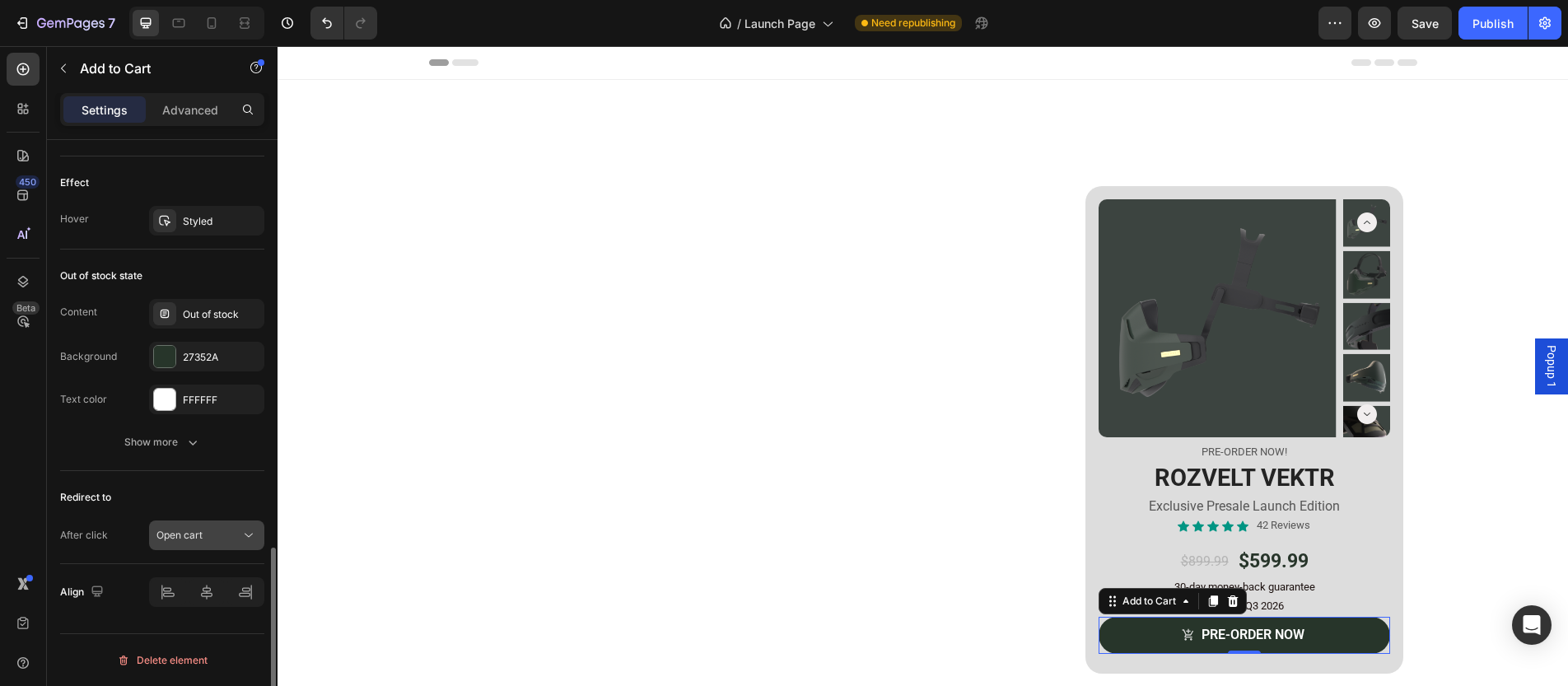 click on "Open cart" at bounding box center [180, 534] 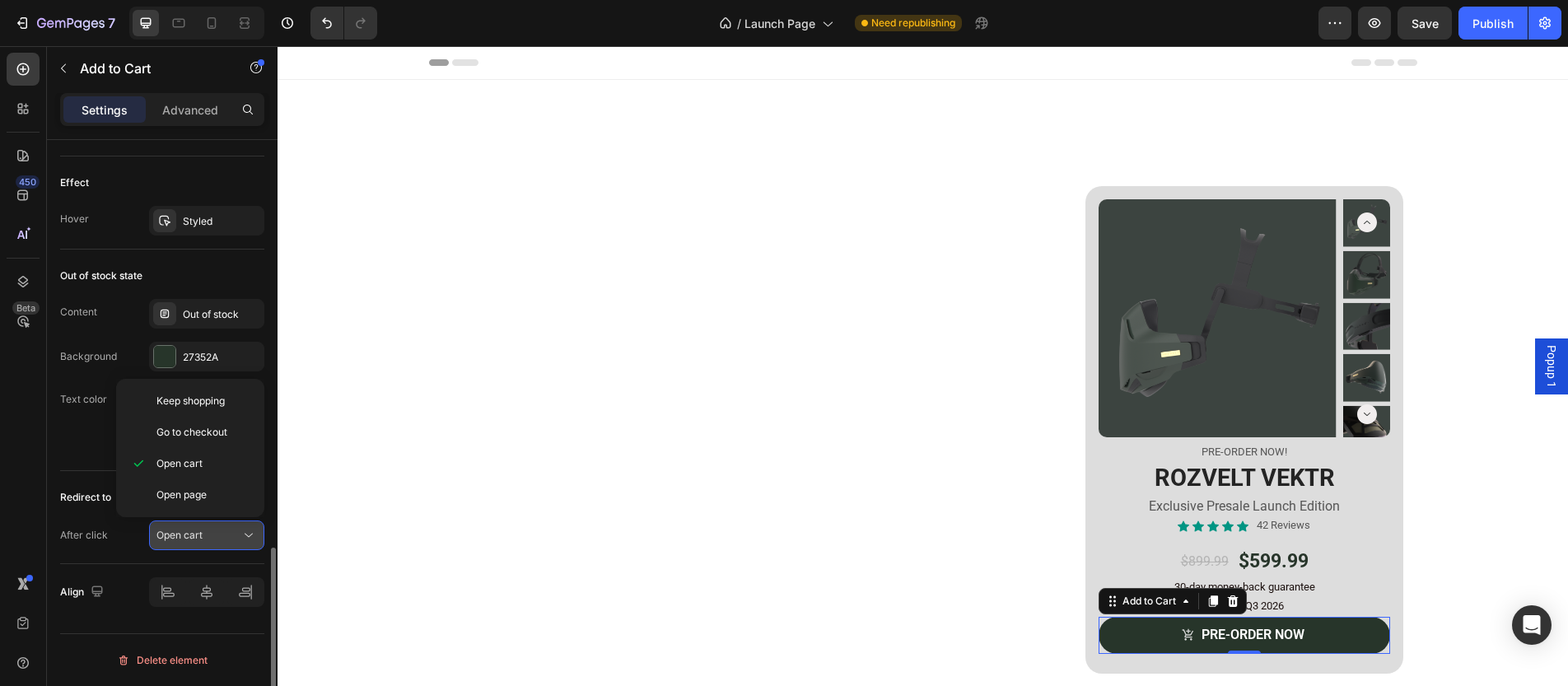 click on "Open cart" at bounding box center [180, 534] 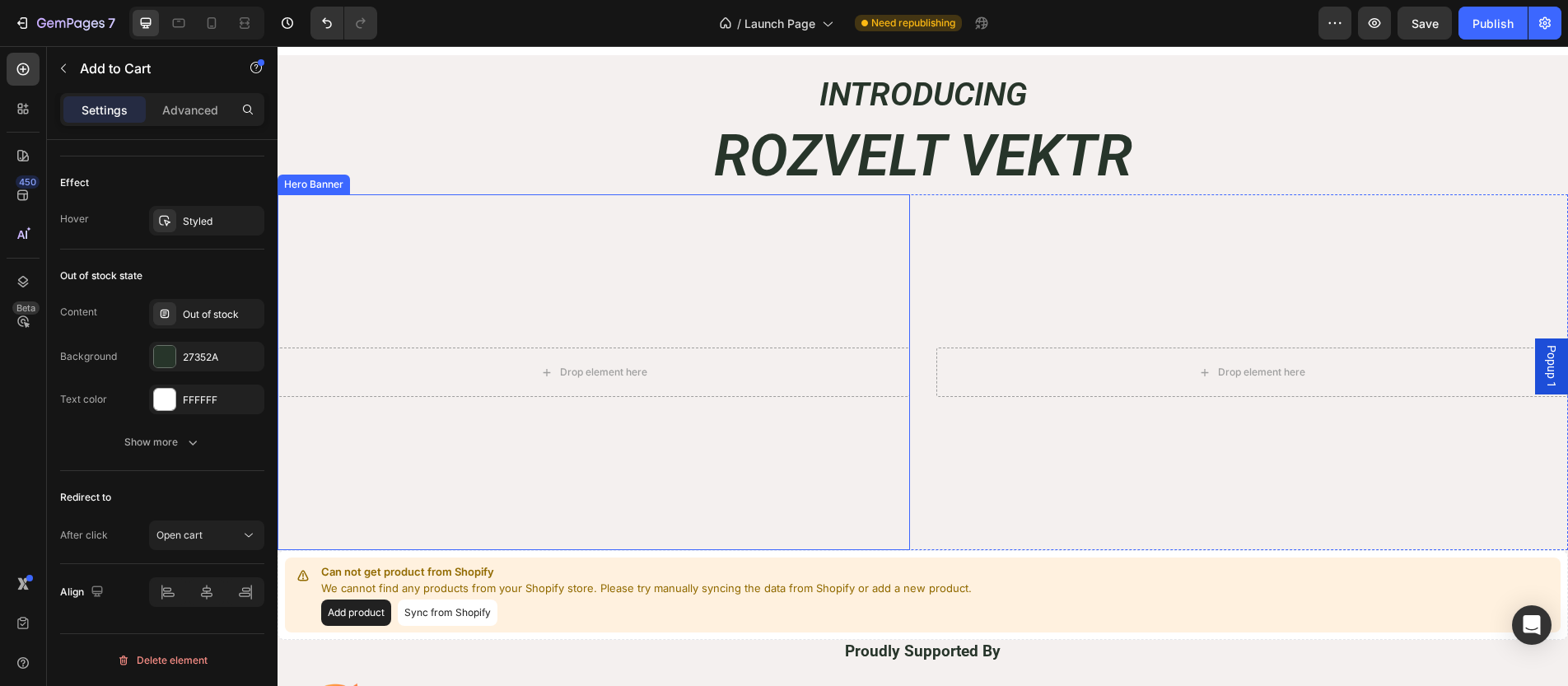 scroll, scrollTop: 833, scrollLeft: 0, axis: vertical 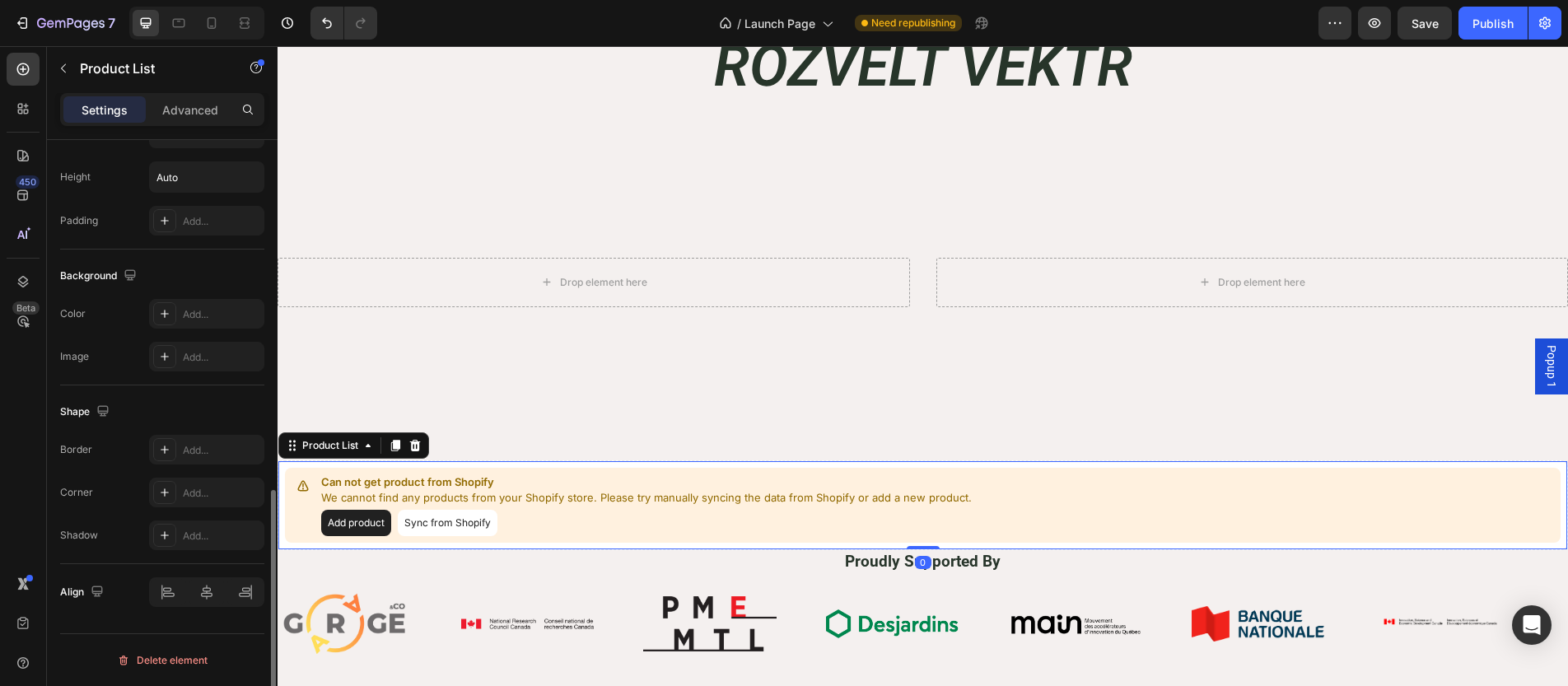 click on "Sync from Shopify" at bounding box center [447, 523] 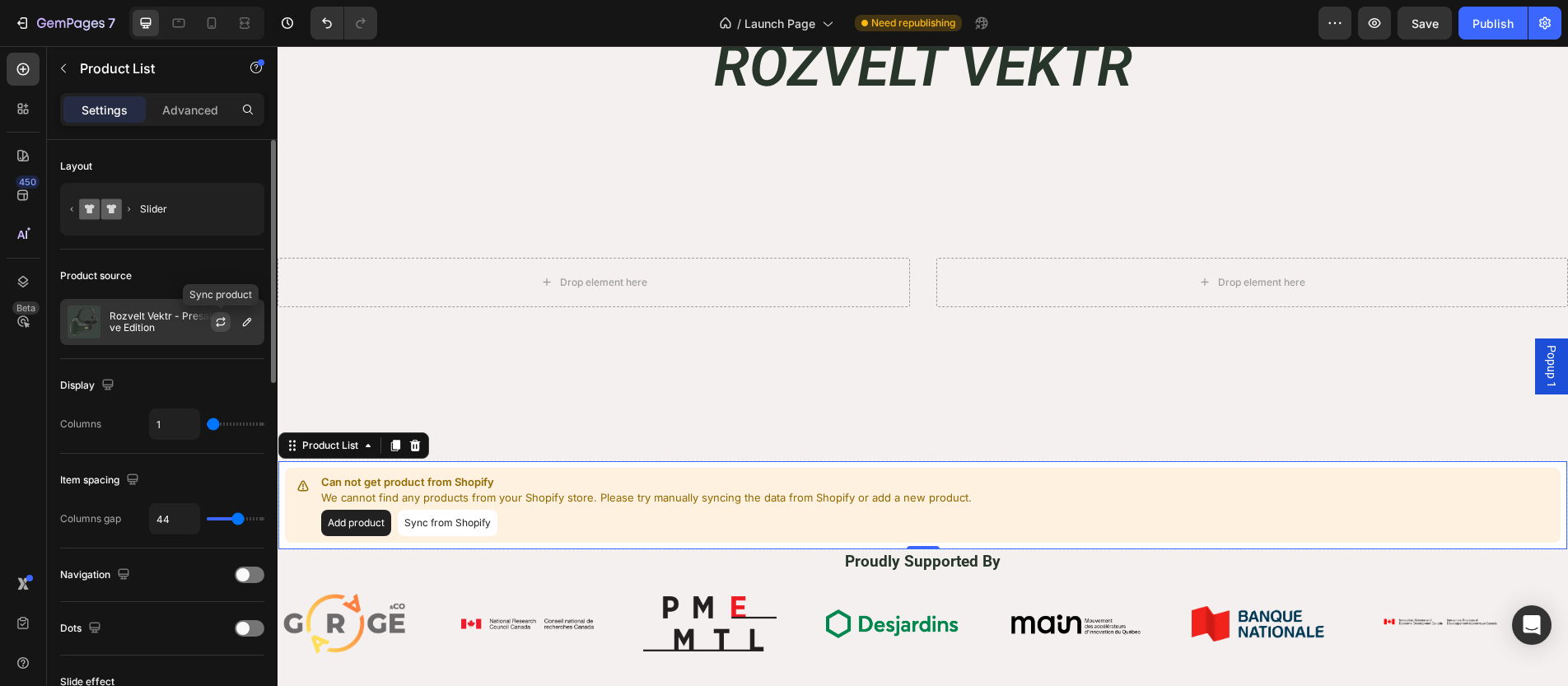 click 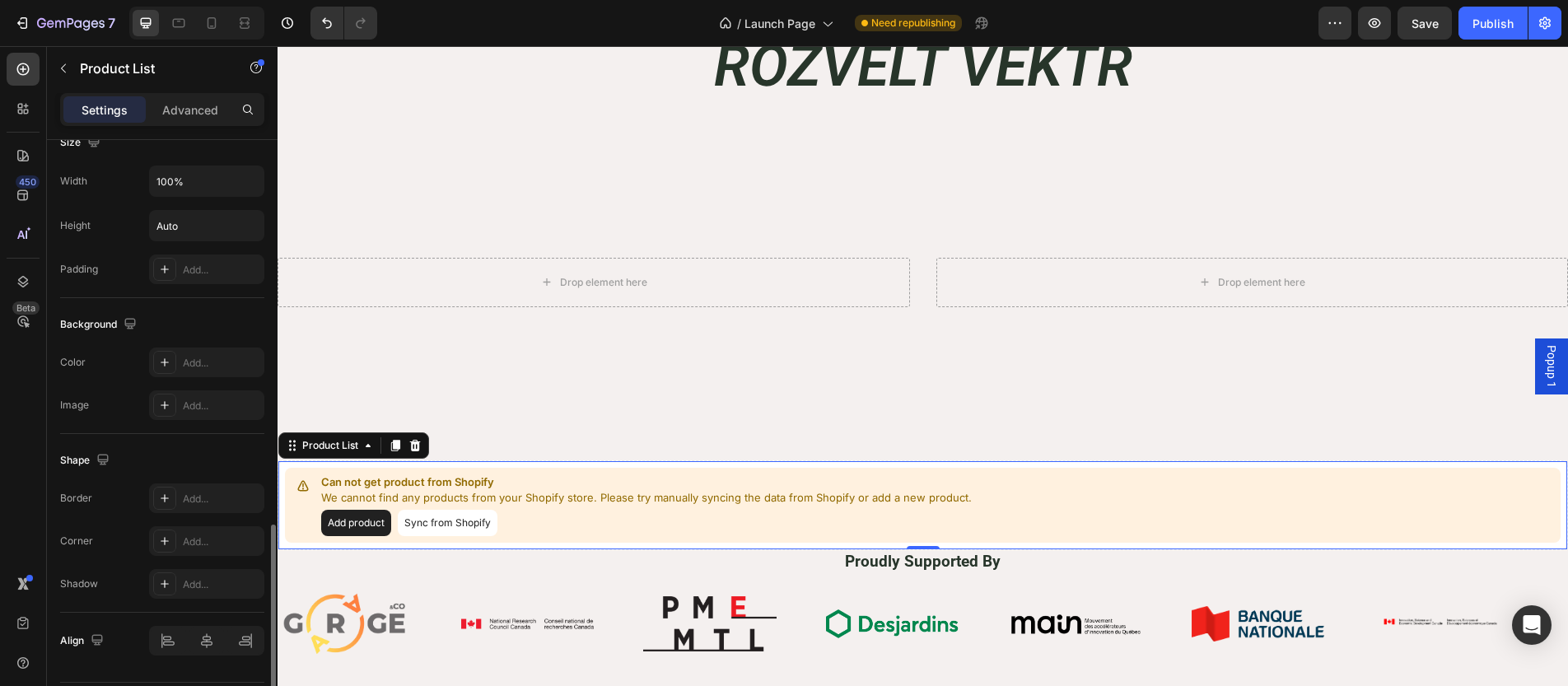 scroll, scrollTop: 852, scrollLeft: 0, axis: vertical 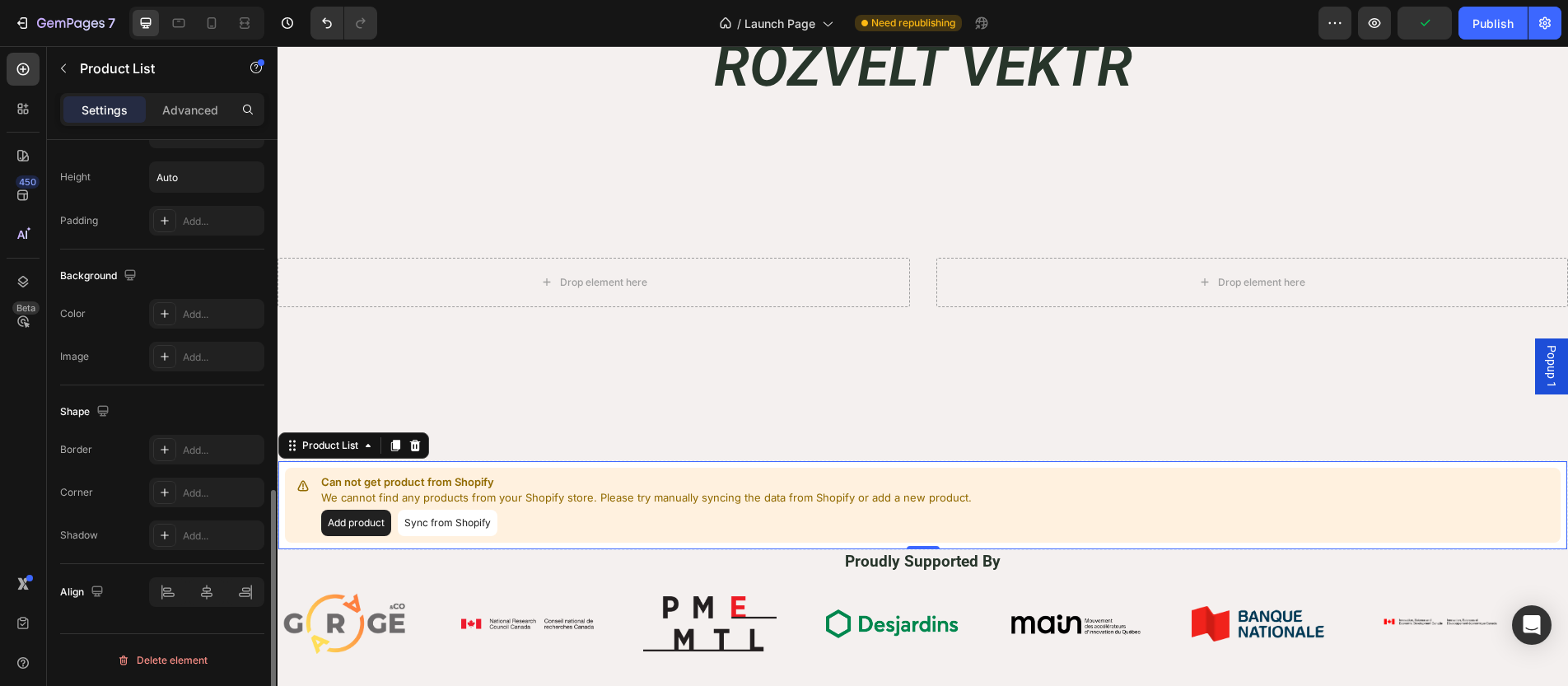 click on "Add product" at bounding box center (356, 523) 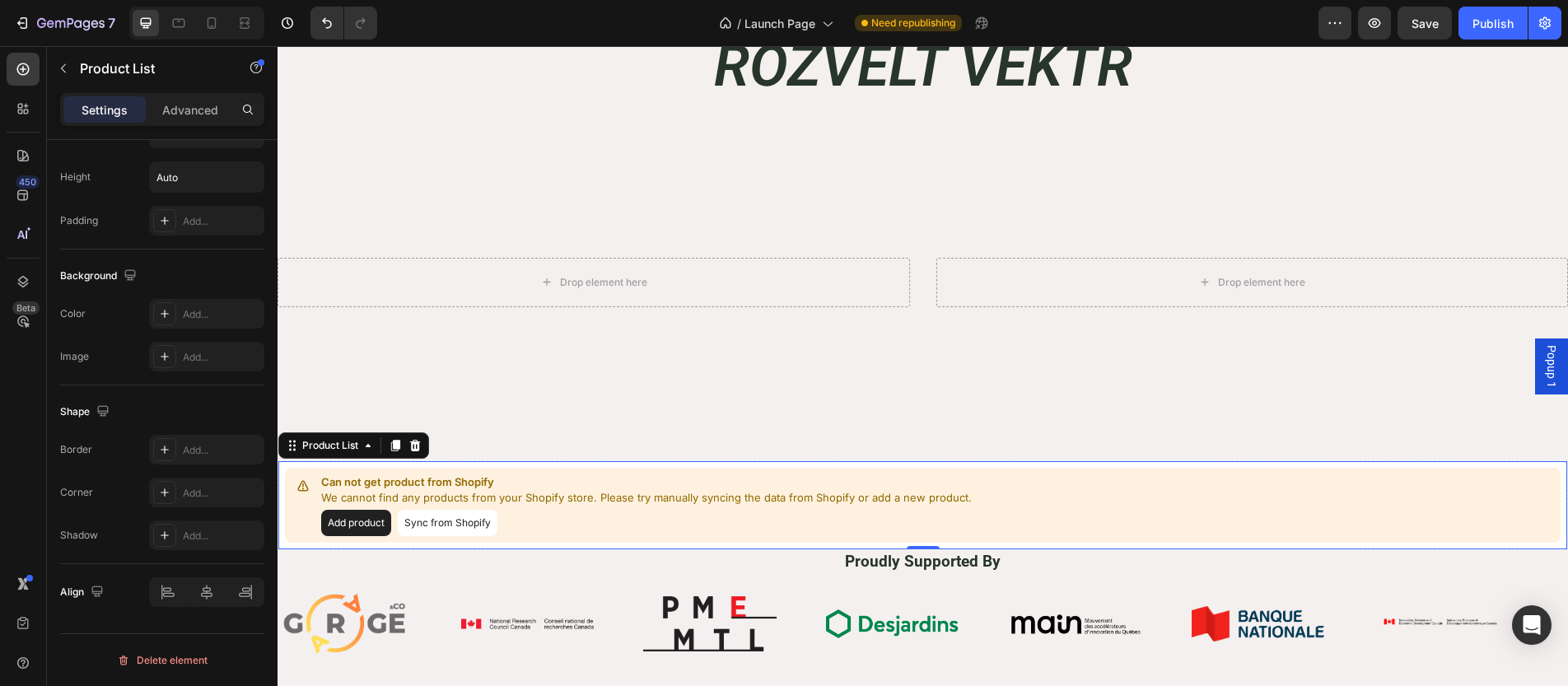 click on "Sync from Shopify" at bounding box center (447, 523) 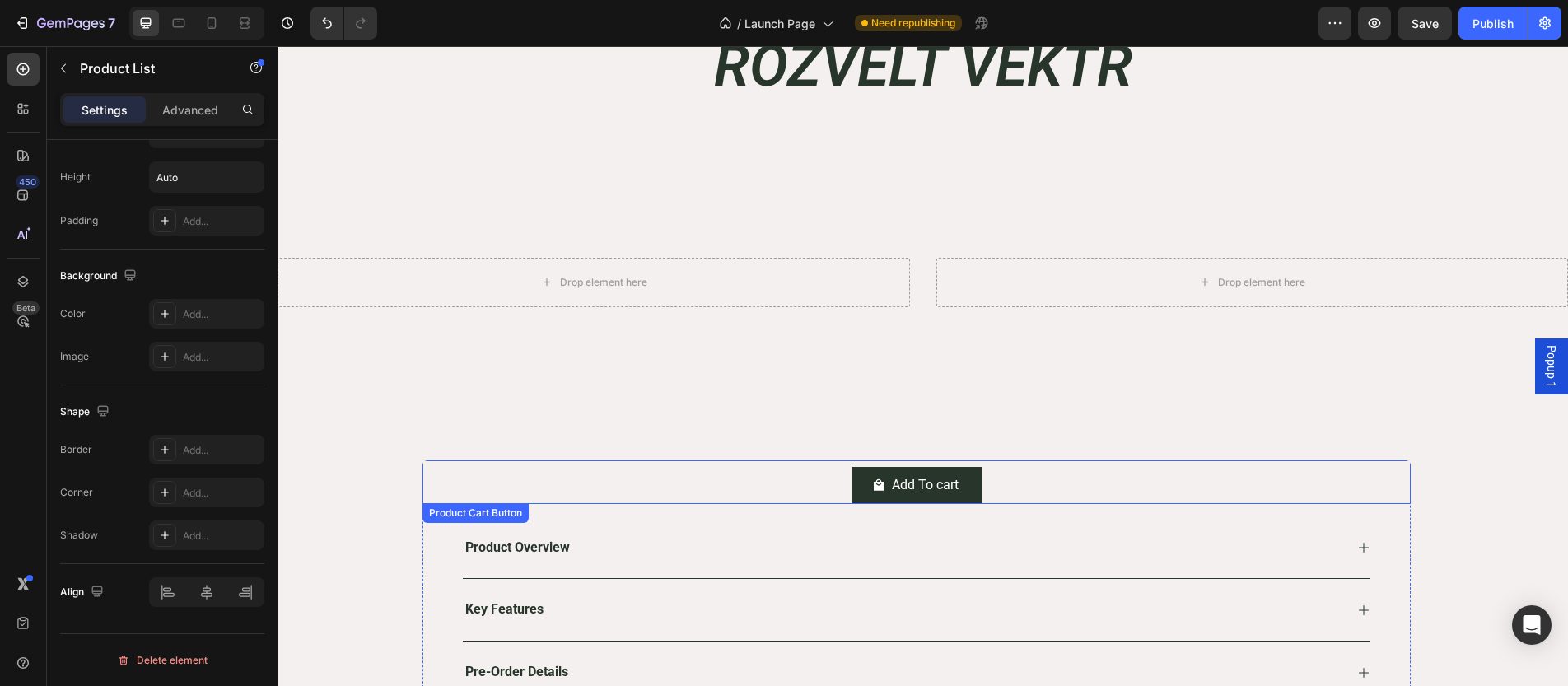click on "Add To cart Product Cart Button" at bounding box center (917, 482) 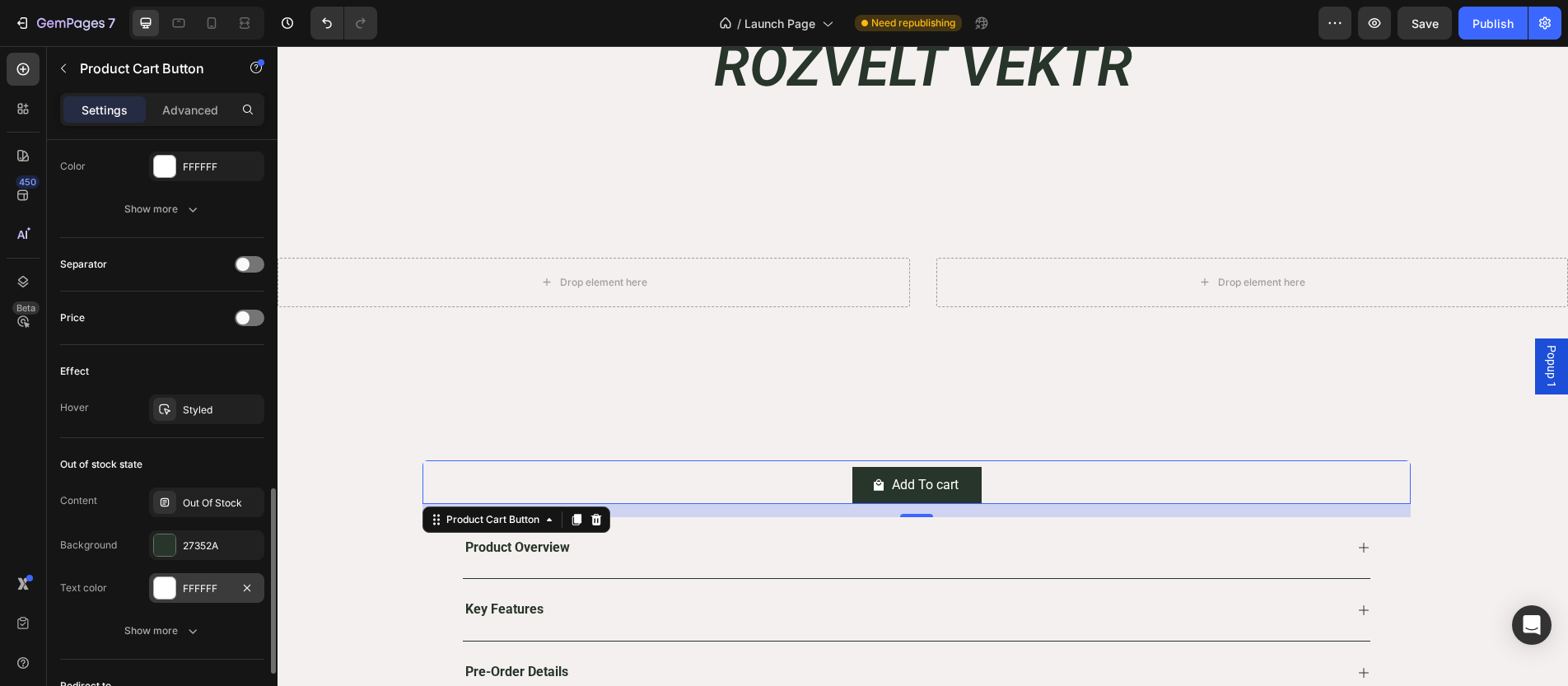 scroll, scrollTop: 1302, scrollLeft: 0, axis: vertical 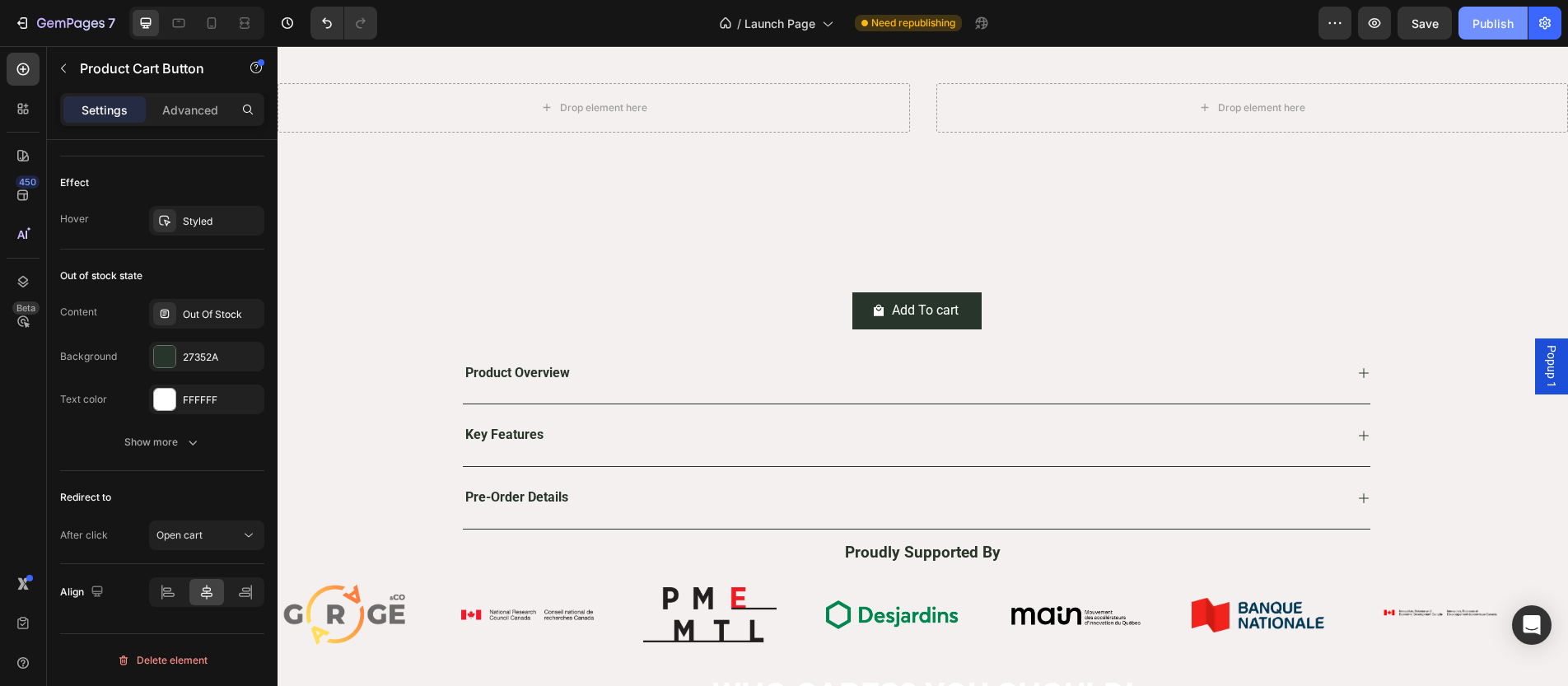click on "Publish" at bounding box center (1493, 23) 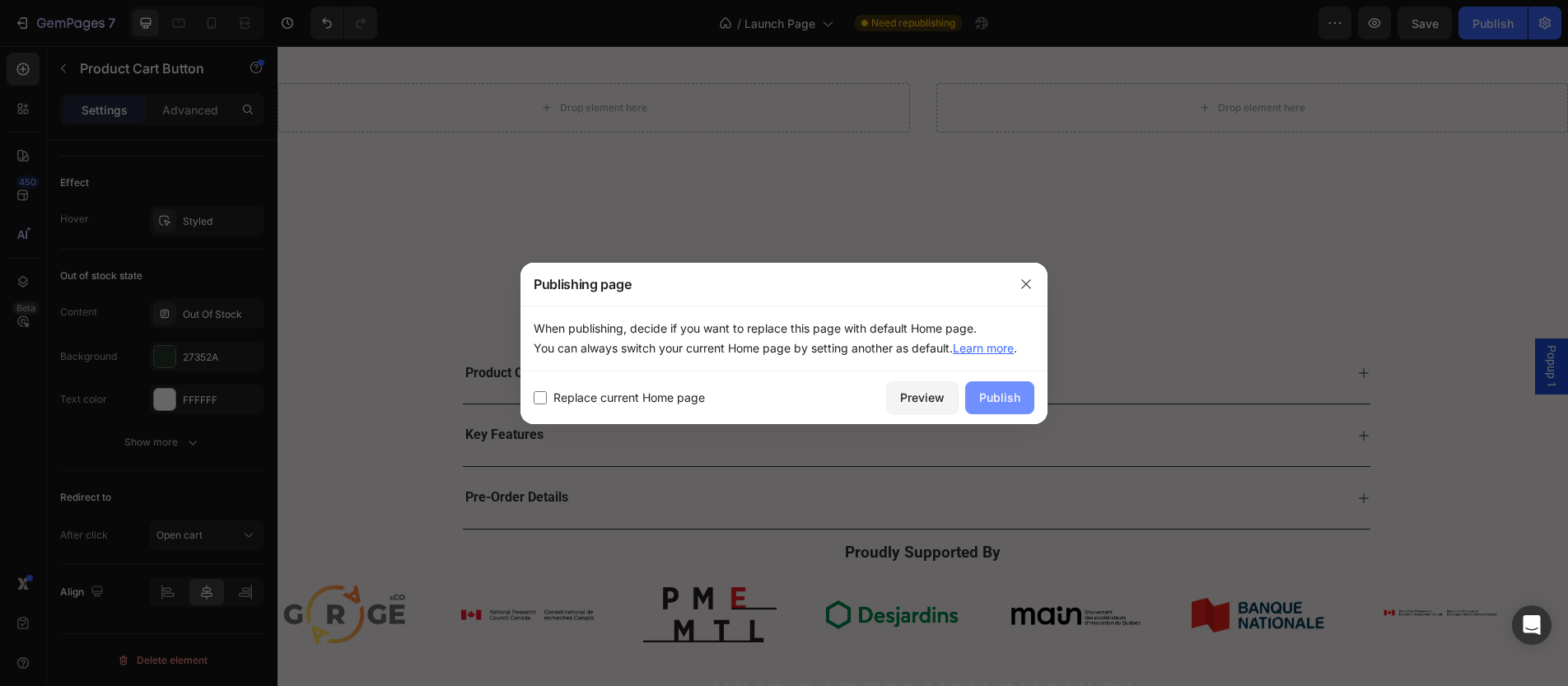 click on "Publish" at bounding box center [1000, 397] 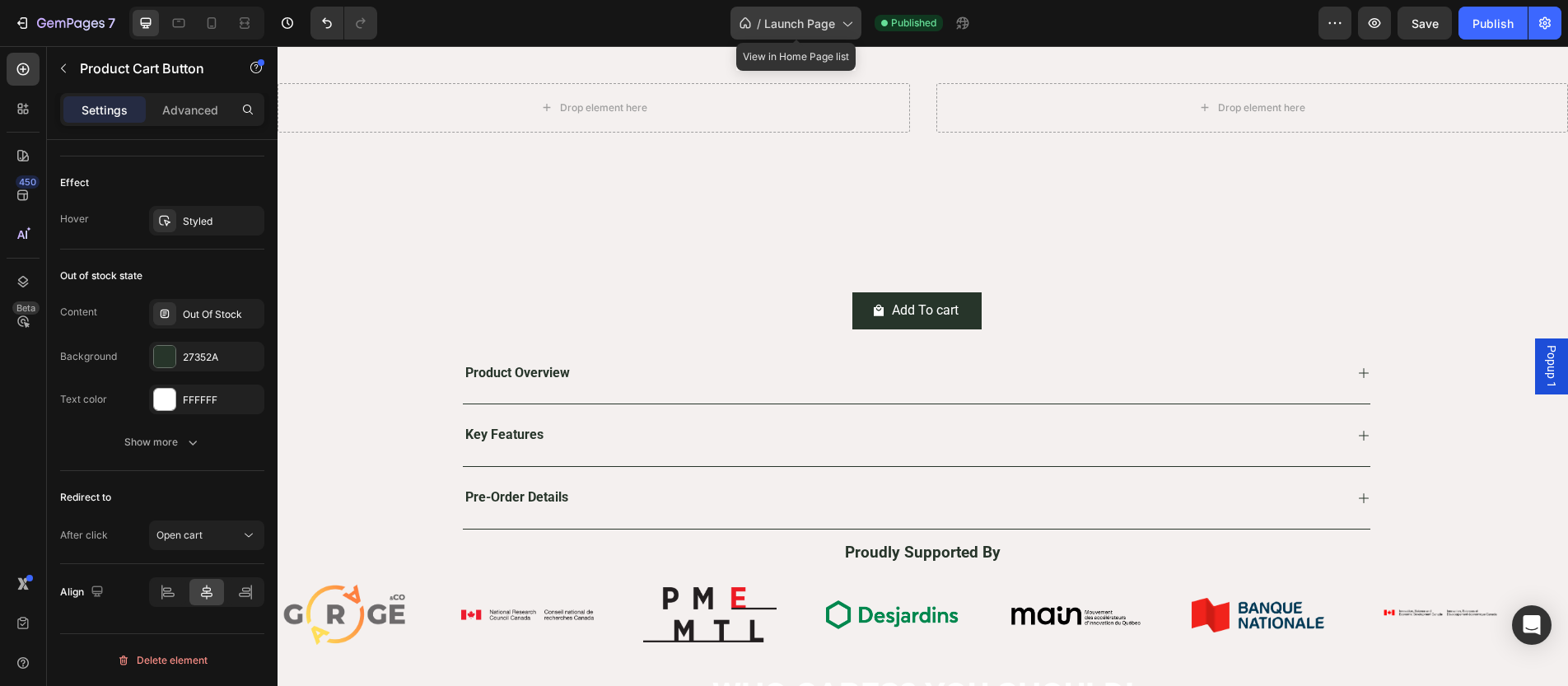 click 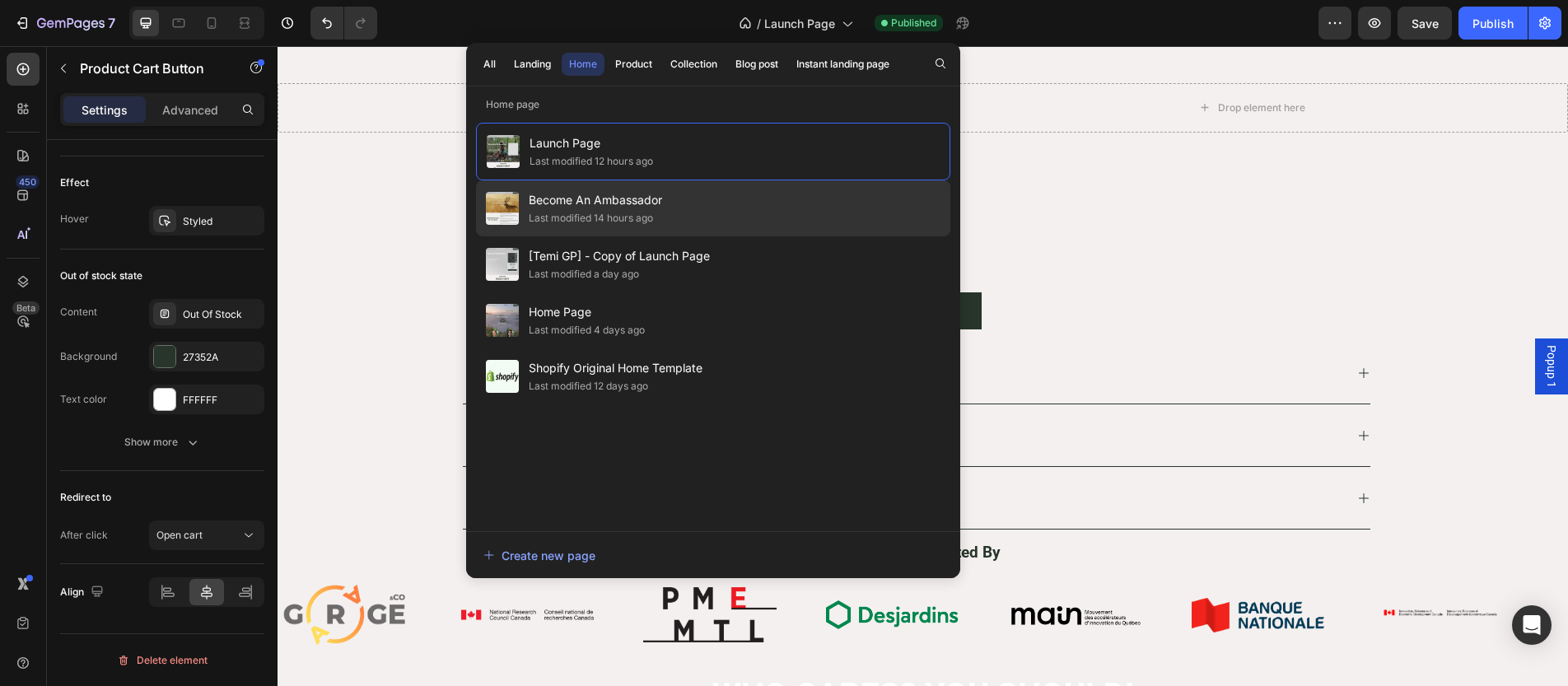 click on "Last modified 14 hours ago" 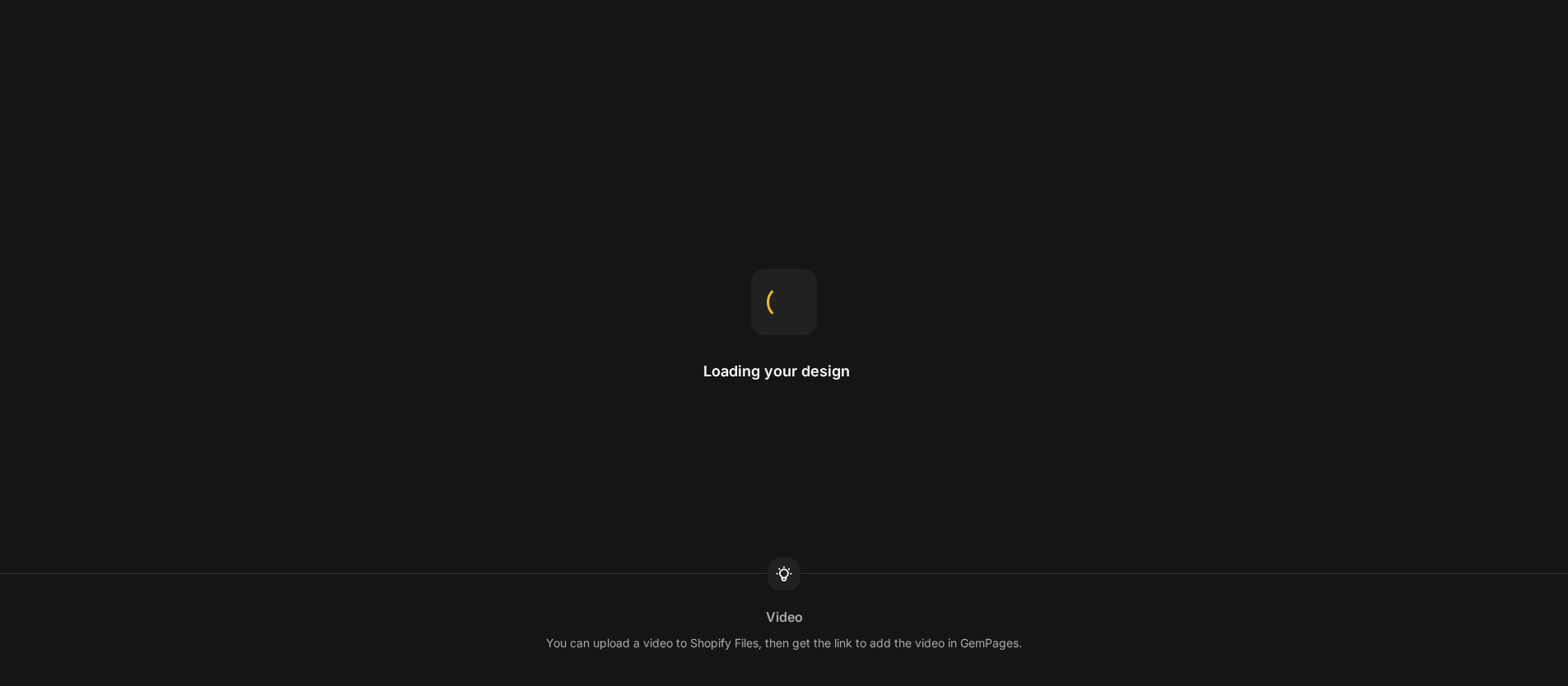scroll, scrollTop: 0, scrollLeft: 0, axis: both 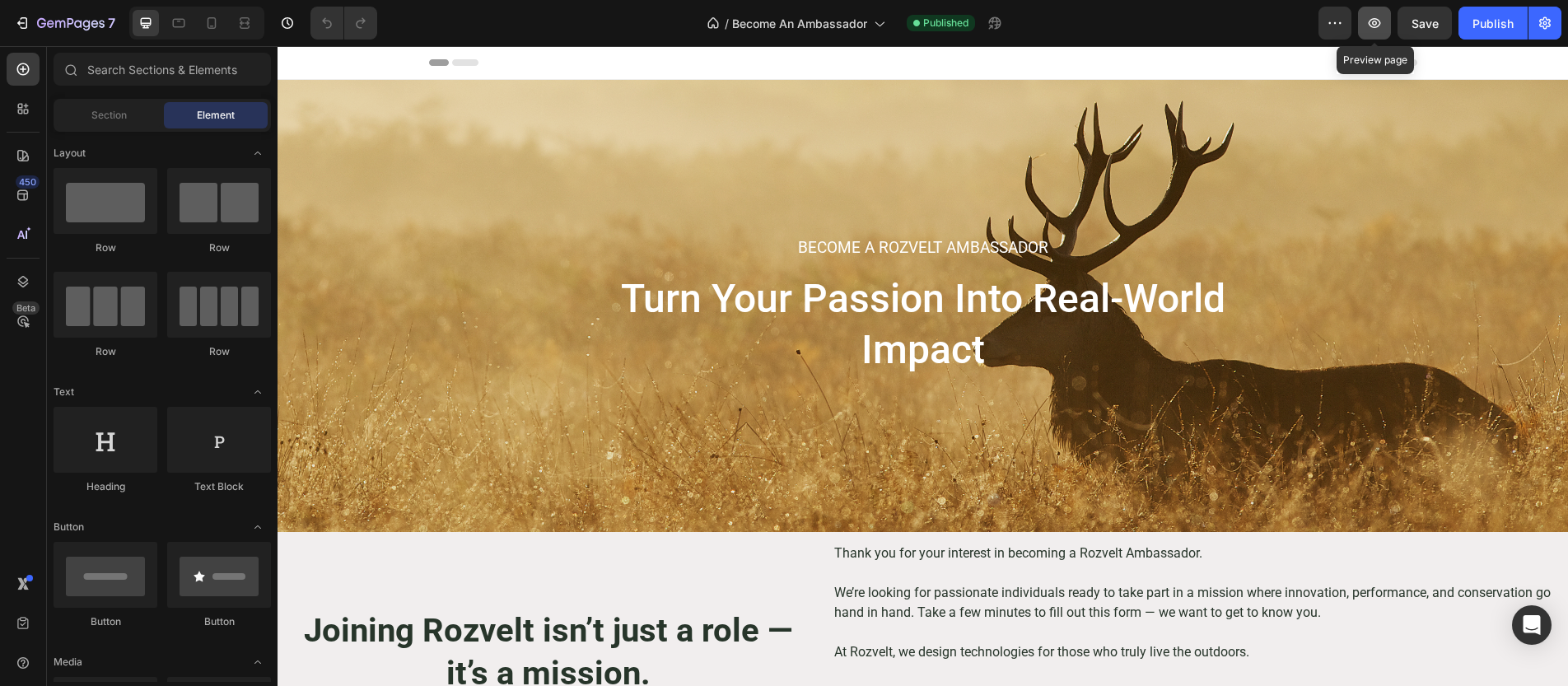 click 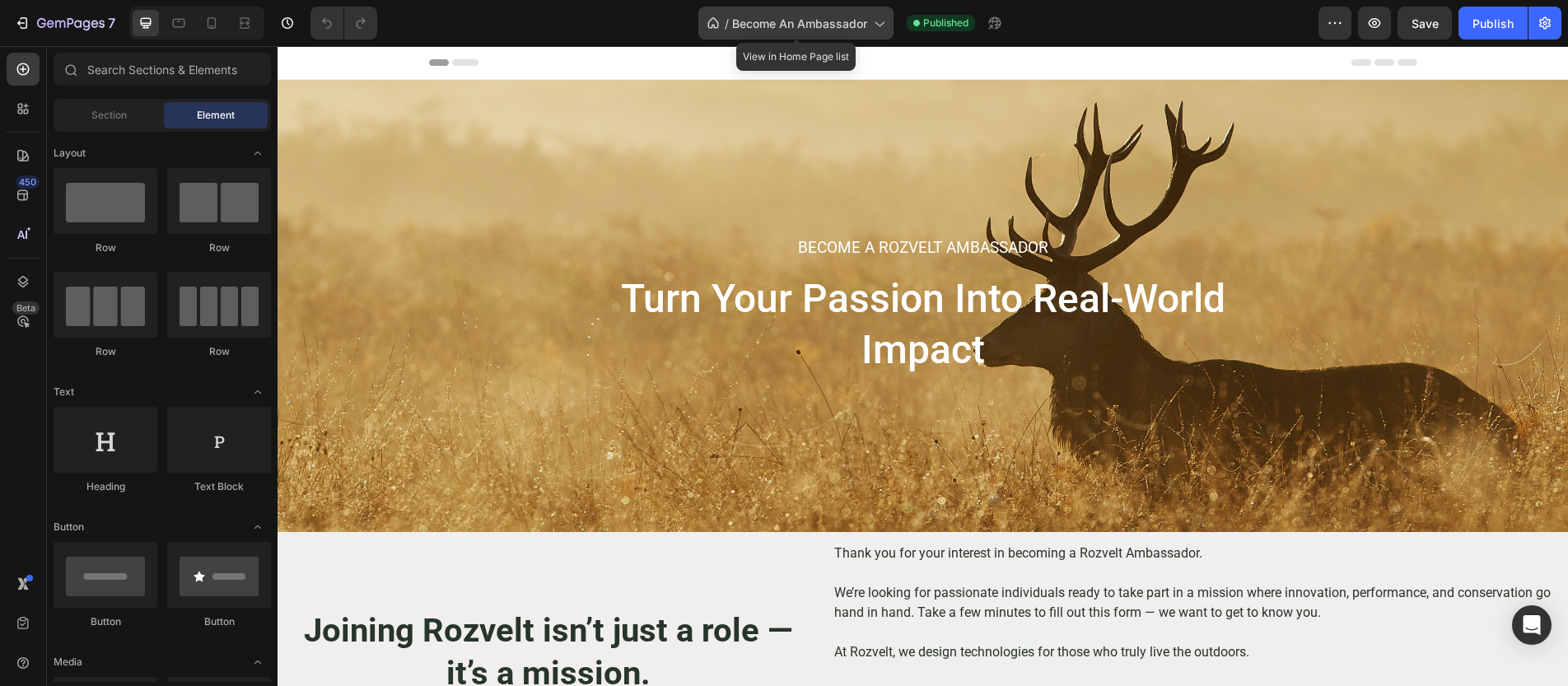 click on "Become An Ambassador" at bounding box center (800, 23) 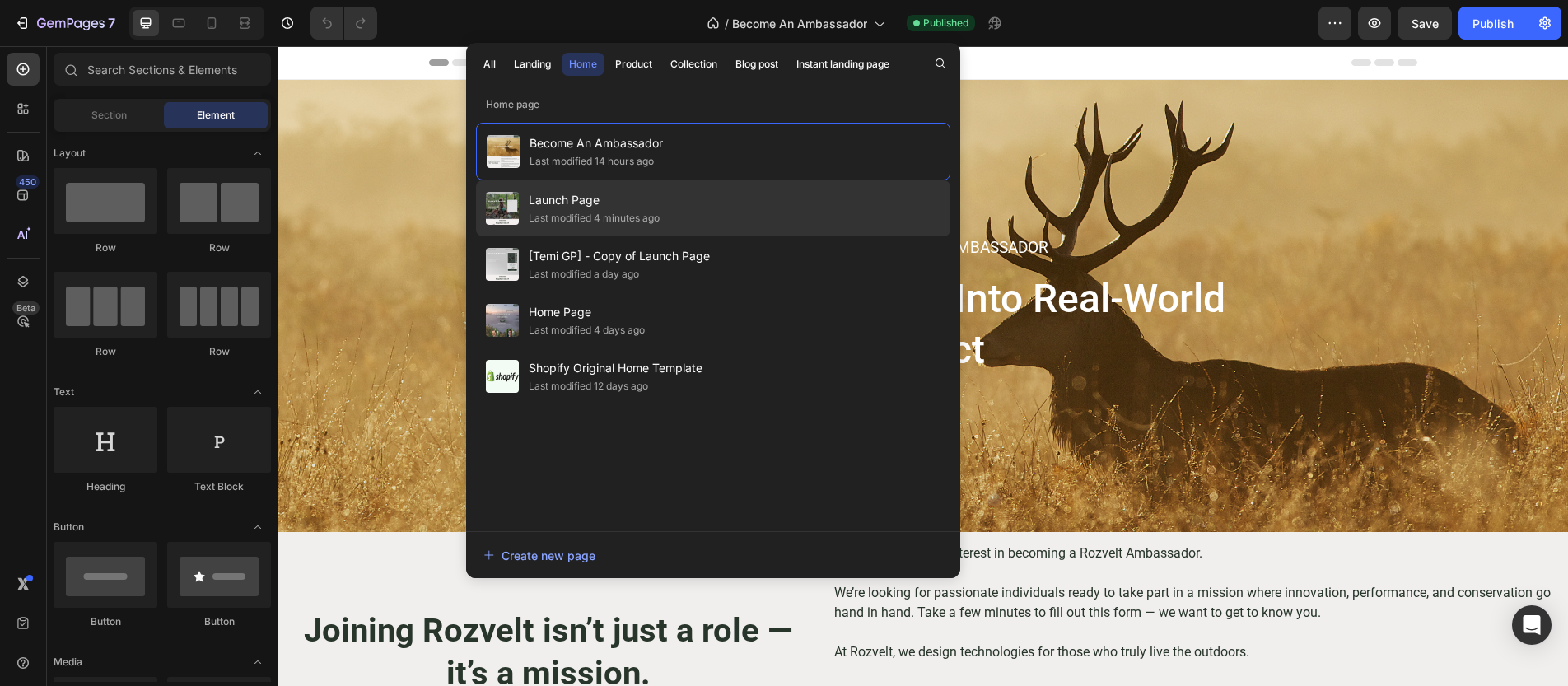 click on "Launch Page" at bounding box center [594, 200] 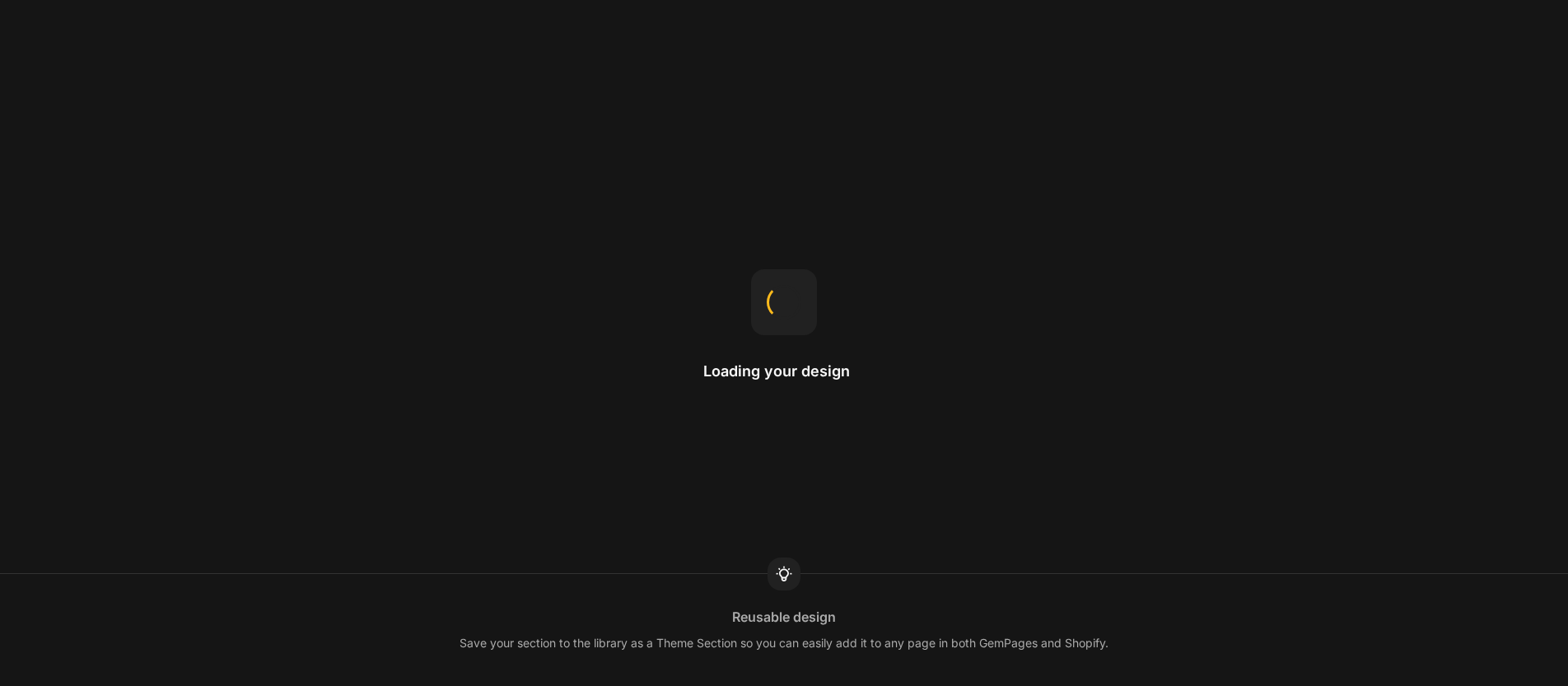 scroll, scrollTop: 0, scrollLeft: 0, axis: both 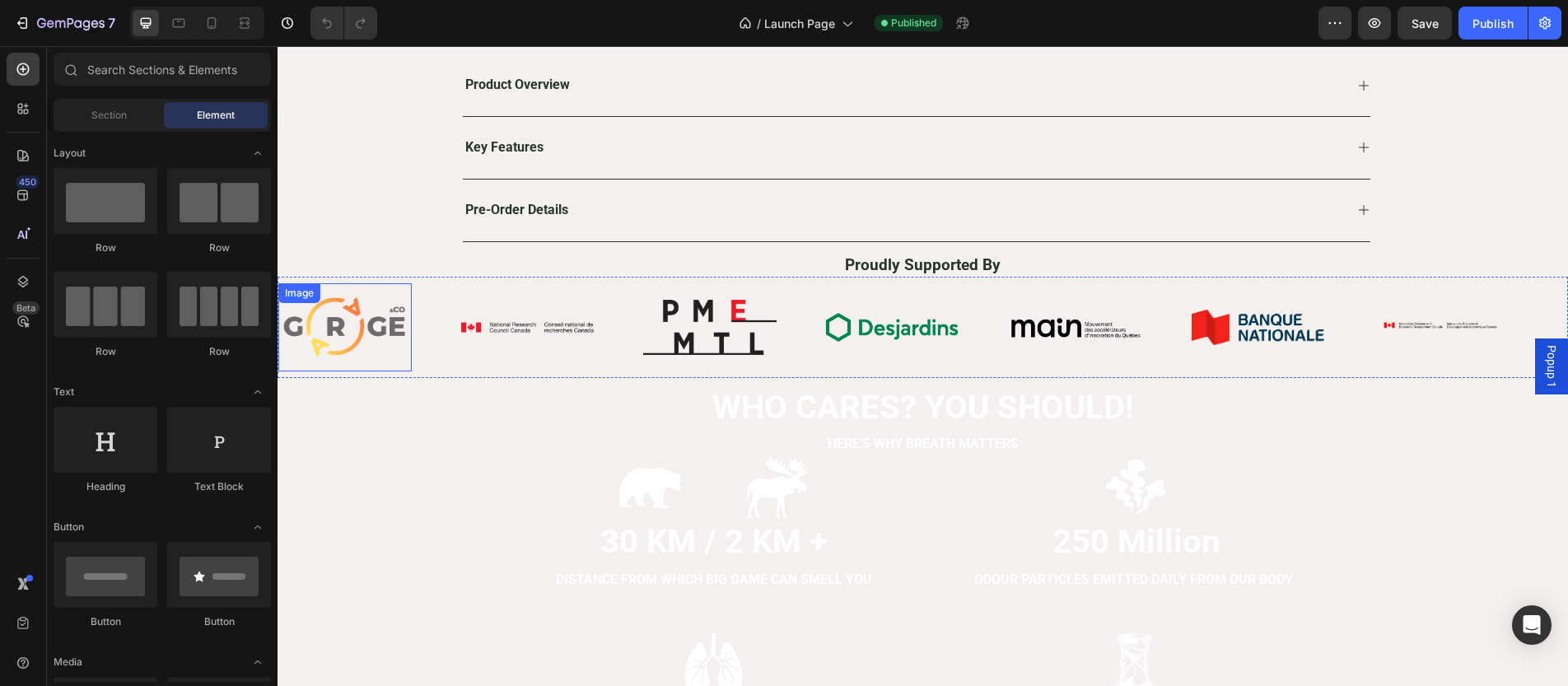 click at bounding box center (345, 328) 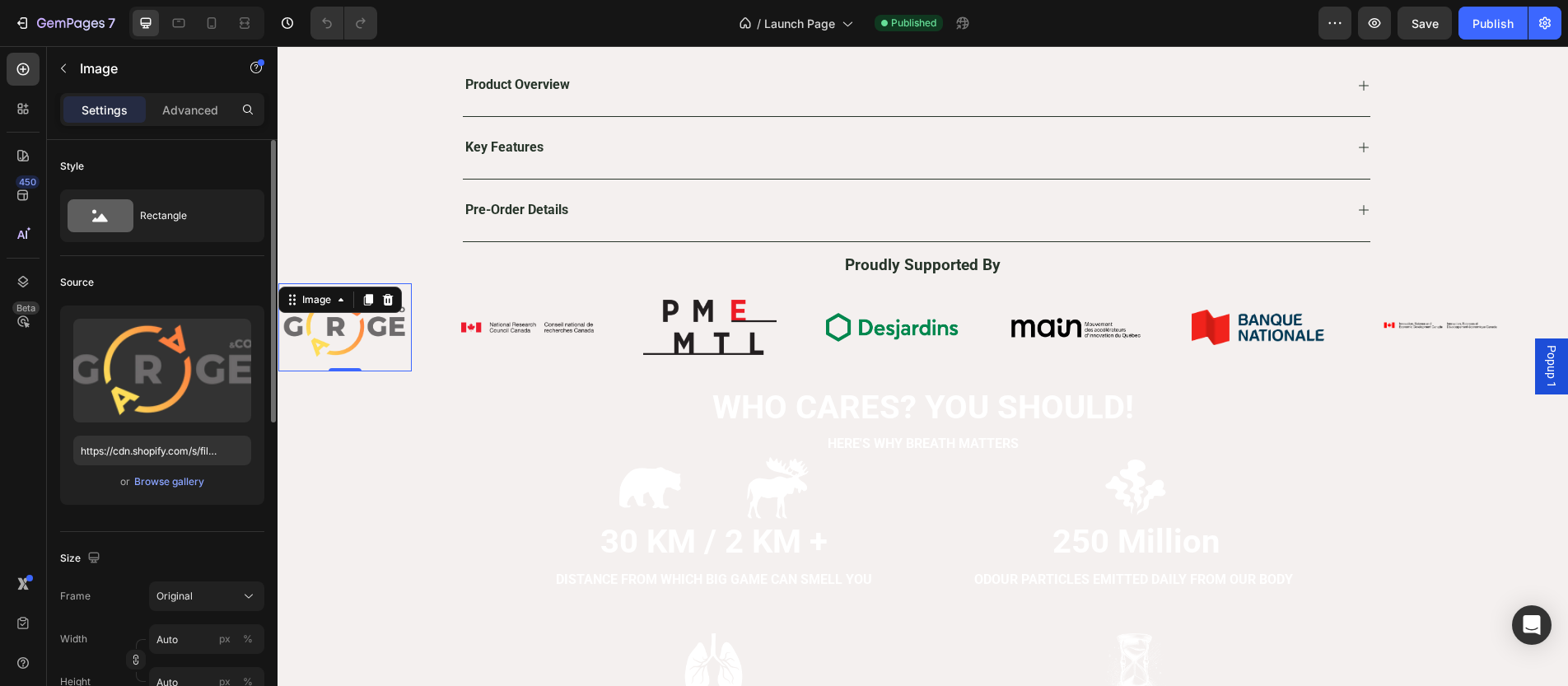scroll, scrollTop: 312, scrollLeft: 0, axis: vertical 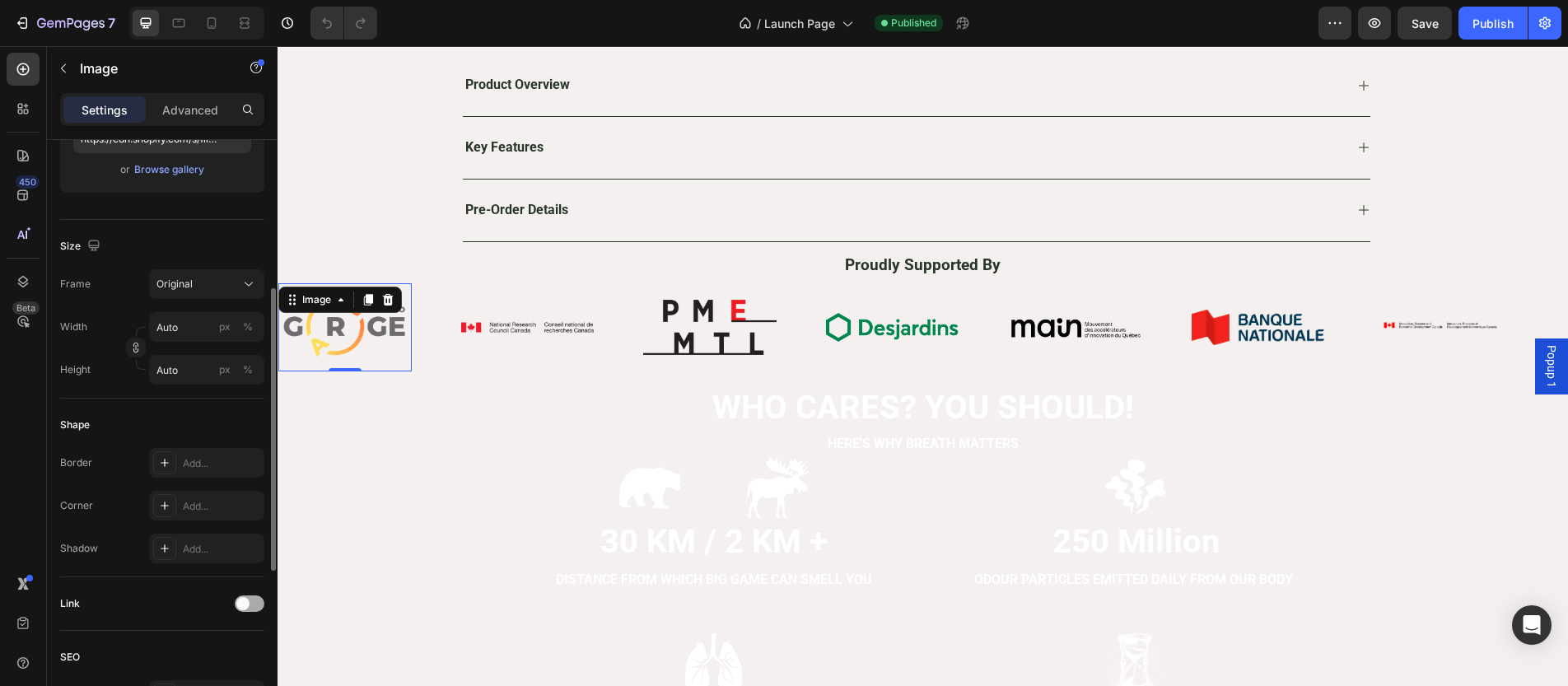 click at bounding box center (243, 604) 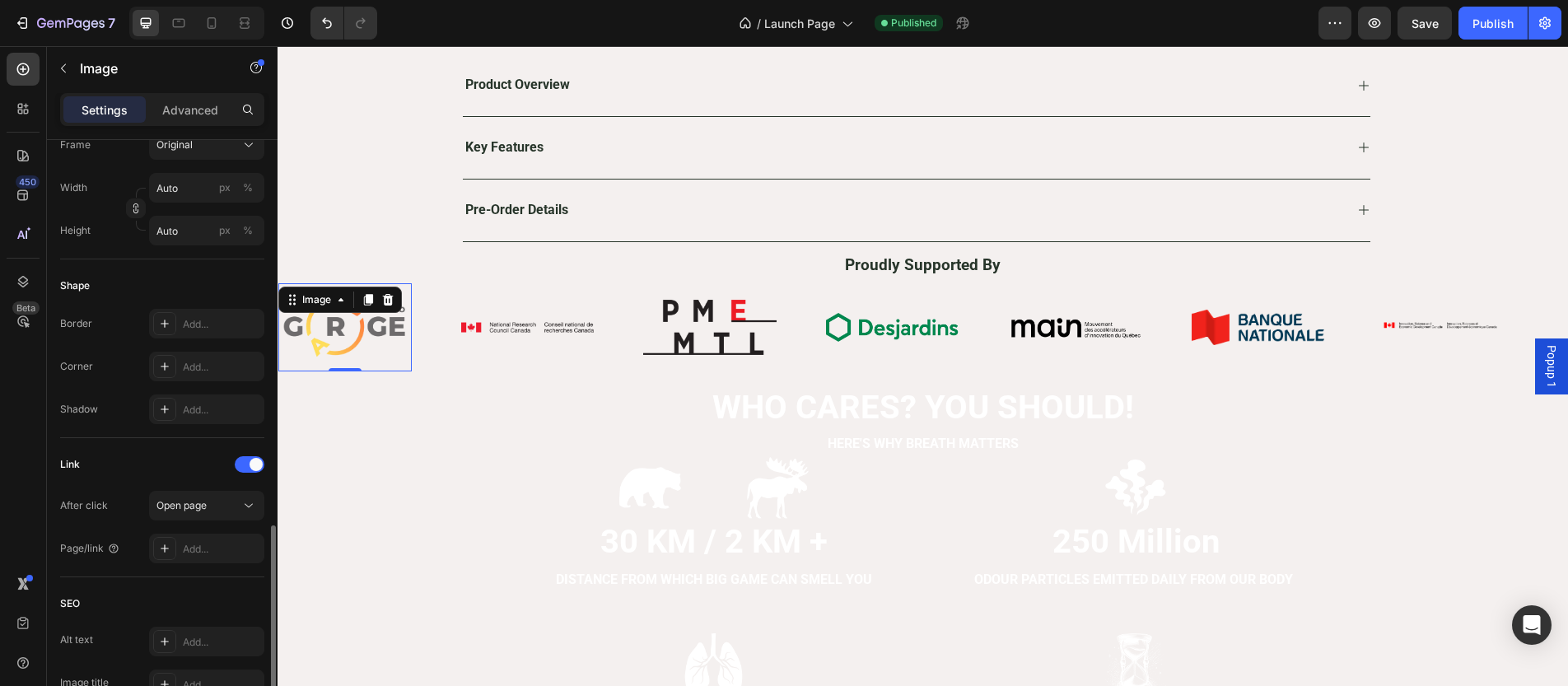 scroll, scrollTop: 579, scrollLeft: 0, axis: vertical 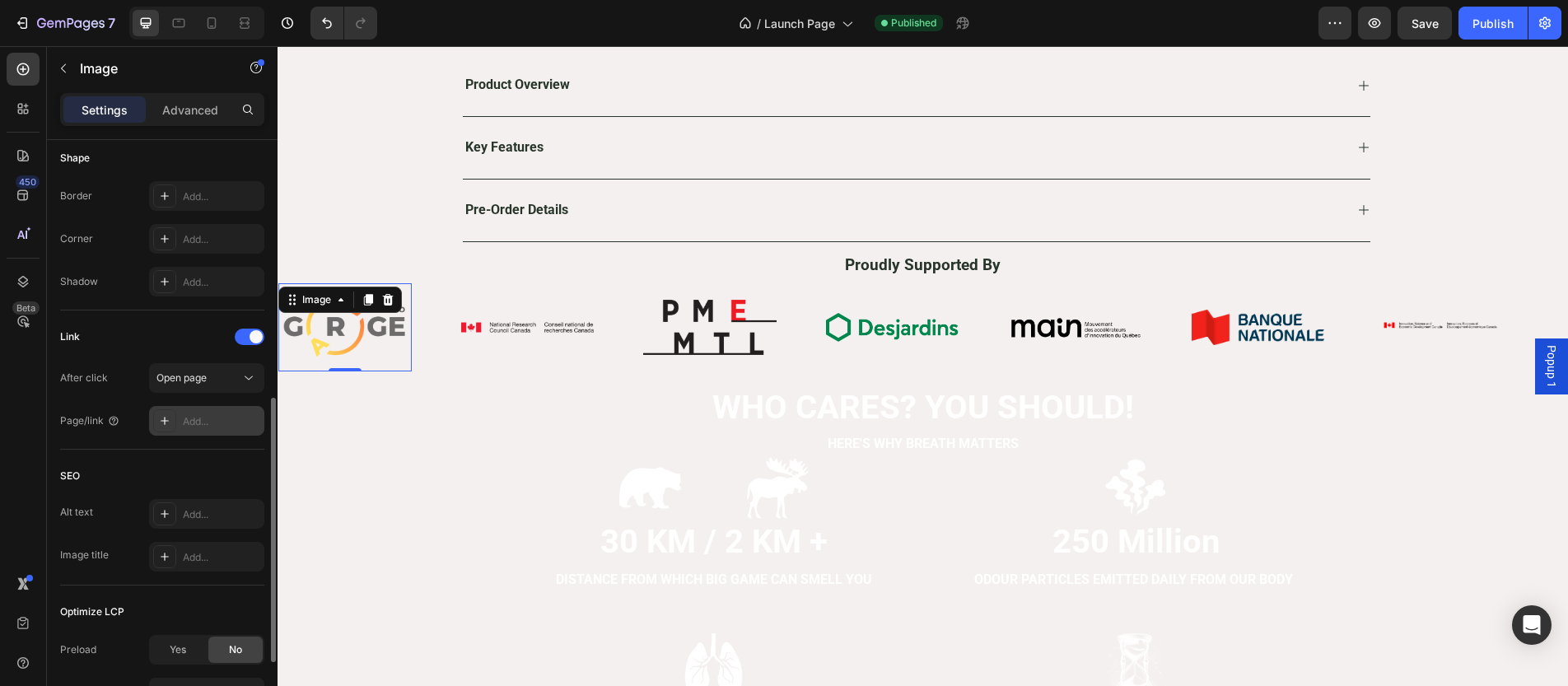 click on "Add..." at bounding box center [222, 422] 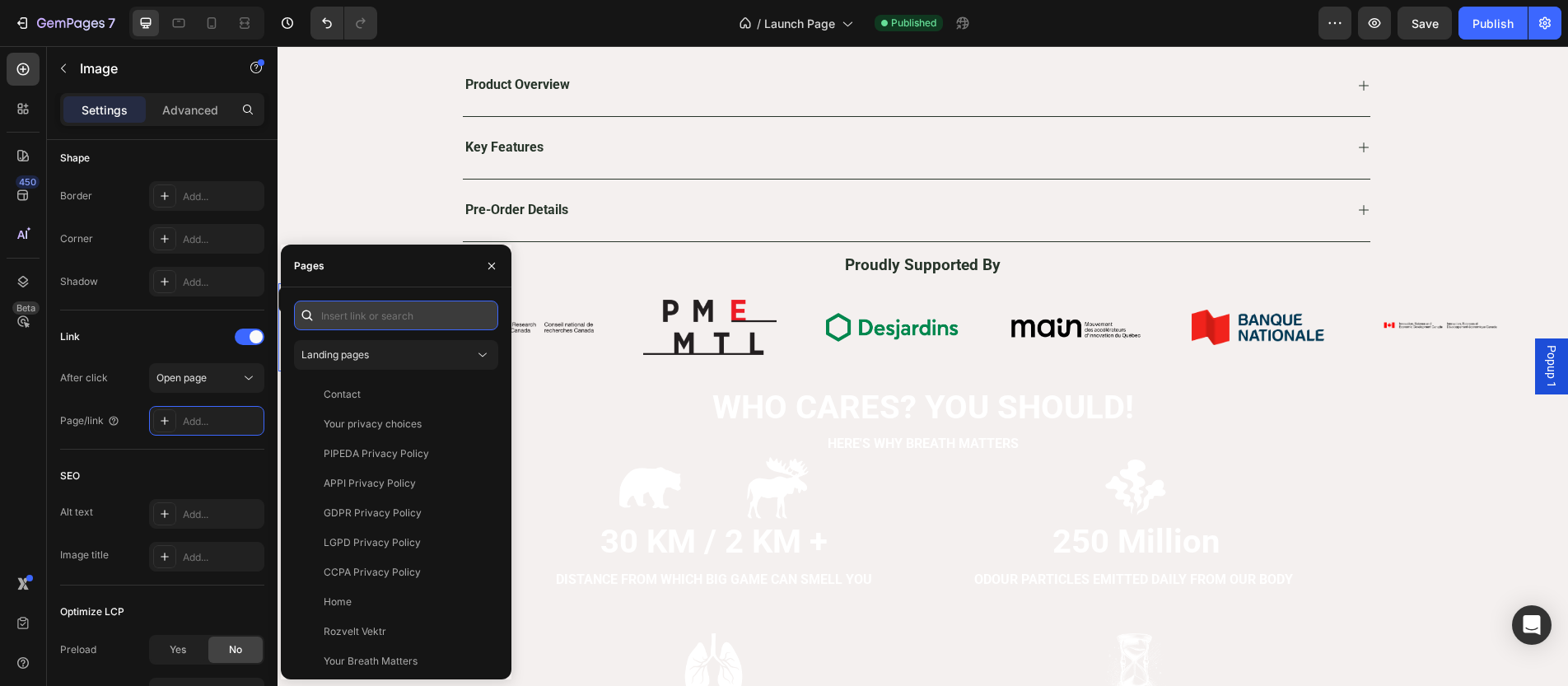 click at bounding box center (396, 315) 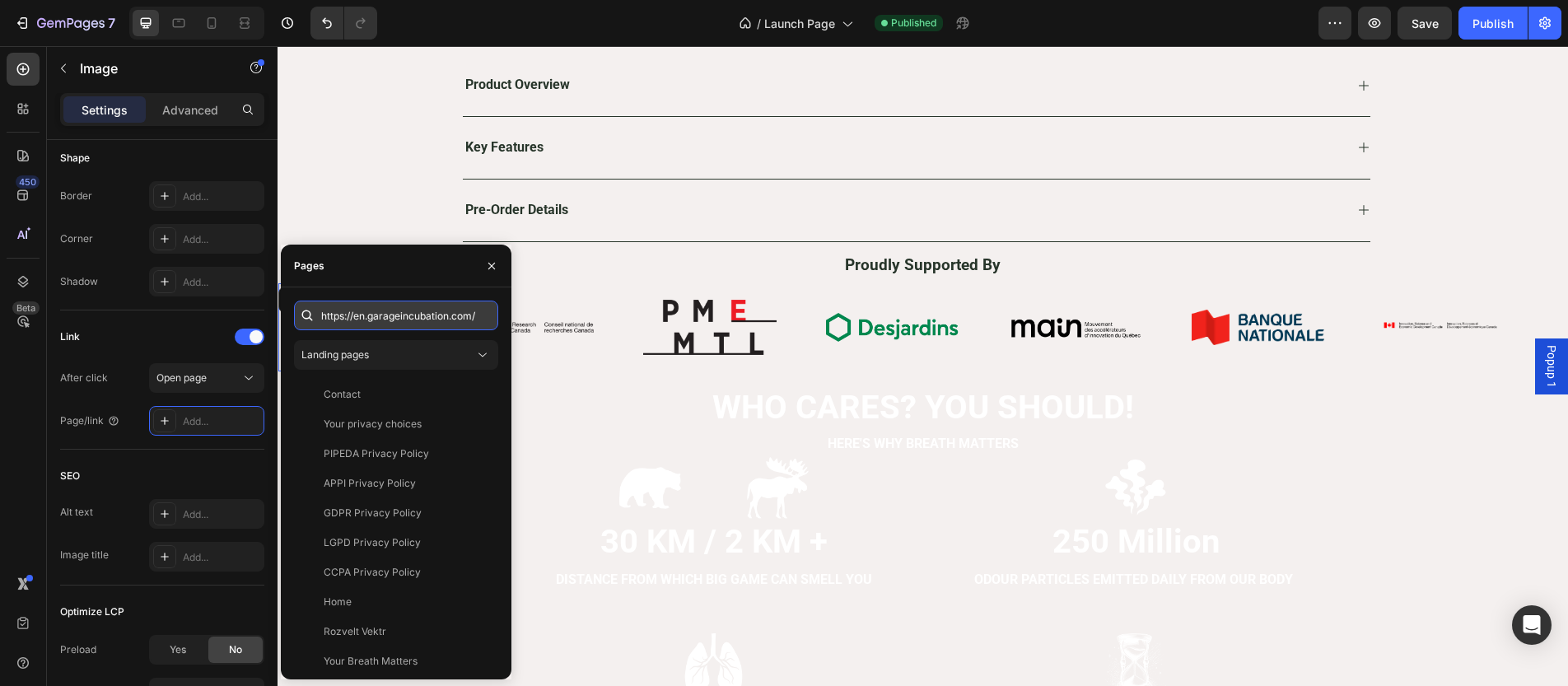 scroll, scrollTop: 0, scrollLeft: 12, axis: horizontal 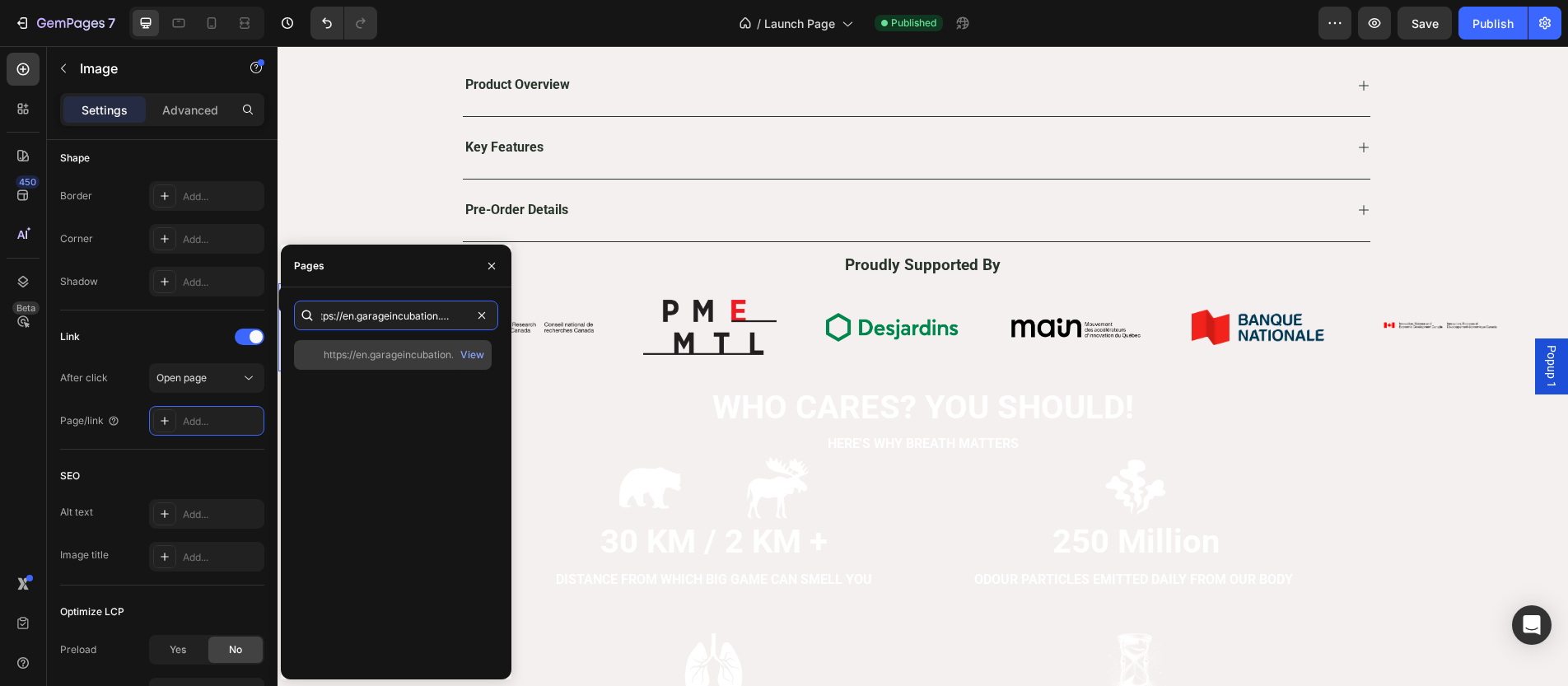 type on "https://en.garageincubation.com/" 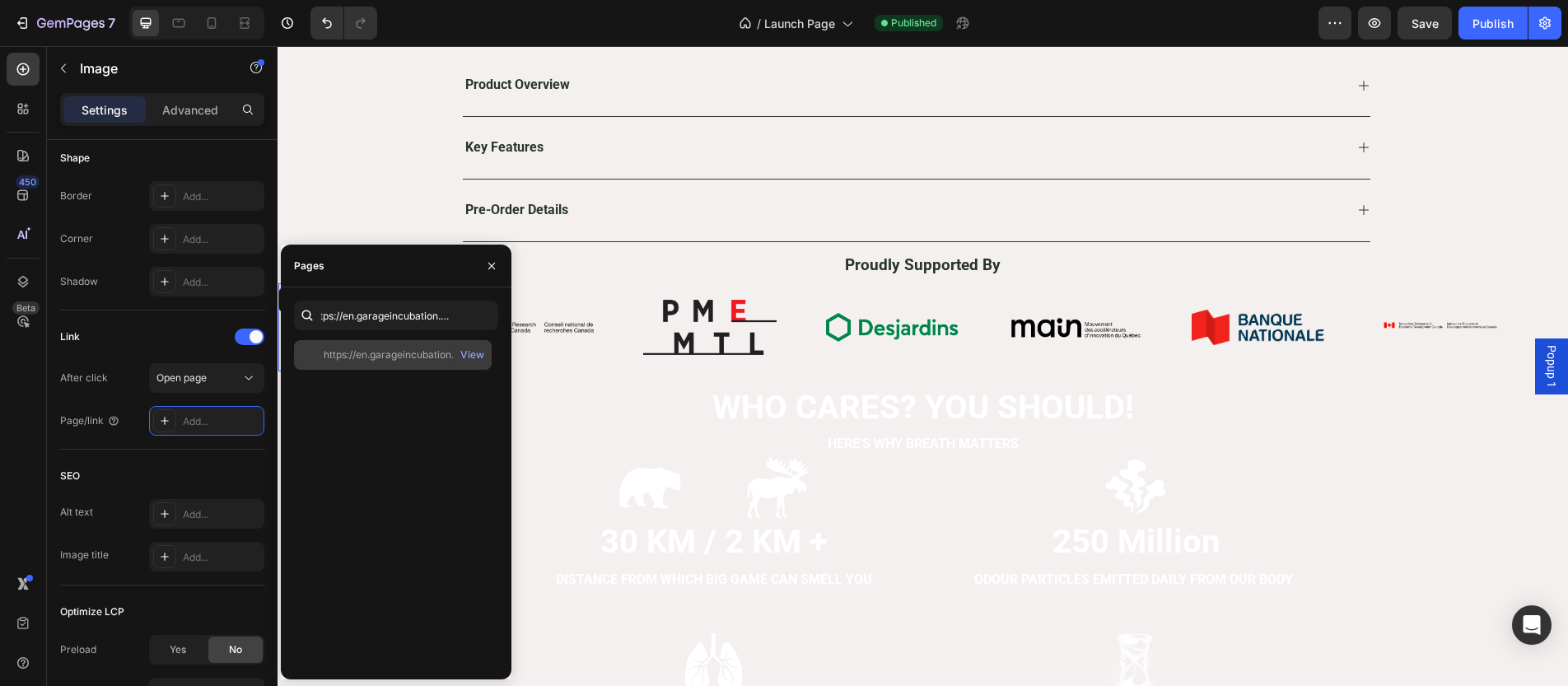 scroll, scrollTop: 0, scrollLeft: 0, axis: both 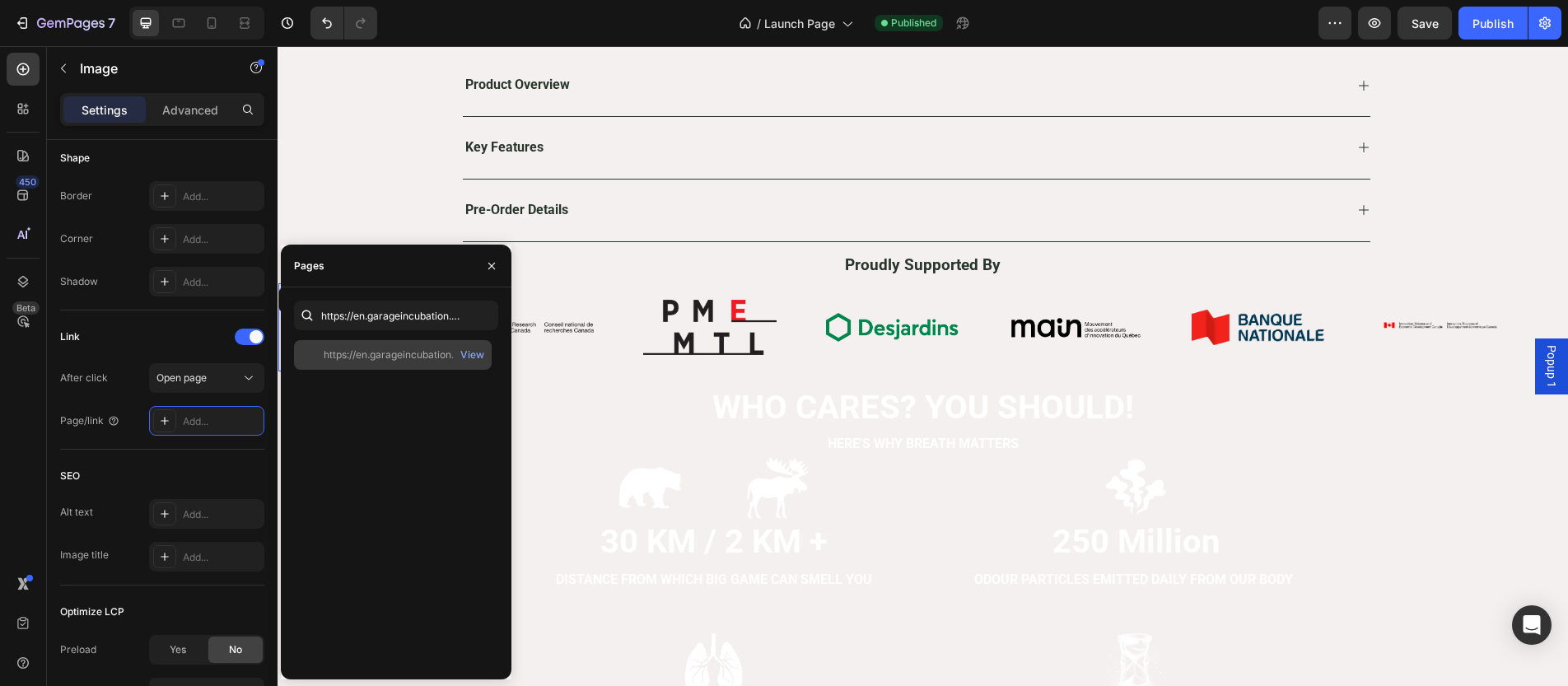 click on "https://en.garageincubation.com/" 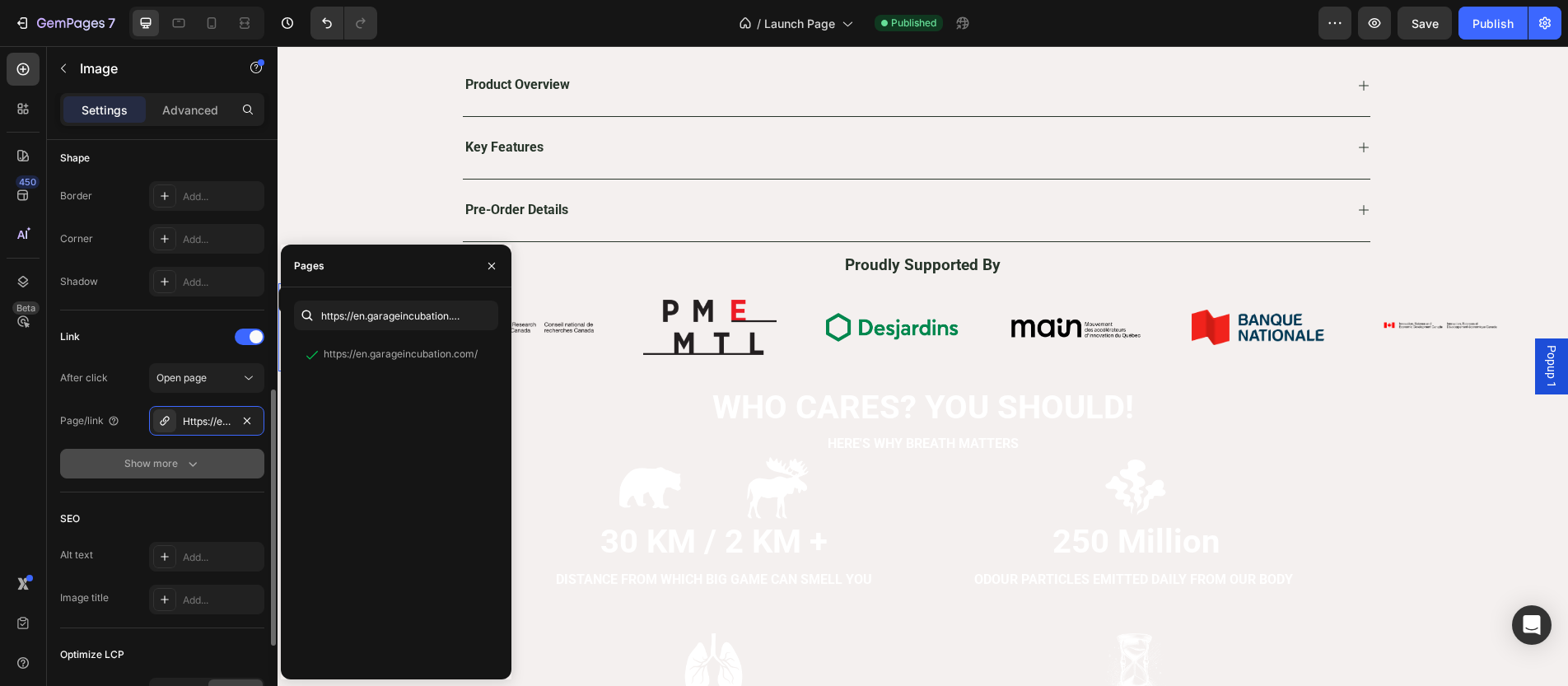 click on "Show more" 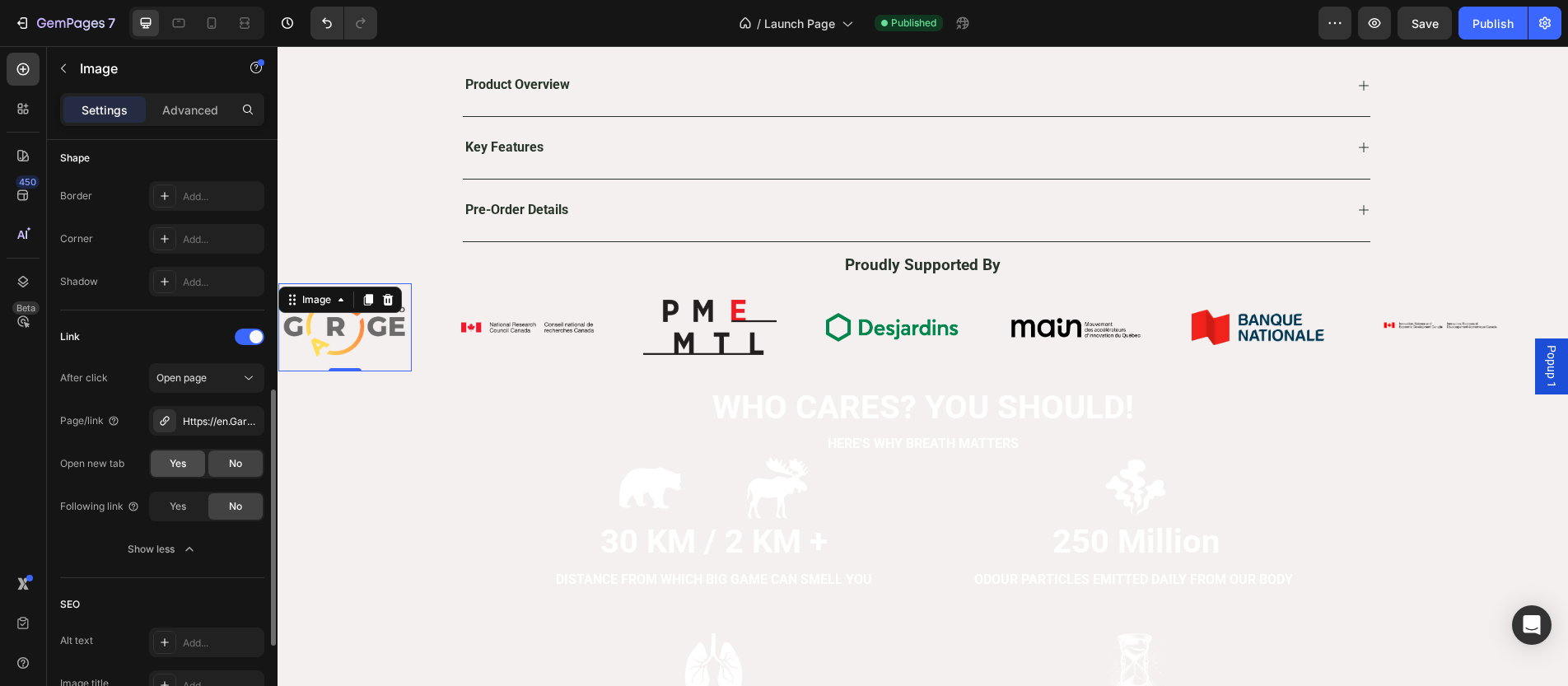 click on "Yes" 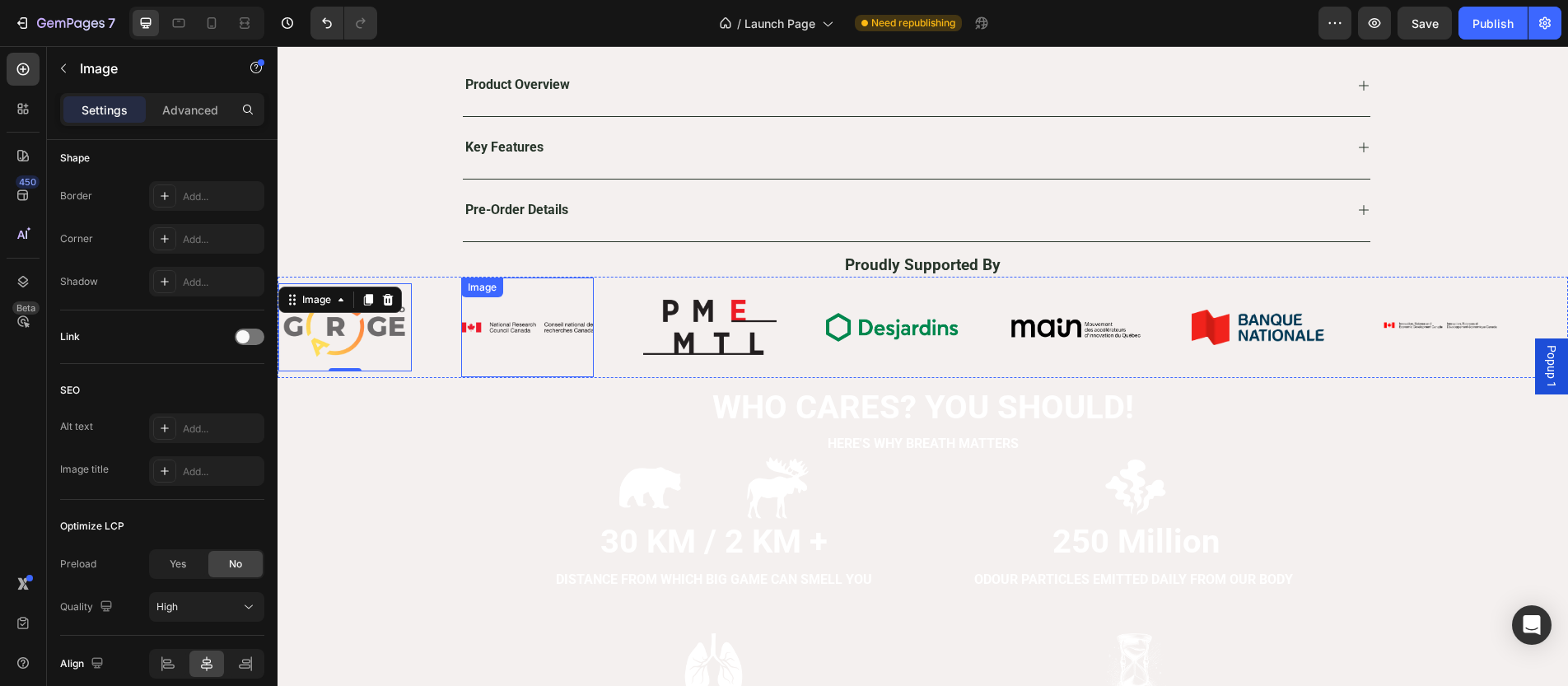 click at bounding box center [528, 327] 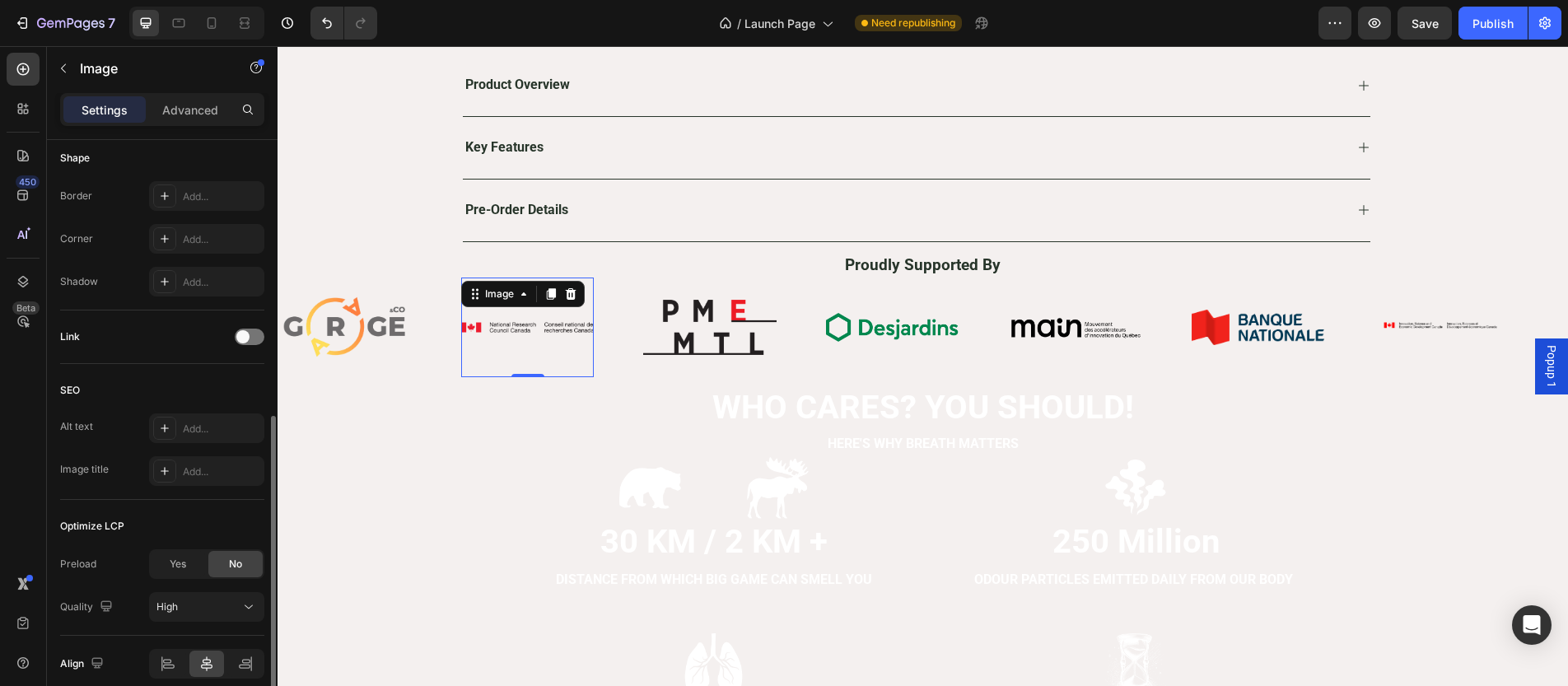 scroll, scrollTop: 651, scrollLeft: 0, axis: vertical 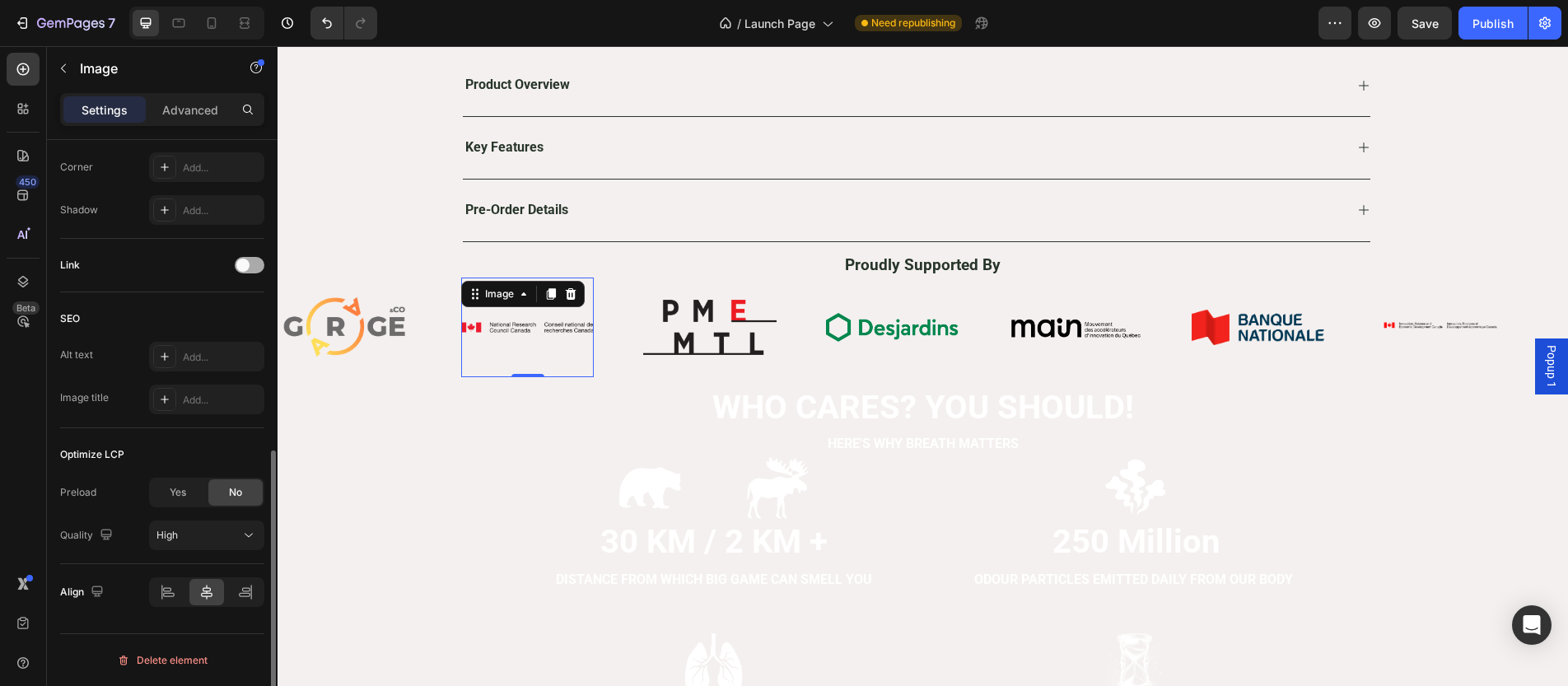 click at bounding box center [243, 265] 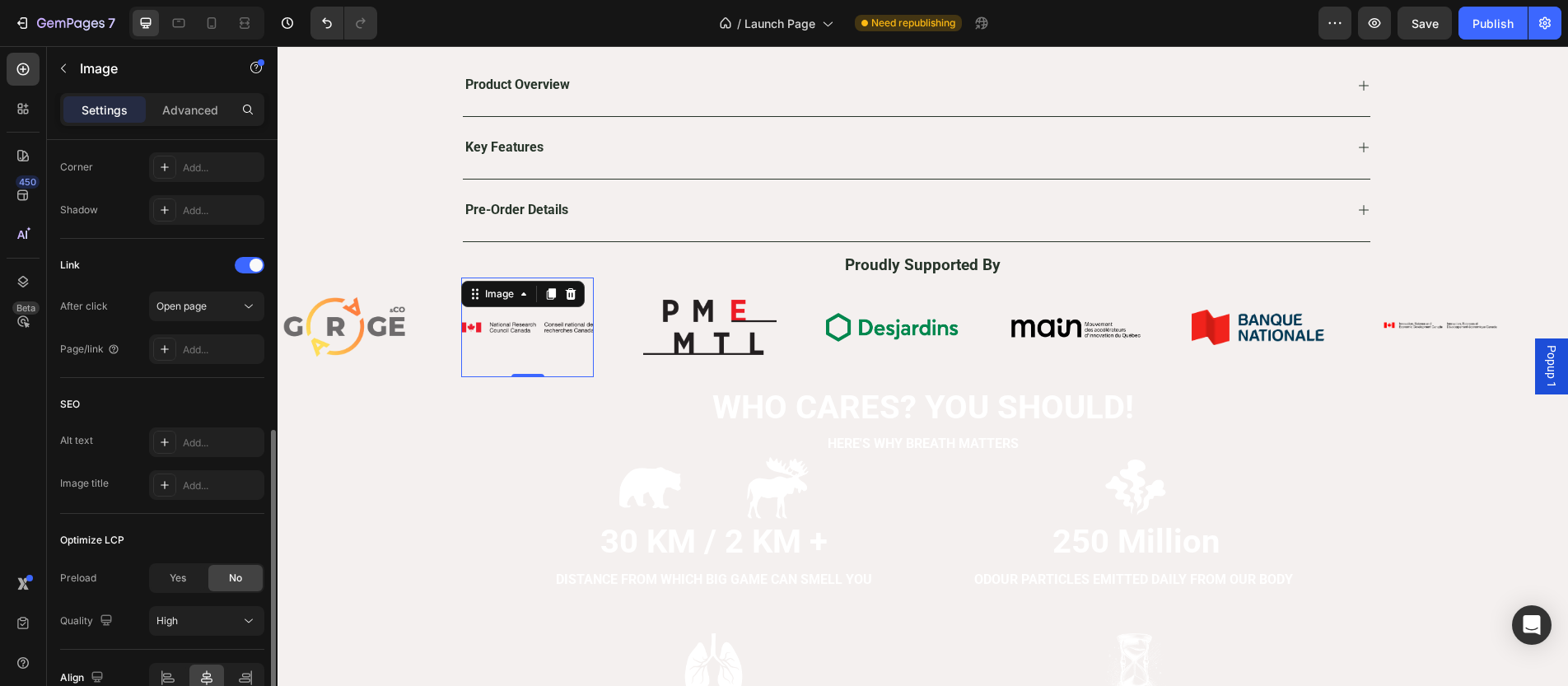 click on "After click Open page Page/link Add..." at bounding box center (162, 328) 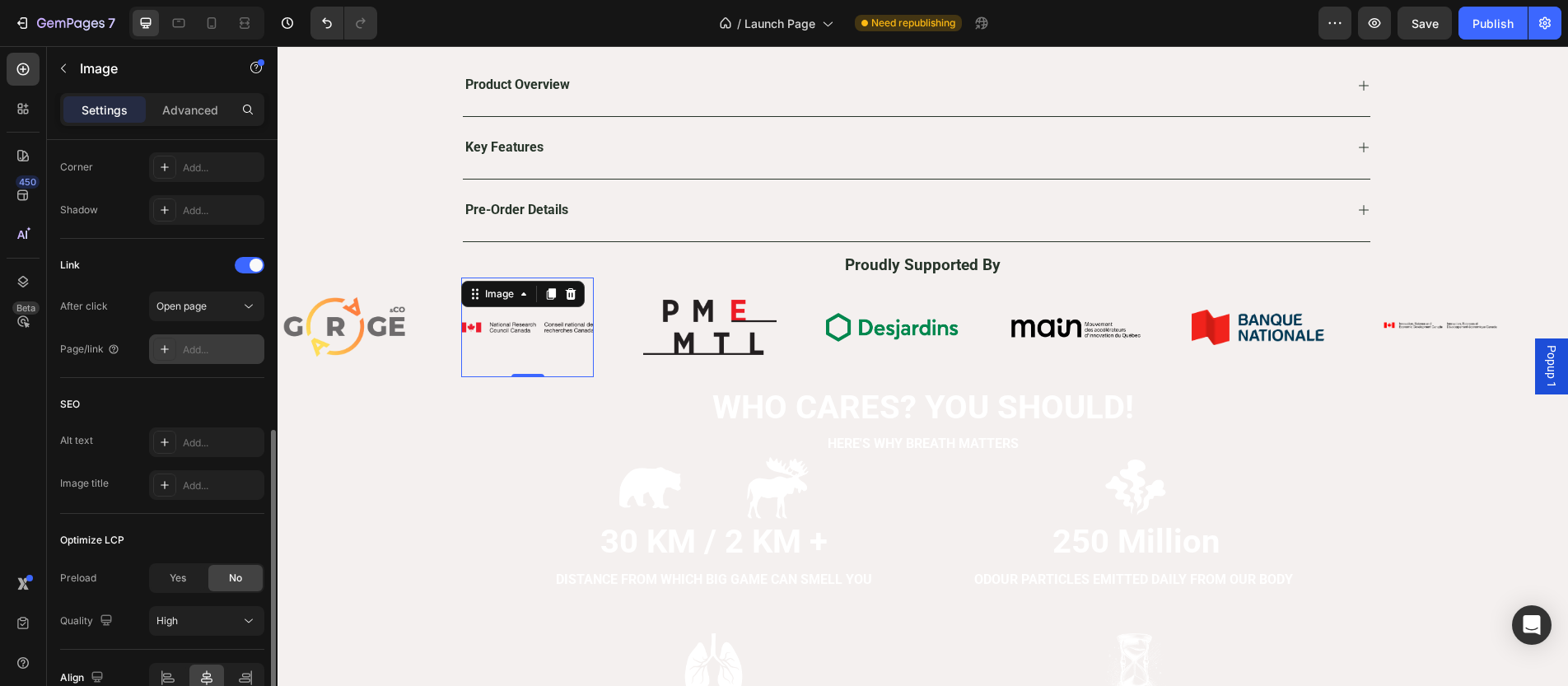 click on "Add..." at bounding box center [222, 350] 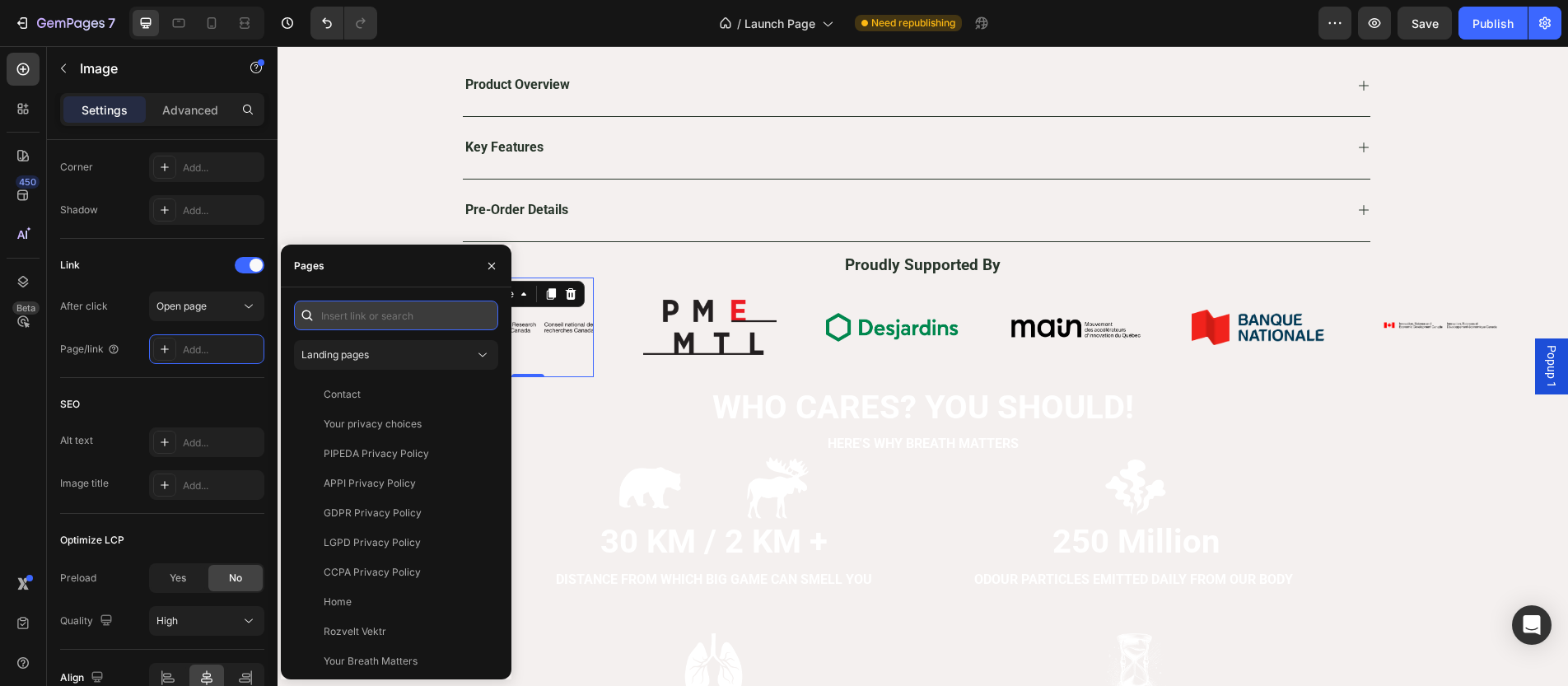 click at bounding box center (396, 315) 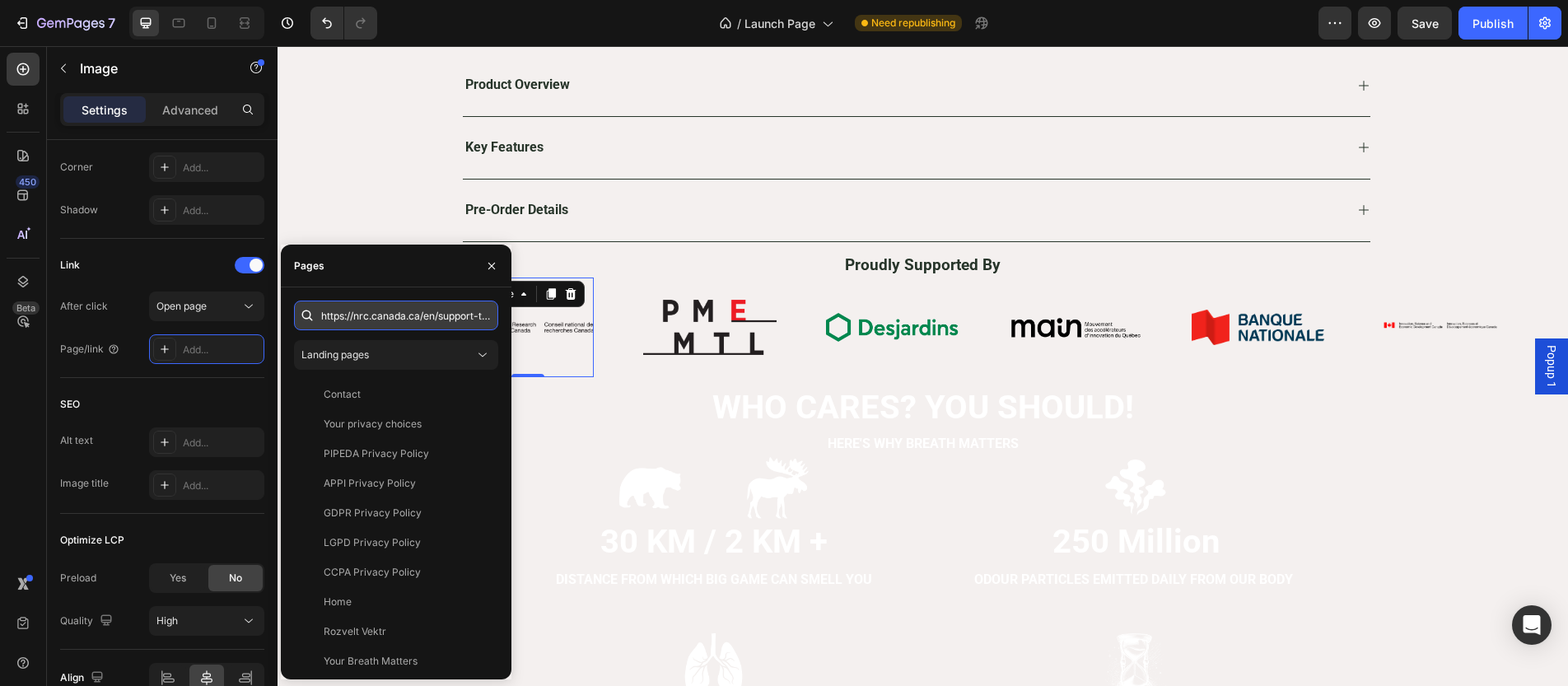 scroll, scrollTop: 0, scrollLeft: 120, axis: horizontal 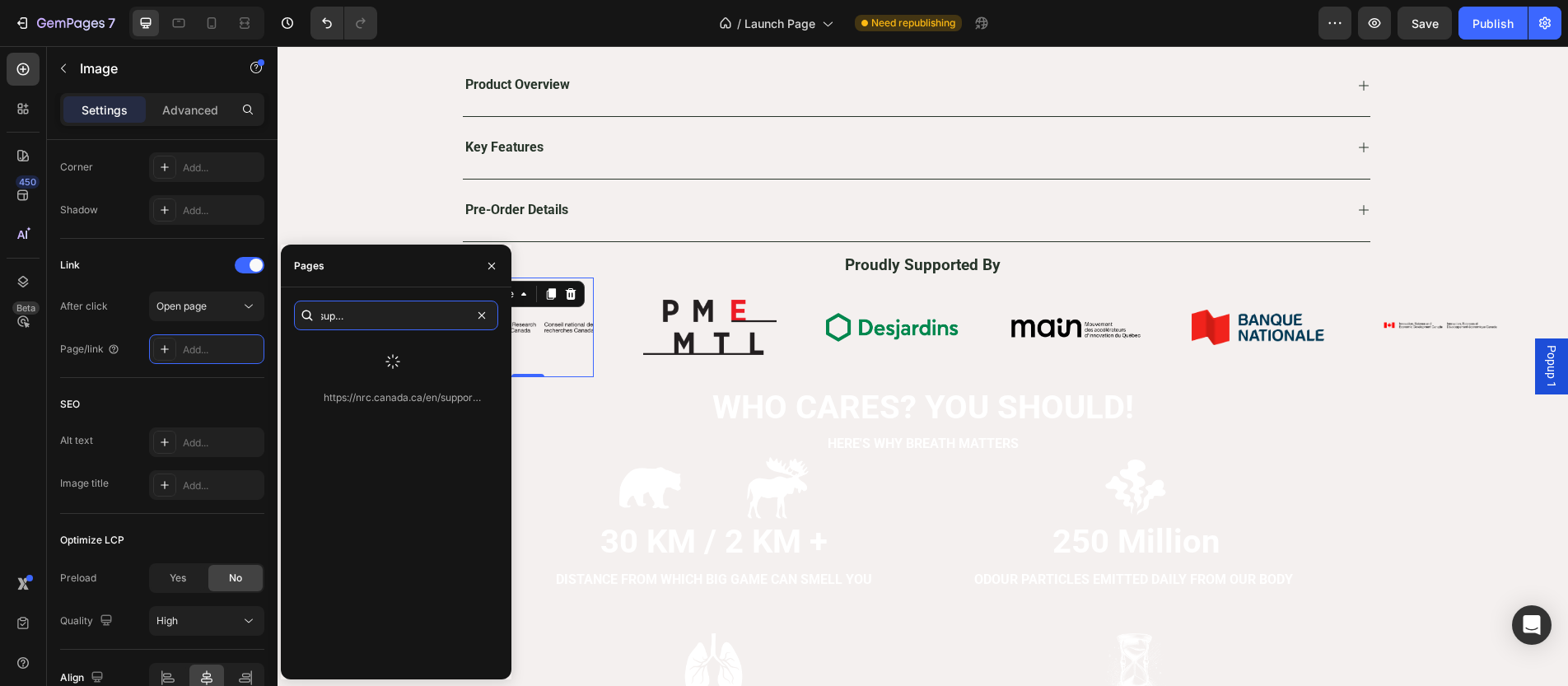 type on "https://nrc.canada.ca/en/support-technology-innovation" 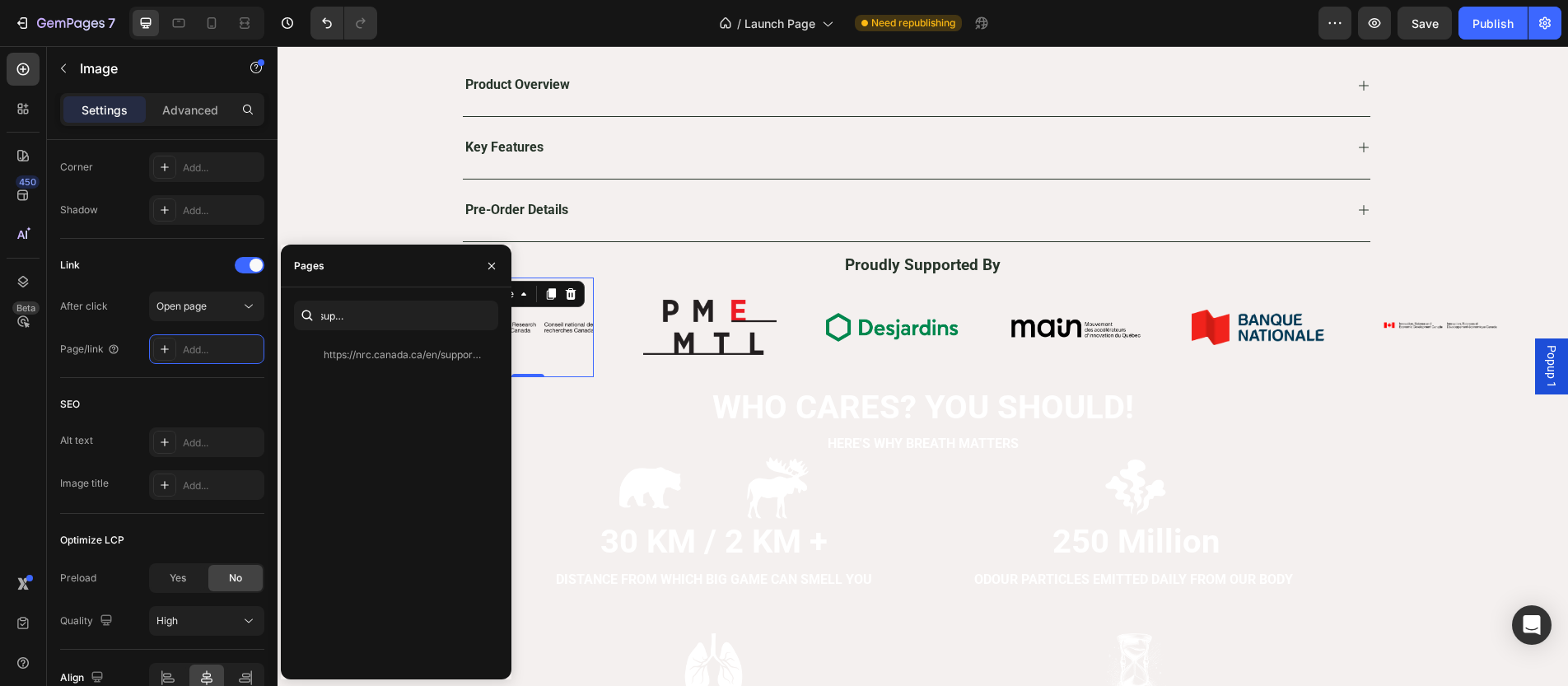 click on "https://nrc.canada.ca/en/support-technology-innovation" 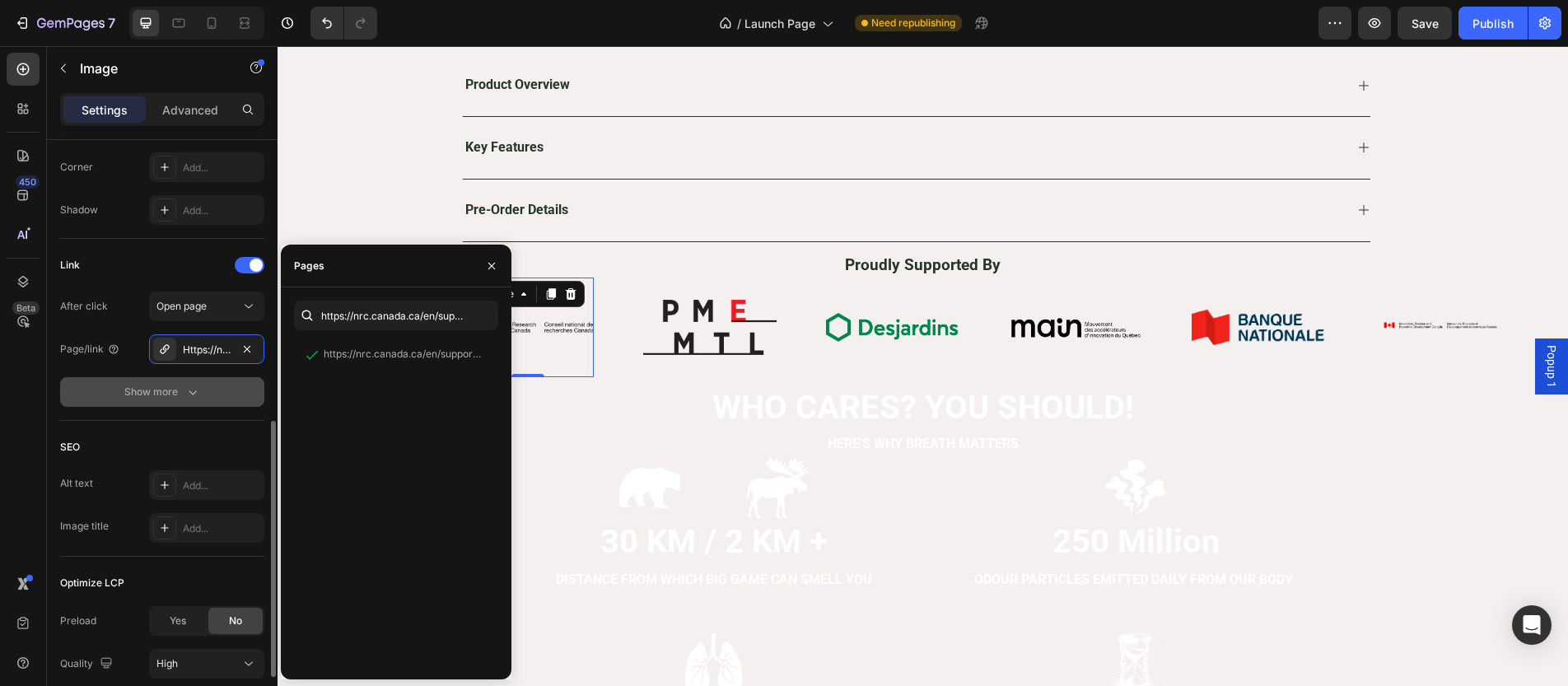 click on "Show more" 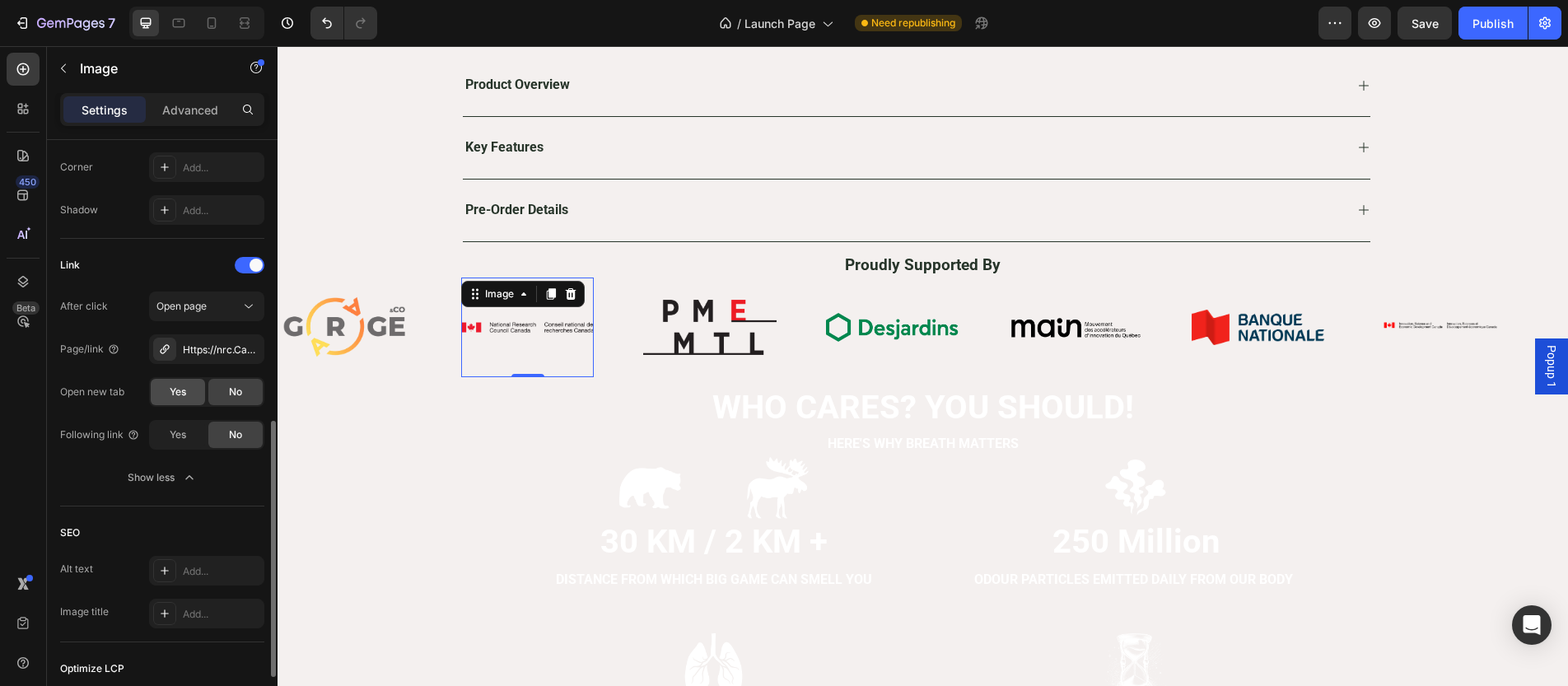click on "Yes" 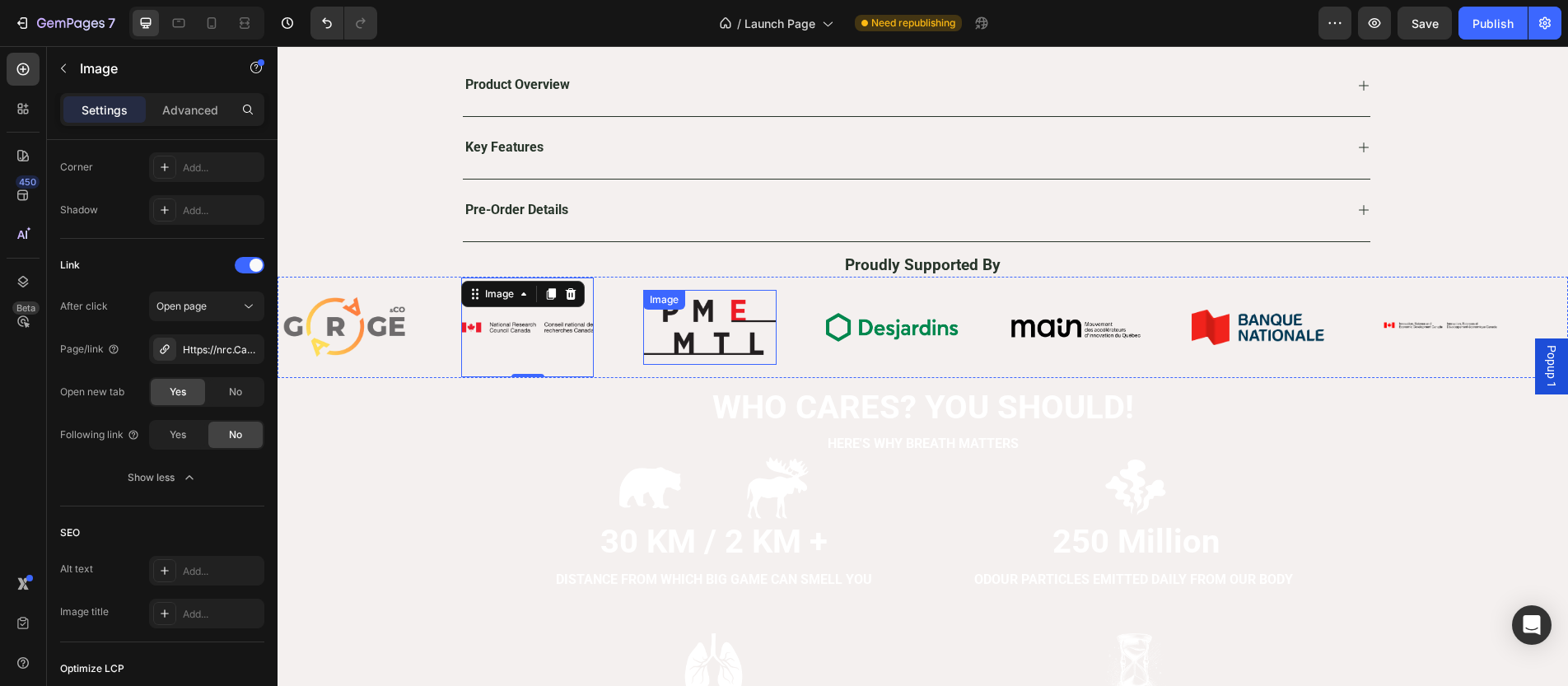 click at bounding box center (710, 327) 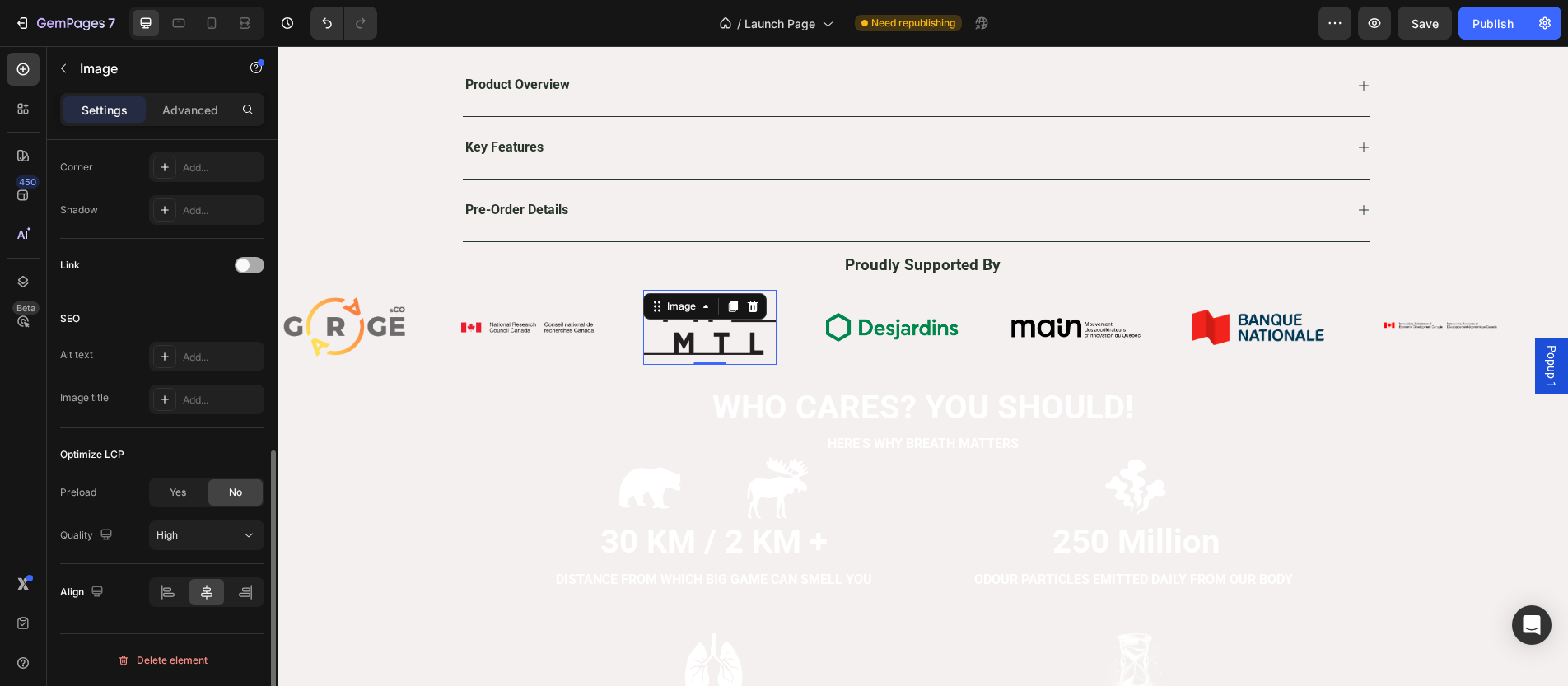 click at bounding box center (250, 265) 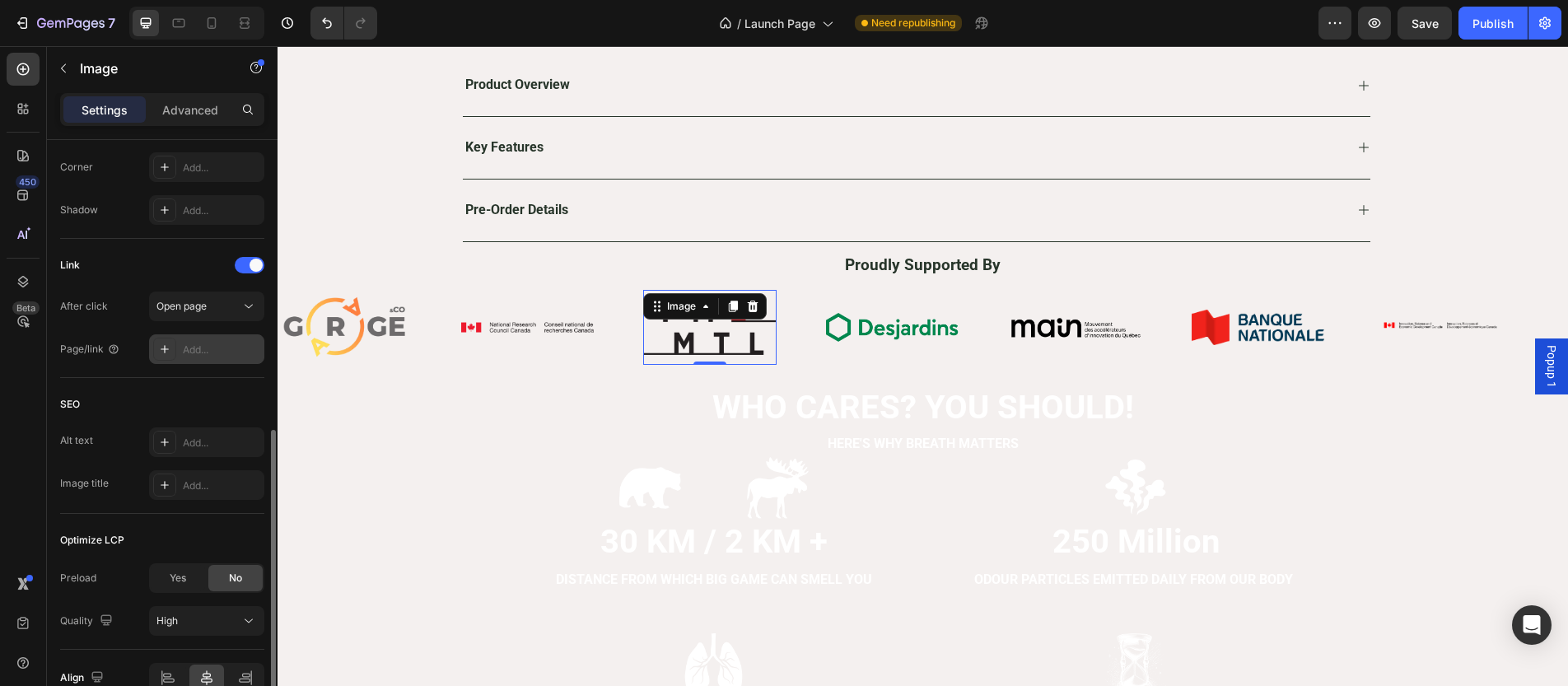 click on "Add..." at bounding box center [222, 350] 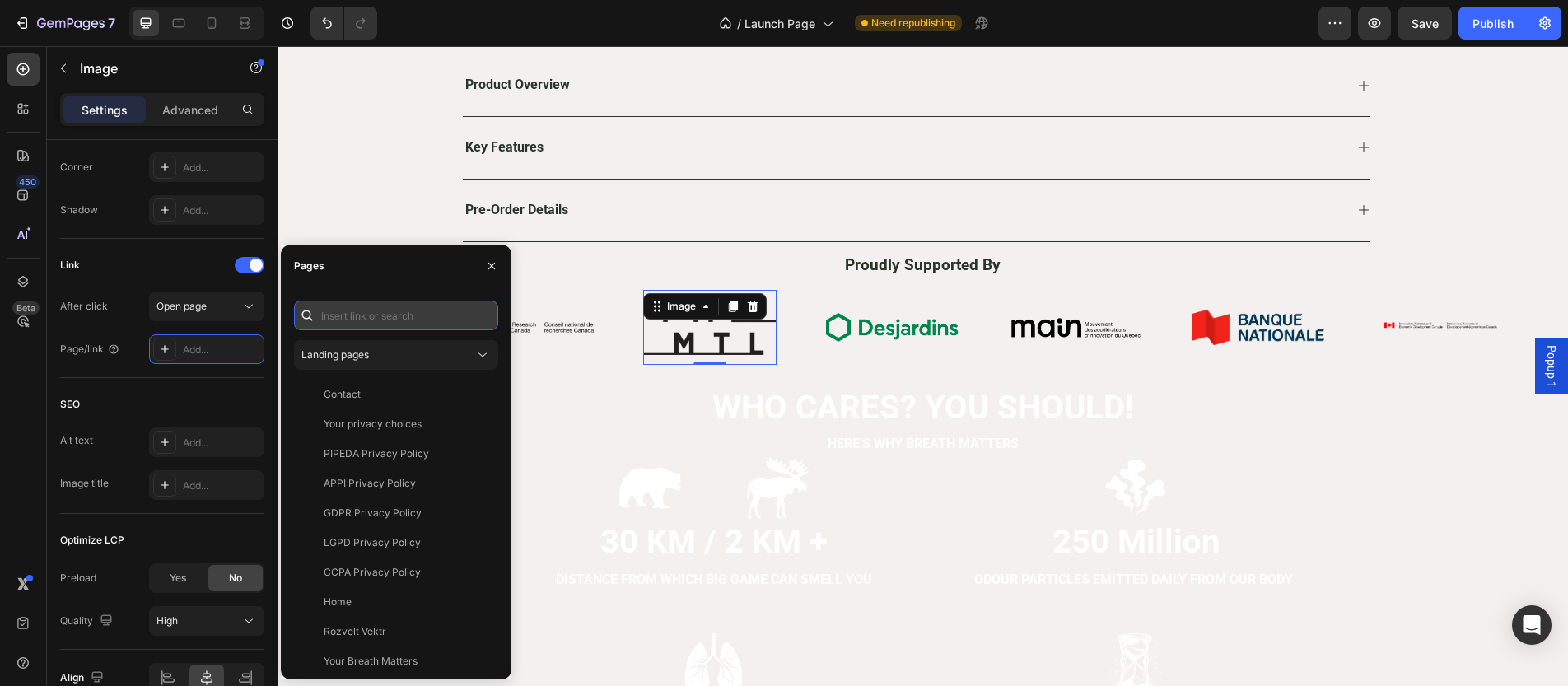 click at bounding box center [396, 315] 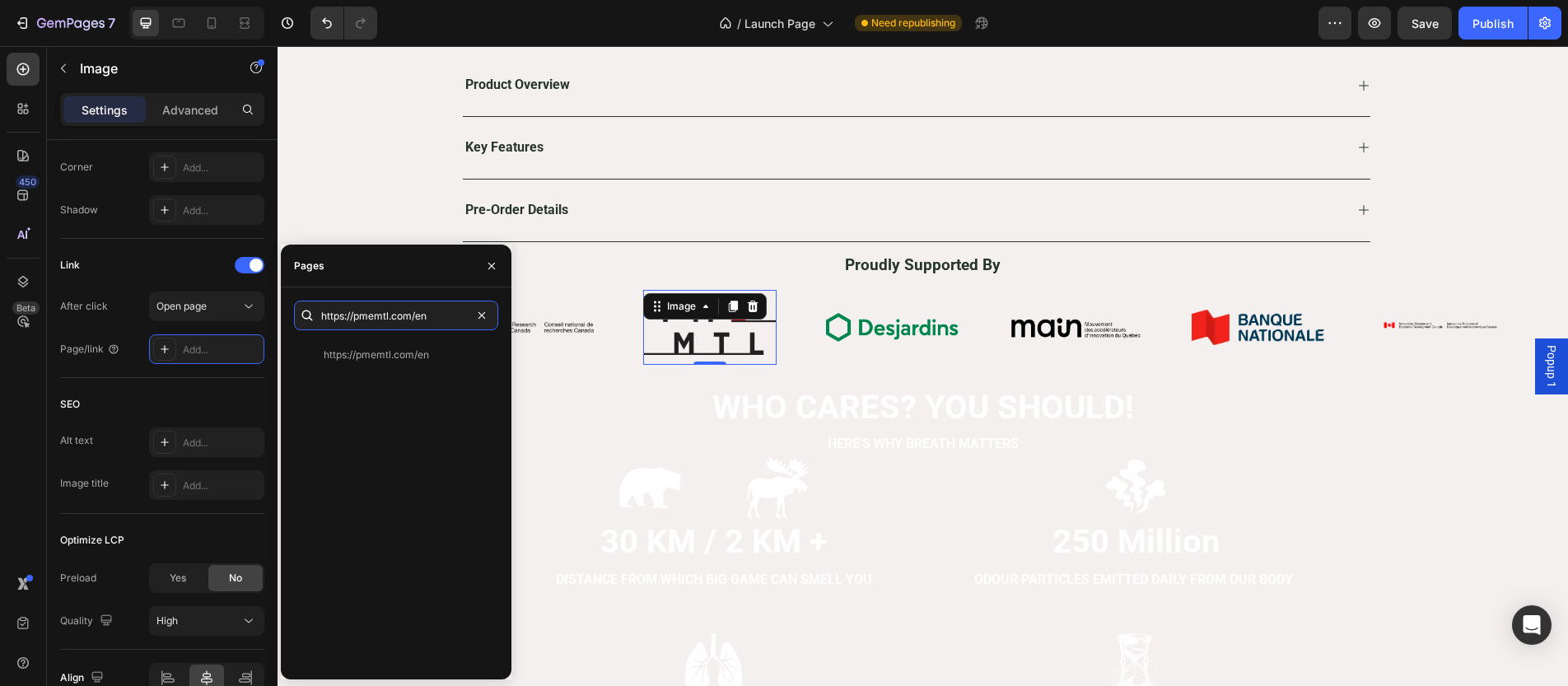type on "https://pmemtl.com/en" 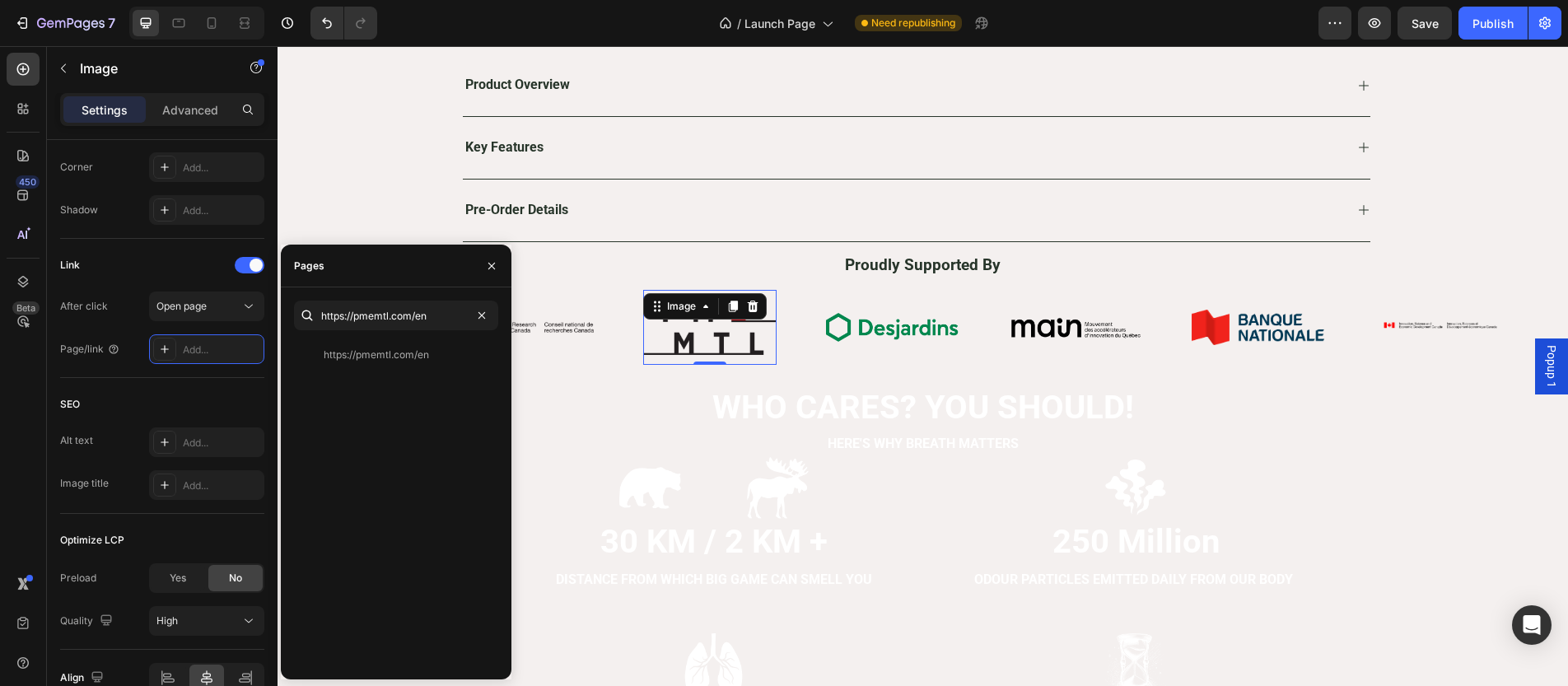 click on "https://pmemtl.com/en" 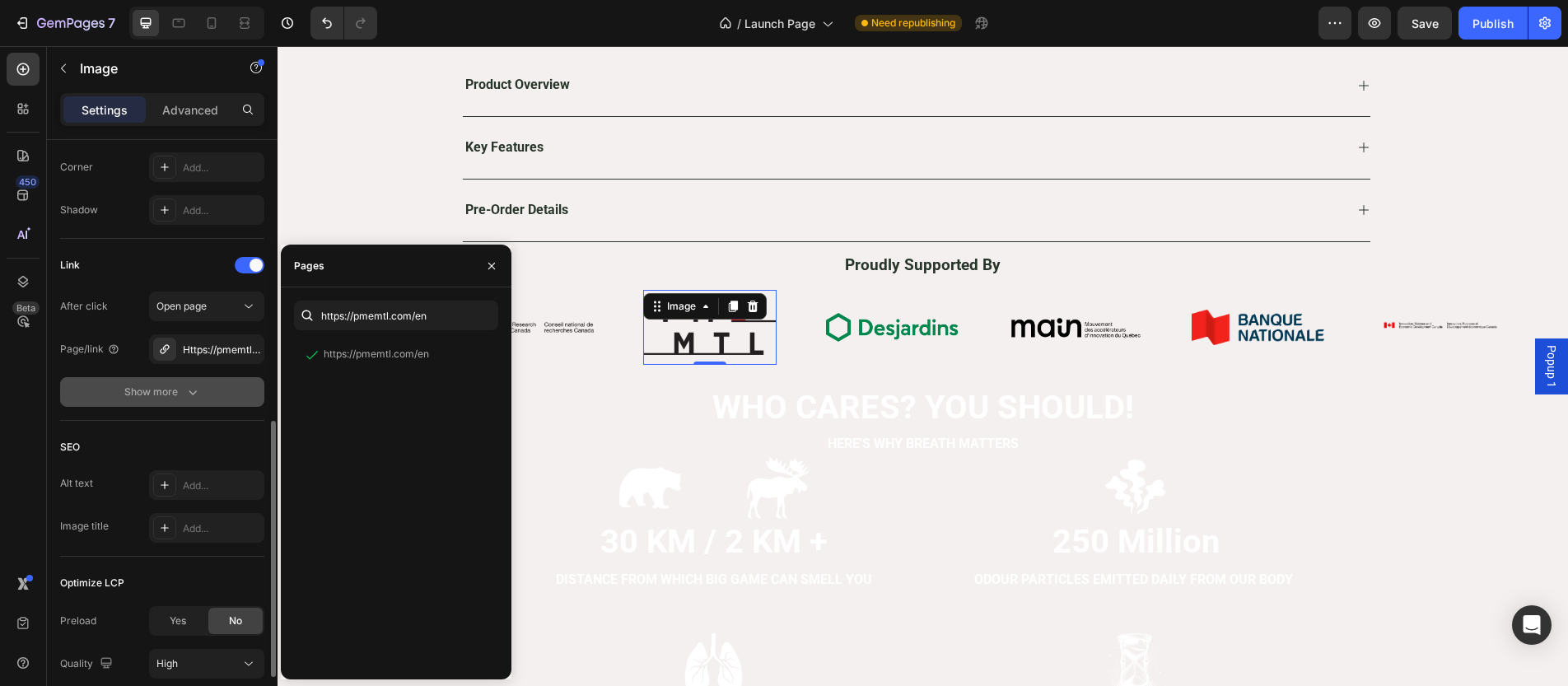 click on "Show more" 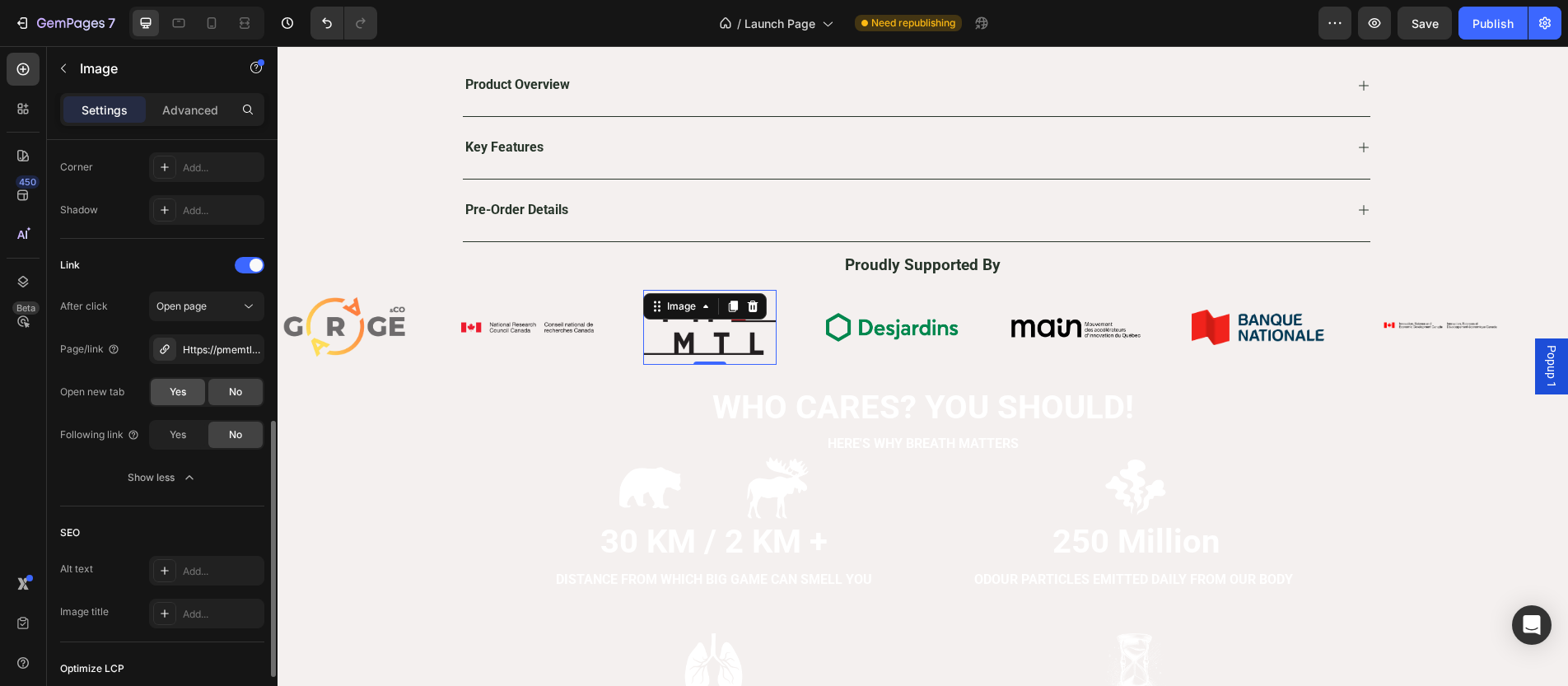 click on "Yes" 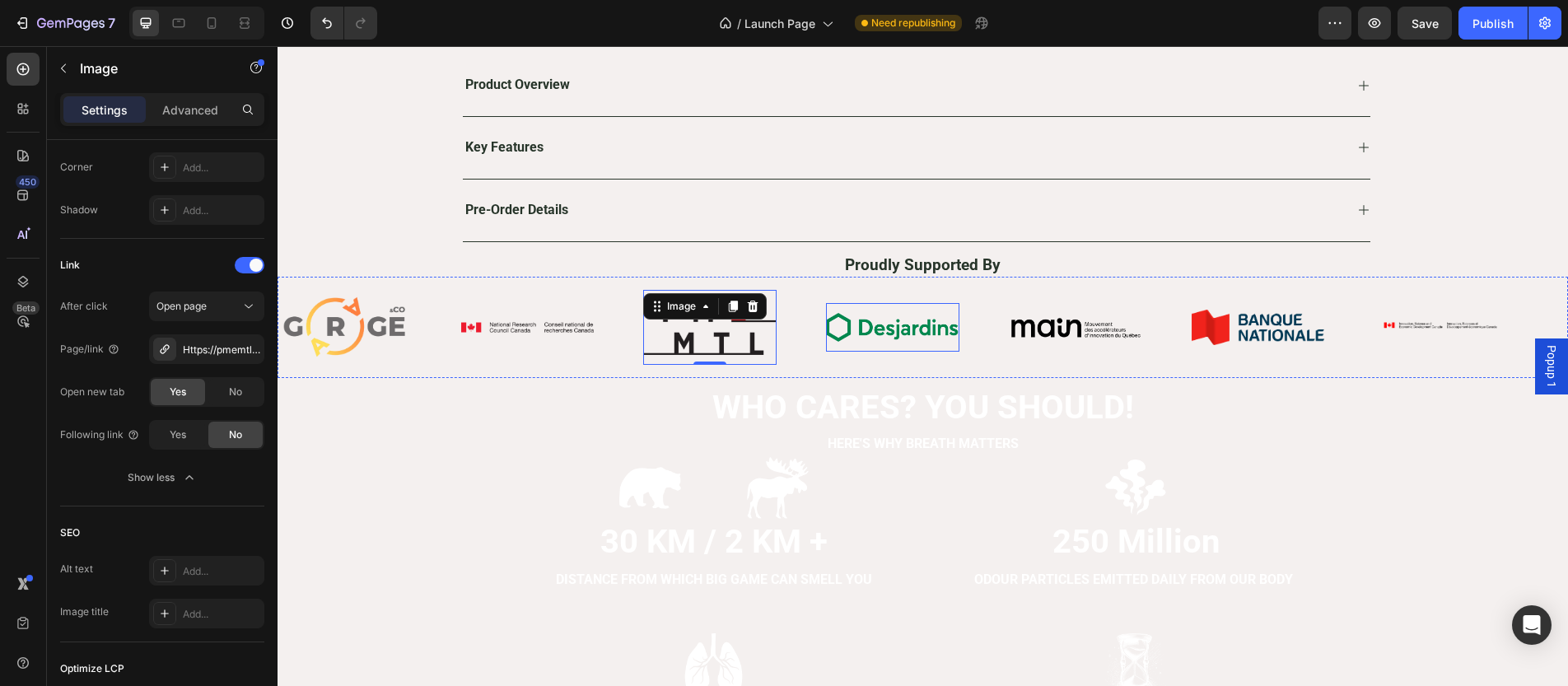 click at bounding box center [893, 327] 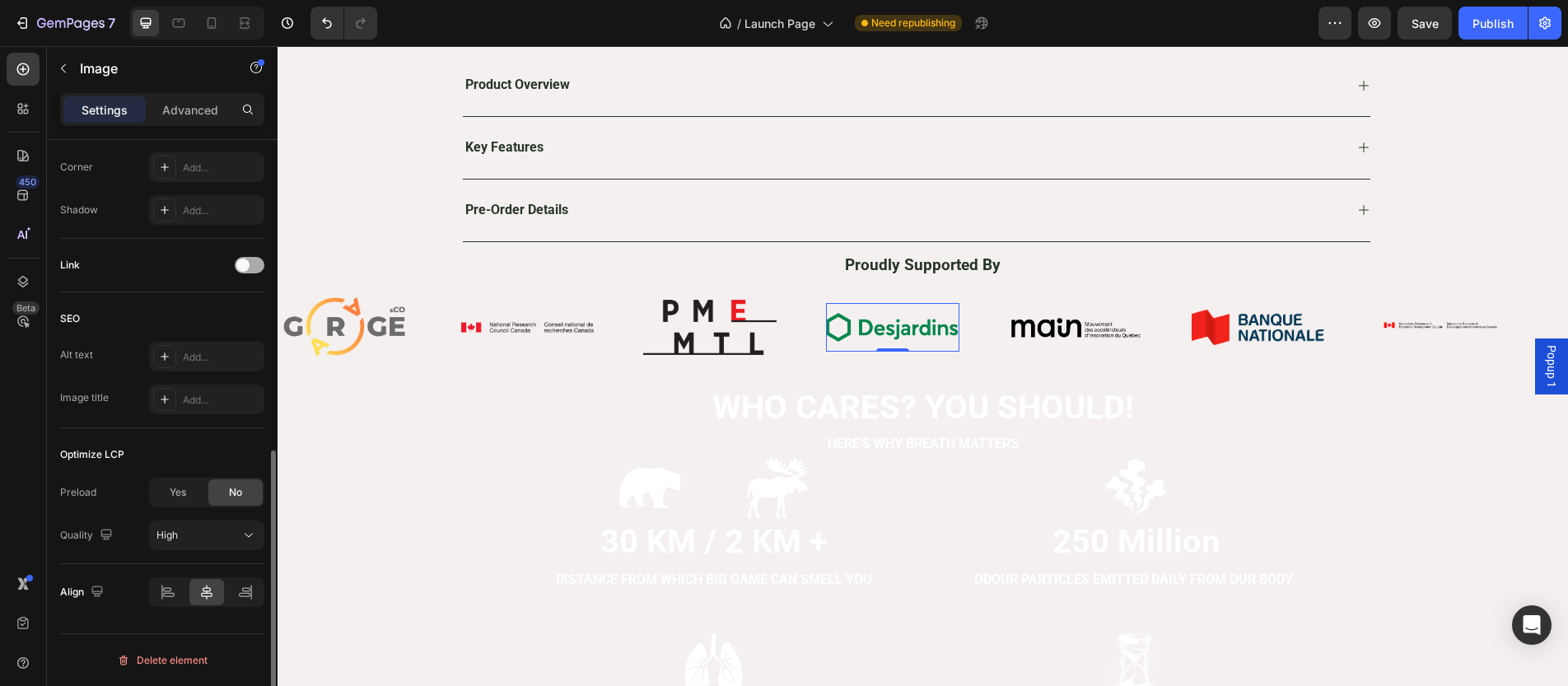 click at bounding box center [250, 265] 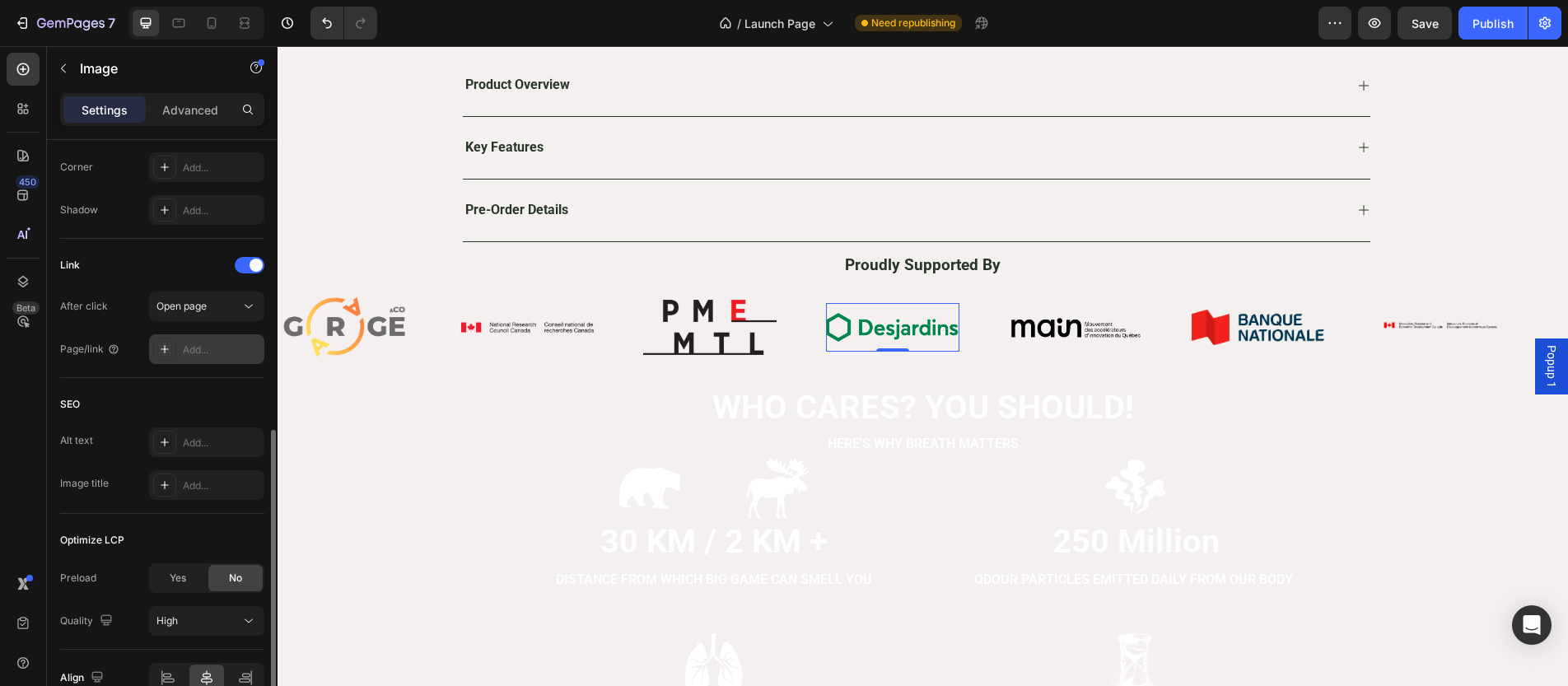 click on "Add..." at bounding box center [207, 349] 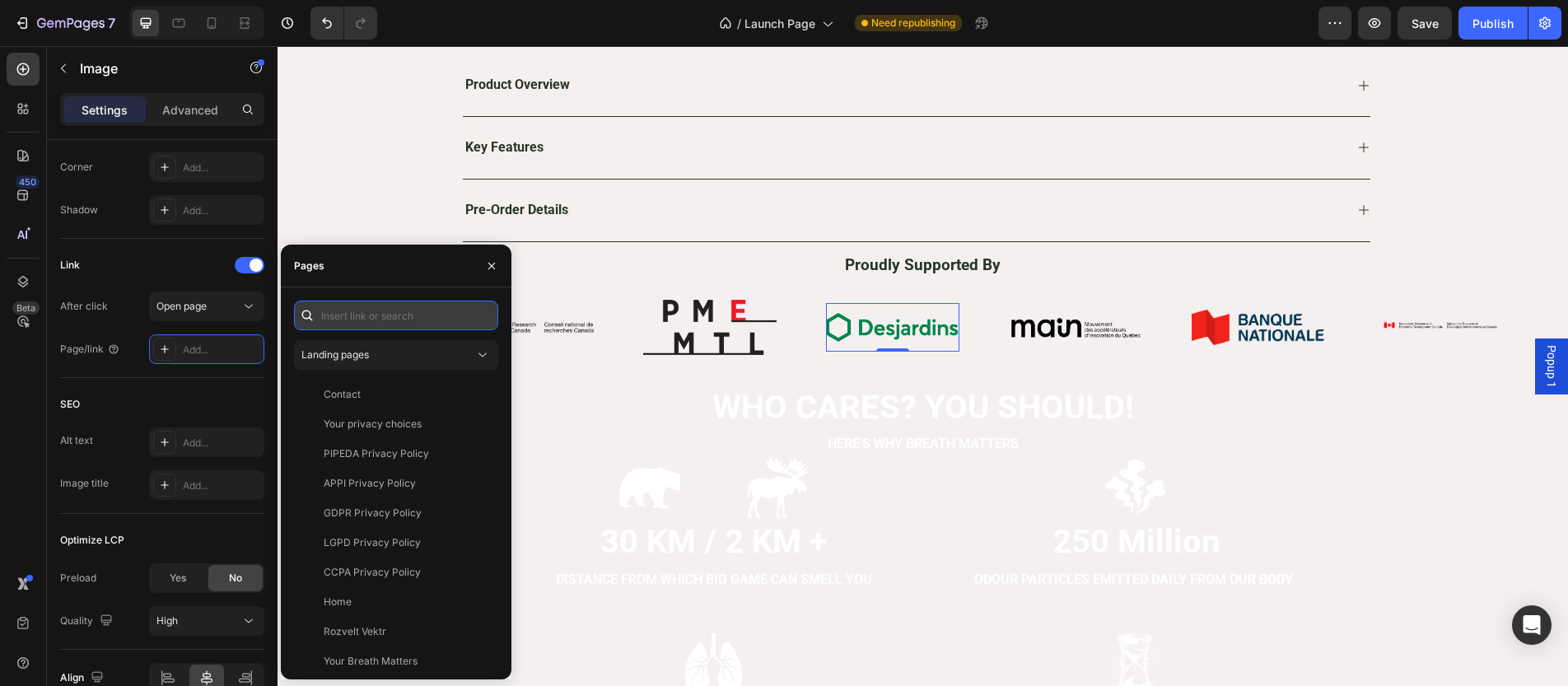 click at bounding box center (396, 315) 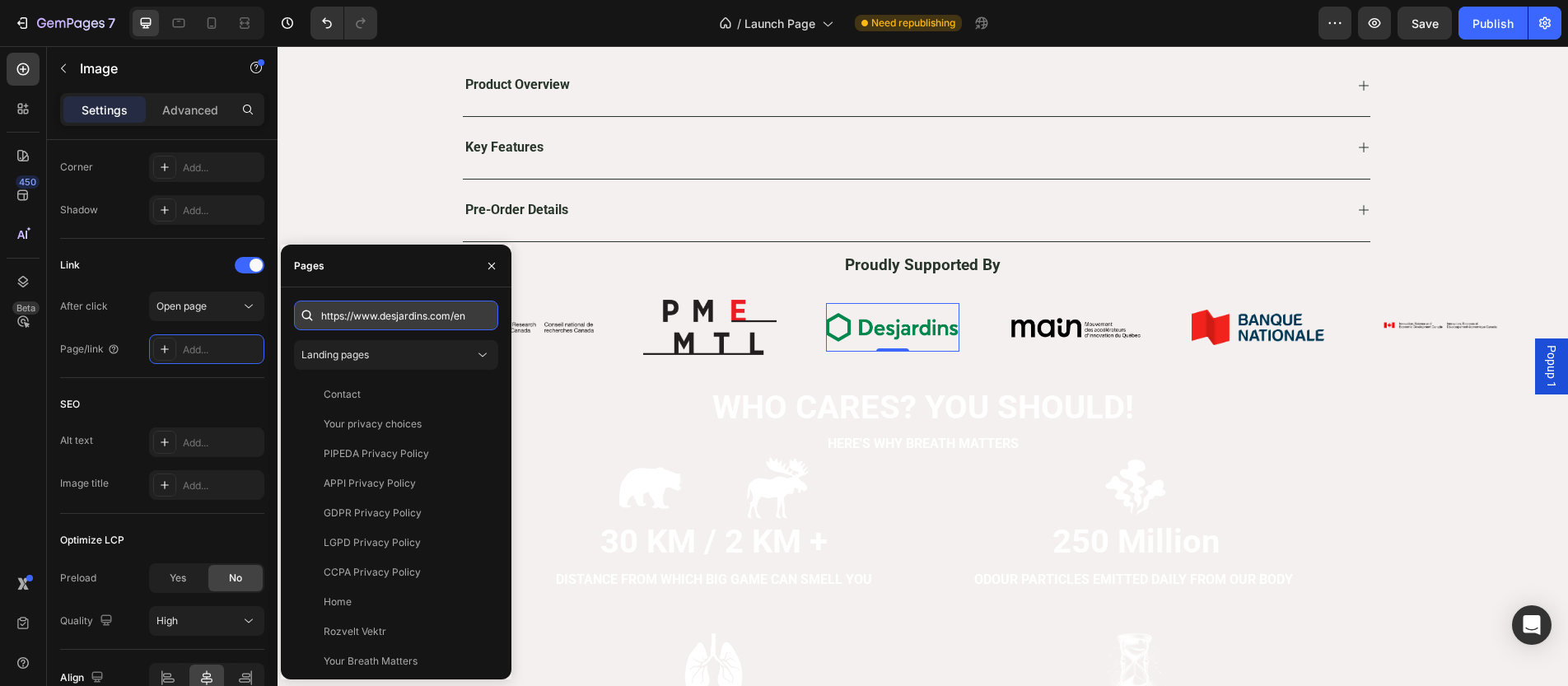 scroll, scrollTop: 0, scrollLeft: 2, axis: horizontal 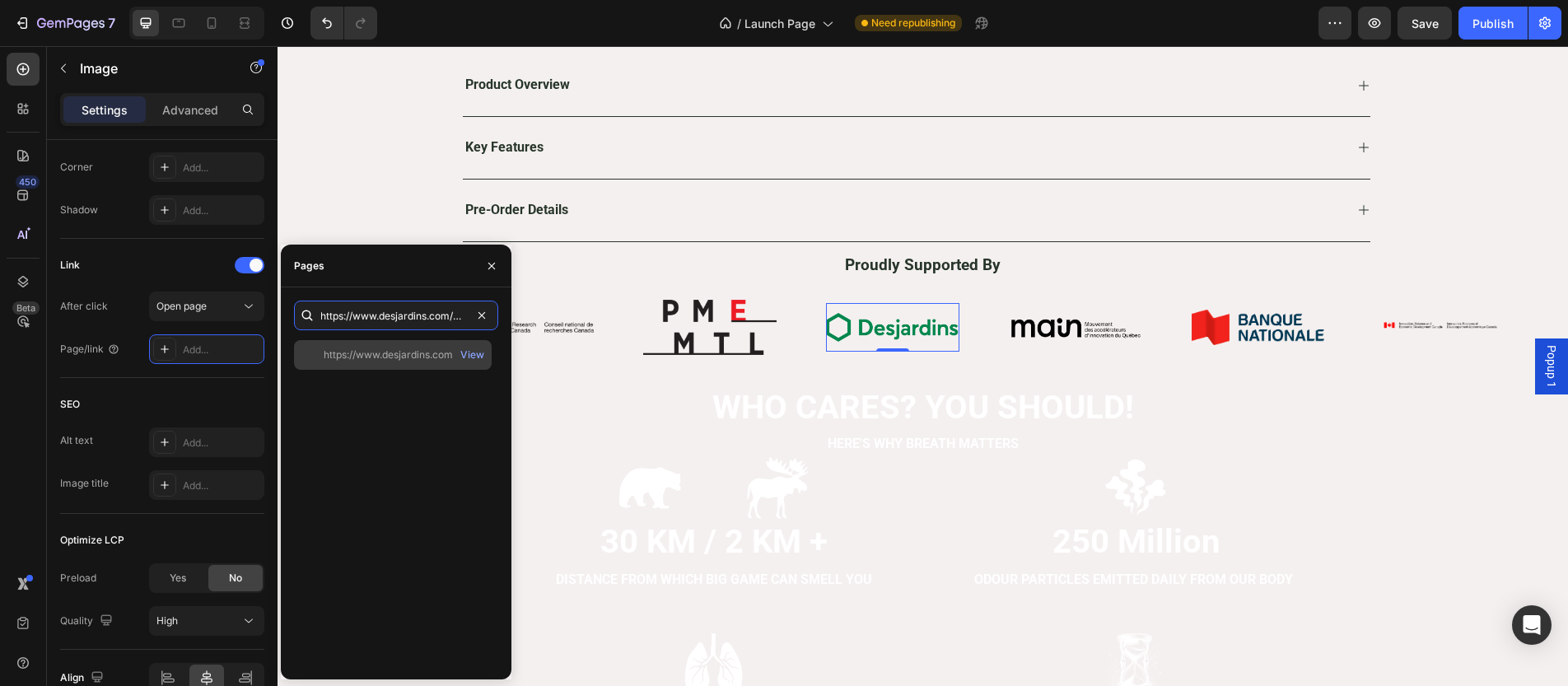 type on "https://www.desjardins.com/en" 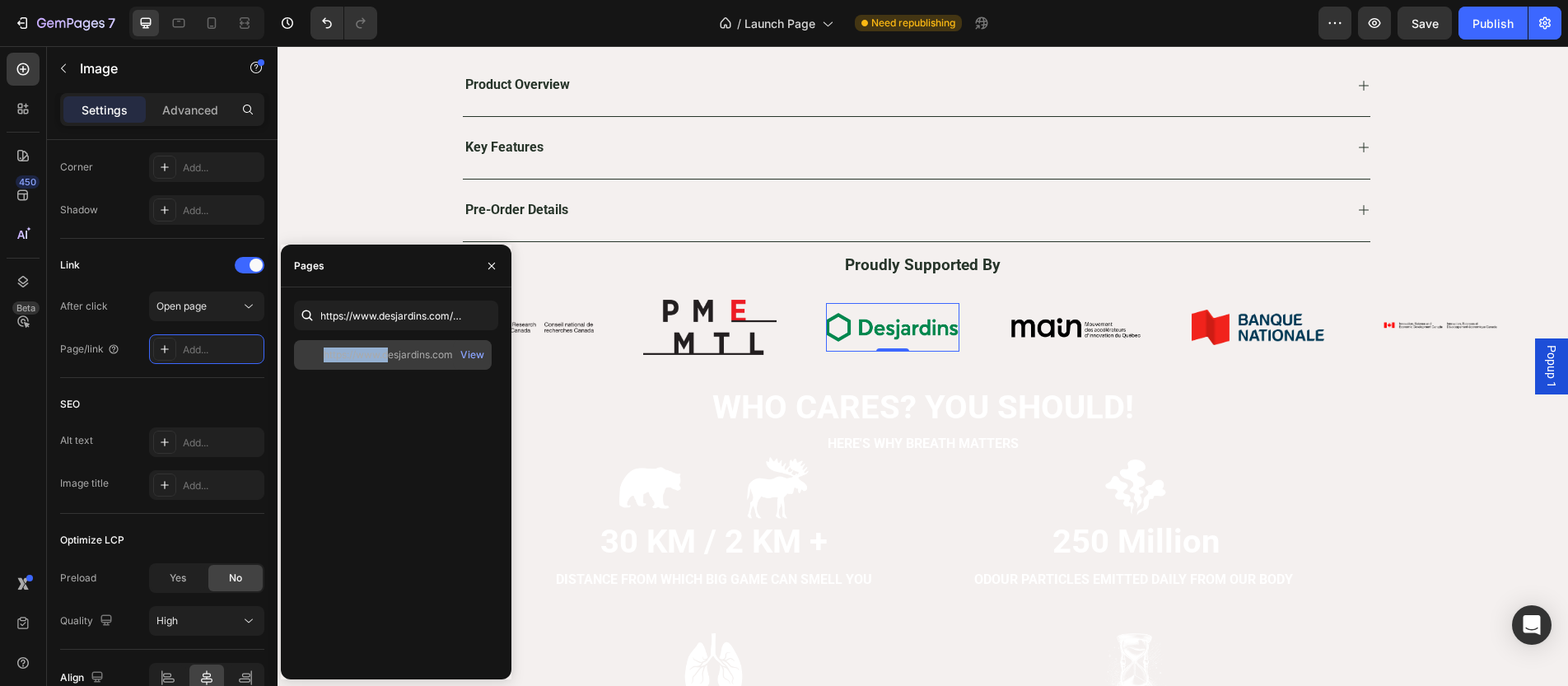 click on "https://www.desjardins.com/en" 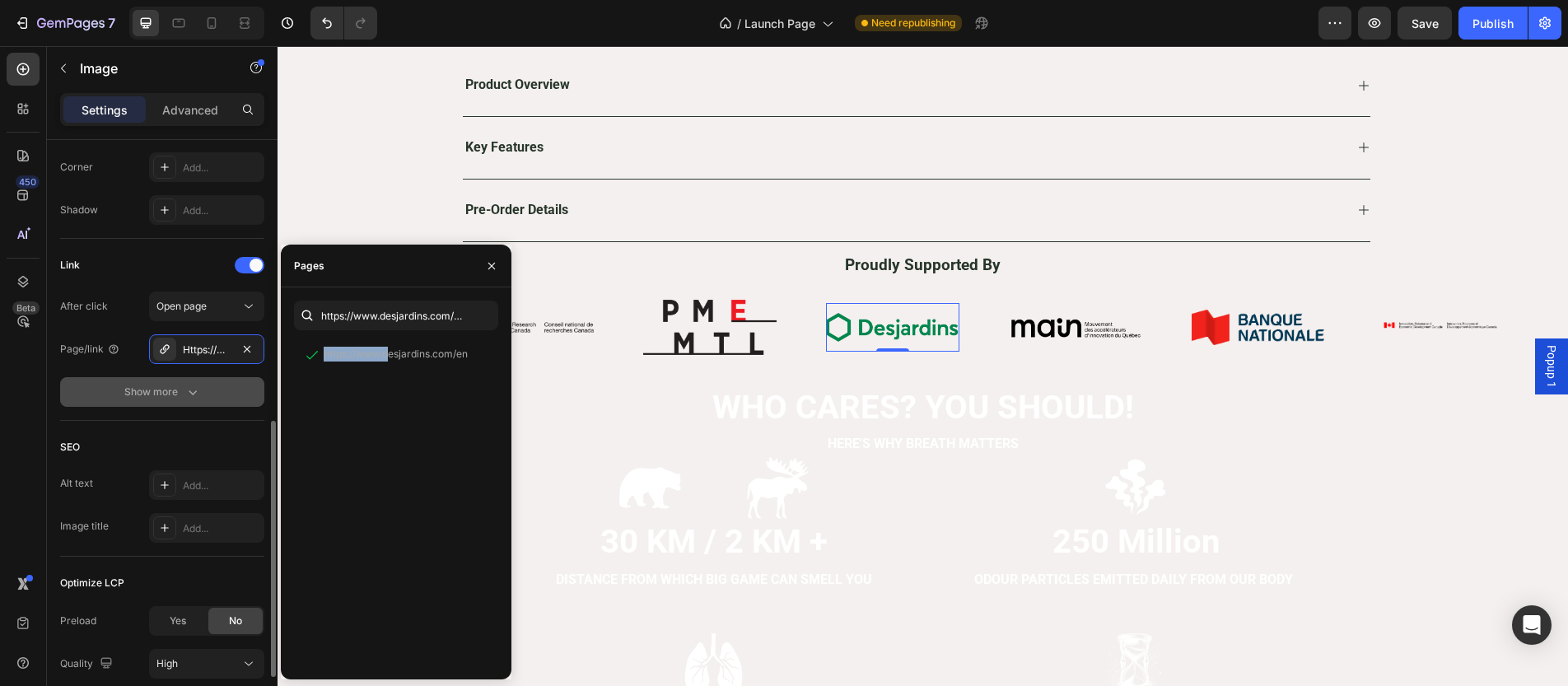 click on "Show more" 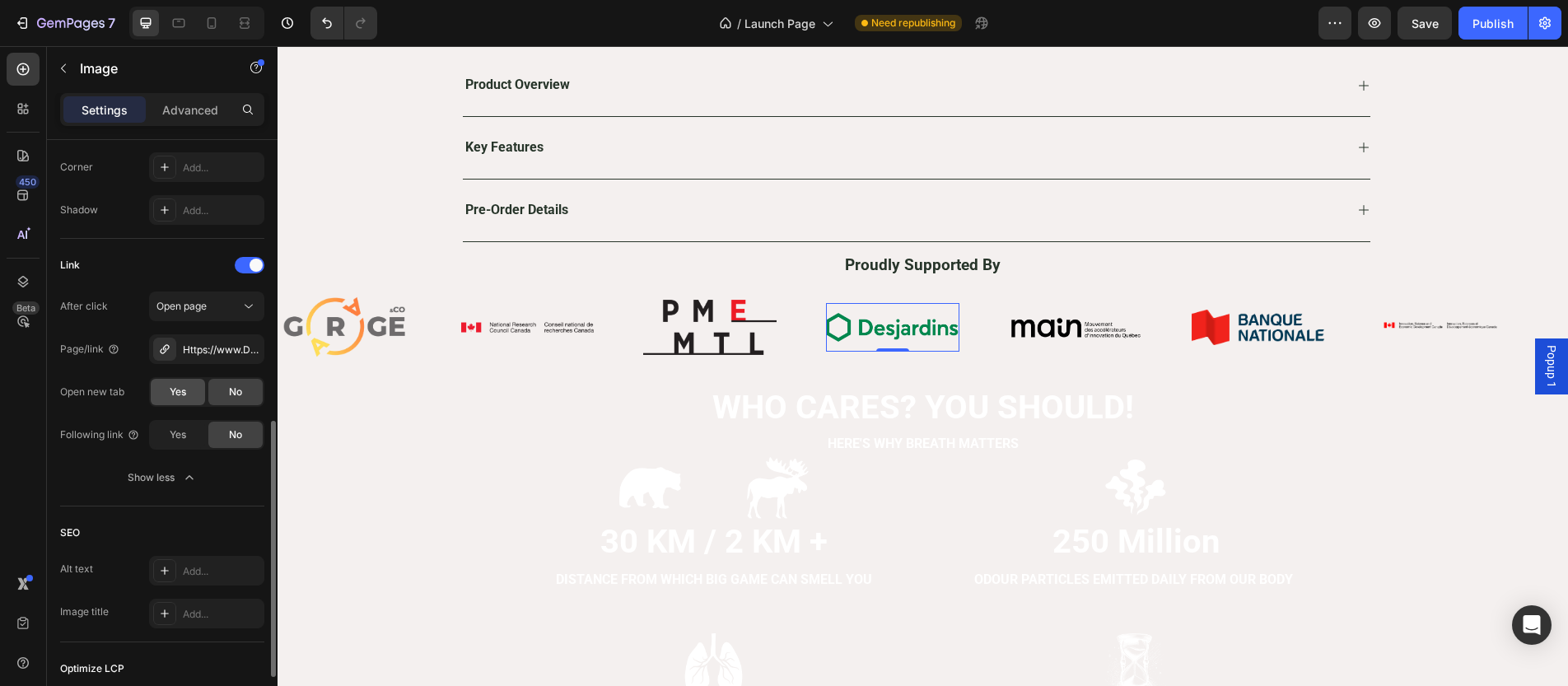 click on "Yes" 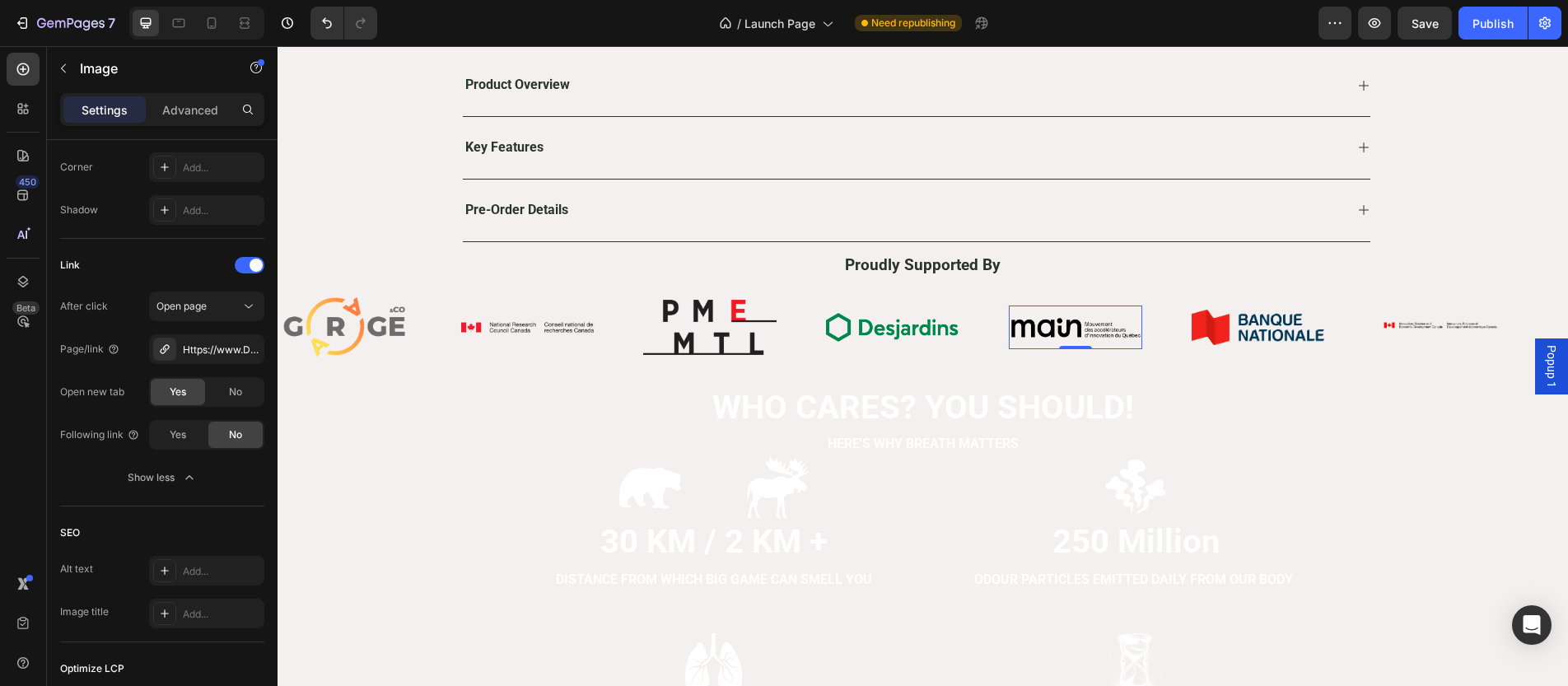 click at bounding box center (1076, 327) 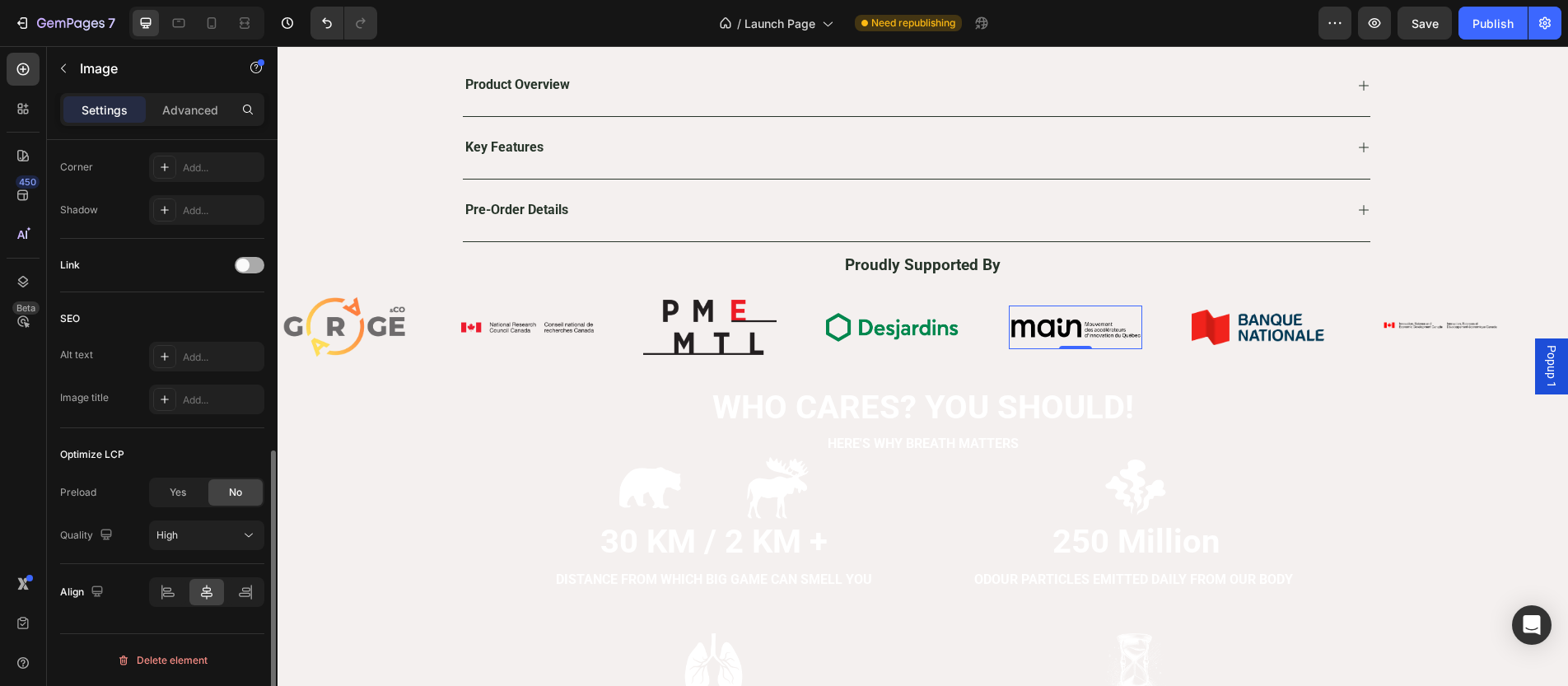 click at bounding box center (250, 265) 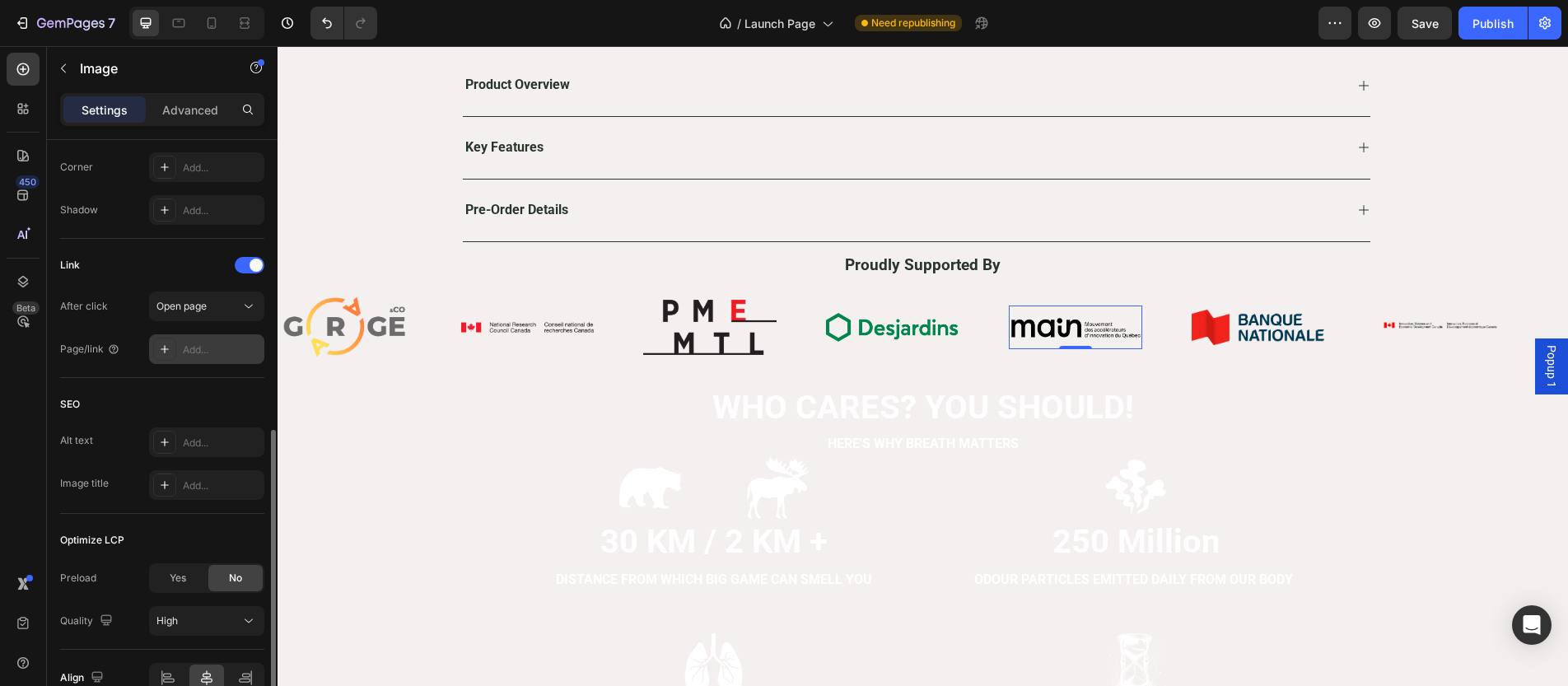 click on "Add..." at bounding box center (207, 349) 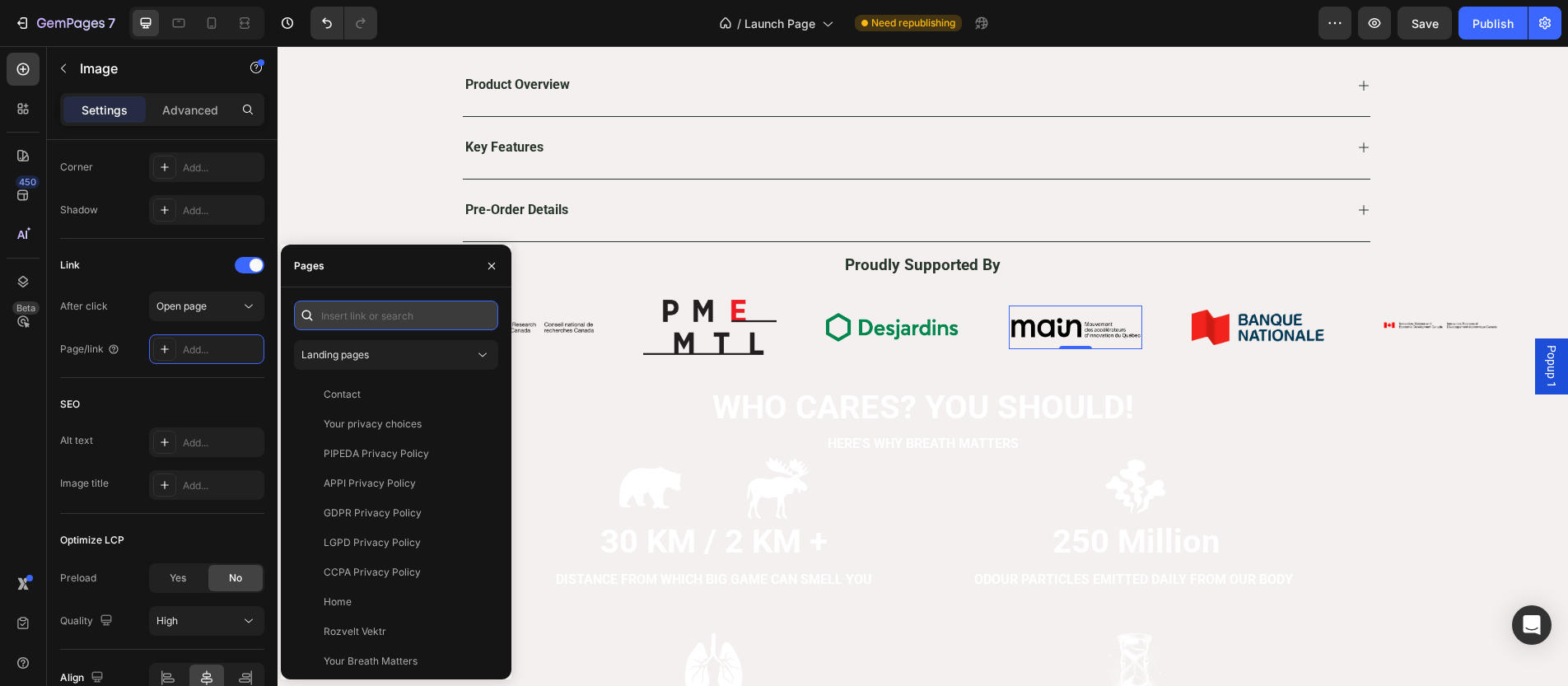 click at bounding box center (396, 315) 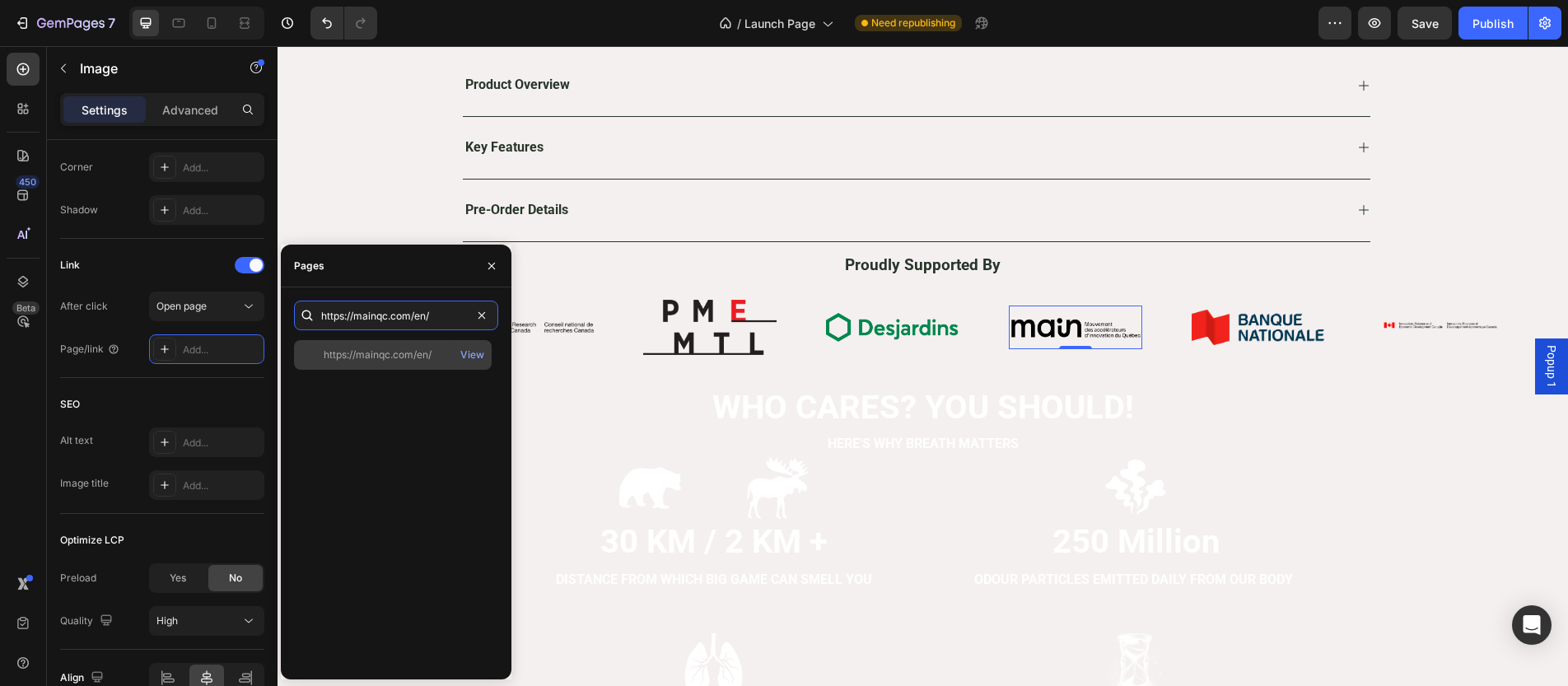 type on "https://mainqc.com/en/" 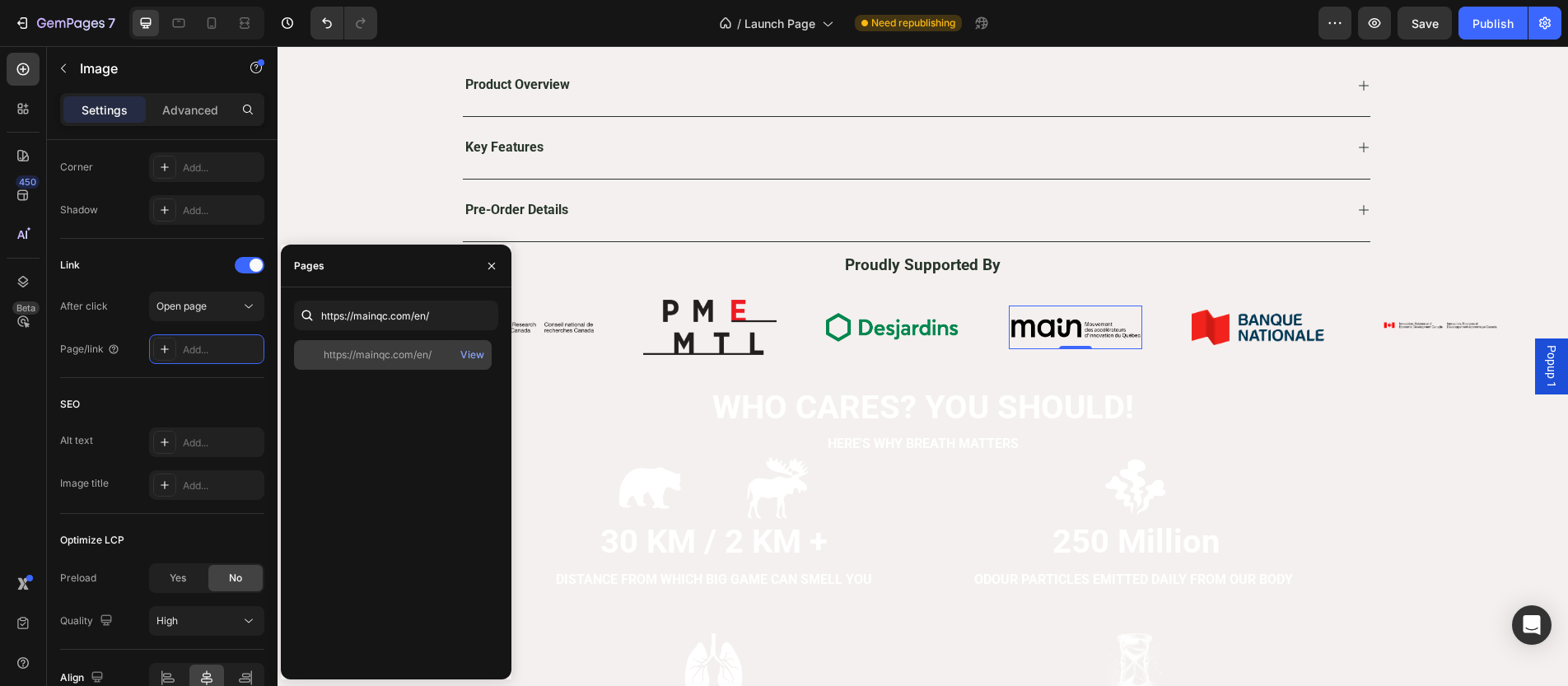 click on "https://mainqc.com/en/" 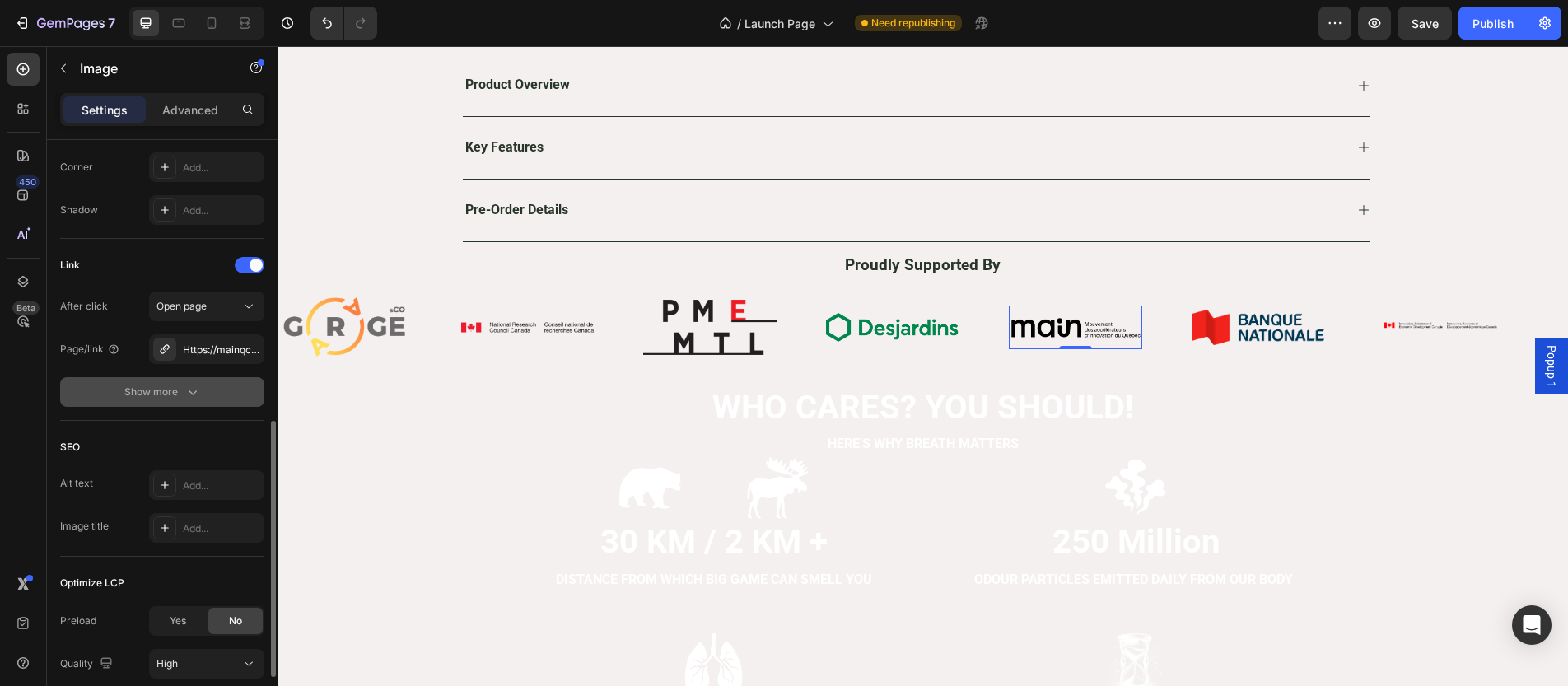 click 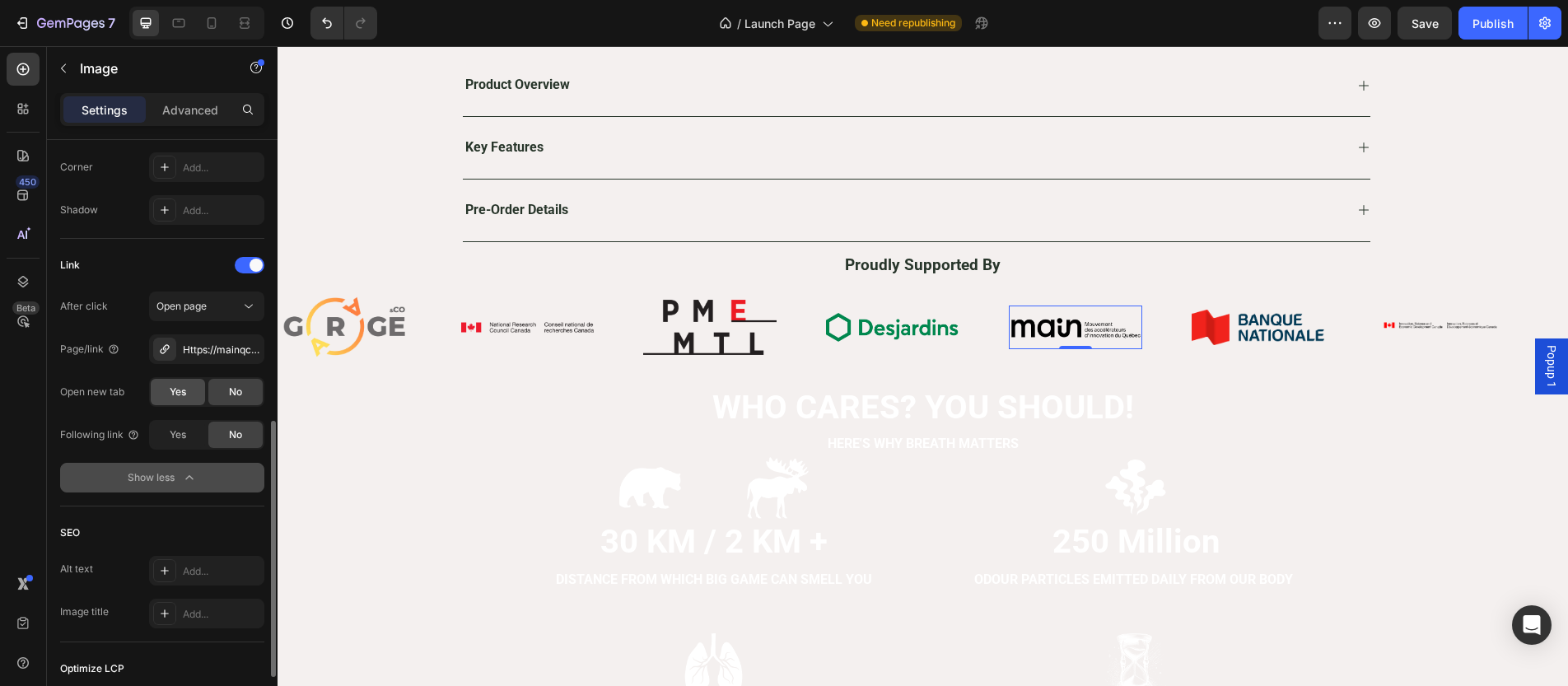 click on "Yes" 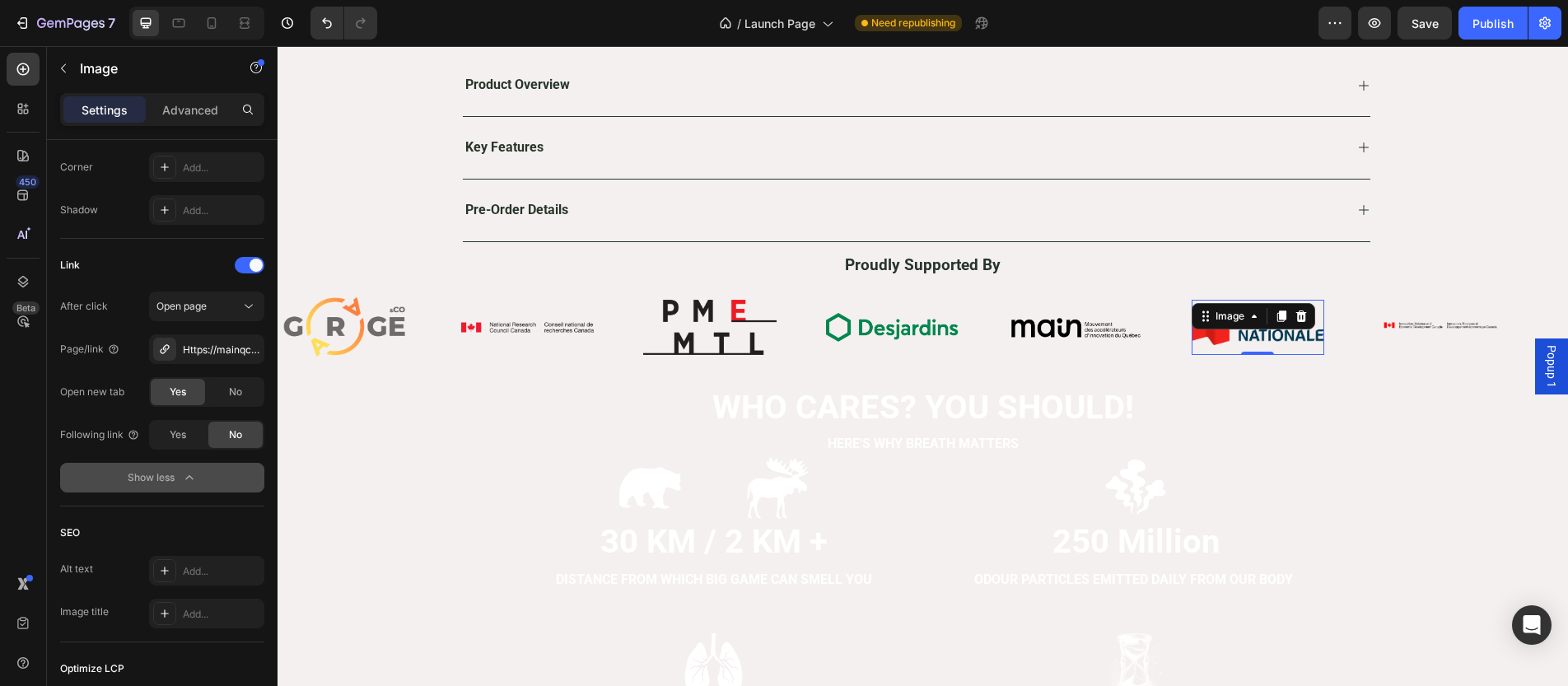 click on "Image   0" at bounding box center (1258, 327) 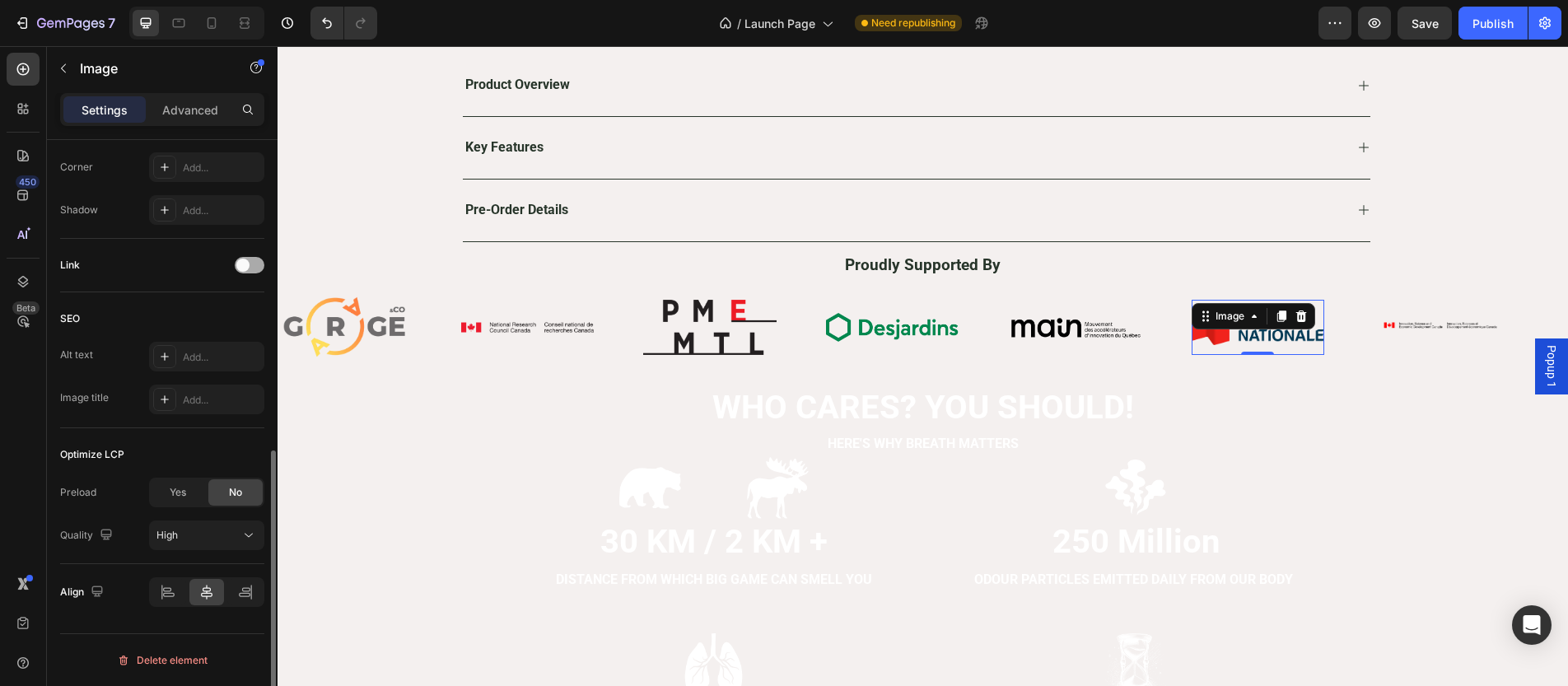 click at bounding box center (250, 265) 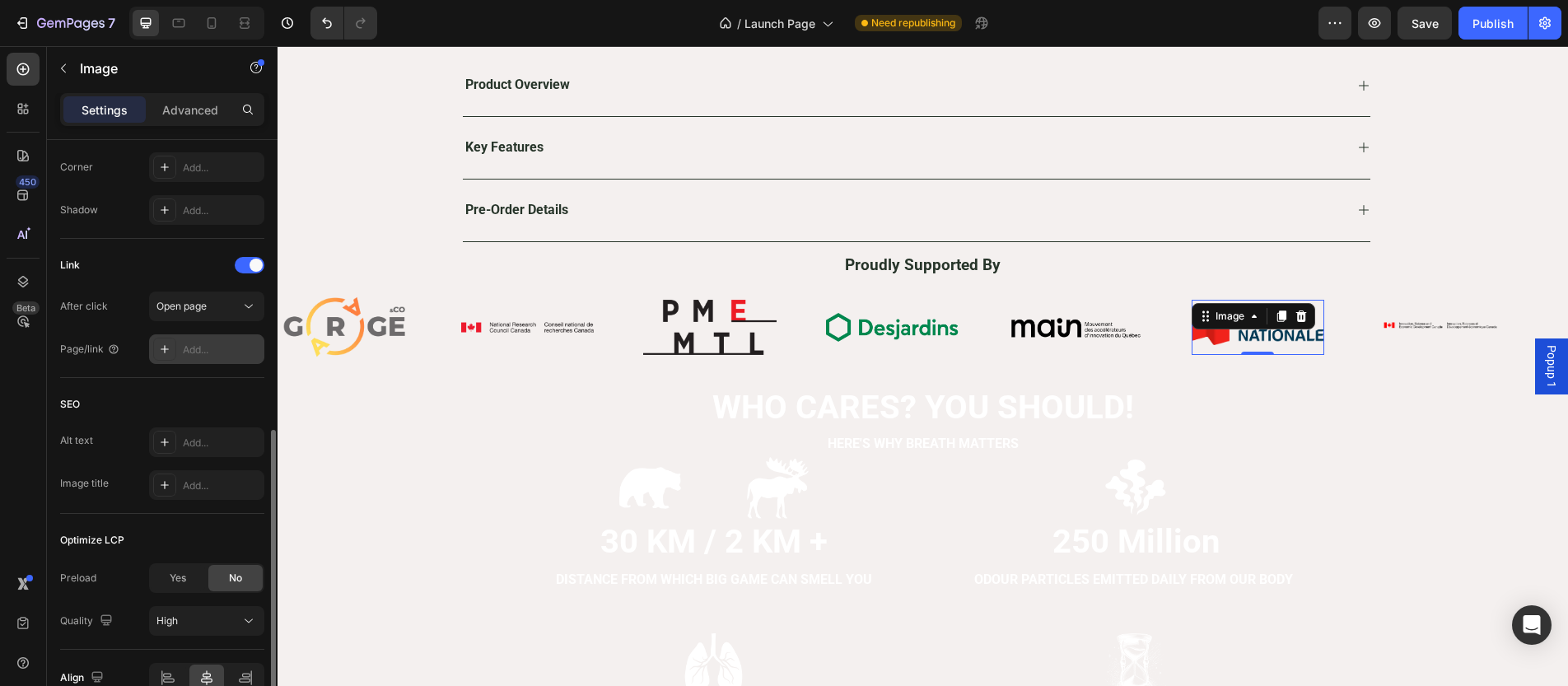 click on "Add..." at bounding box center (222, 350) 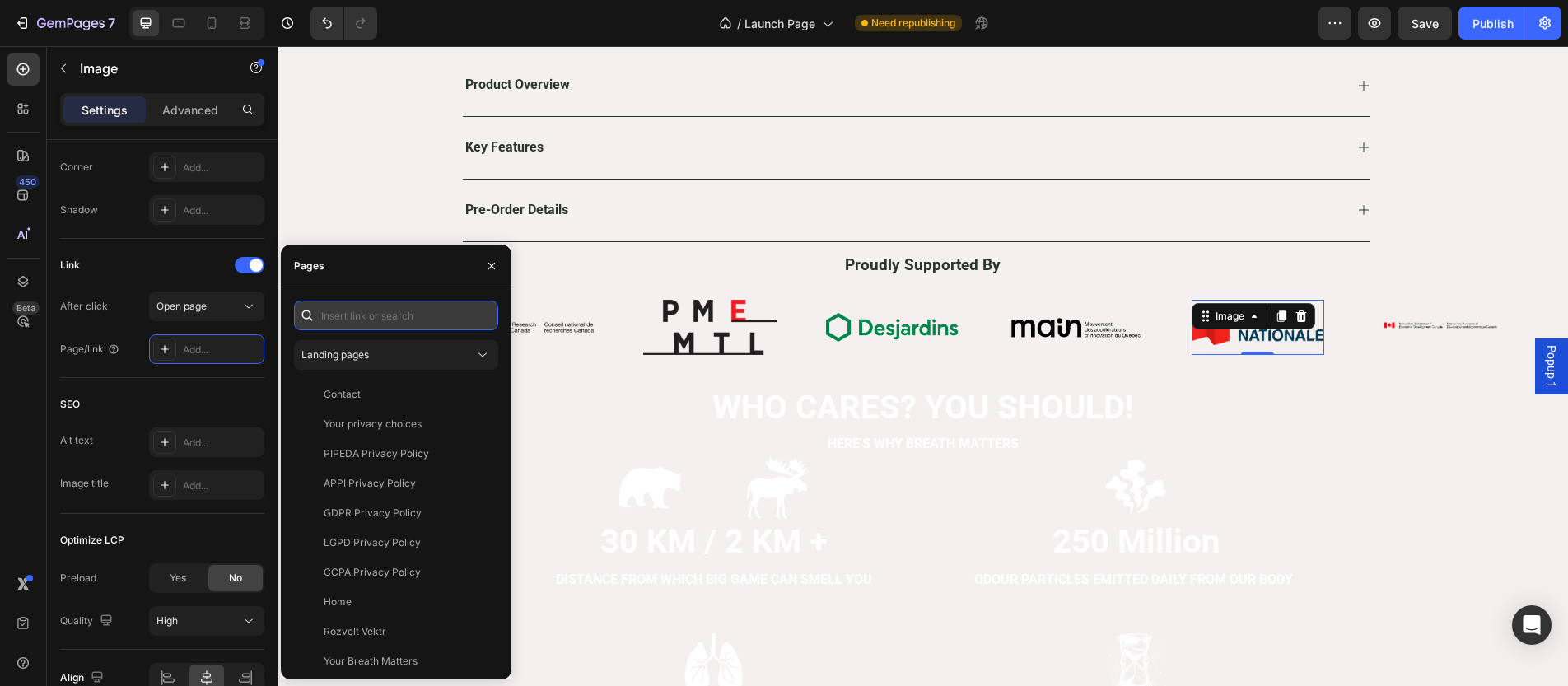 click at bounding box center (396, 315) 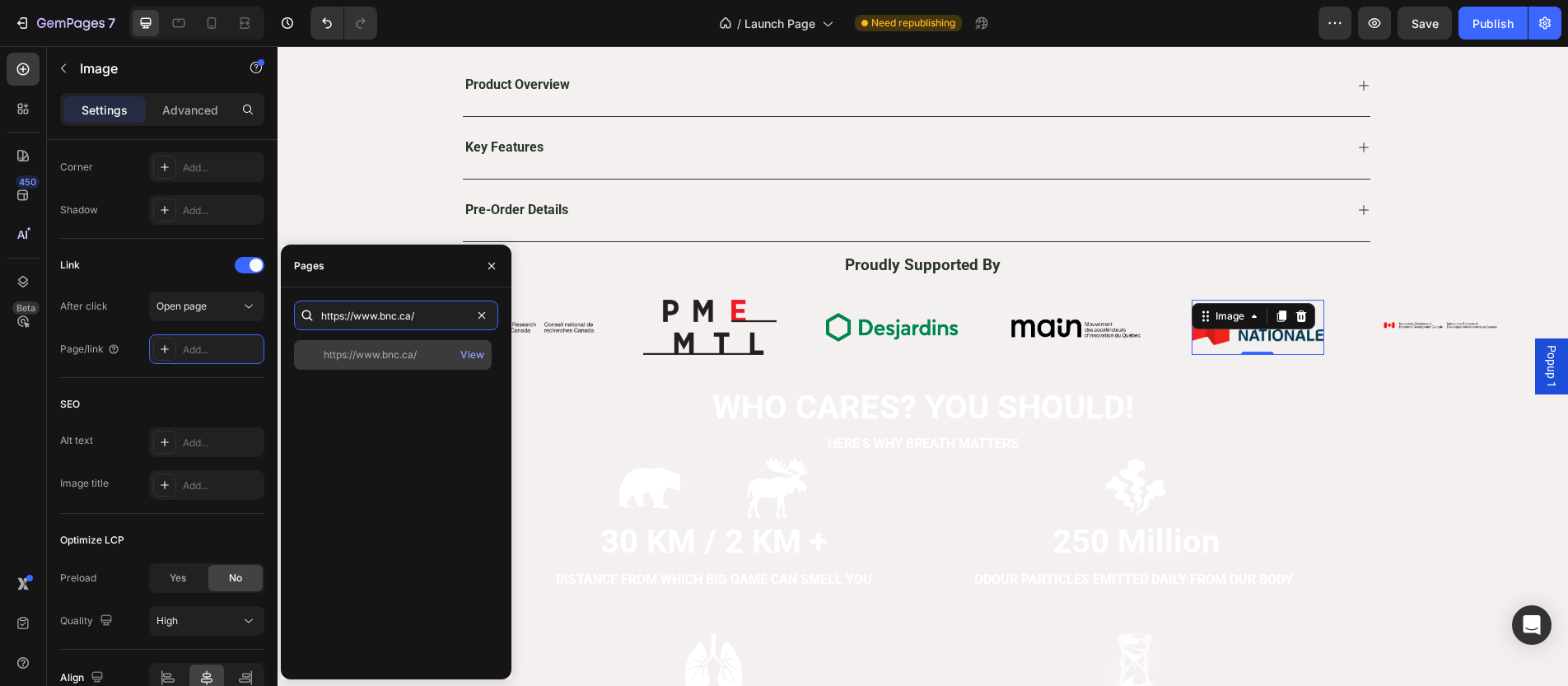 type on "https://www.bnc.ca/" 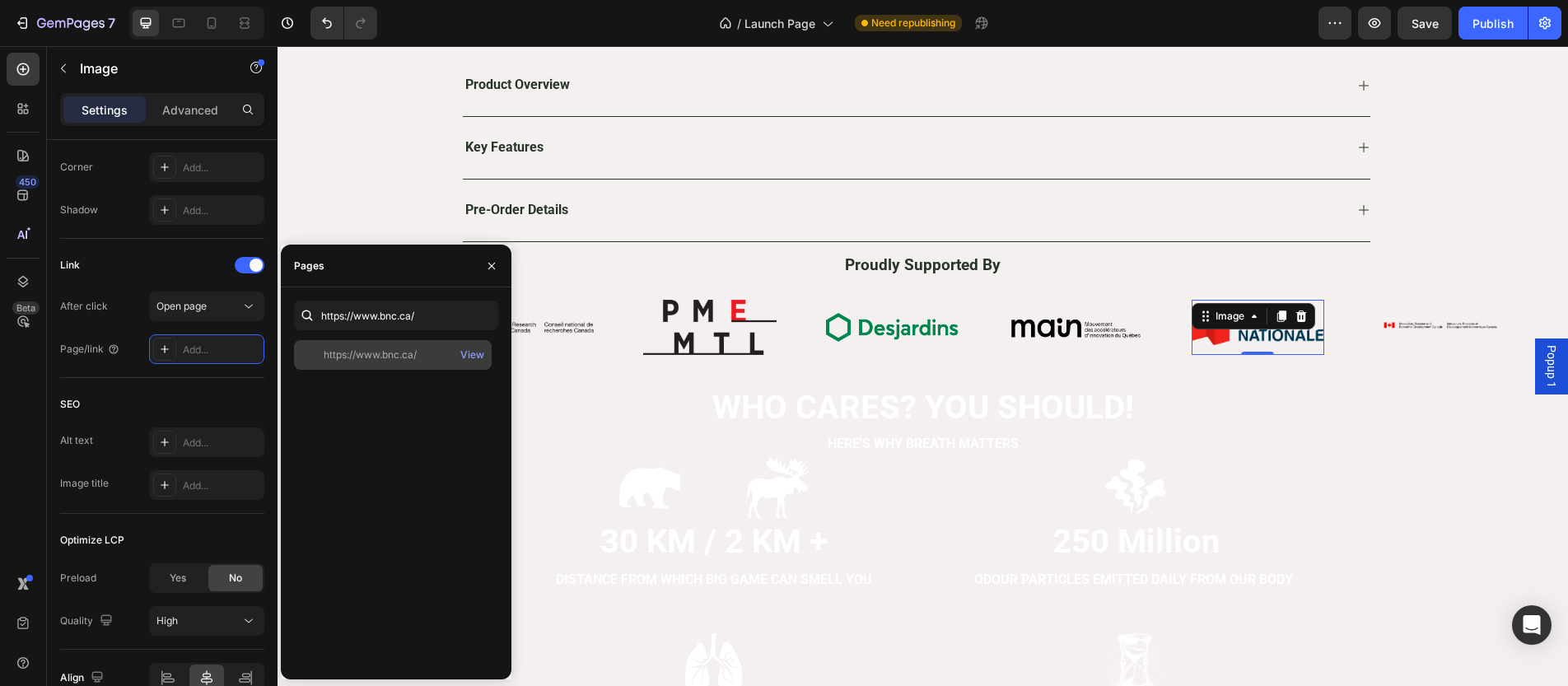 click on "https://www.bnc.ca/   View" 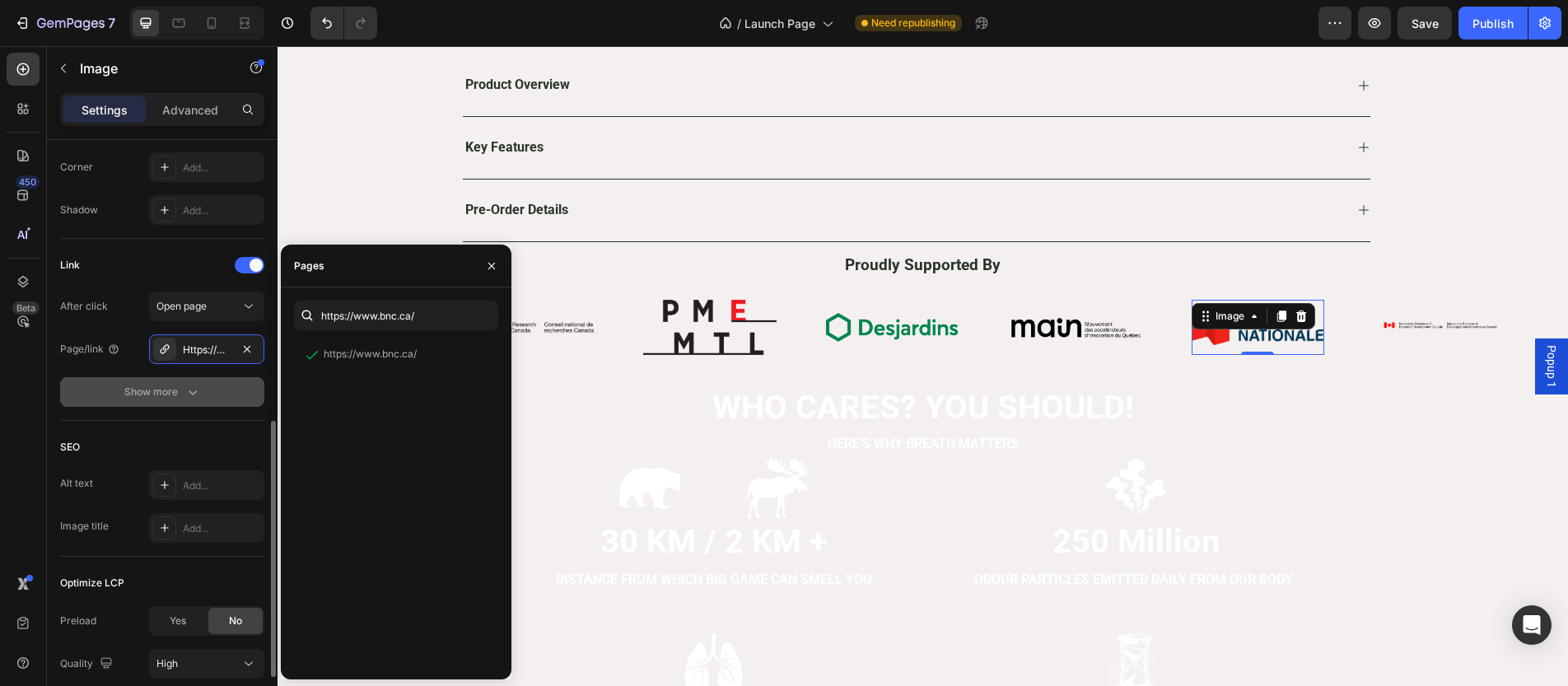 click 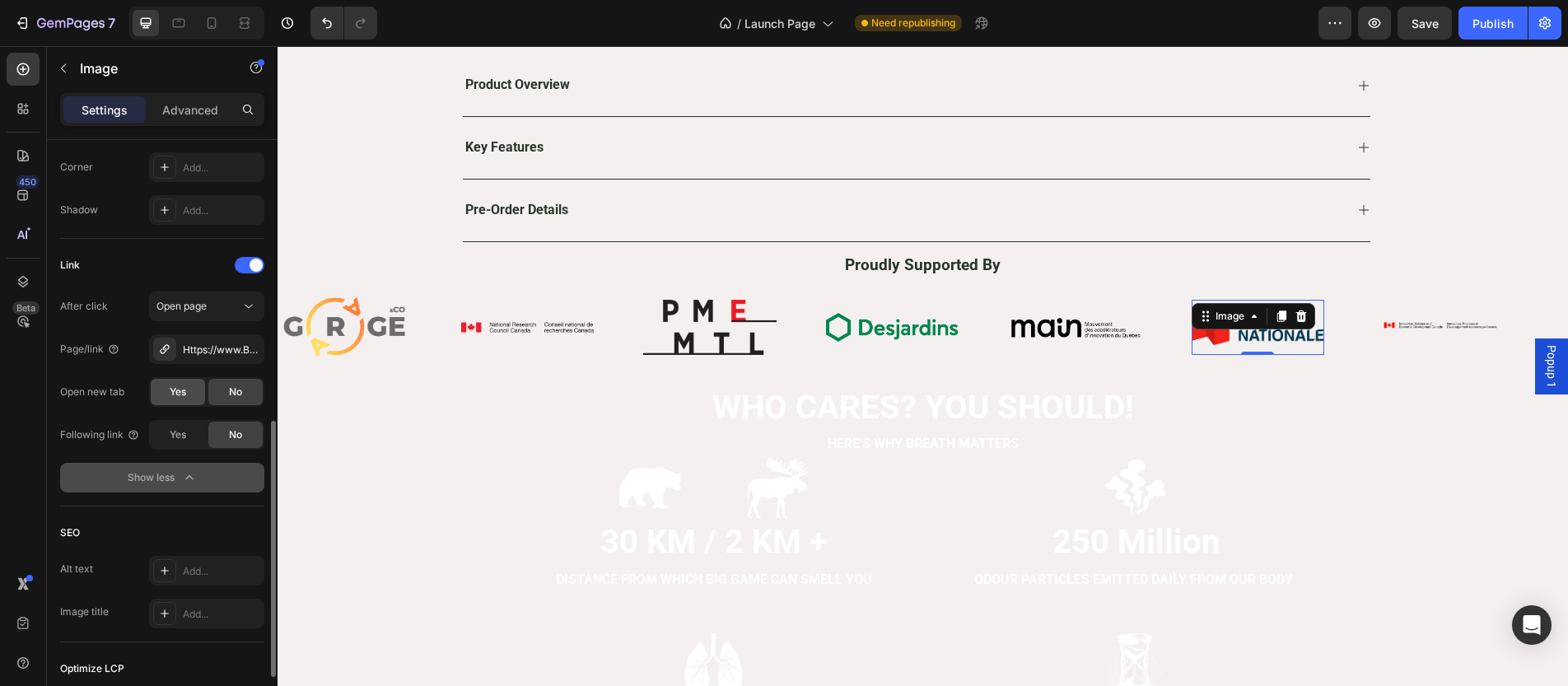 click on "Yes" 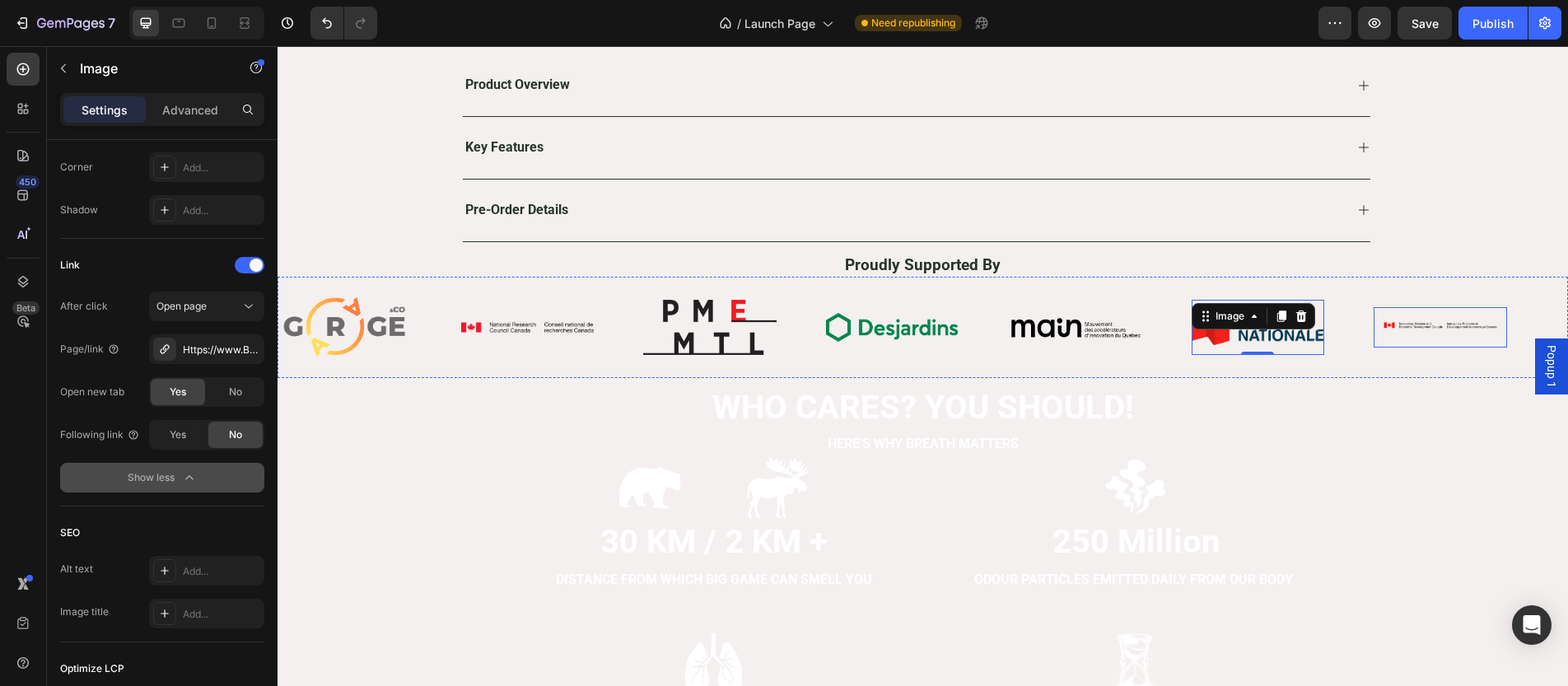click at bounding box center (1440, 327) 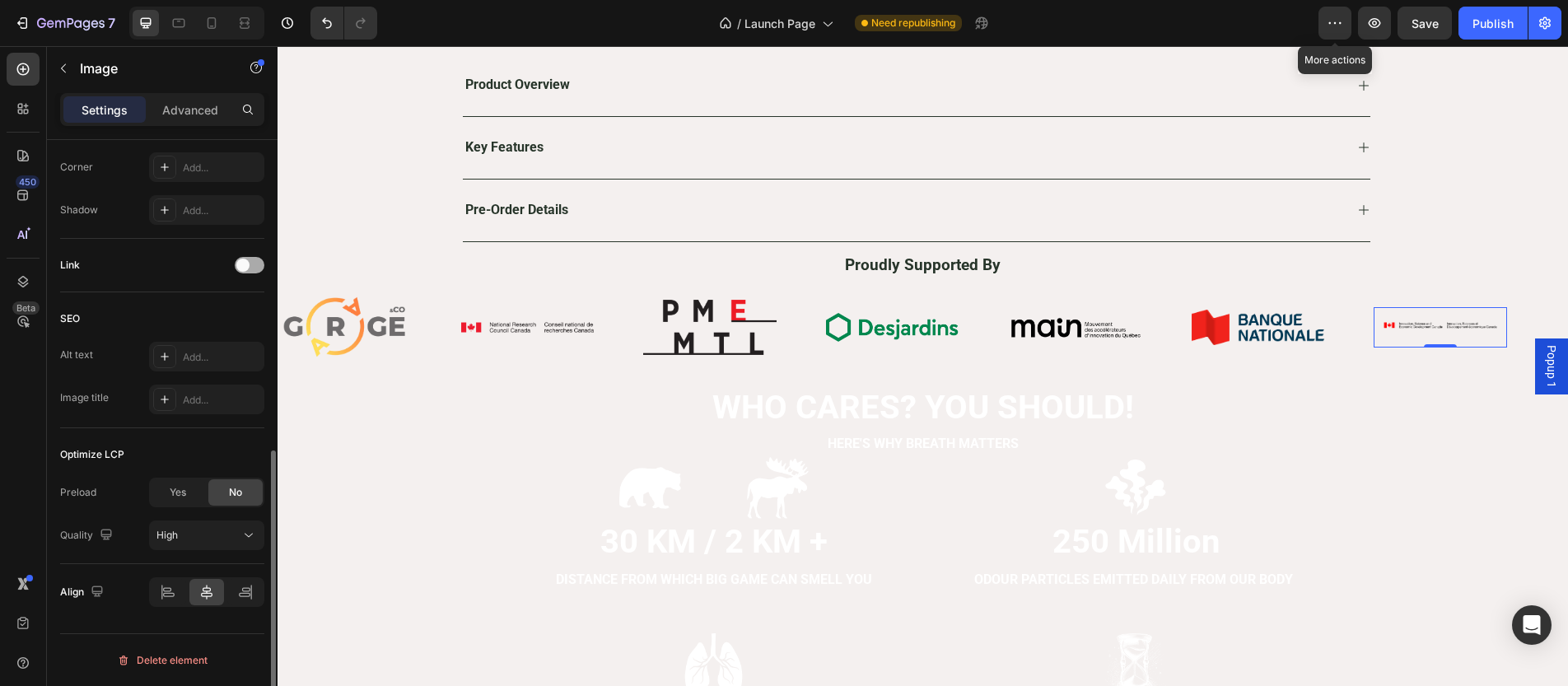 click at bounding box center (250, 265) 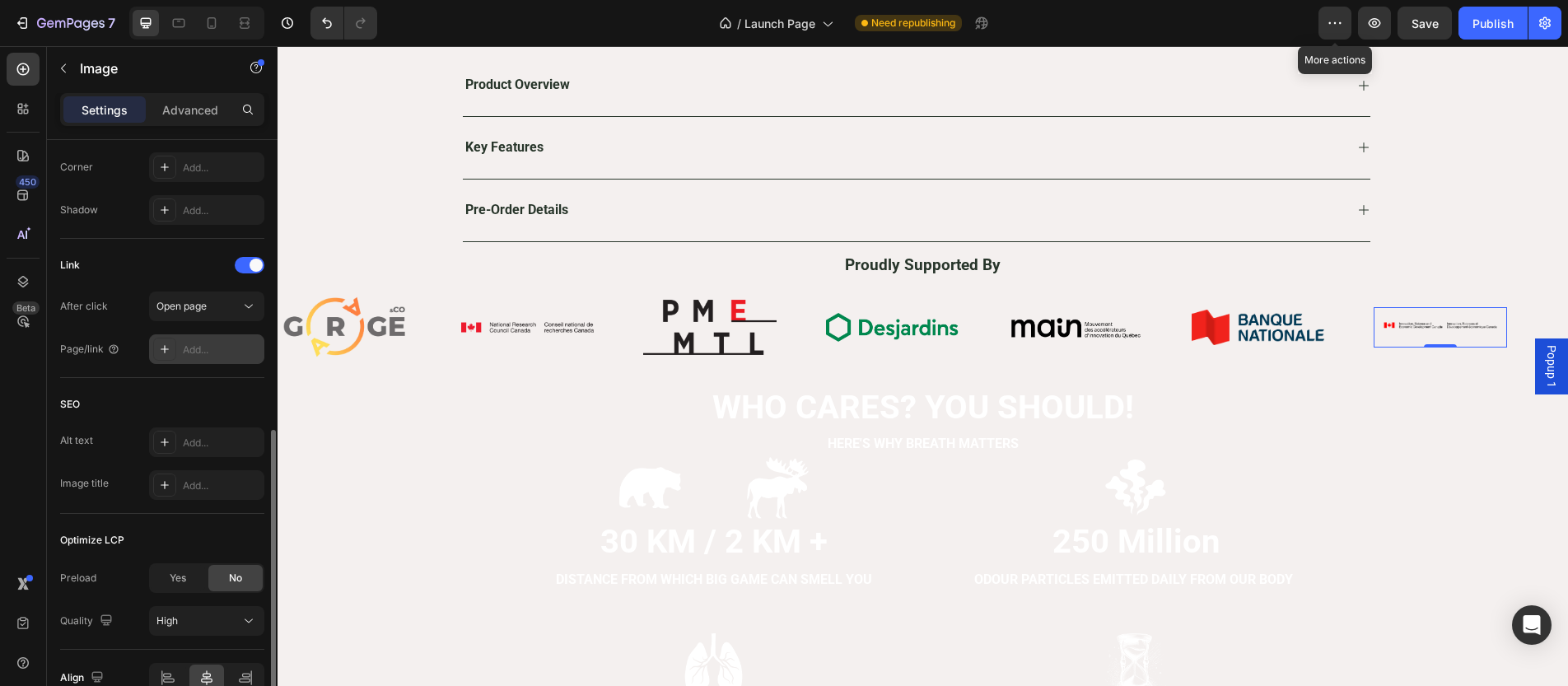 click on "Add..." at bounding box center [222, 350] 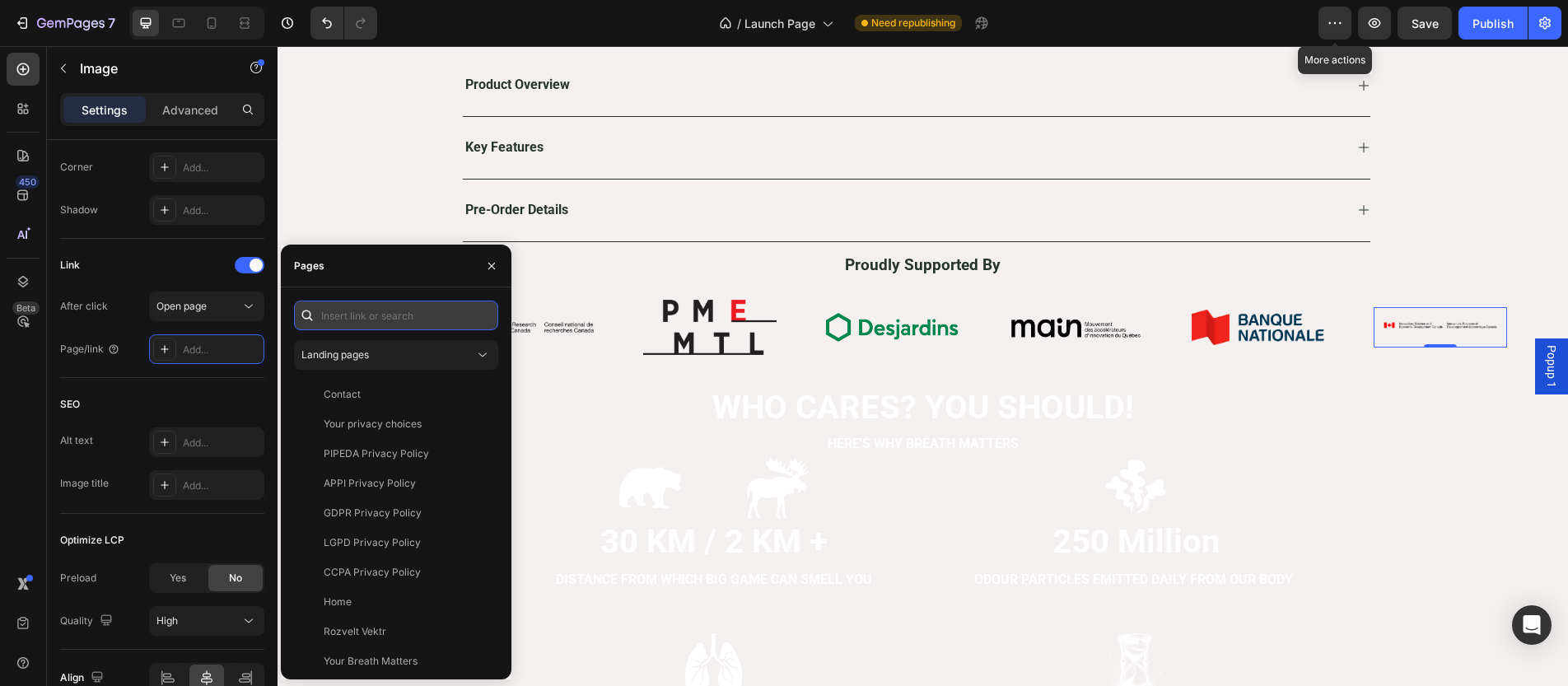 click at bounding box center (396, 315) 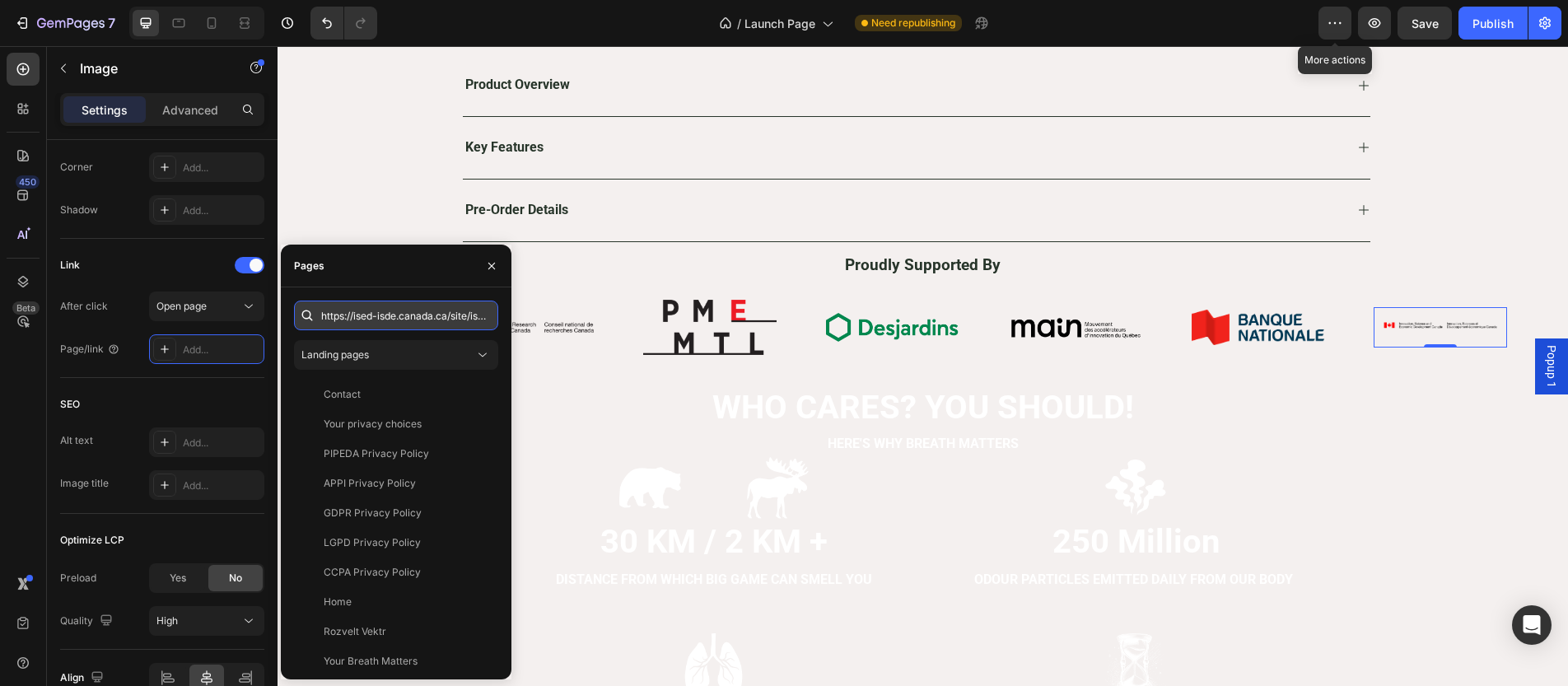 scroll, scrollTop: 0, scrollLeft: 43, axis: horizontal 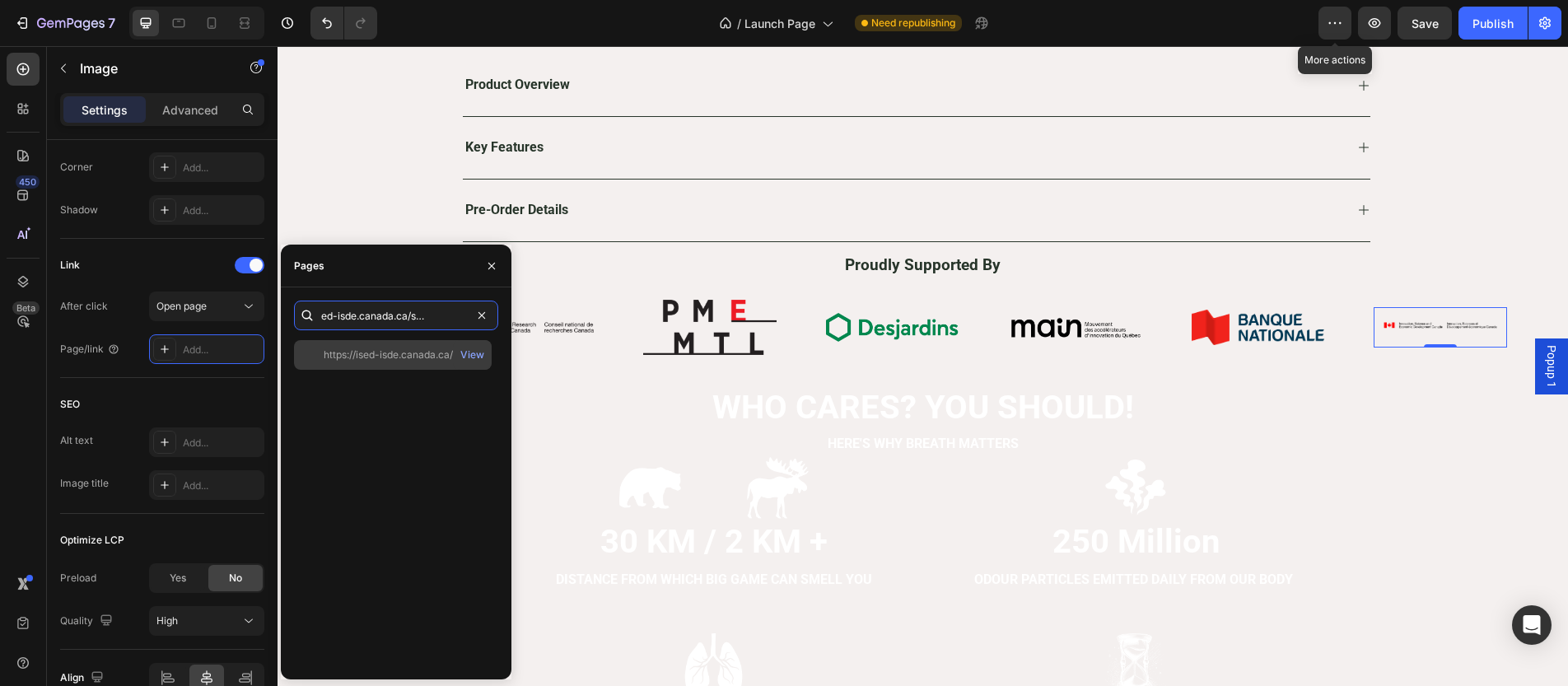 type on "https://ised-isde.canada.ca/site/ised/en" 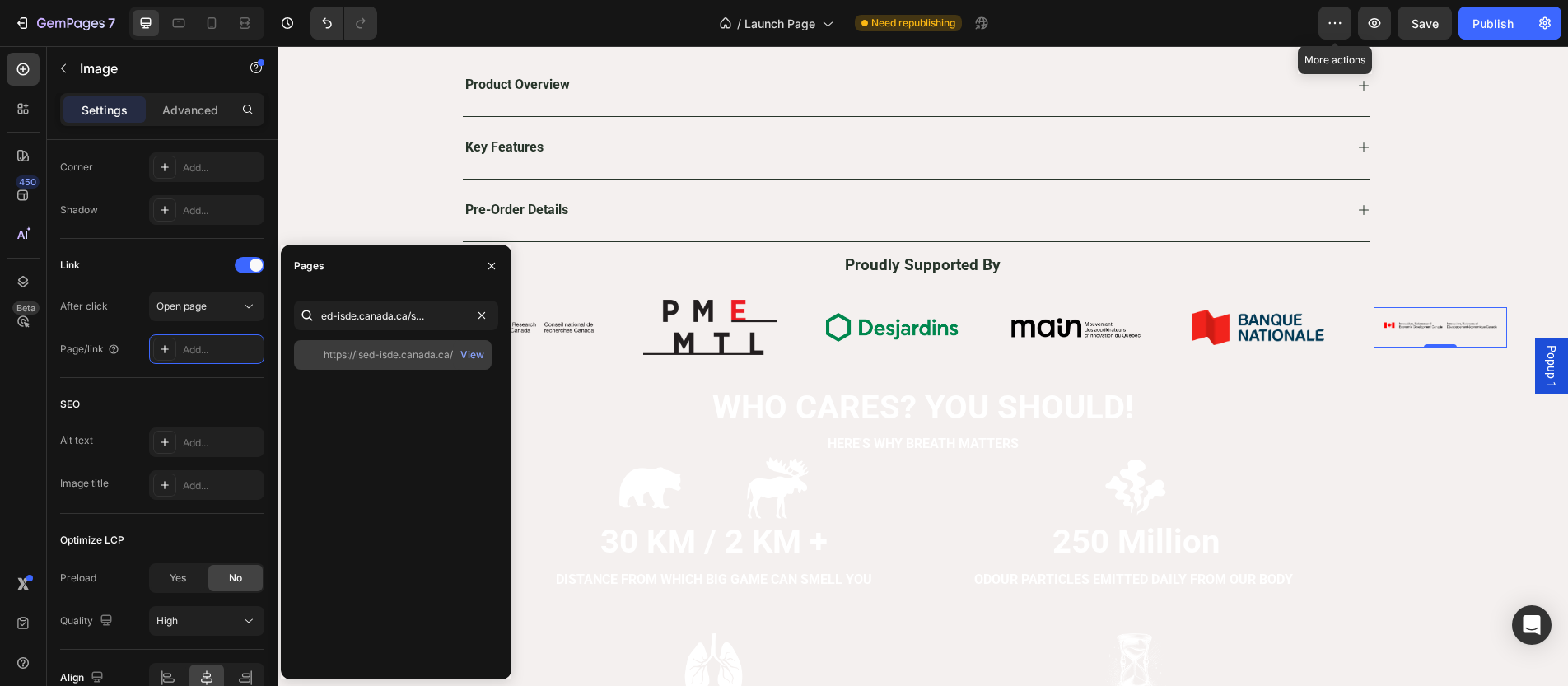 click on "https://ised-isde.canada.ca/site/ised/en" 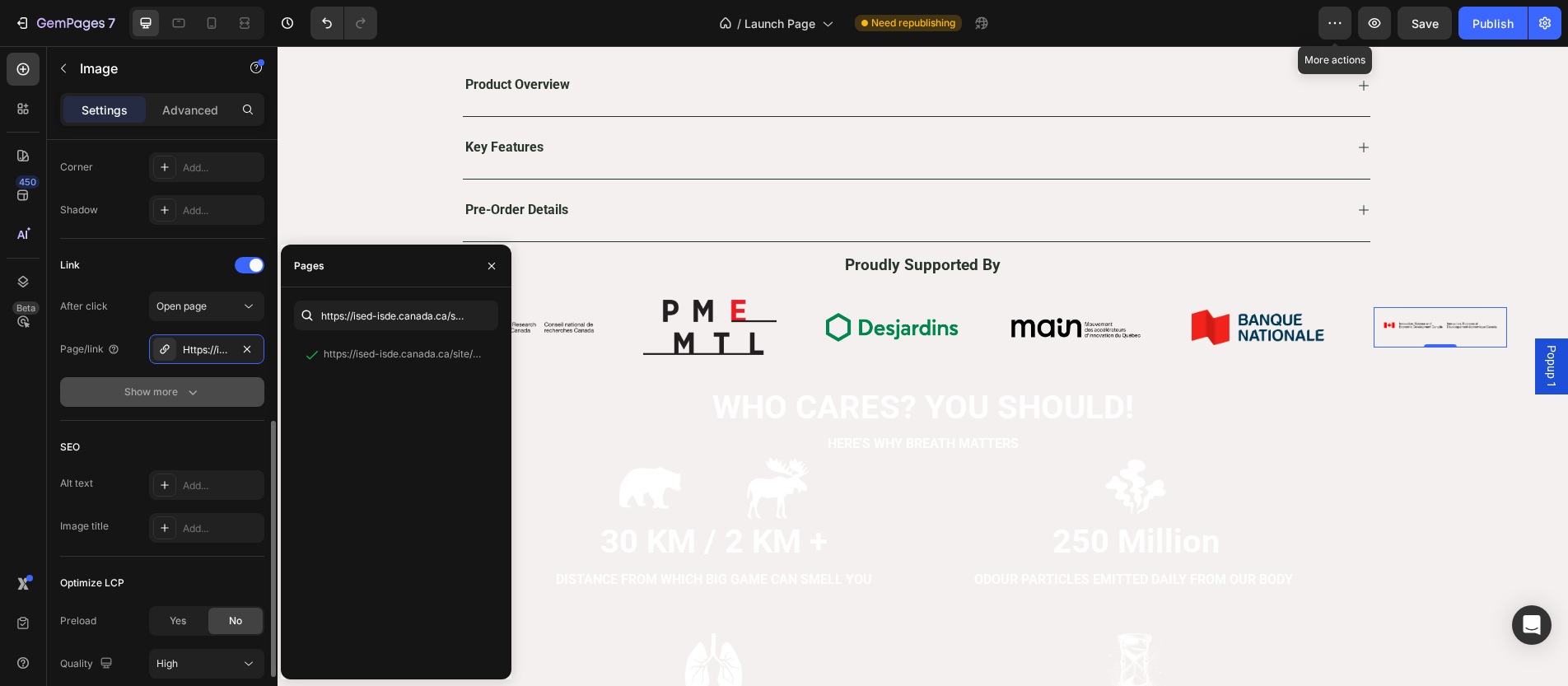 click 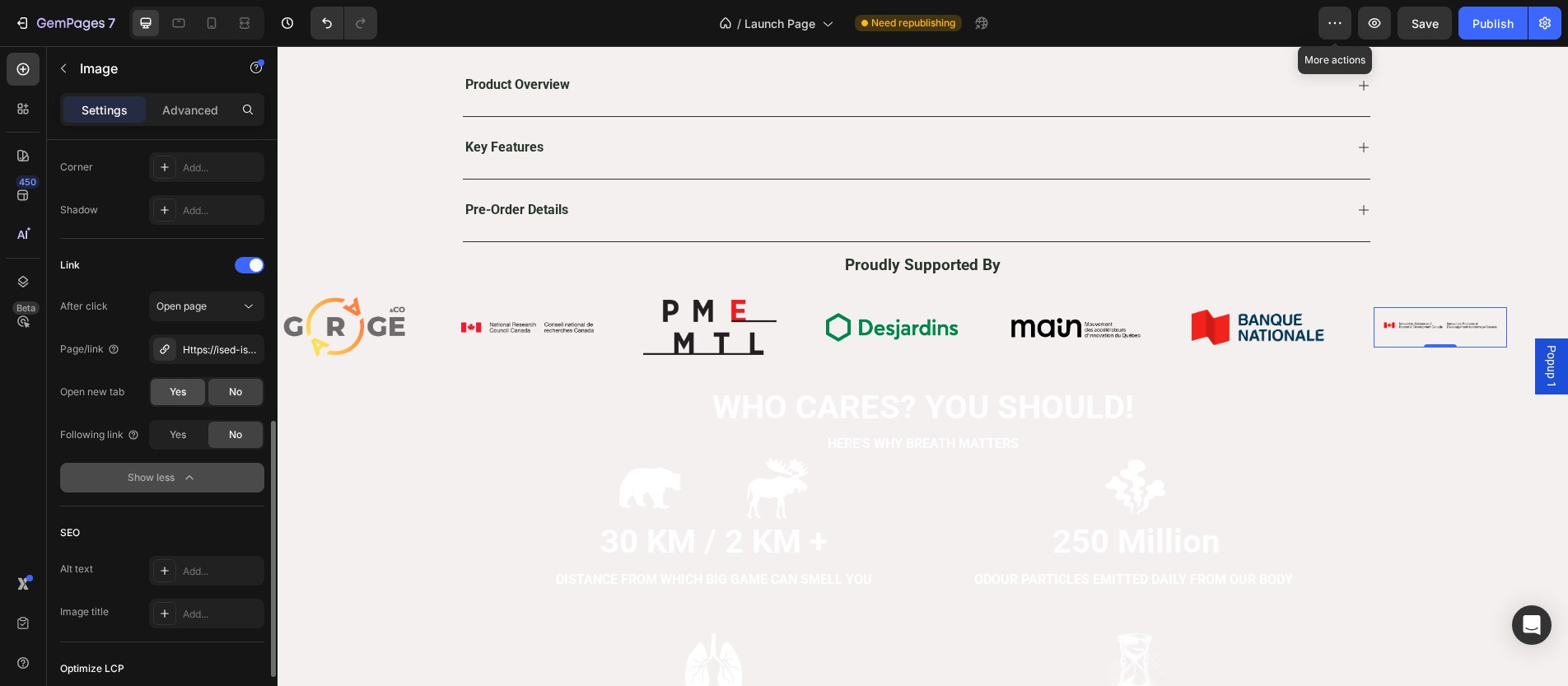 click on "Yes" 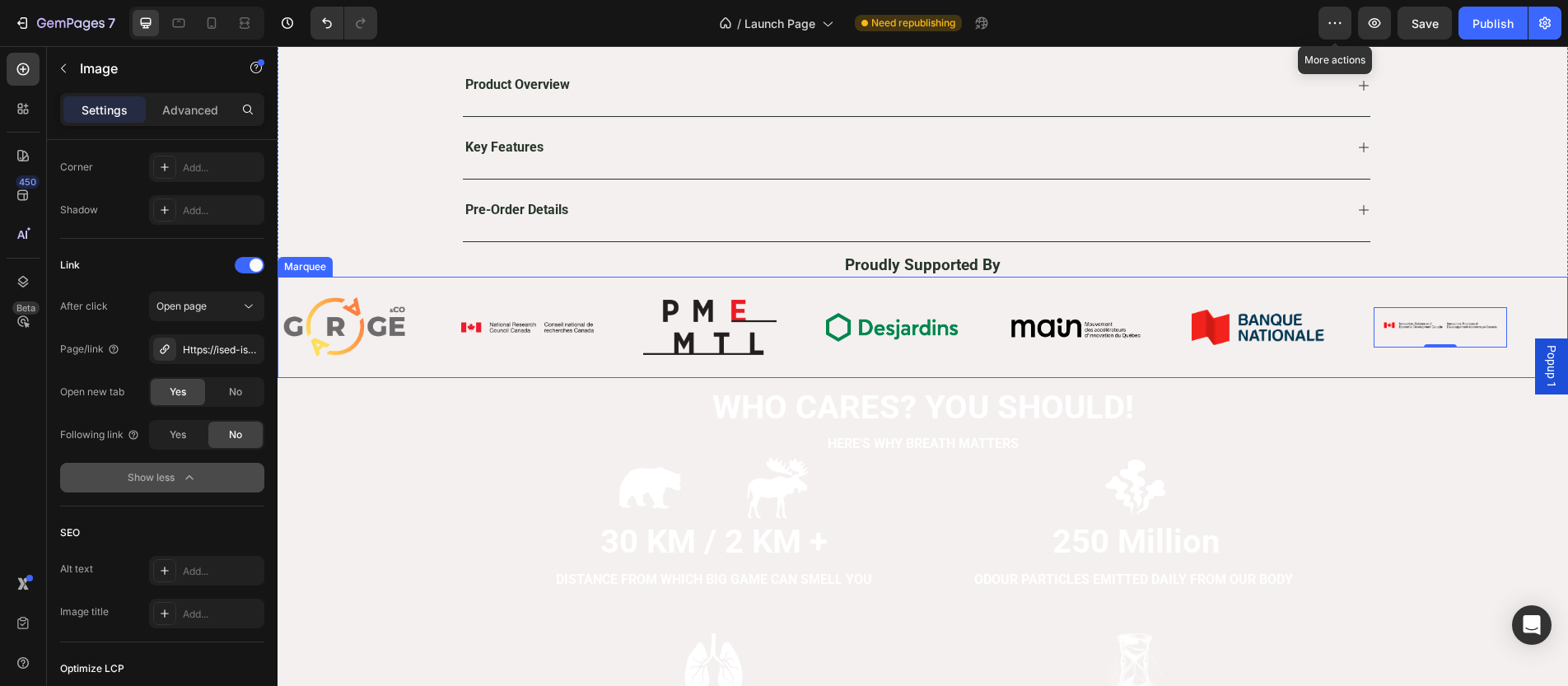 click on "Image" at bounding box center (370, 328) 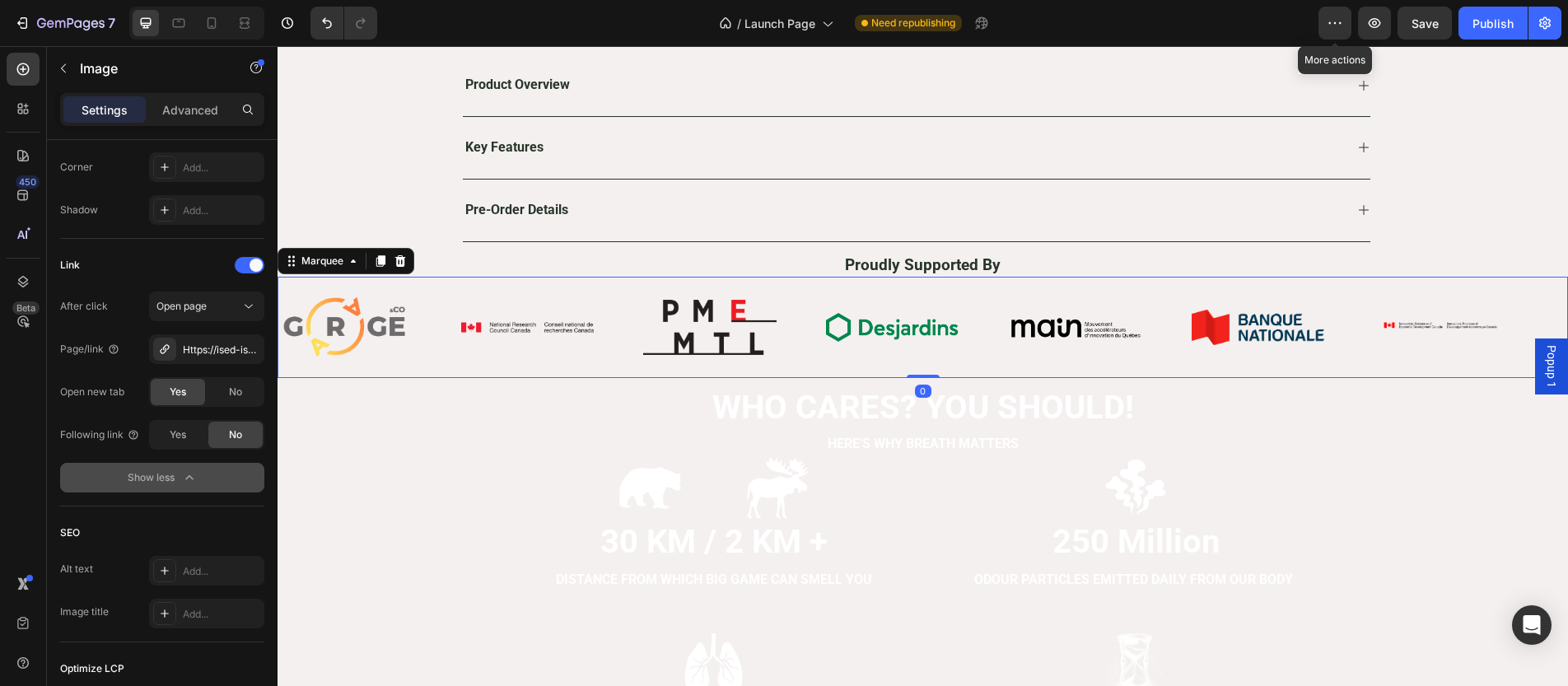 scroll, scrollTop: 0, scrollLeft: 0, axis: both 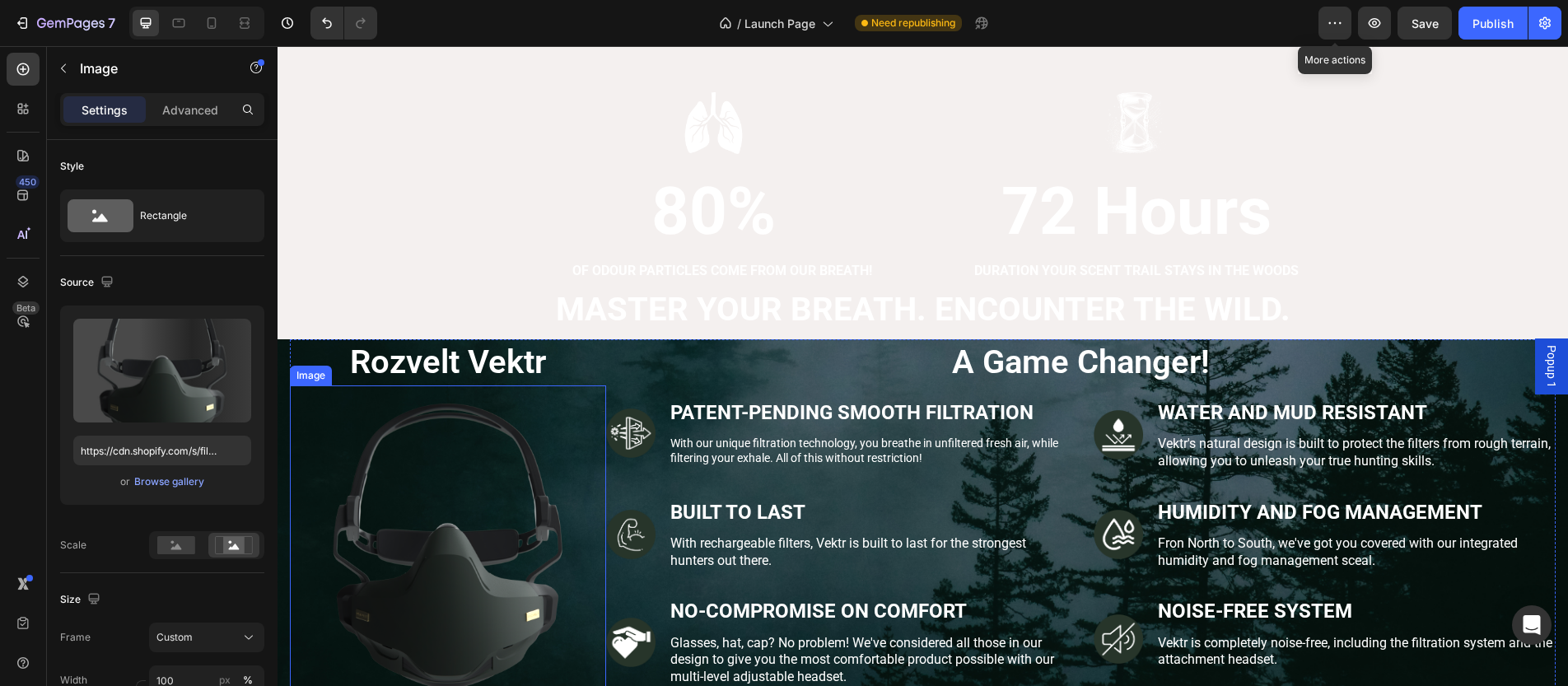 click at bounding box center (448, 549) 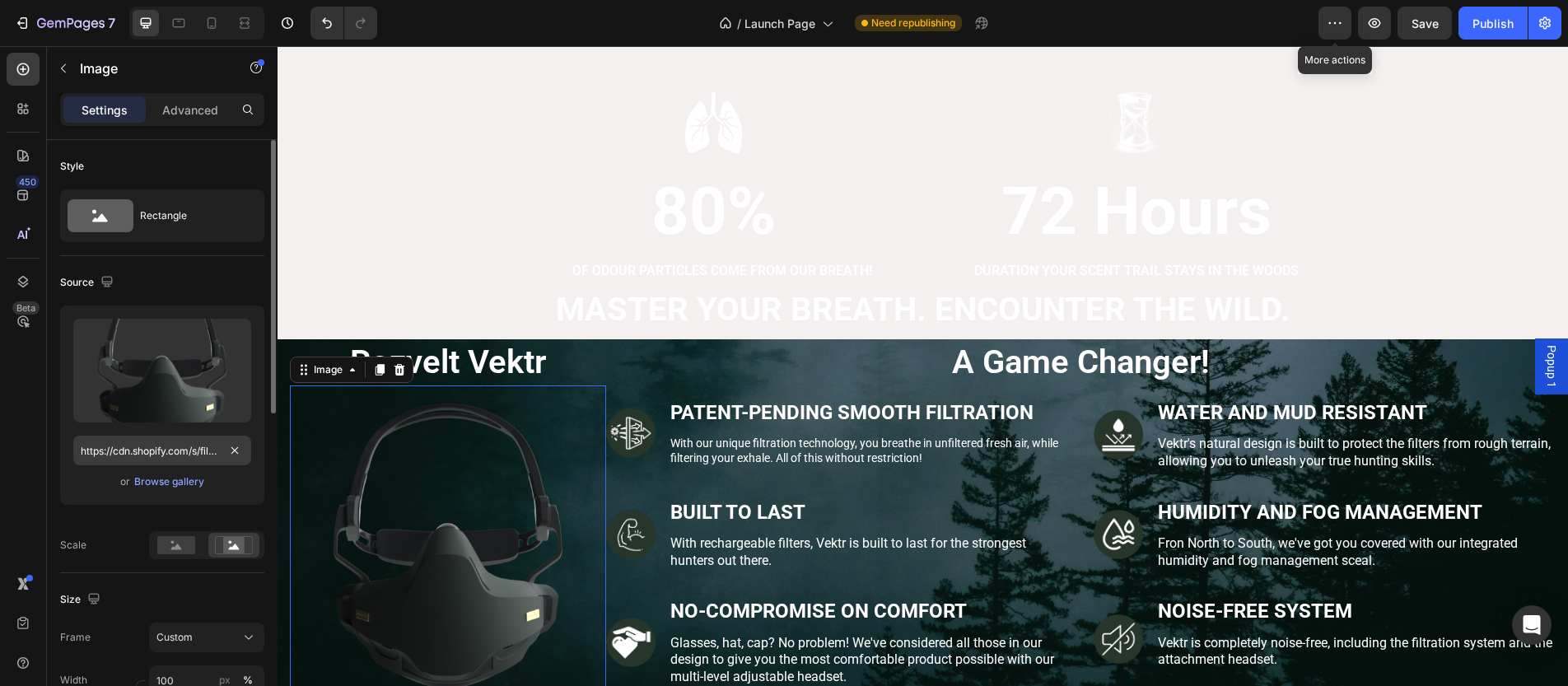 scroll, scrollTop: 692, scrollLeft: 0, axis: vertical 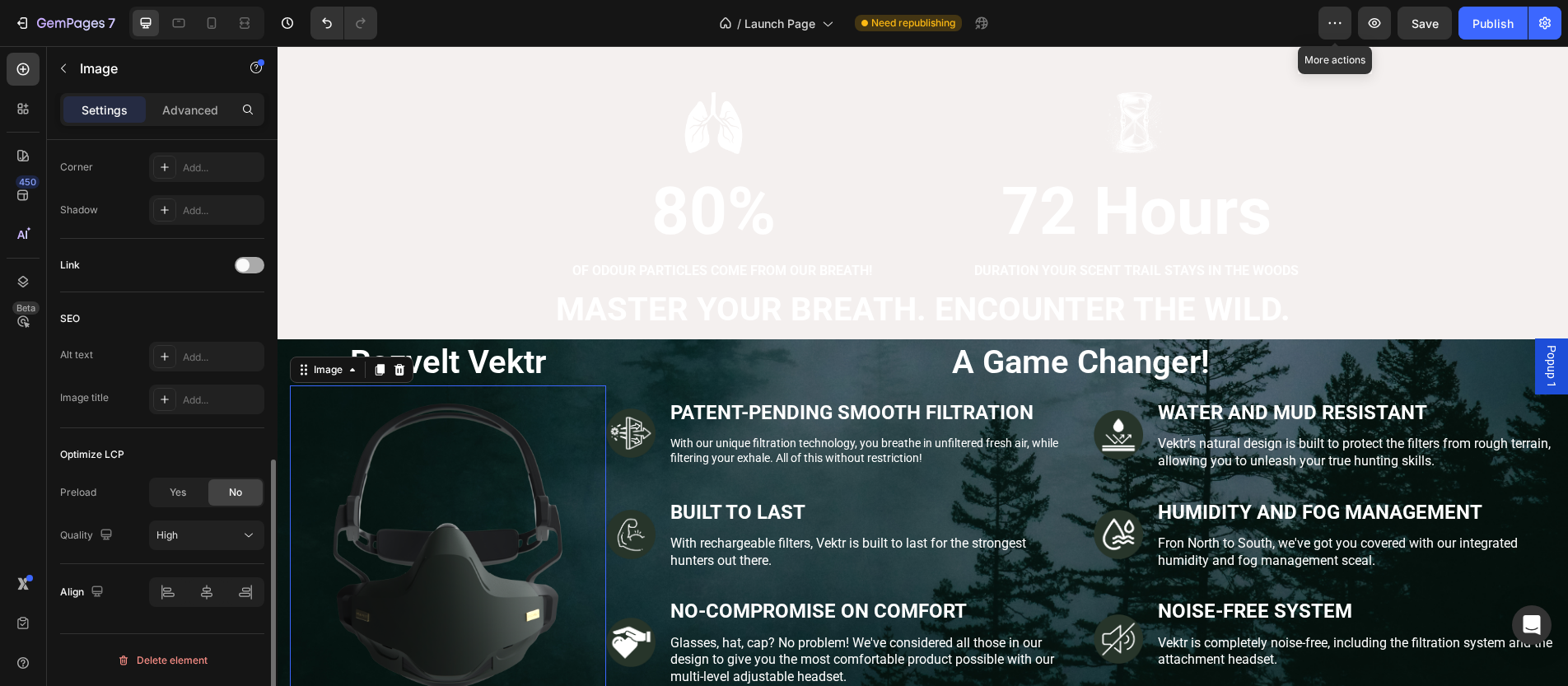 click at bounding box center (243, 265) 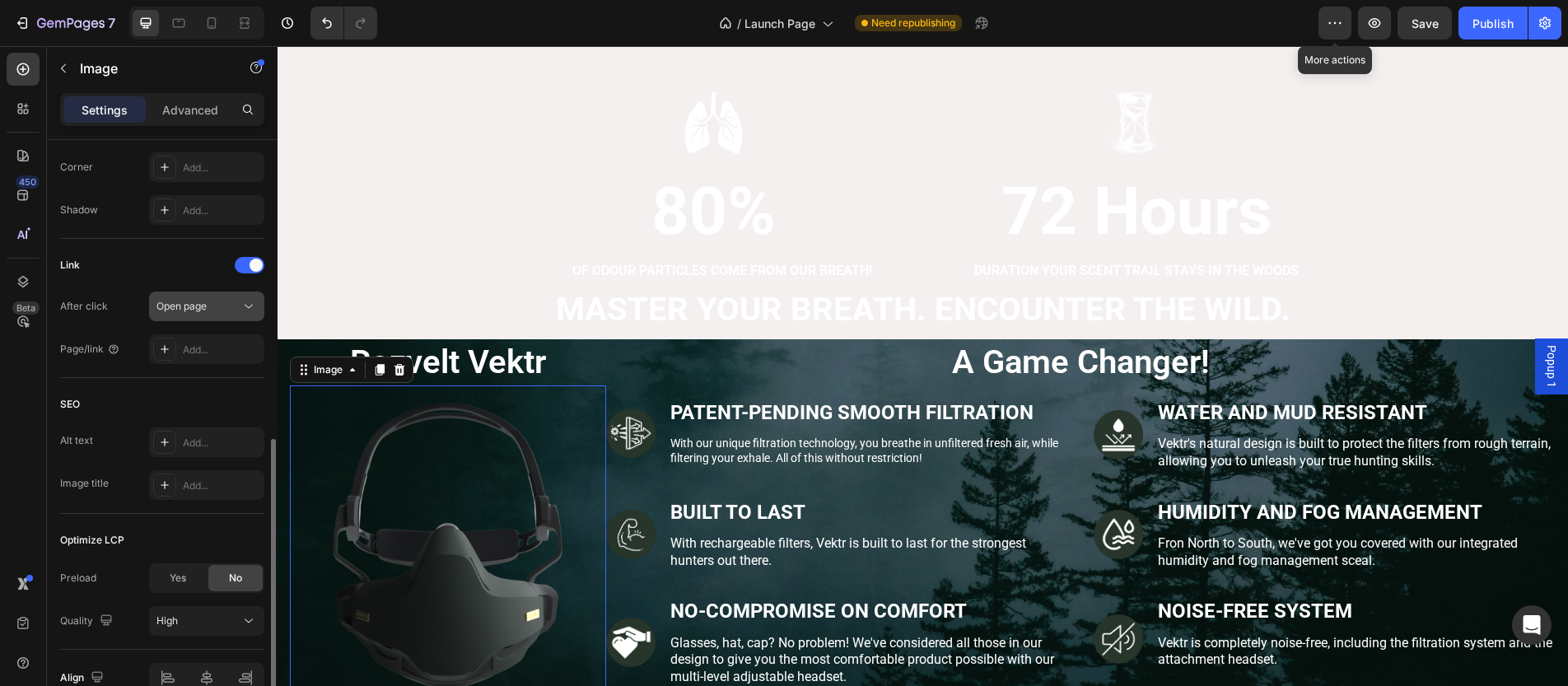 click on "Open page" at bounding box center (198, 306) 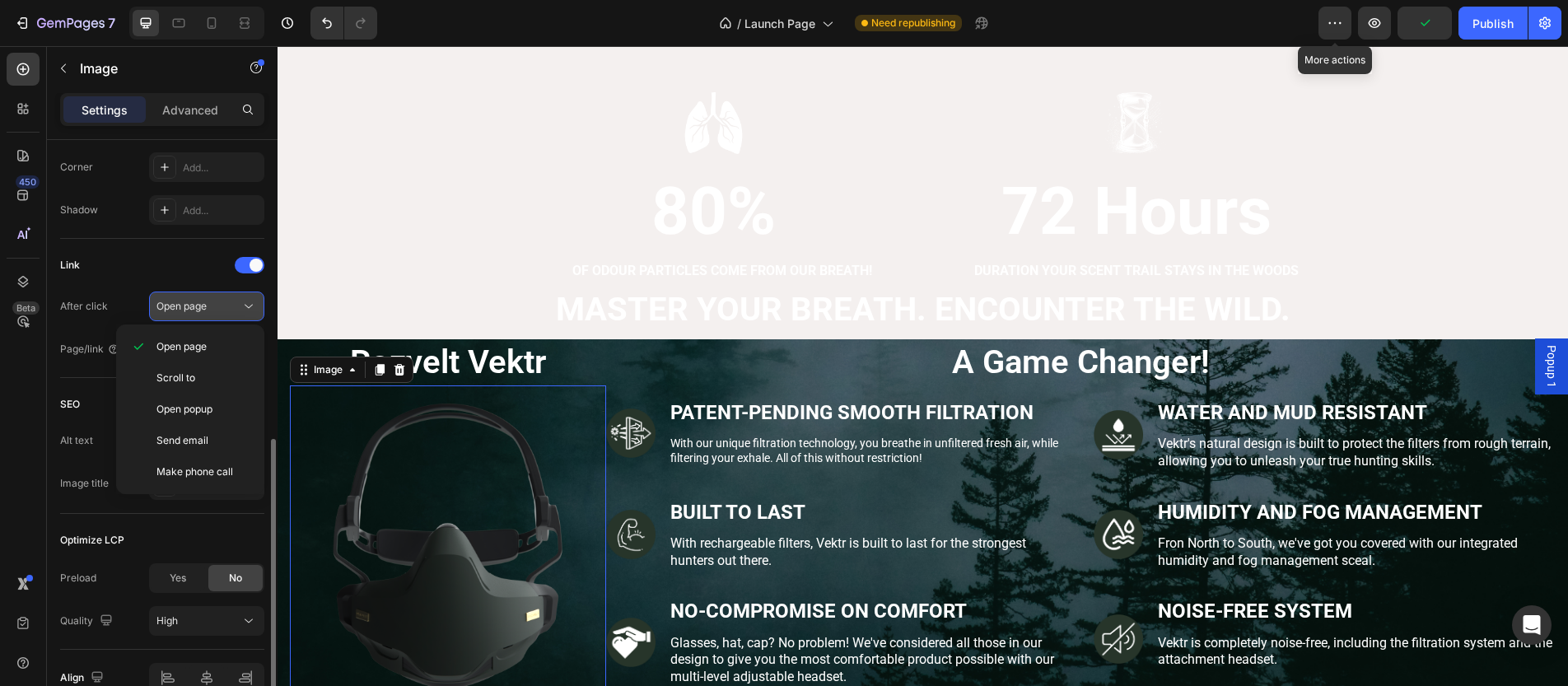 click on "Open page" at bounding box center (198, 306) 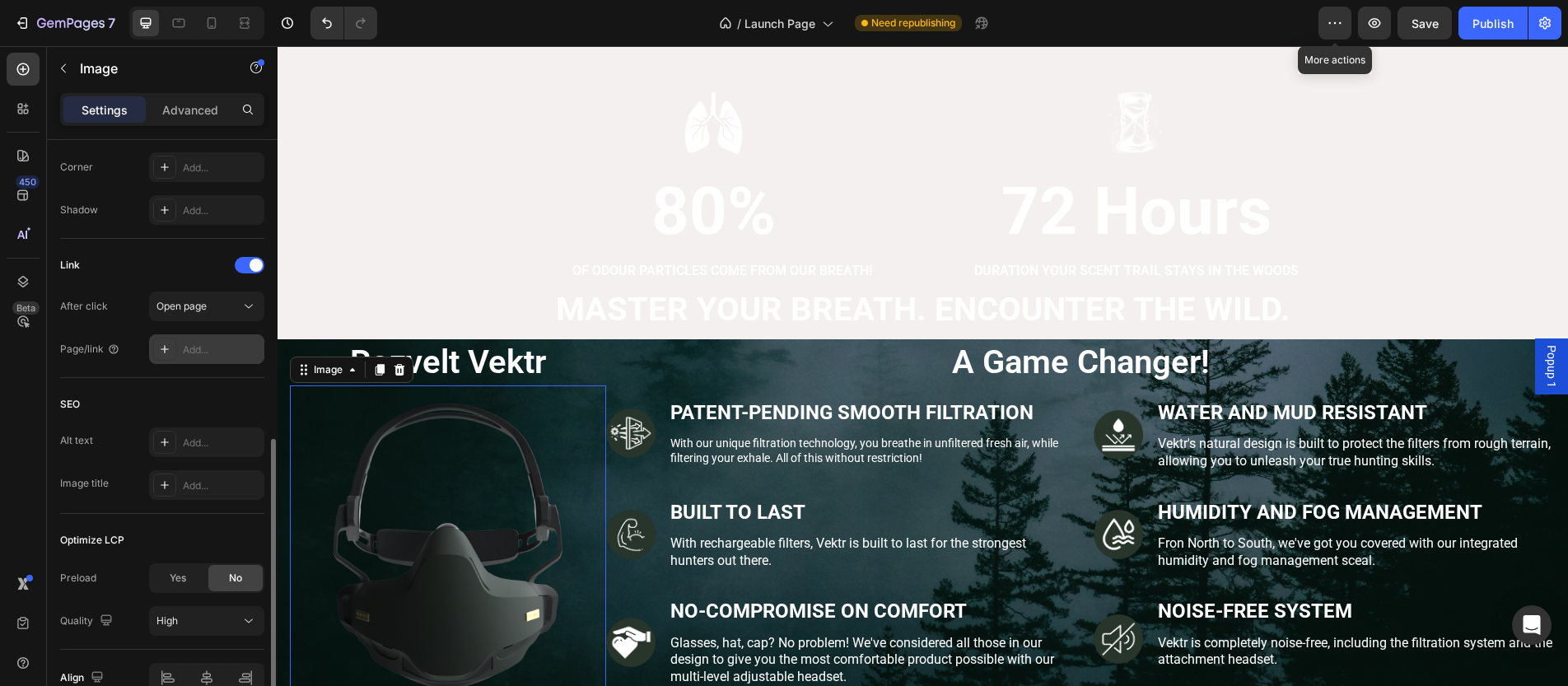 click on "Add..." at bounding box center (207, 349) 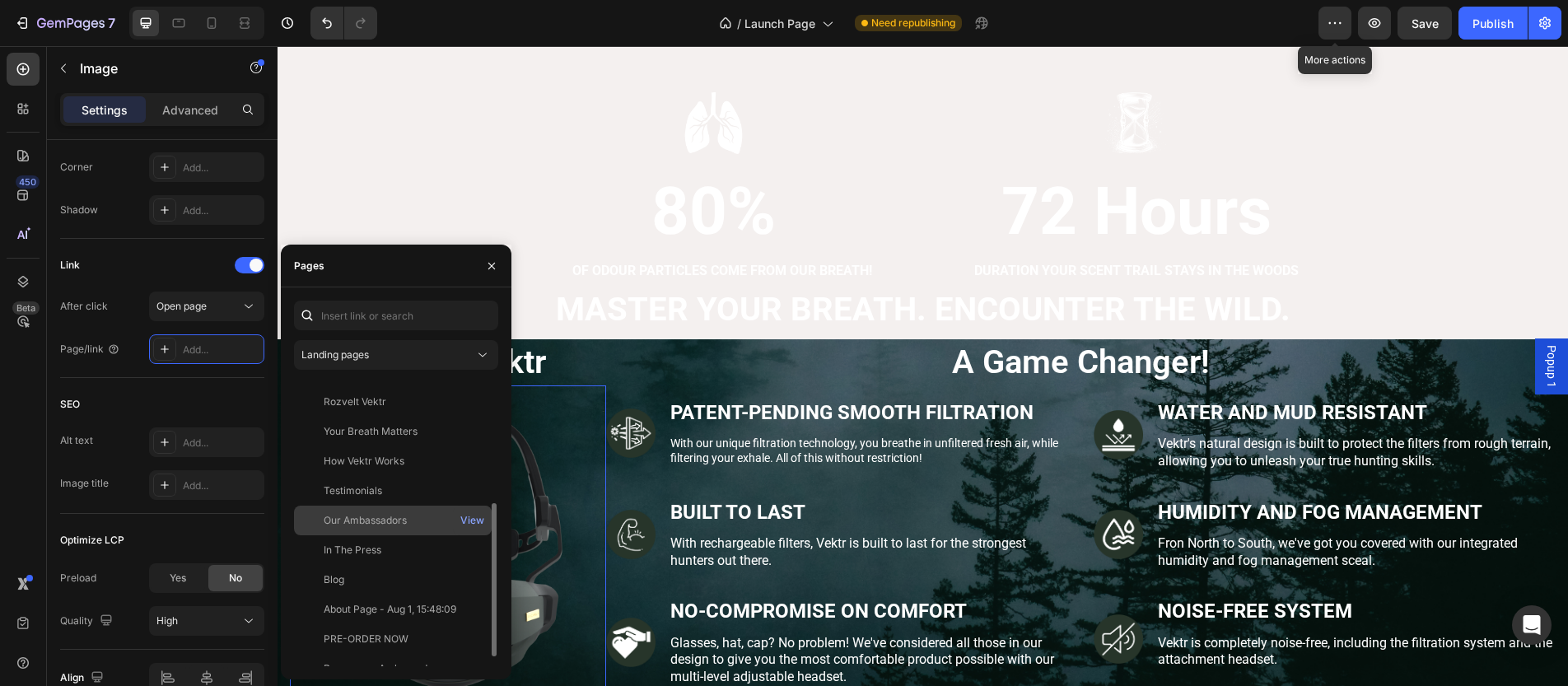 scroll, scrollTop: 247, scrollLeft: 0, axis: vertical 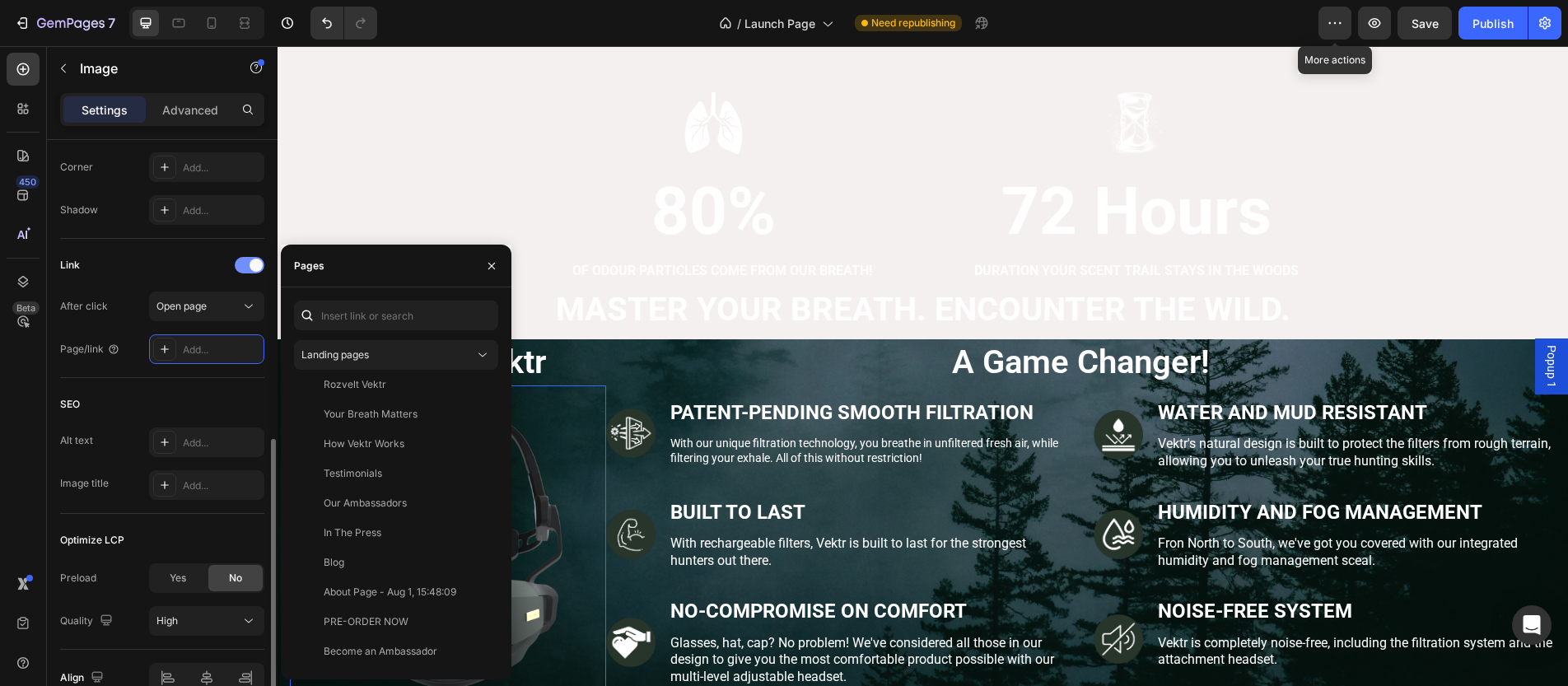 click at bounding box center (250, 265) 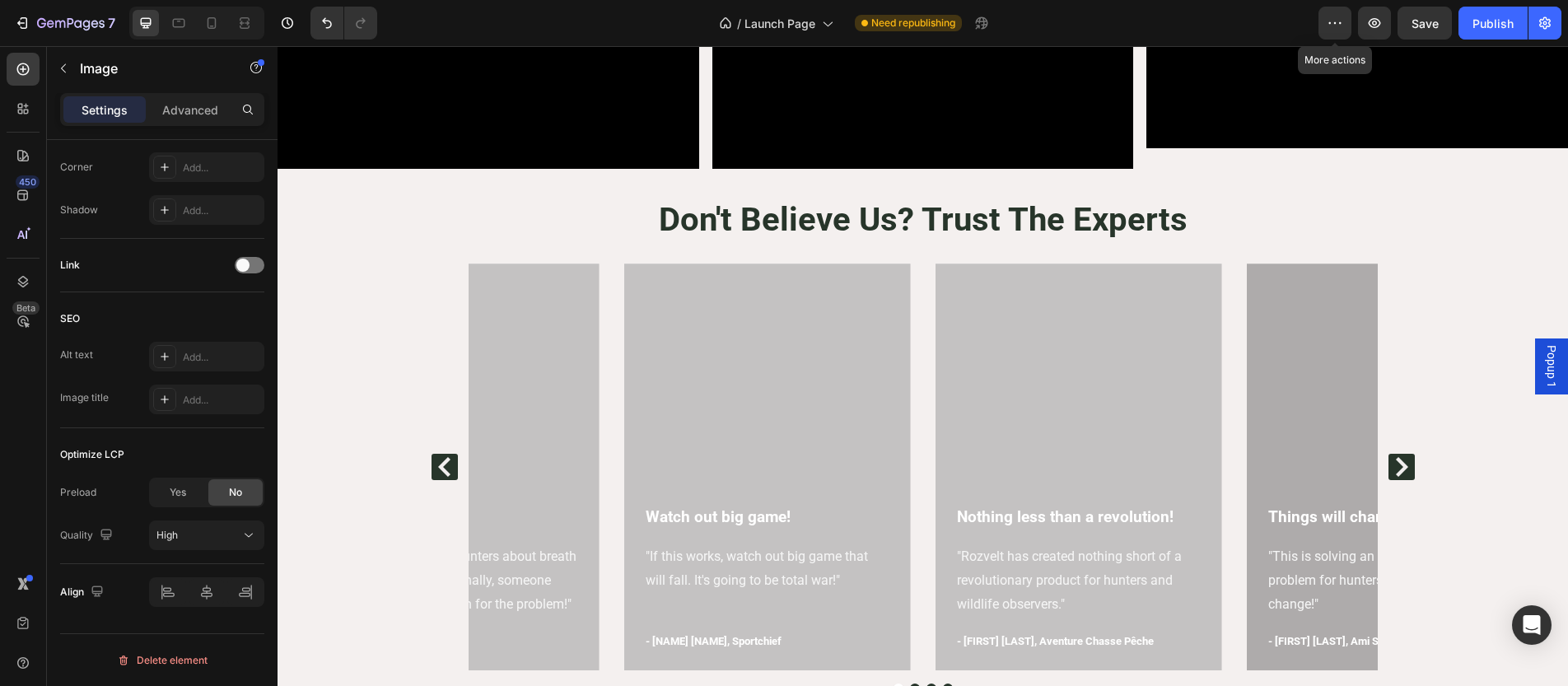 scroll, scrollTop: 3658, scrollLeft: 0, axis: vertical 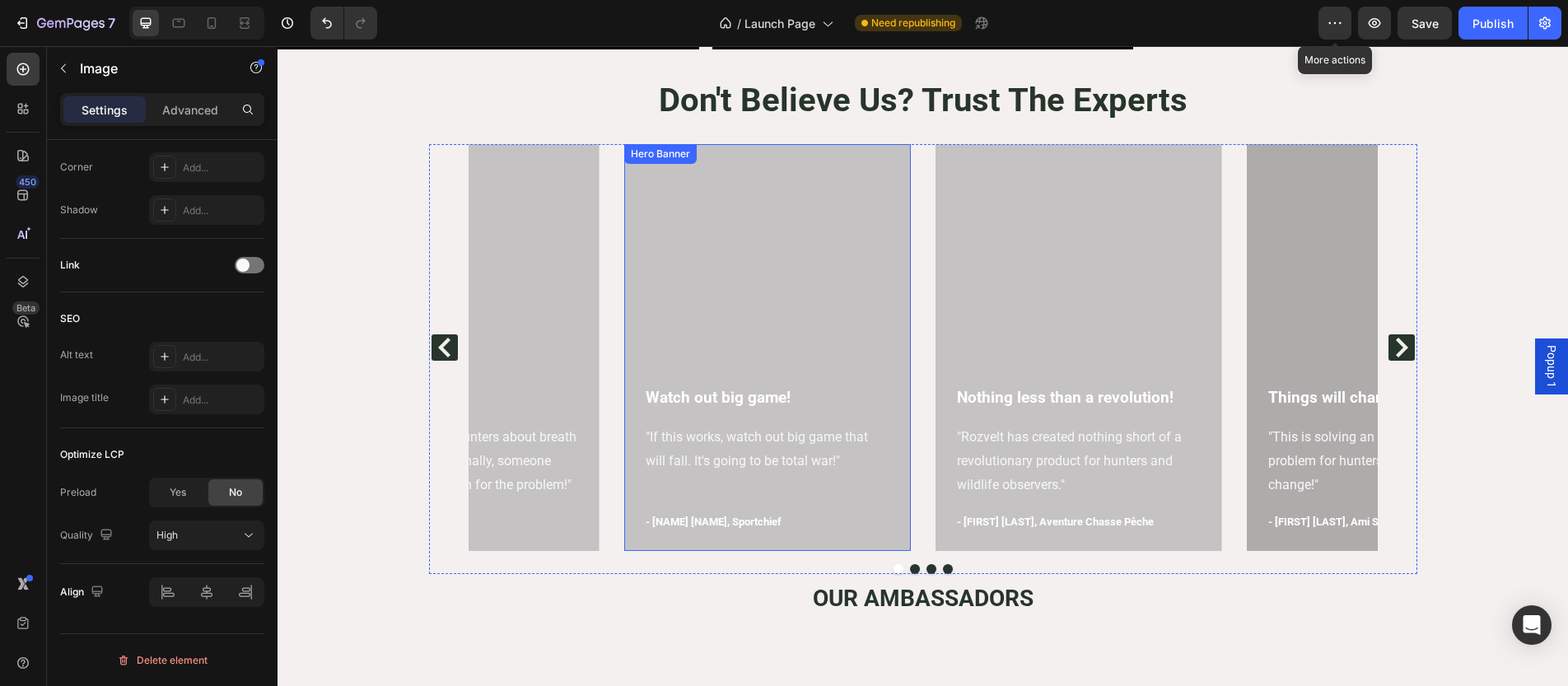 click at bounding box center [768, 348] 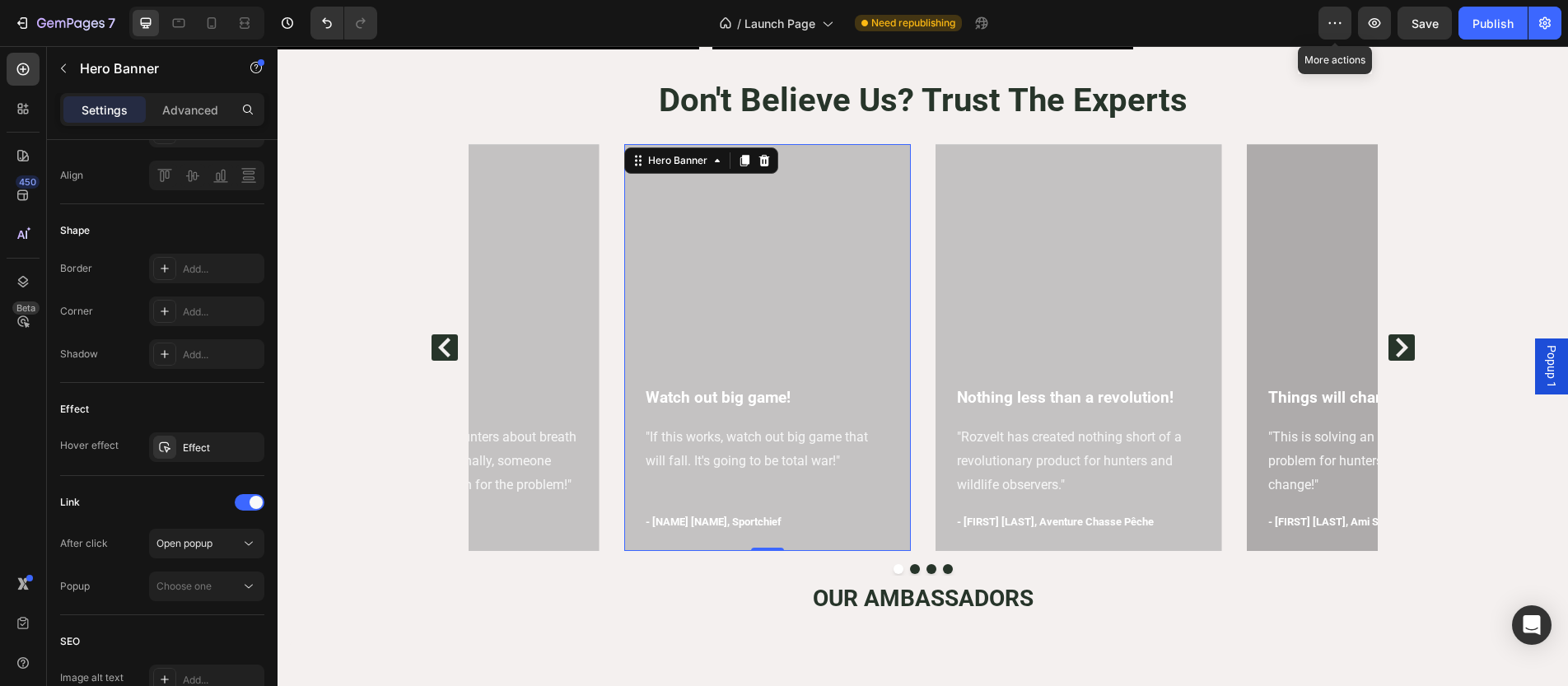 scroll, scrollTop: 0, scrollLeft: 0, axis: both 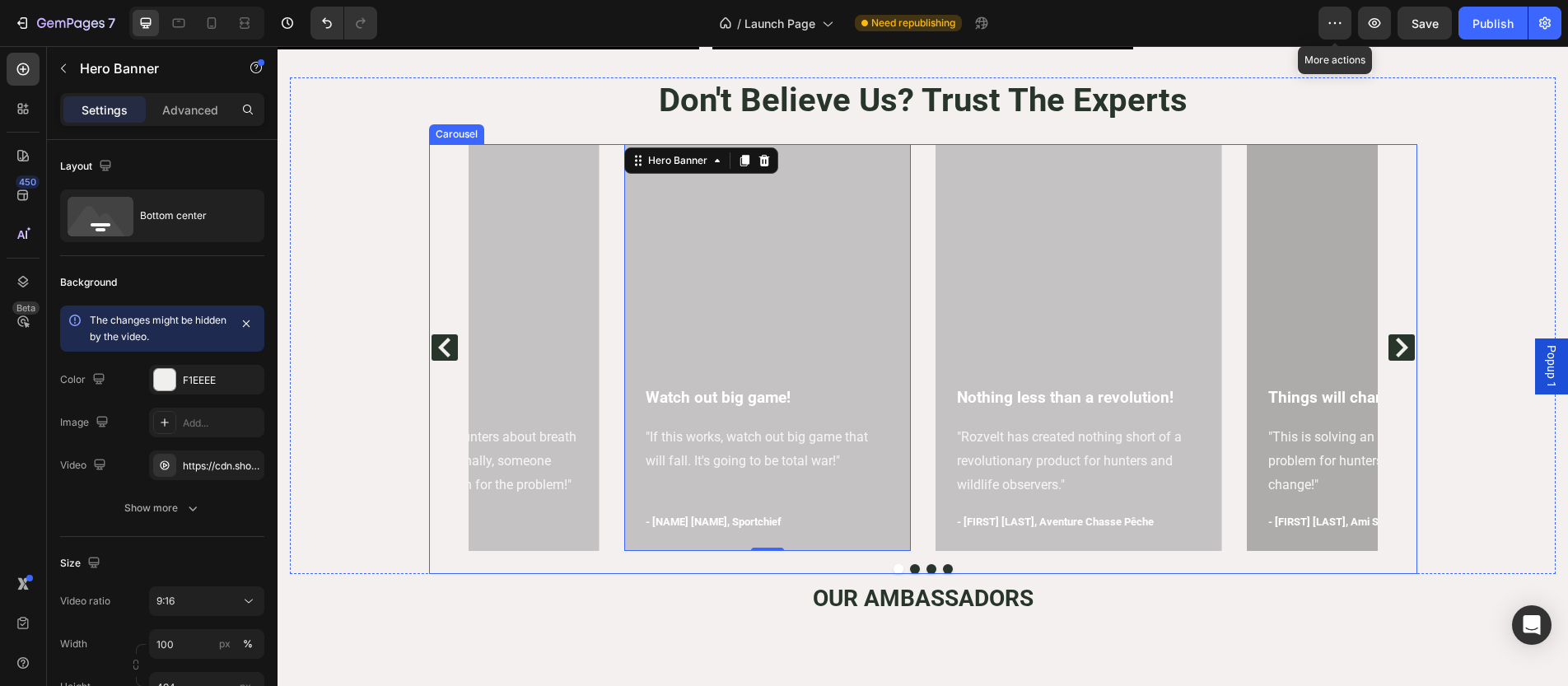 click 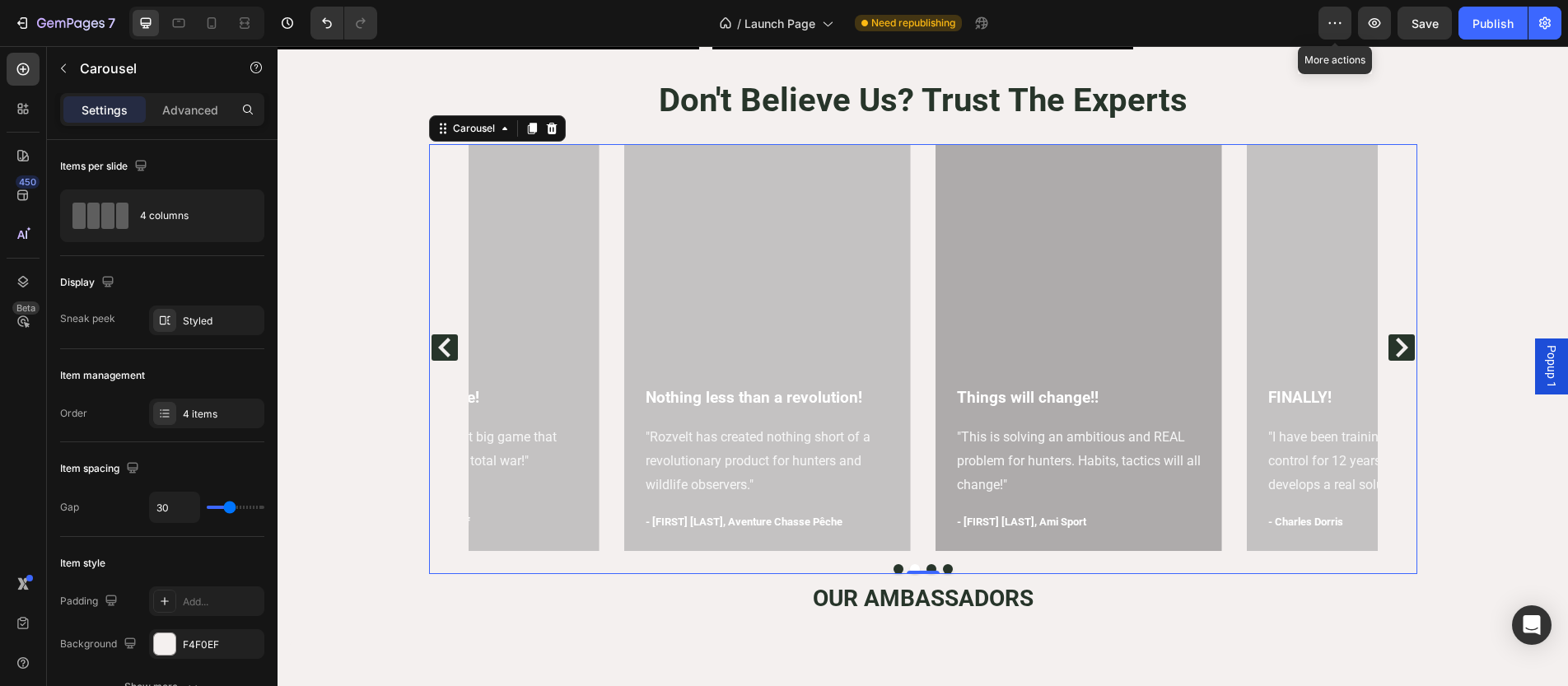 click 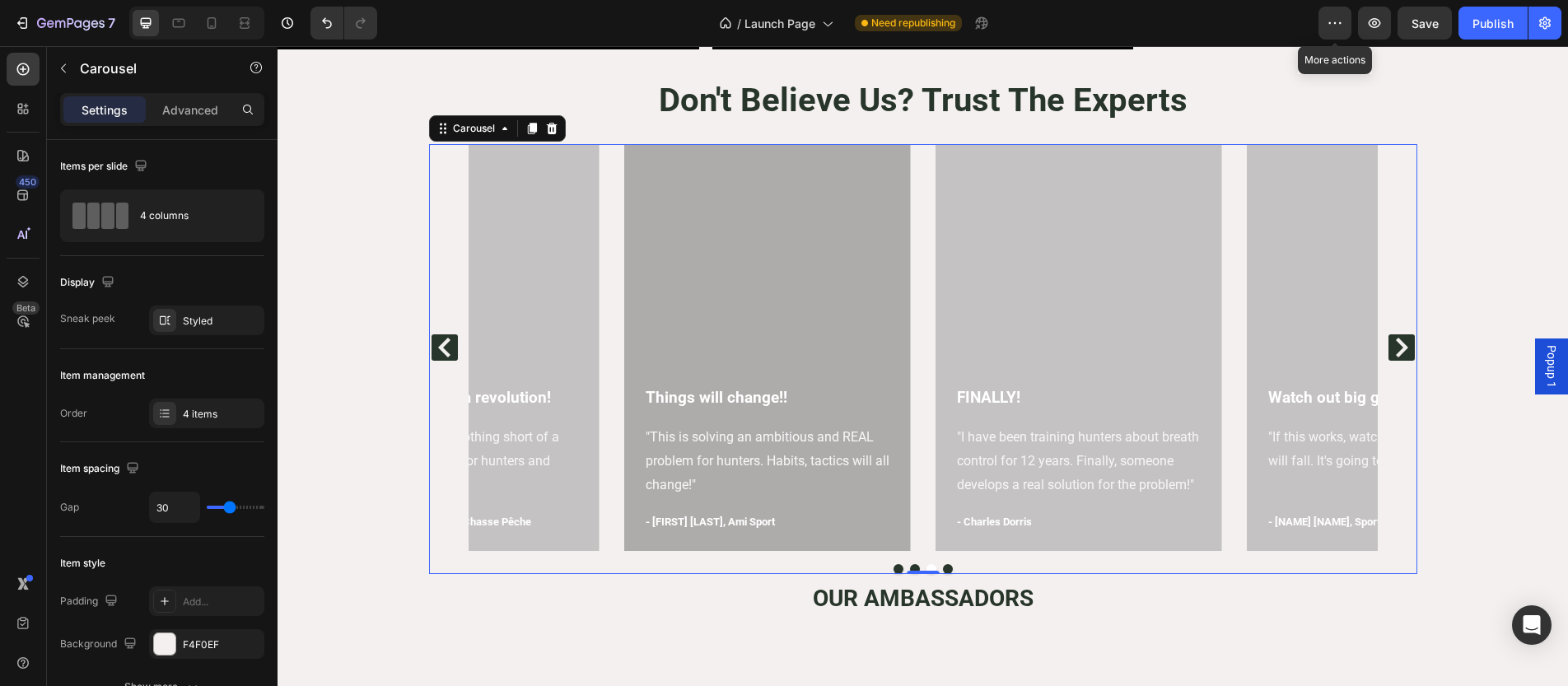 click 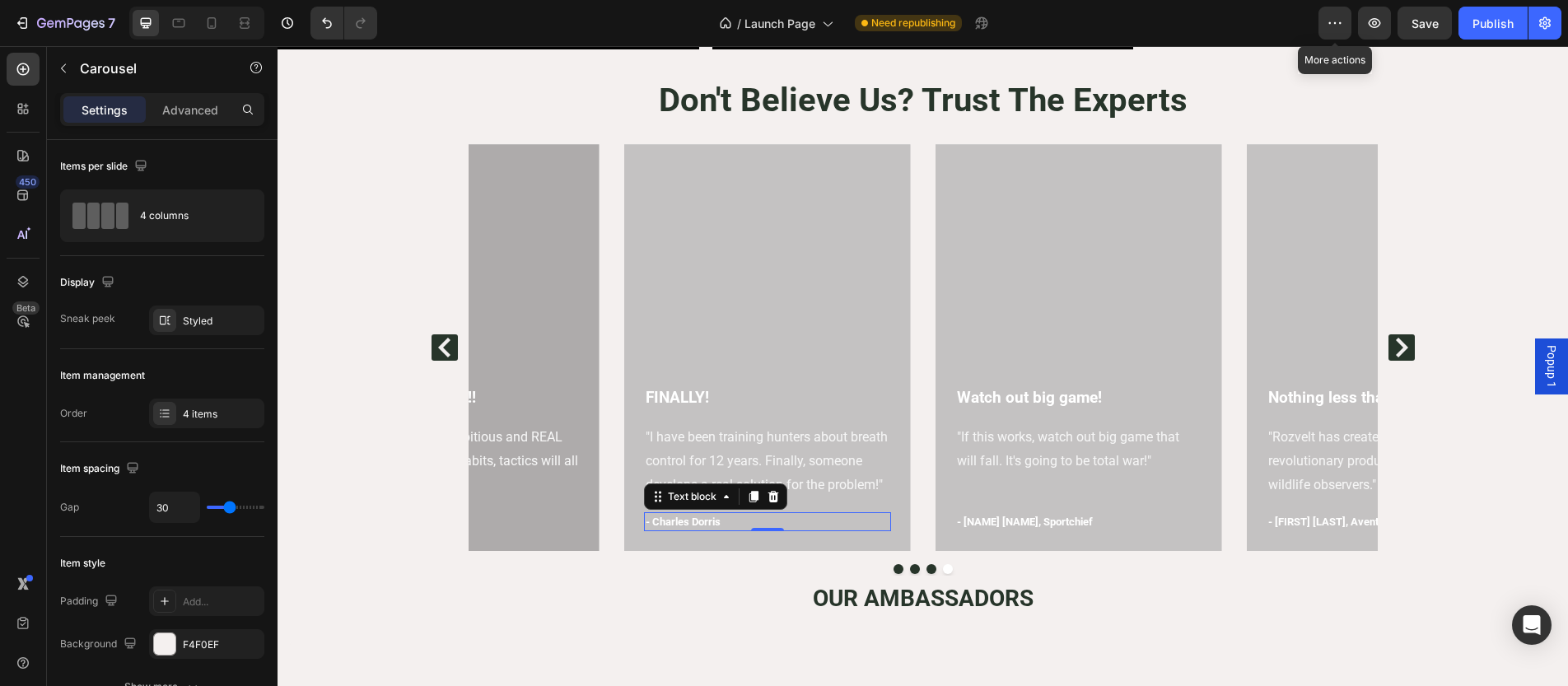 click on "- Charles Dorris" at bounding box center [768, 522] 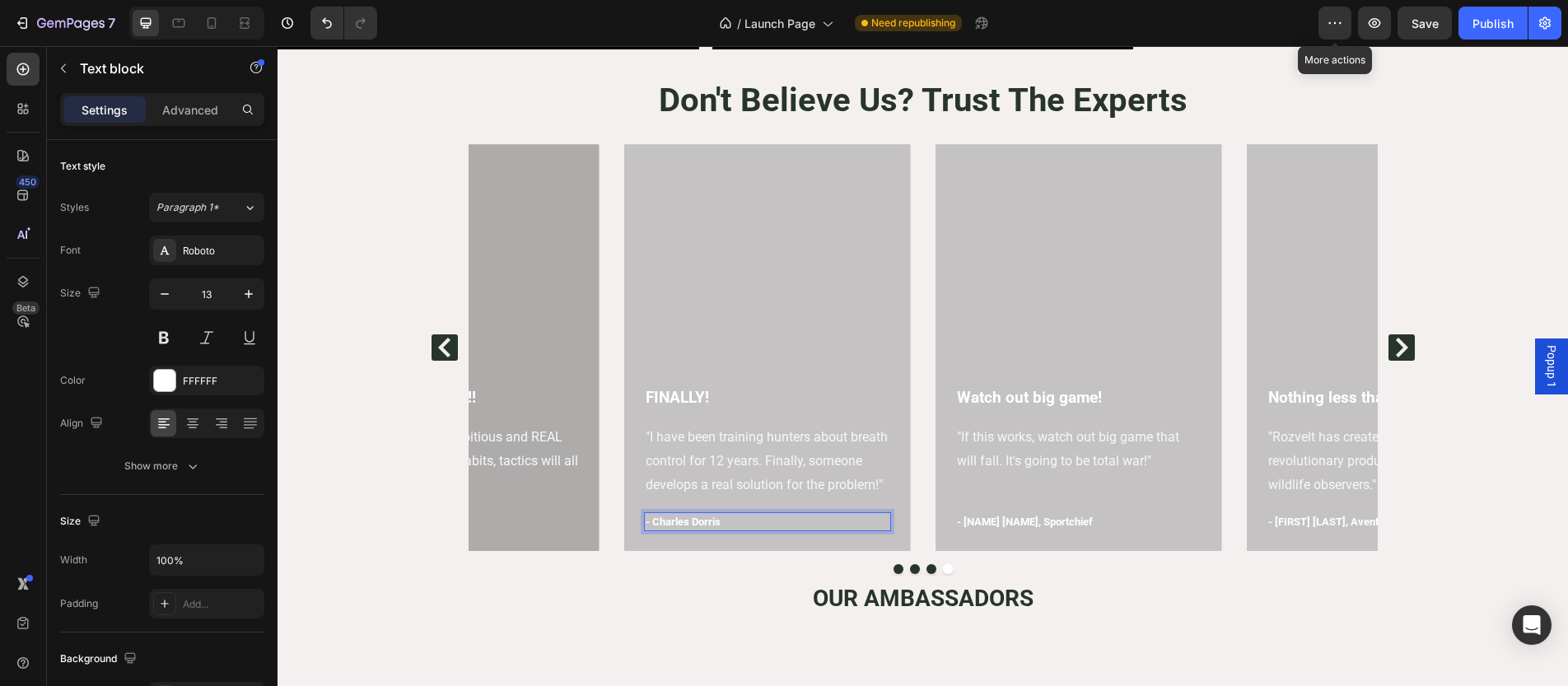 click on "- Charles Dorris" at bounding box center (768, 522) 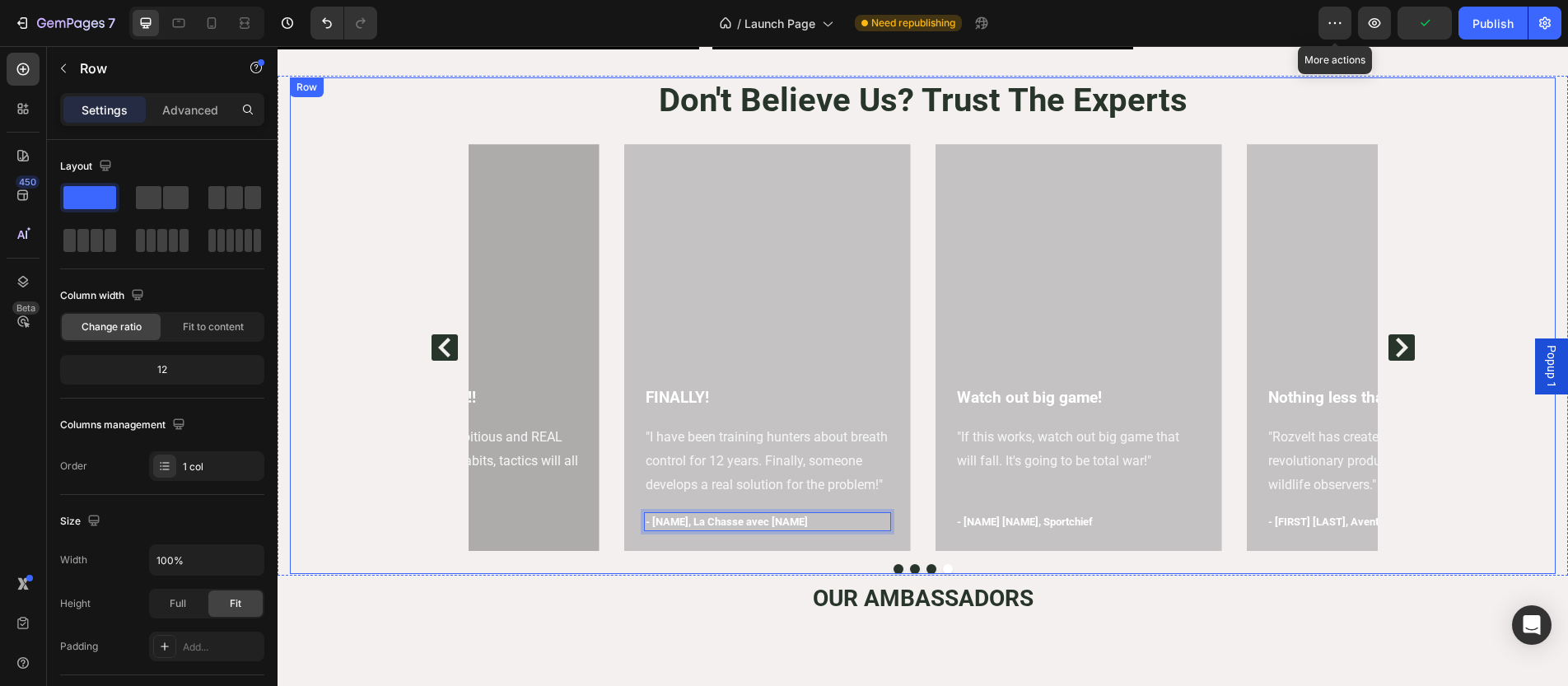 click on "Watch out big game! Text block "If this works, watch out big game that will fall. It's going to be total war!"   Text block - Jason Tremblay Morneau, Sportchief Text block Row Hero Banner Nothing less than a revolution! Text block "Rozvelt has created nothing short of a revolutionary product for hunters and wildlife observers." Text block - Martin Bourget, Aventure Chasse Pêche Text block Row Hero Banner Things will change!! Text block "This is solving an ambitious and REAL problem for hunters. Habits, tactics will all change!" Text block - Luc Bonneville, Ami Sport Text block Row Hero Banner FINALLY! Text block "I have been training hunters about breath control for 12 years. Finally, someone develops a real solution for the problem!" Text block - Charles Dorris, La Chasse avec Charles Dorris Text block   0 Row Hero Banner Carousel" at bounding box center (922, 359) 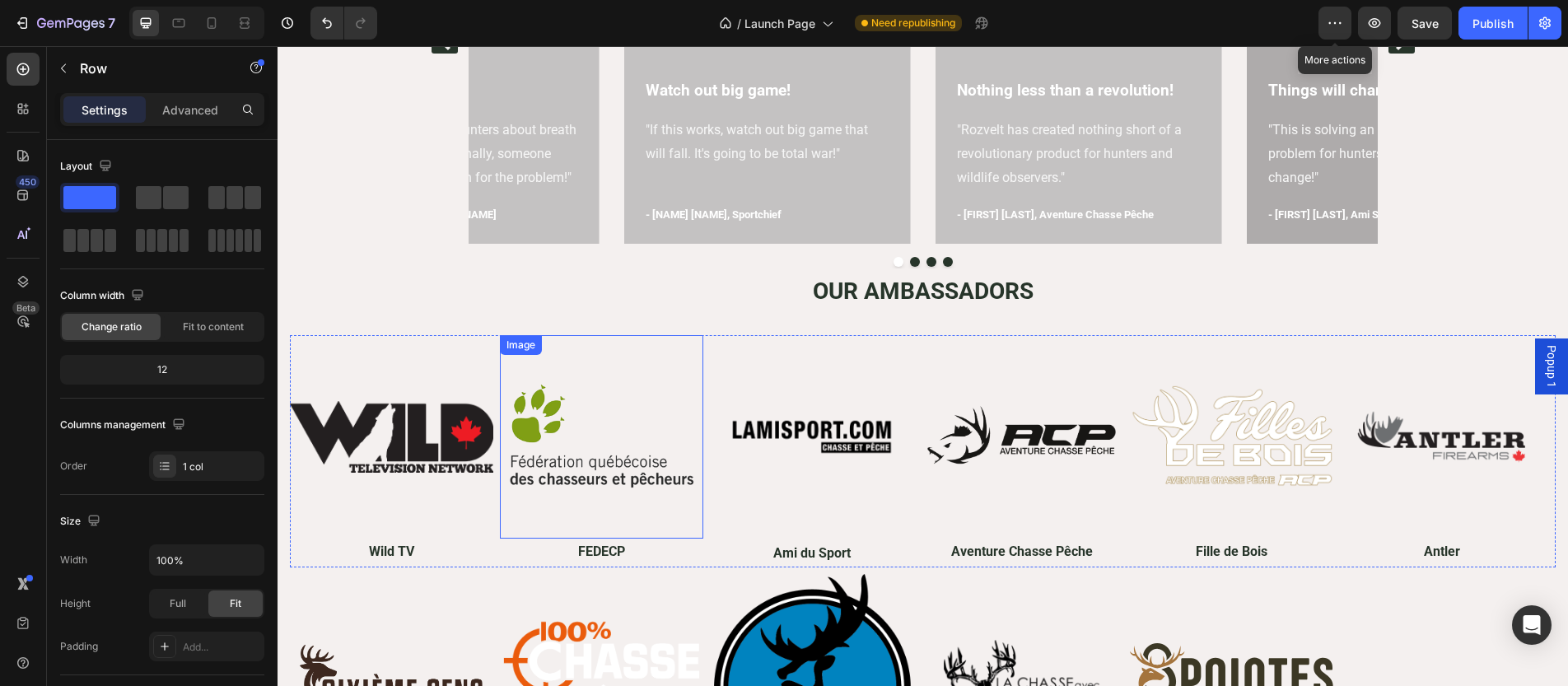scroll, scrollTop: 3962, scrollLeft: 0, axis: vertical 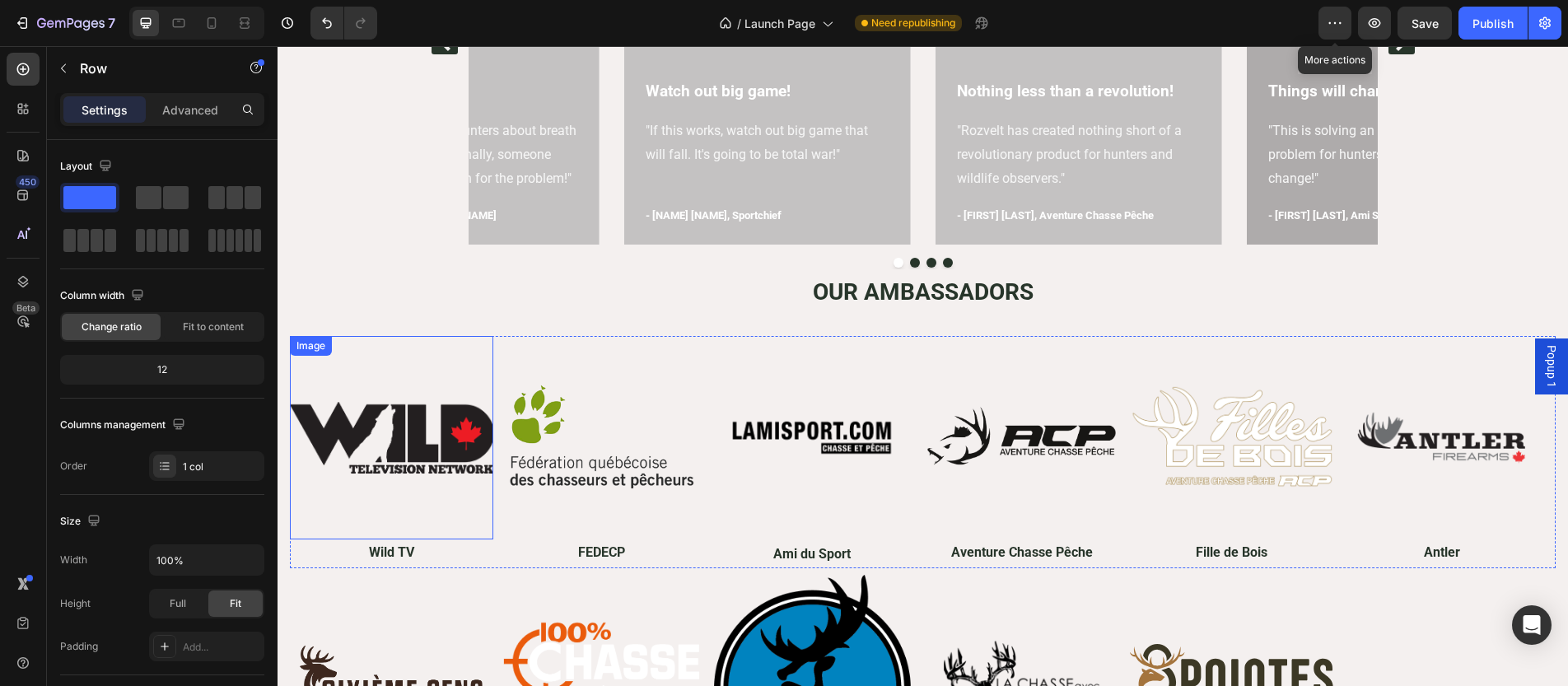 click at bounding box center [391, 437] 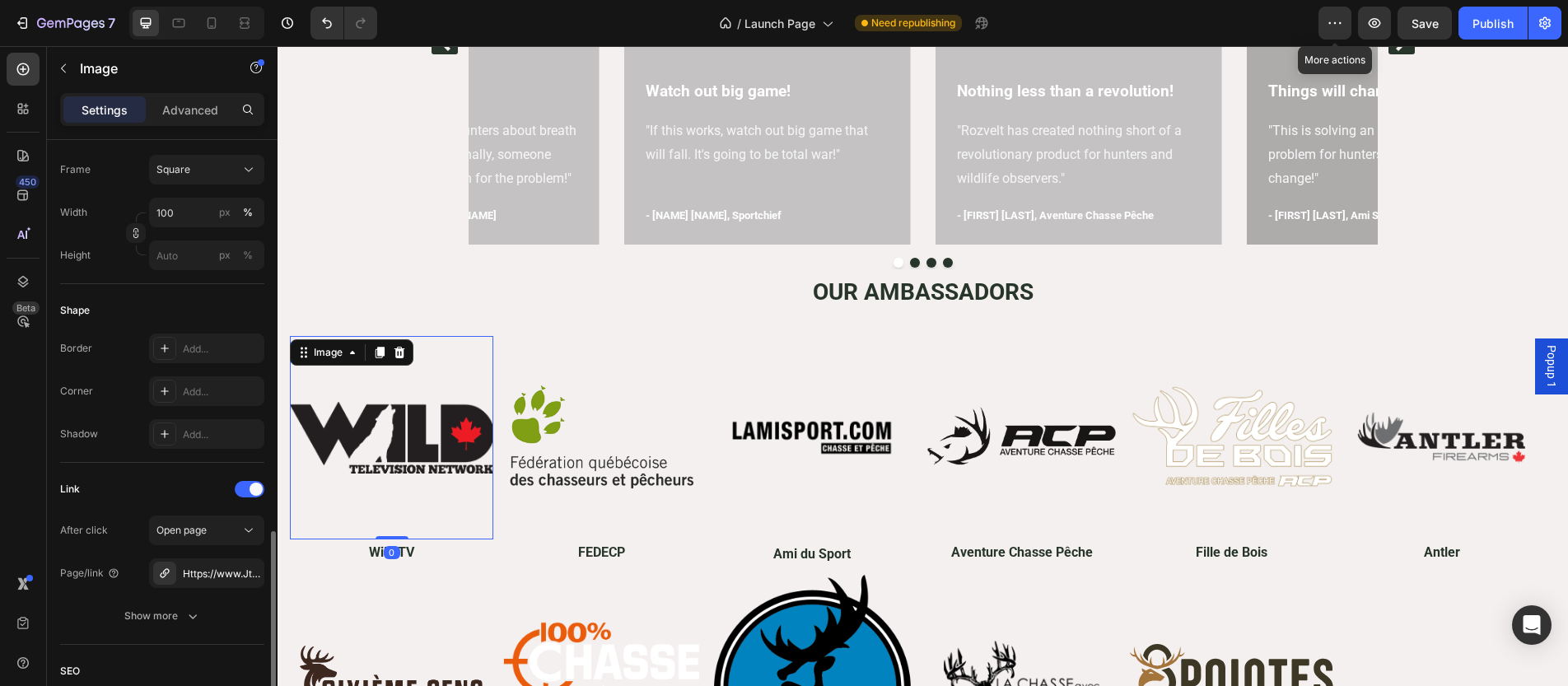 scroll, scrollTop: 605, scrollLeft: 0, axis: vertical 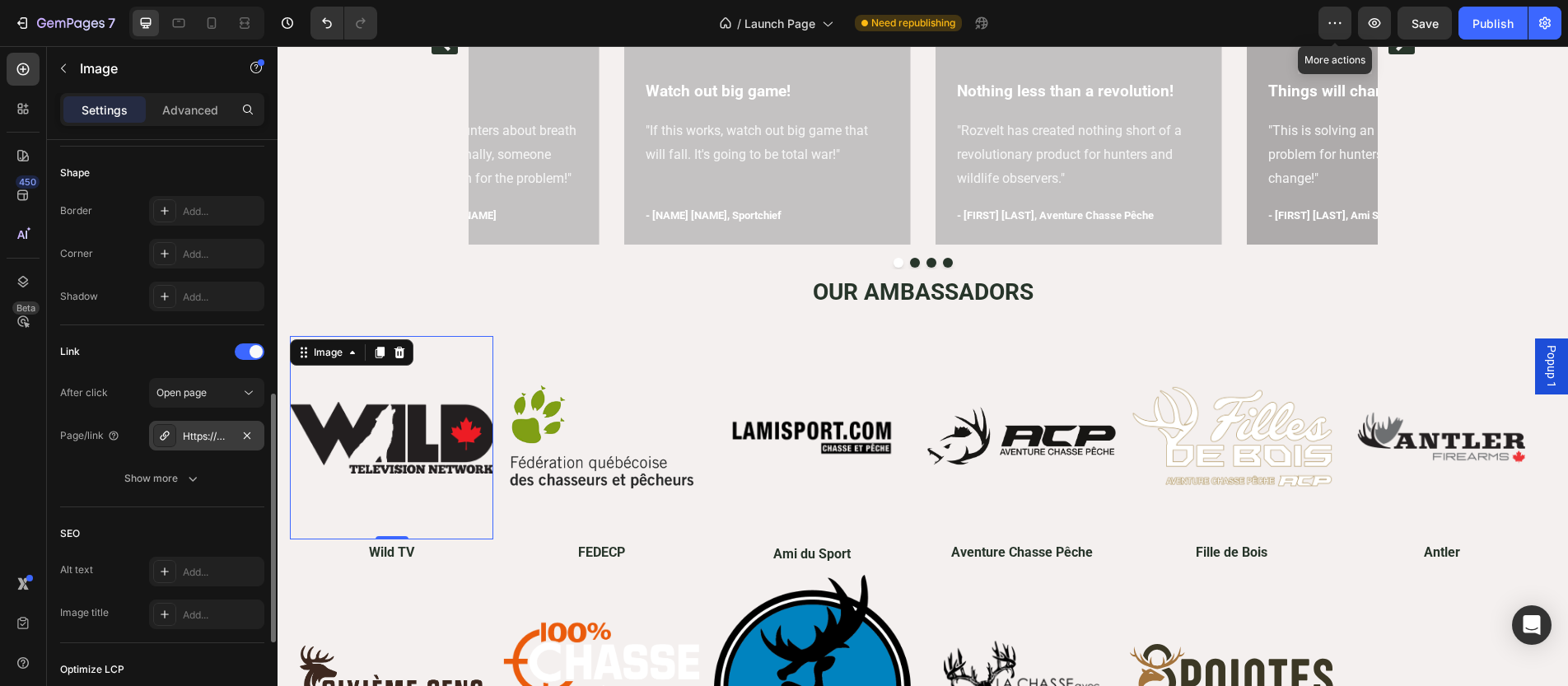 click on "Https://www.Jtmoose.Com/" at bounding box center [207, 436] 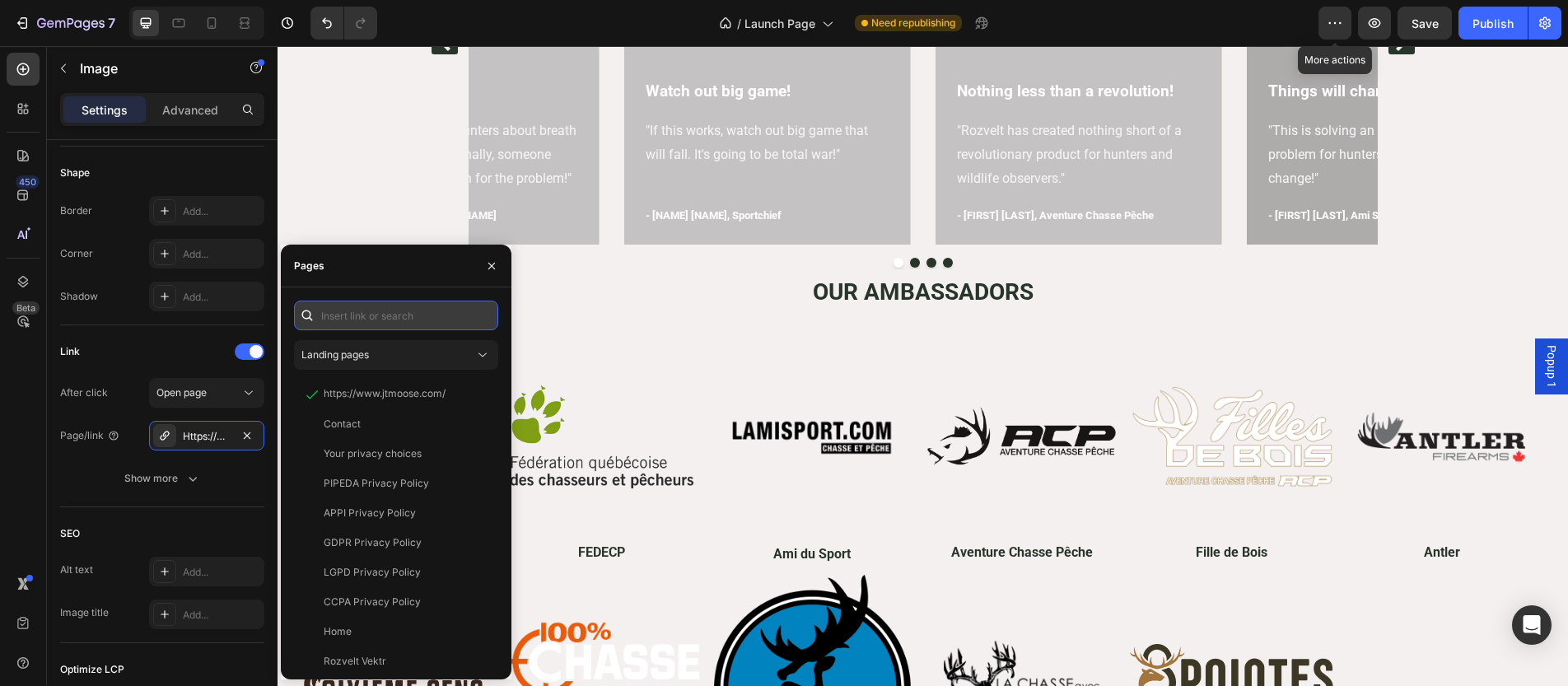 click at bounding box center [396, 315] 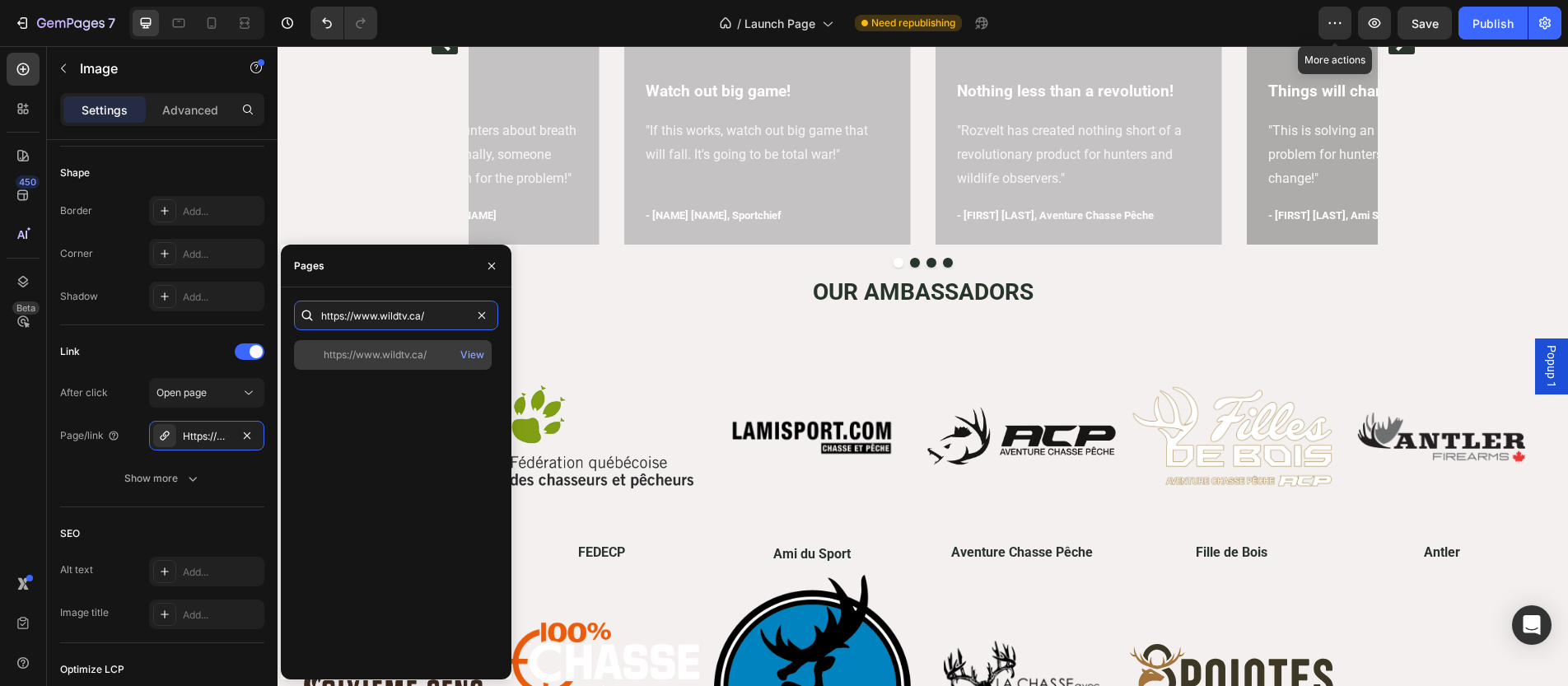 type on "https://www.wildtv.ca/" 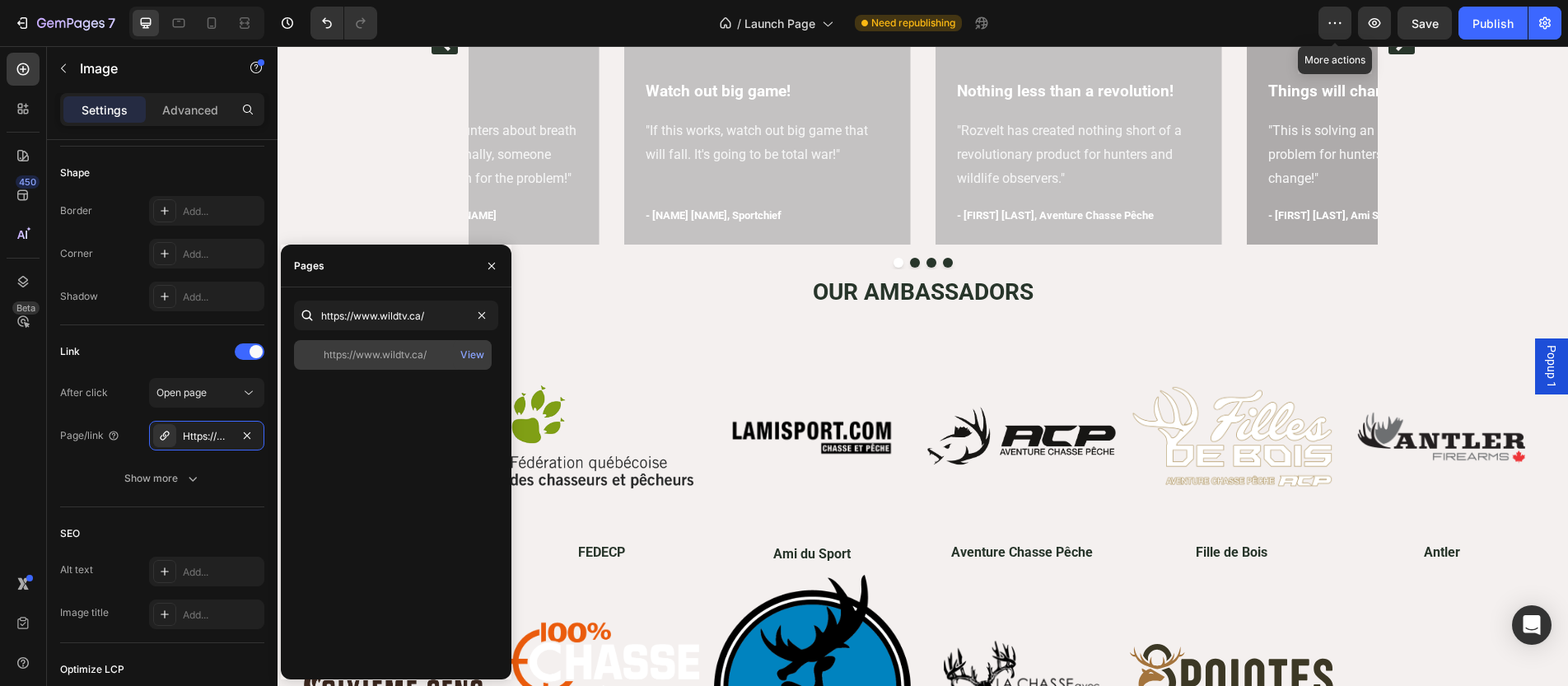click on "https://www.wildtv.ca/" 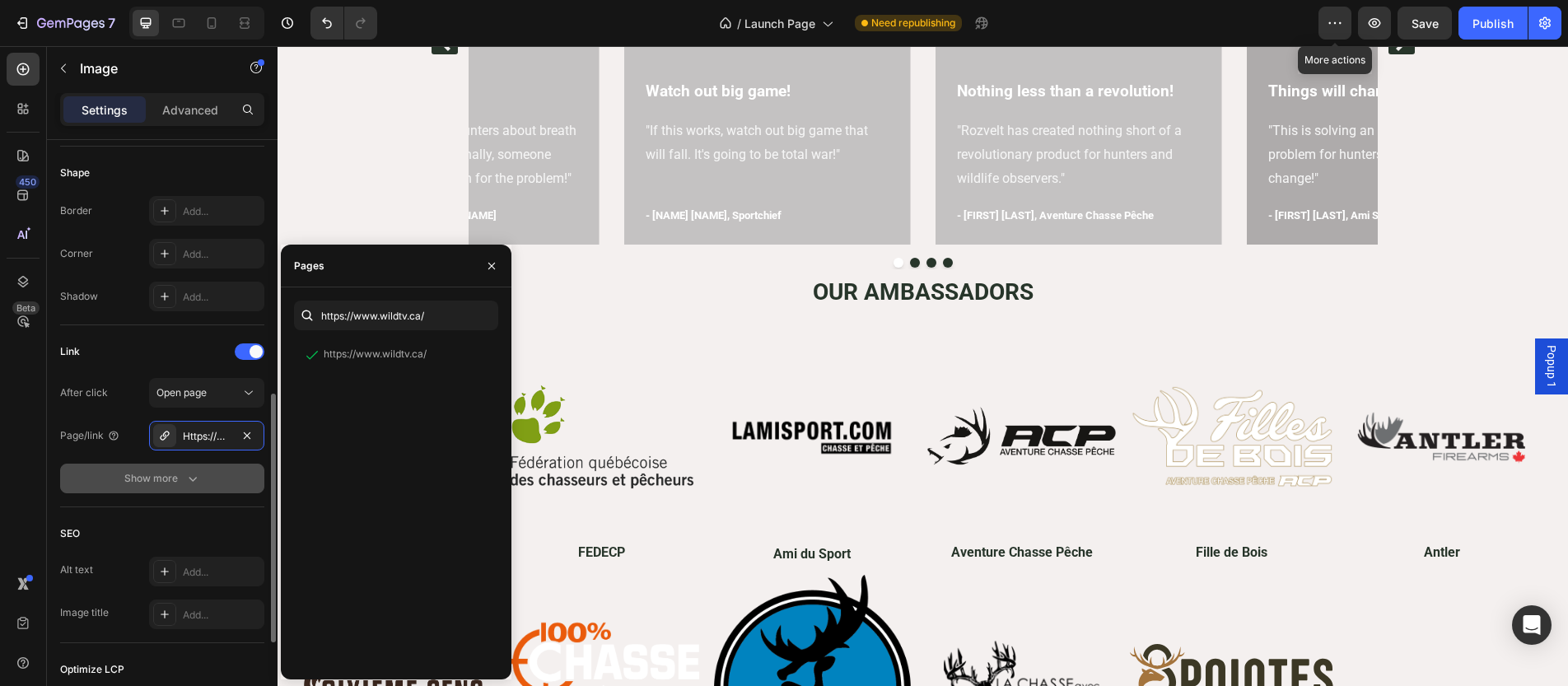 click on "Show more" at bounding box center (162, 478) 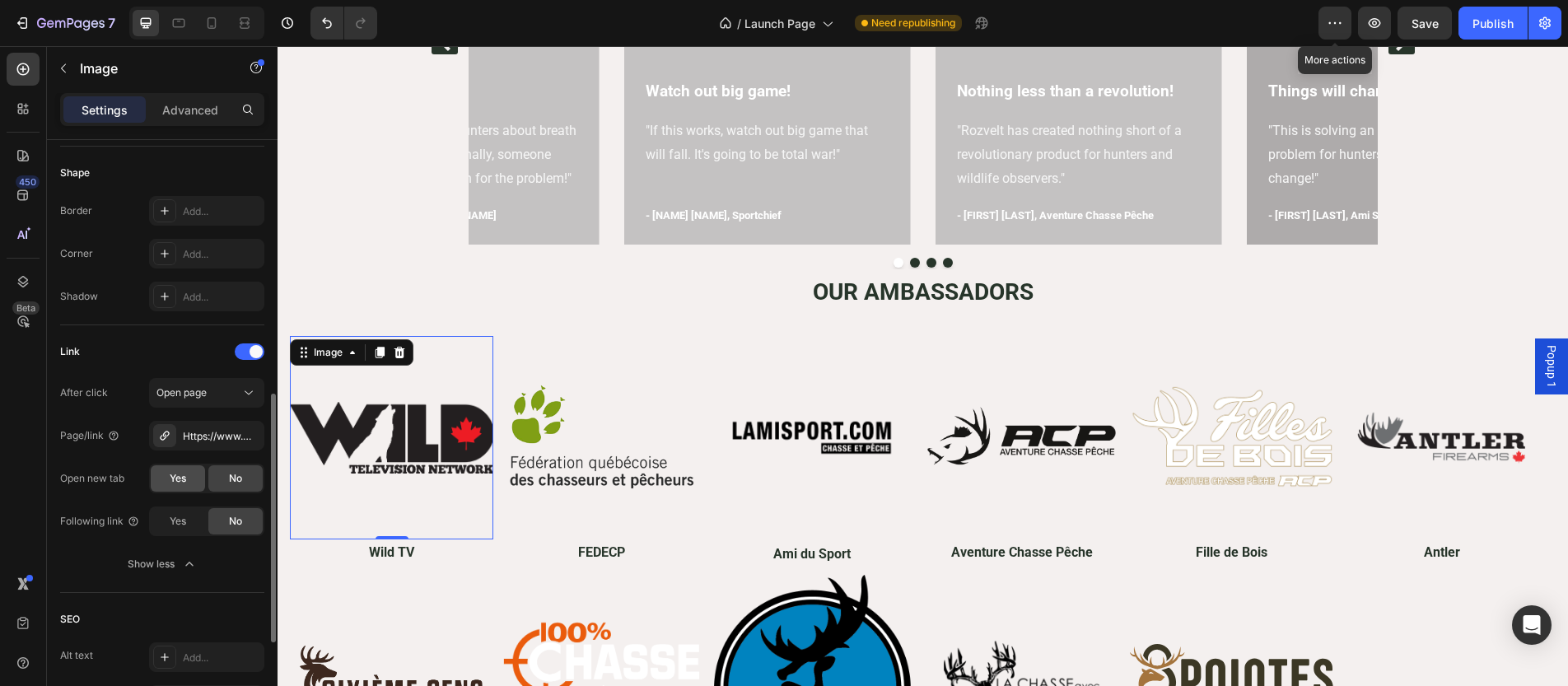 click on "Yes" 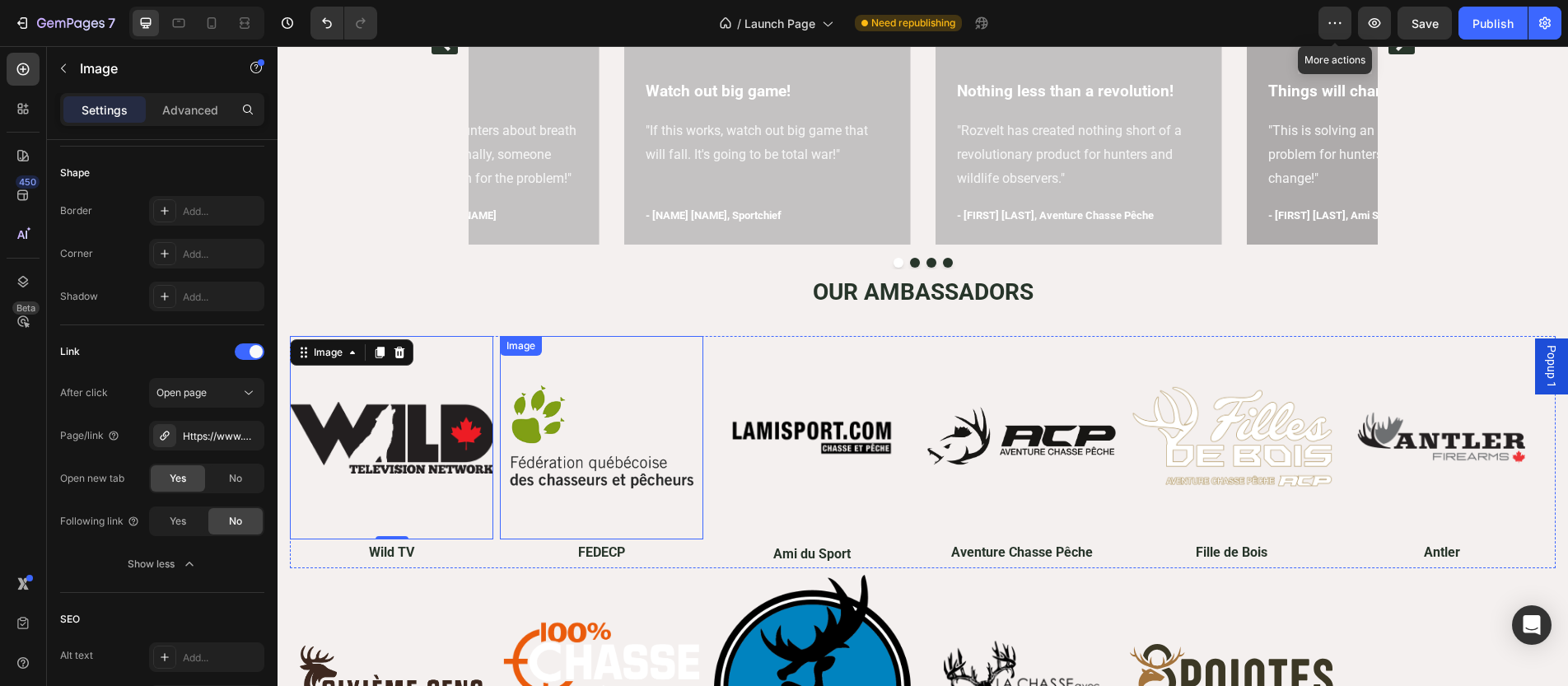 click at bounding box center [601, 437] 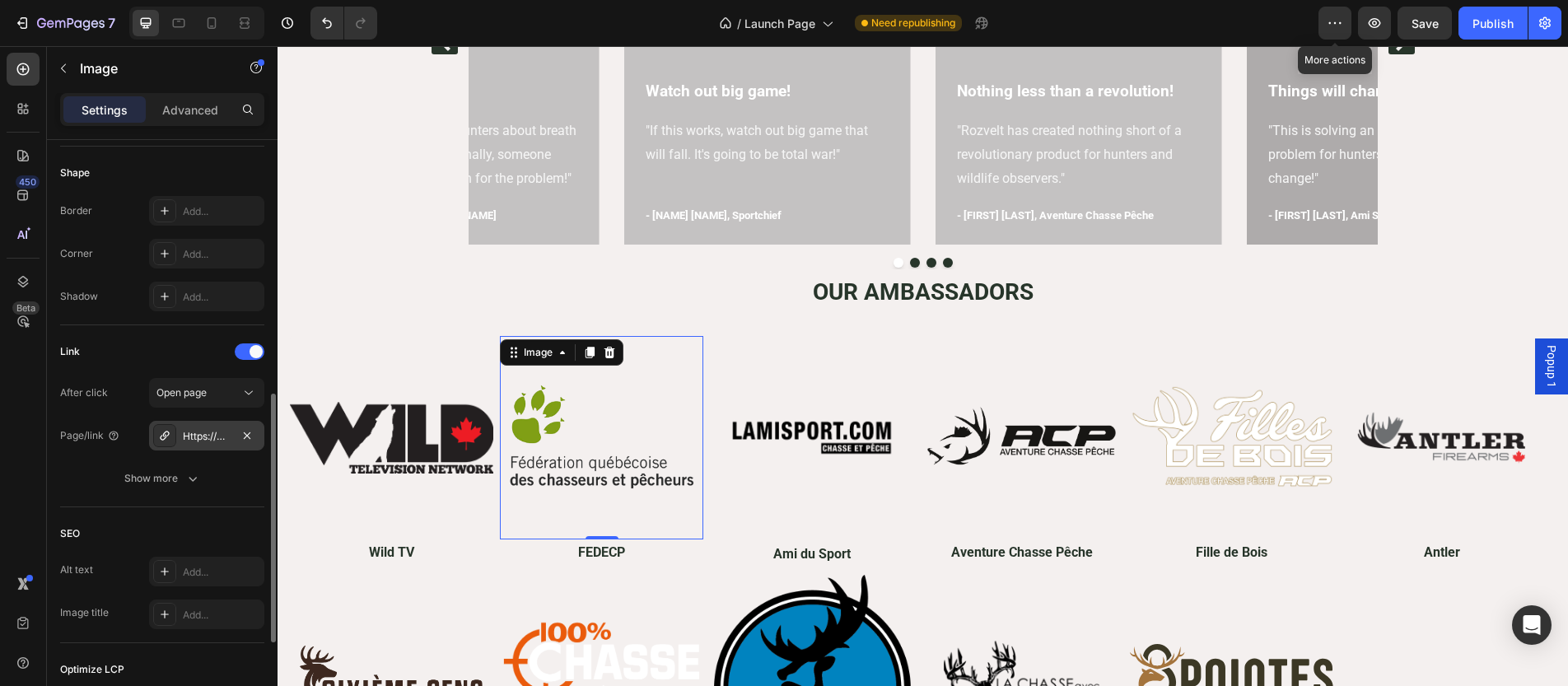 click on "Https://www.Wildtv.Ca/" at bounding box center (207, 436) 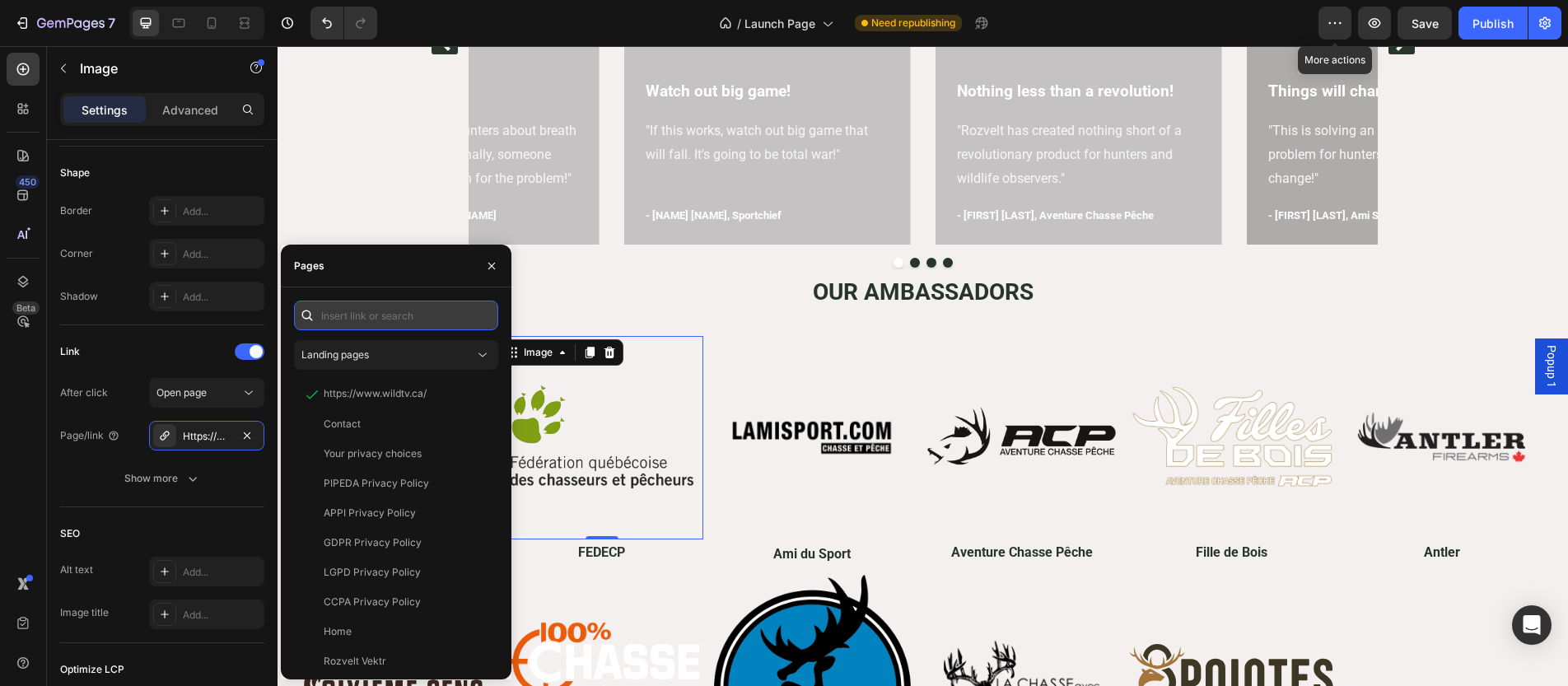 click at bounding box center (396, 315) 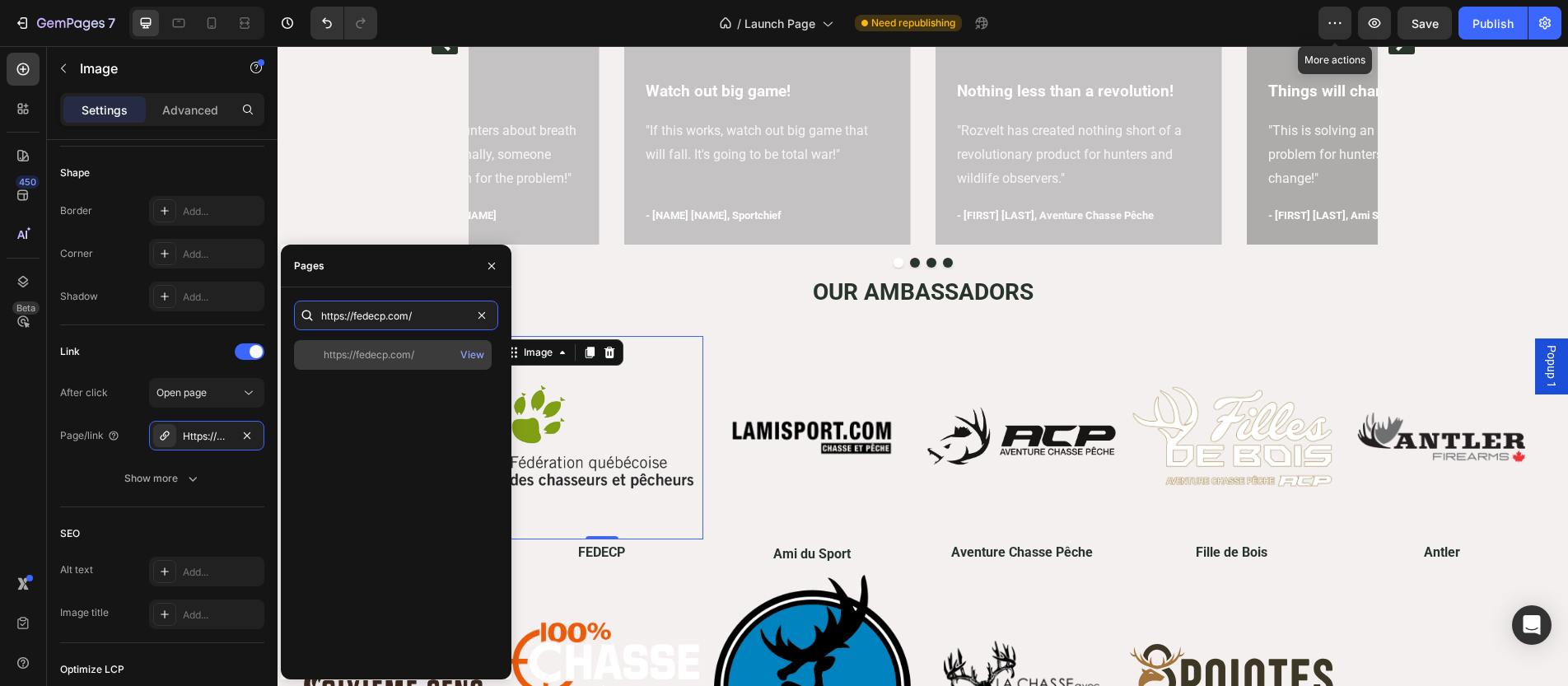 type on "https://fedecp.com/" 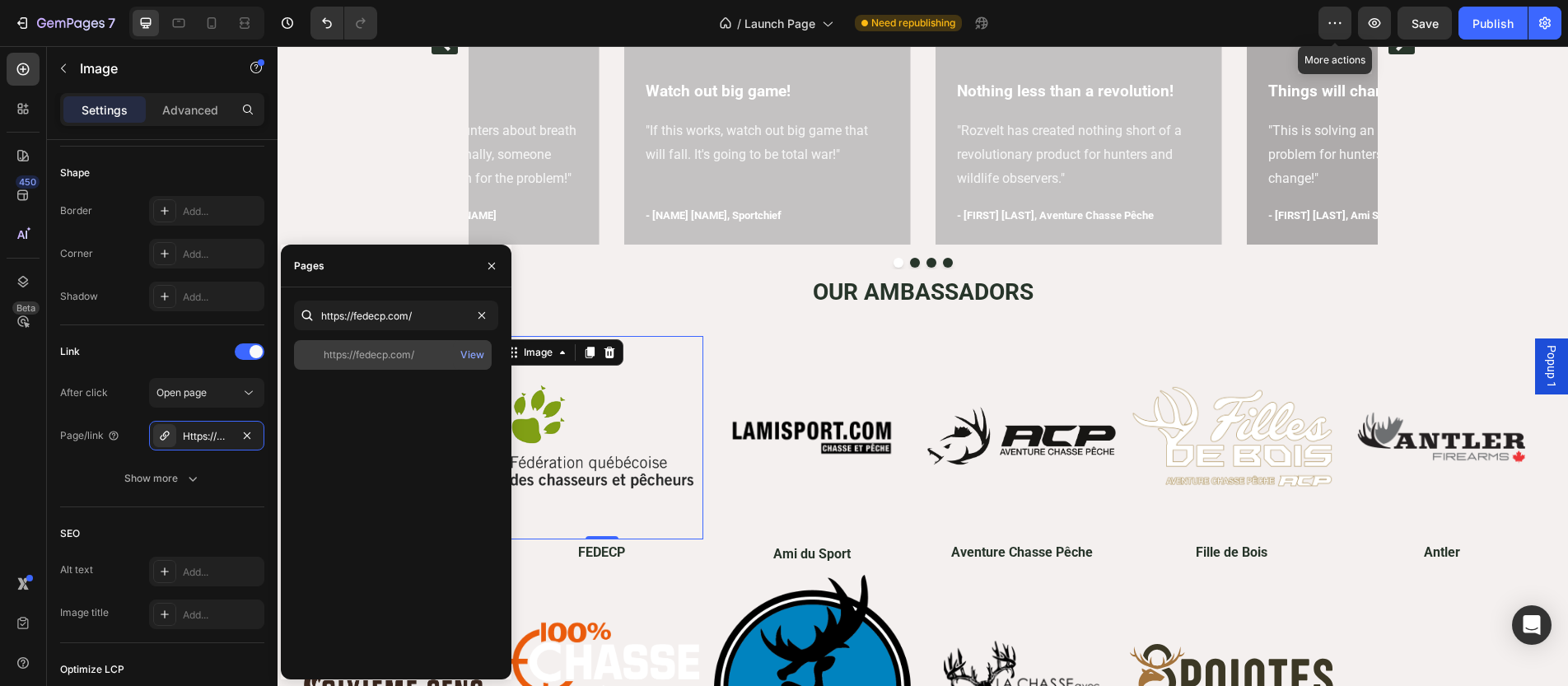 click on "https://fedecp.com/   View" 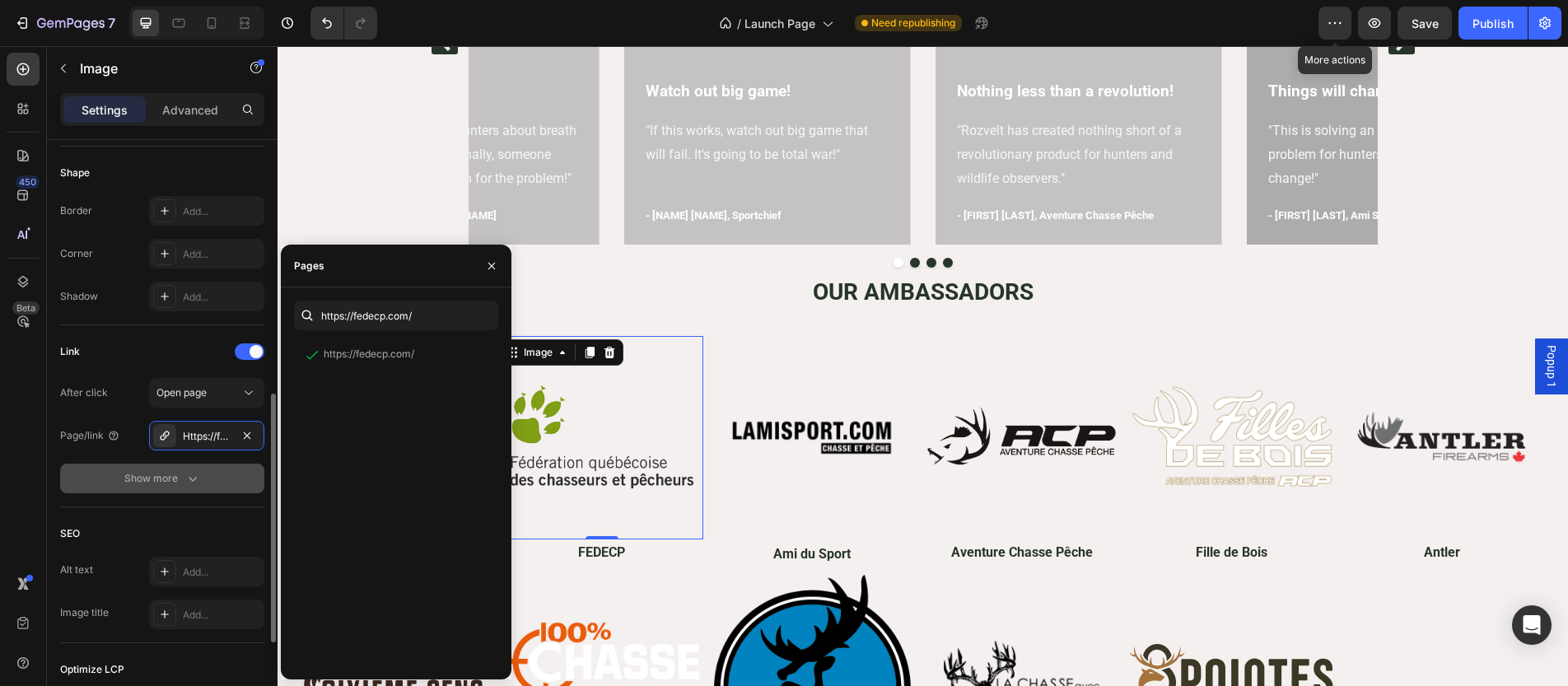 click on "Show more" 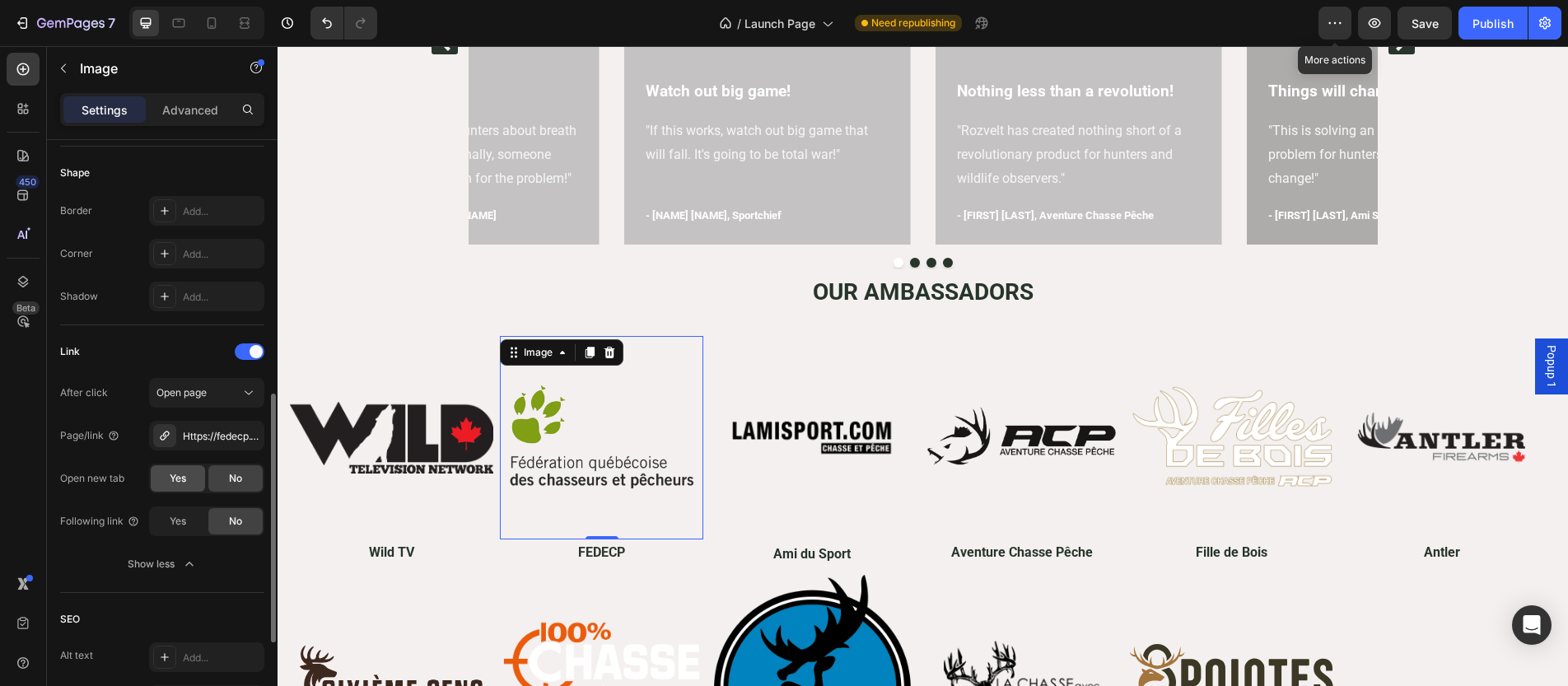 click on "Yes" 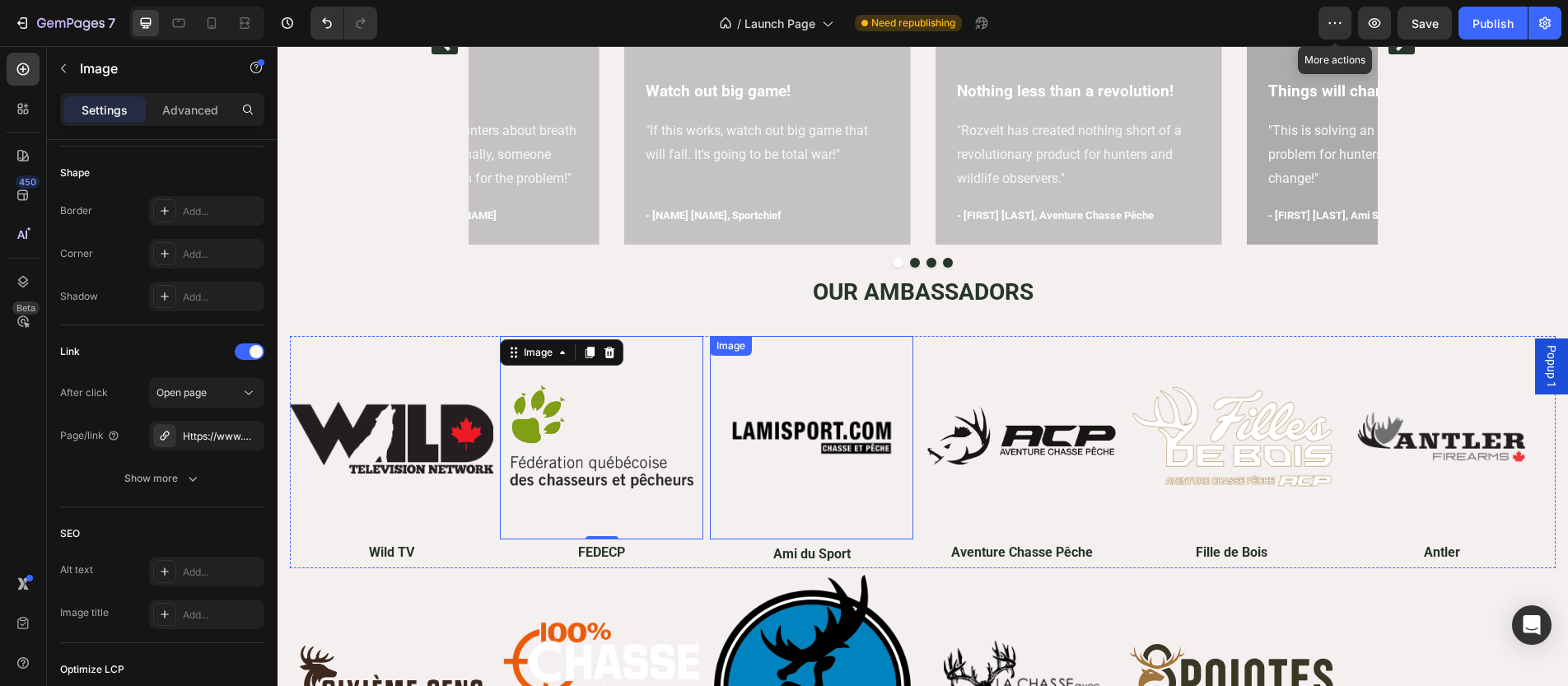click at bounding box center [811, 437] 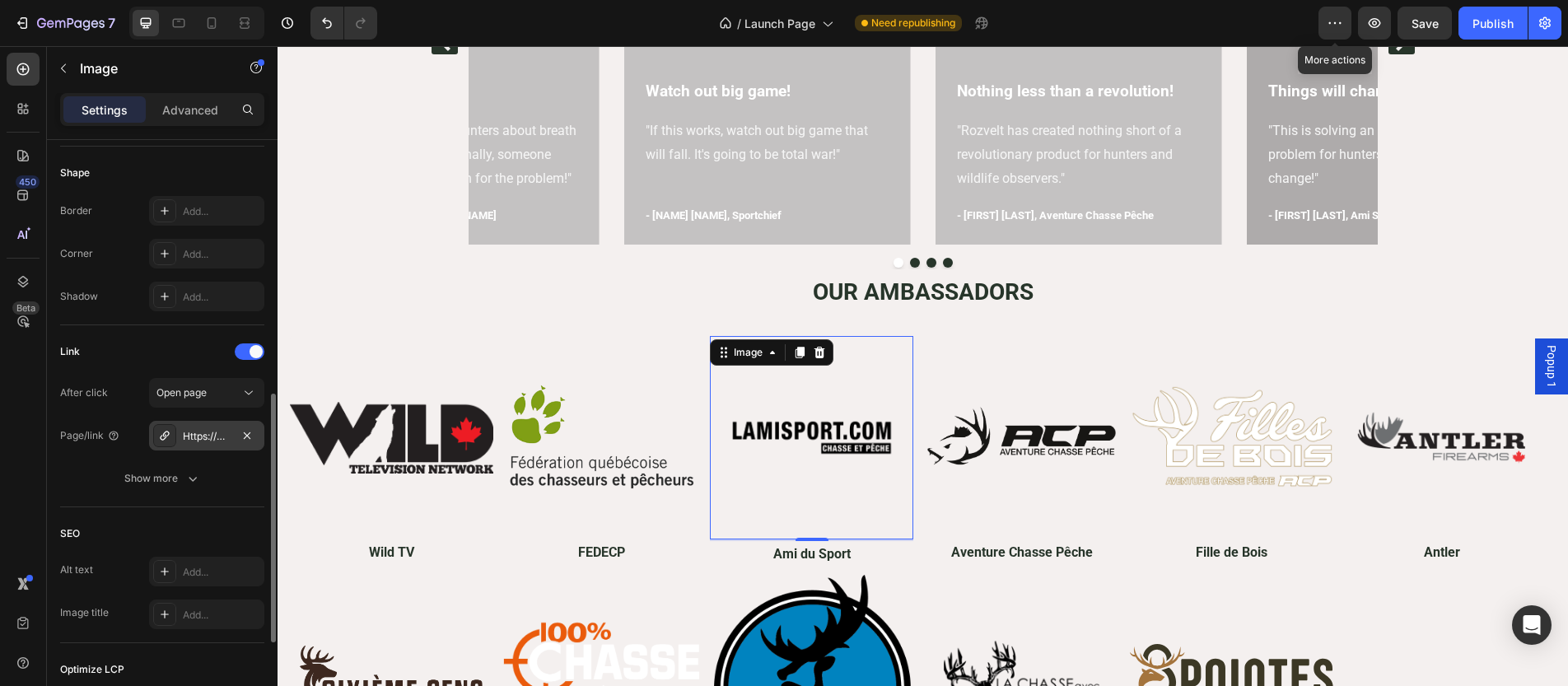 click on "Https://www.Wildtv.Ca/" at bounding box center [207, 436] 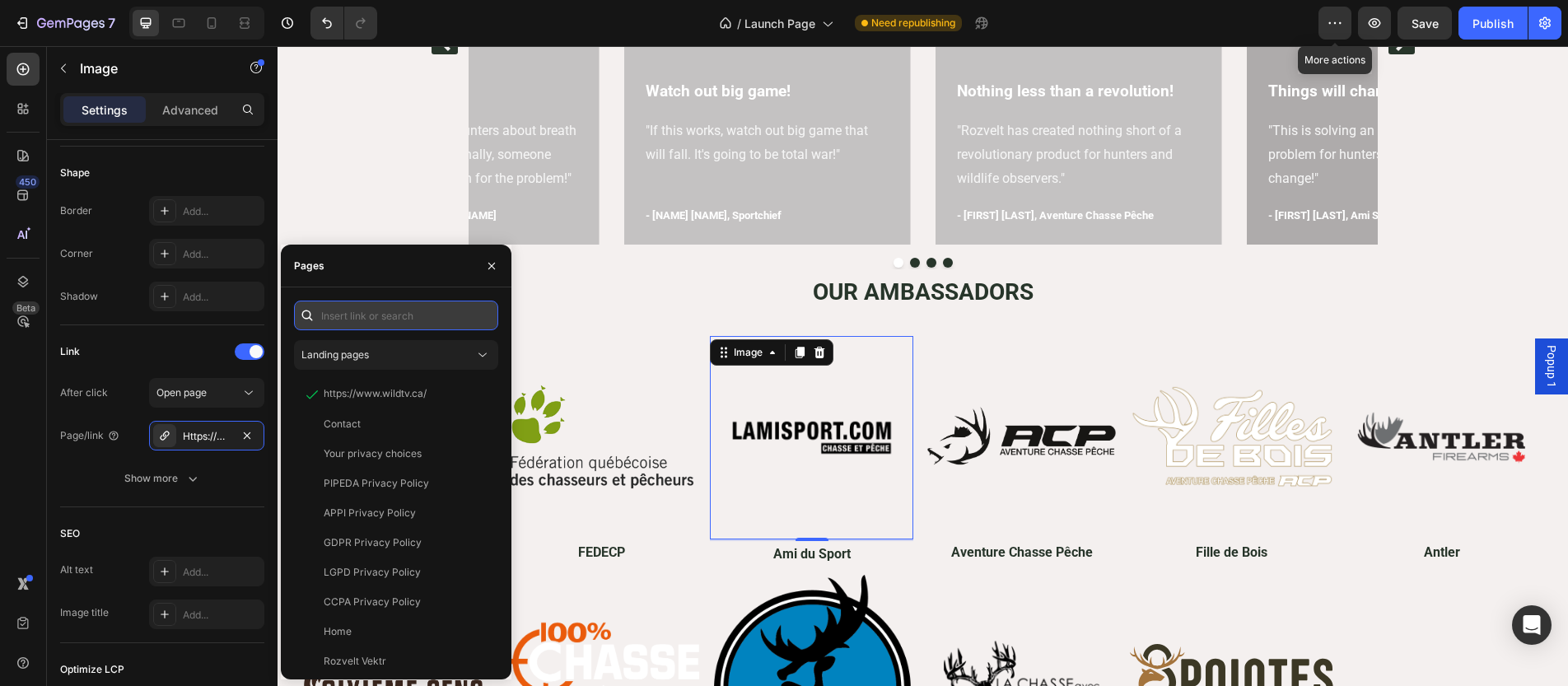 click at bounding box center (396, 315) 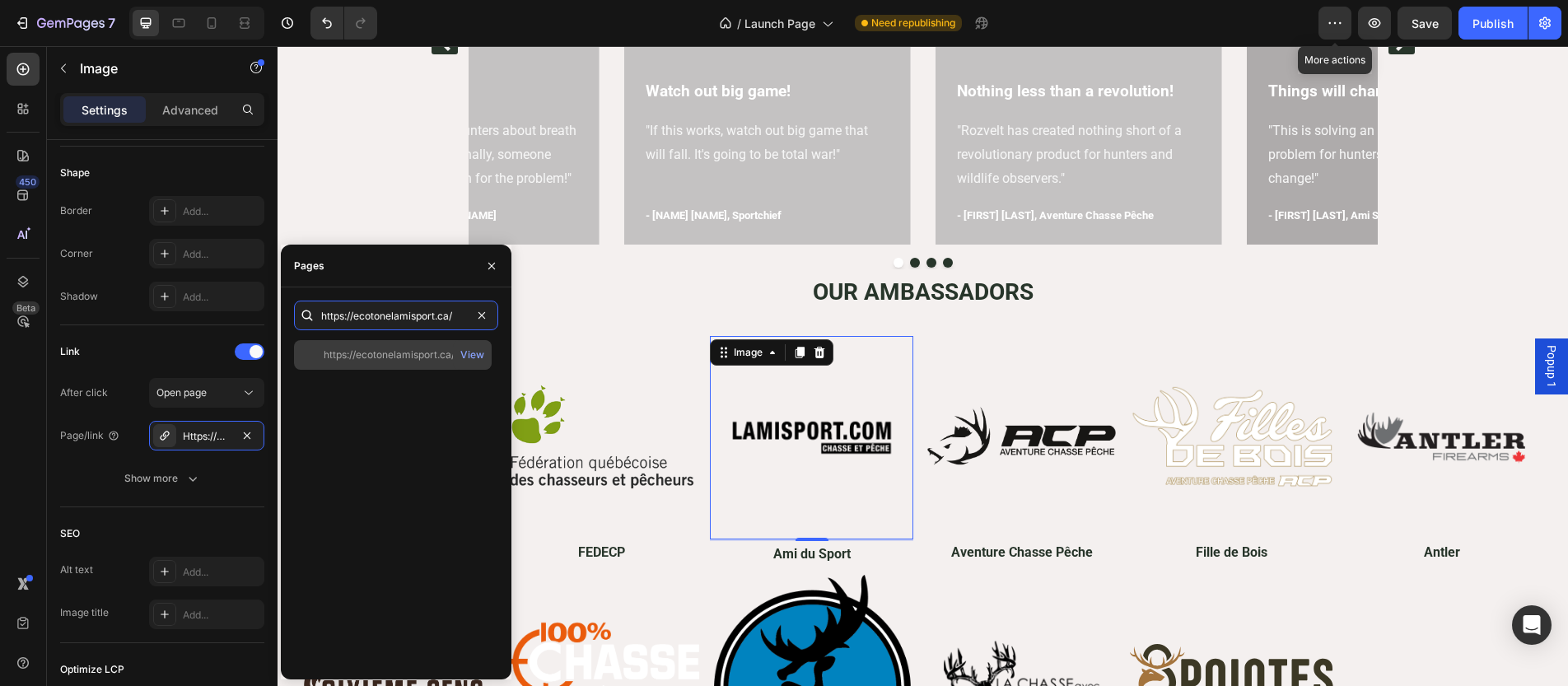 type on "https://ecotonelamisport.ca/" 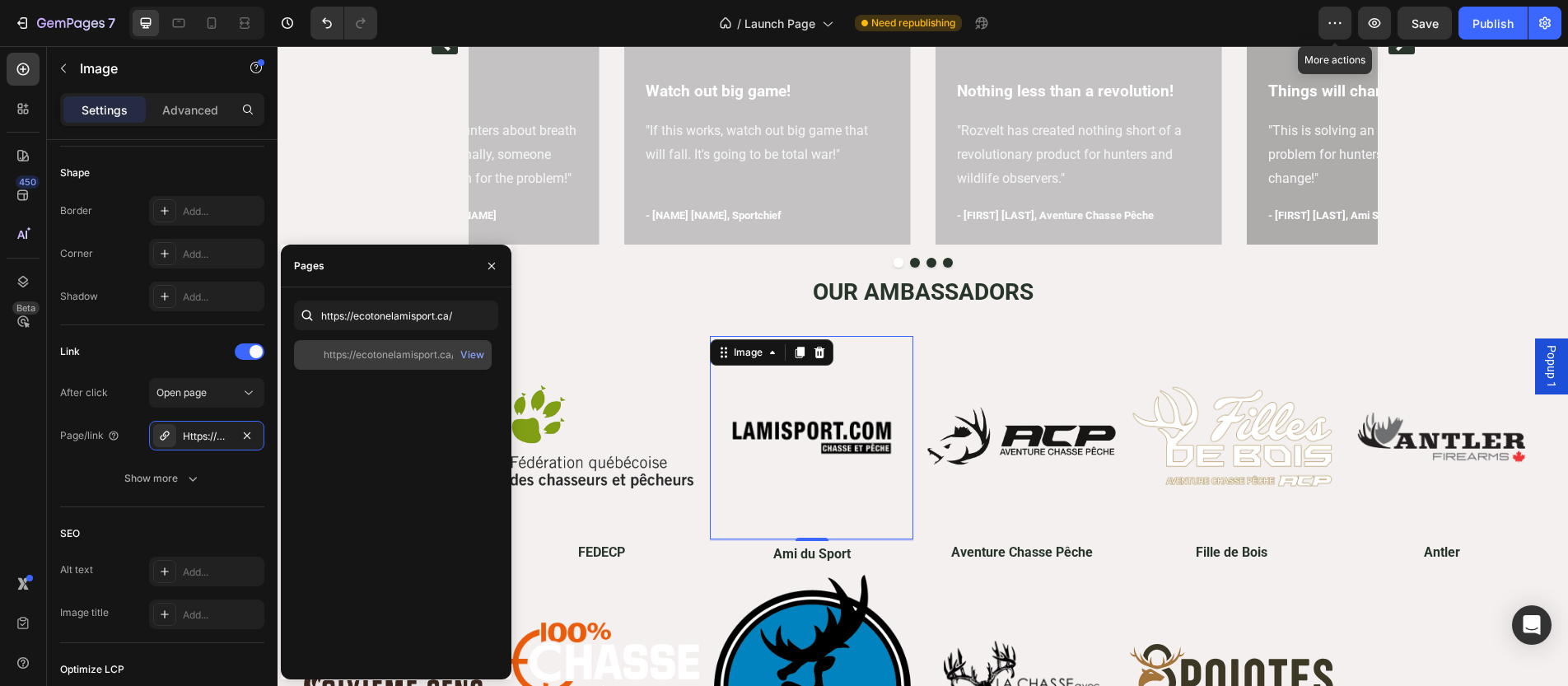 click on "https://ecotonelamisport.ca/" 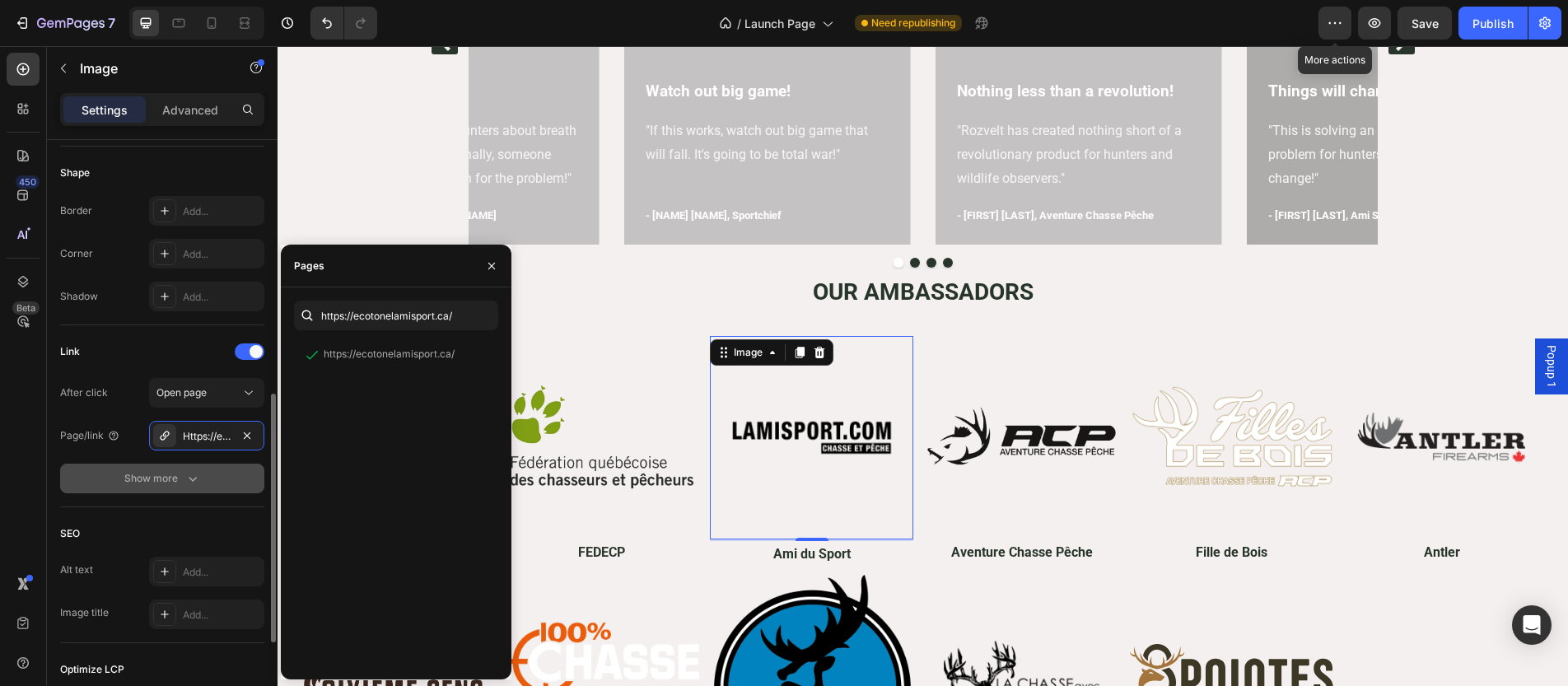 click on "Show more" 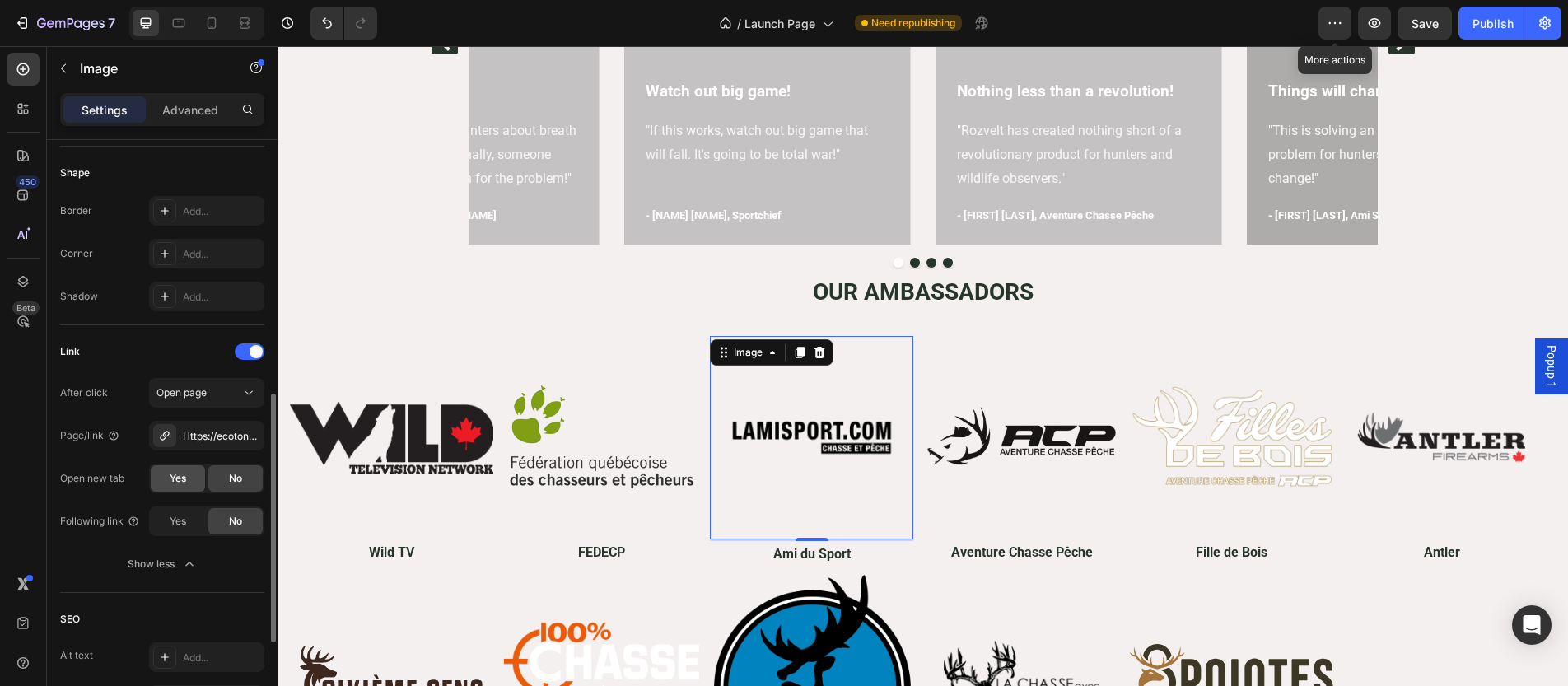 click on "Yes" 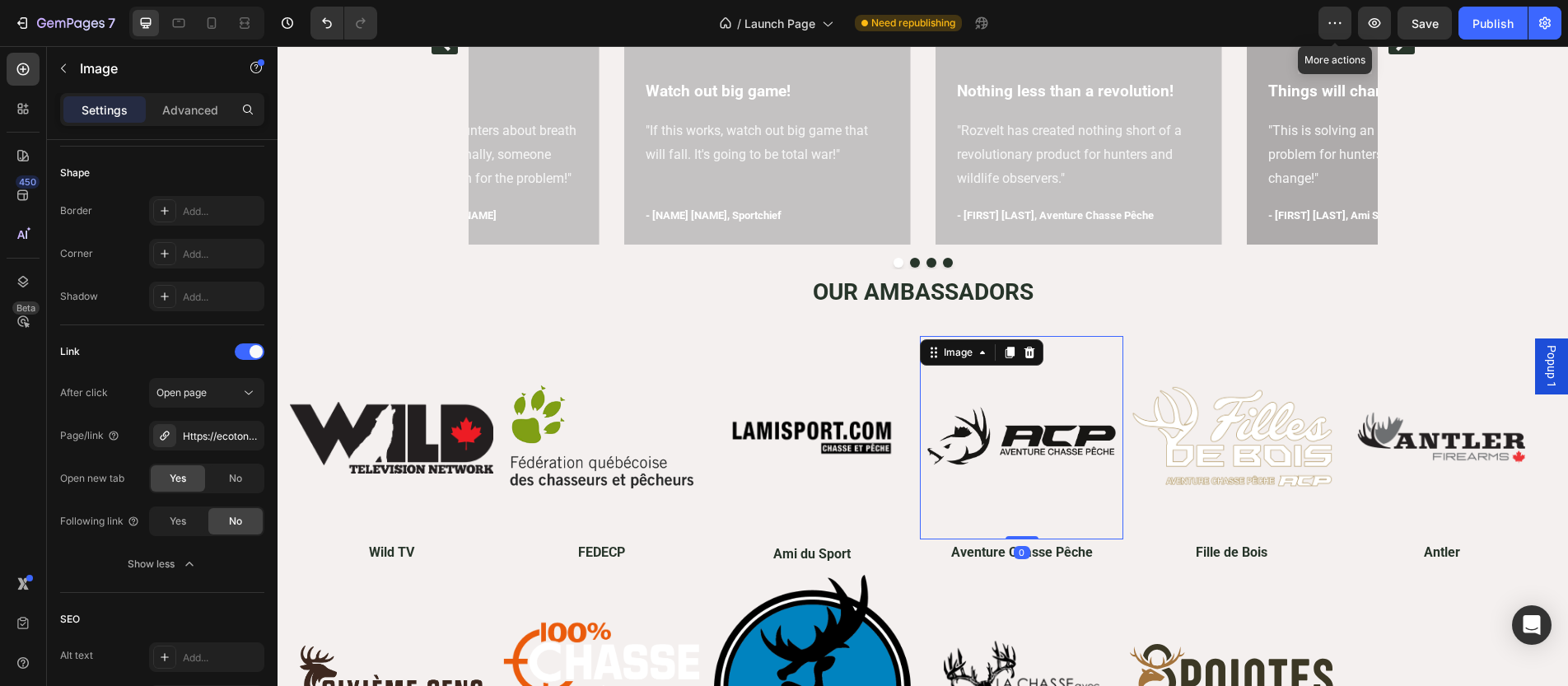 click at bounding box center [1021, 437] 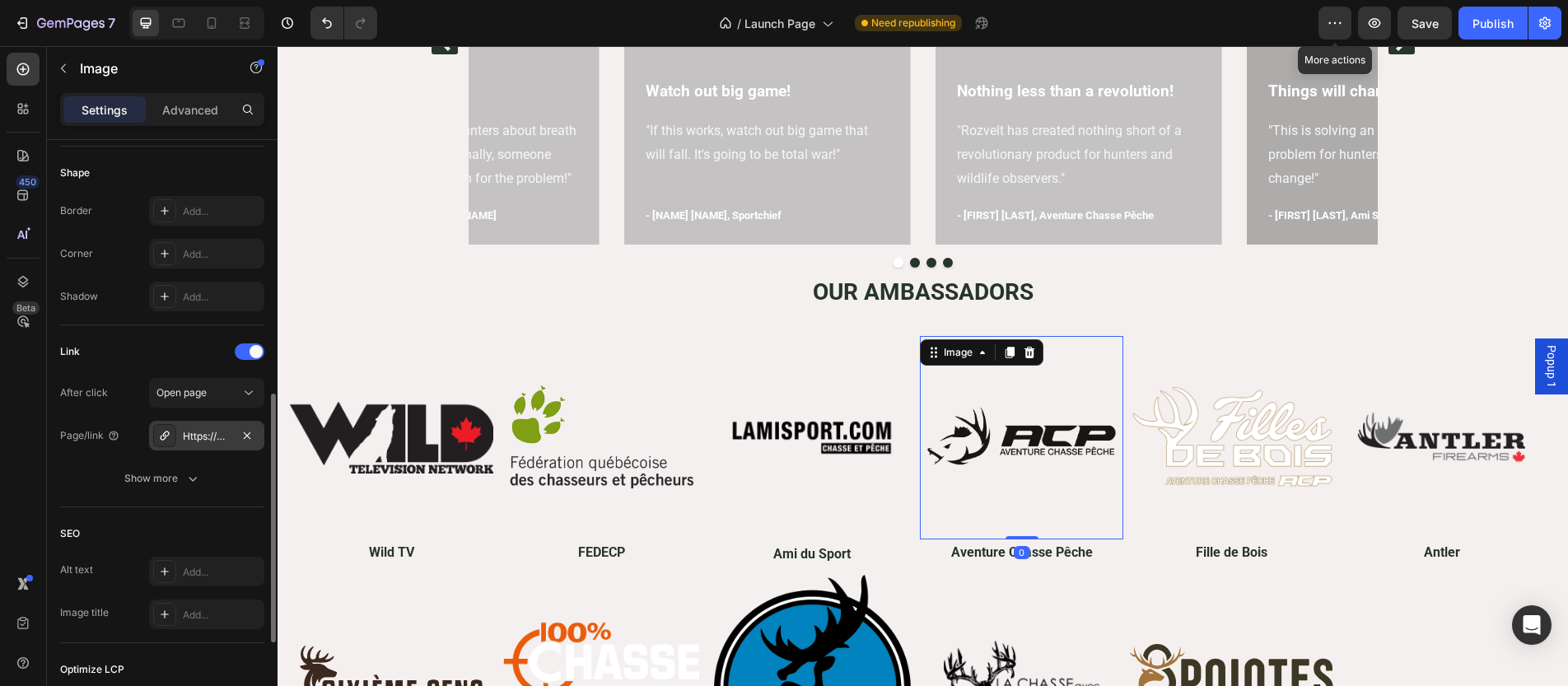 click on "Https://www.Wildtv.Ca/" at bounding box center [207, 436] 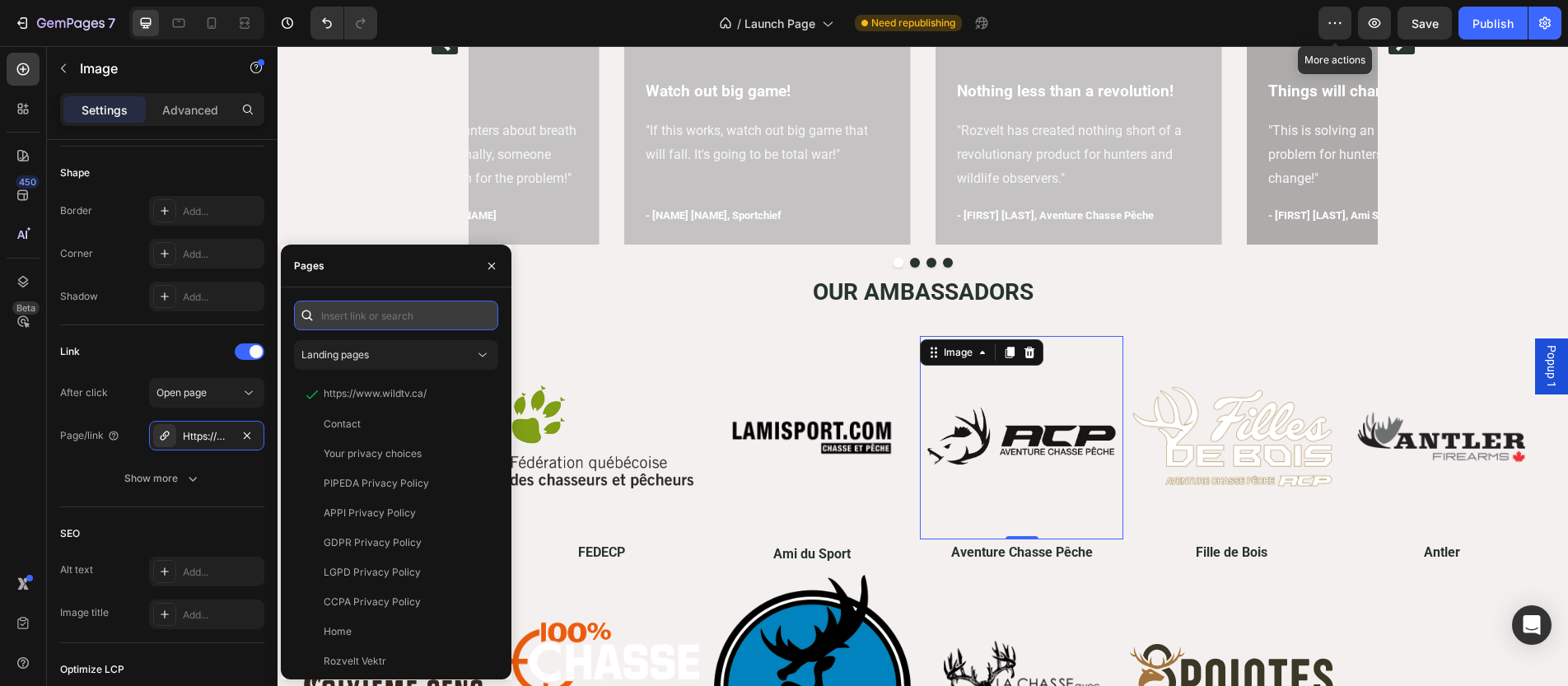 click at bounding box center [396, 315] 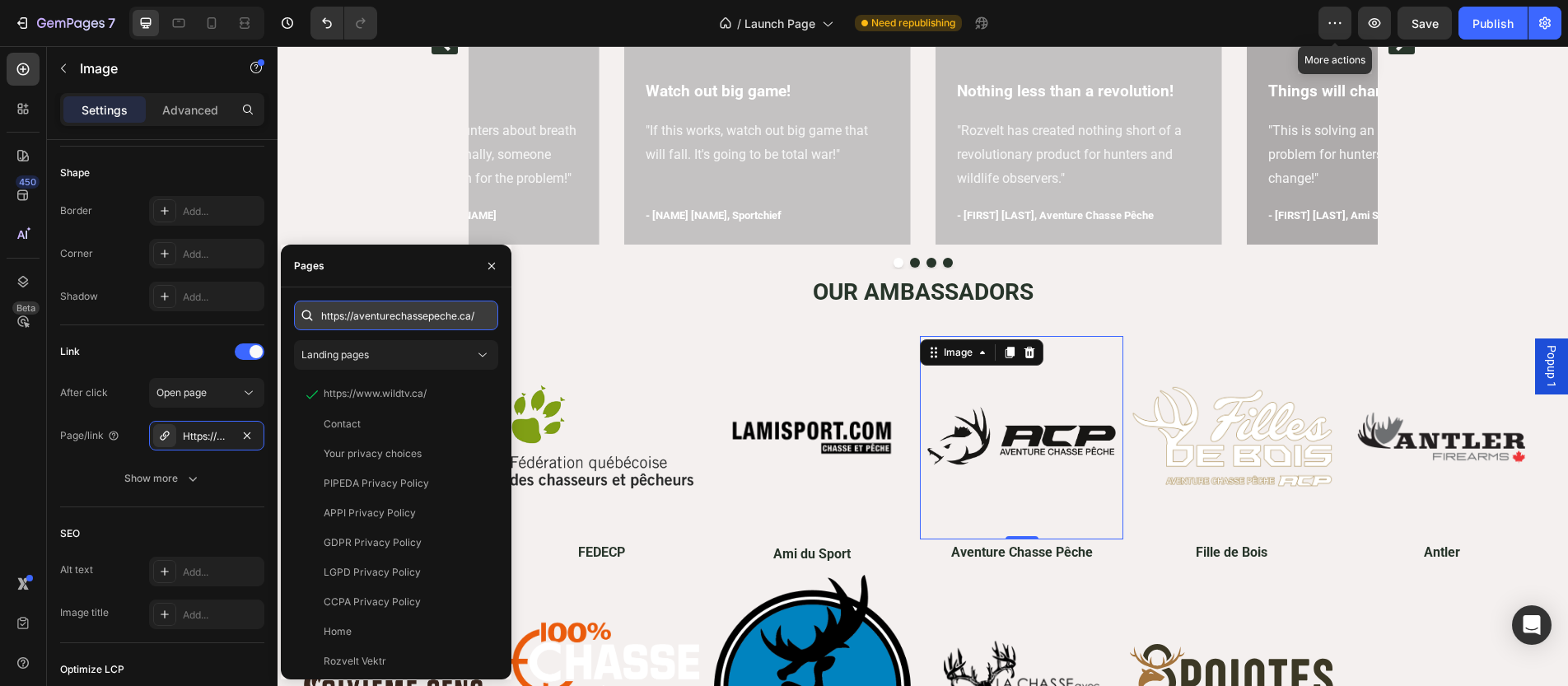 scroll, scrollTop: 0, scrollLeft: 11, axis: horizontal 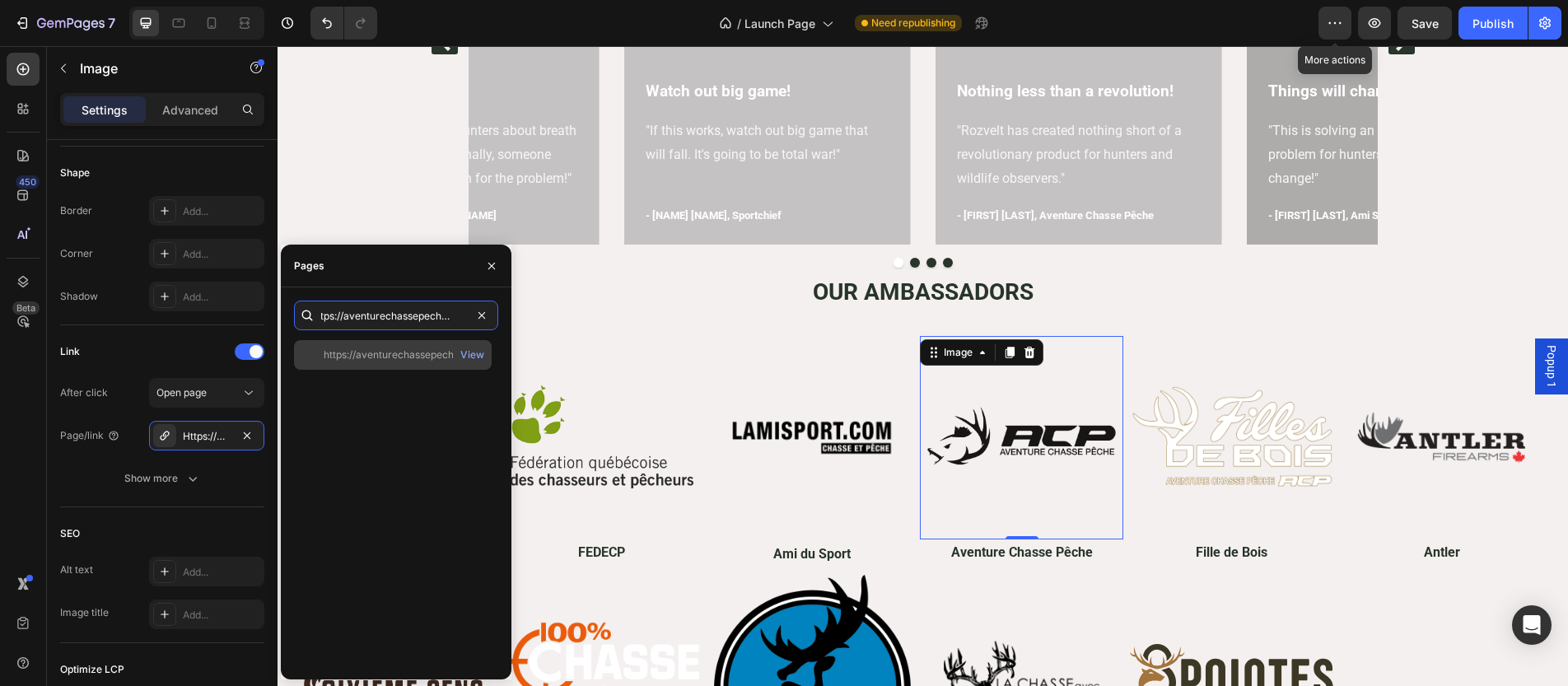 type on "https://aventurechassepeche.ca/" 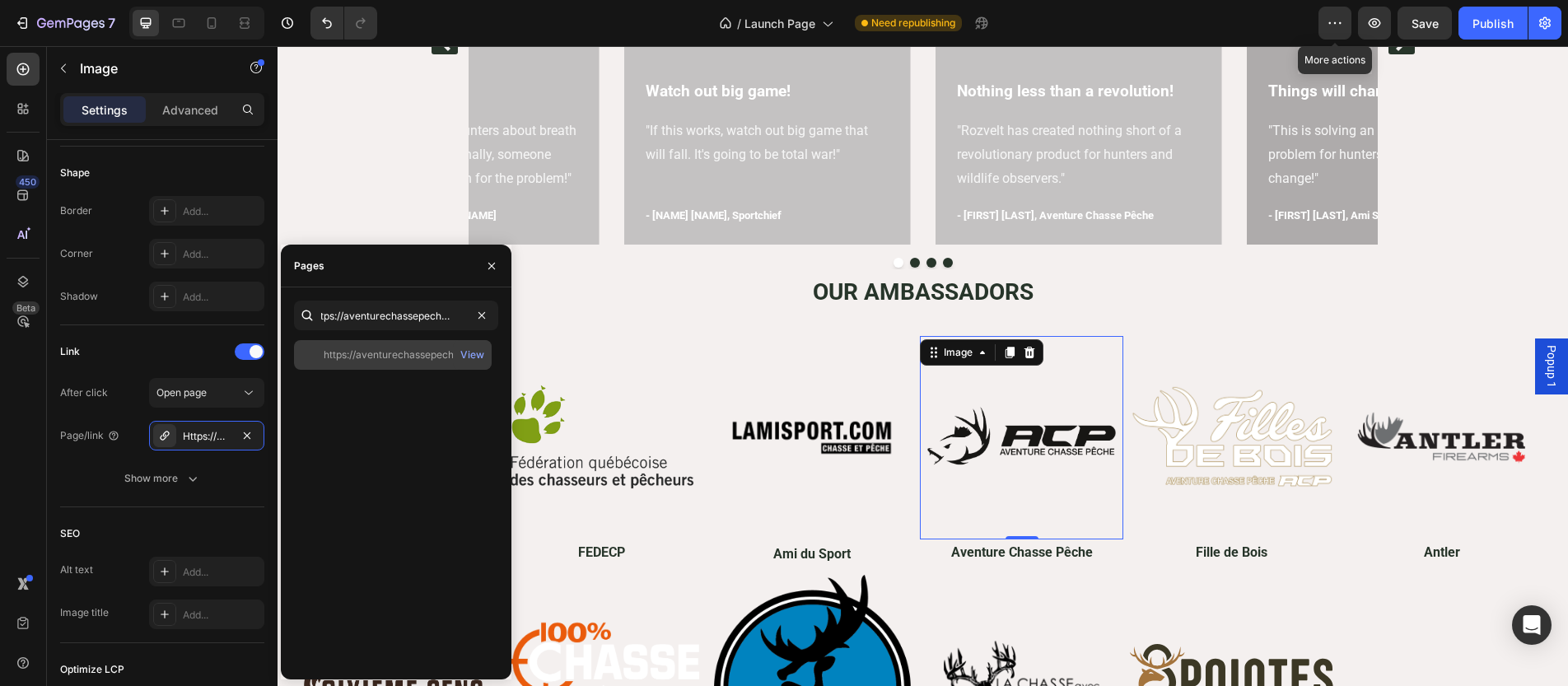 click on "https://aventurechassepeche.ca/   View" 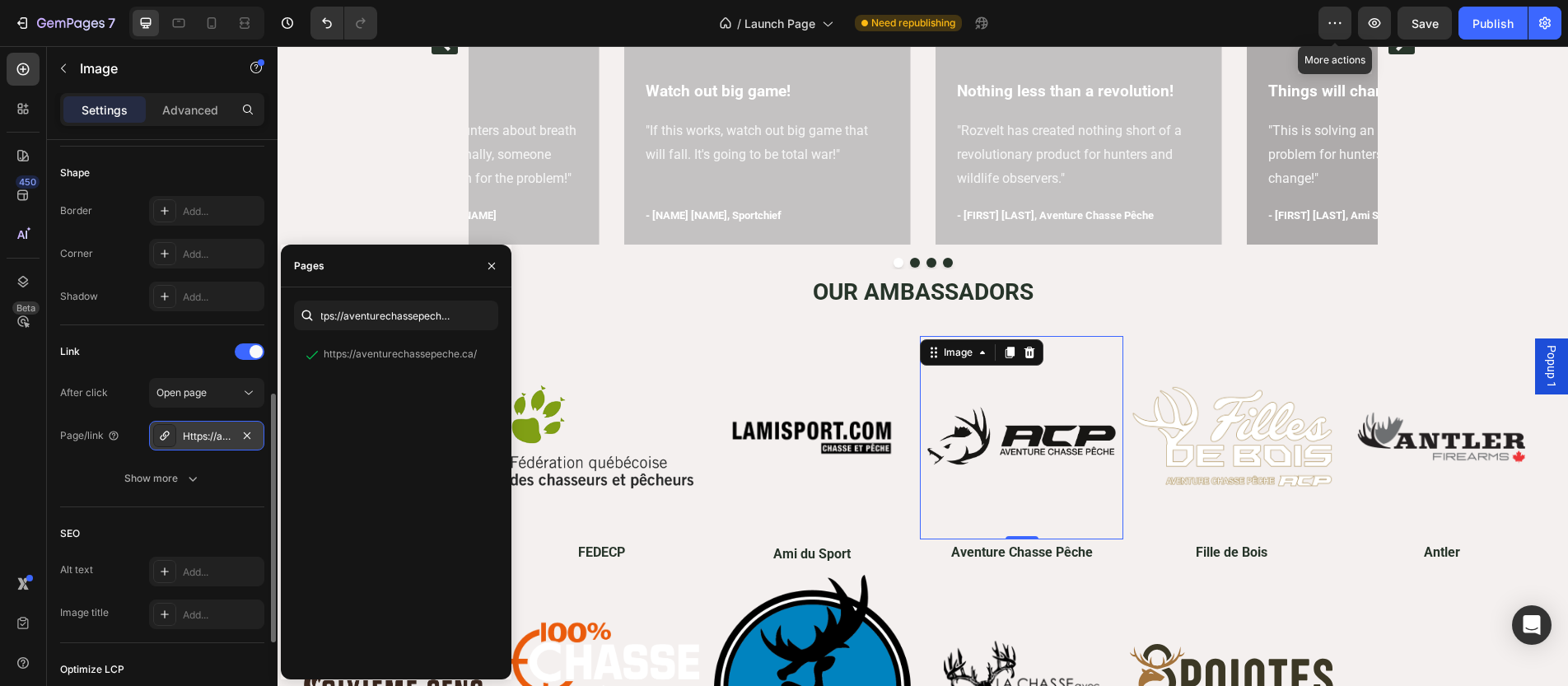 scroll, scrollTop: 0, scrollLeft: 0, axis: both 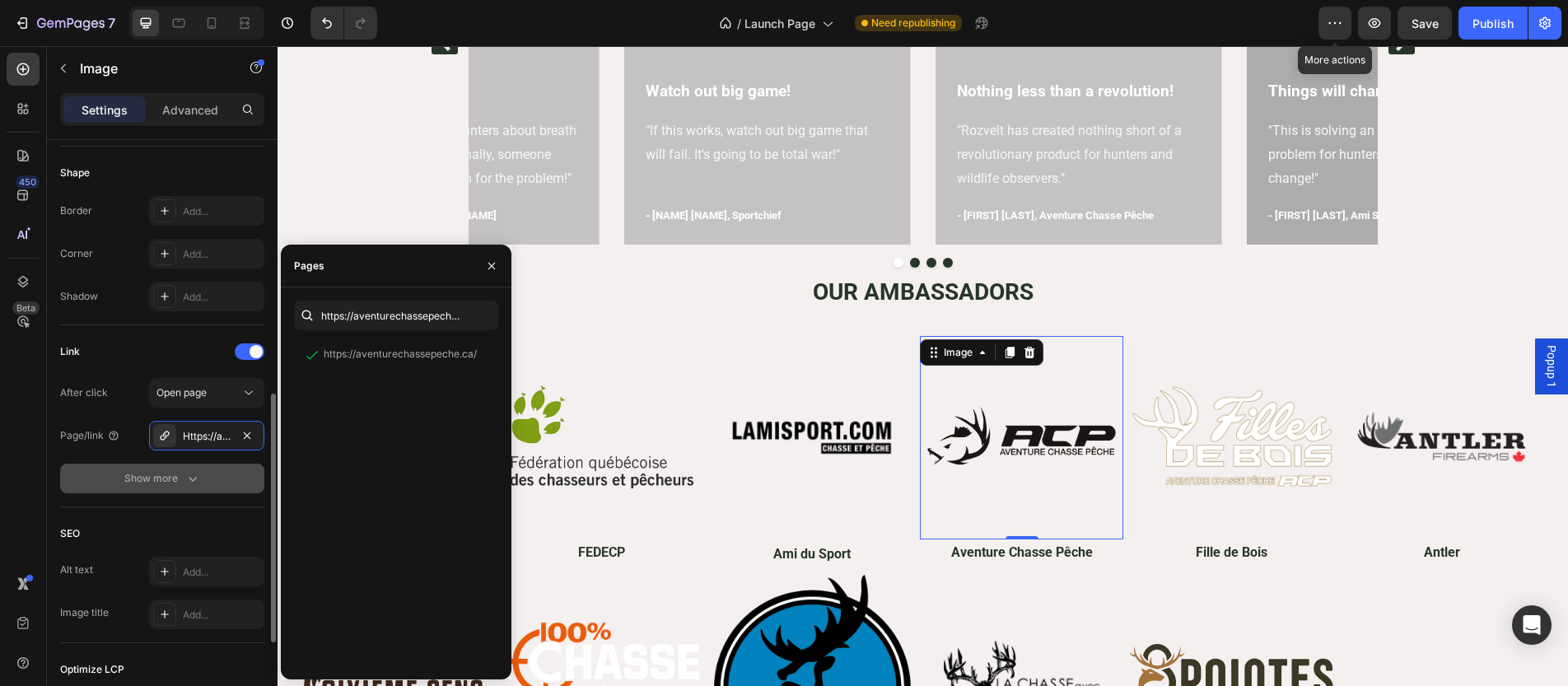 click 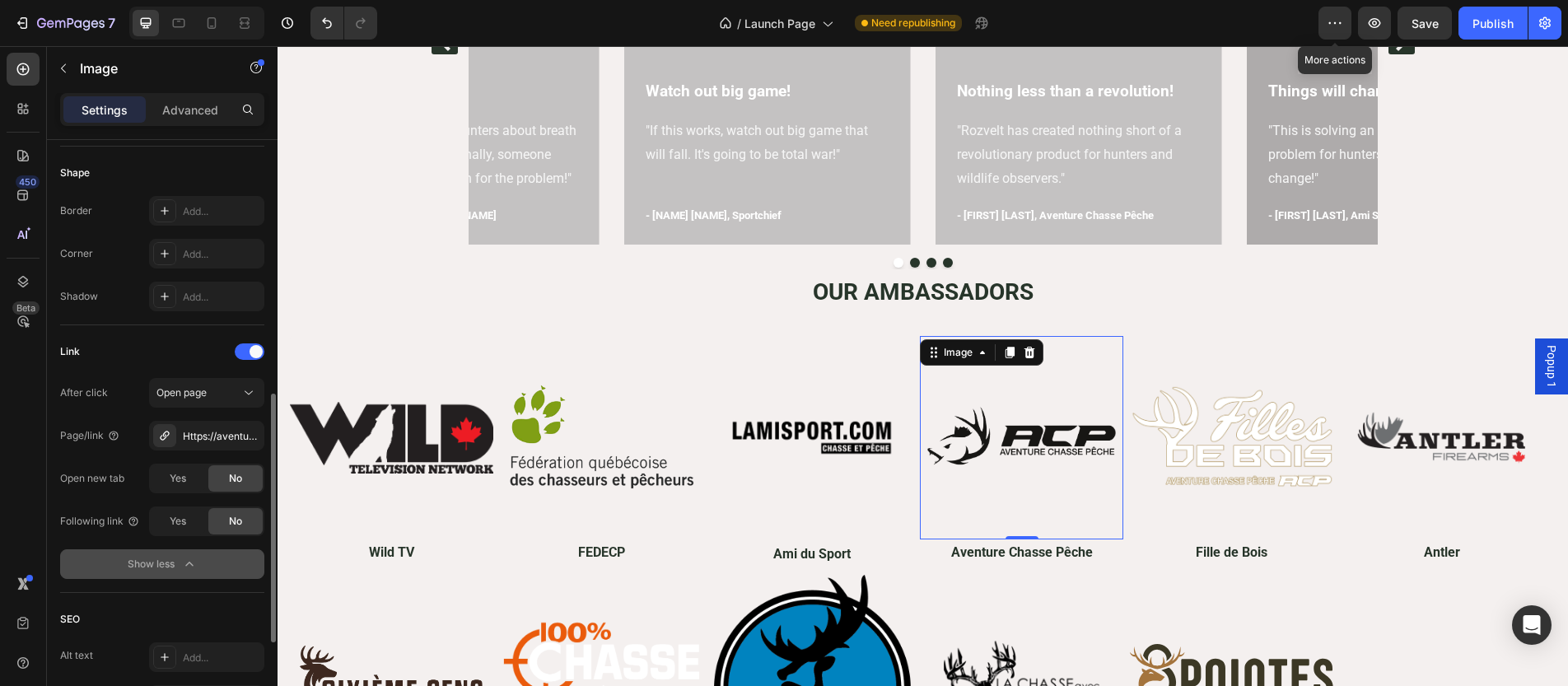 click on "After click Open page Page/link Https://aventurechassepeche.Ca/ Open new tab Yes No Following link Yes No Show less" at bounding box center (162, 478) 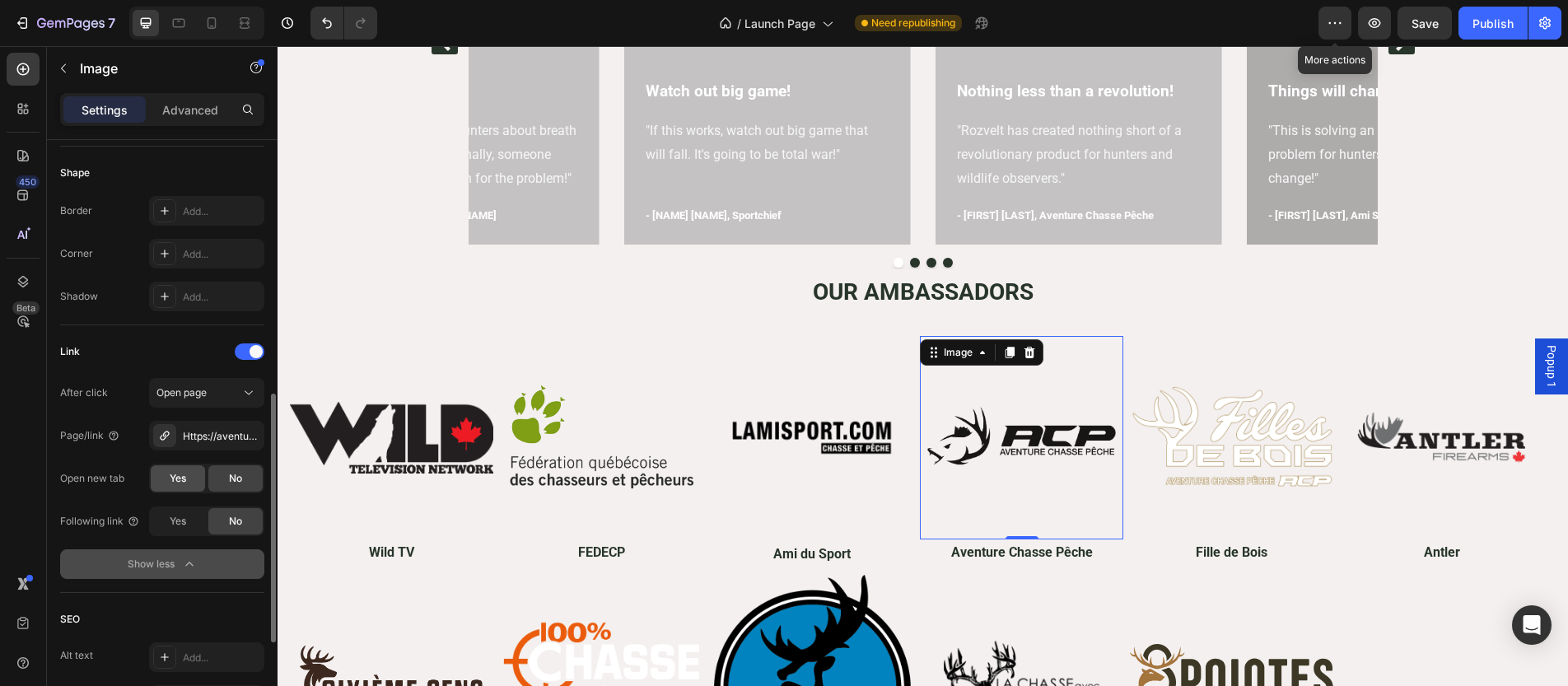 click on "Yes" 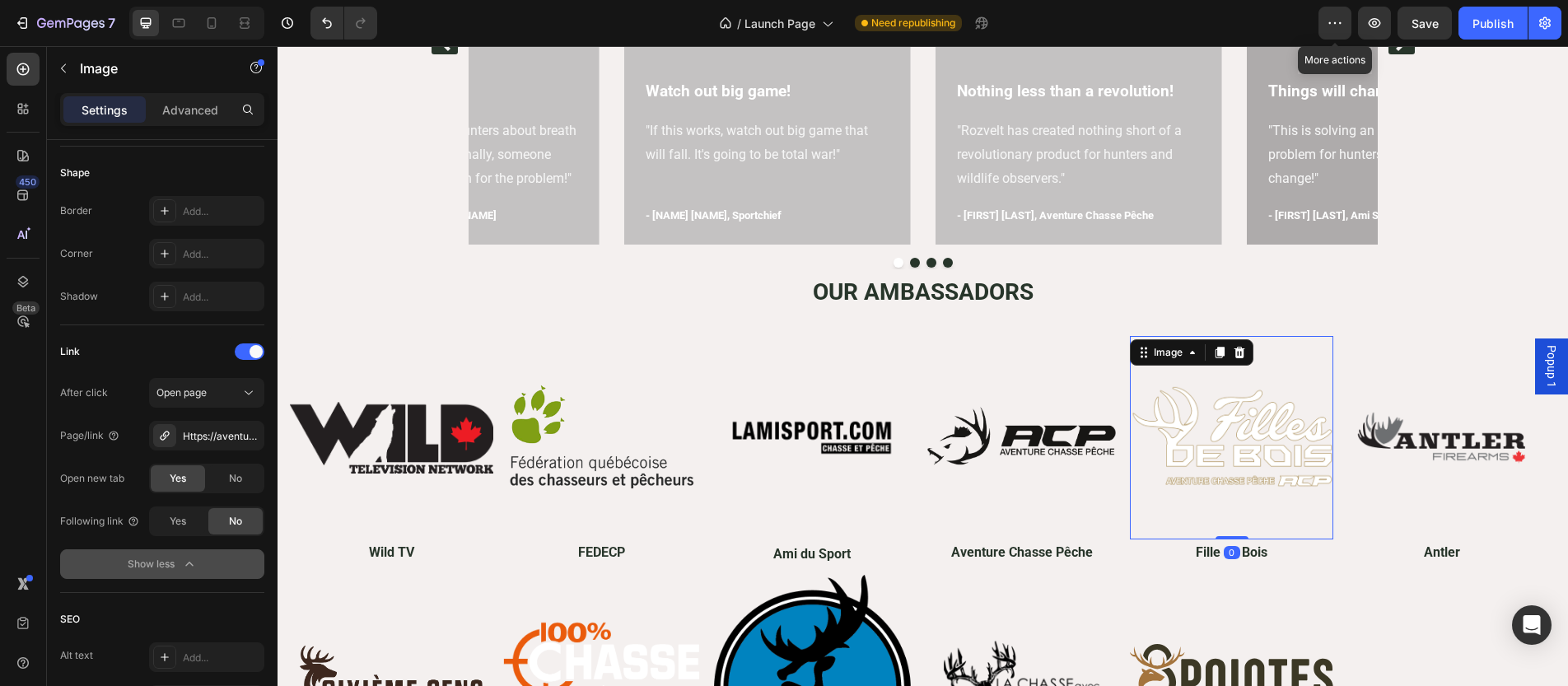 click at bounding box center [1231, 437] 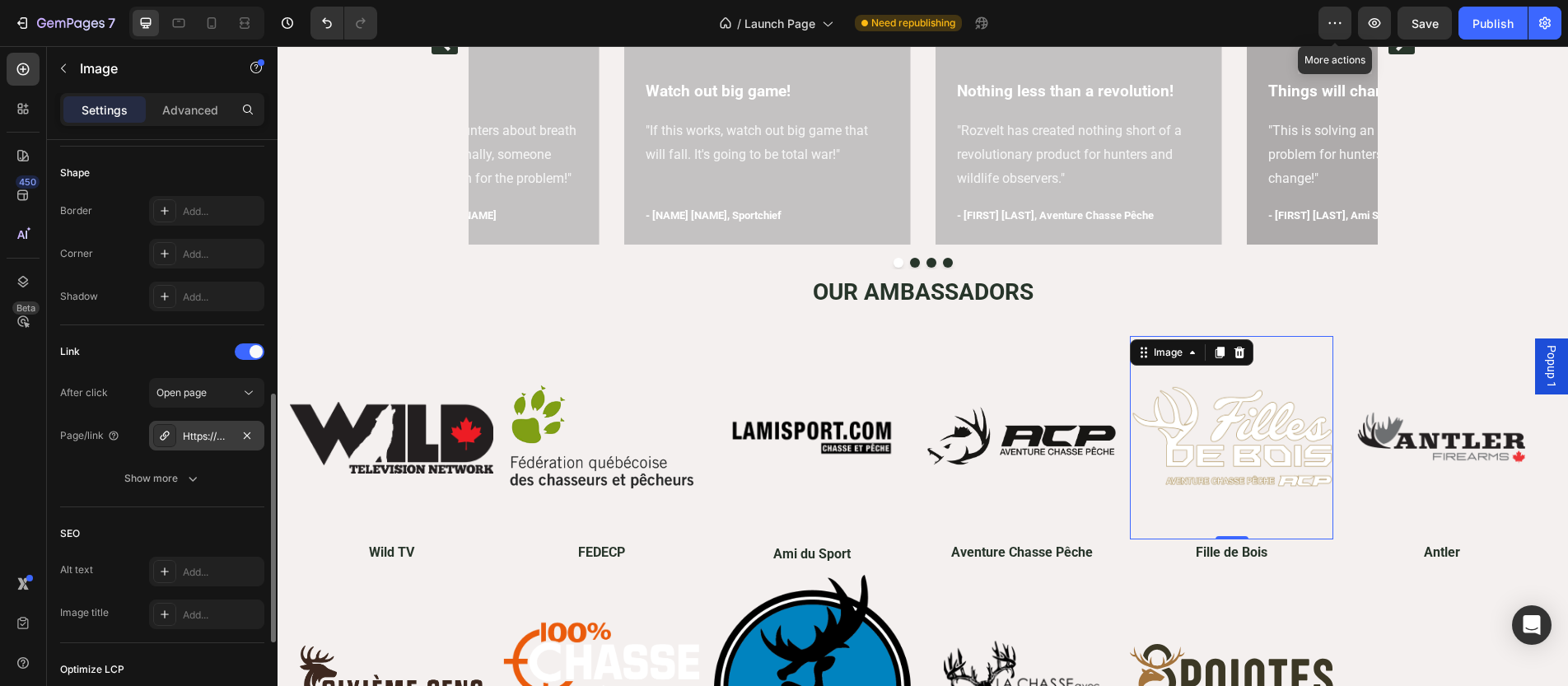 click on "Https://www.Wildtv.Ca/" at bounding box center (207, 436) 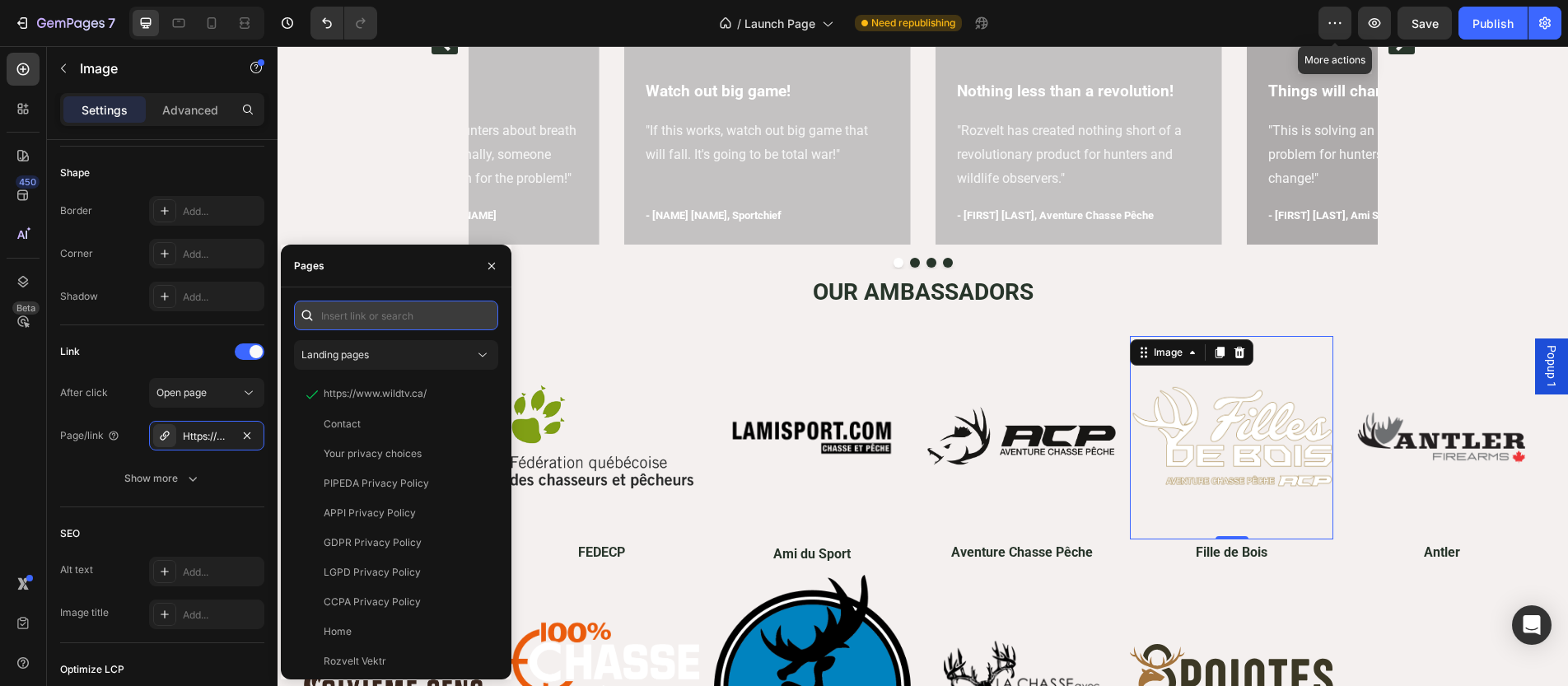 click at bounding box center (396, 315) 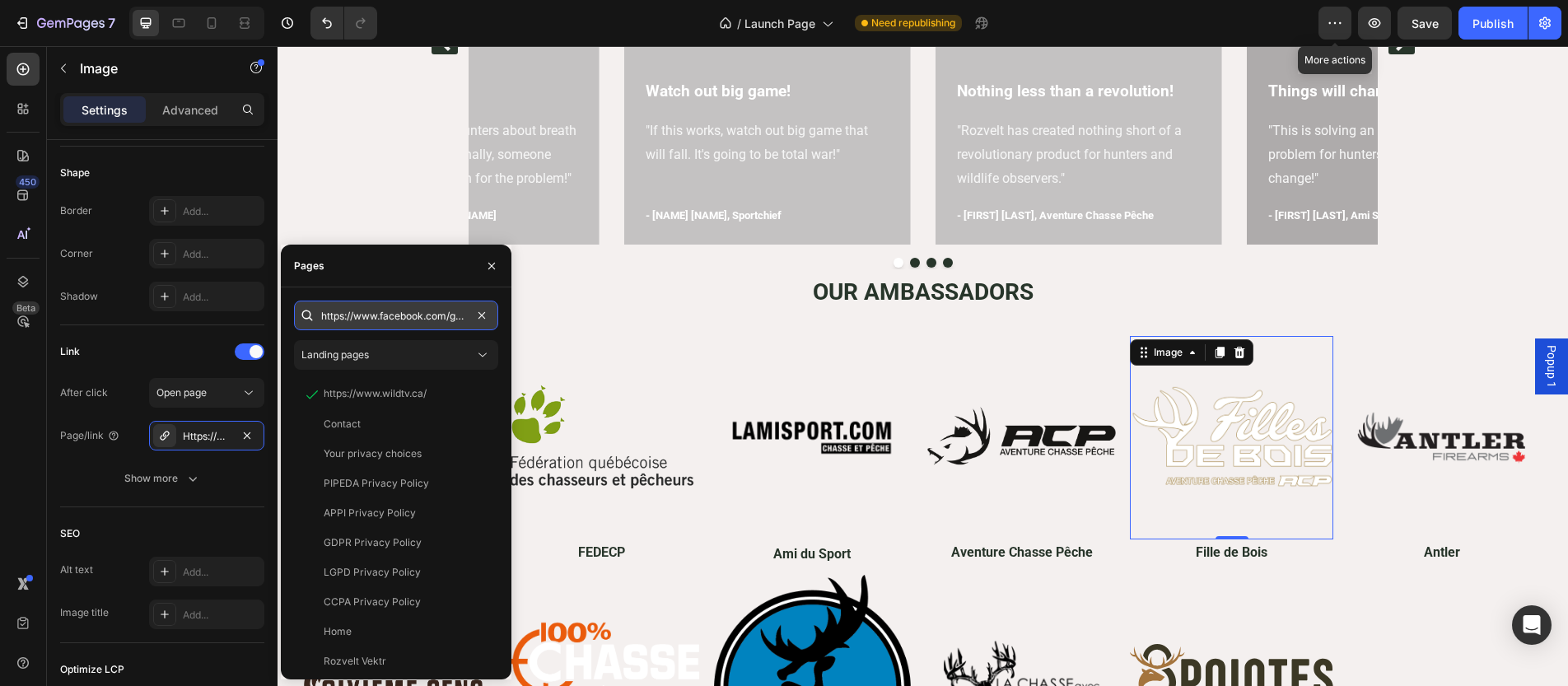 scroll, scrollTop: 0, scrollLeft: 80, axis: horizontal 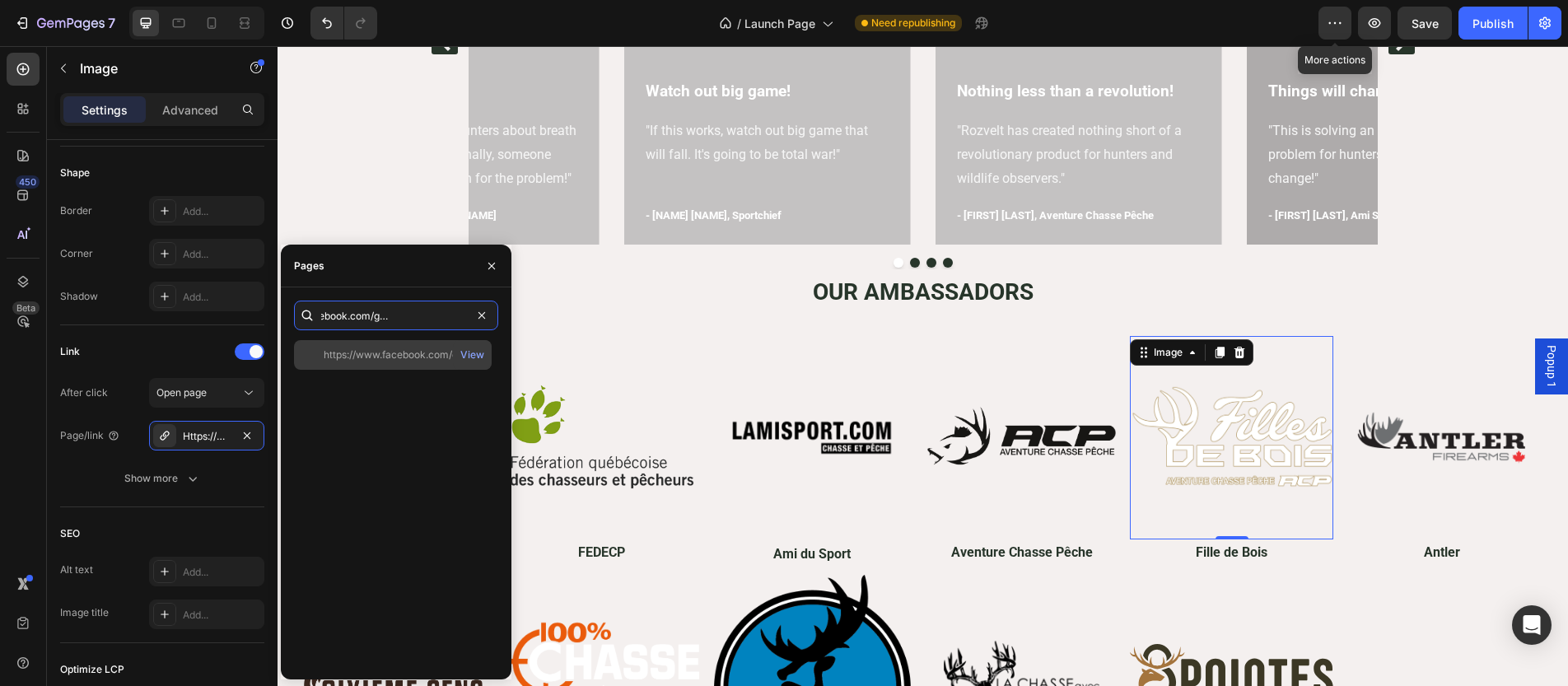 type on "https://www.facebook.com/groups/fillesdebois/" 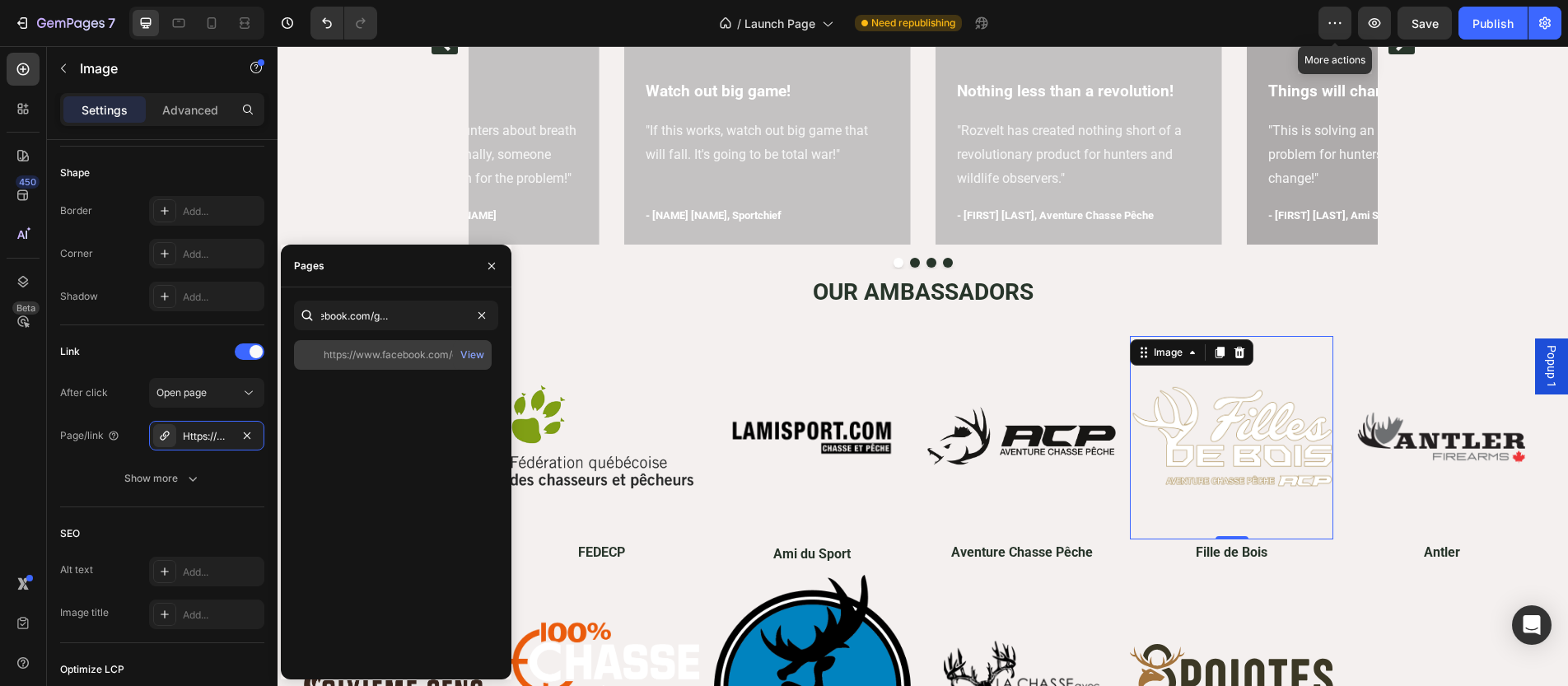 click on "https://www.facebook.com/groups/fillesdebois/" 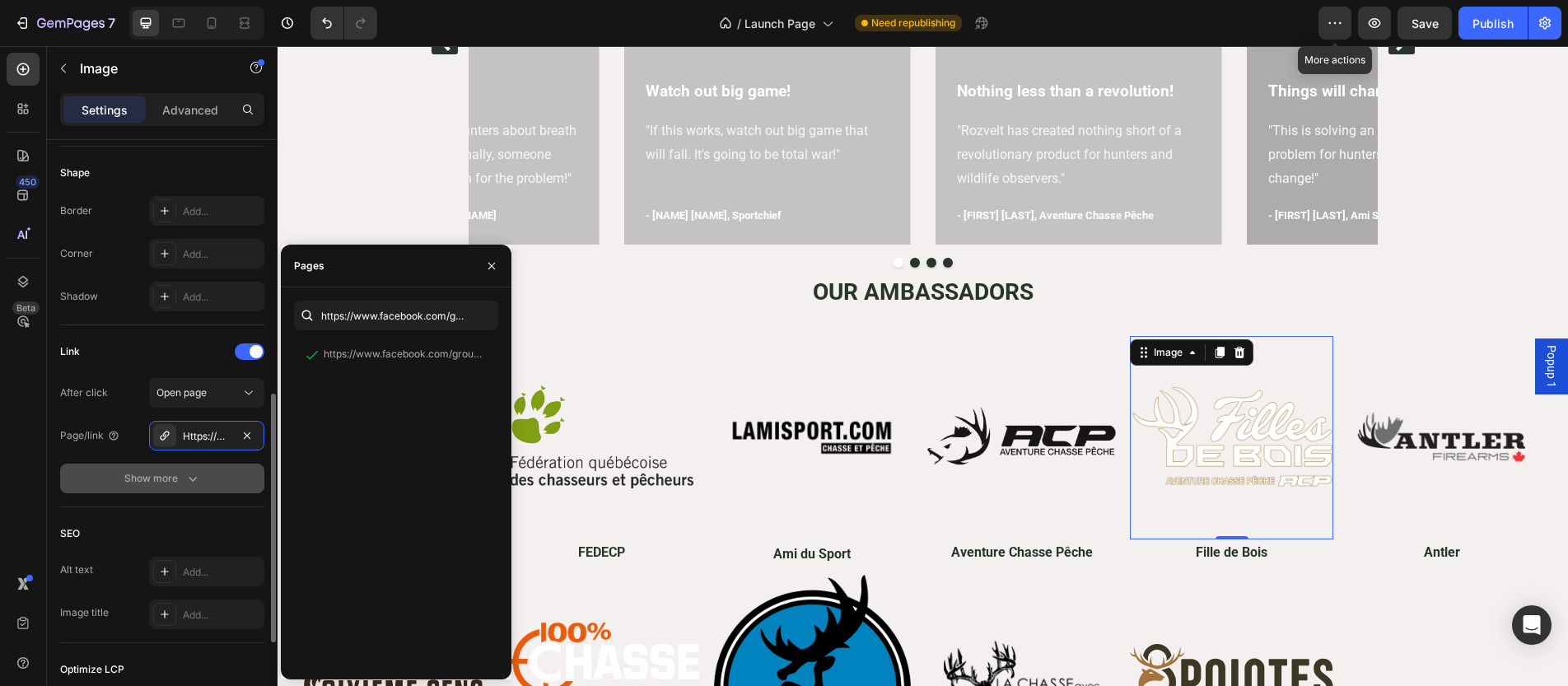 click on "Show more" at bounding box center (162, 478) 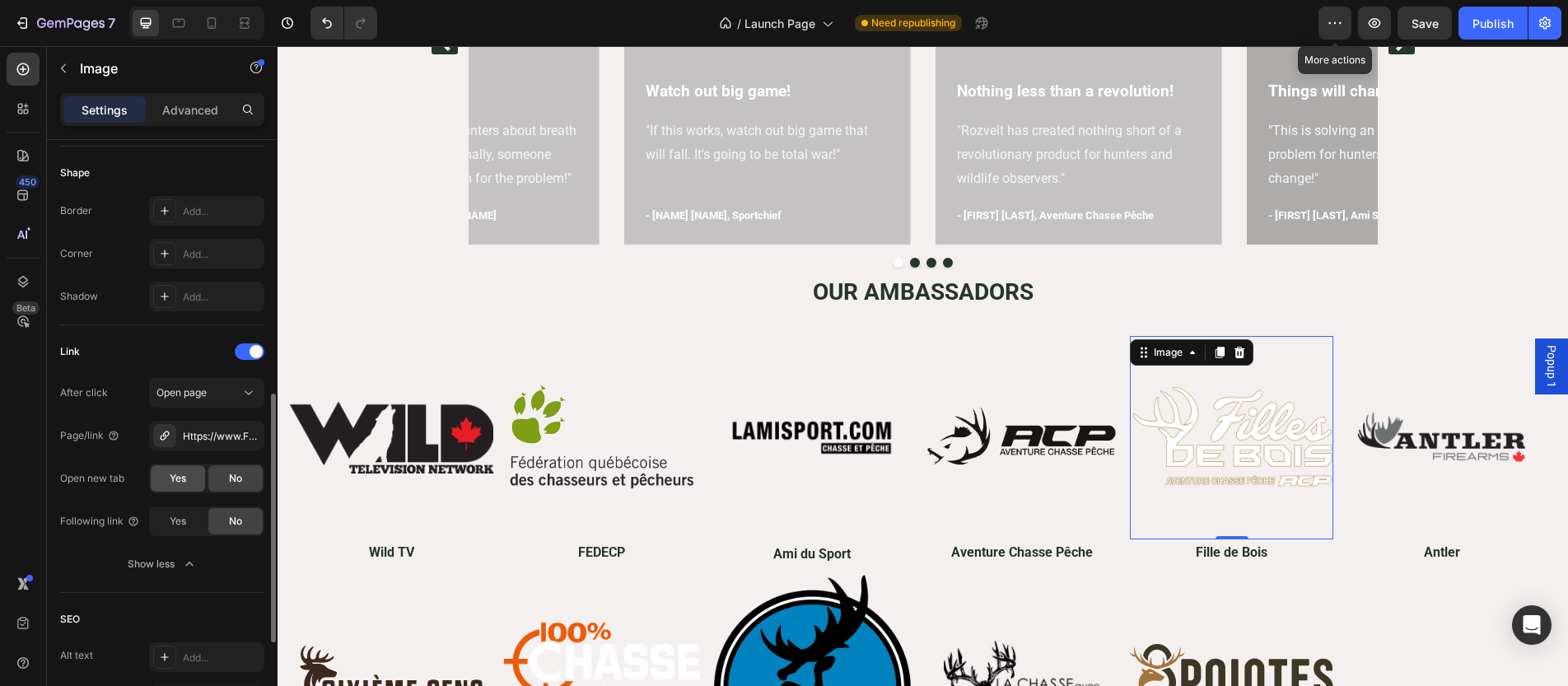 click on "Yes" 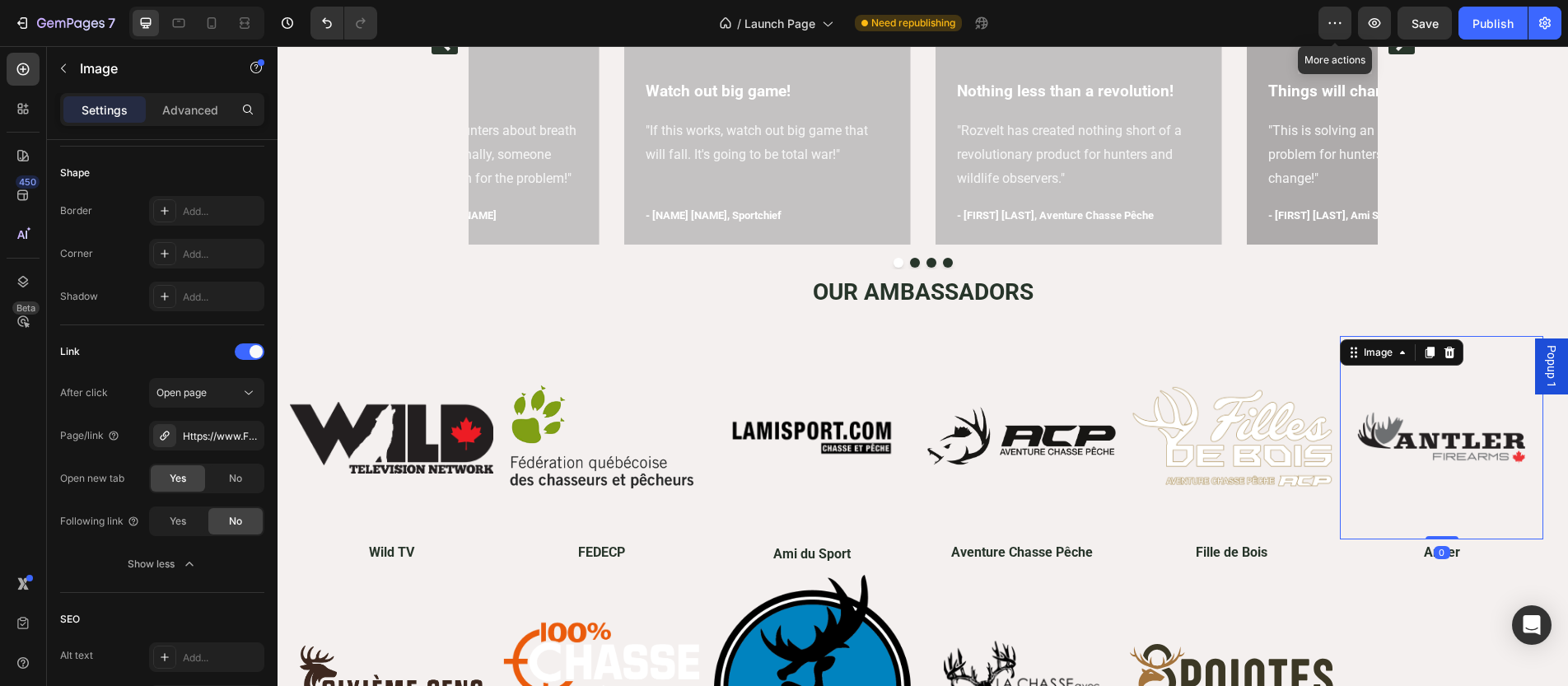 click at bounding box center [1441, 437] 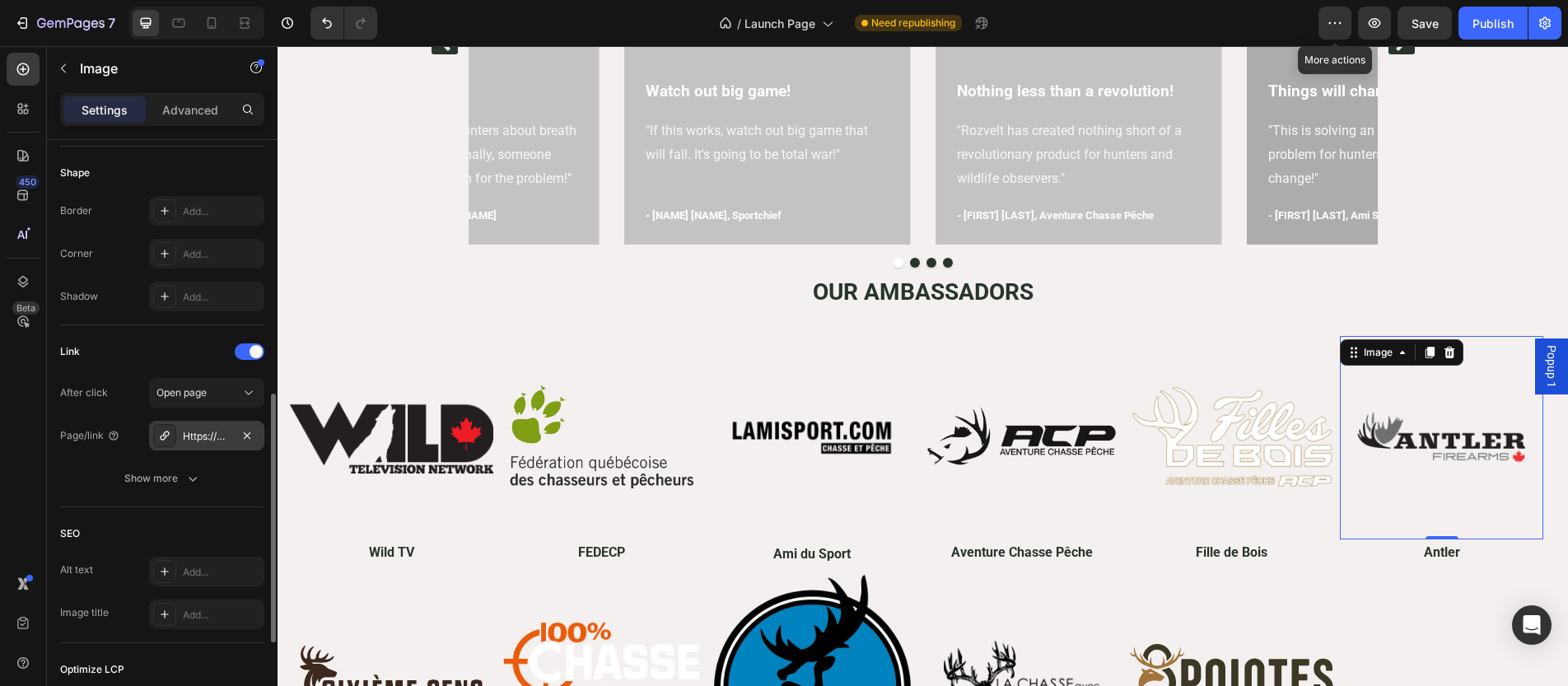 click on "Https://www.Wildtv.Ca/" at bounding box center (207, 436) 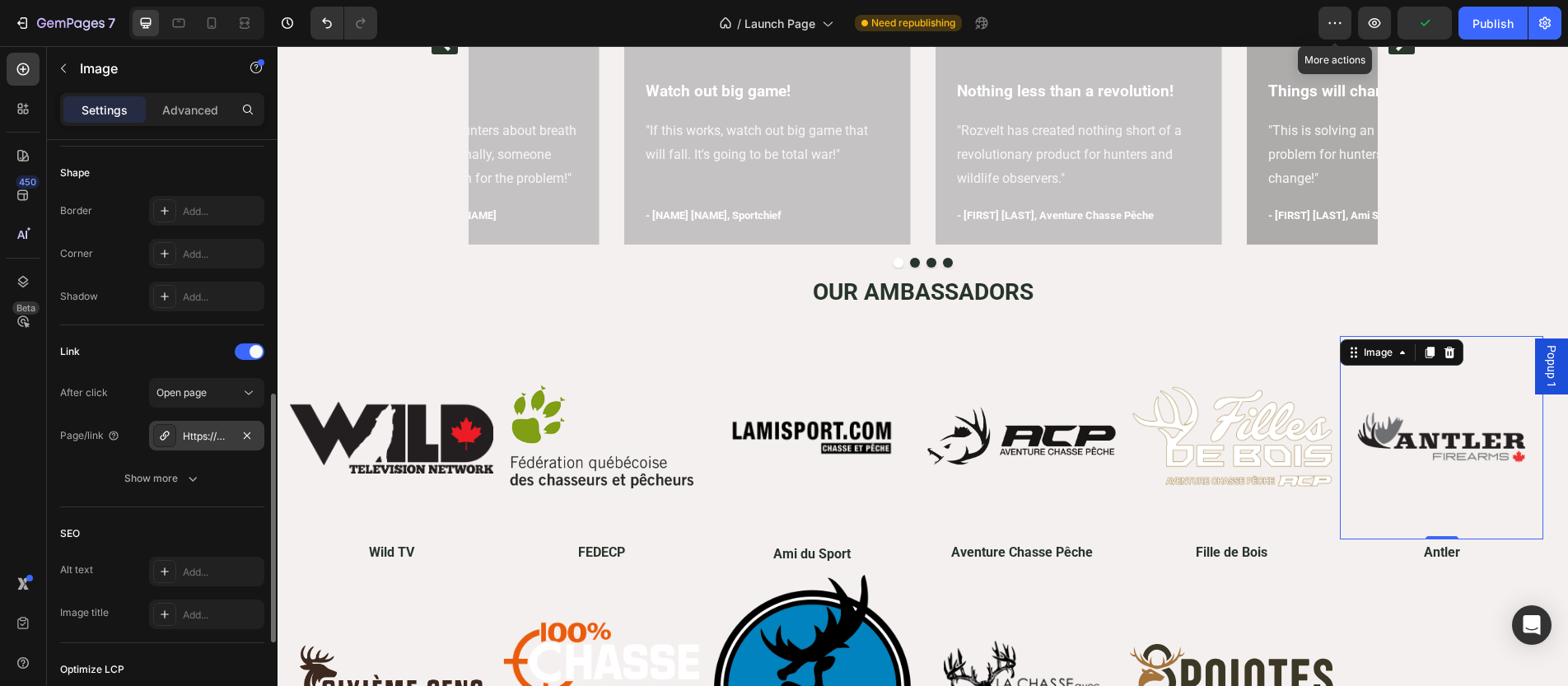 click on "Https://www.Wildtv.Ca/" at bounding box center [207, 436] 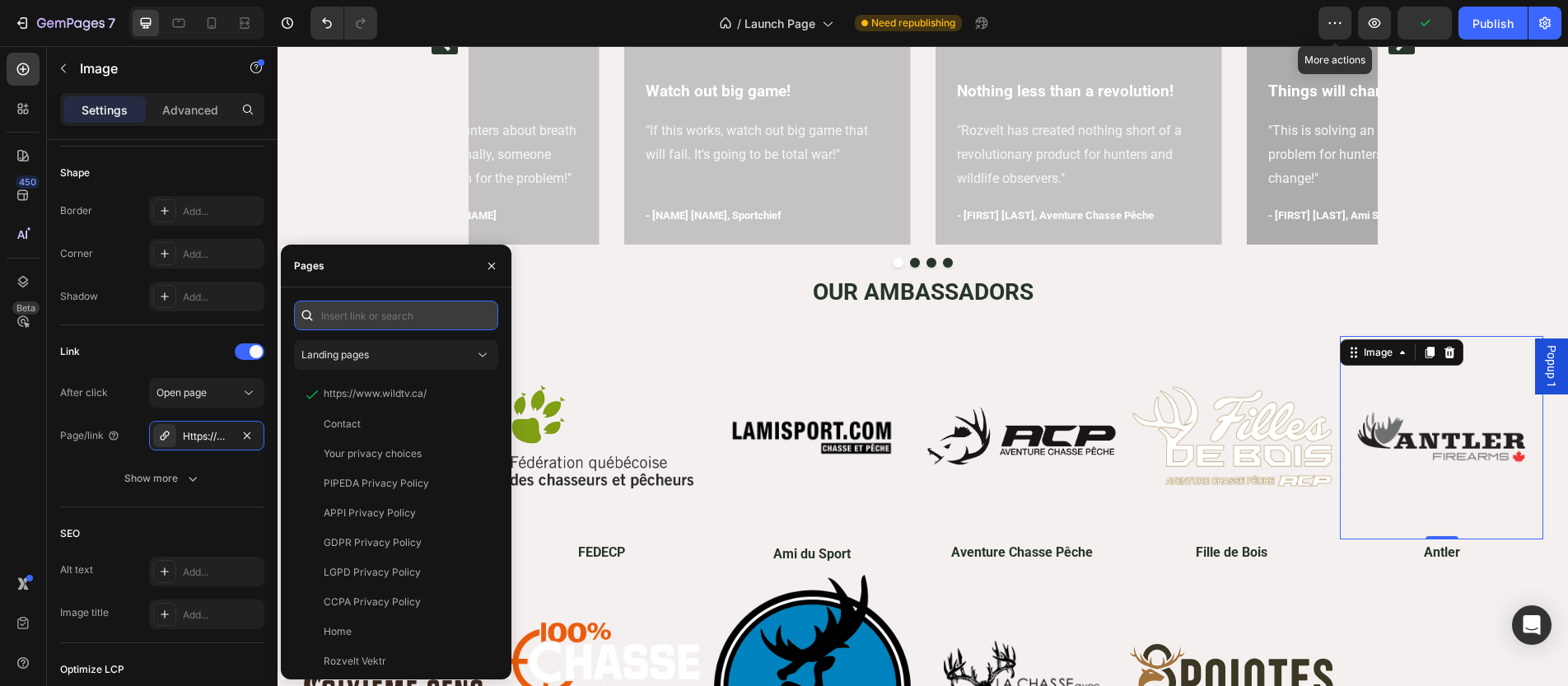 click at bounding box center [396, 315] 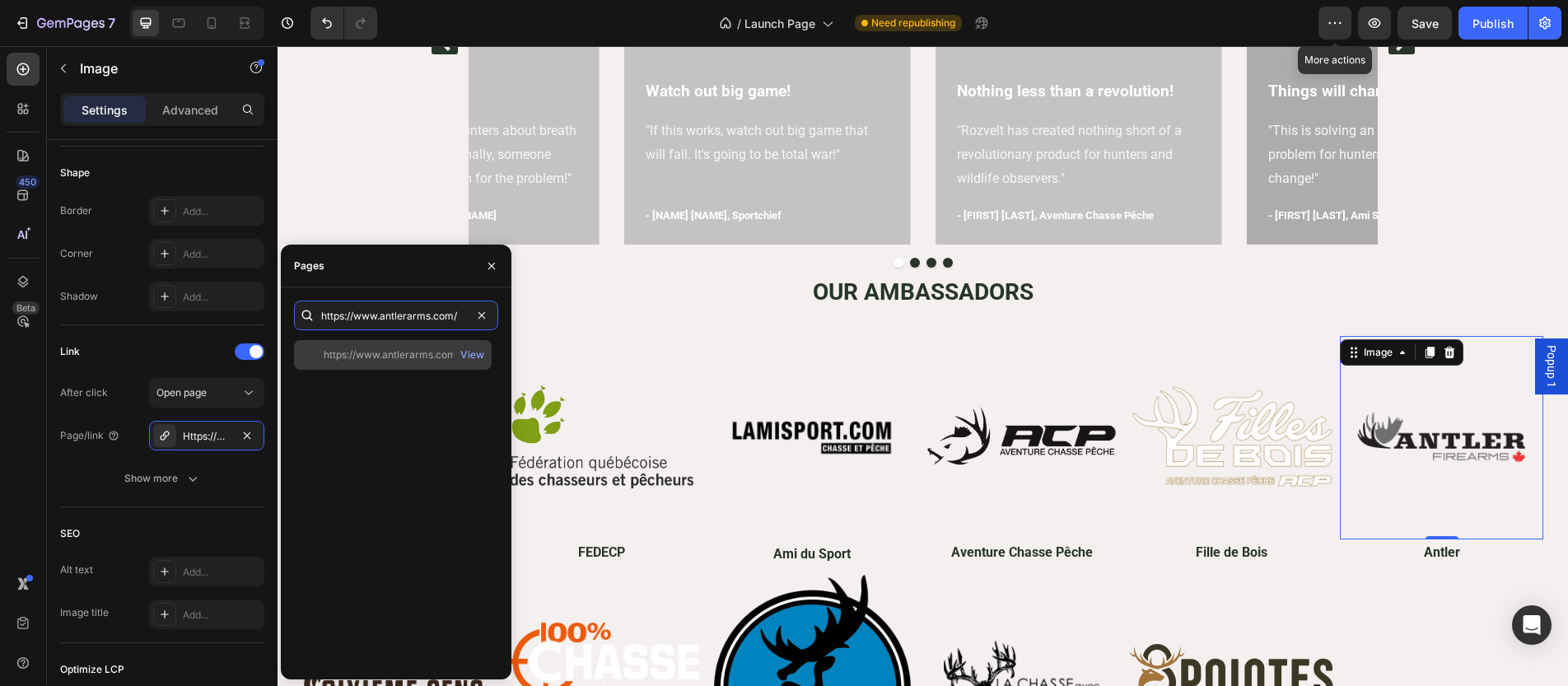 type on "https://www.antlerarms.com/" 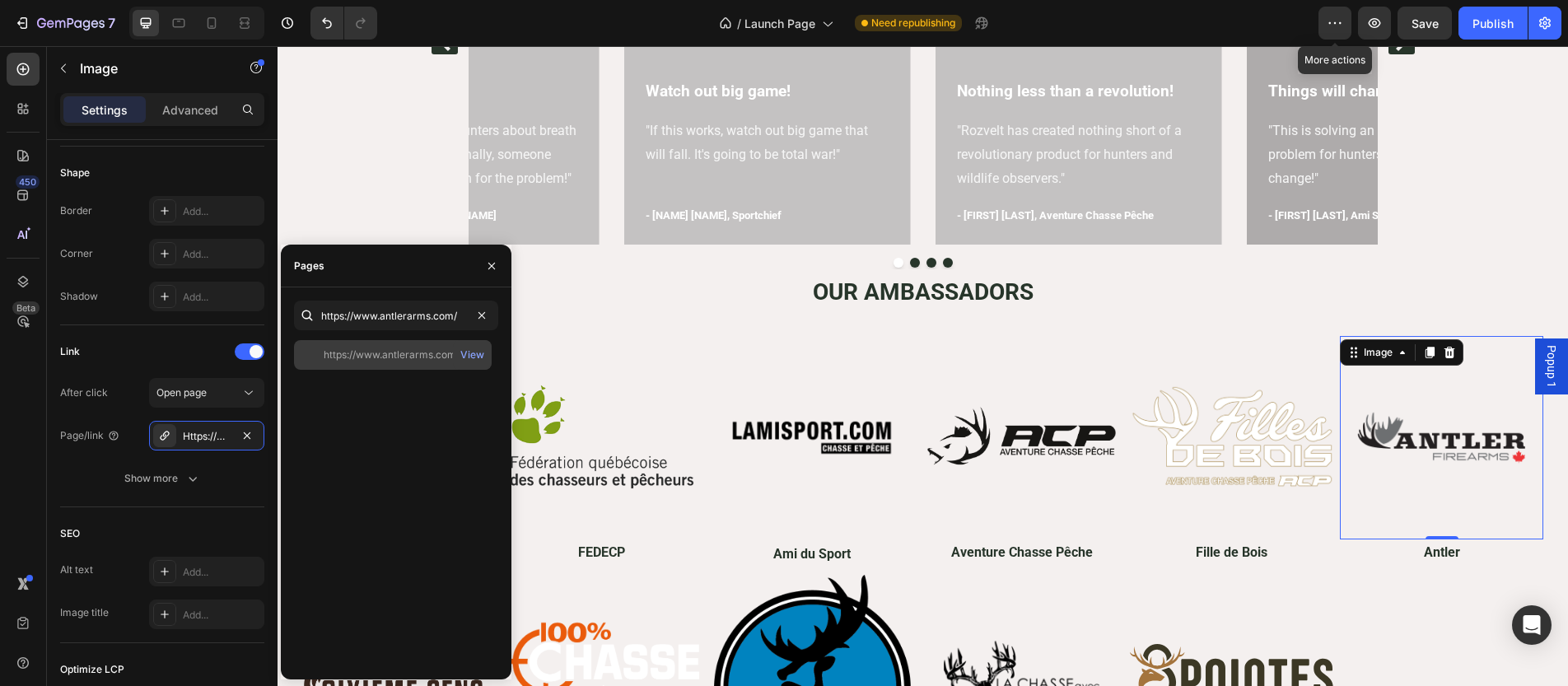 click on "https://www.antlerarms.com/" 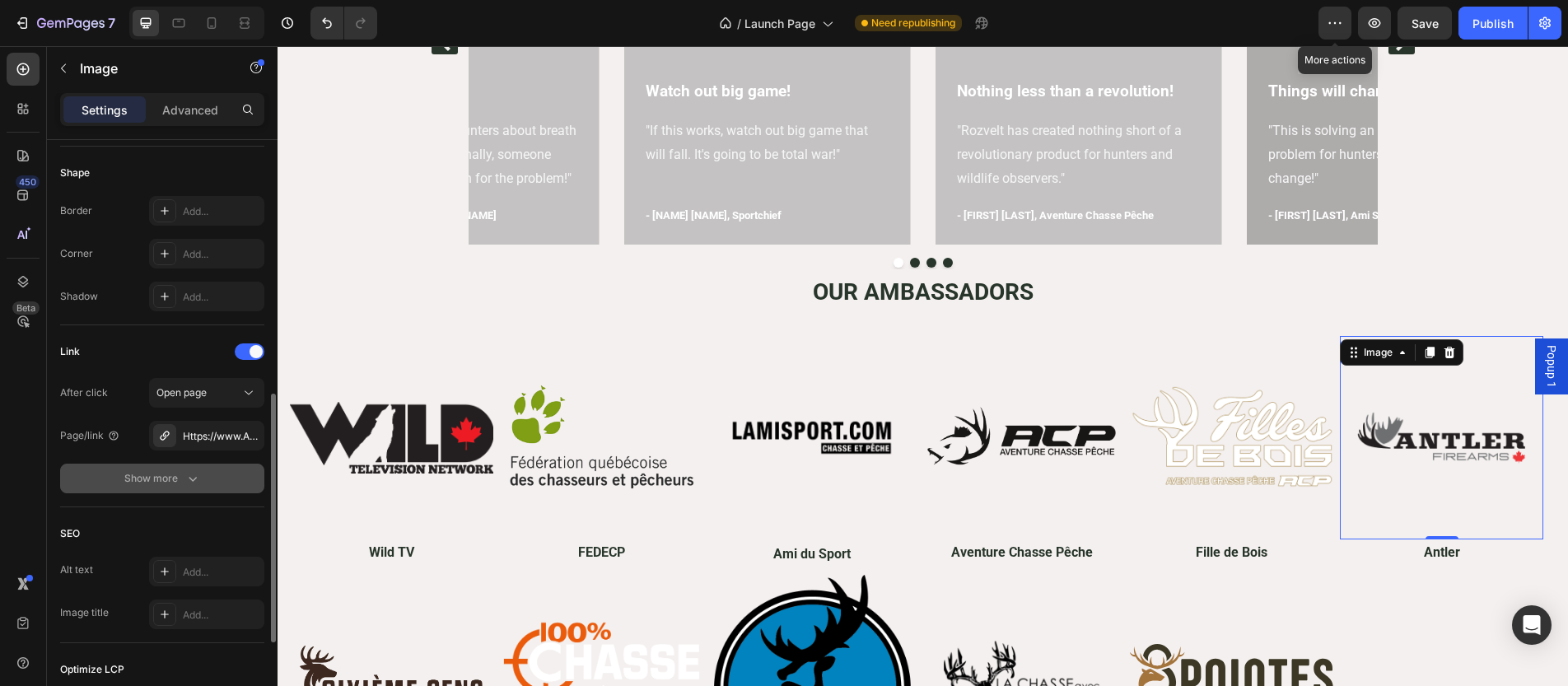 click 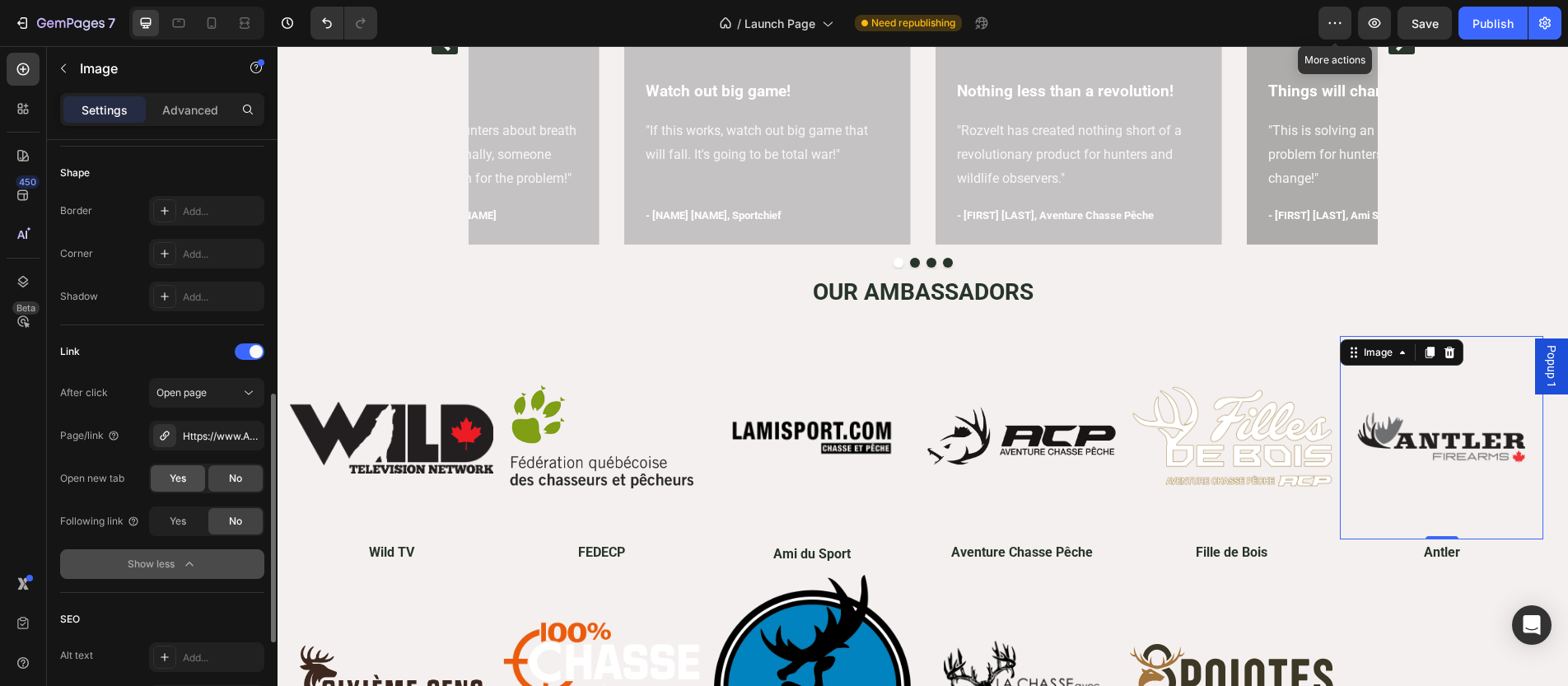 click on "Yes" 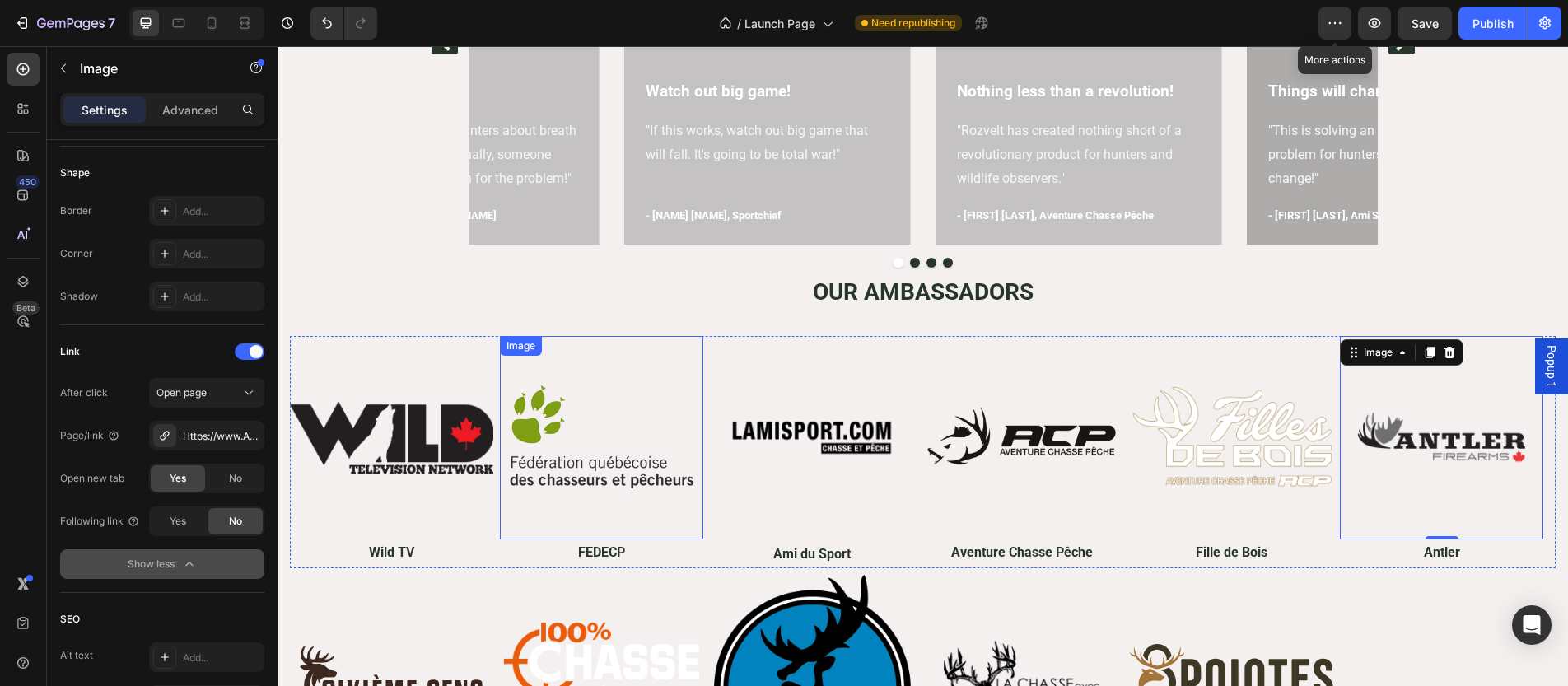 scroll, scrollTop: 4272, scrollLeft: 0, axis: vertical 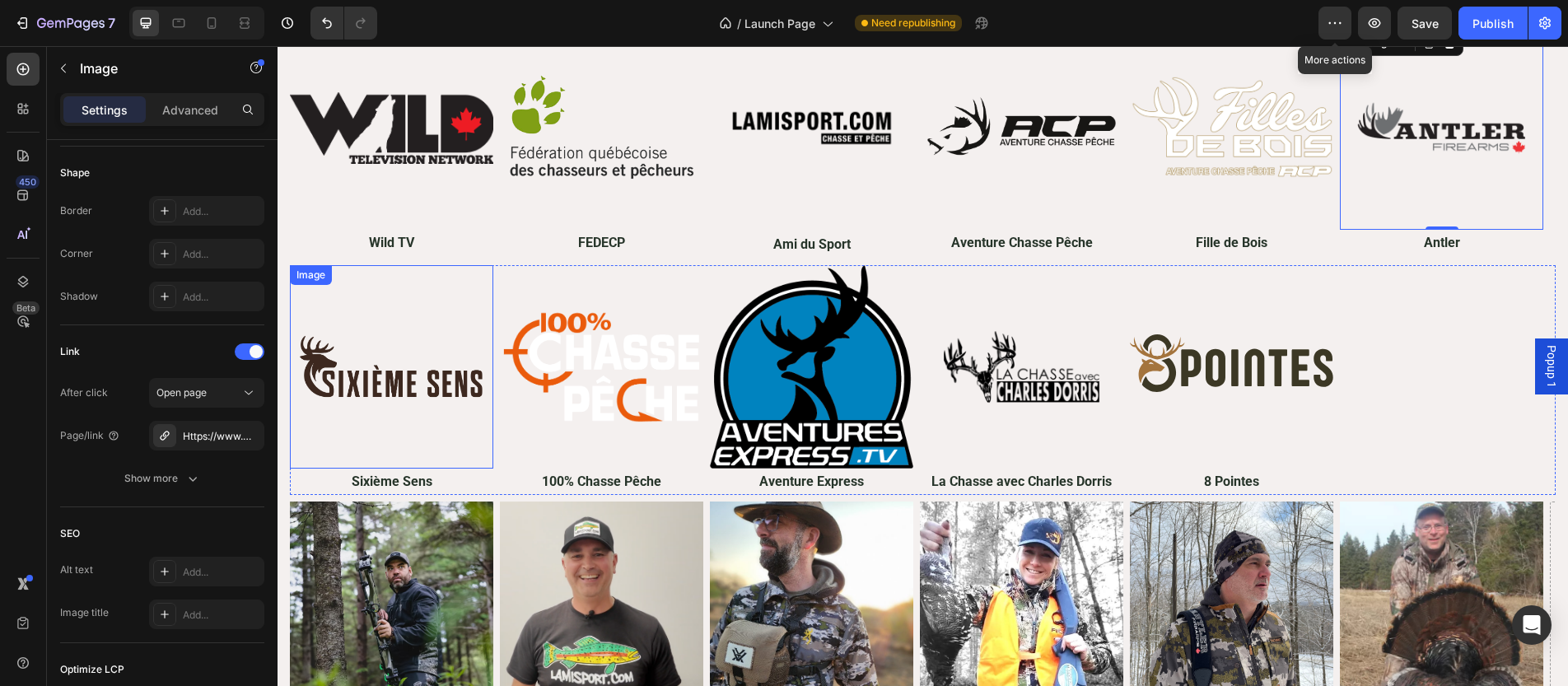 click at bounding box center [391, 366] 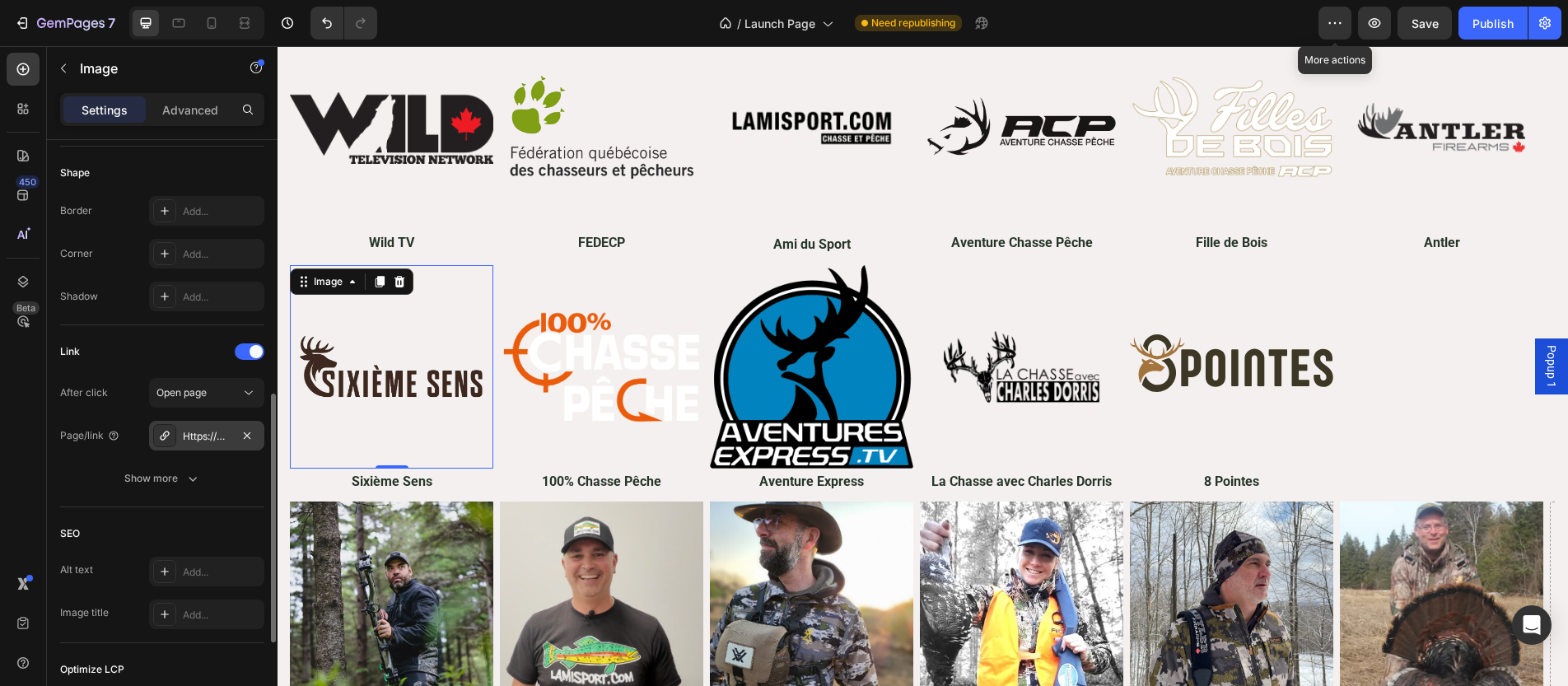 click on "Https://www.Wildtv.Ca/" at bounding box center (207, 436) 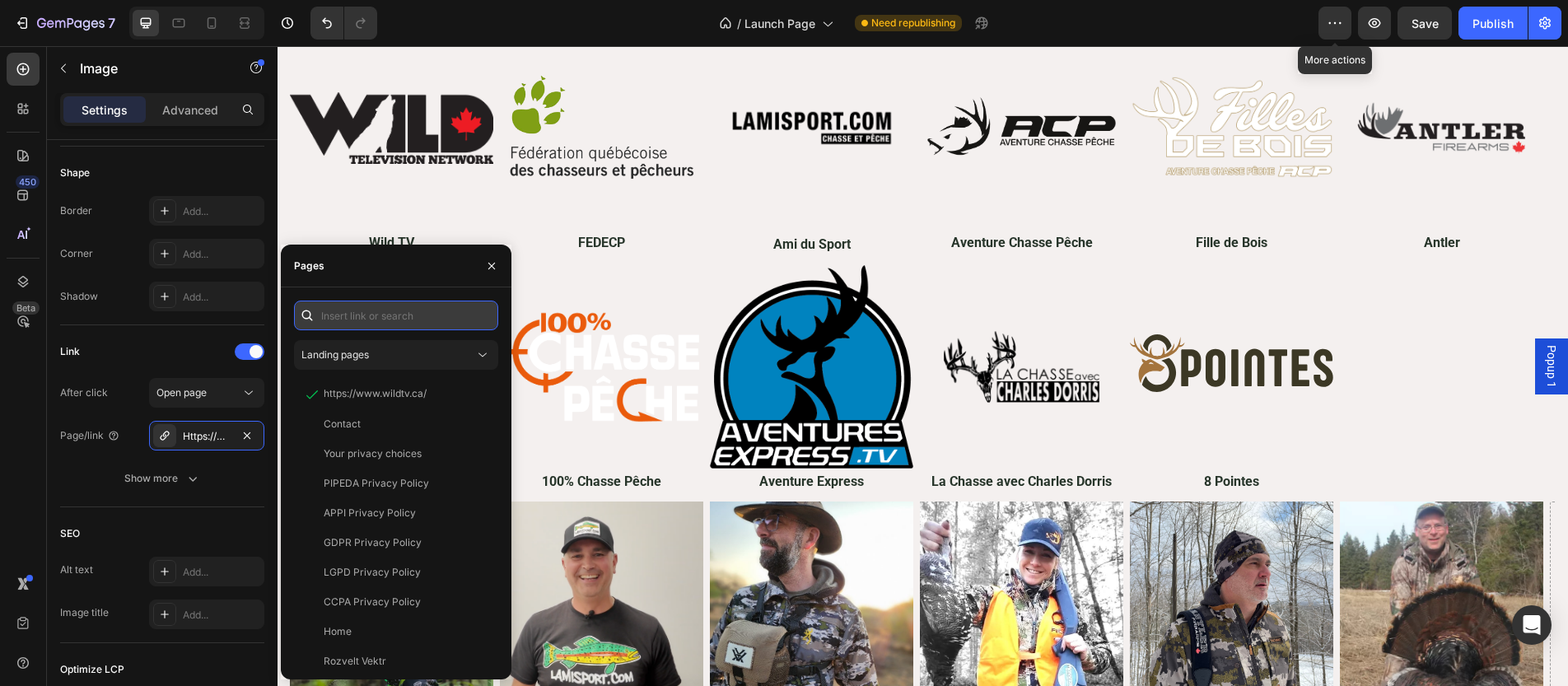 click at bounding box center (396, 315) 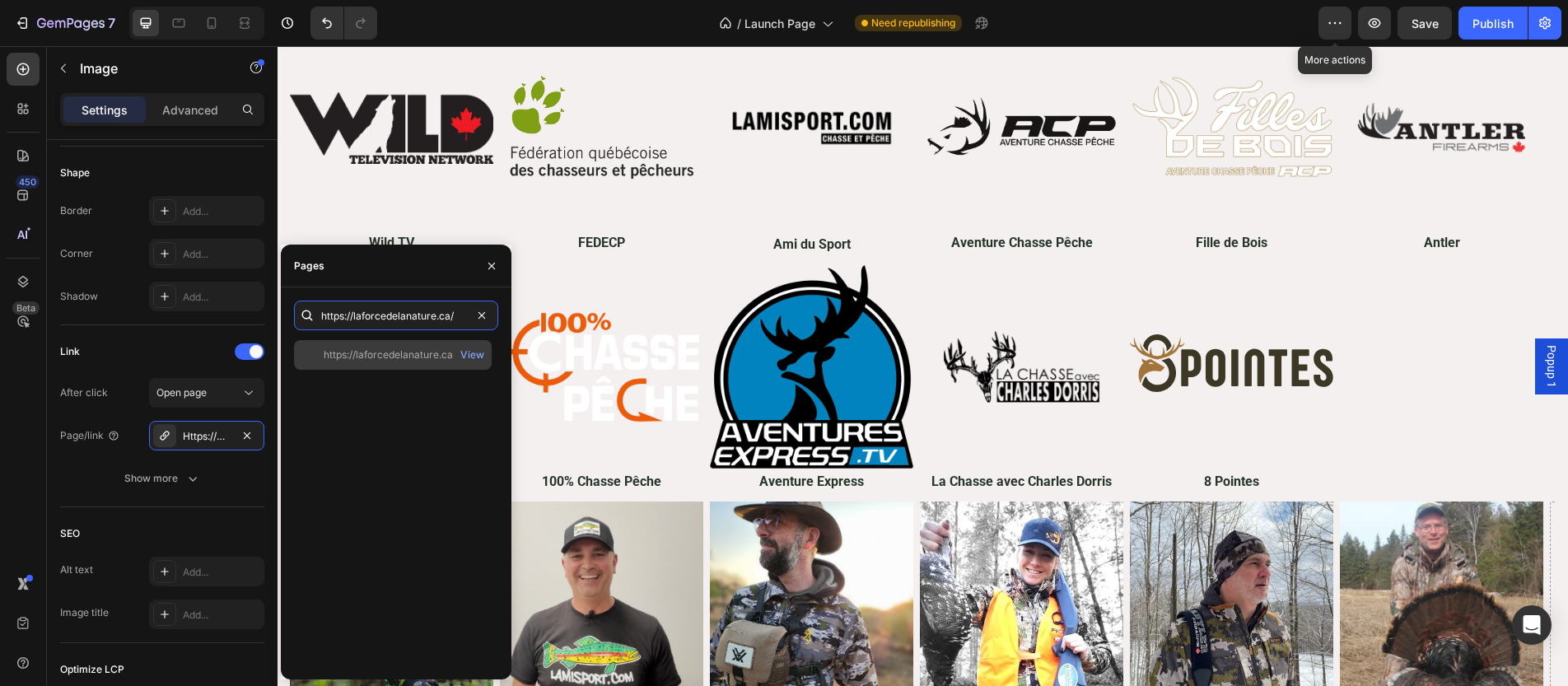 type on "https://laforcedelanature.ca/" 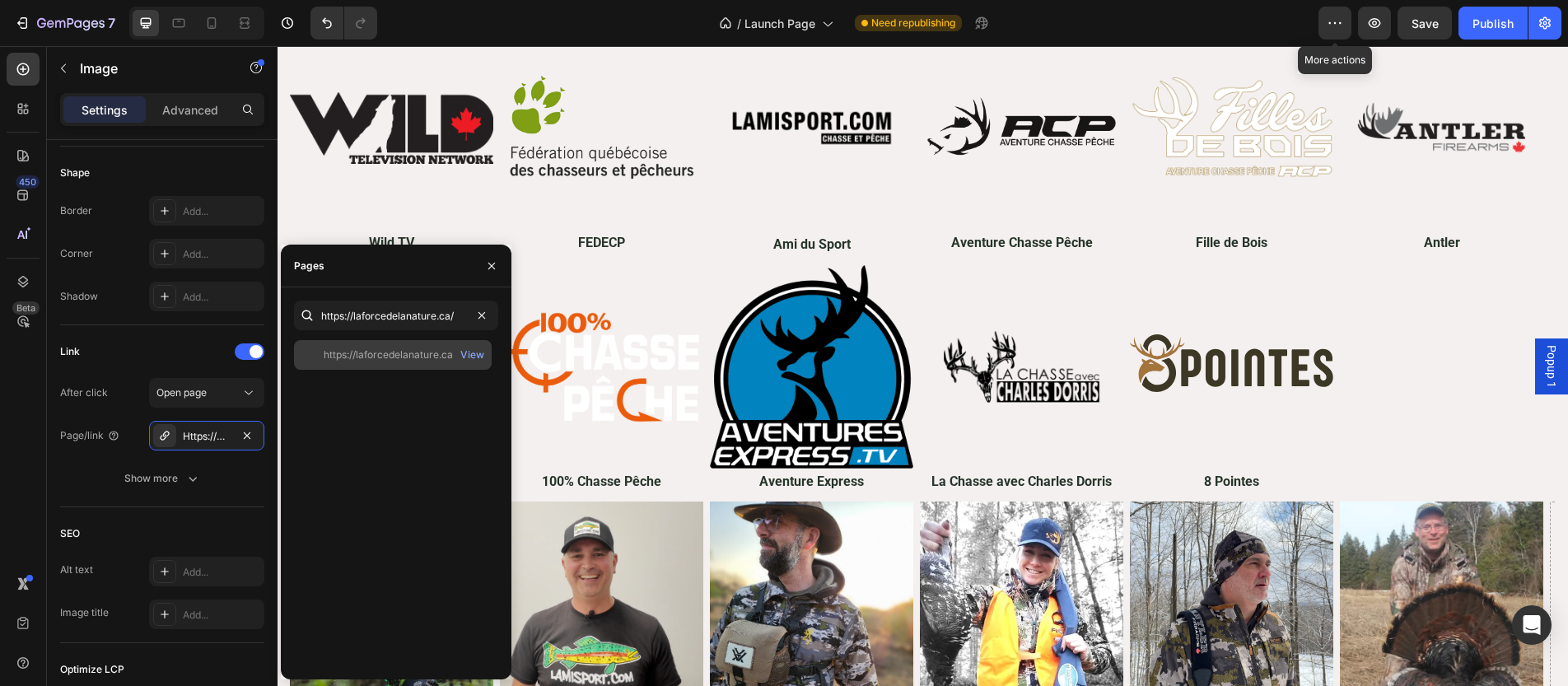 click on "https://laforcedelanature.ca/" 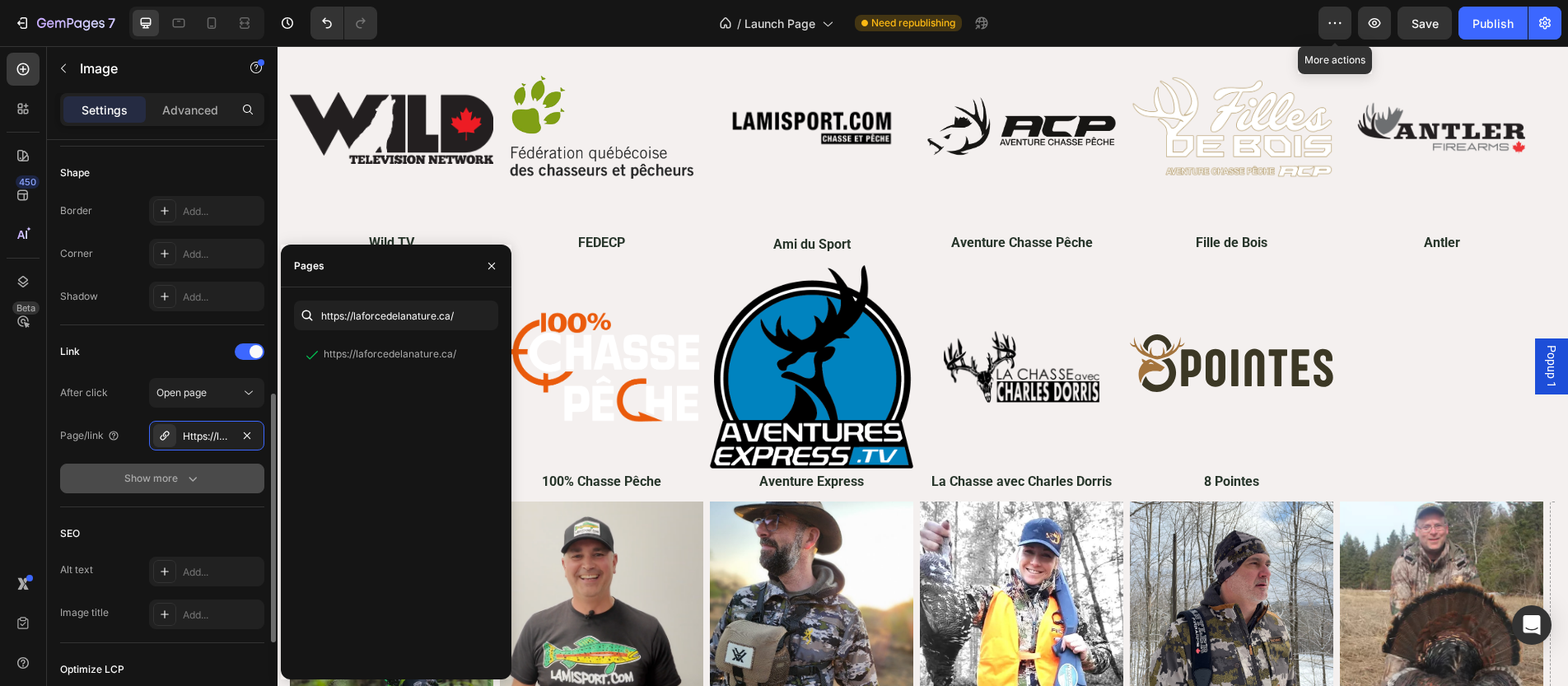 click on "Show more" at bounding box center [162, 478] 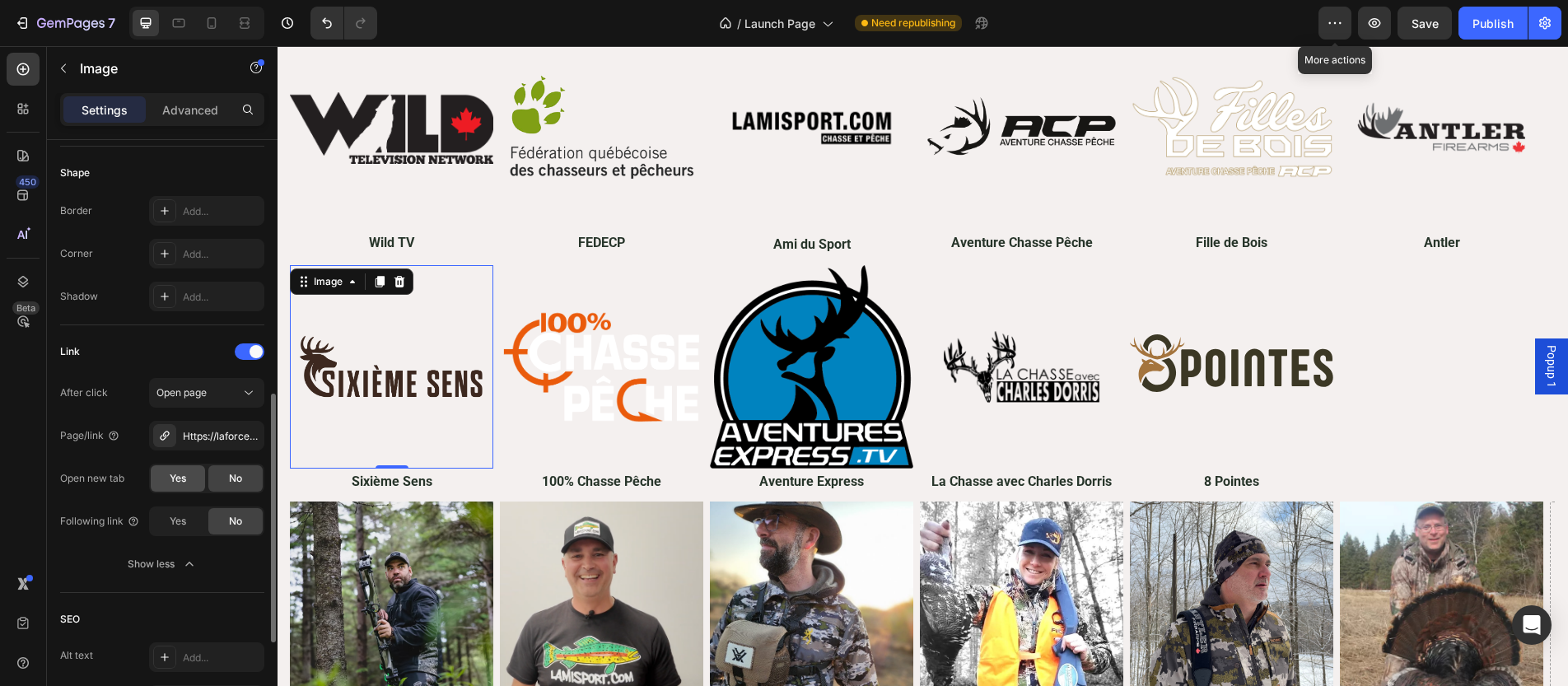 click on "Yes" 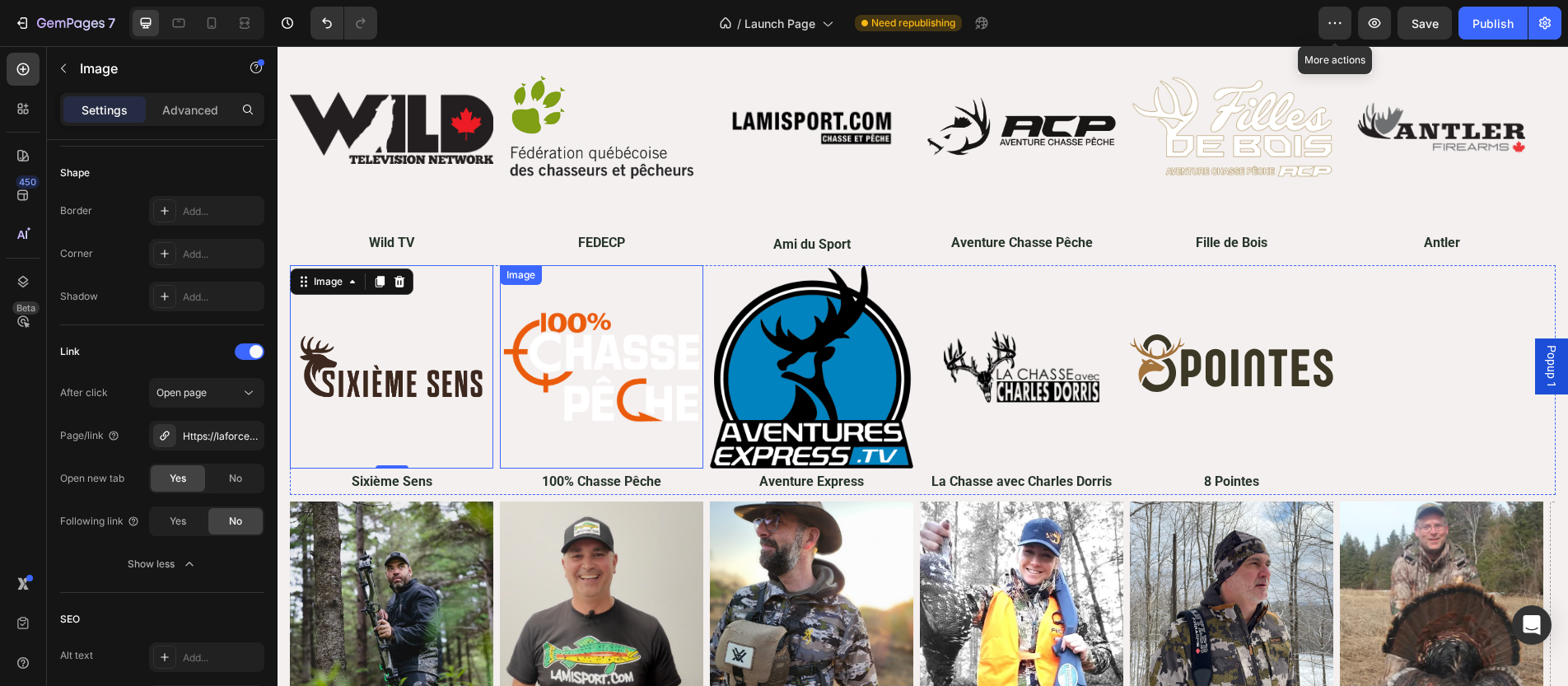 click at bounding box center [601, 366] 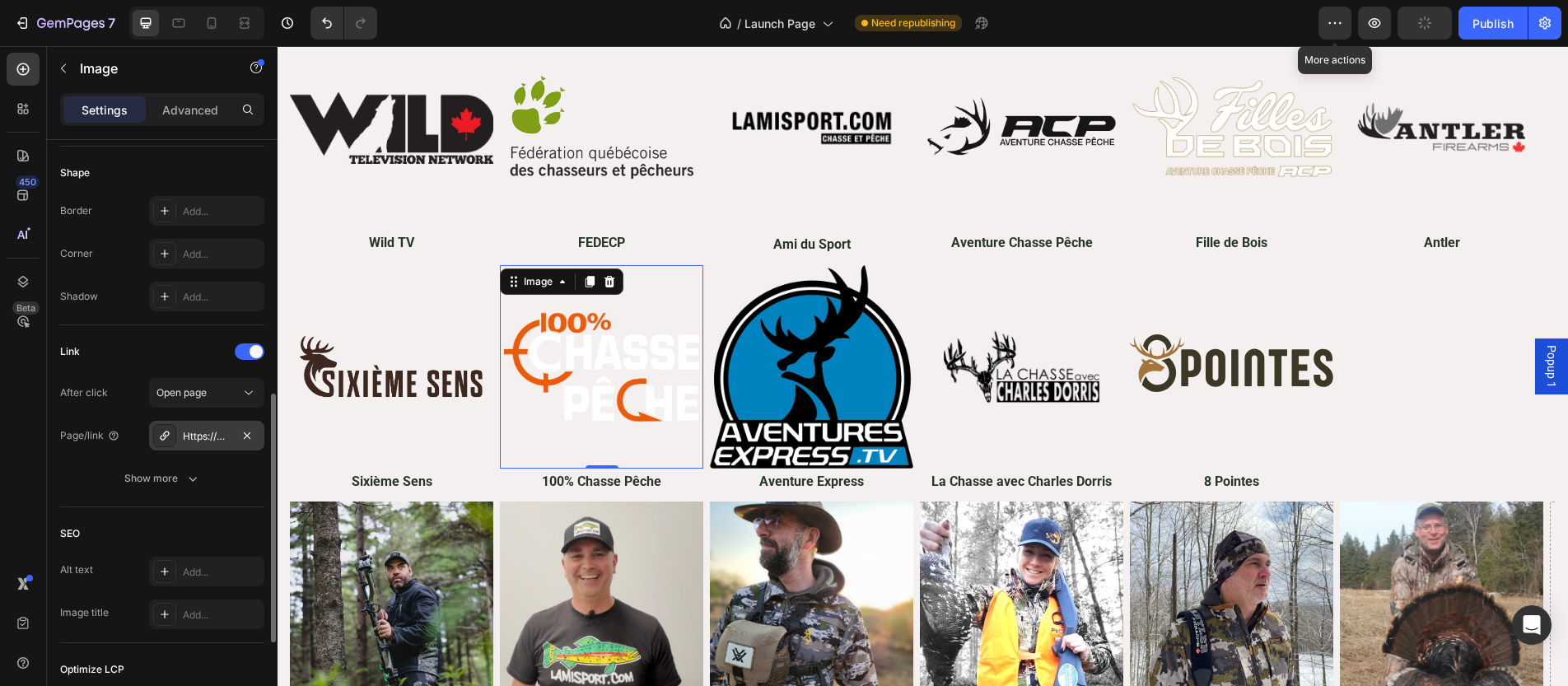 click on "Https://www.Wildtv.Ca/" at bounding box center [207, 436] 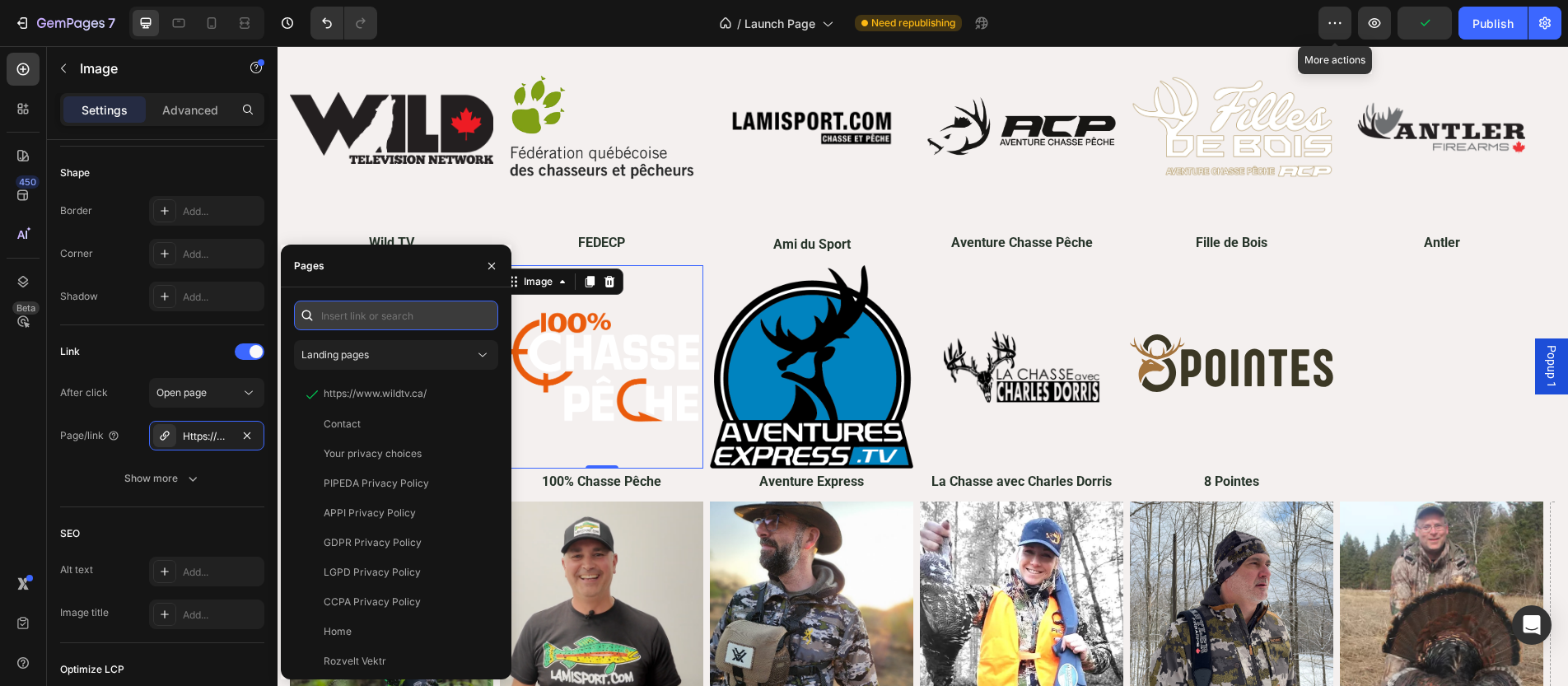 click at bounding box center (396, 315) 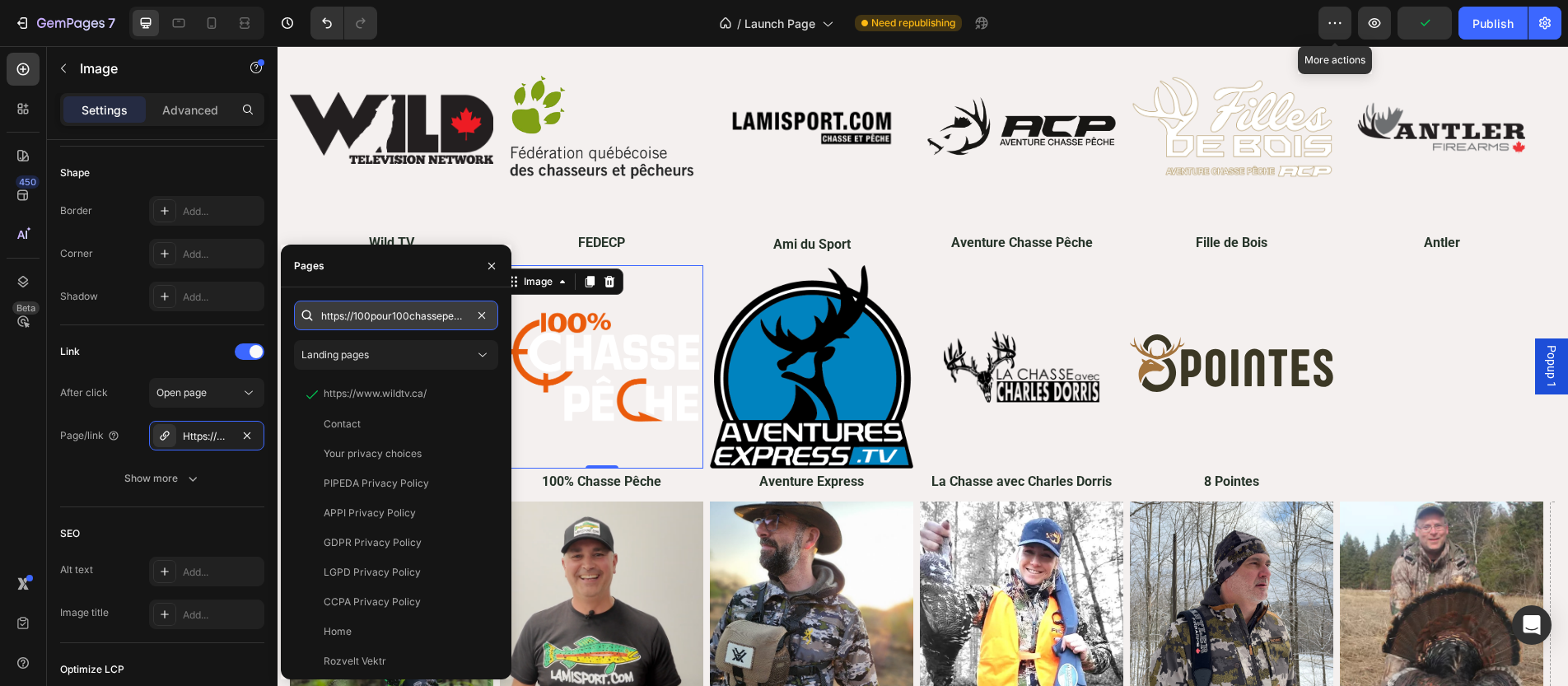scroll, scrollTop: 0, scrollLeft: 33, axis: horizontal 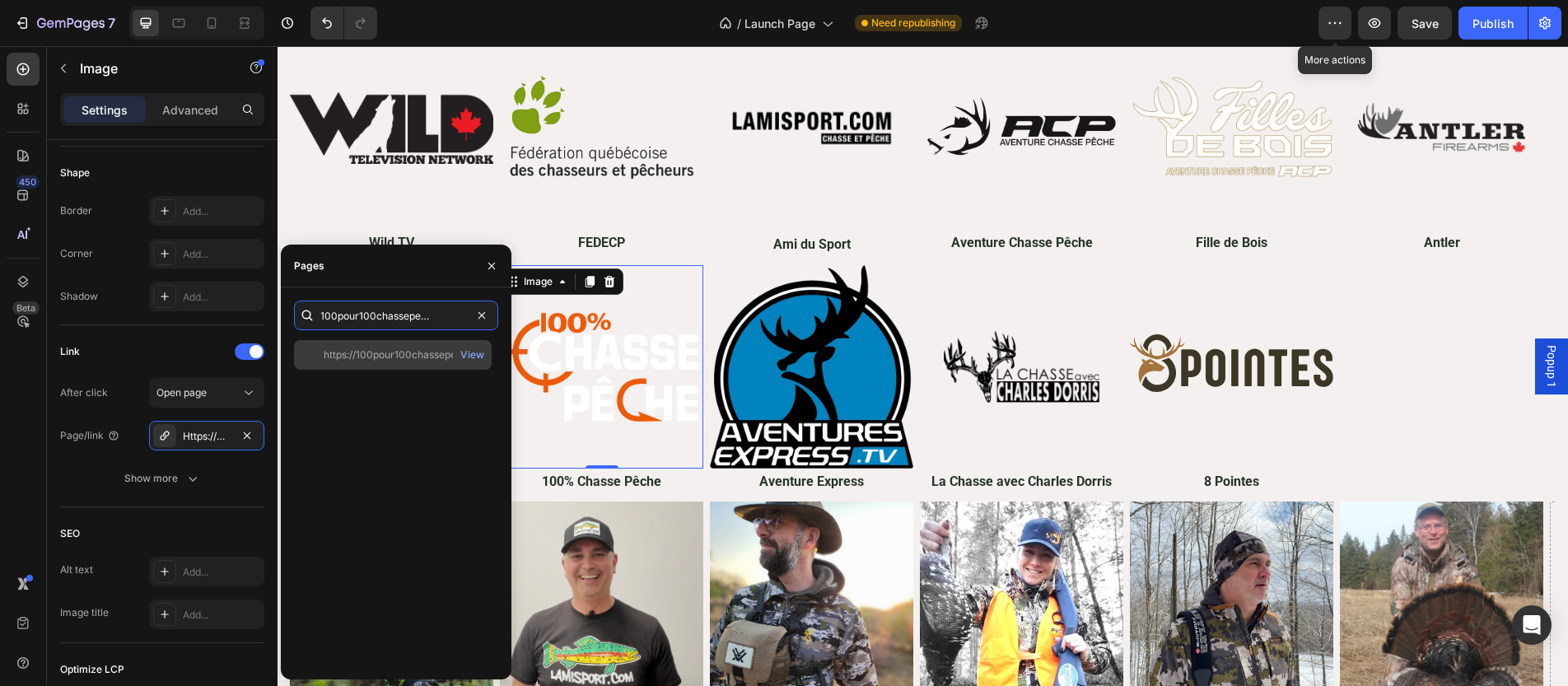 type on "https://100pour100chassepeche.com/" 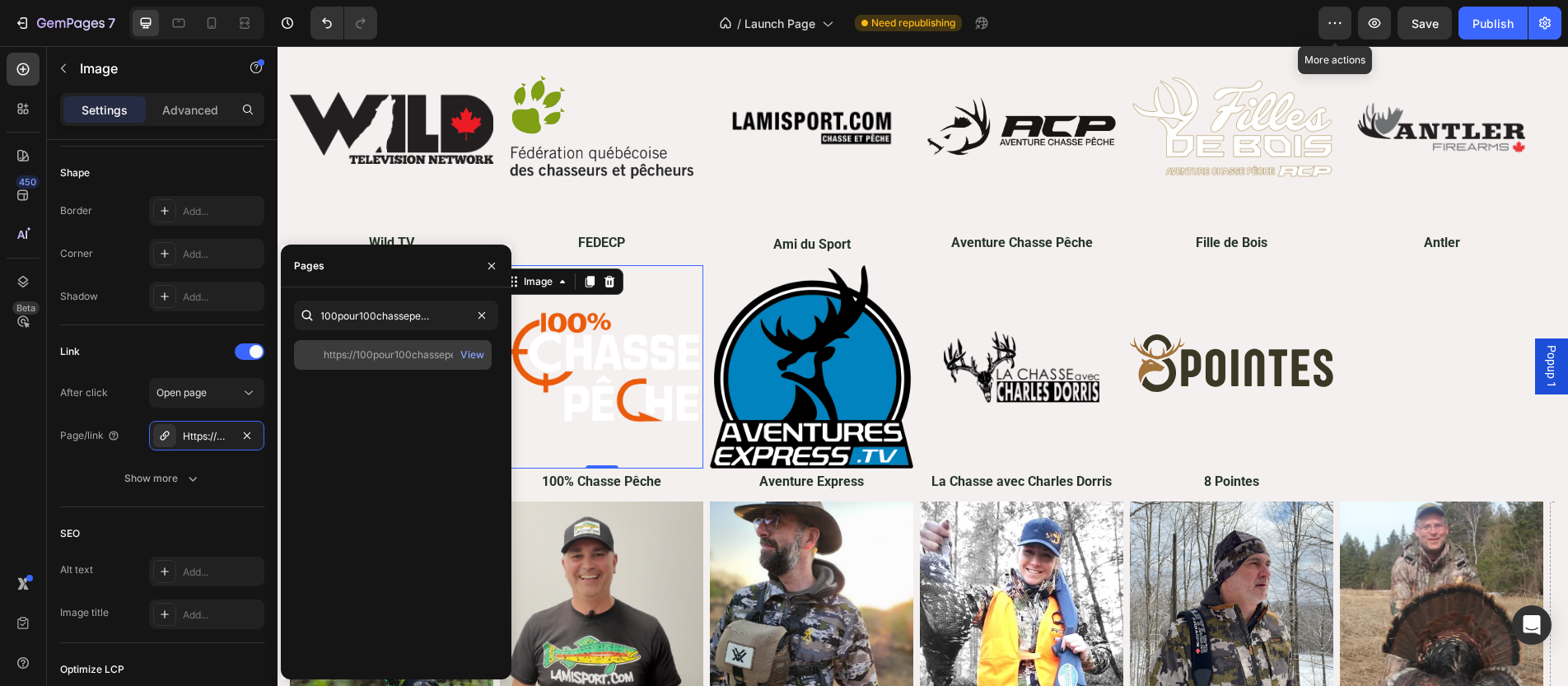 click on "https://100pour100chassepeche.com/" 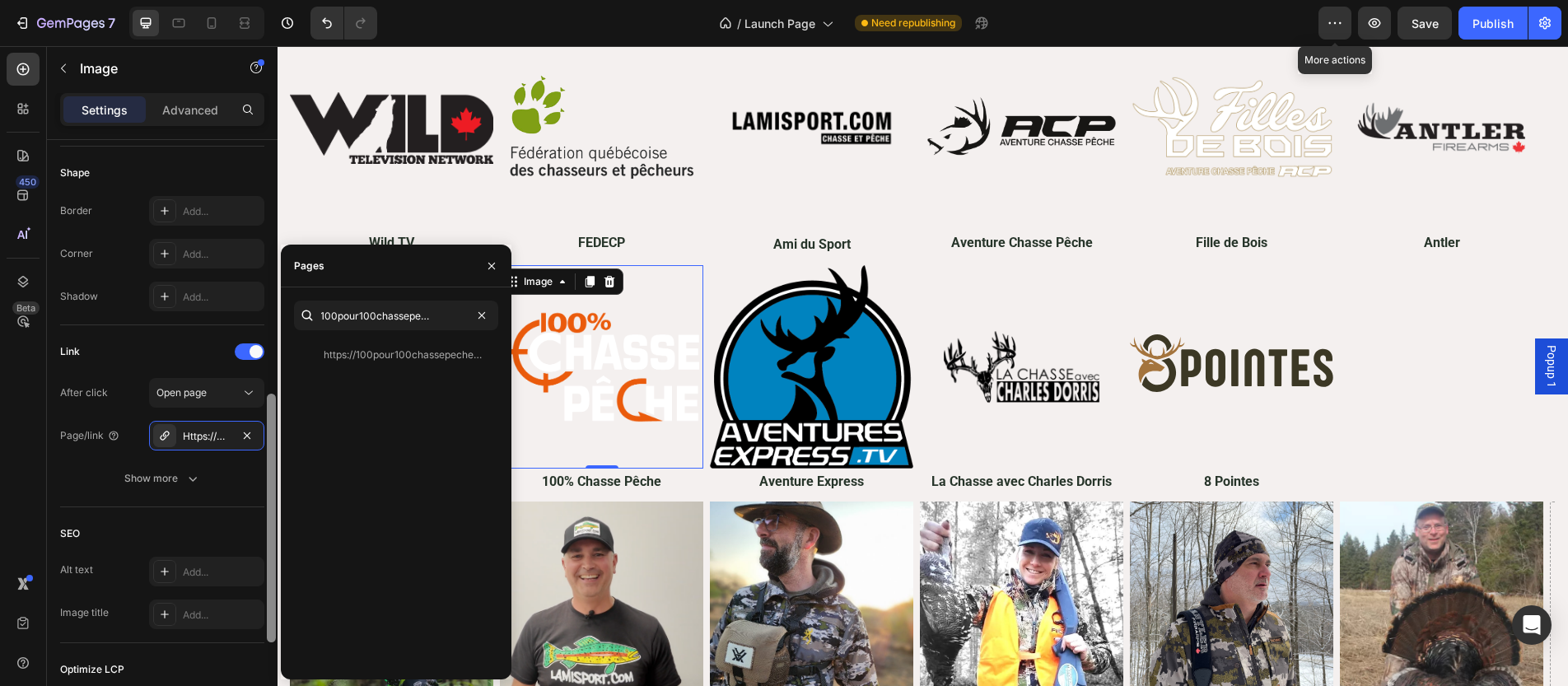 scroll, scrollTop: 0, scrollLeft: 0, axis: both 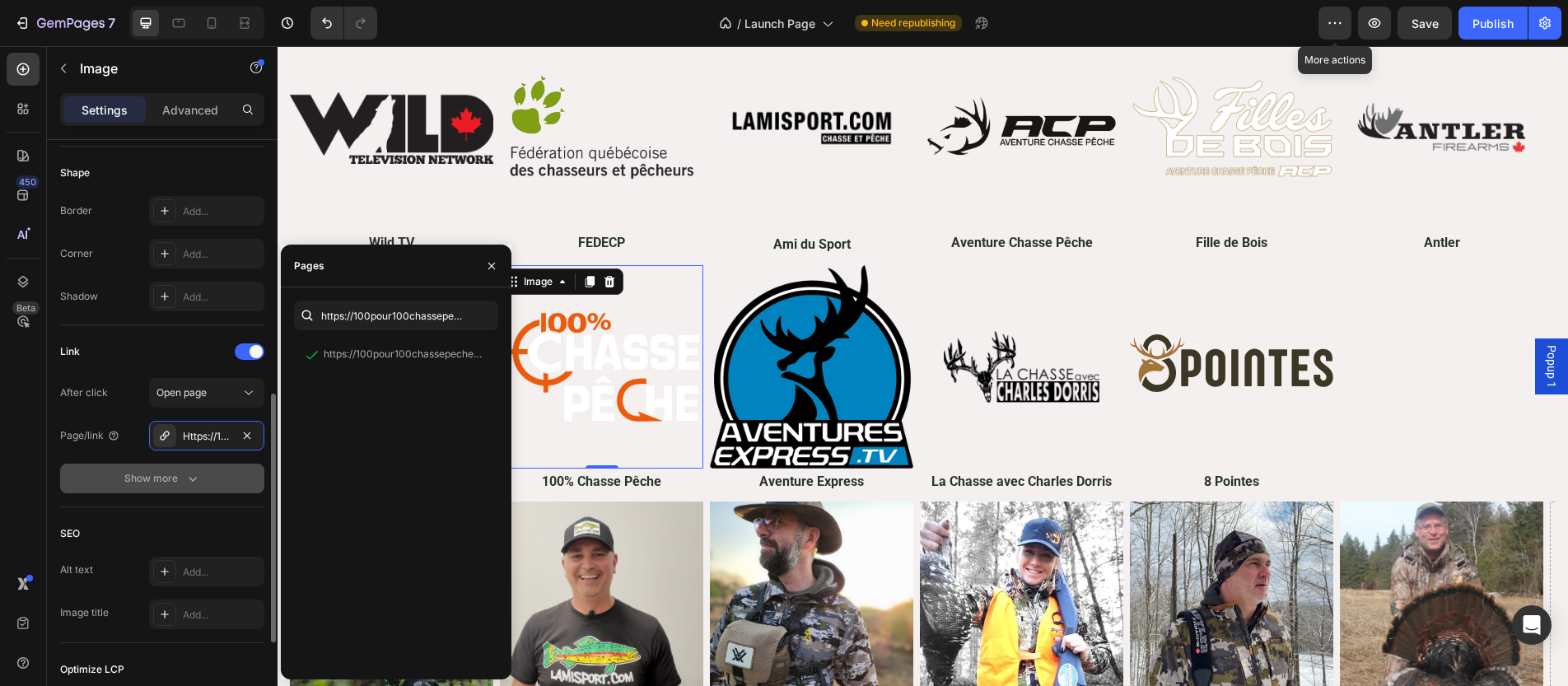 click on "Show more" at bounding box center [162, 478] 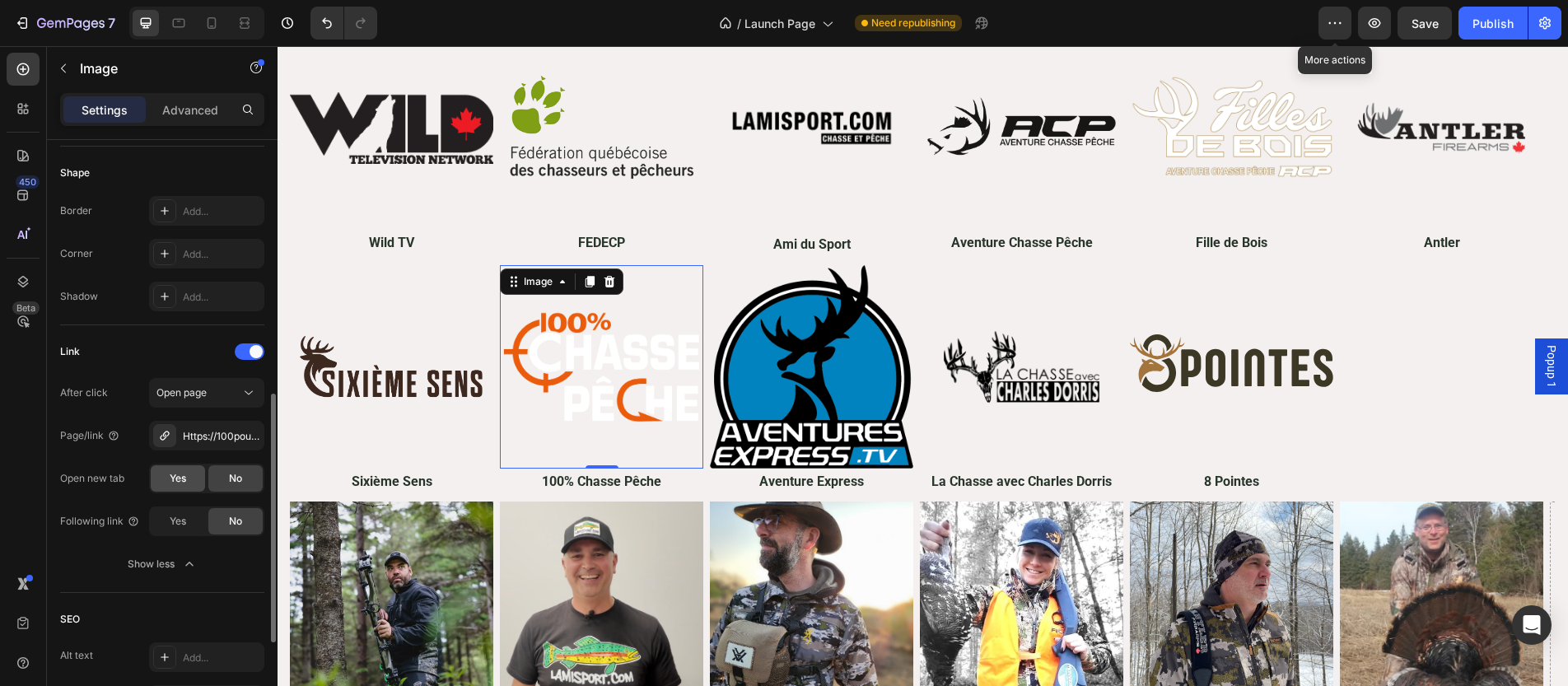 click on "Yes" 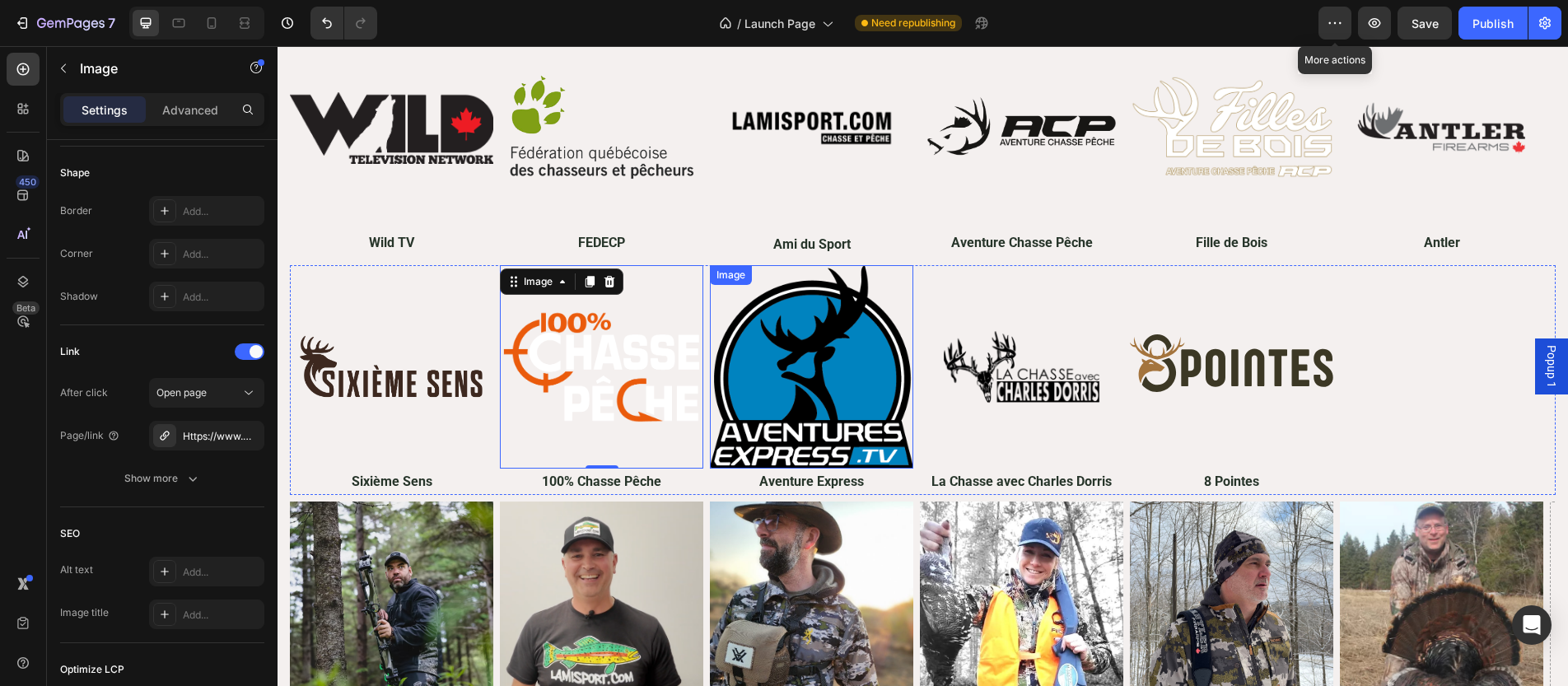 click at bounding box center [811, 366] 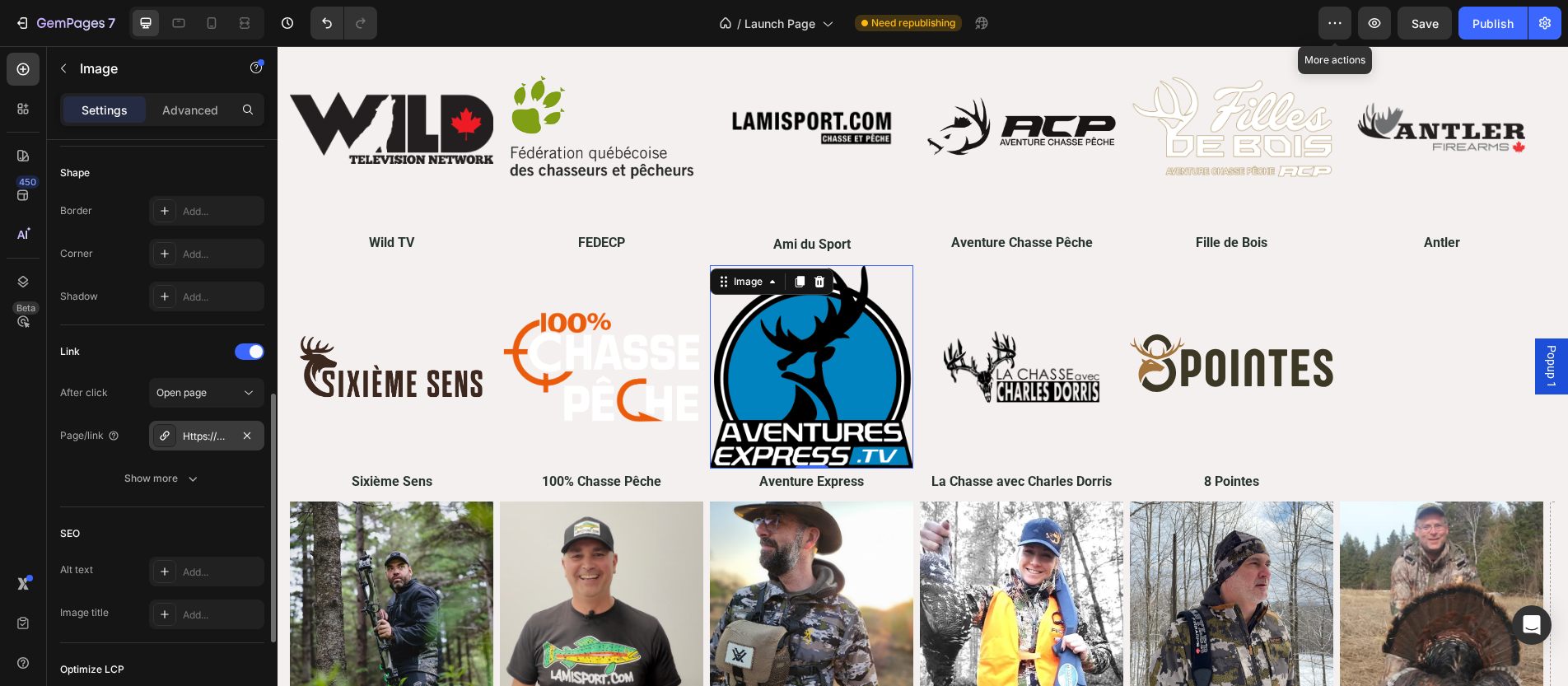 click on "Https://www.Wildtv.Ca/" at bounding box center [207, 436] 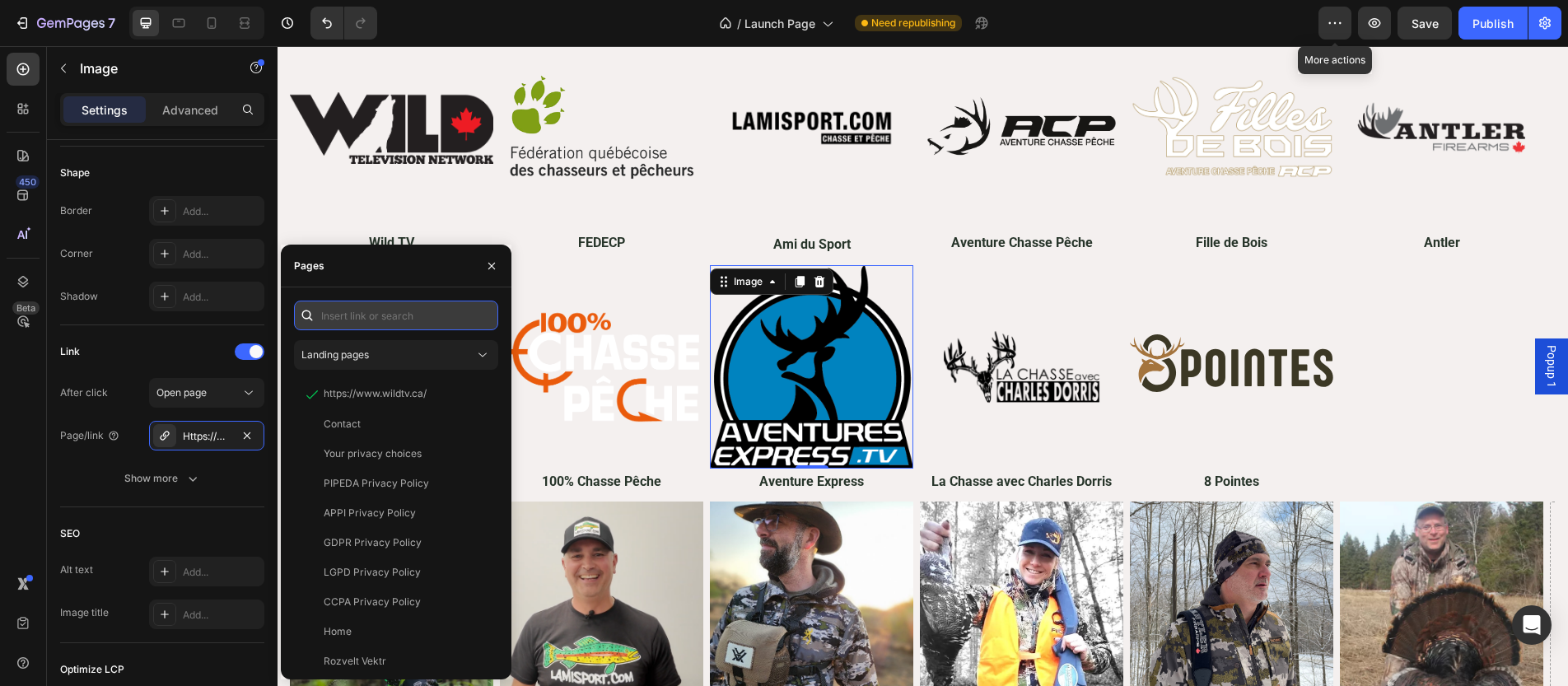 click at bounding box center (396, 315) 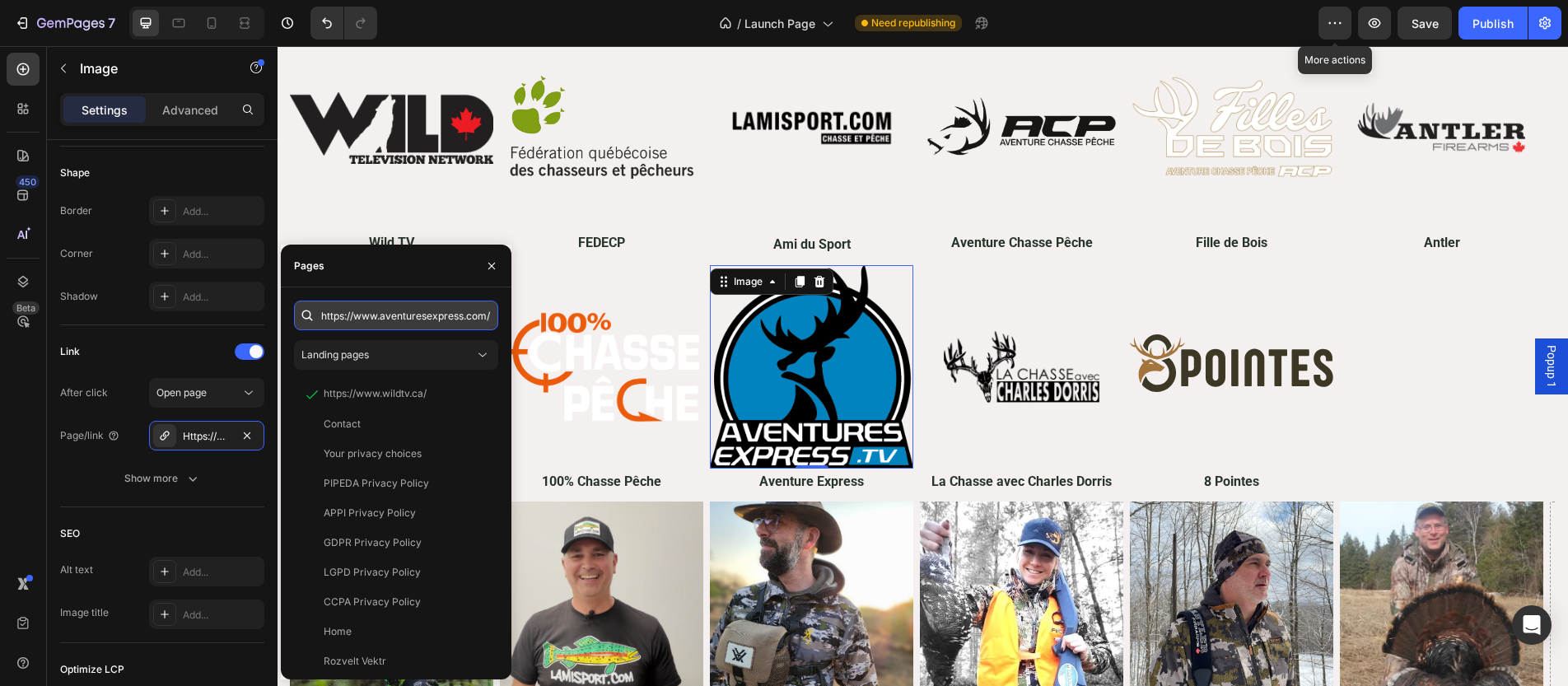 scroll, scrollTop: 0, scrollLeft: 26, axis: horizontal 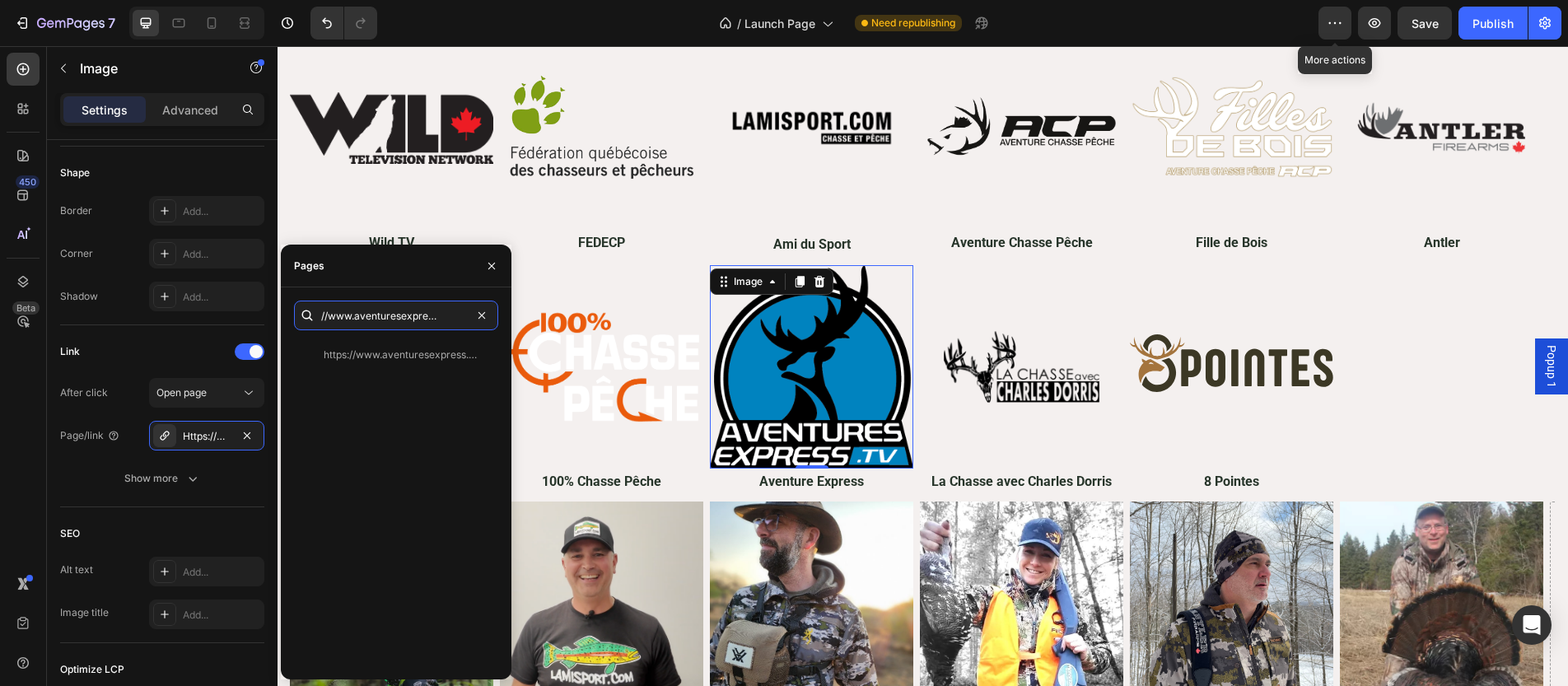 type on "https://www.aventuresexpress.com/" 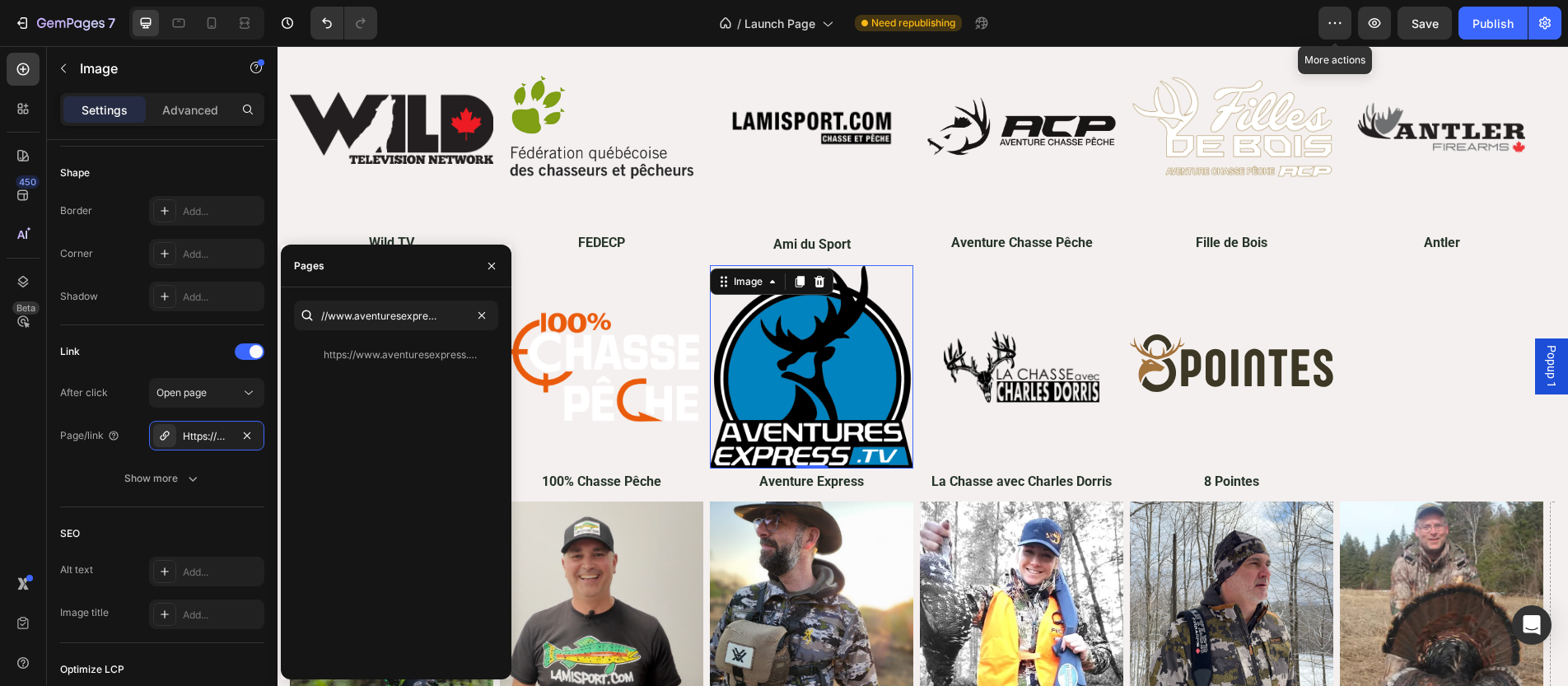 click on "https://www.aventuresexpress.com/" 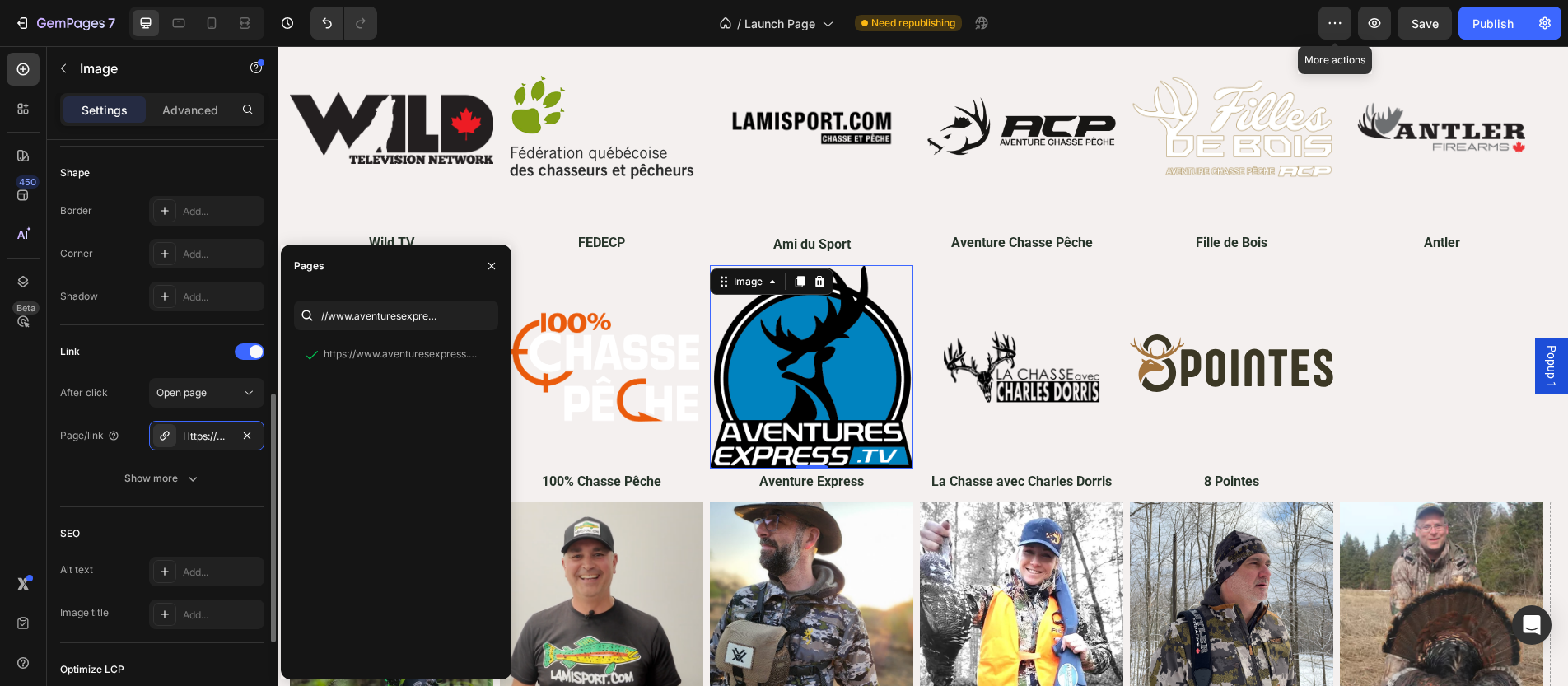 scroll, scrollTop: 0, scrollLeft: 0, axis: both 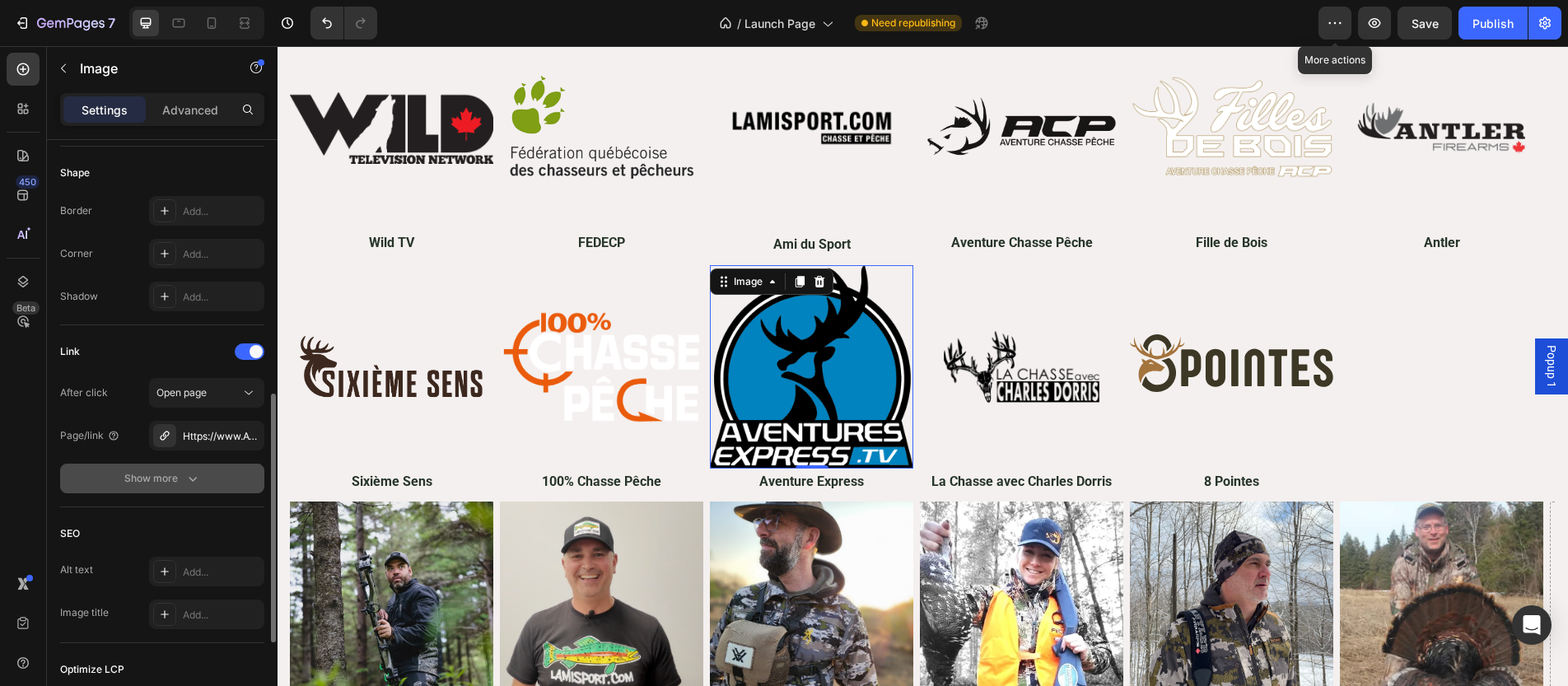 click on "Show more" at bounding box center (162, 478) 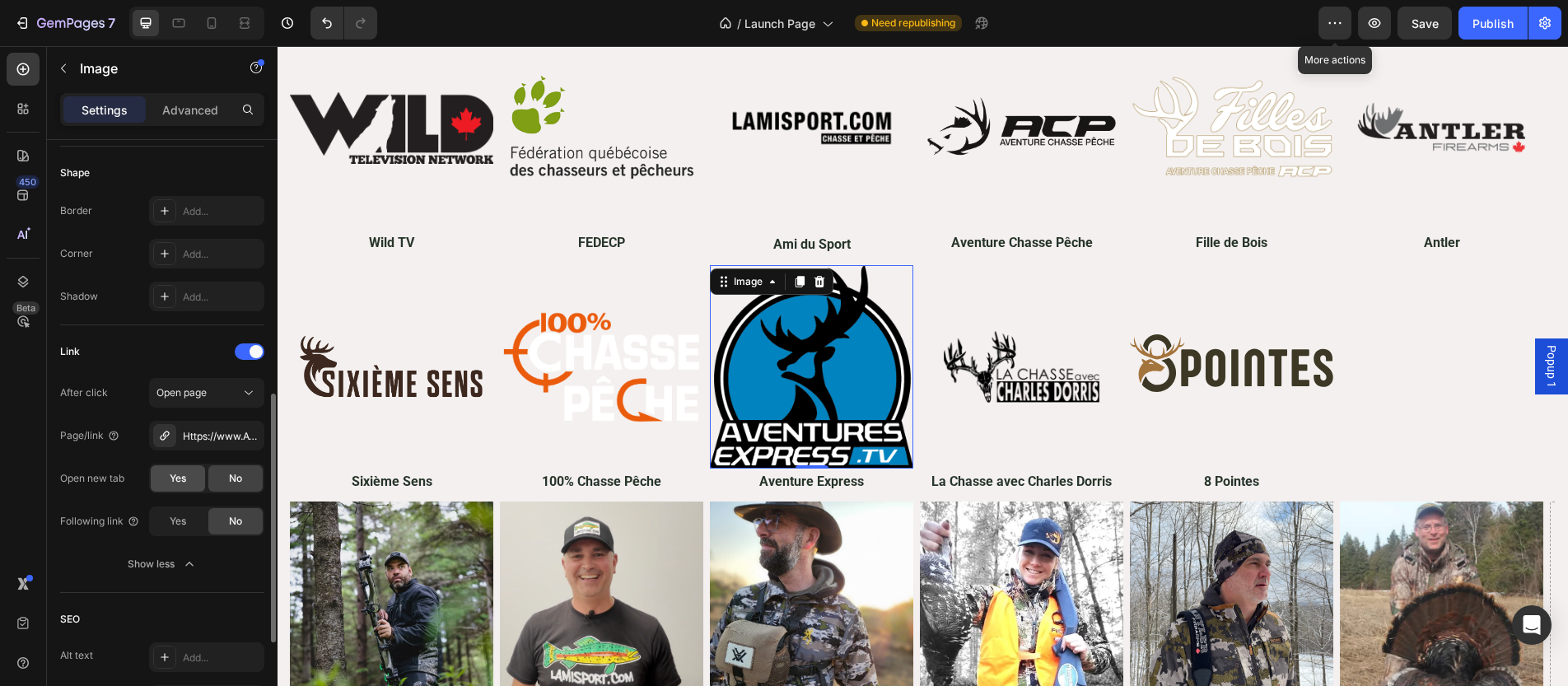 click on "Yes" 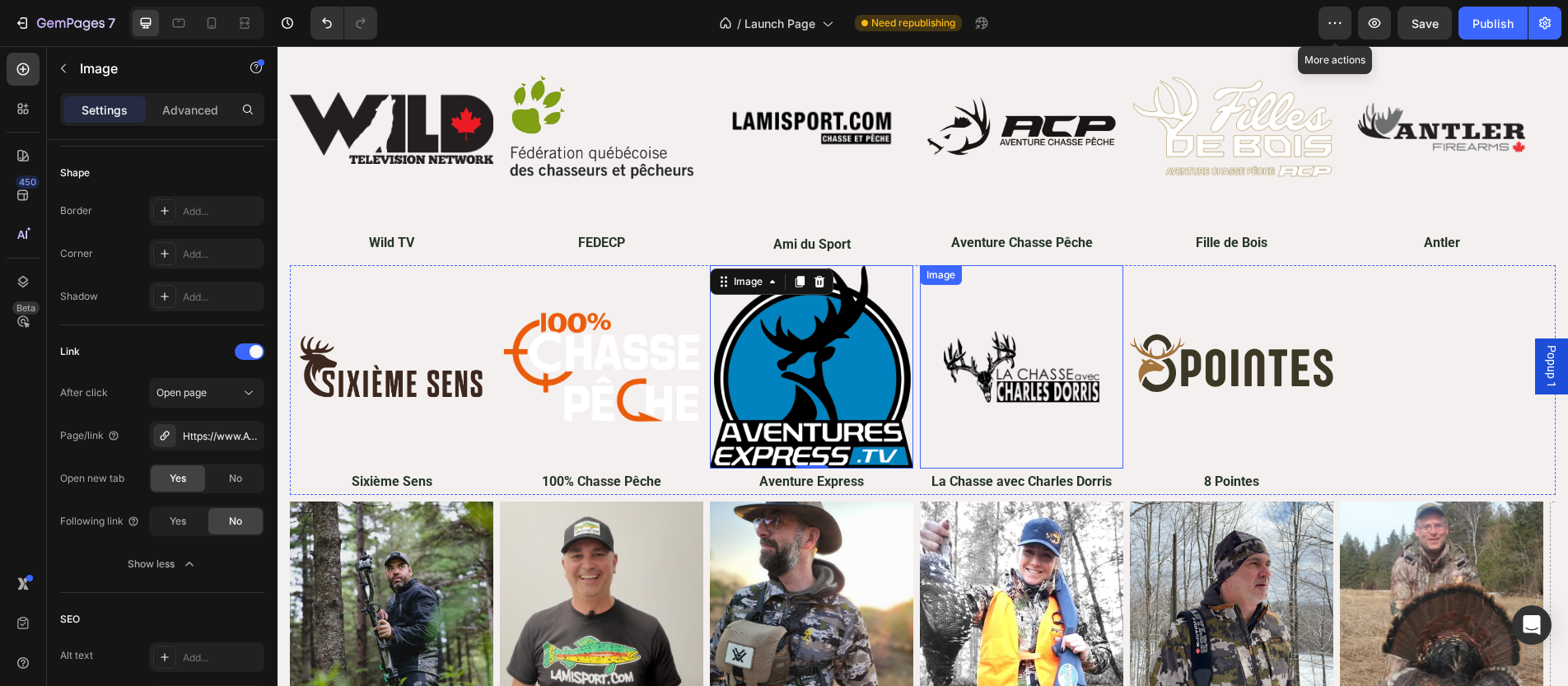 click at bounding box center [1021, 366] 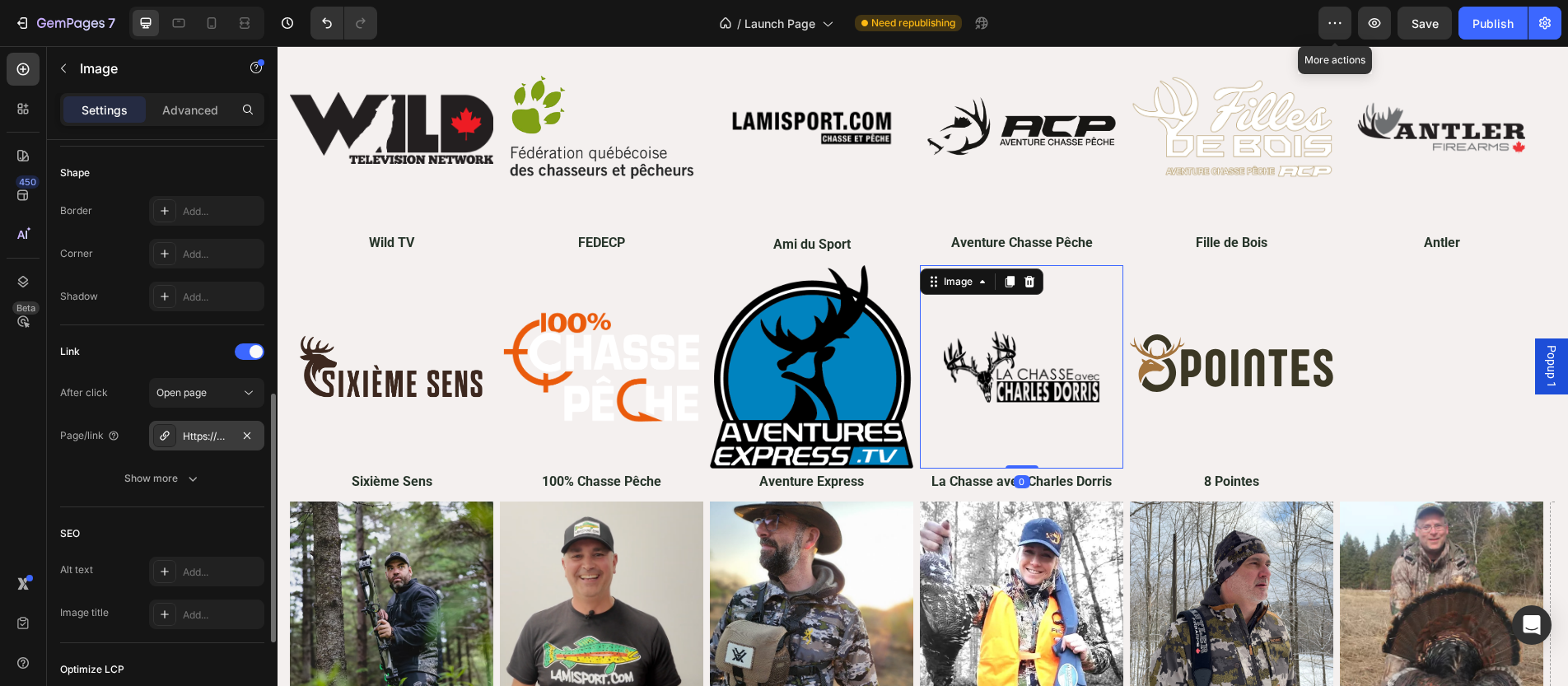 click on "Https://www.Wildtv.Ca/" at bounding box center [207, 436] 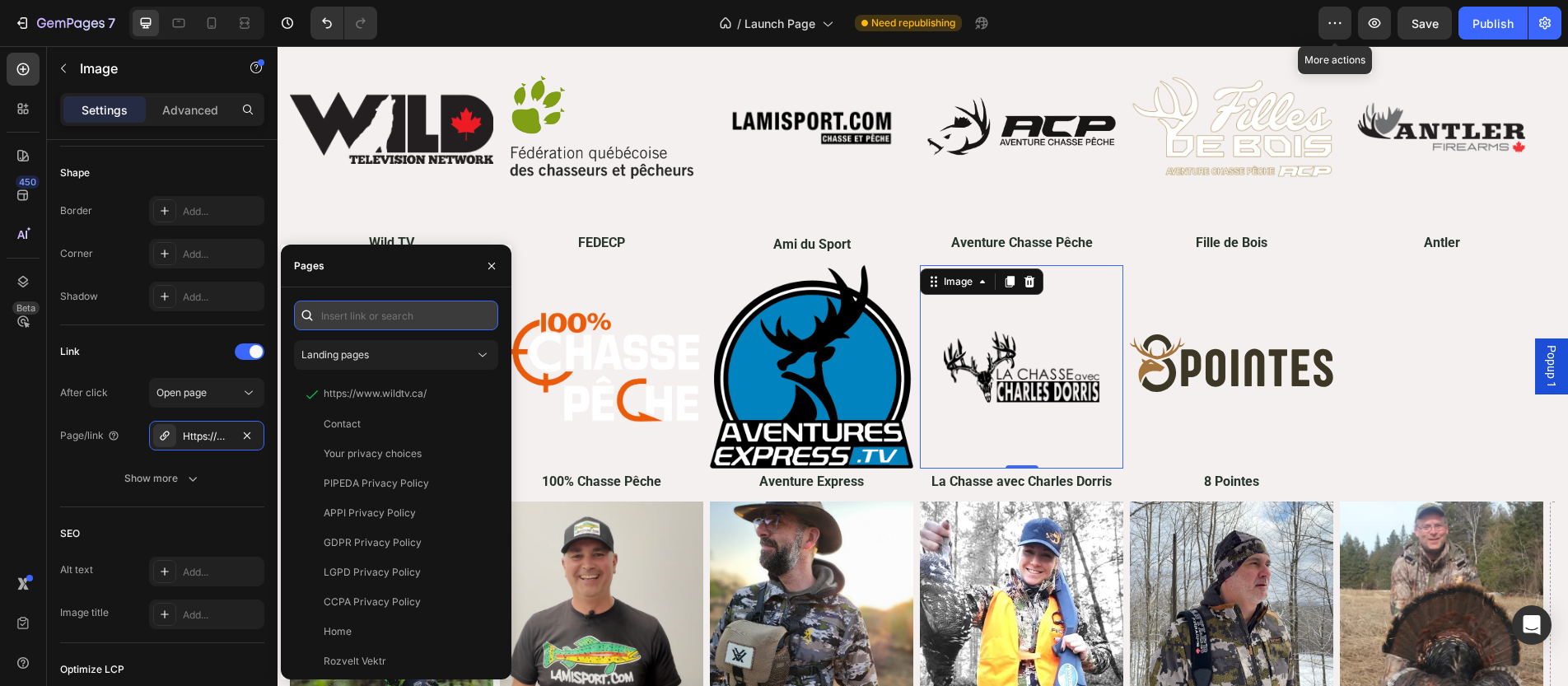 click at bounding box center [396, 315] 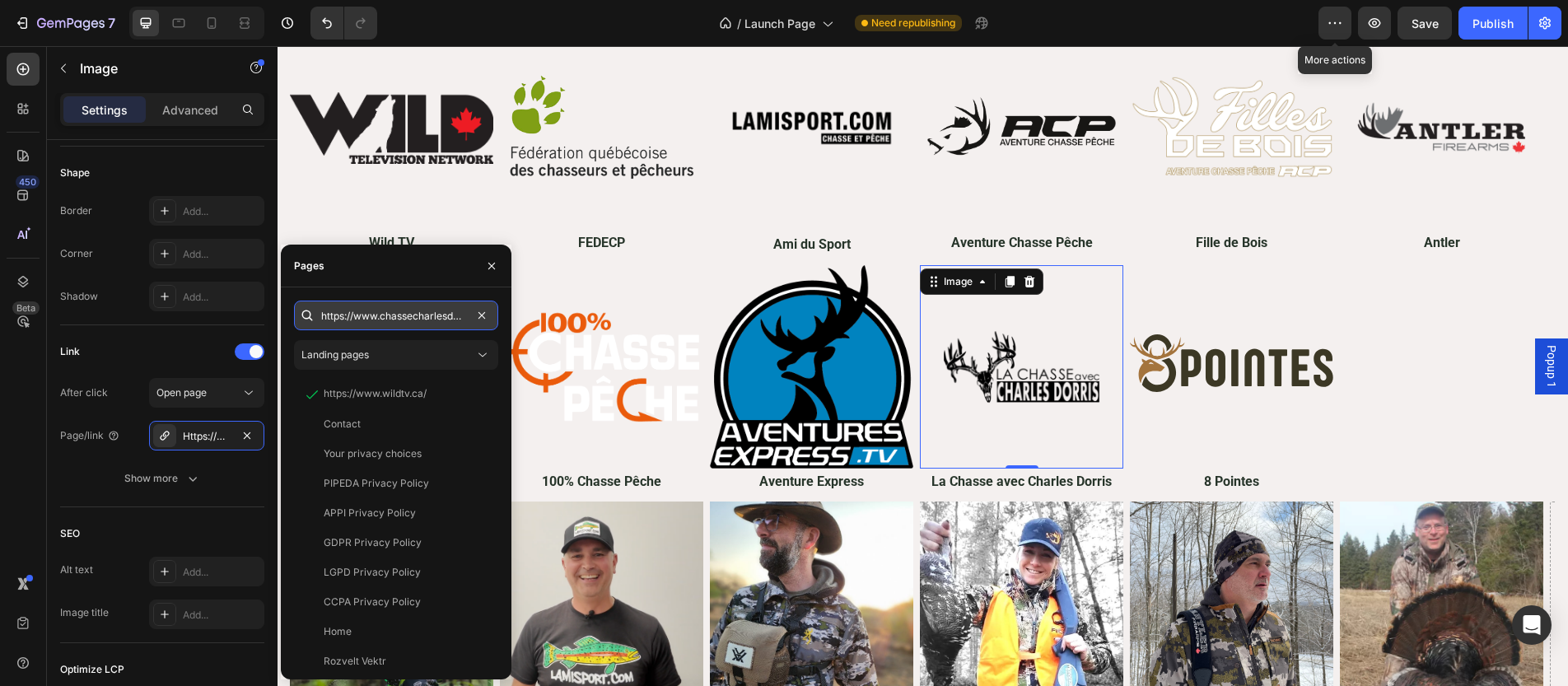 scroll, scrollTop: 0, scrollLeft: 38, axis: horizontal 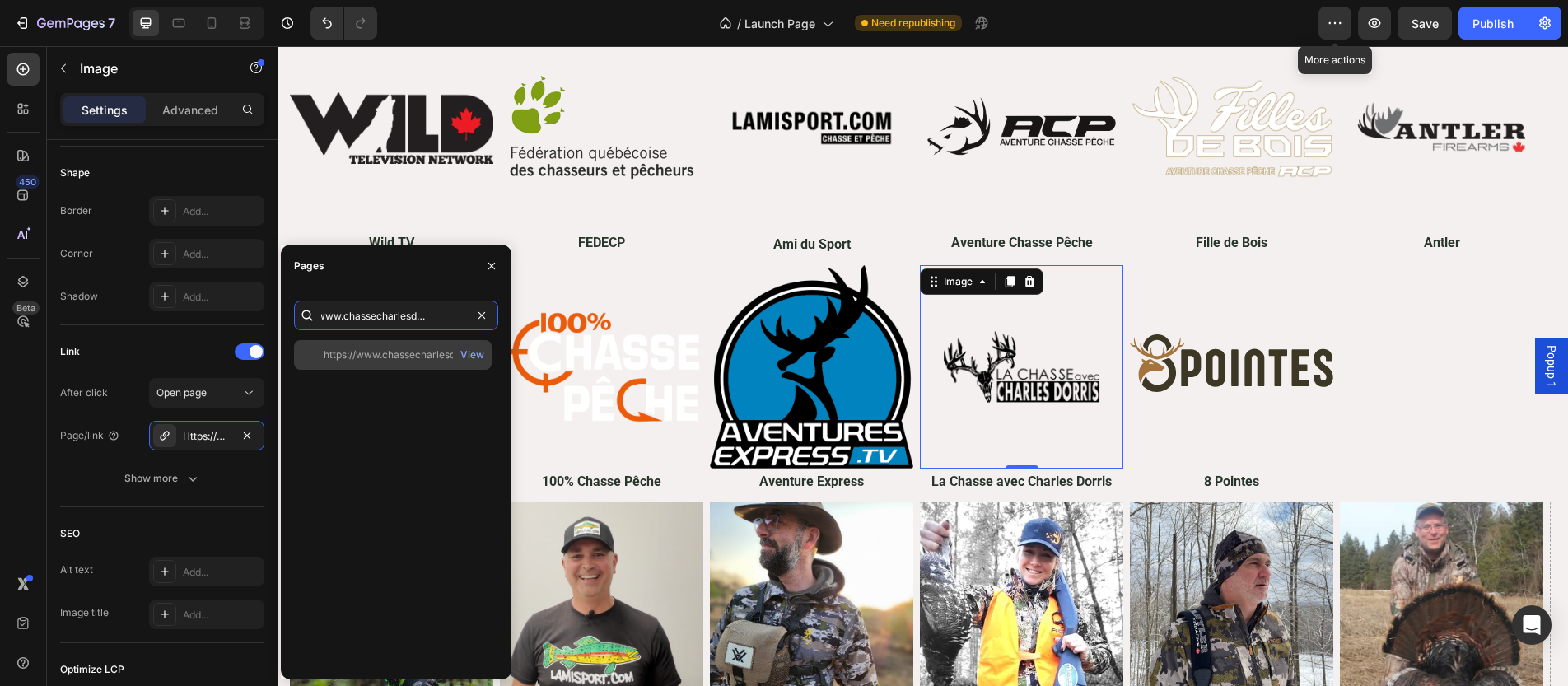 type on "https://www.chassecharlesdorris.com/" 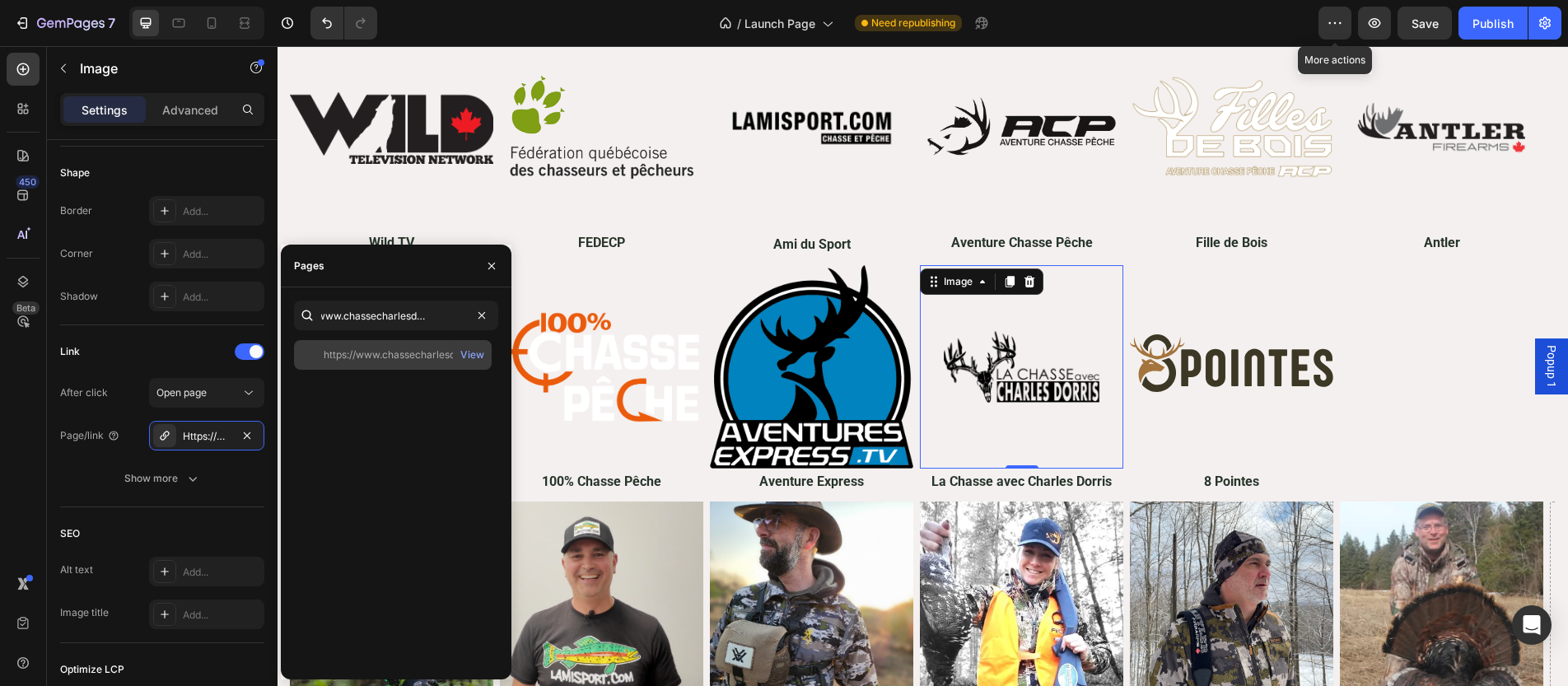 click on "https://www.chassecharlesdorris.com/   View" 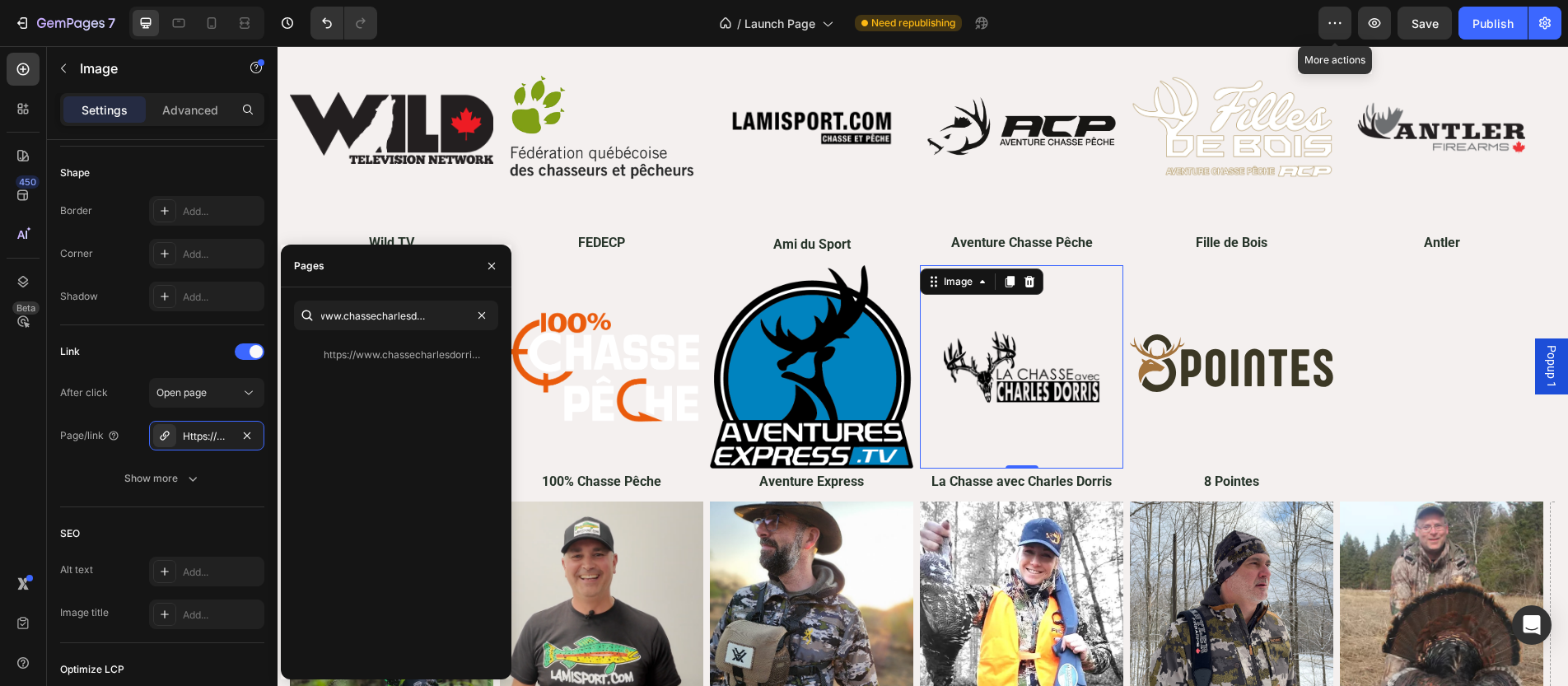 scroll, scrollTop: 0, scrollLeft: 0, axis: both 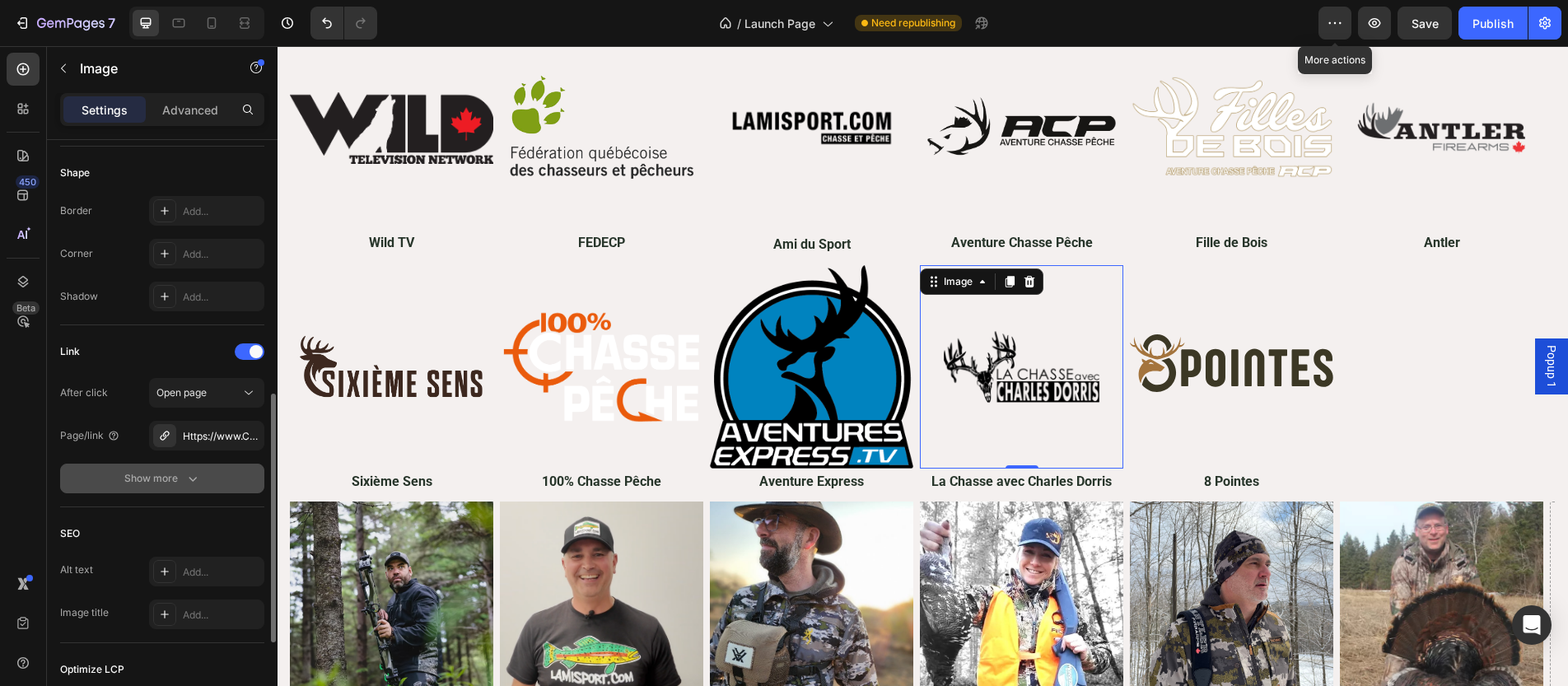 click 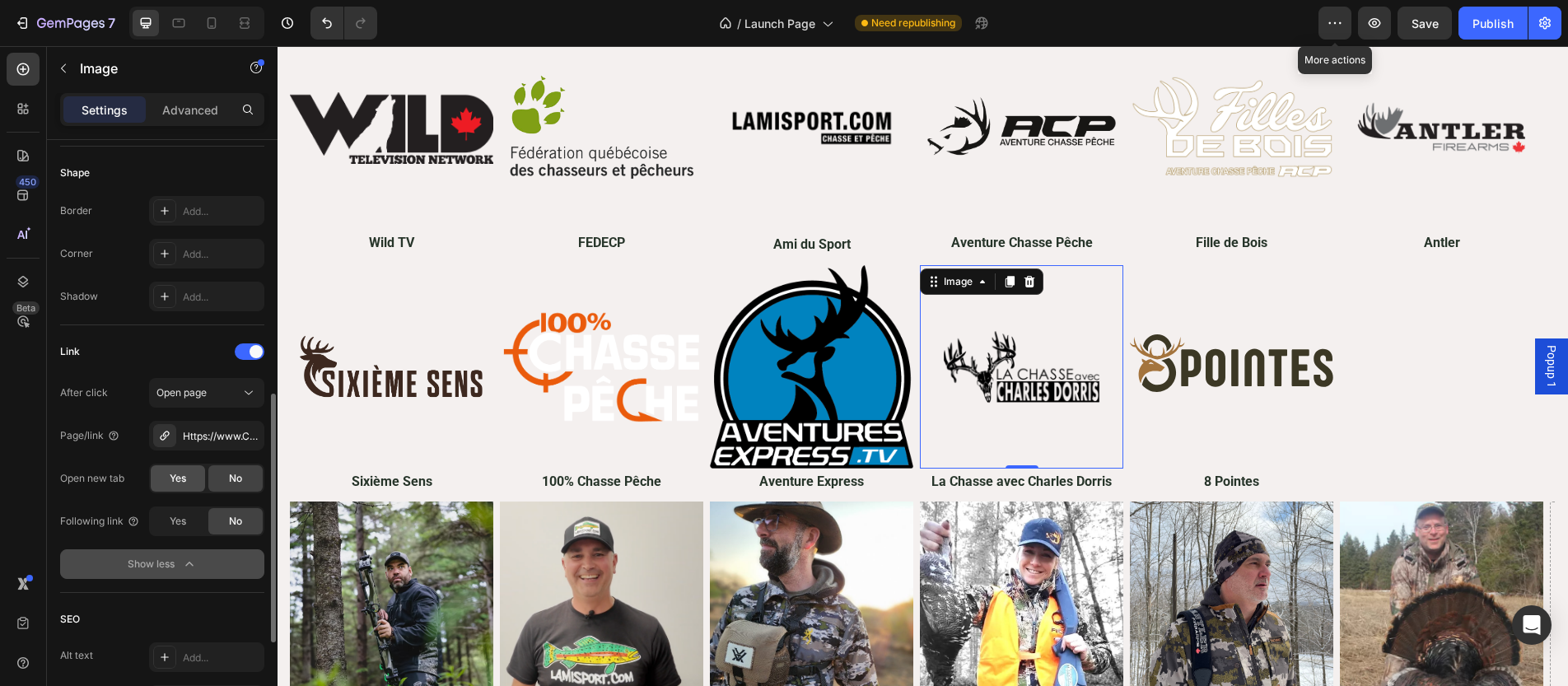 click on "Yes" 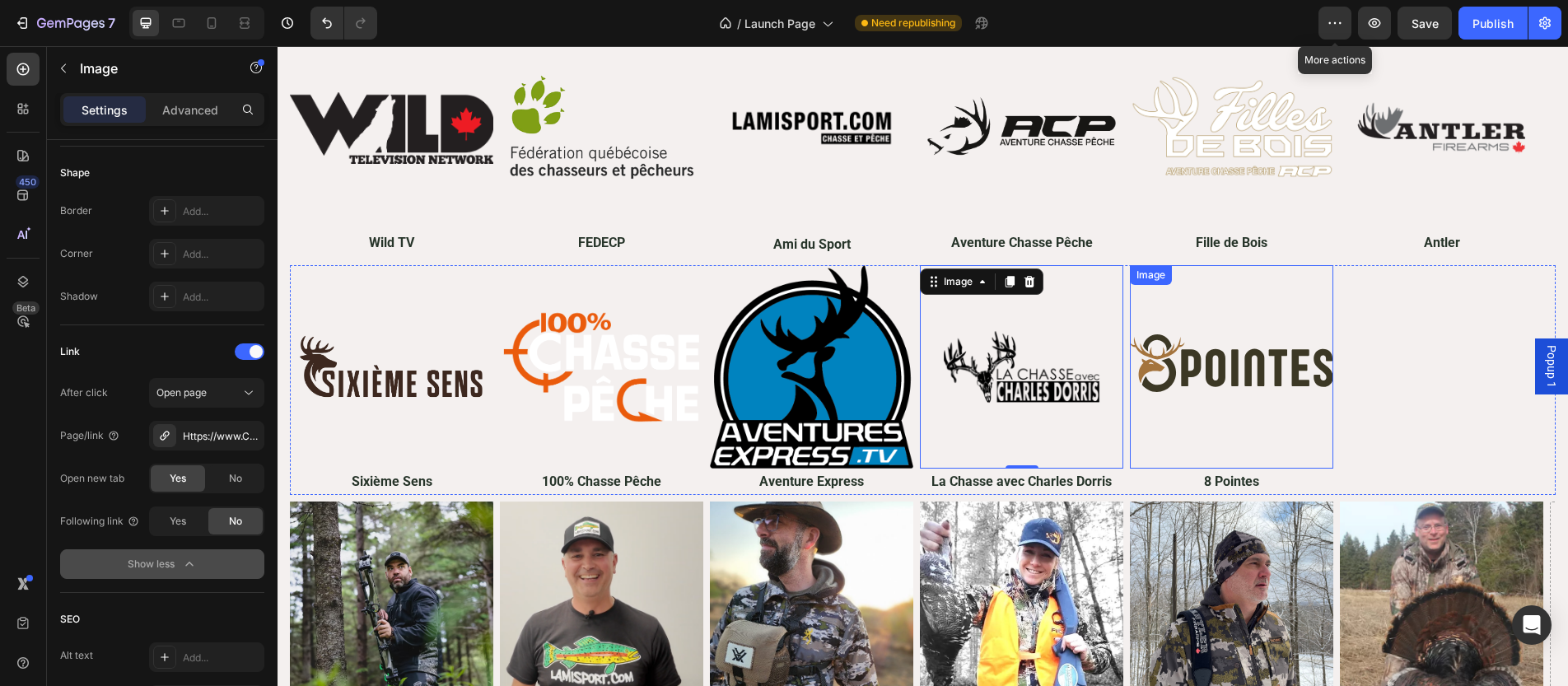 click at bounding box center (1231, 366) 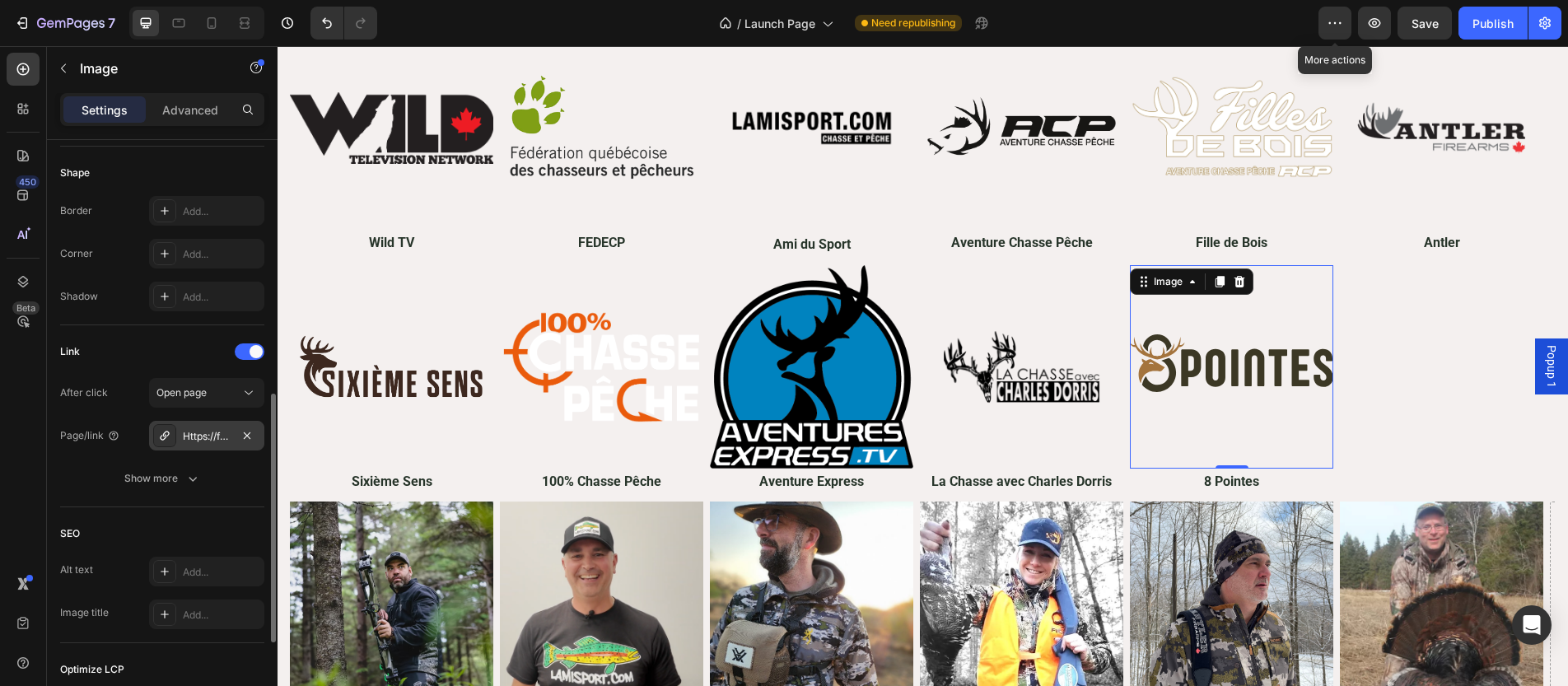 click on "Https://fedecp.Com/" at bounding box center (207, 436) 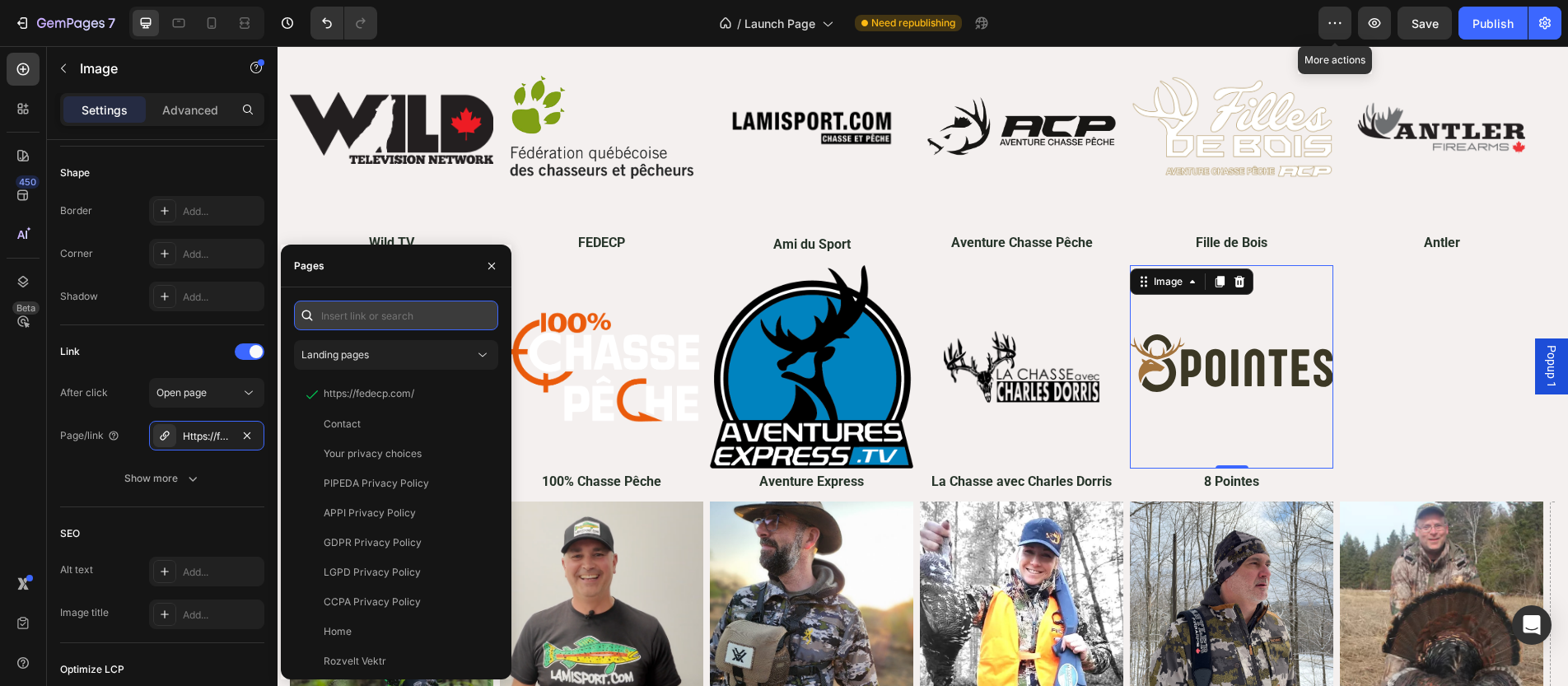 click at bounding box center [396, 315] 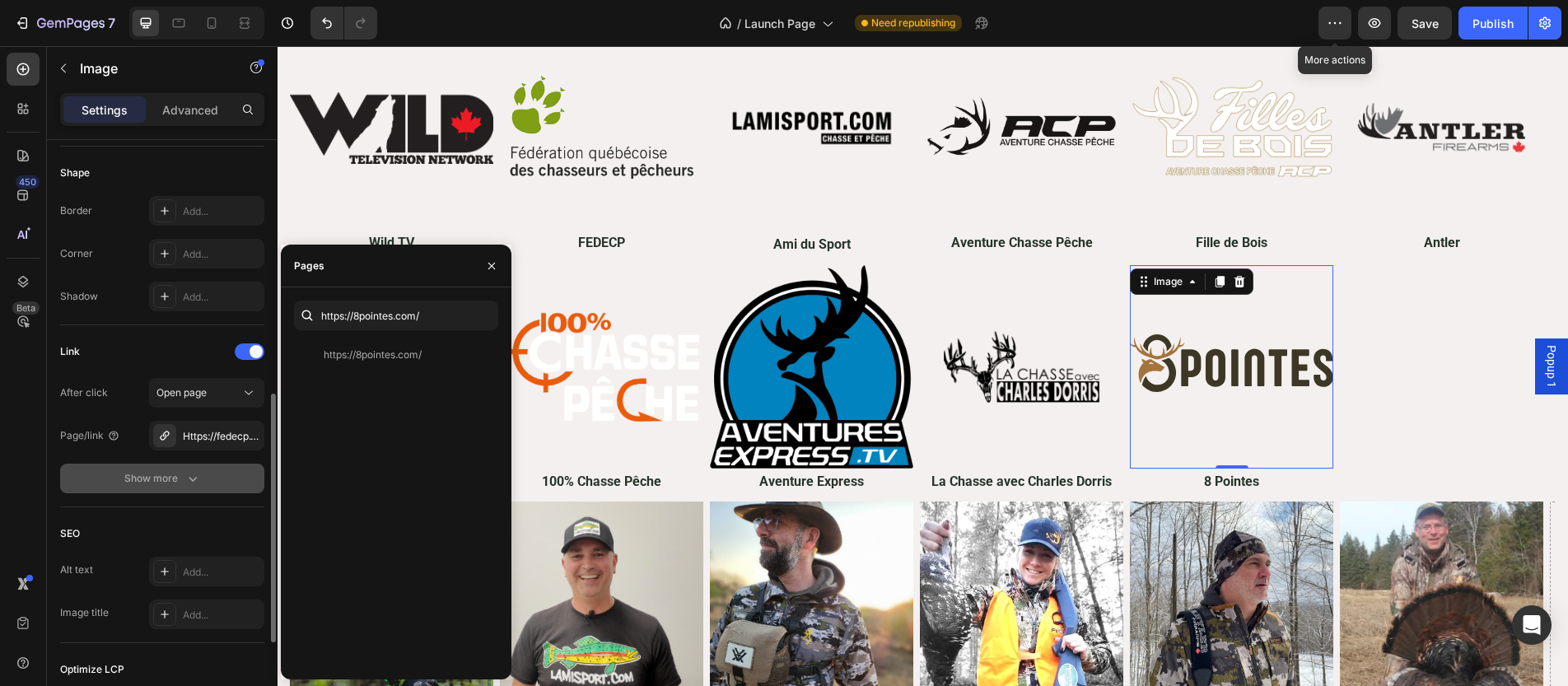 click 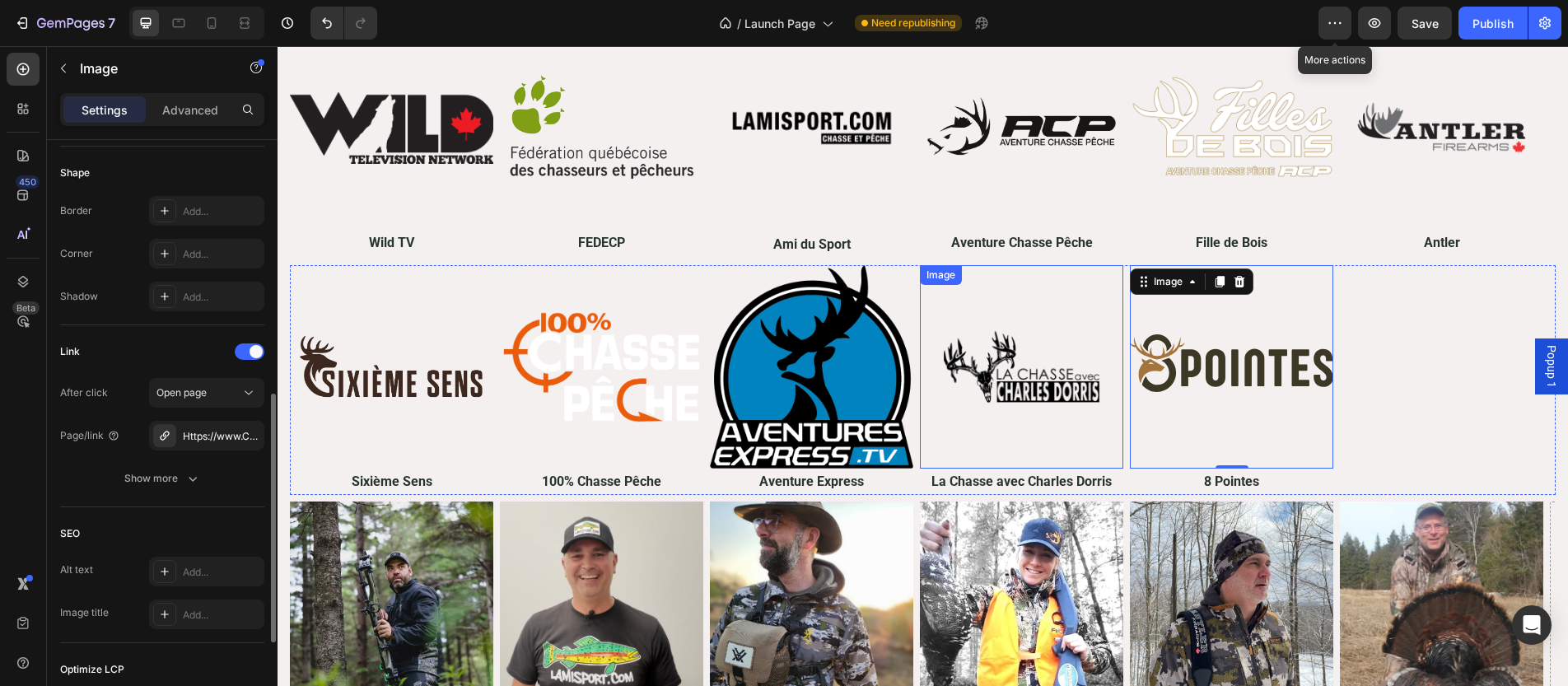 click at bounding box center (1021, 366) 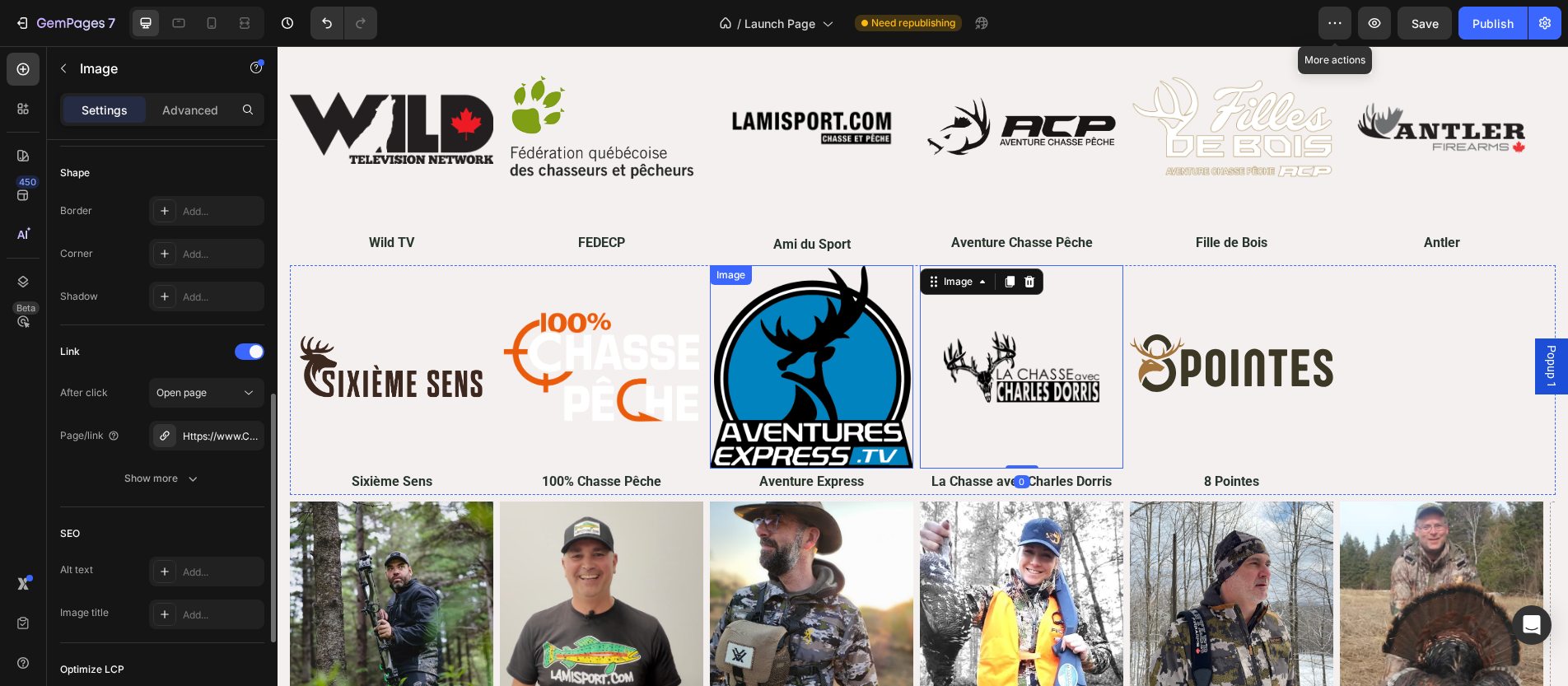 click at bounding box center [811, 366] 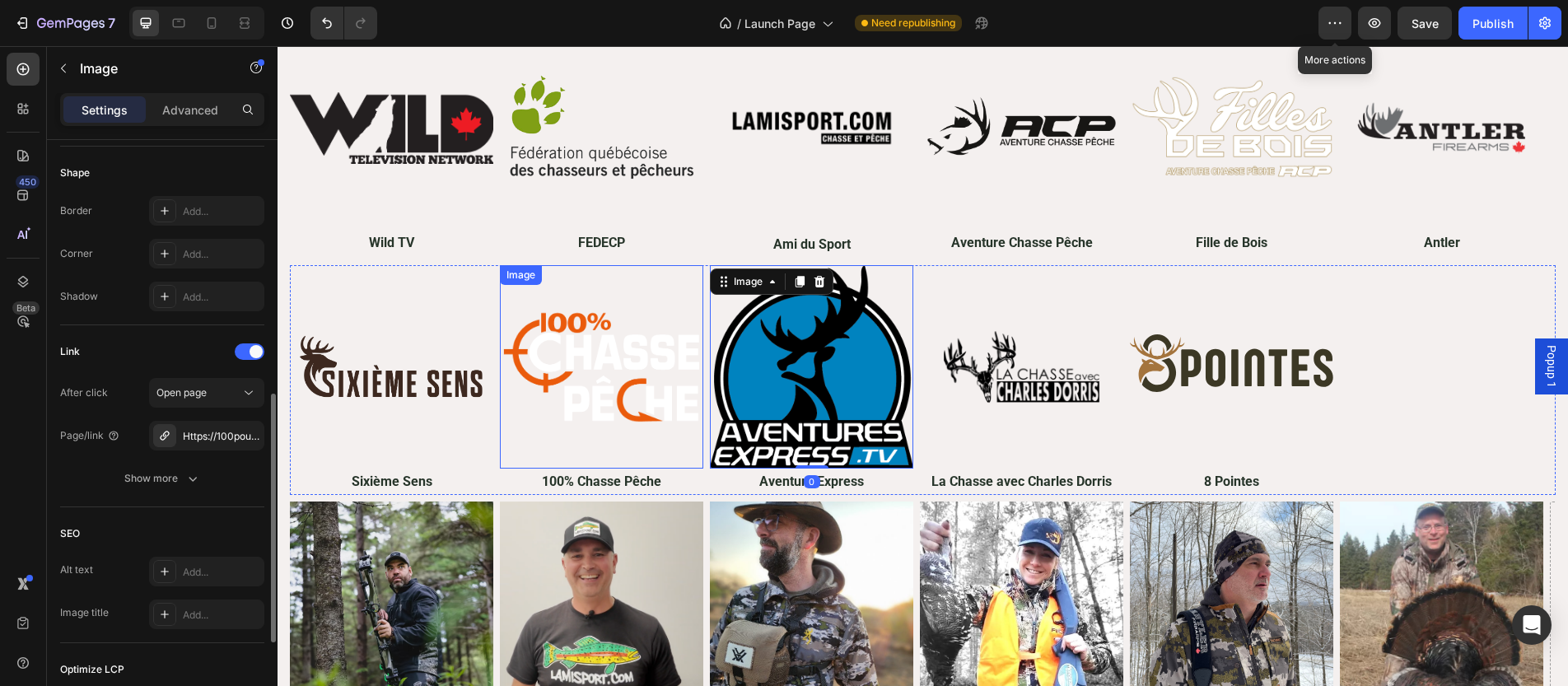 click at bounding box center (601, 366) 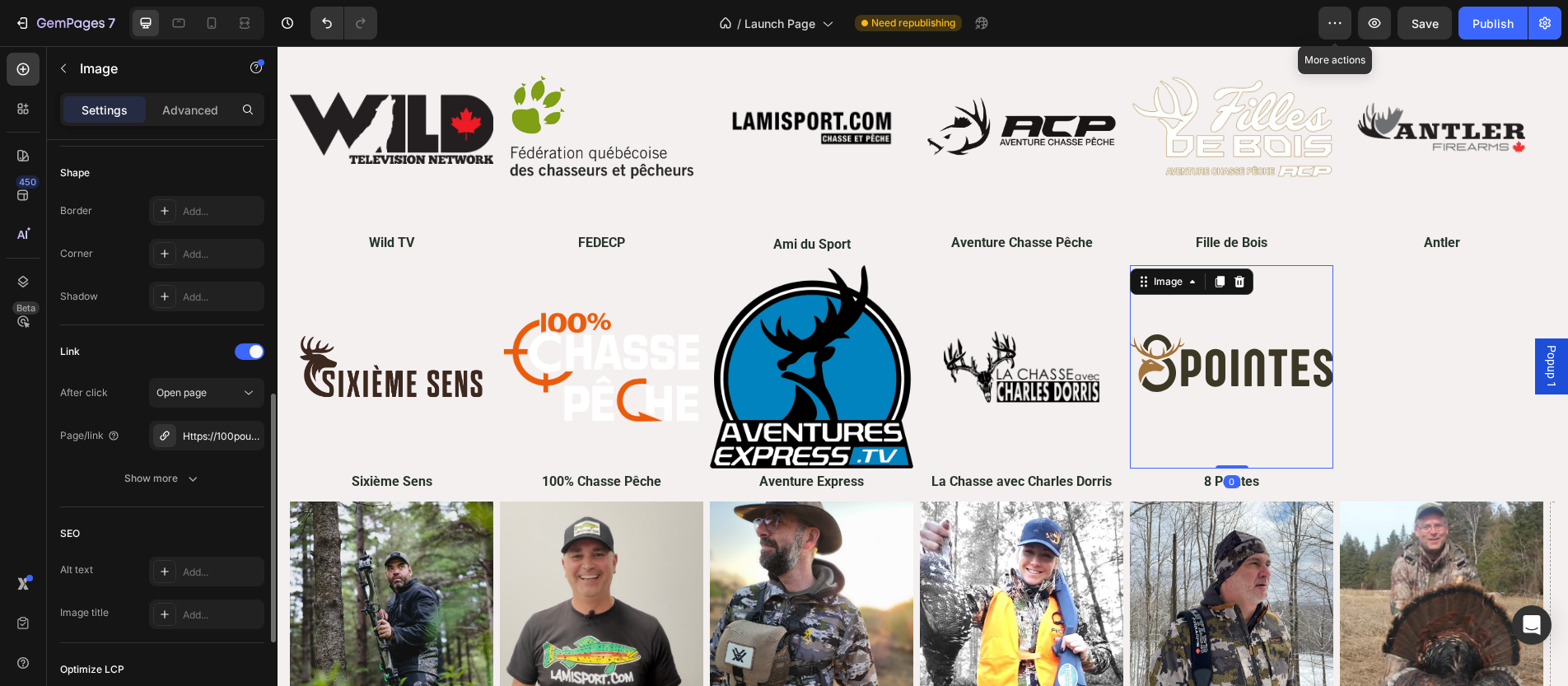click at bounding box center (1231, 366) 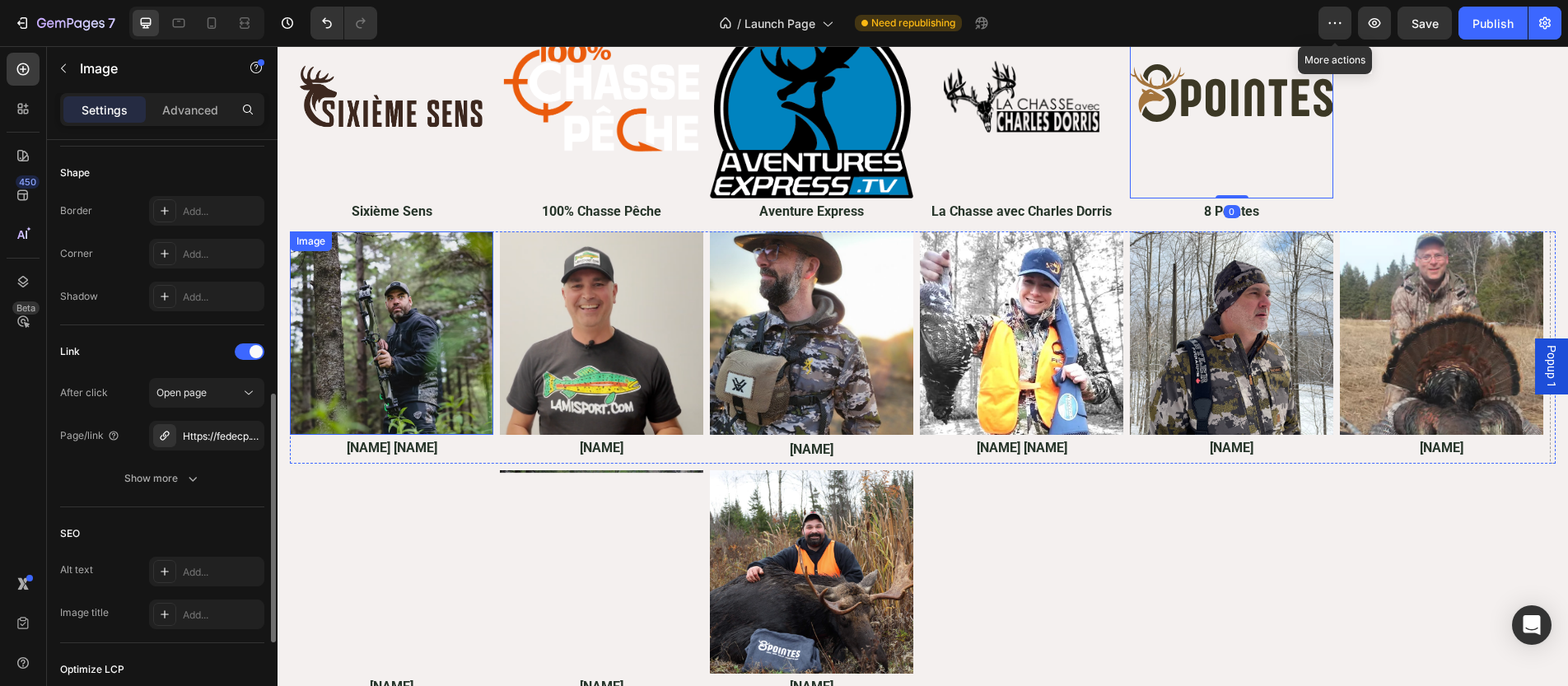 scroll, scrollTop: 4544, scrollLeft: 0, axis: vertical 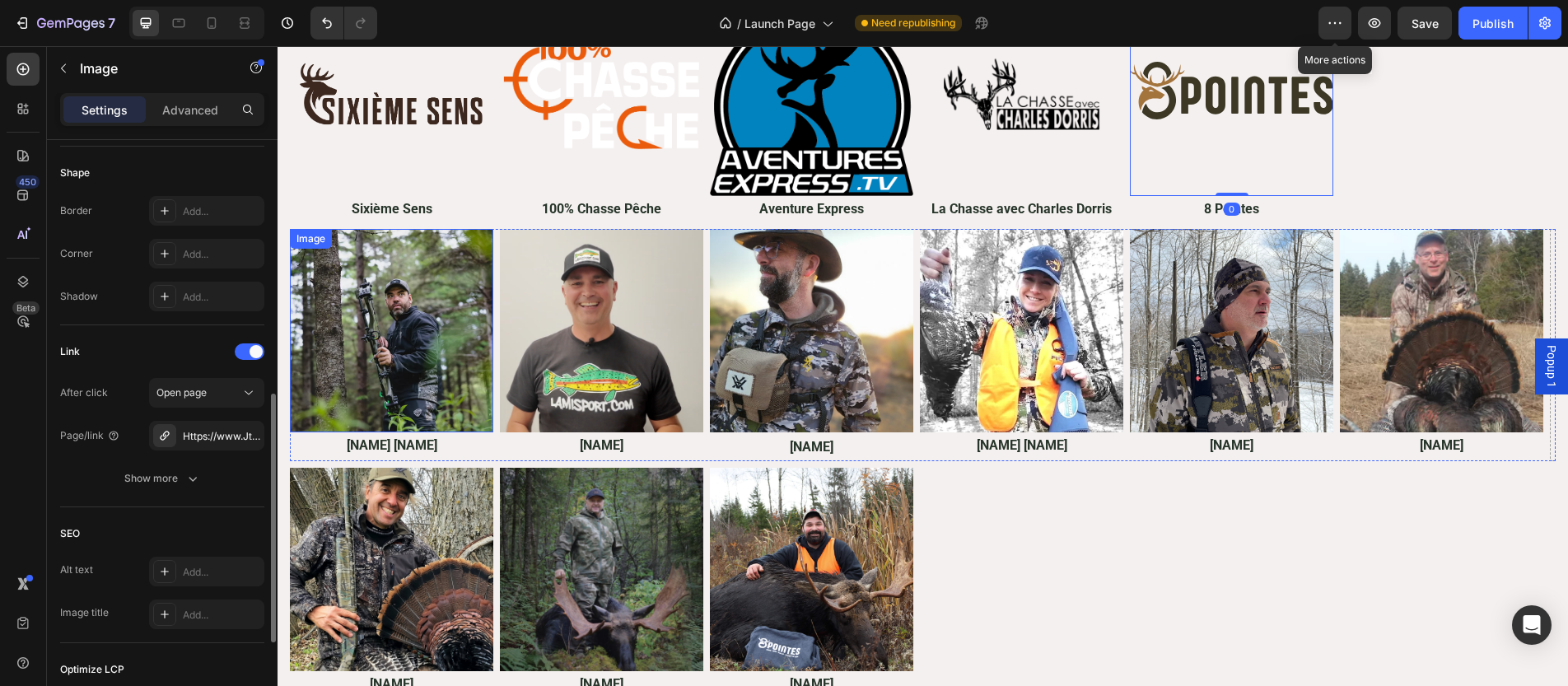 click at bounding box center [391, 330] 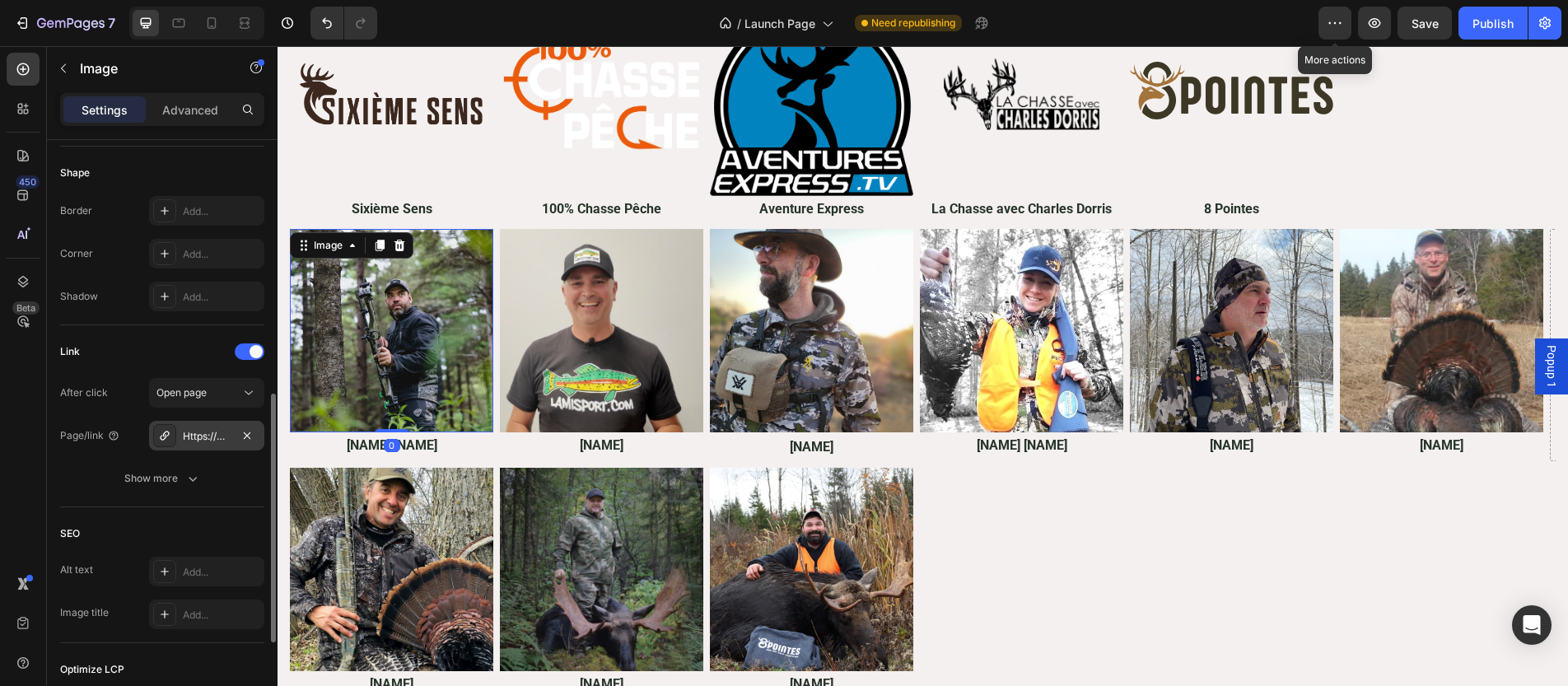 click on "Https://www.Jtmoose.Com/" at bounding box center (207, 436) 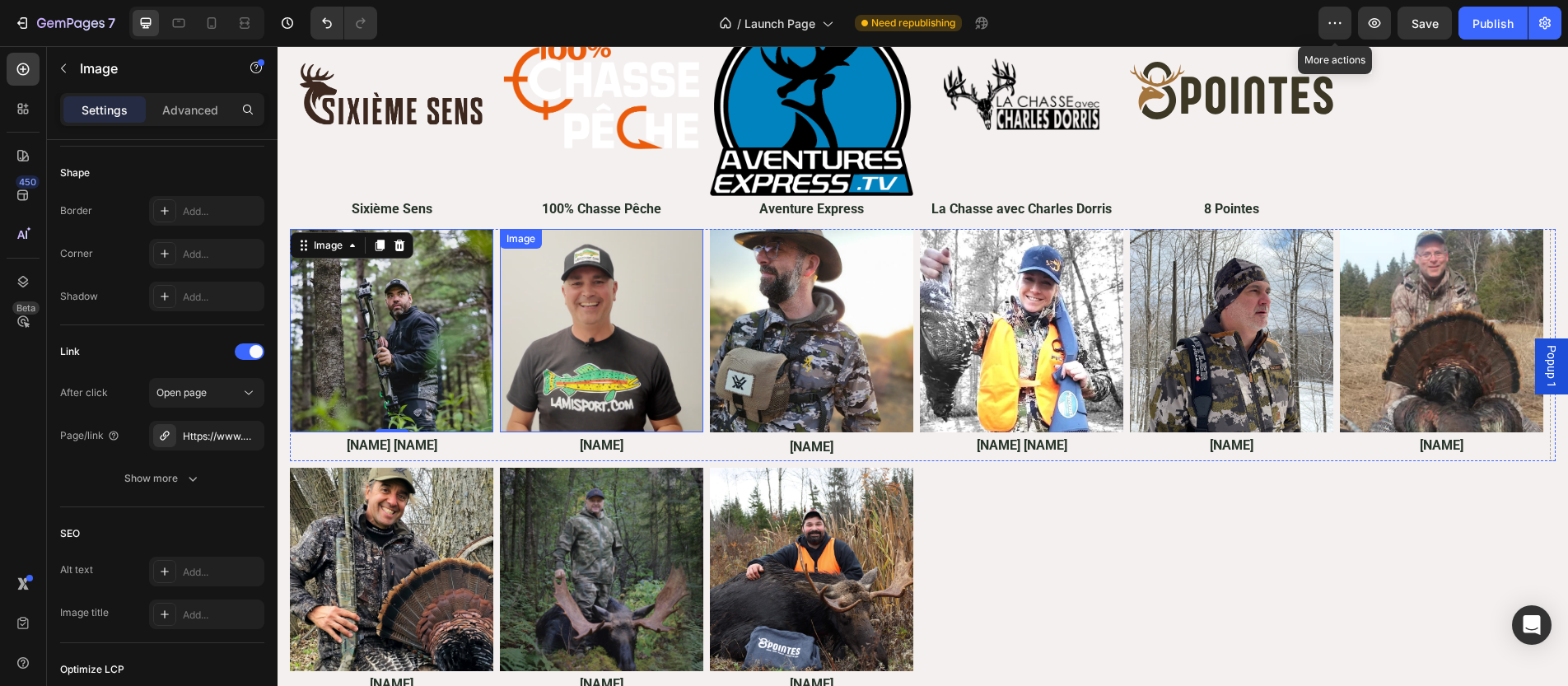 click at bounding box center [601, 330] 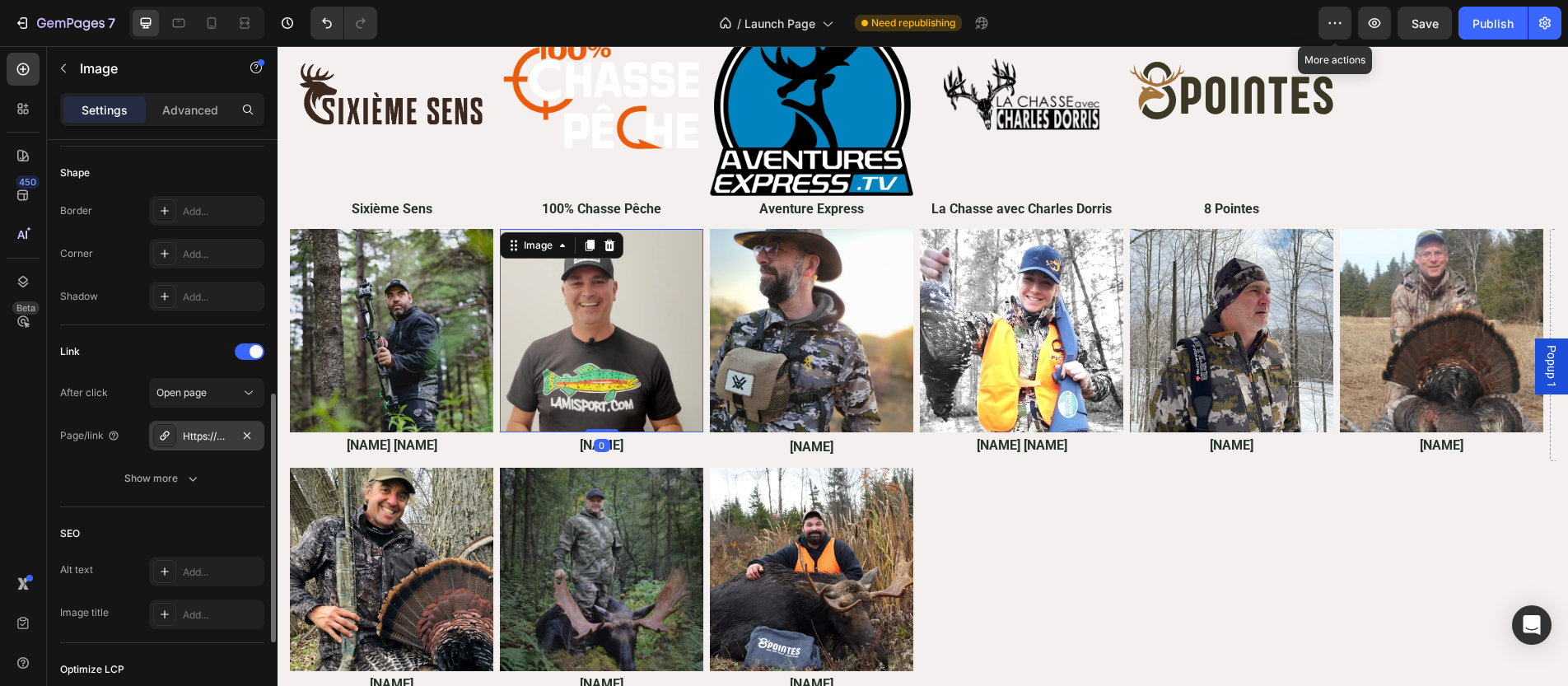 click on "Https://www.Wildtv.Ca/" at bounding box center [207, 436] 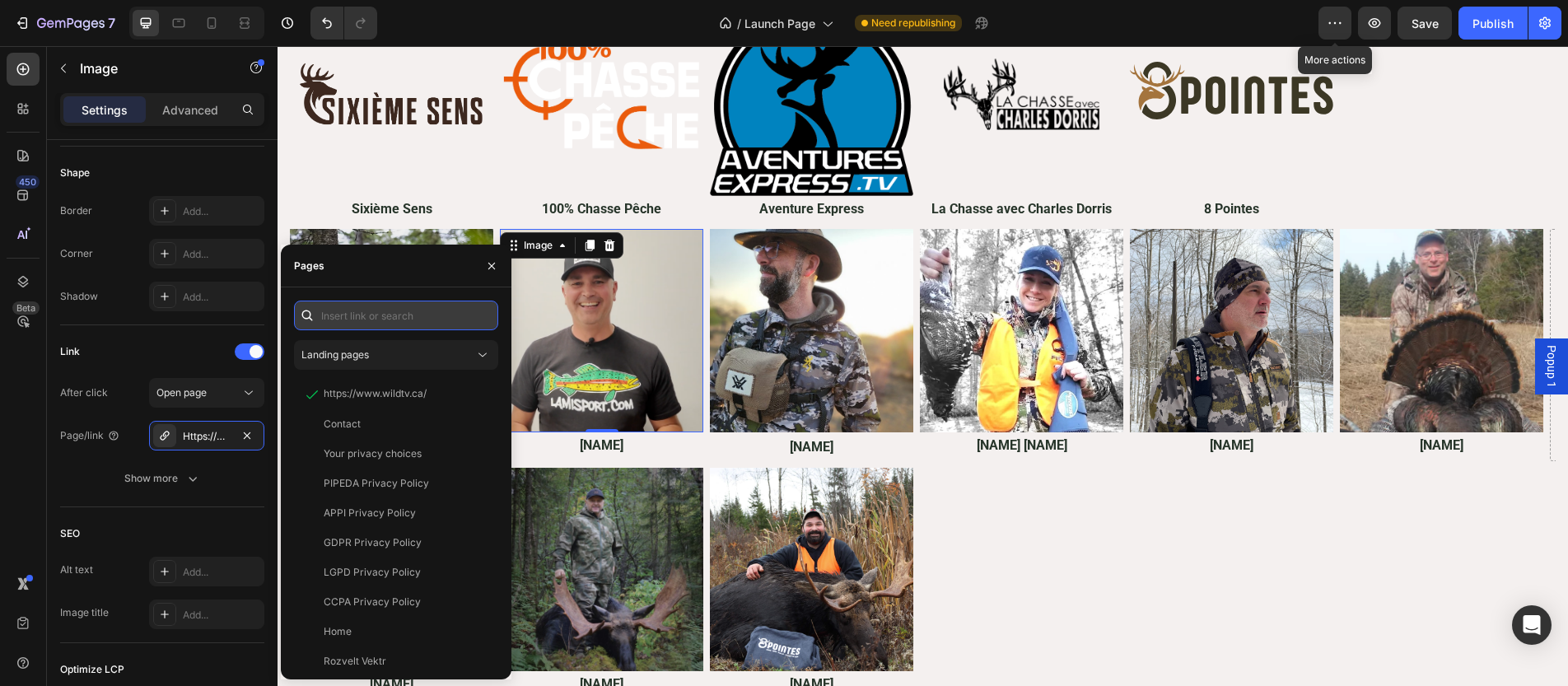 click at bounding box center [396, 315] 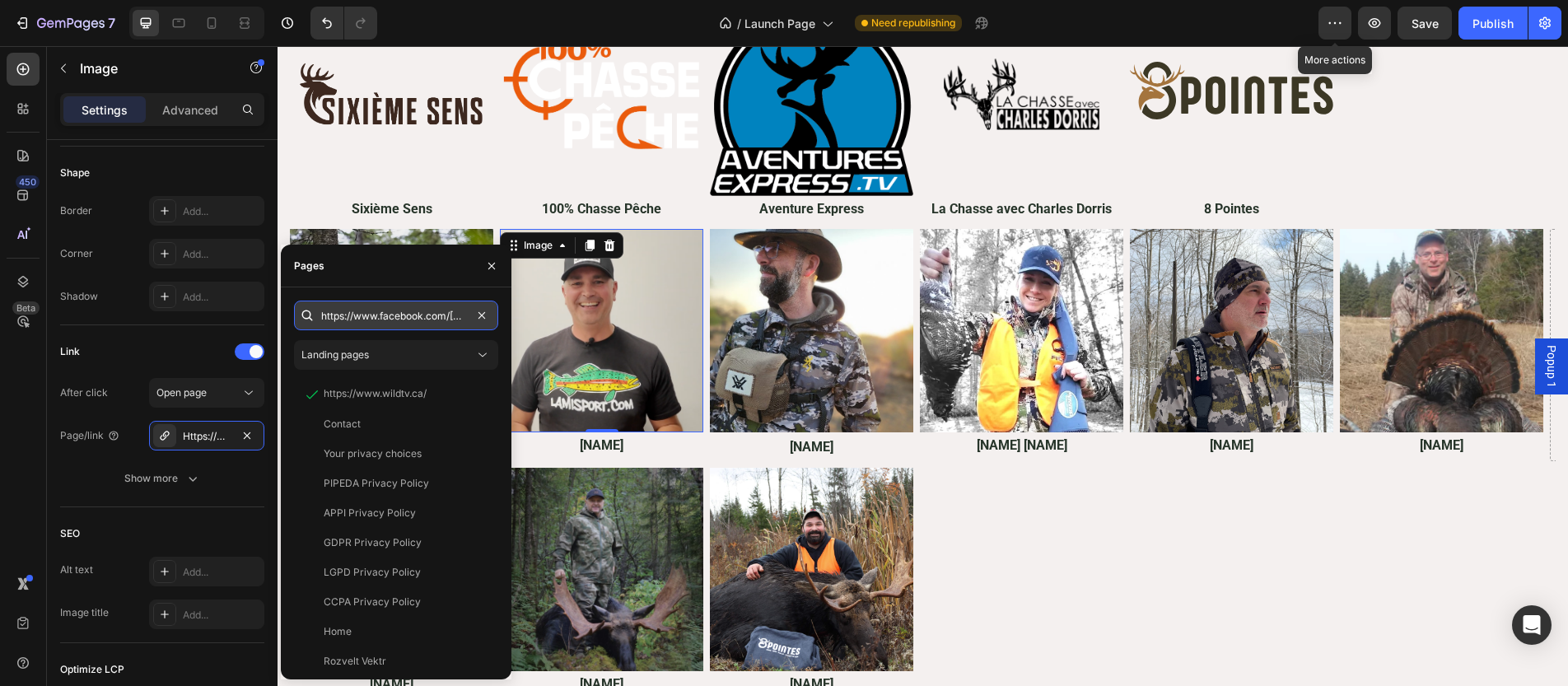 scroll, scrollTop: 0, scrollLeft: 66, axis: horizontal 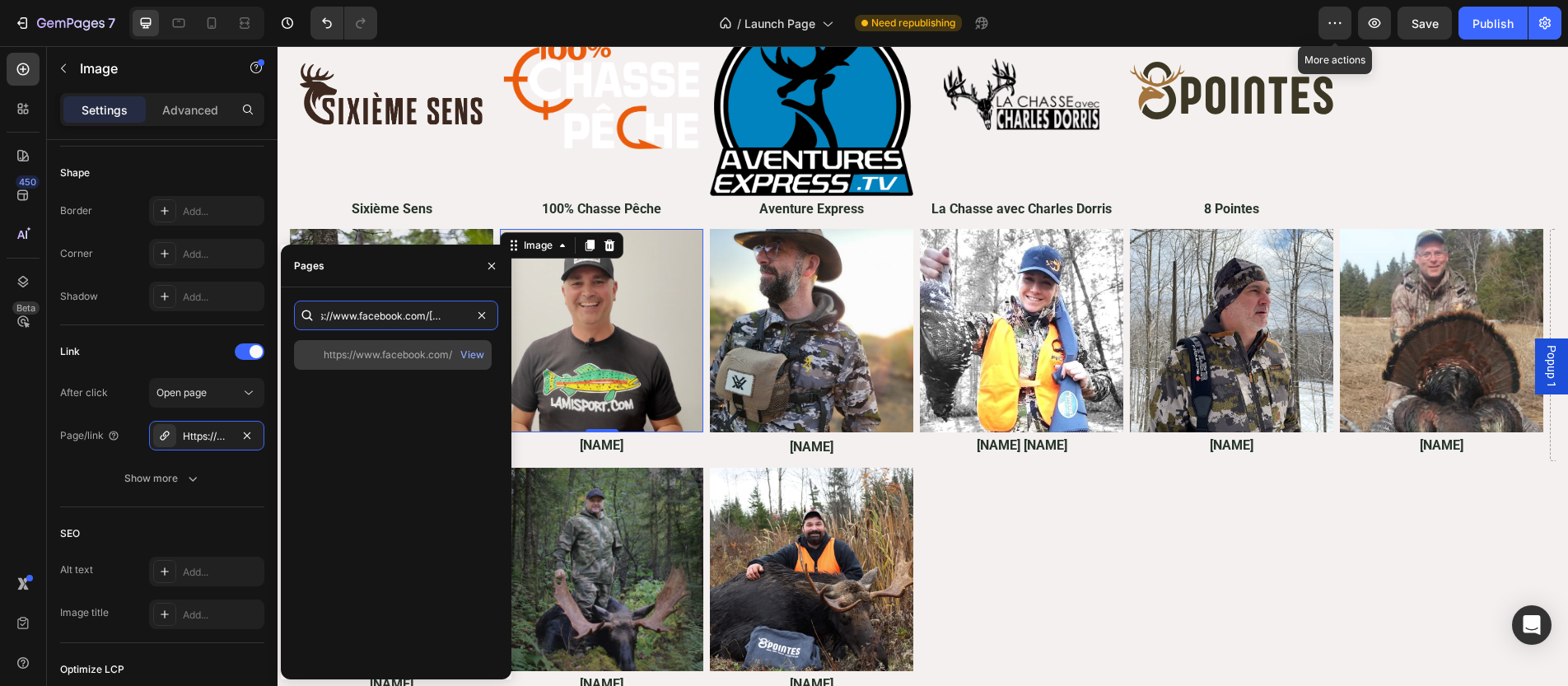 type on "https://www.facebook.com/luc.bonneville.90" 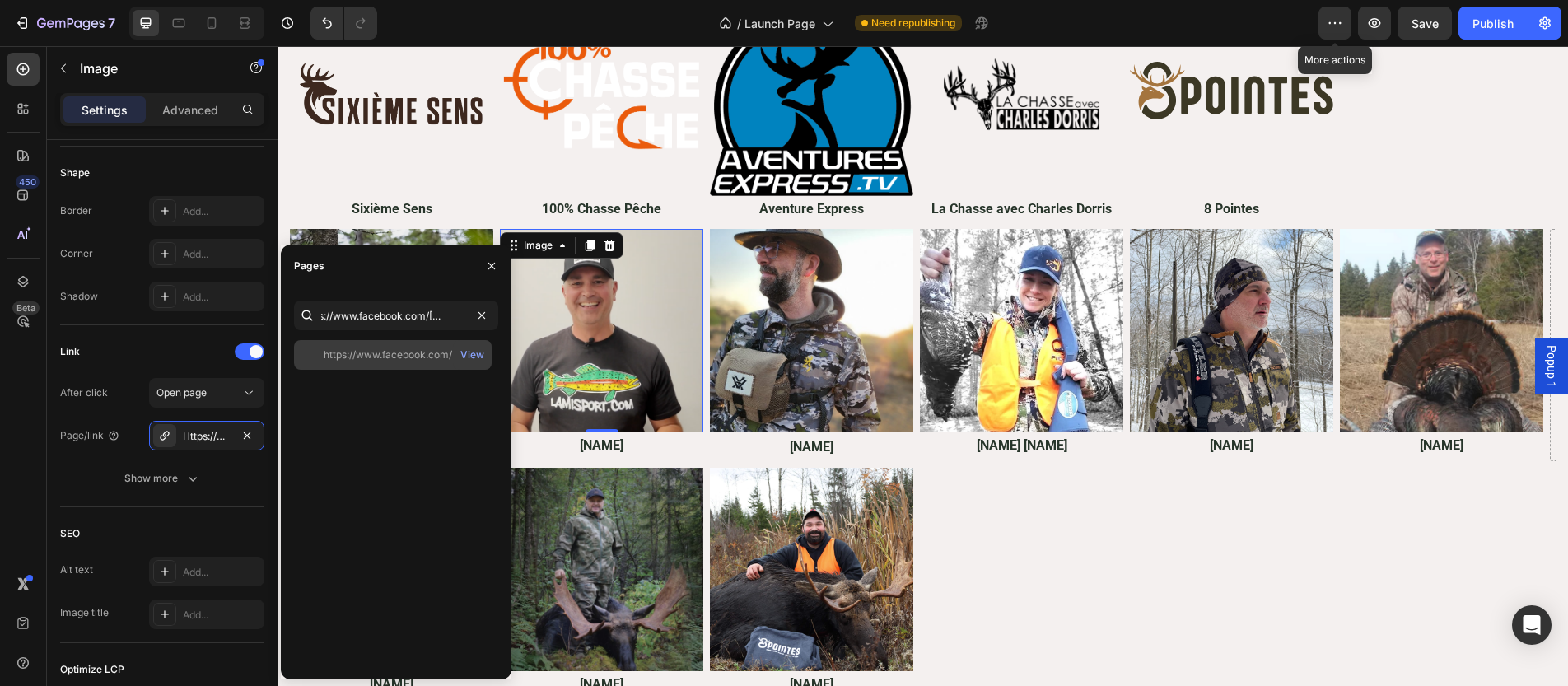 click on "https://www.facebook.com/luc.bonneville.90   View" 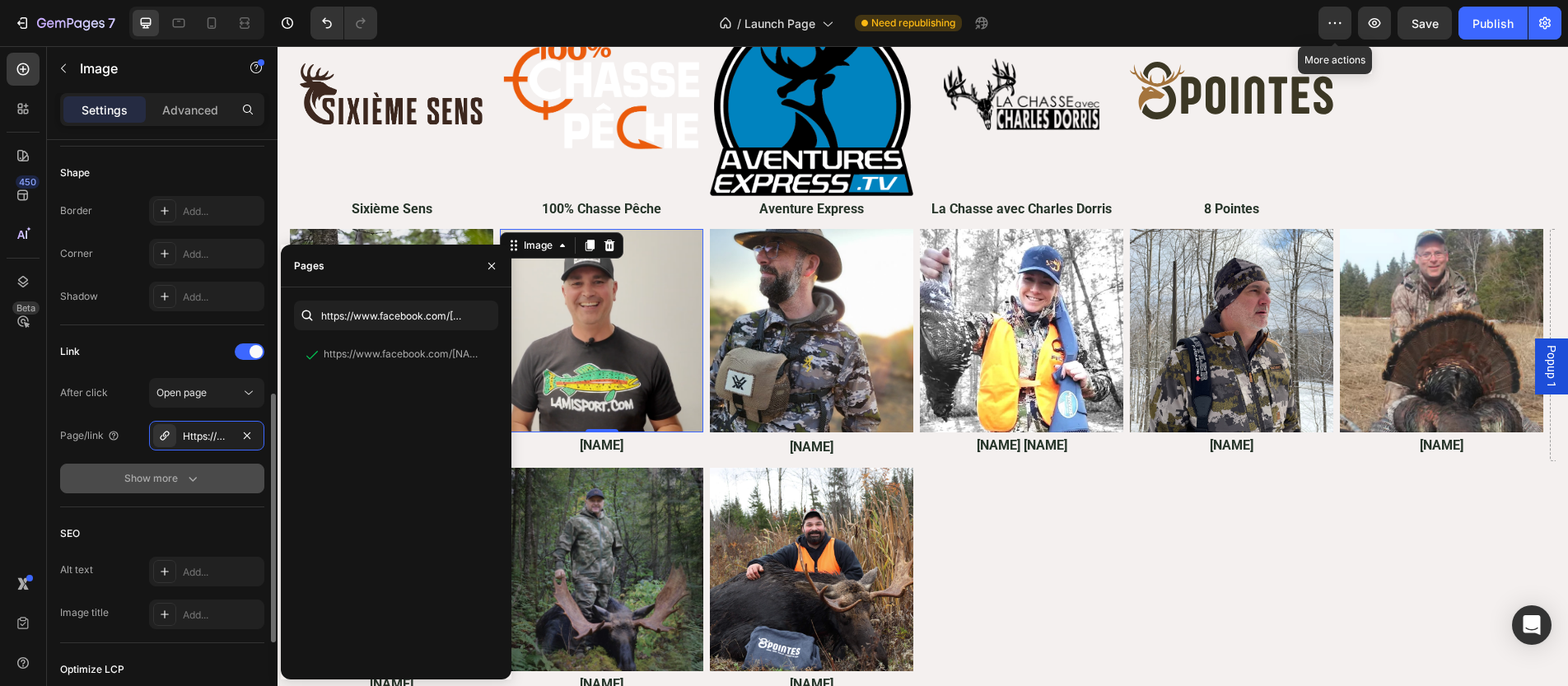 click on "Show more" at bounding box center (162, 478) 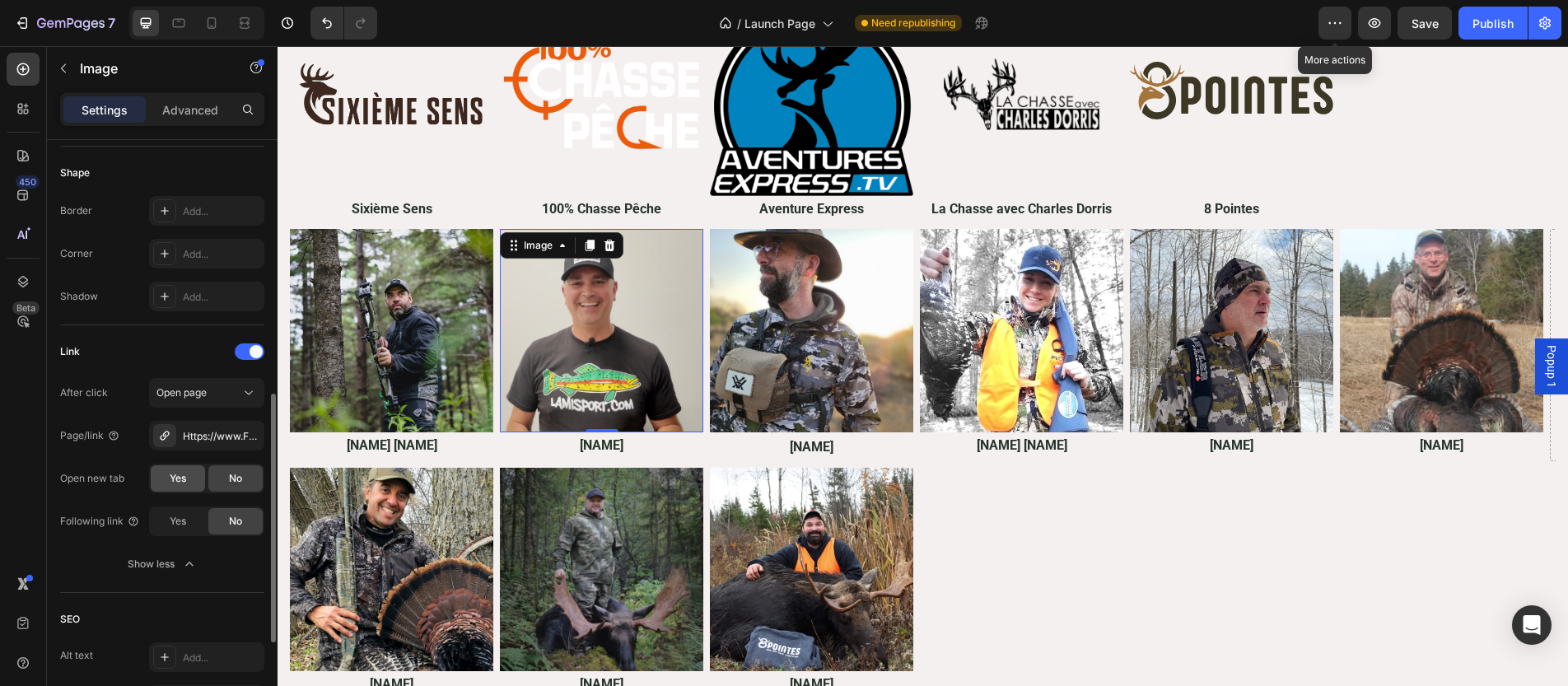 click on "Yes" 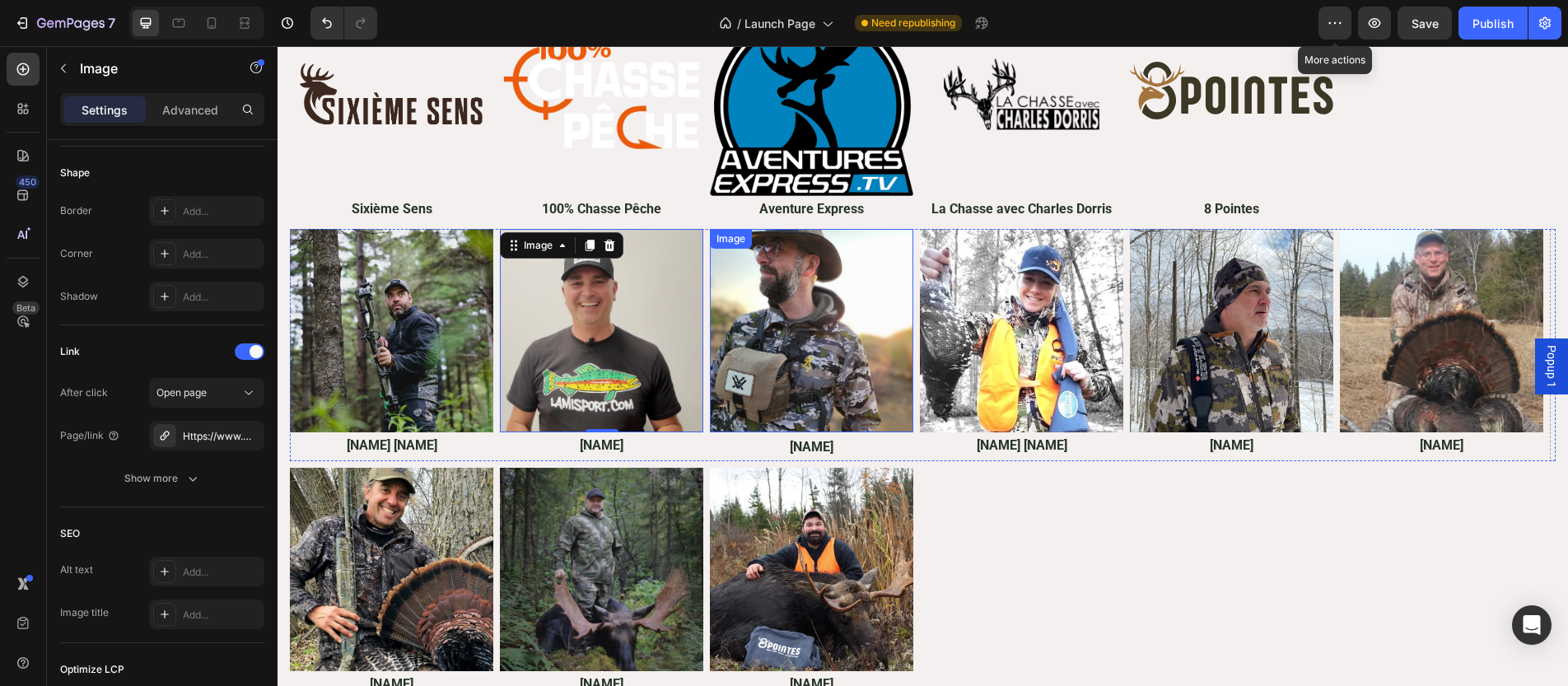 click at bounding box center (811, 330) 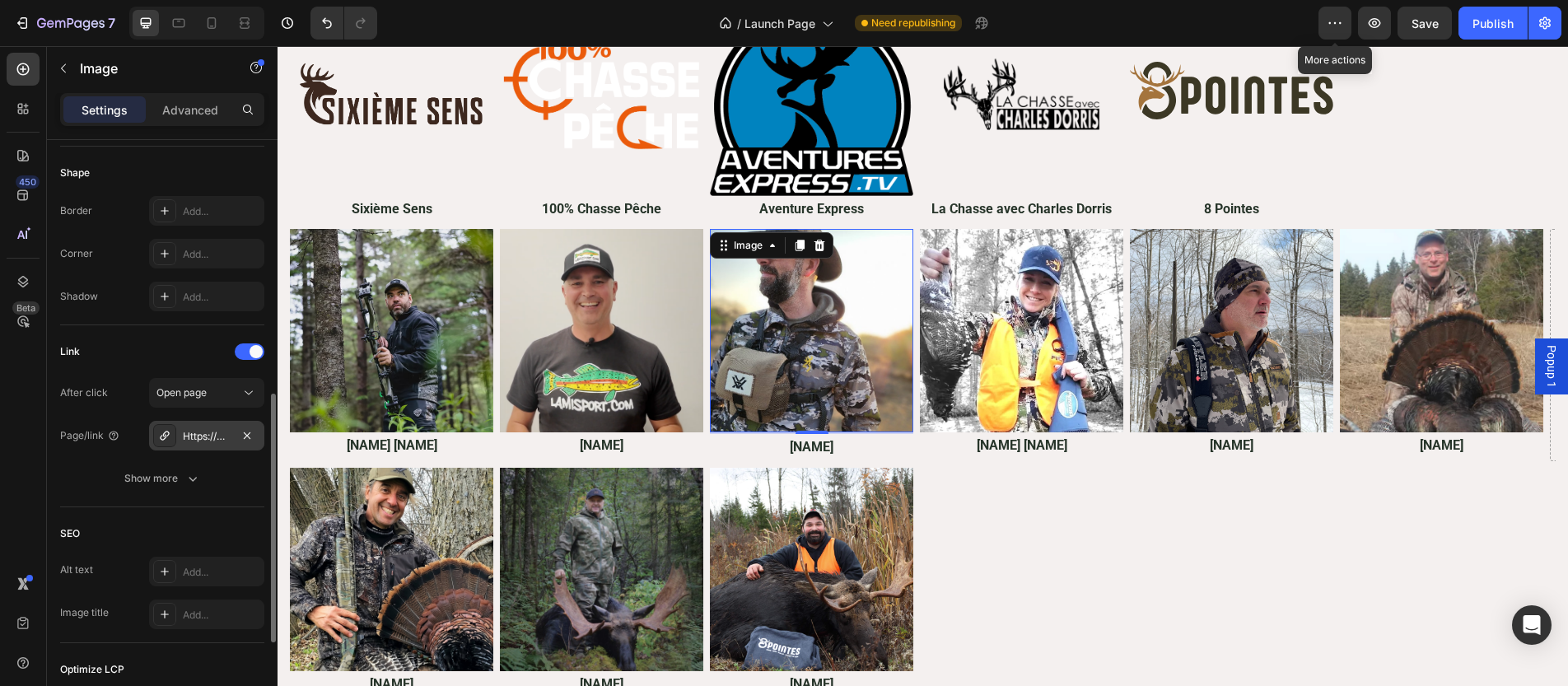 click on "Https://www.Wildtv.Ca/" at bounding box center [207, 436] 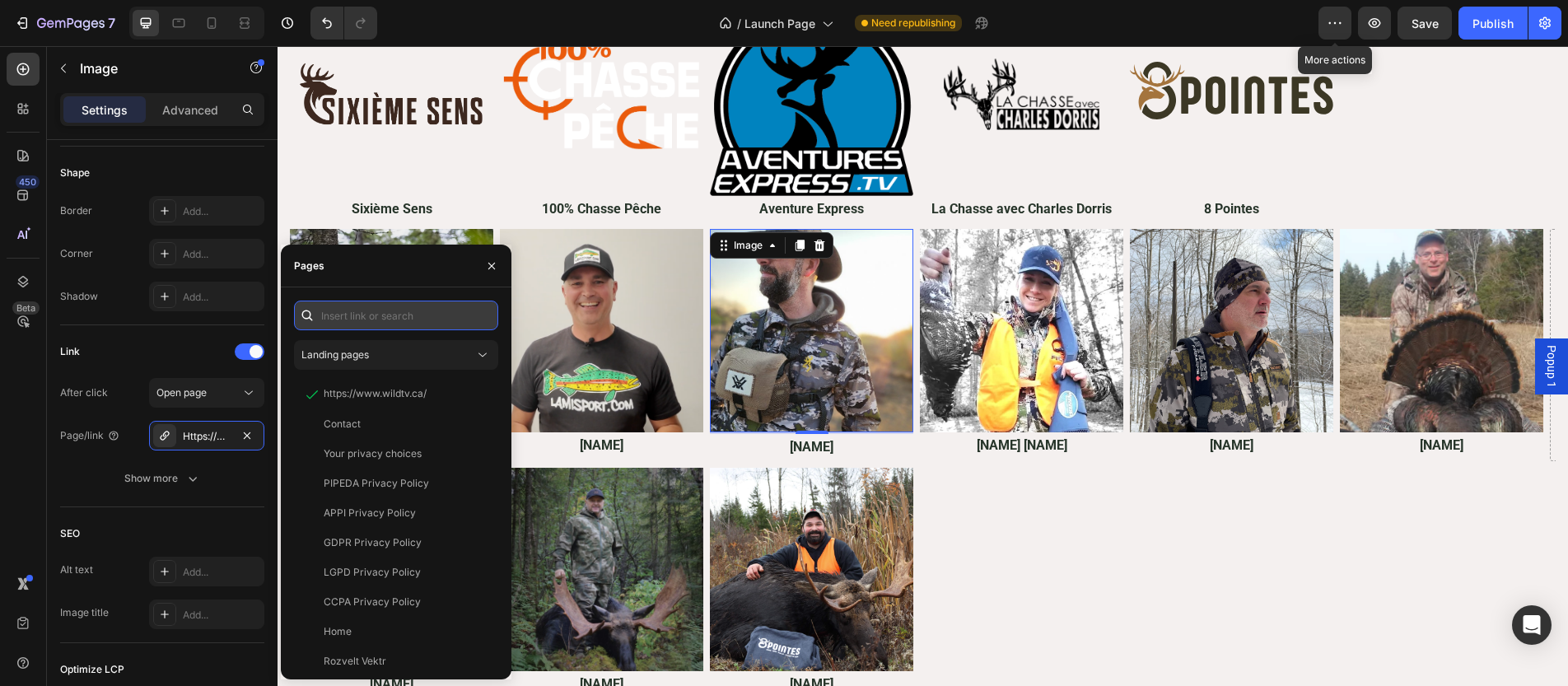click at bounding box center (396, 315) 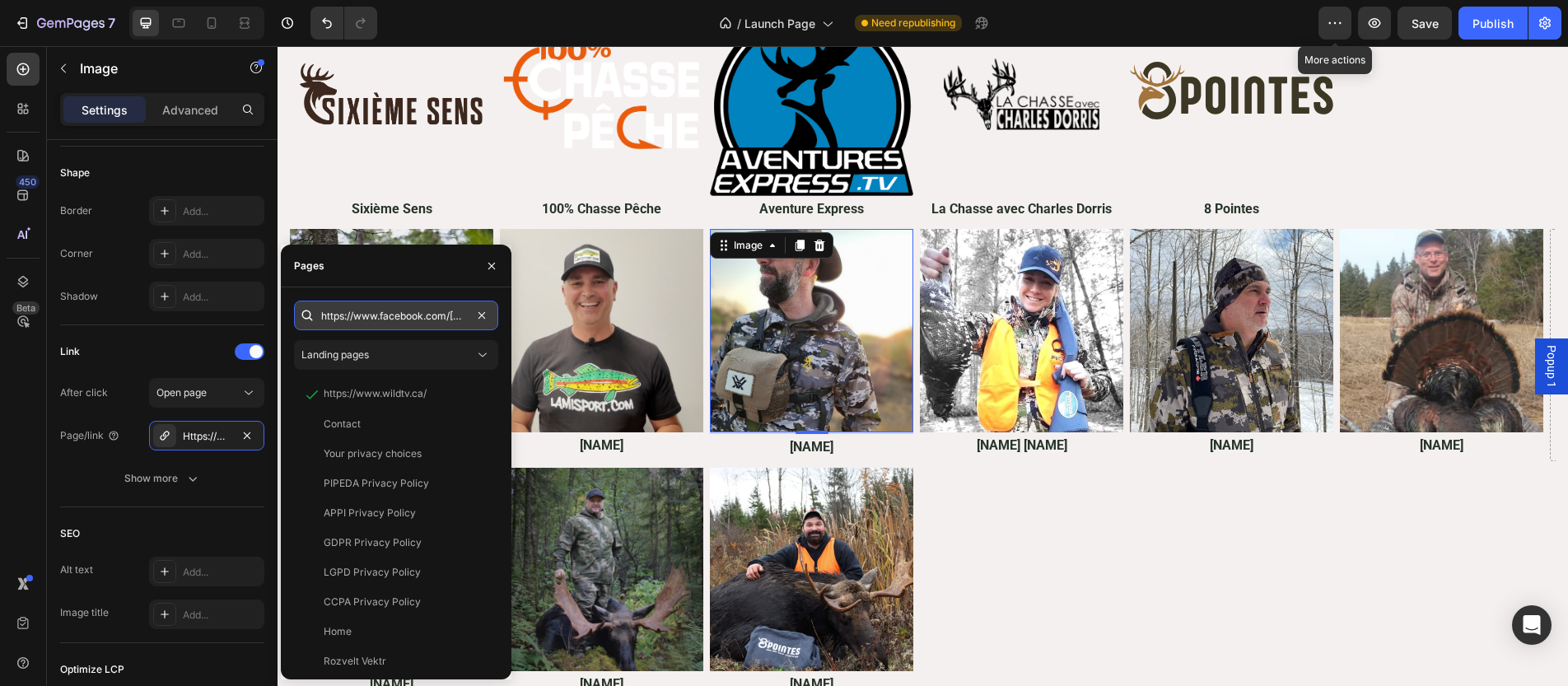 scroll, scrollTop: 0, scrollLeft: 64, axis: horizontal 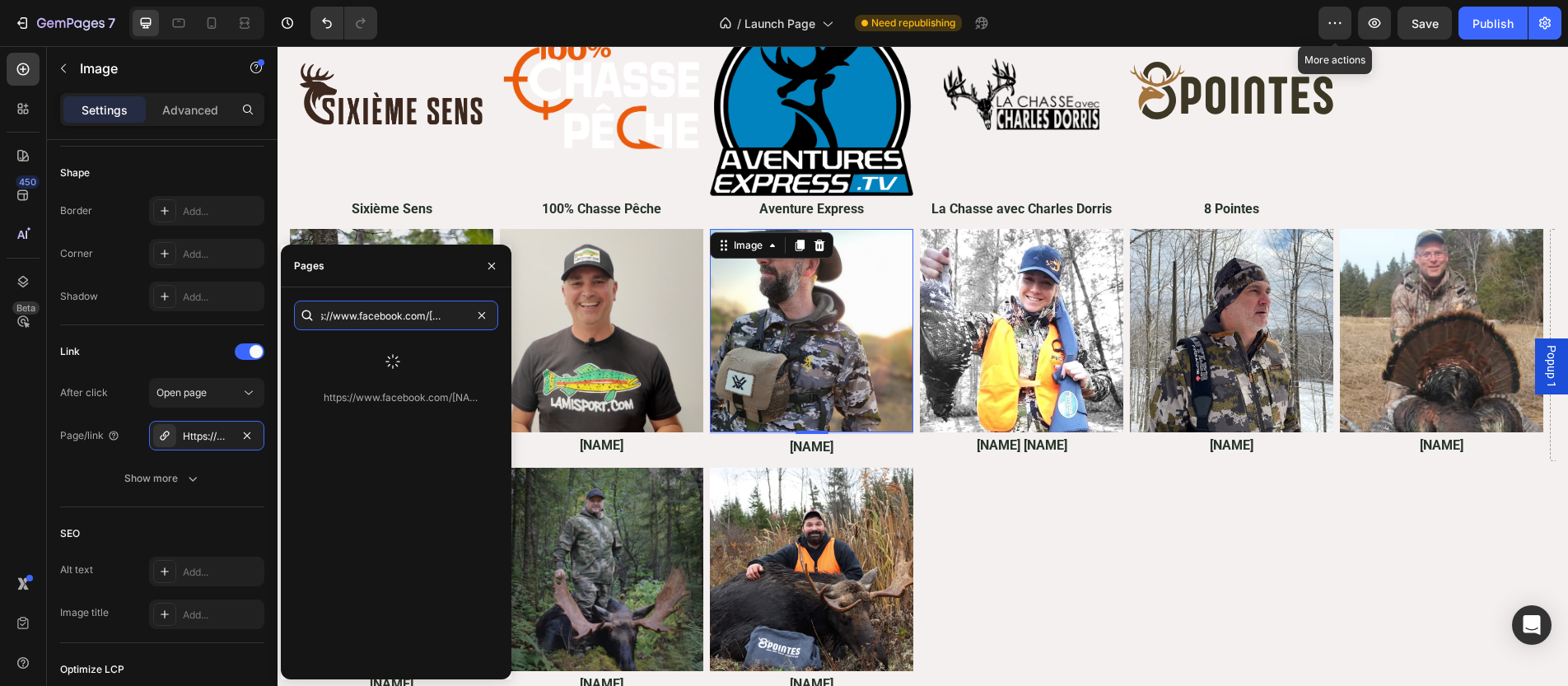 type on "https://www.facebook.com/martin.bourget.3" 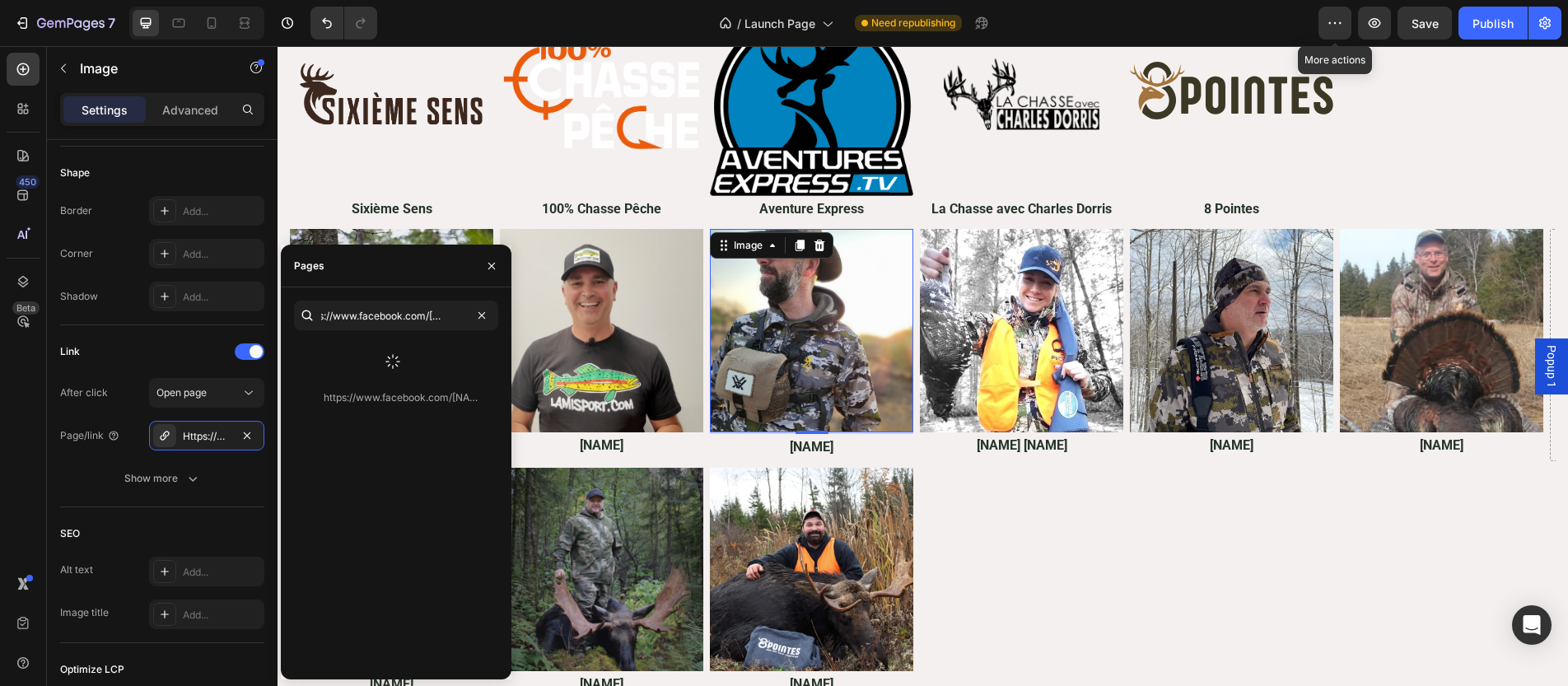 click on "https://www.facebook.com/martin.bourget.3   View" 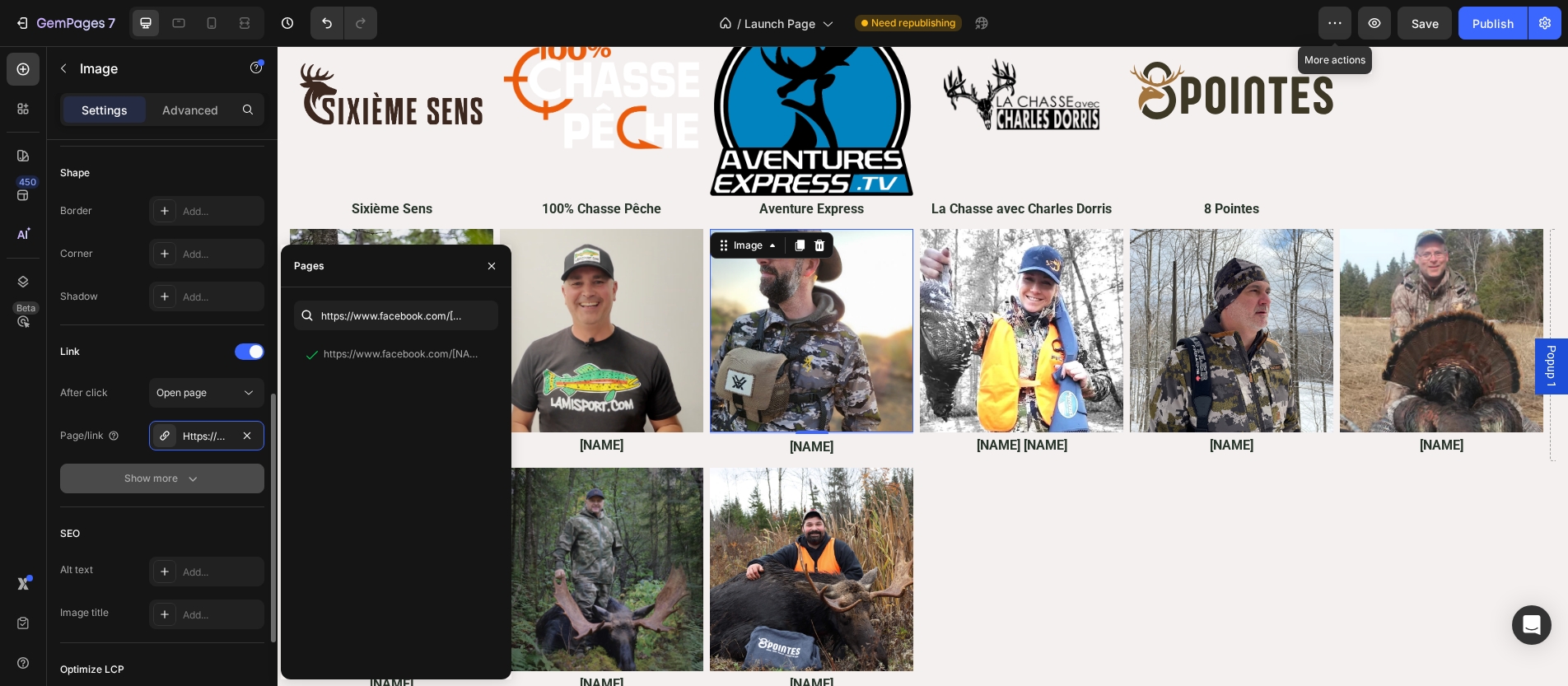 click on "Show more" at bounding box center [162, 478] 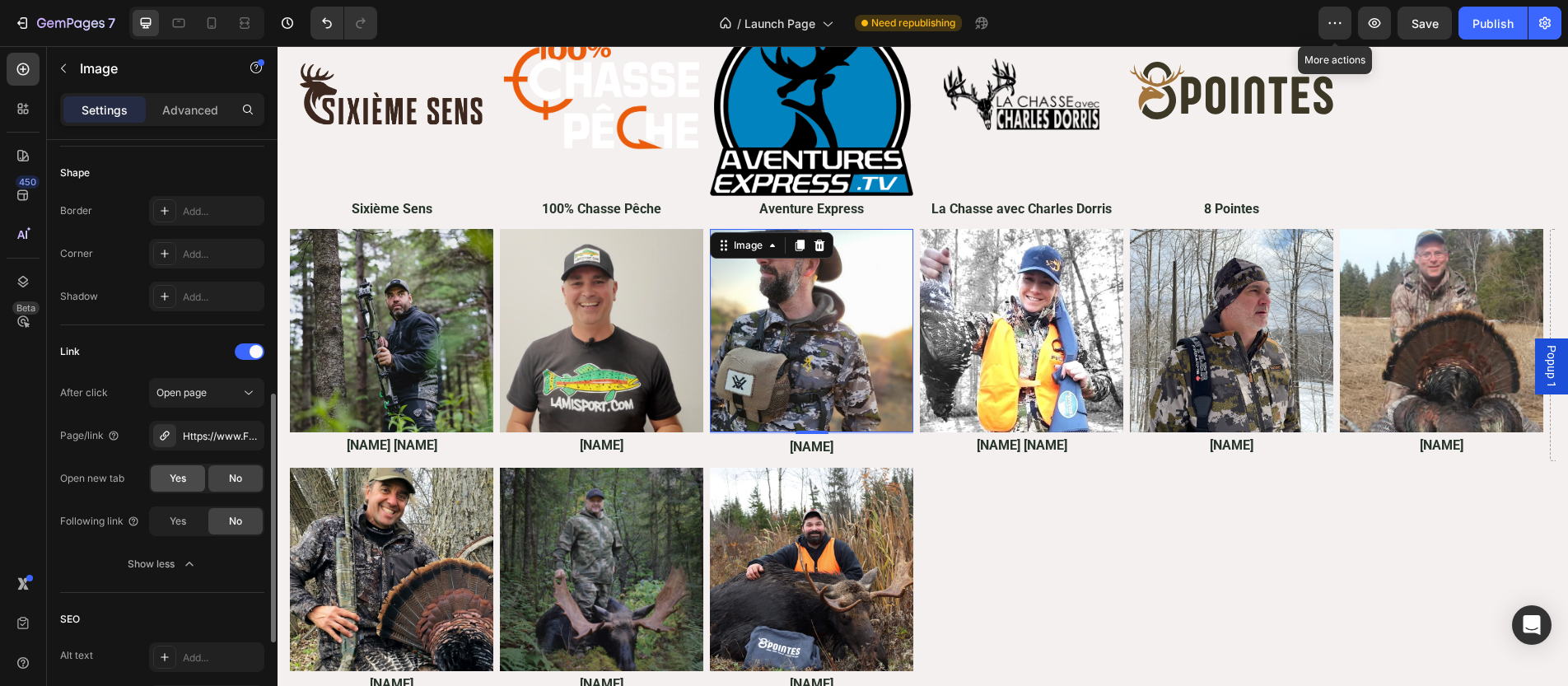 click on "Yes" 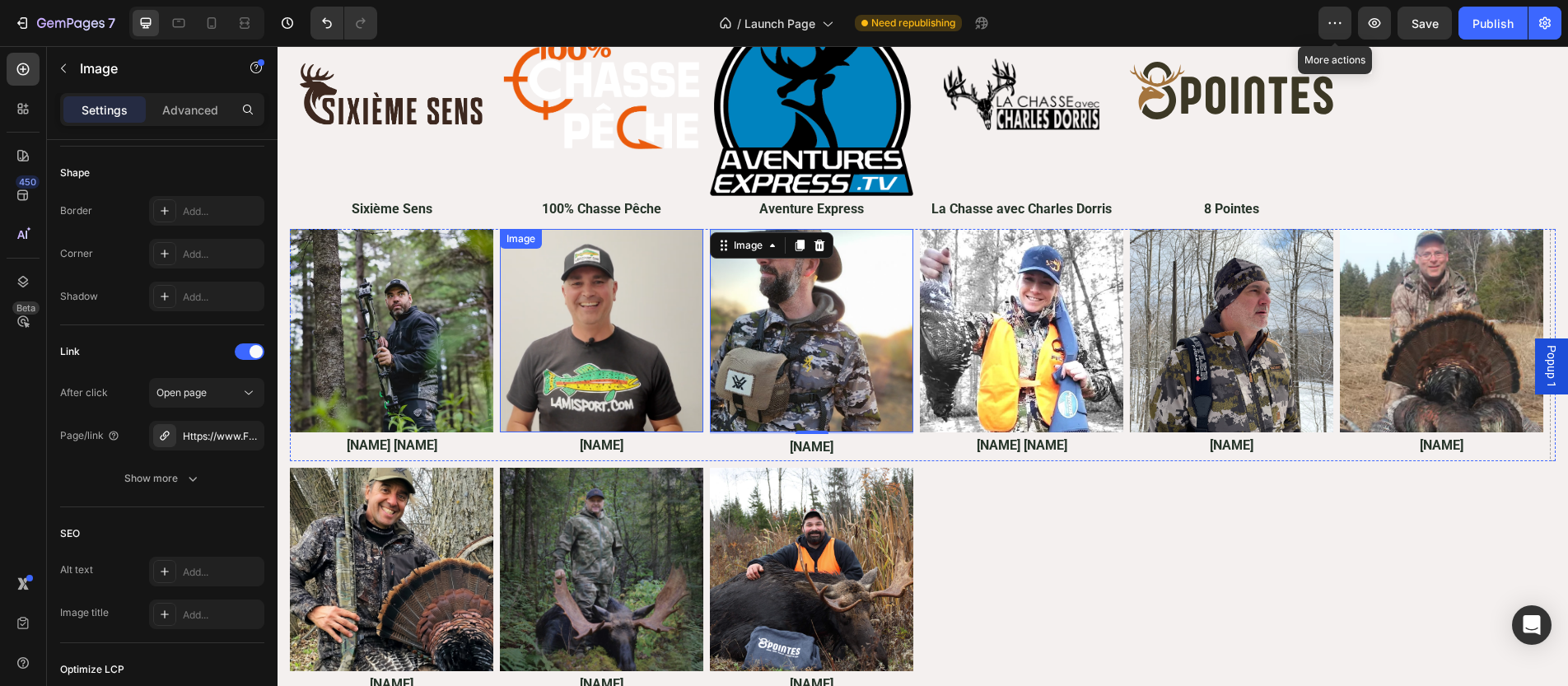 click at bounding box center (601, 330) 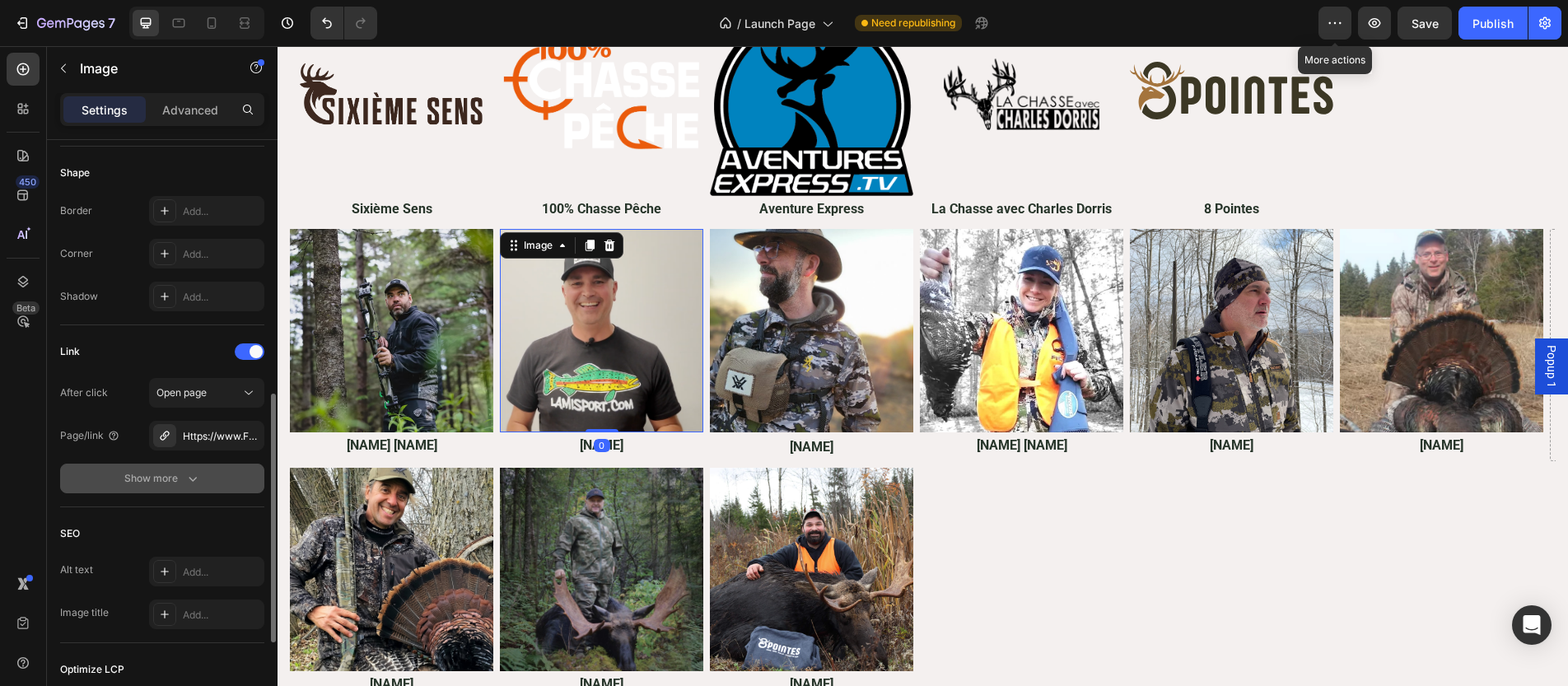 click on "Show more" 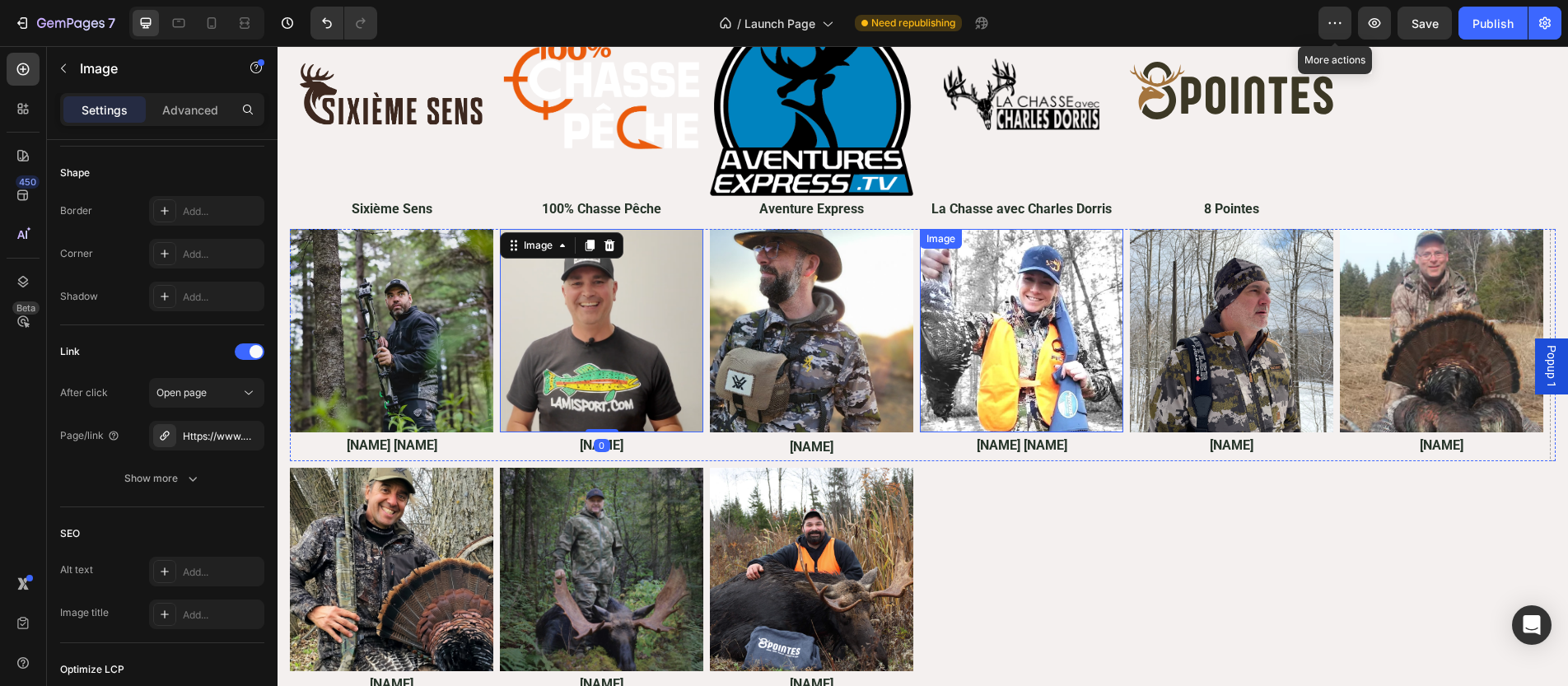 click at bounding box center (1021, 330) 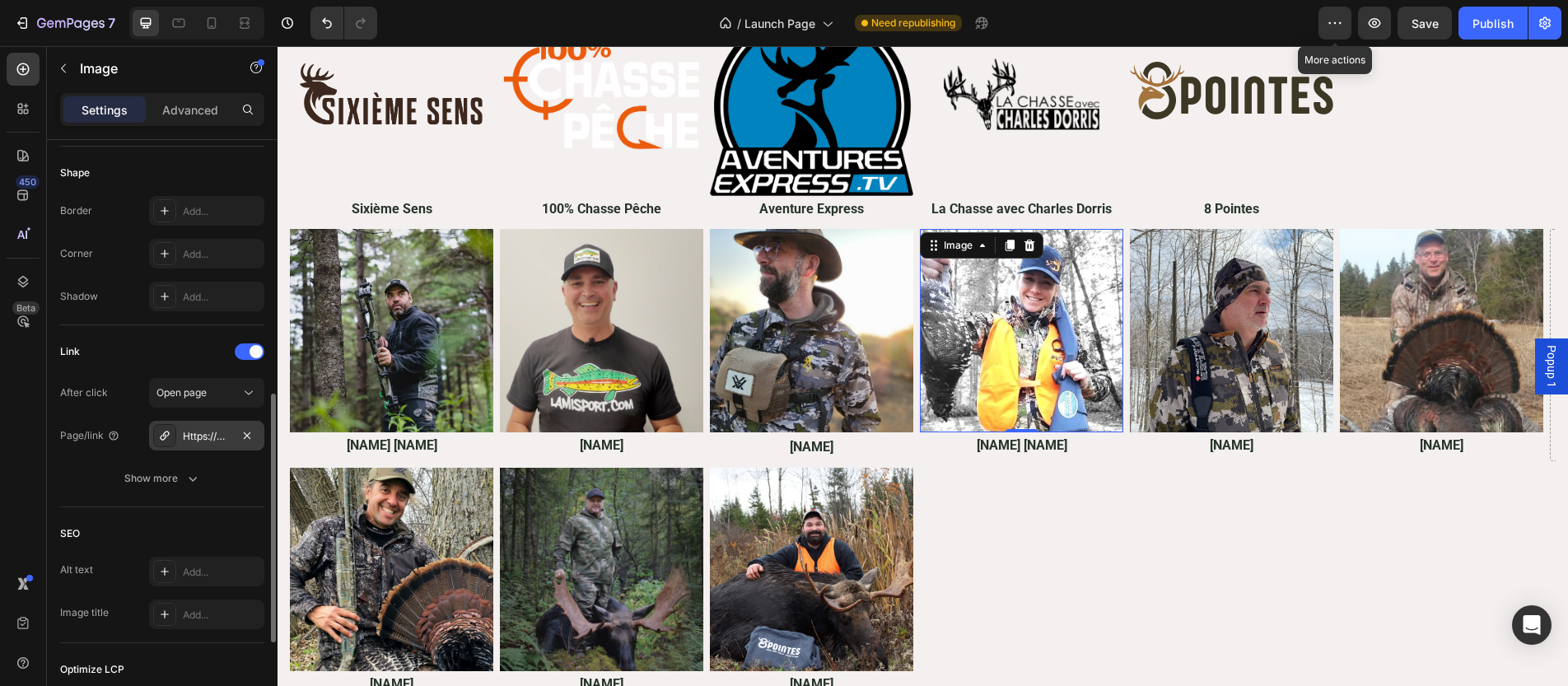 click on "Https://www.Wildtv.Ca/" at bounding box center [207, 436] 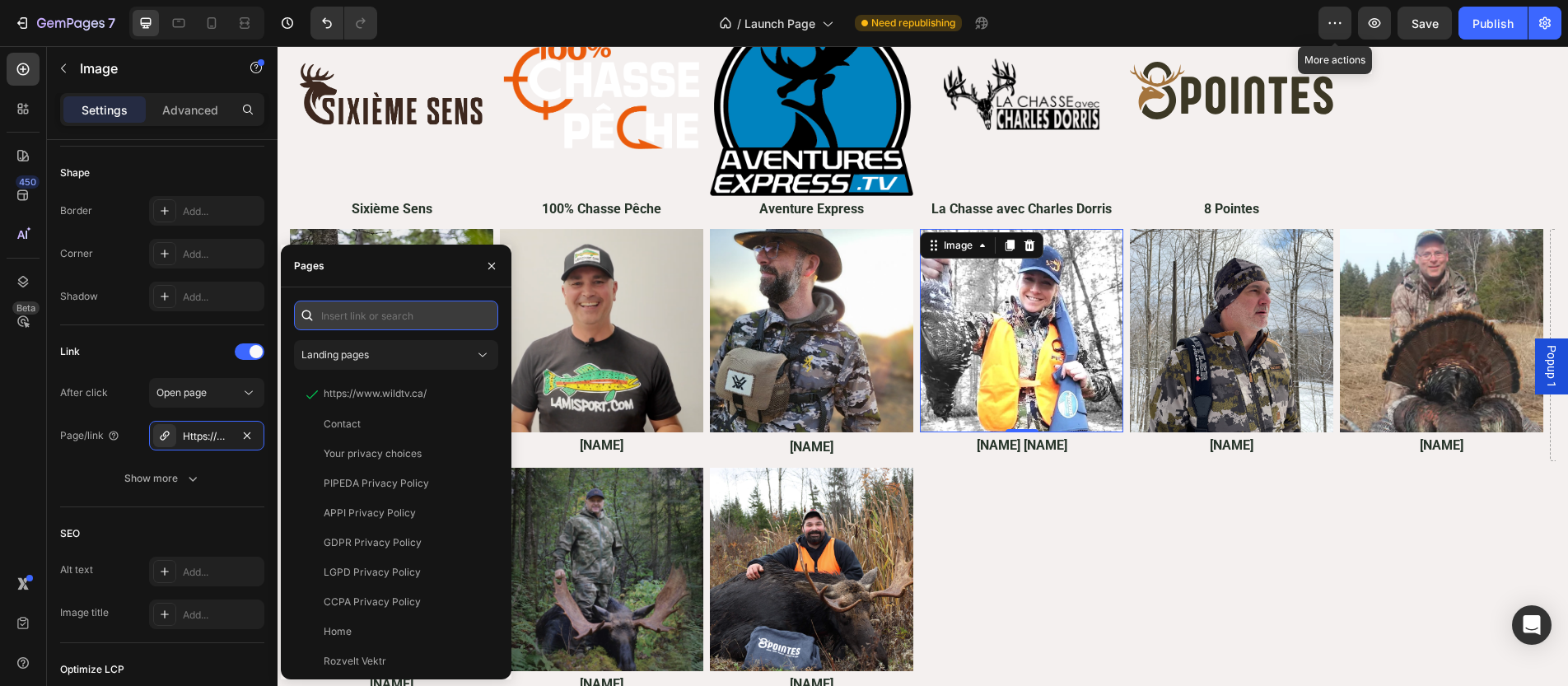 click at bounding box center [396, 315] 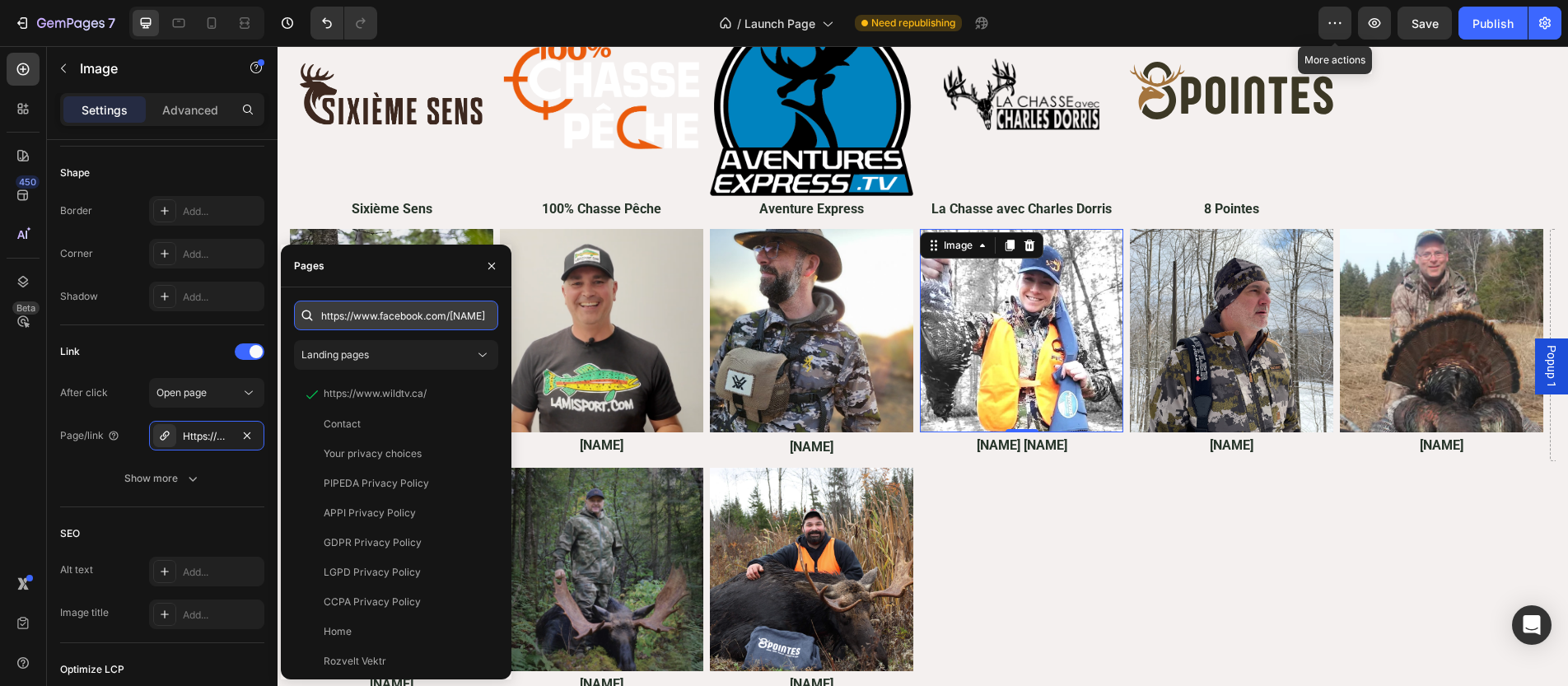 scroll, scrollTop: 0, scrollLeft: 53, axis: horizontal 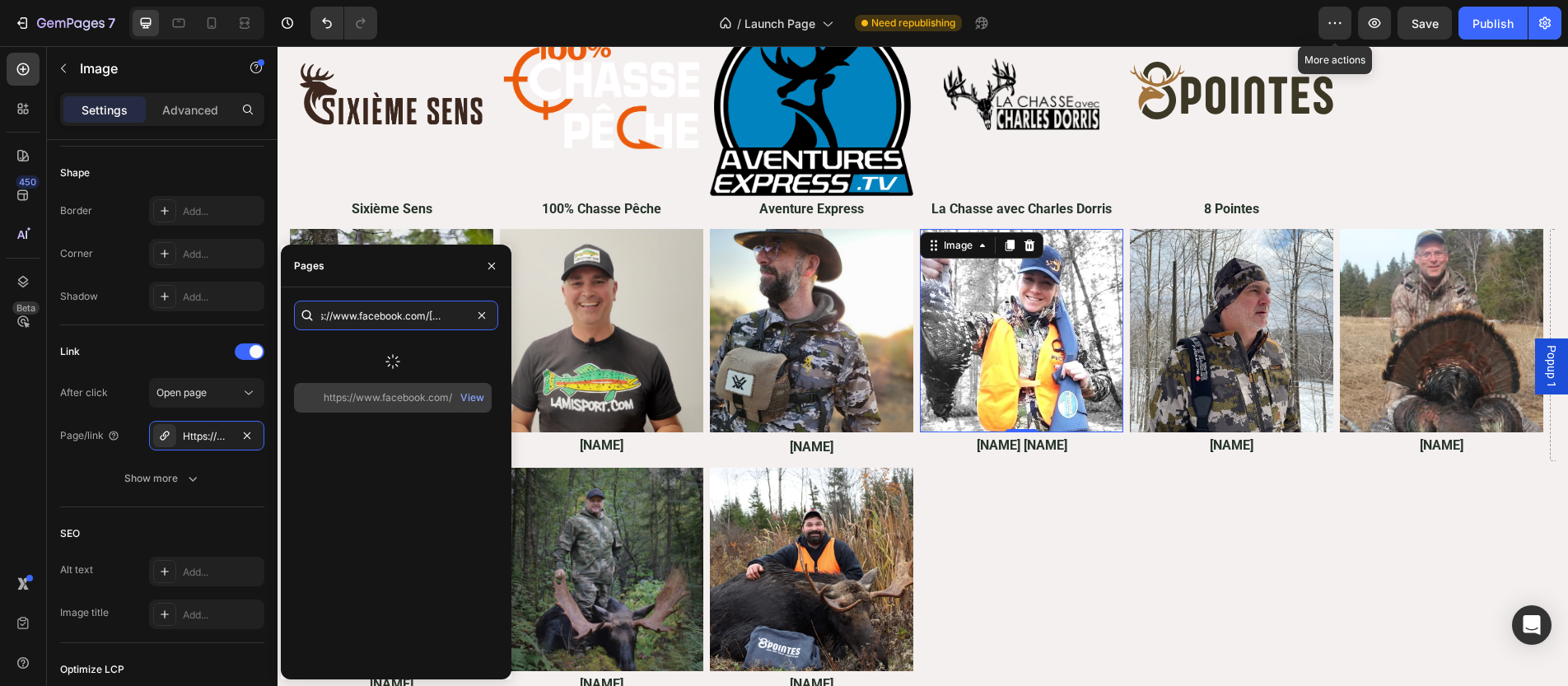 type on "https://www.facebook.com/kate.nadeaum" 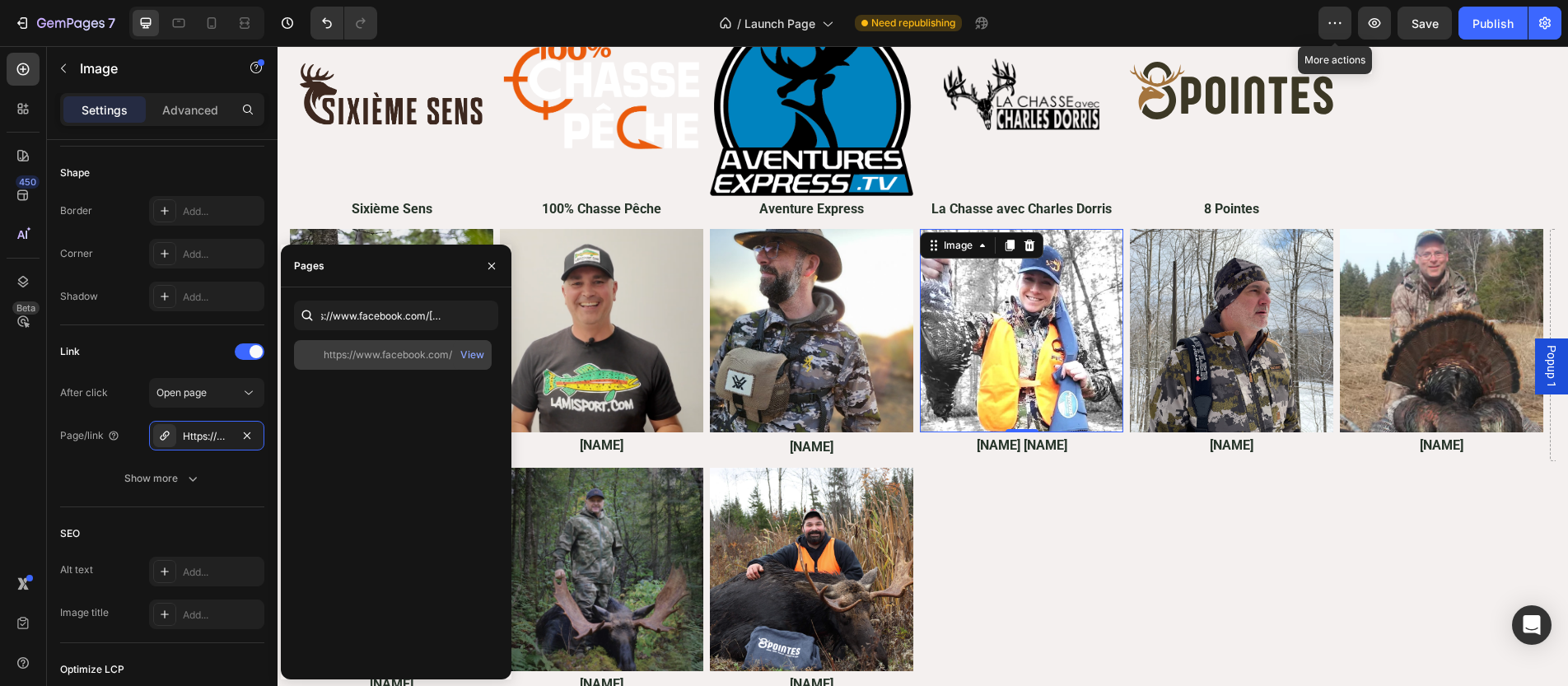 scroll, scrollTop: 0, scrollLeft: 0, axis: both 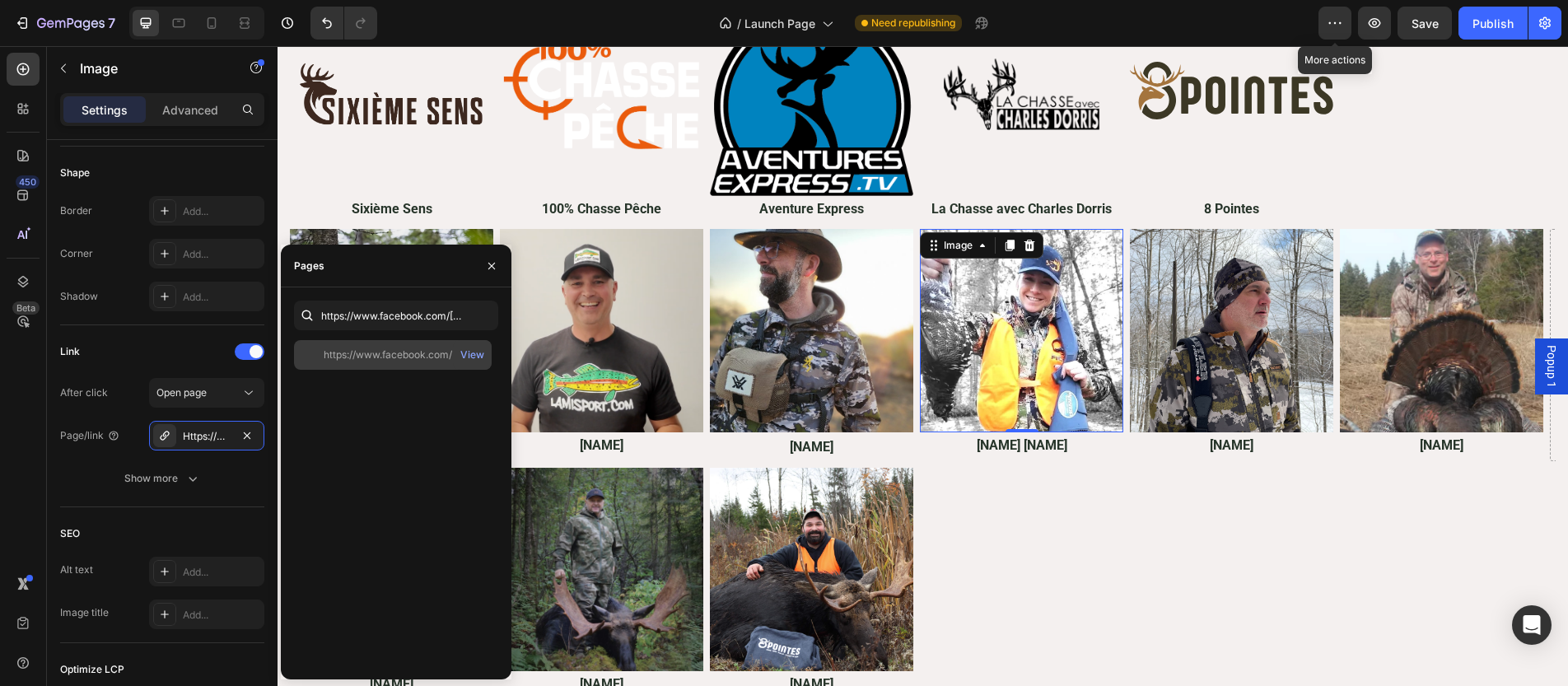 click on "https://www.facebook.com/kate.nadeaum   View" 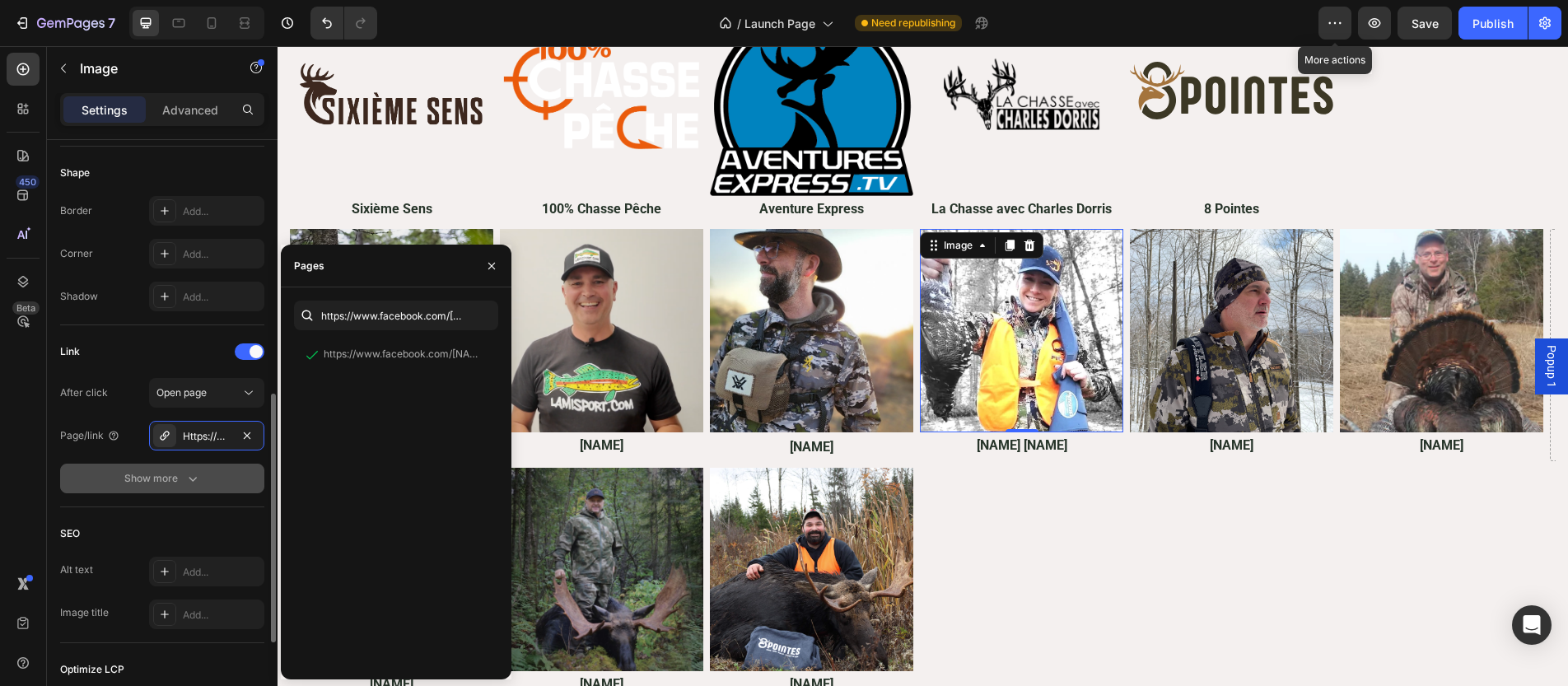 click on "Show more" at bounding box center (162, 478) 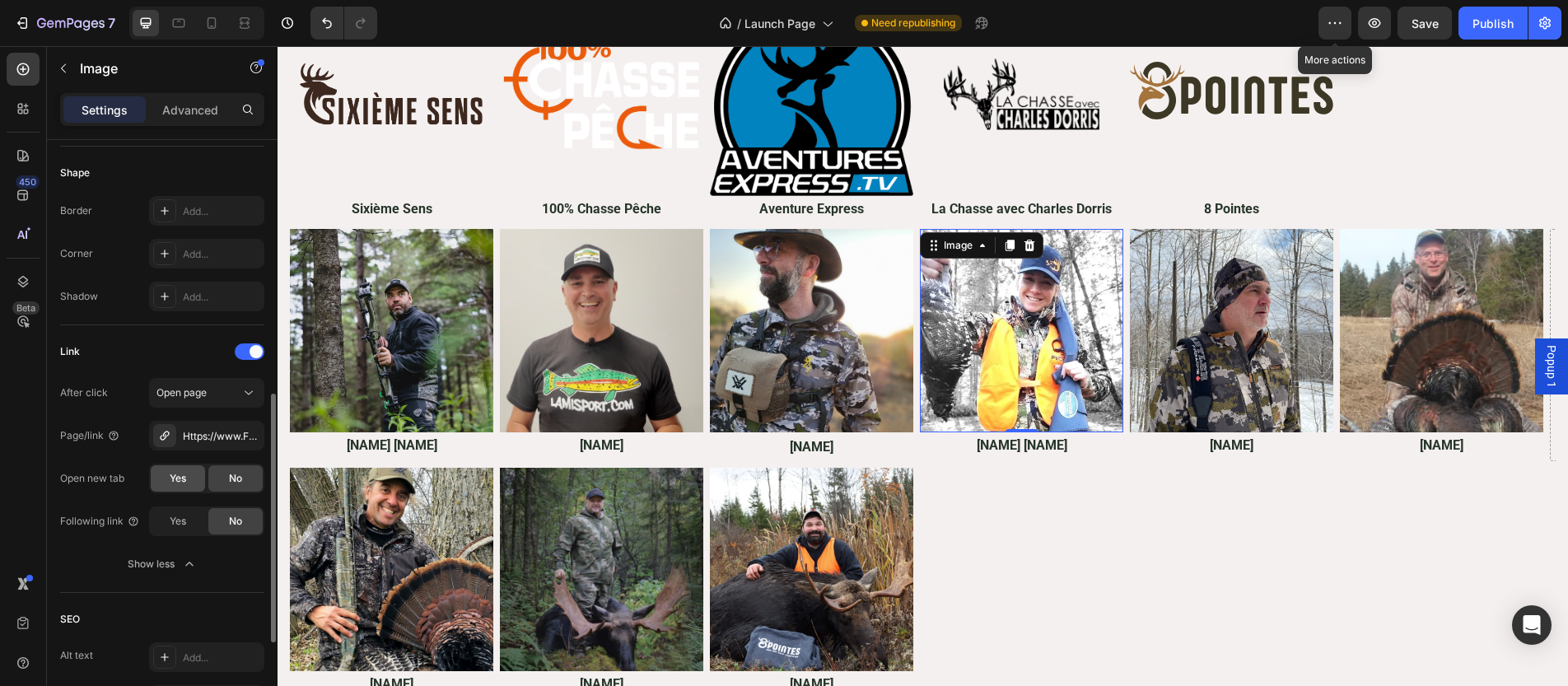 click on "Yes" 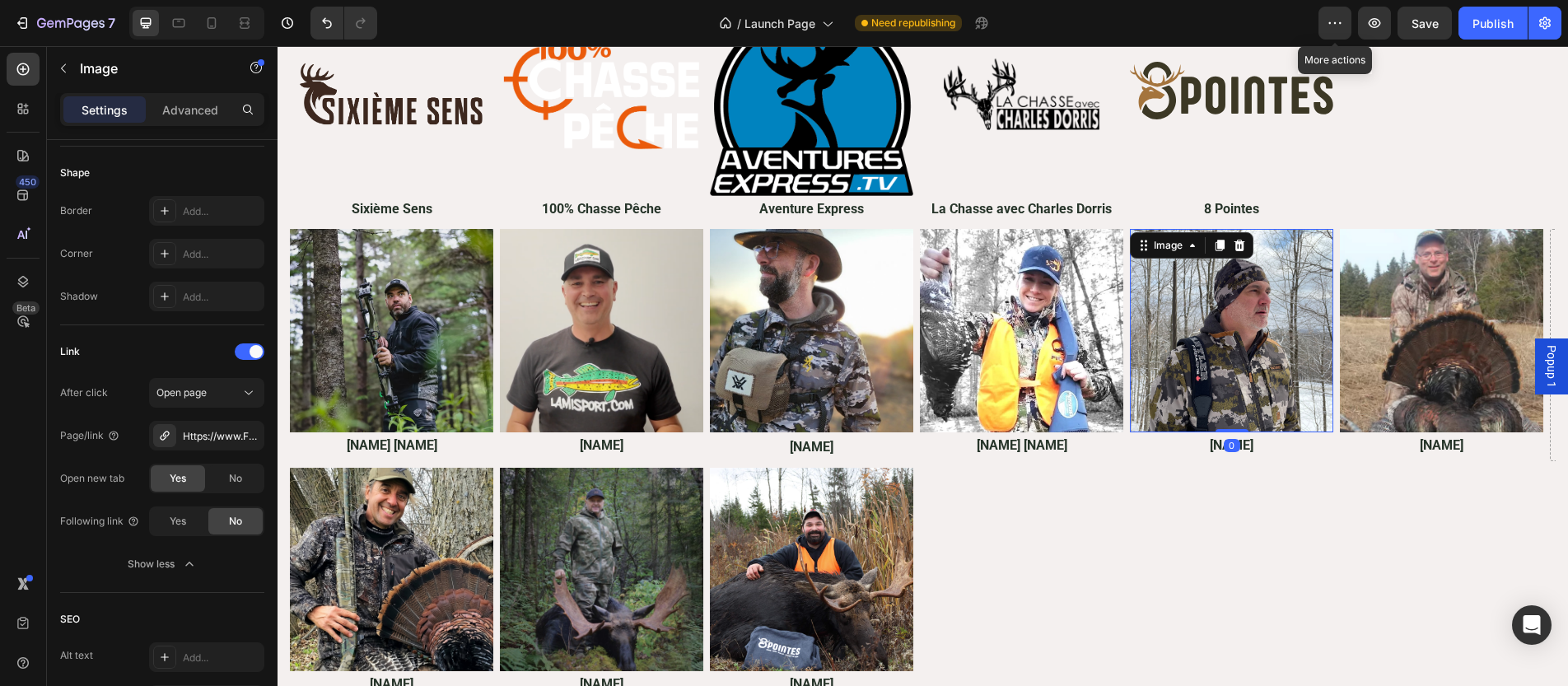 click at bounding box center [1231, 330] 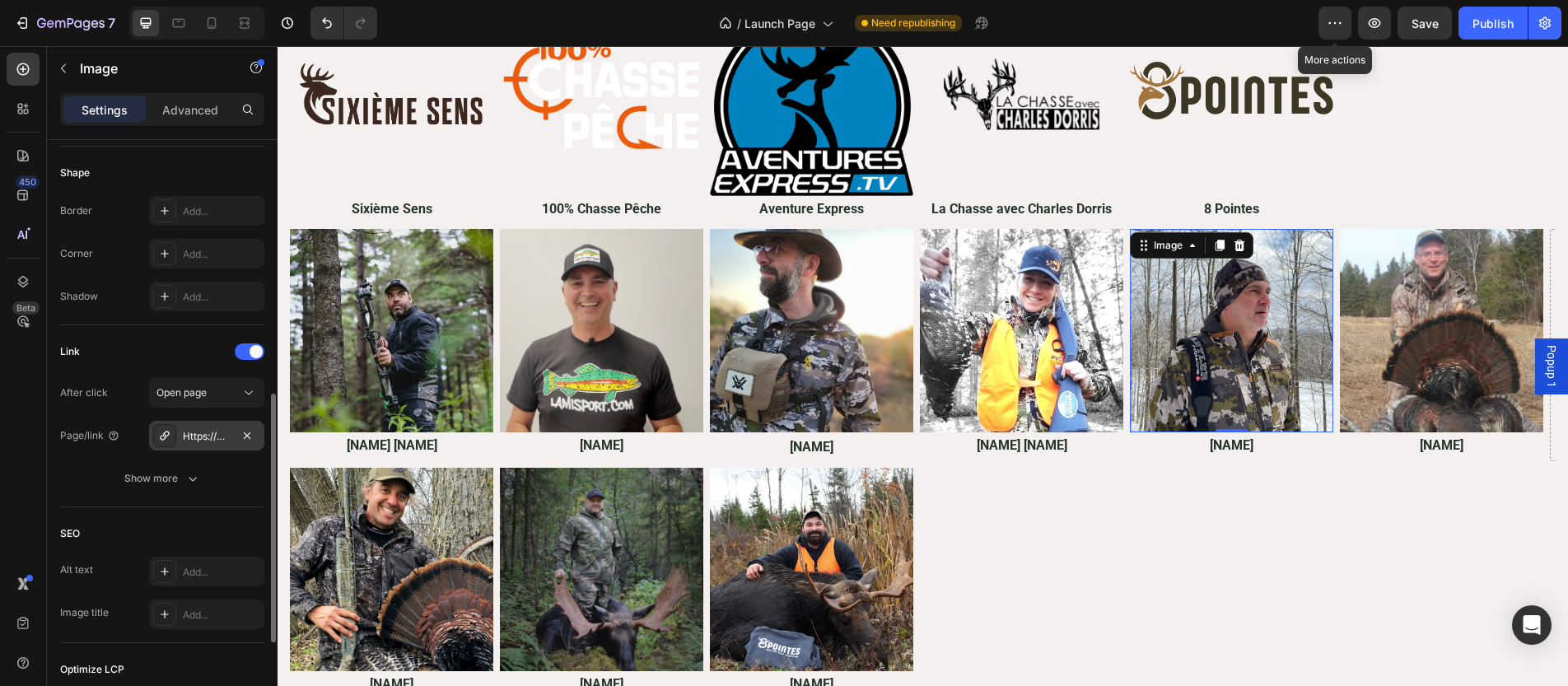 click on "Https://www.Wildtv.Ca/" at bounding box center [207, 436] 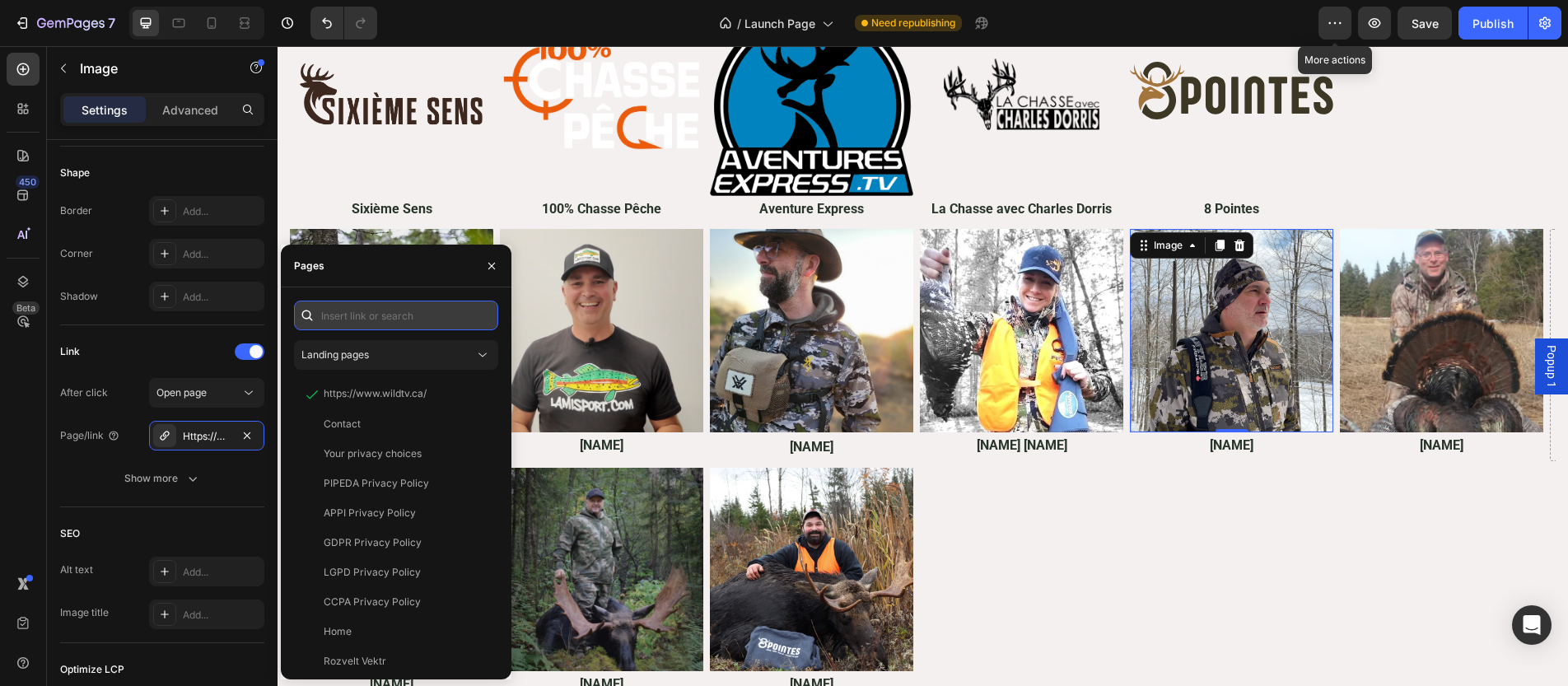 click at bounding box center (396, 315) 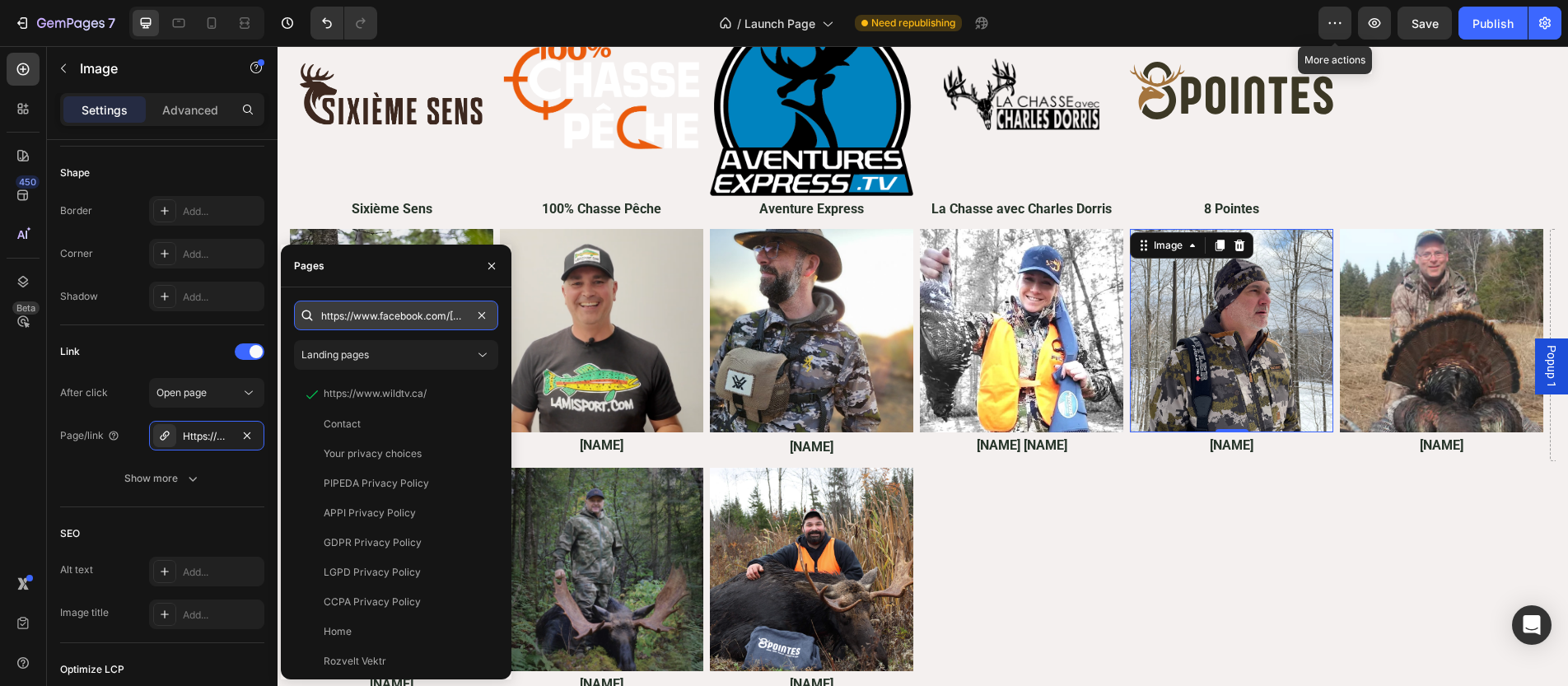 scroll, scrollTop: 0, scrollLeft: 92, axis: horizontal 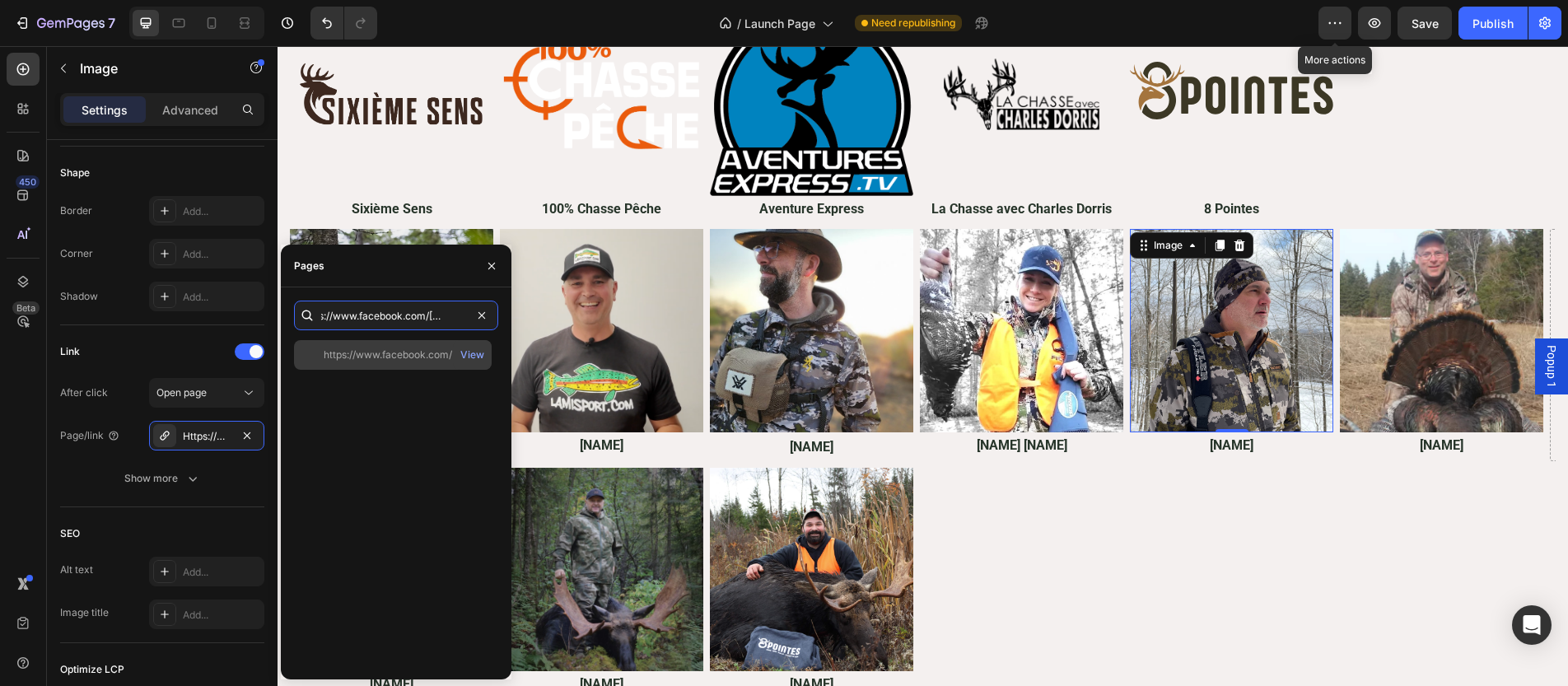type on "https://www.facebook.com/hugues.vaillancourt.37" 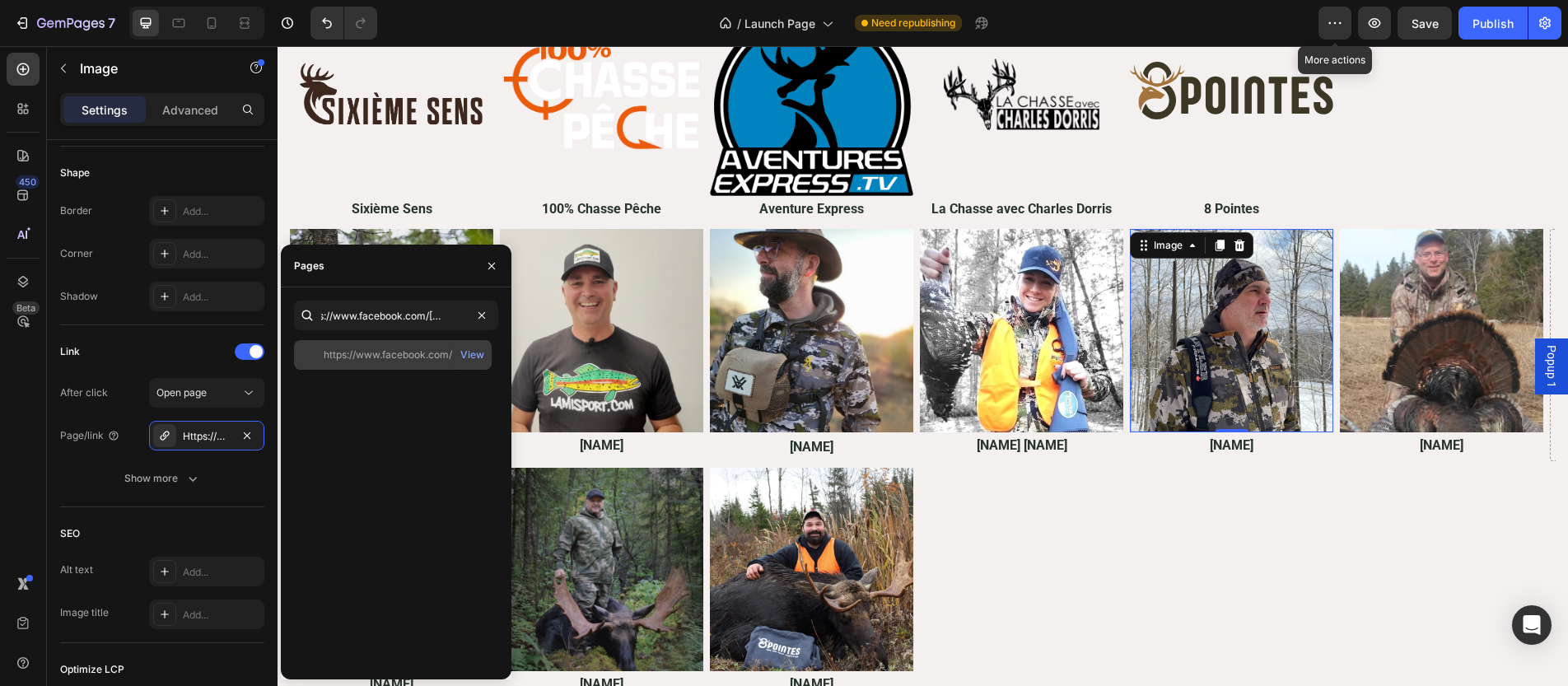 click on "https://www.facebook.com/hugues.vaillancourt.37   View" 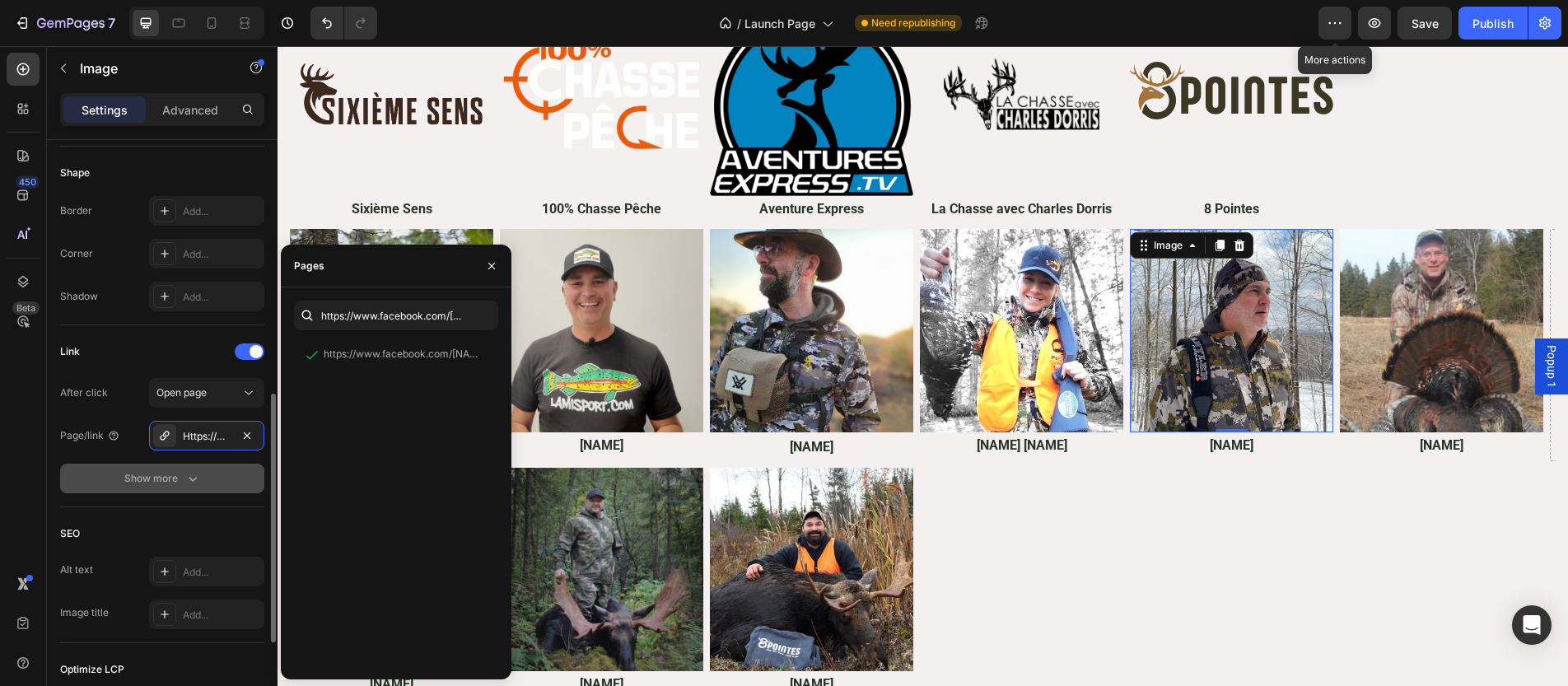 click on "Show more" at bounding box center (162, 478) 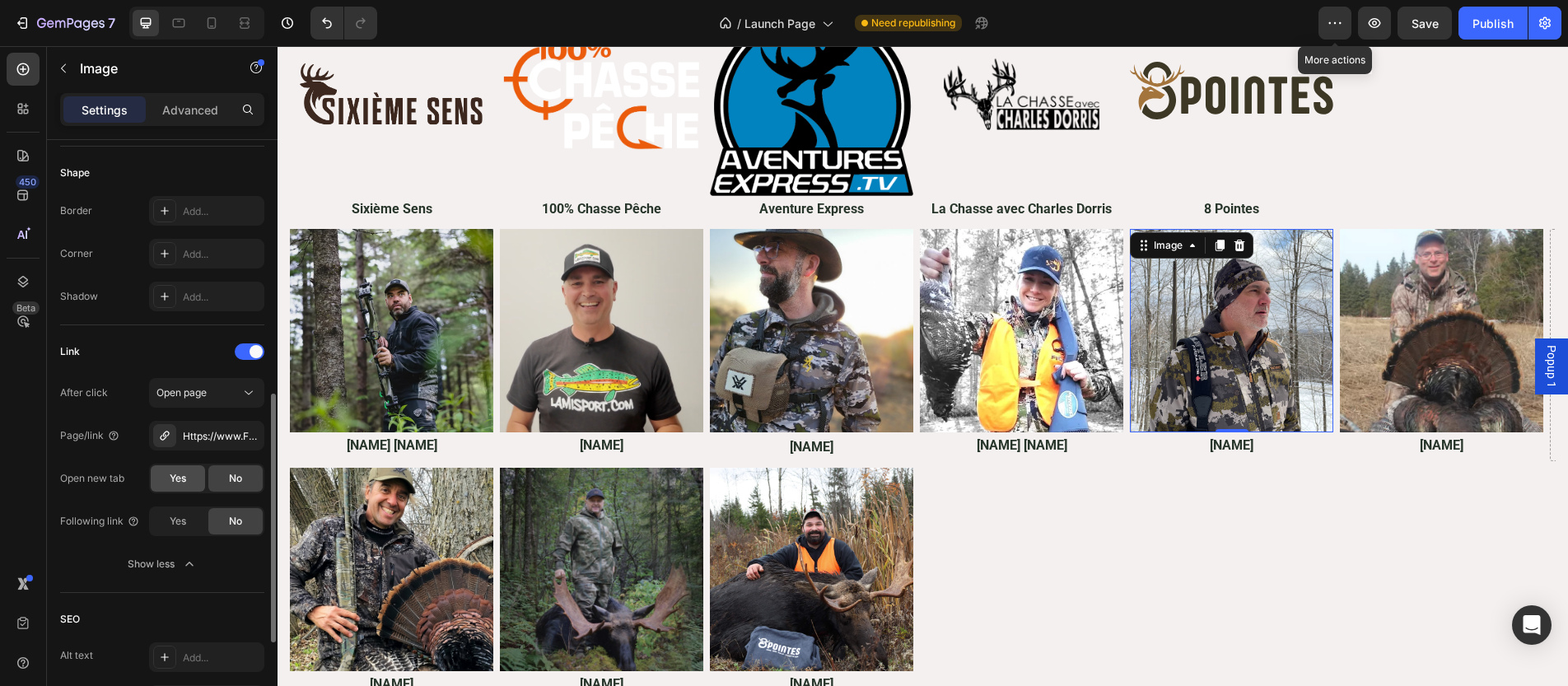 click on "Yes" 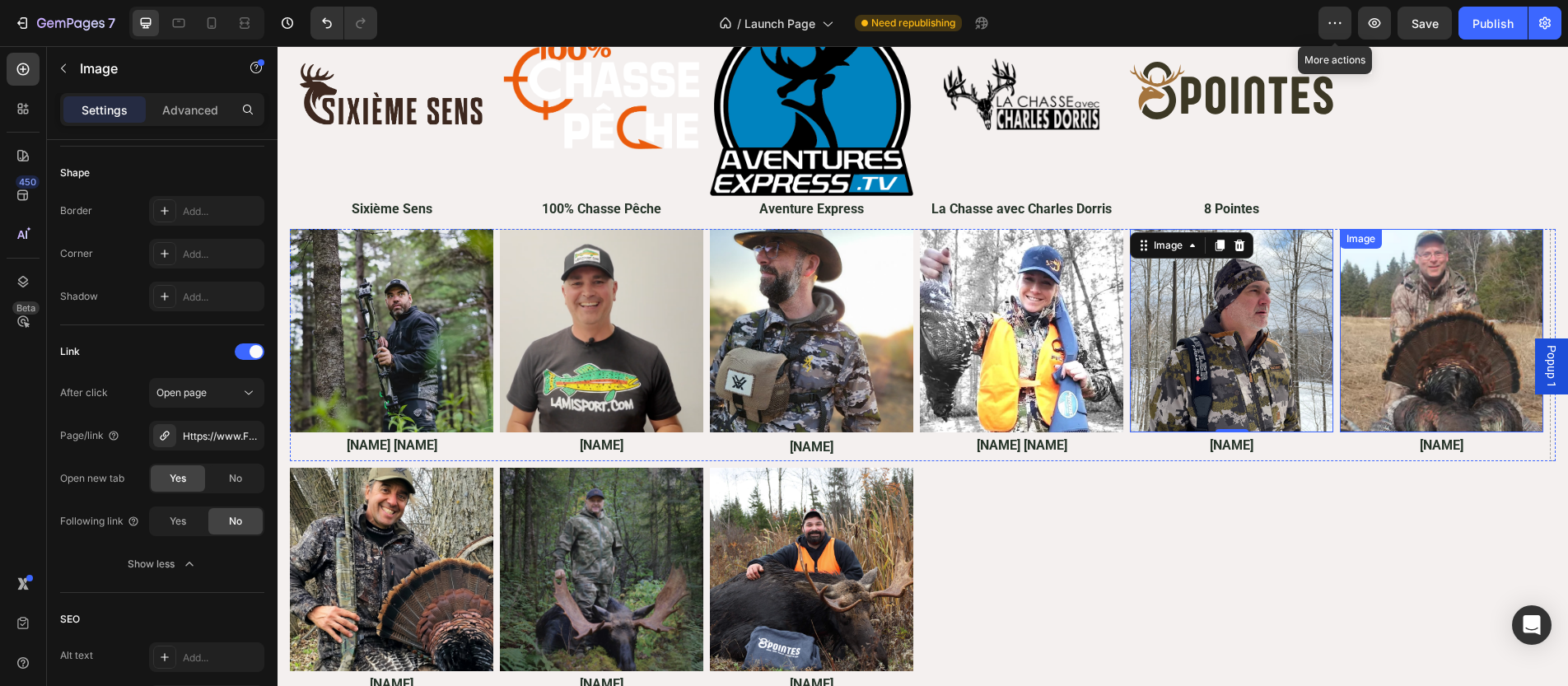 click at bounding box center (1441, 330) 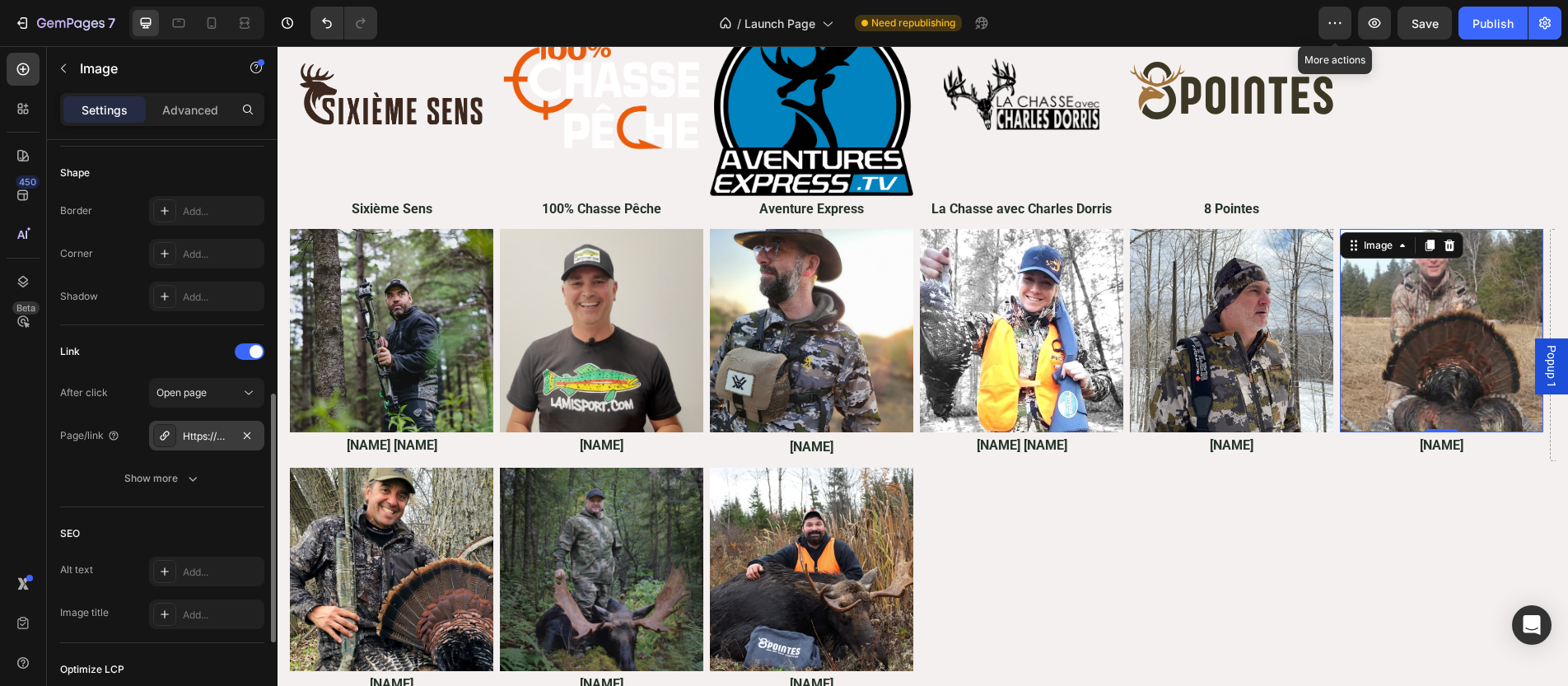 click on "Https://www.Wildtv.Ca/" at bounding box center (207, 436) 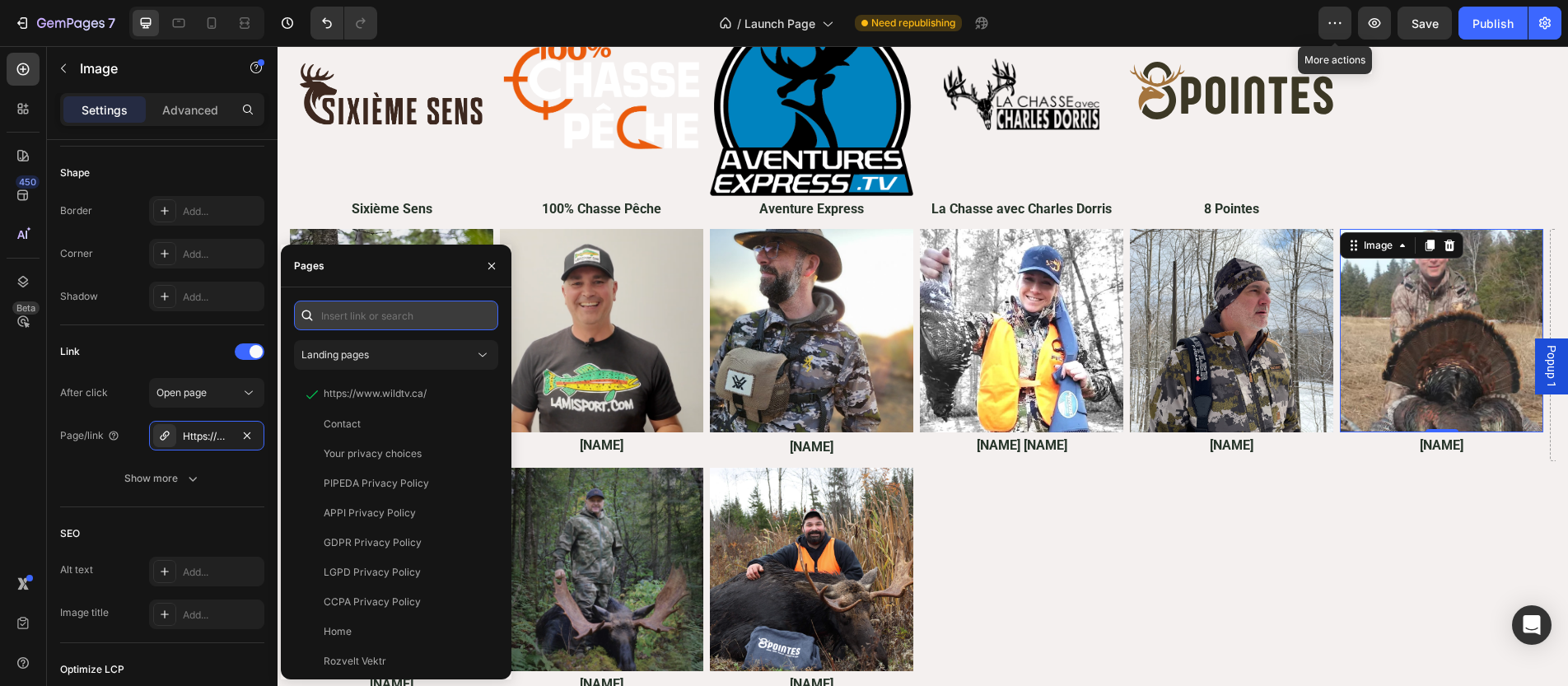 click at bounding box center [396, 315] 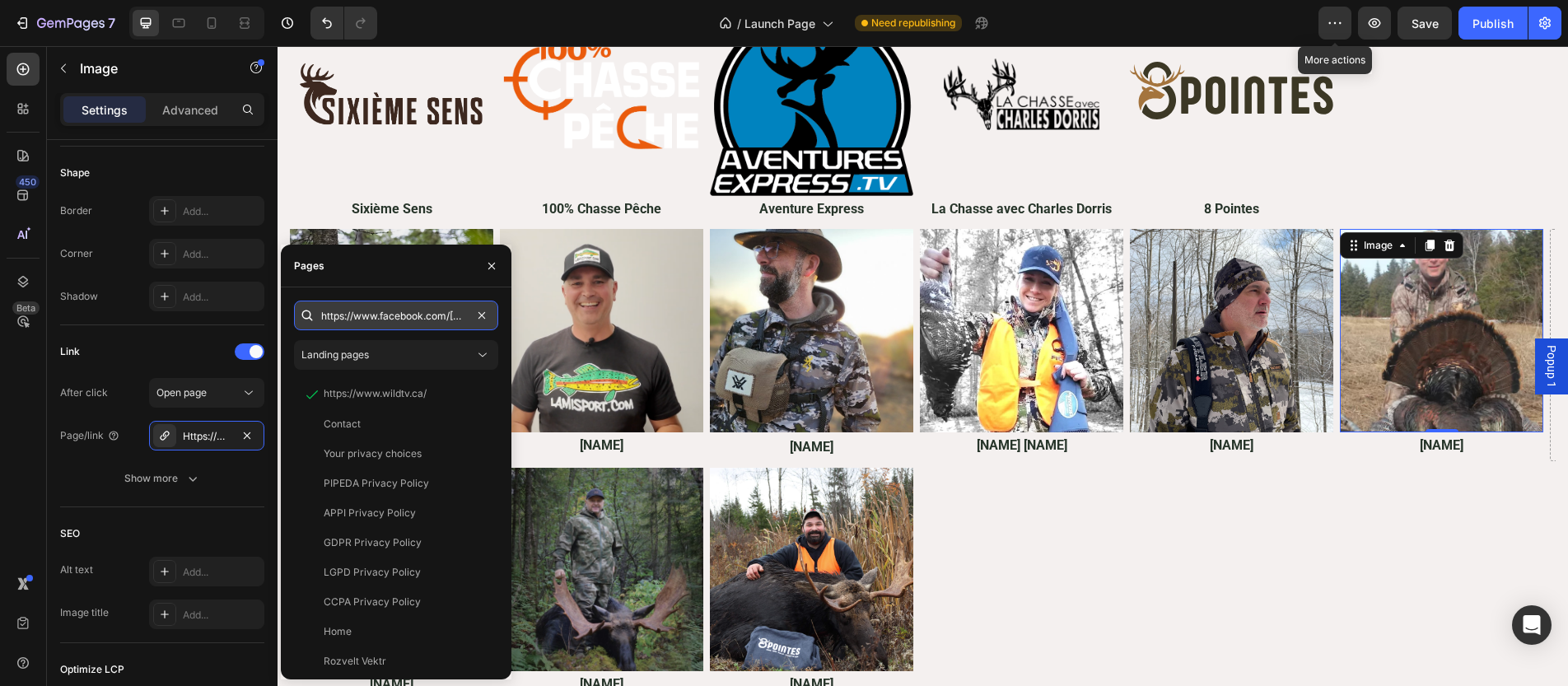 scroll, scrollTop: 0, scrollLeft: 44, axis: horizontal 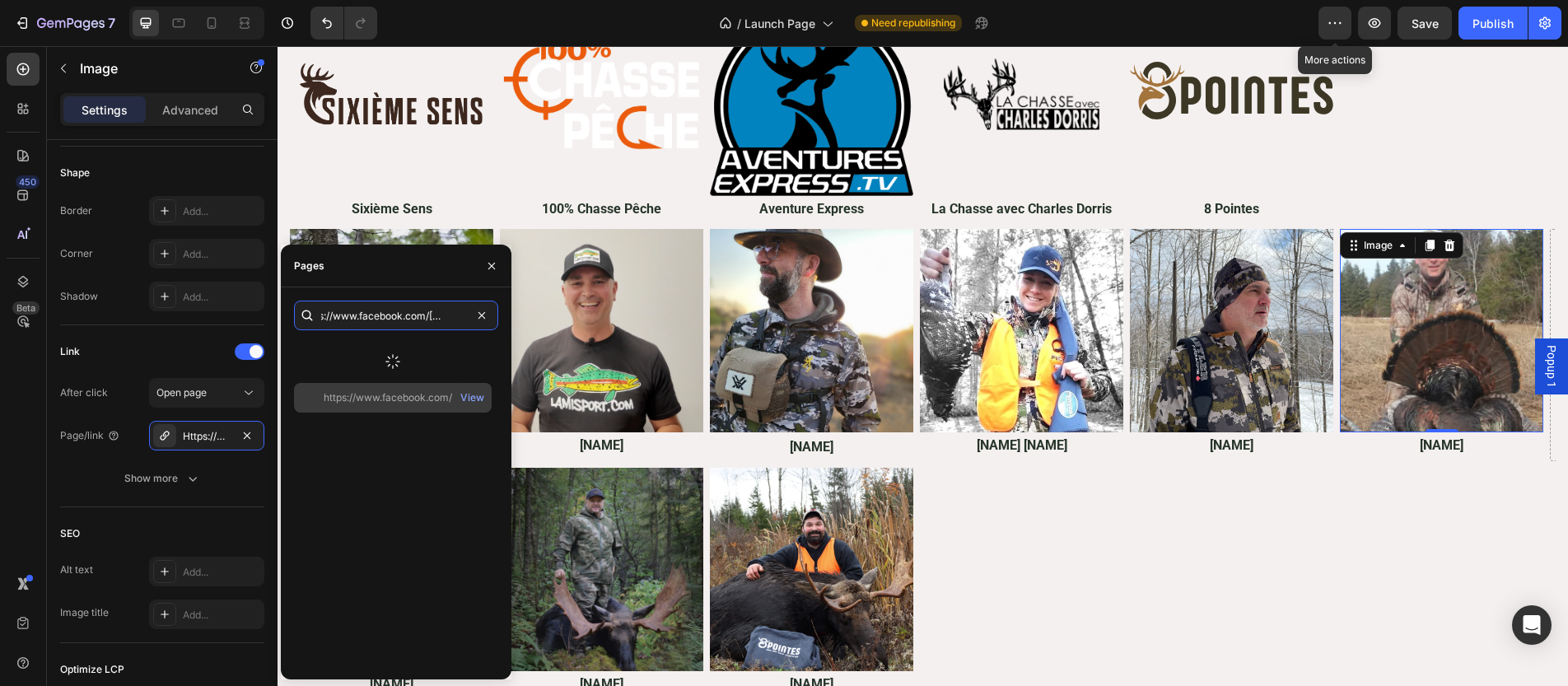 type on "https://www.facebook.com/louis.turbide" 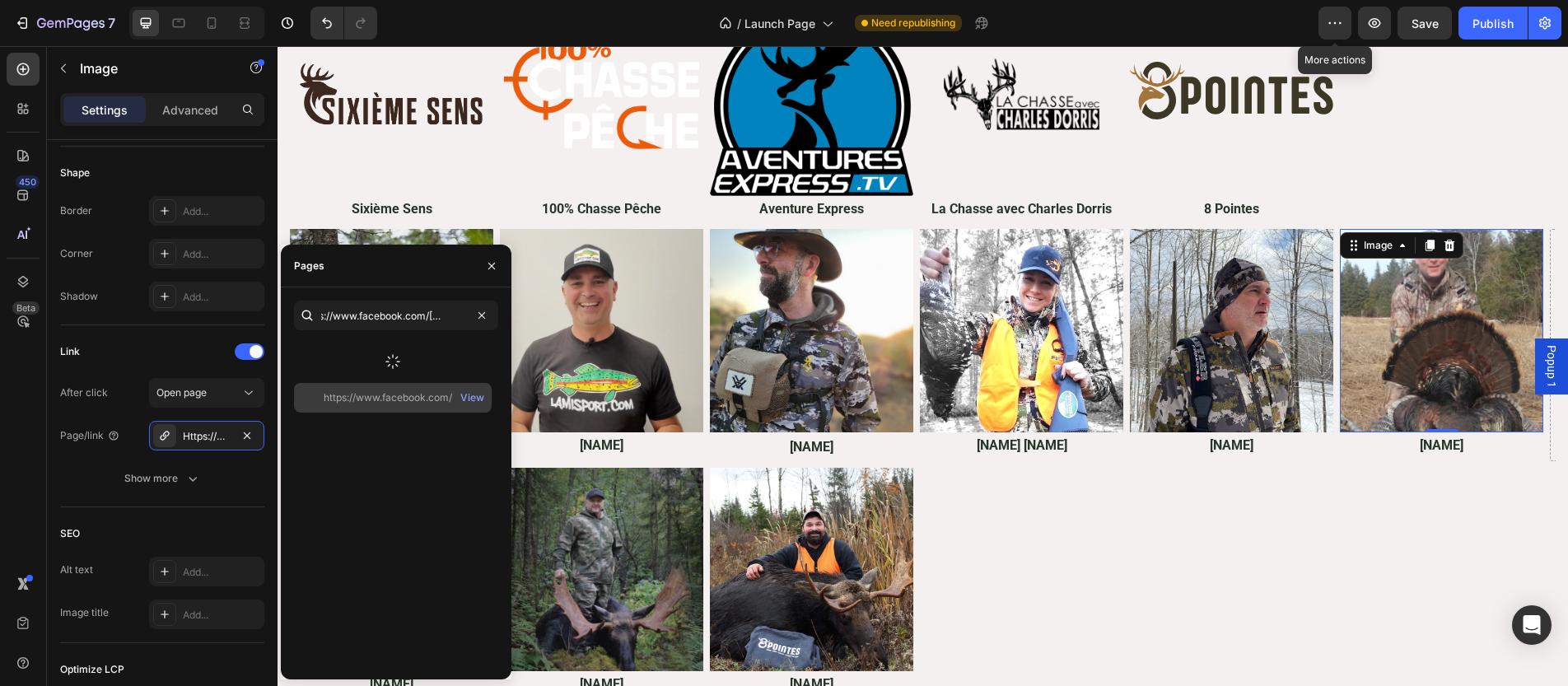 click on "https://www.facebook.com/louis.turbide   View" 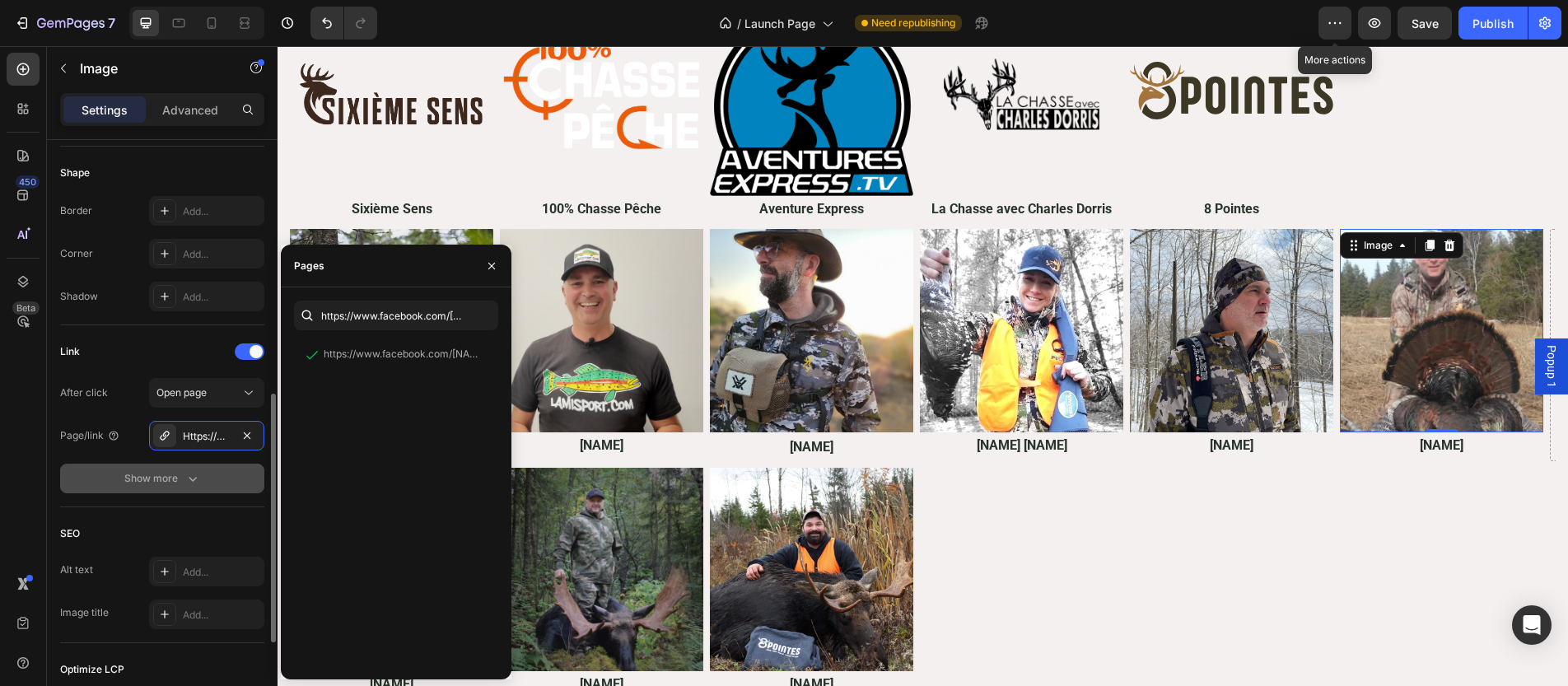 click on "Show more" at bounding box center (162, 478) 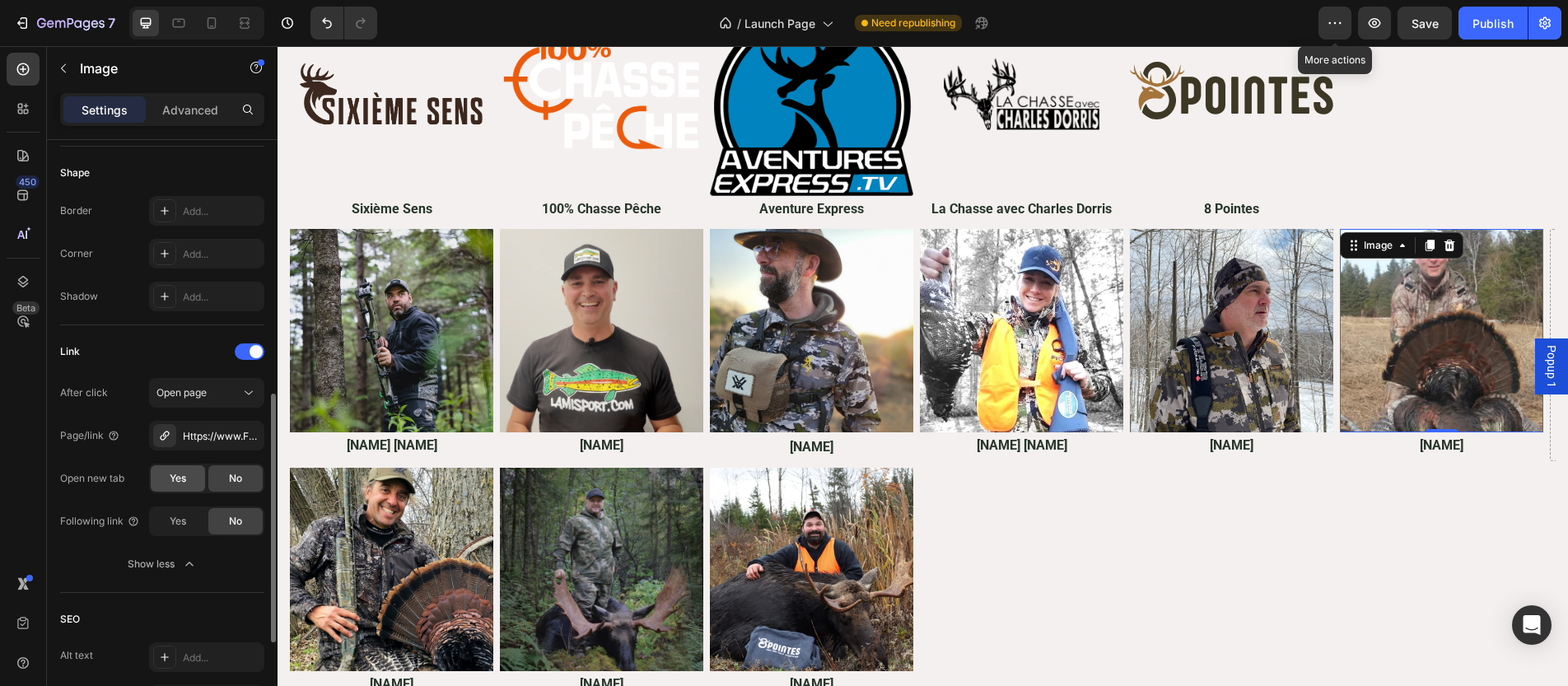 click on "Yes" 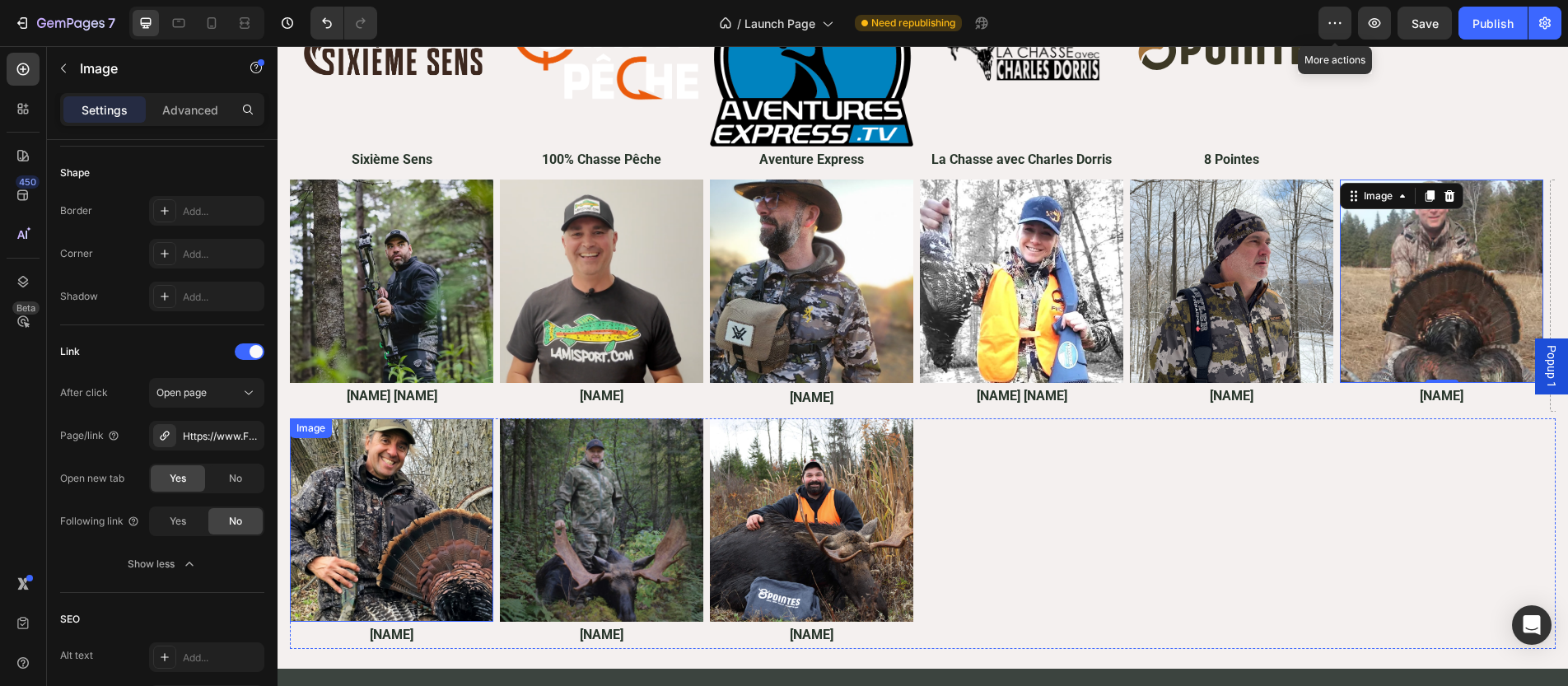 scroll, scrollTop: 4624, scrollLeft: 0, axis: vertical 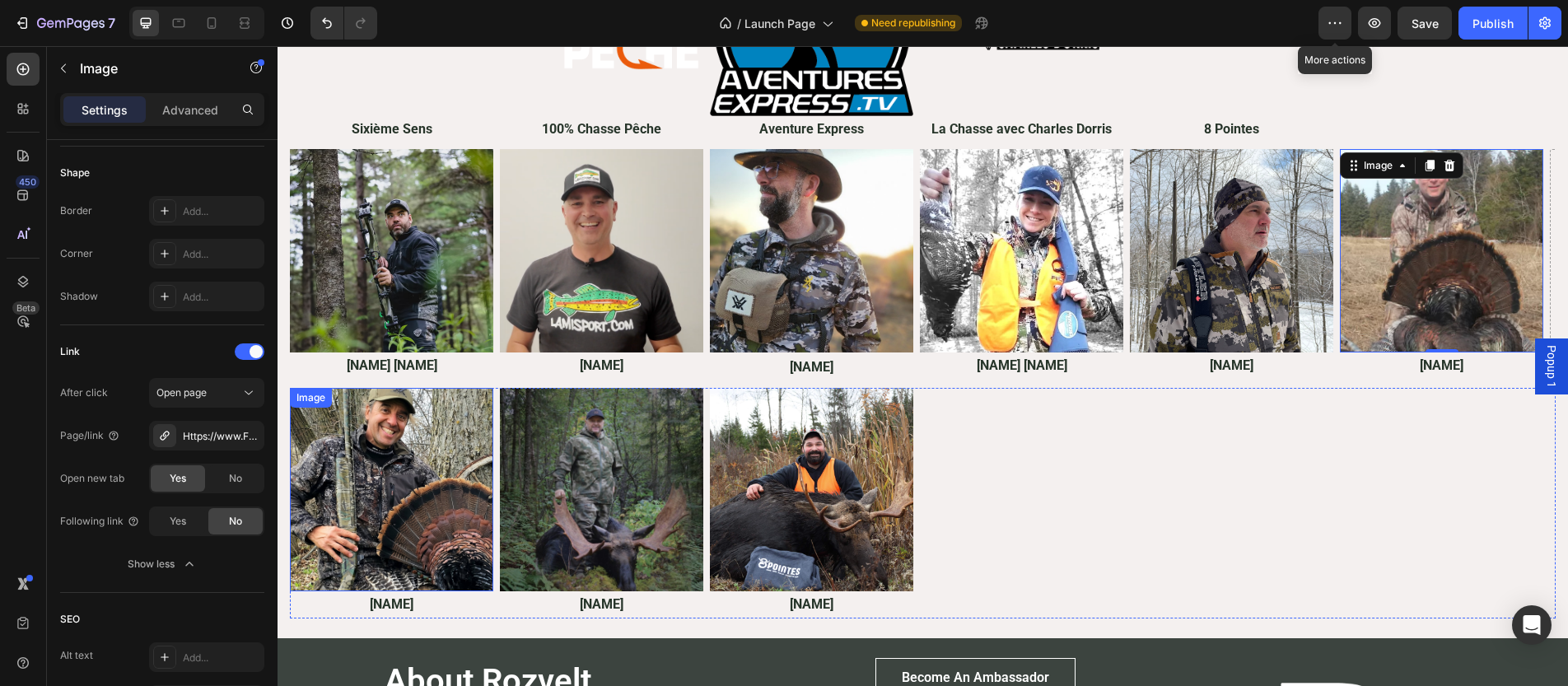 click at bounding box center (391, 489) 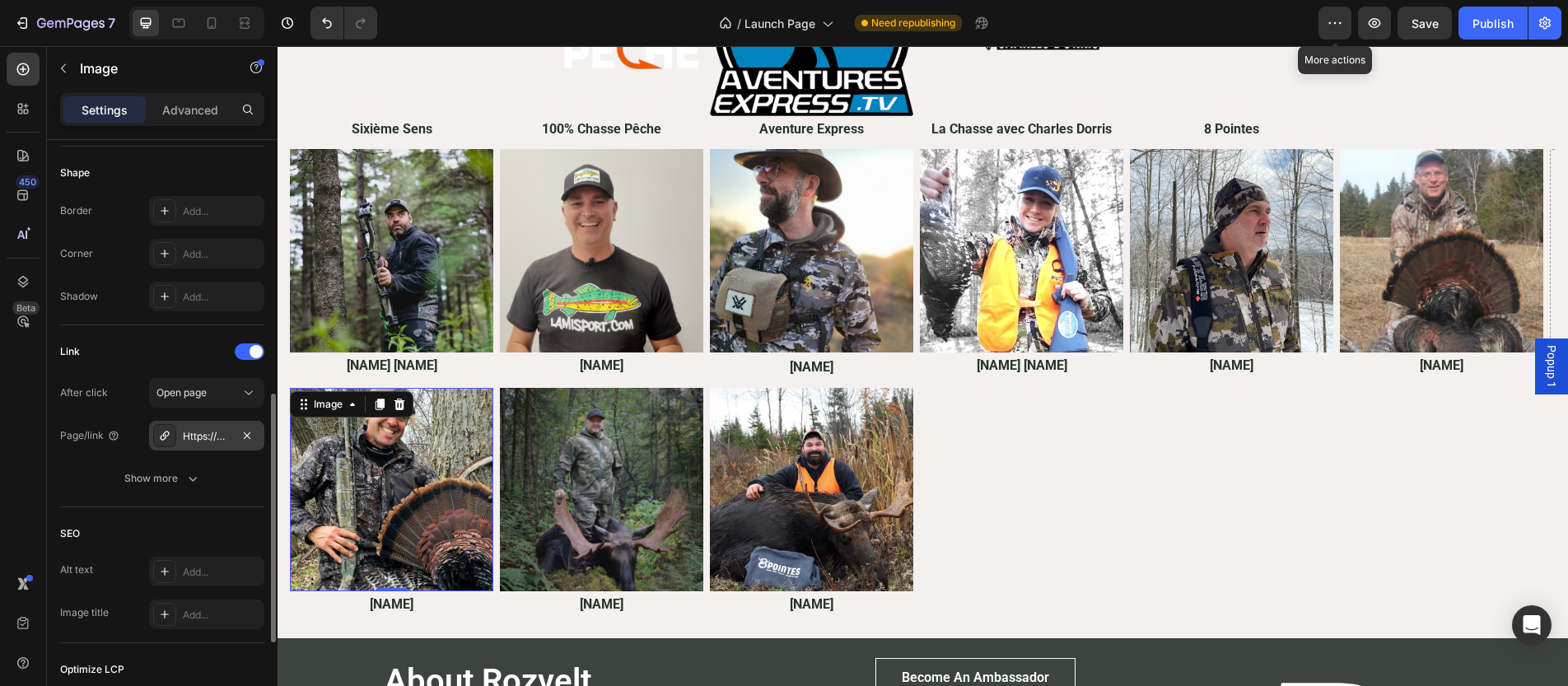 click on "Https://www.Wildtv.Ca/" at bounding box center (207, 436) 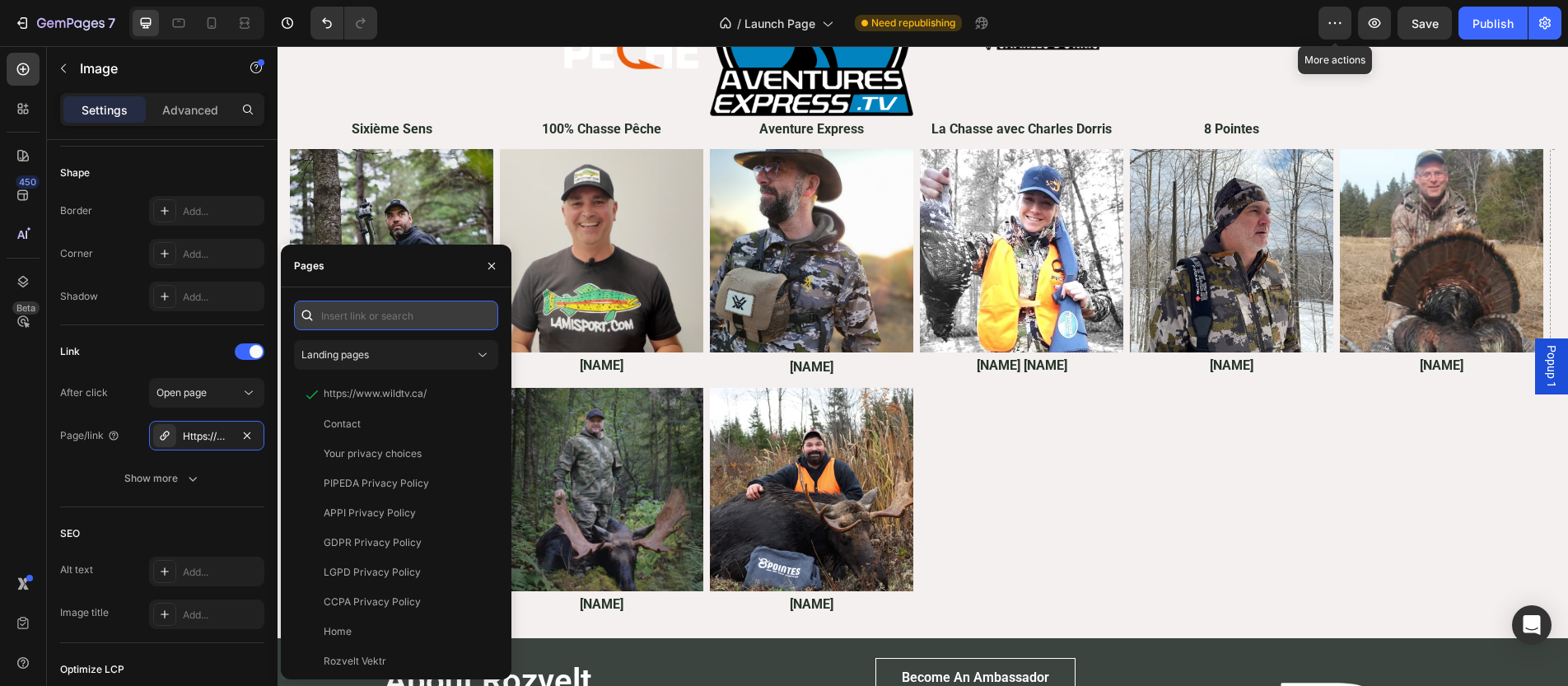 click at bounding box center (396, 315) 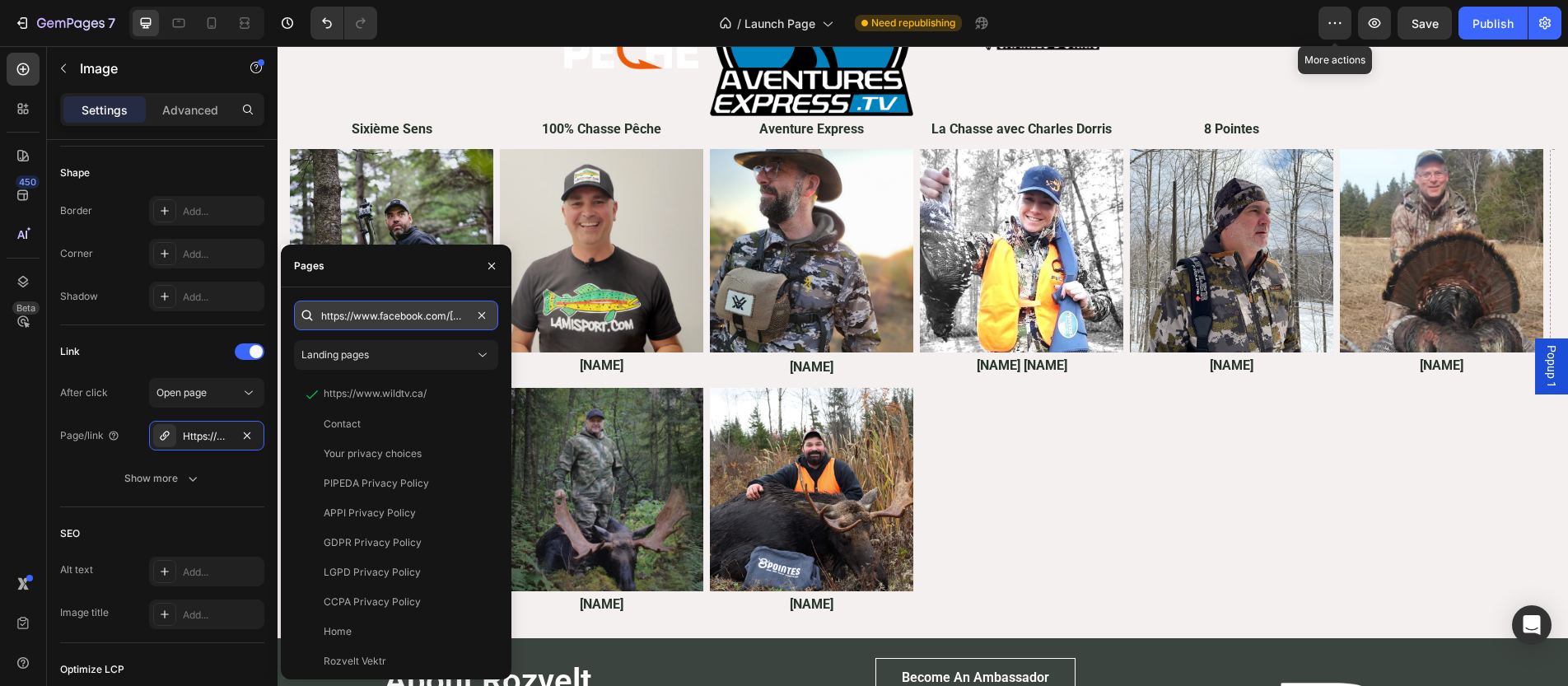 scroll, scrollTop: 0, scrollLeft: 70, axis: horizontal 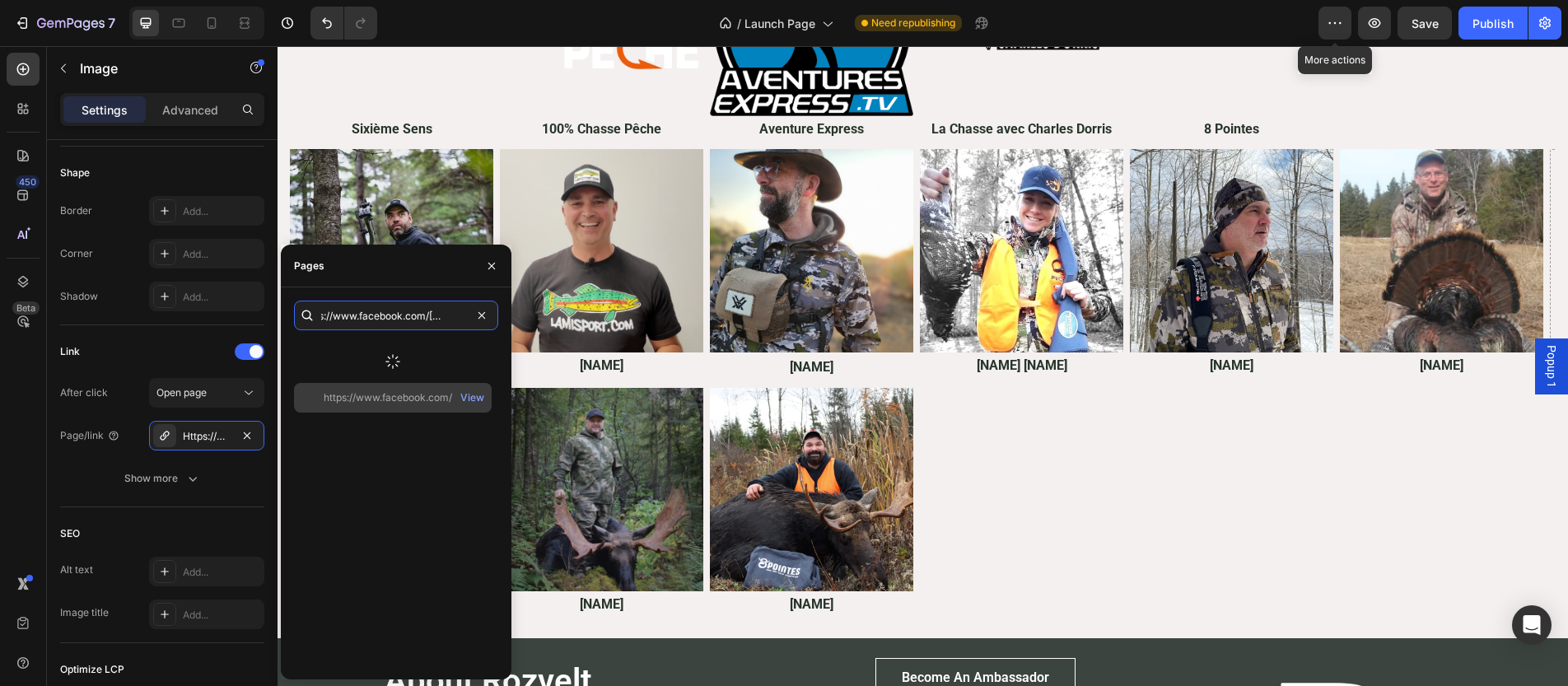 type on "https://www.facebook.com/mario.huot.349111" 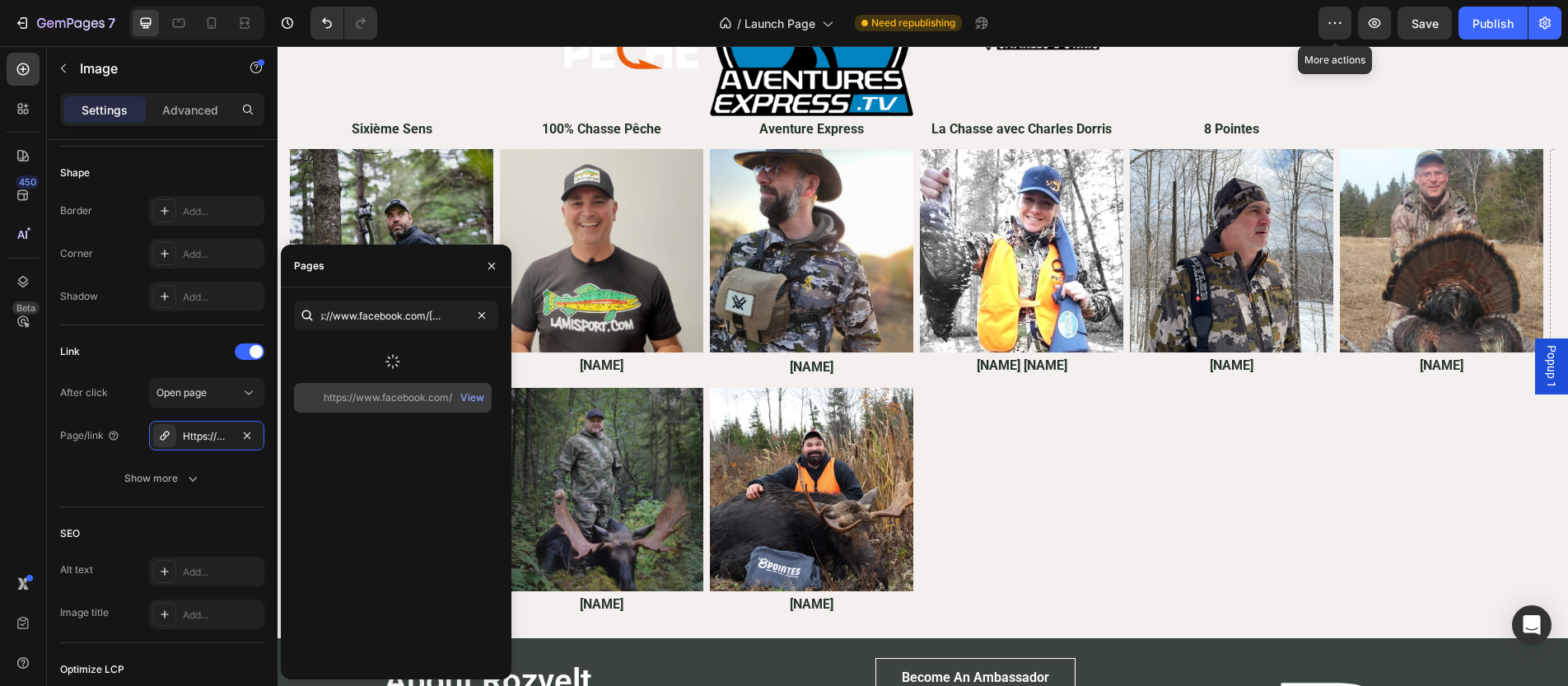 click on "https://www.facebook.com/mario.huot.349111" 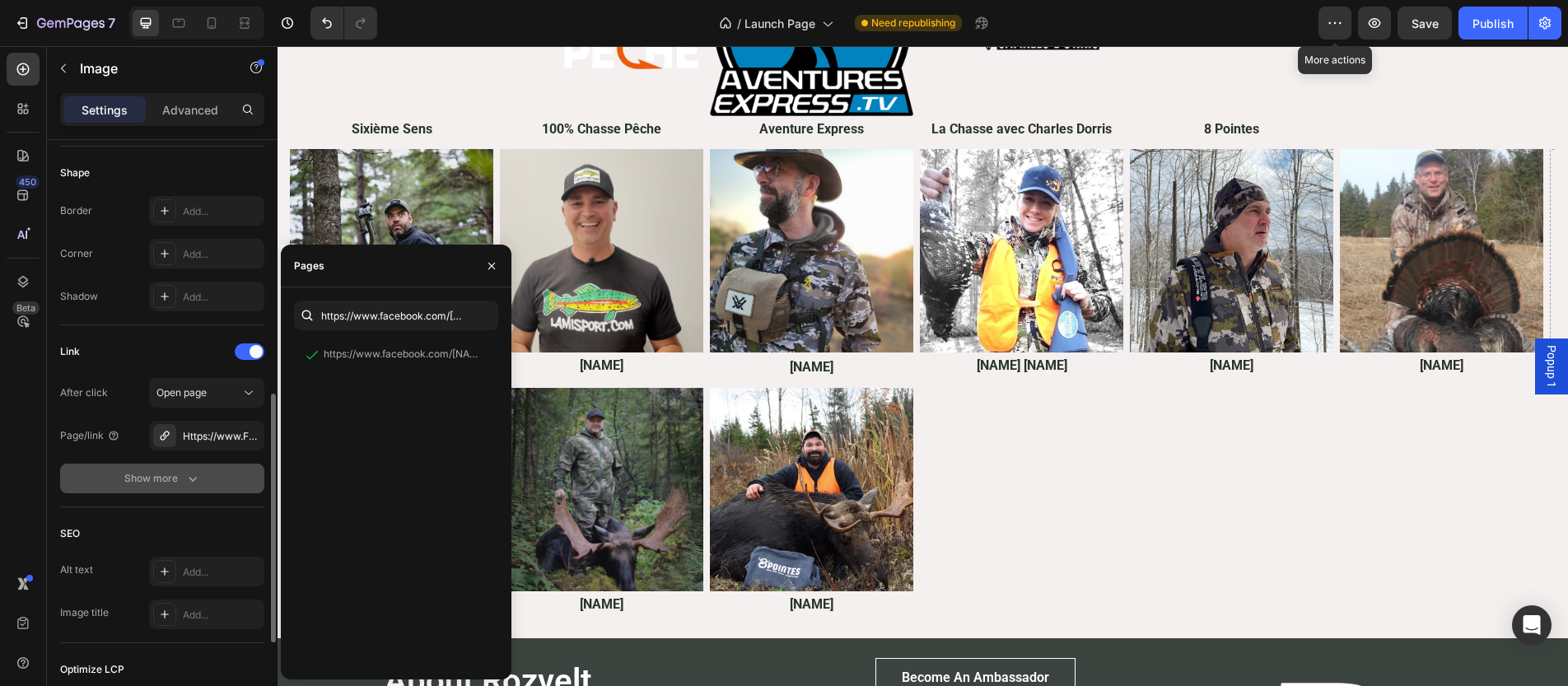 click on "Show more" at bounding box center [162, 478] 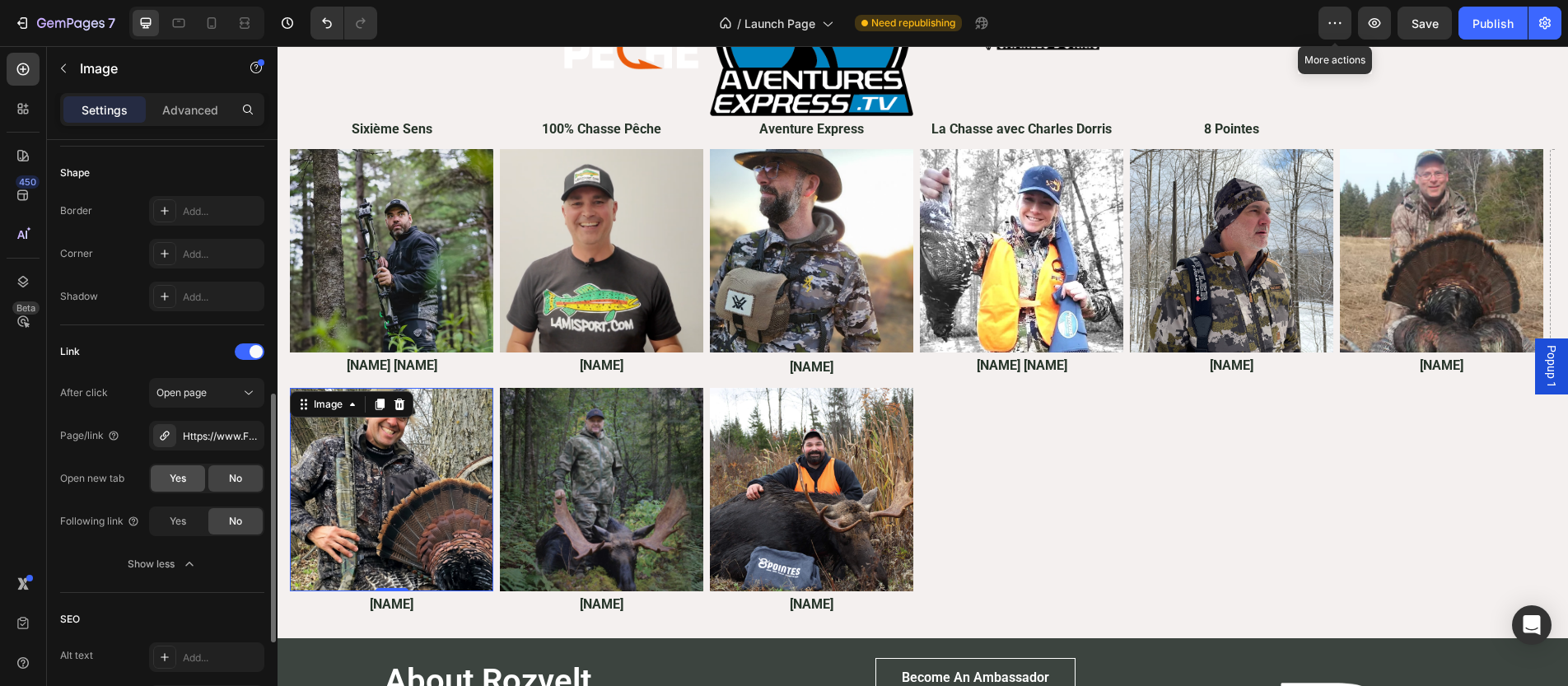 click on "Yes" 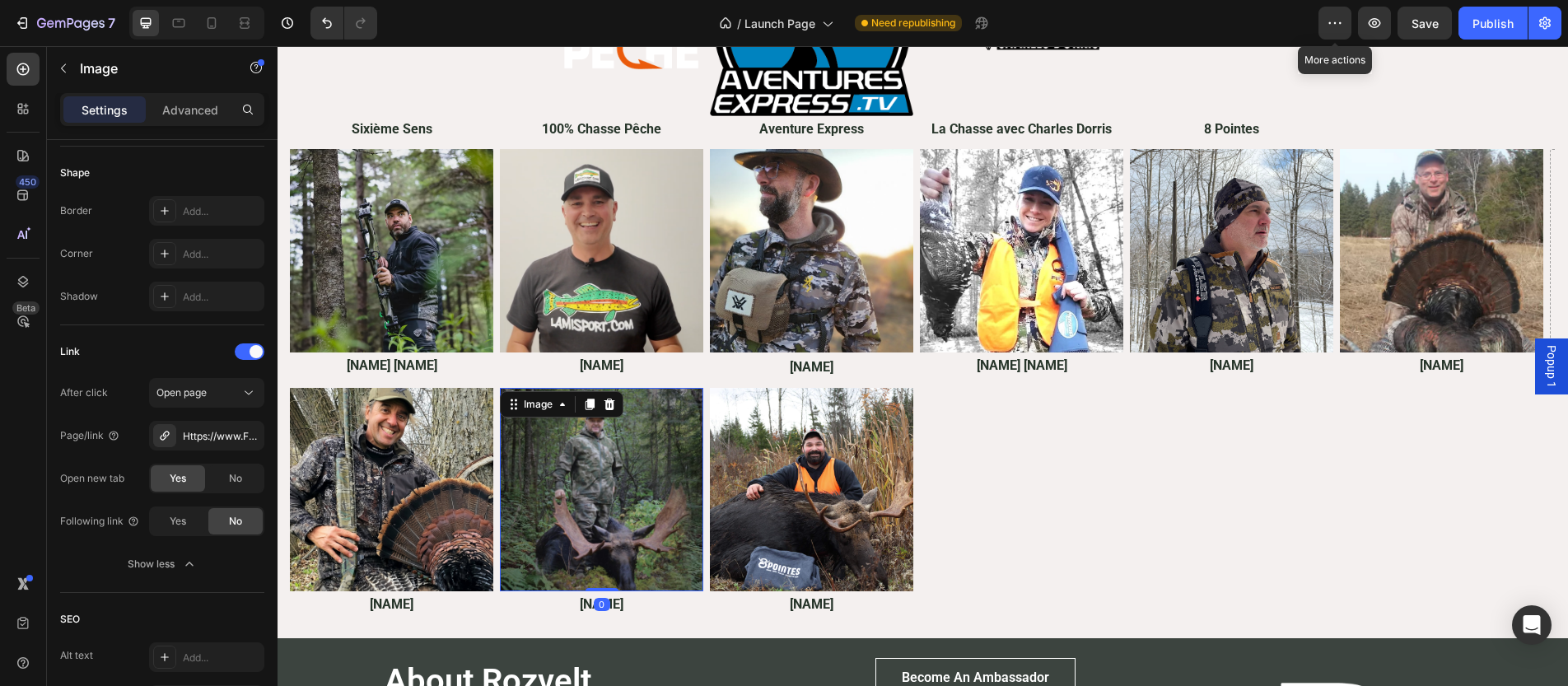 click at bounding box center (601, 489) 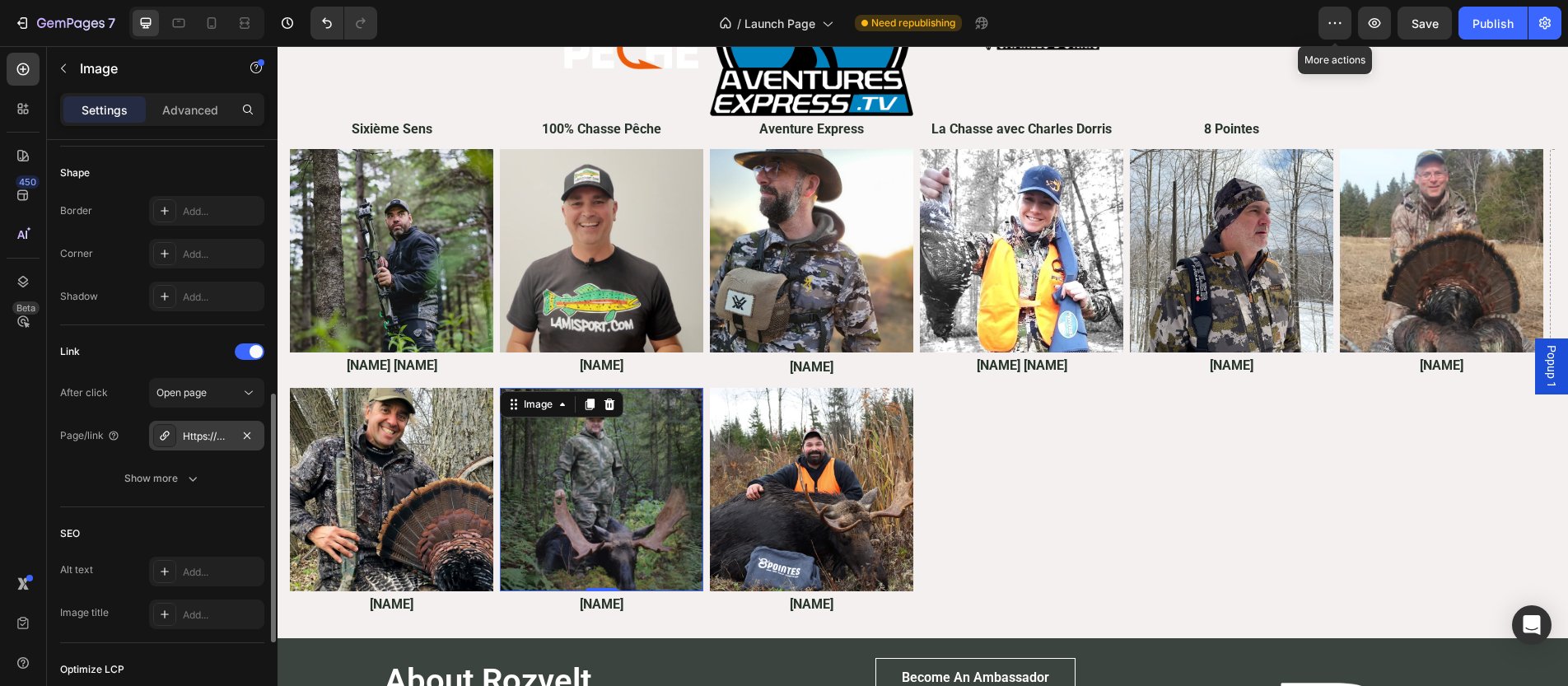 click on "Https://www.Wildtv.Ca/" at bounding box center (207, 436) 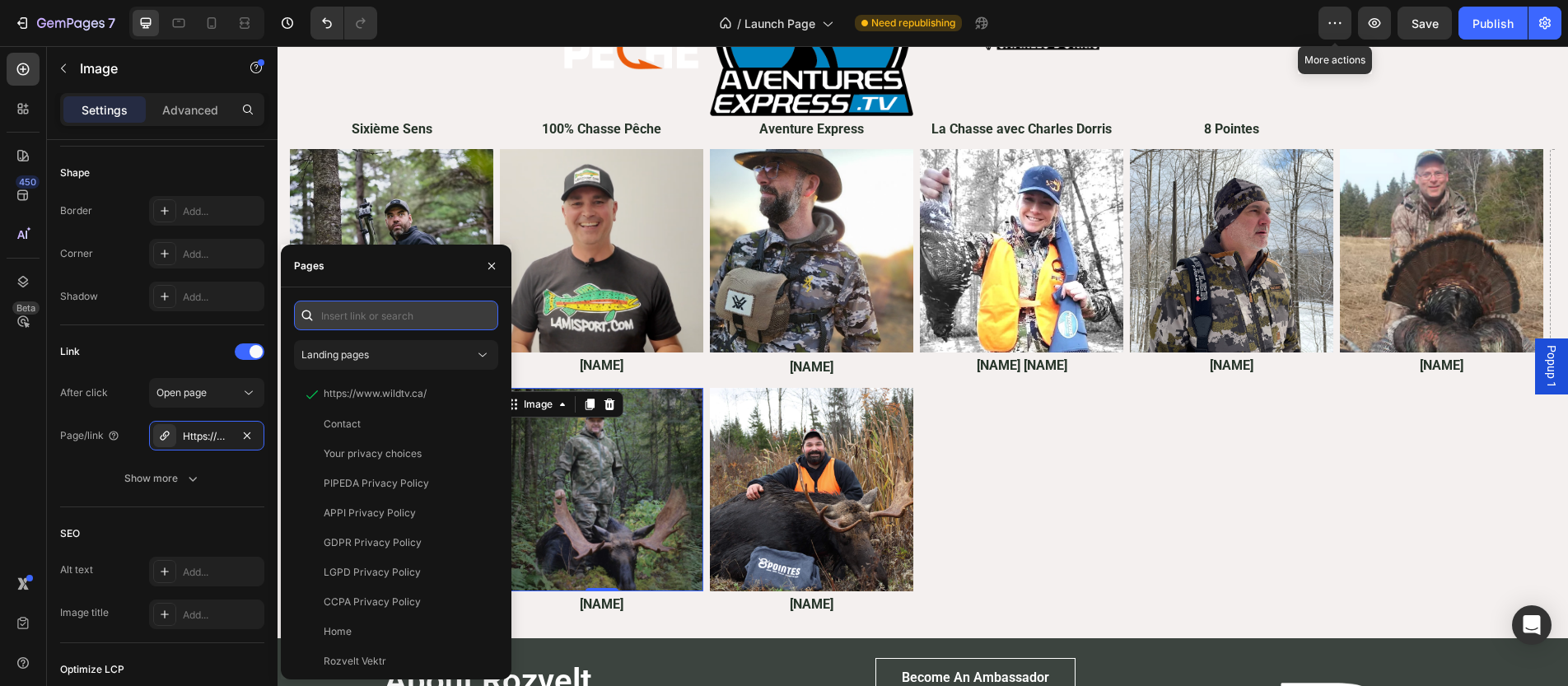 click at bounding box center (396, 315) 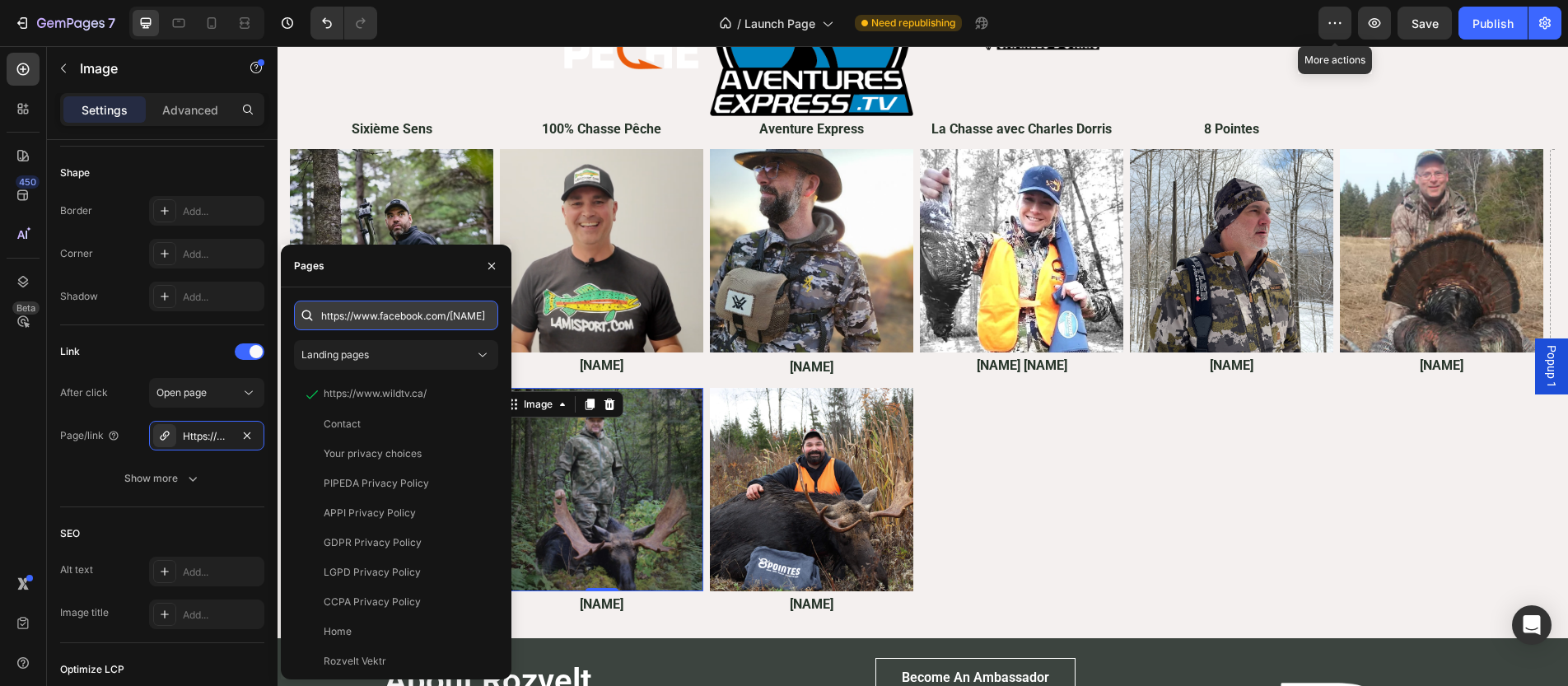 scroll, scrollTop: 0, scrollLeft: 51, axis: horizontal 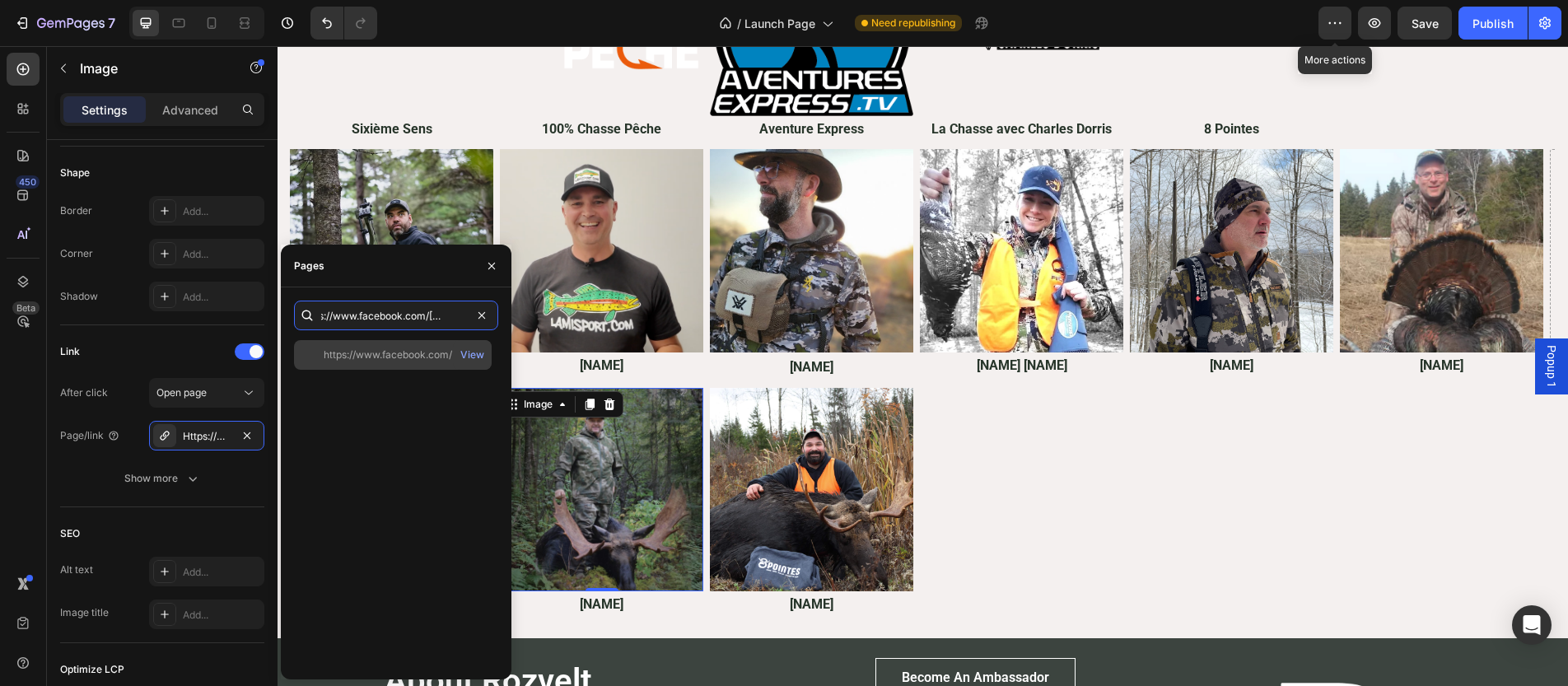 type on "https://www.facebook.com/charles.dorris" 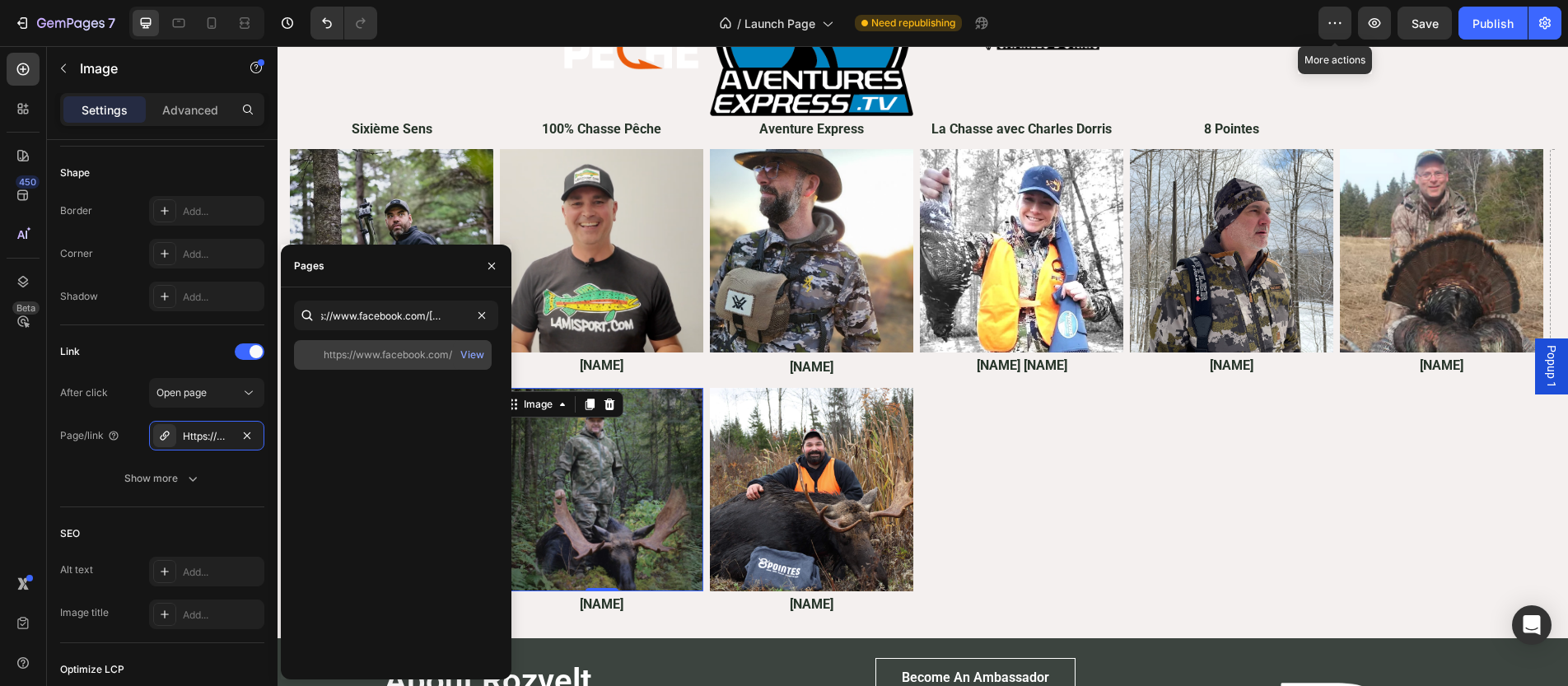 click on "https://www.facebook.com/charles.dorris" 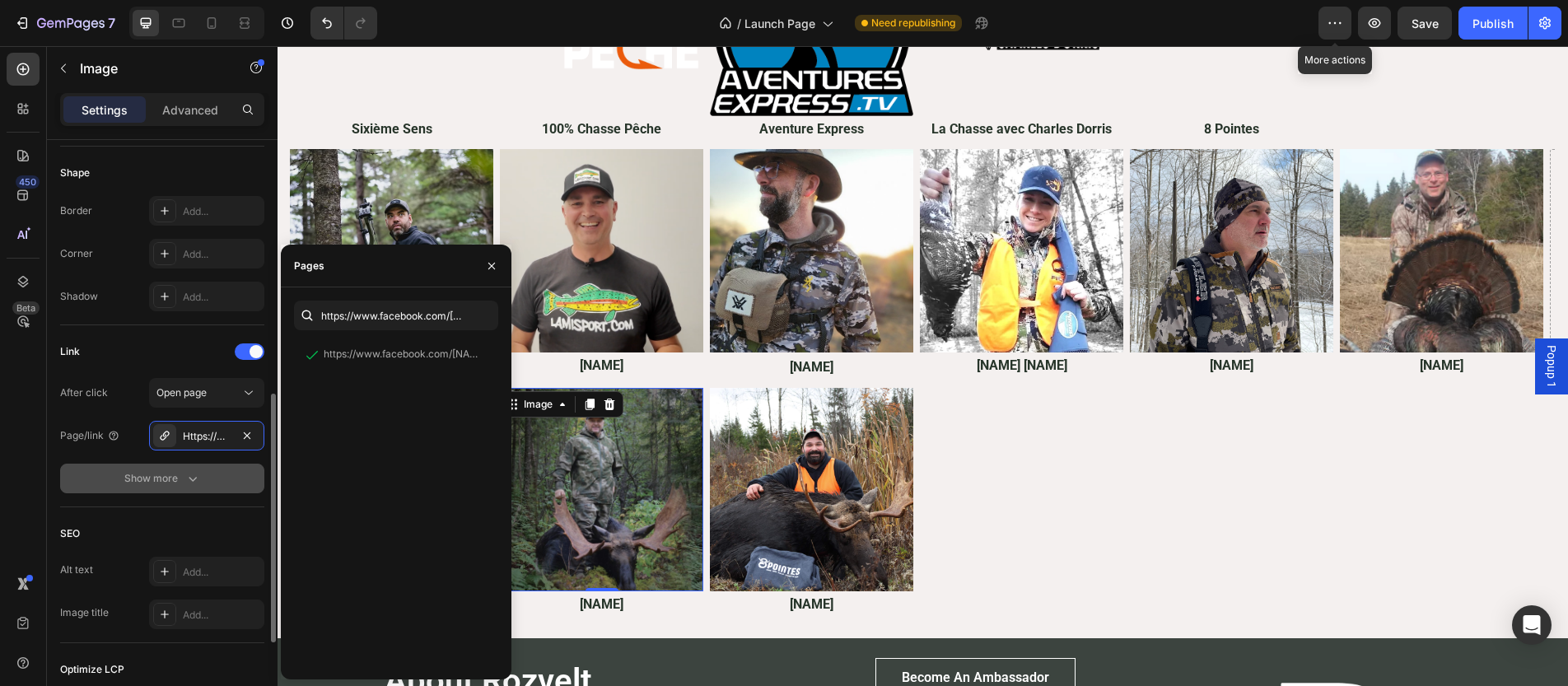 click on "Show more" at bounding box center [162, 478] 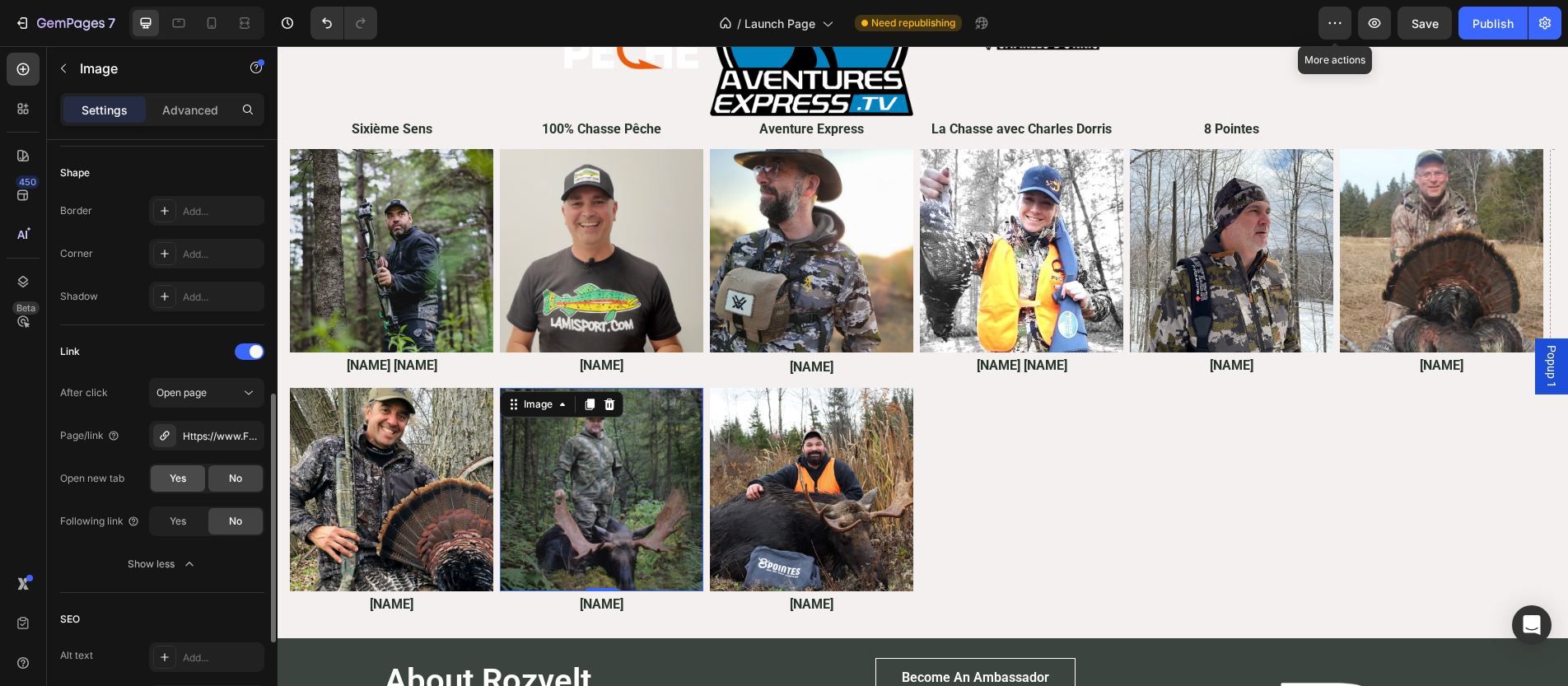 click on "Yes" 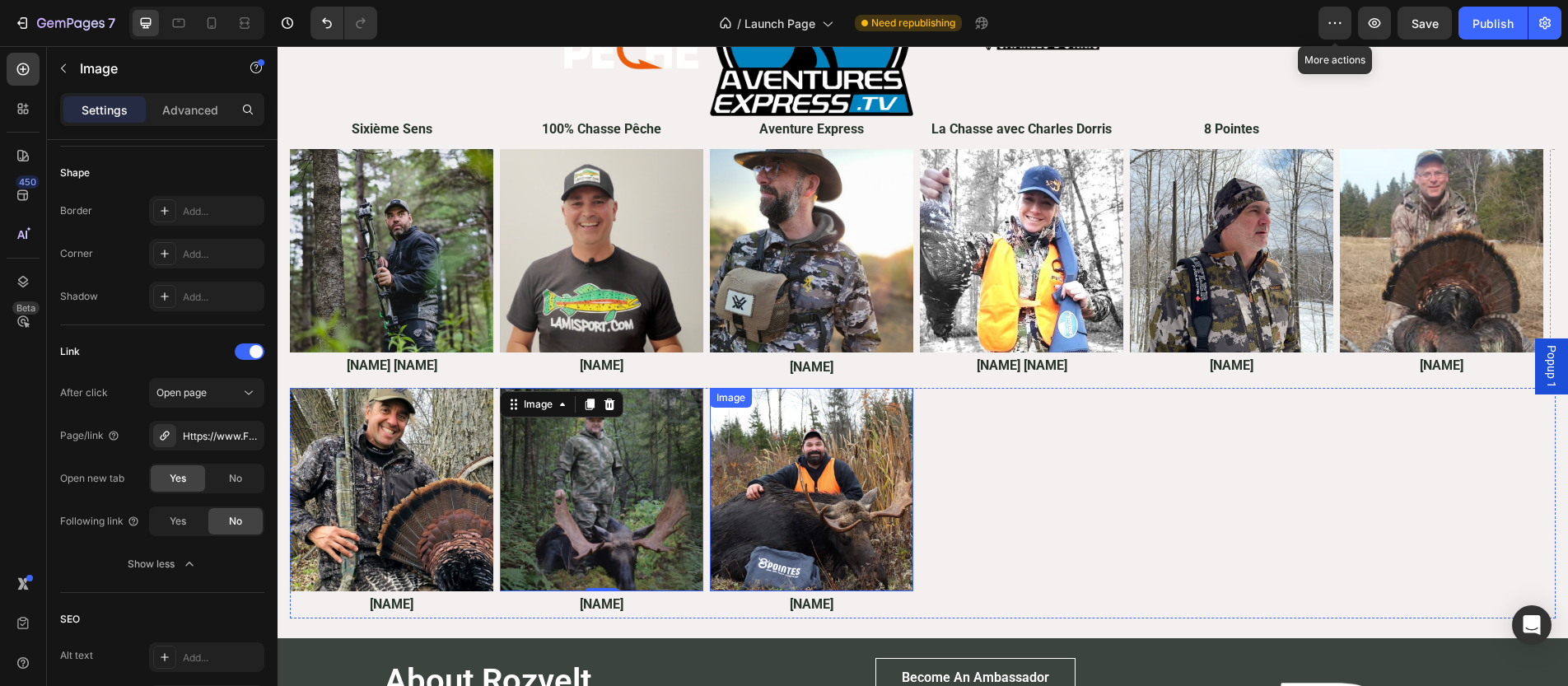 click at bounding box center [811, 489] 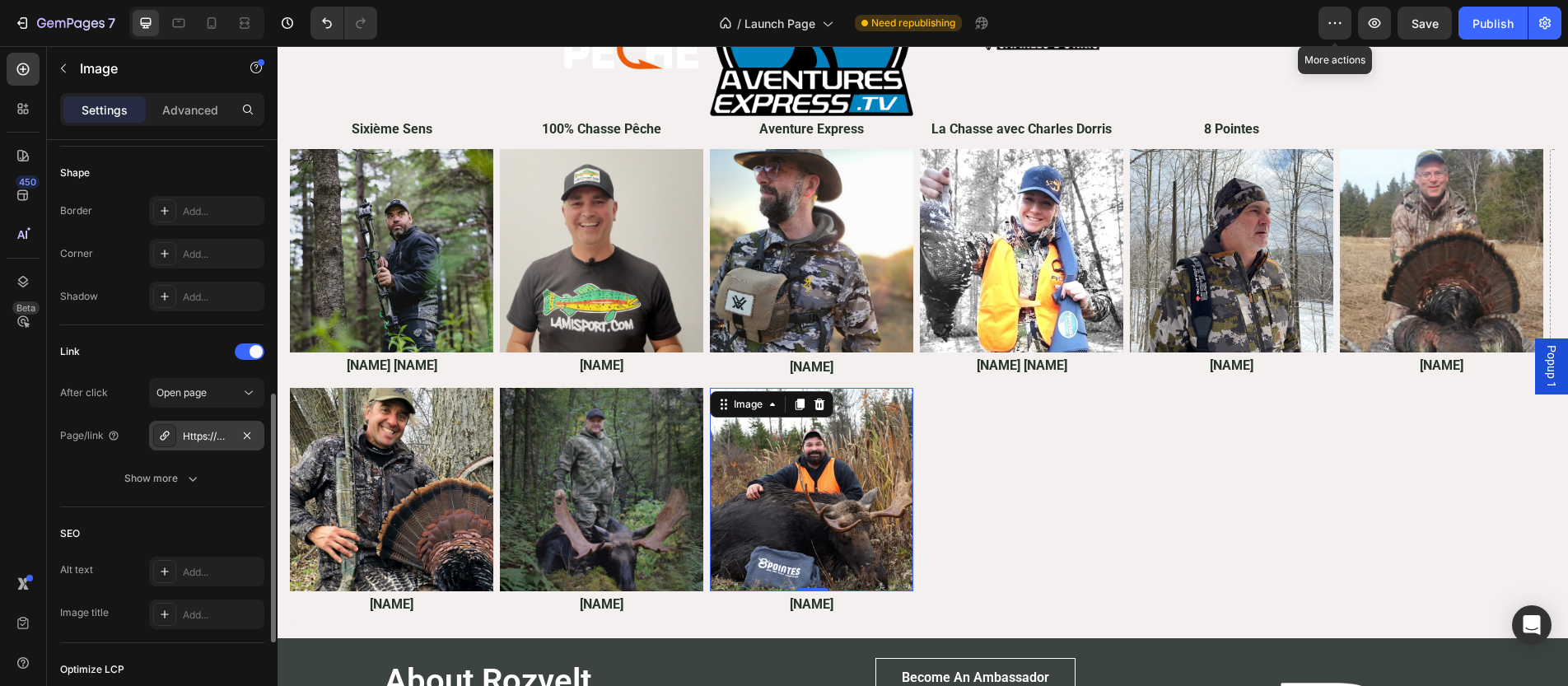 click on "Https://www.Wildtv.Ca/" at bounding box center (207, 436) 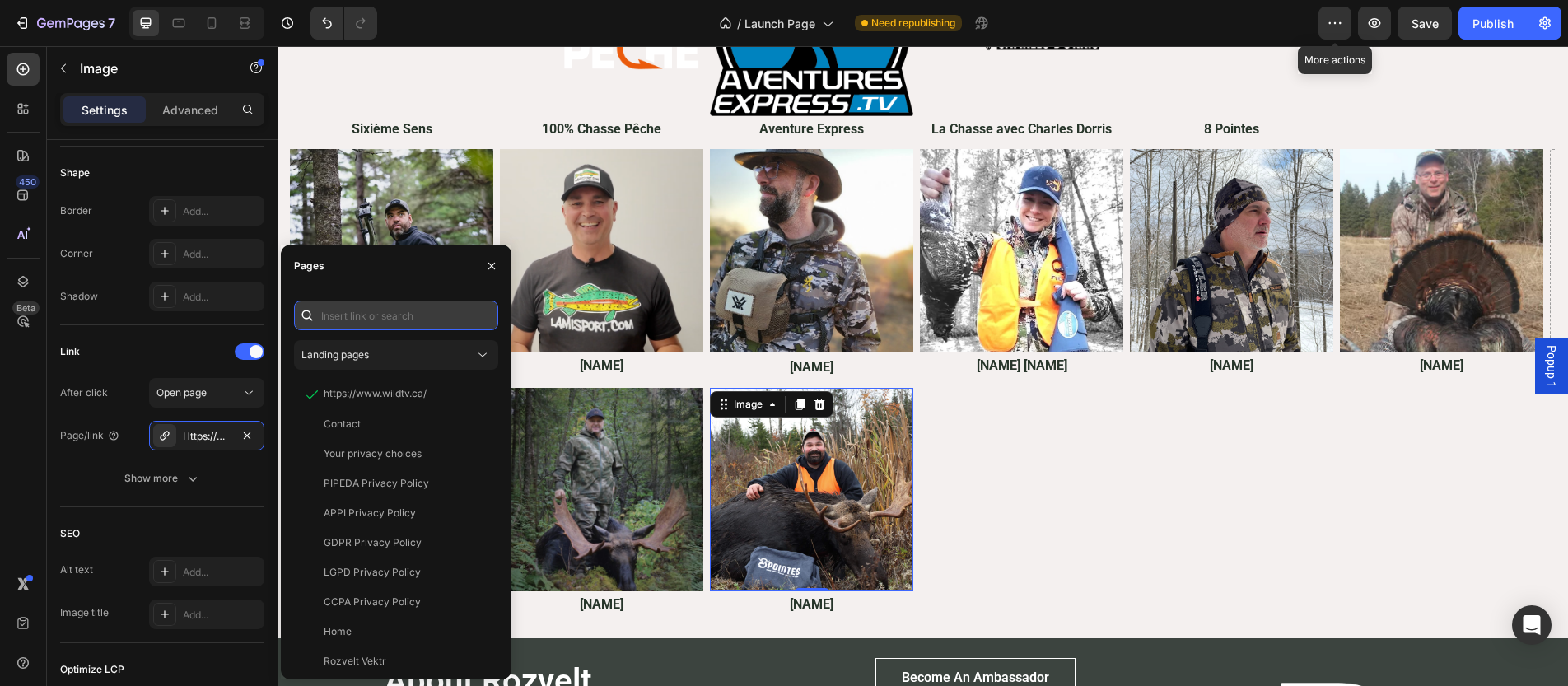 click at bounding box center [396, 315] 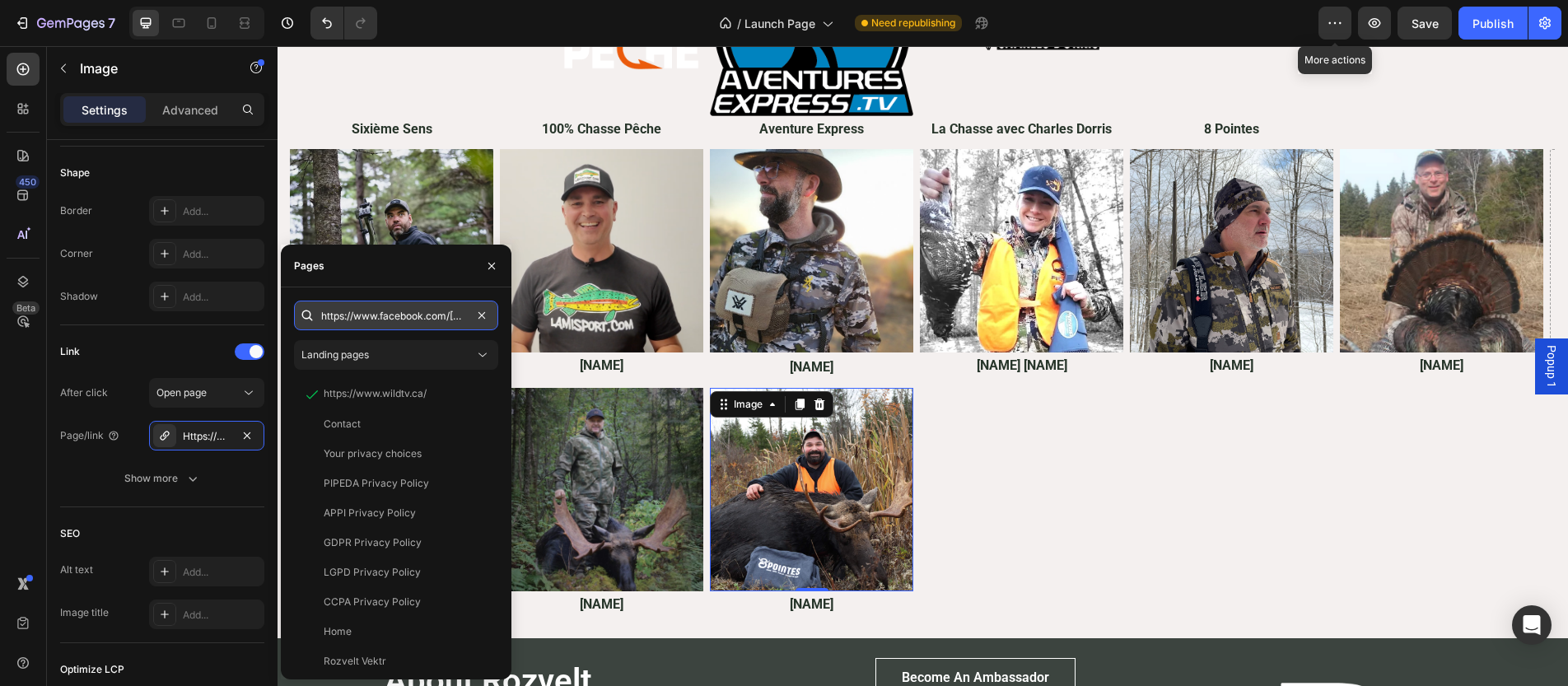 scroll, scrollTop: 0, scrollLeft: 87, axis: horizontal 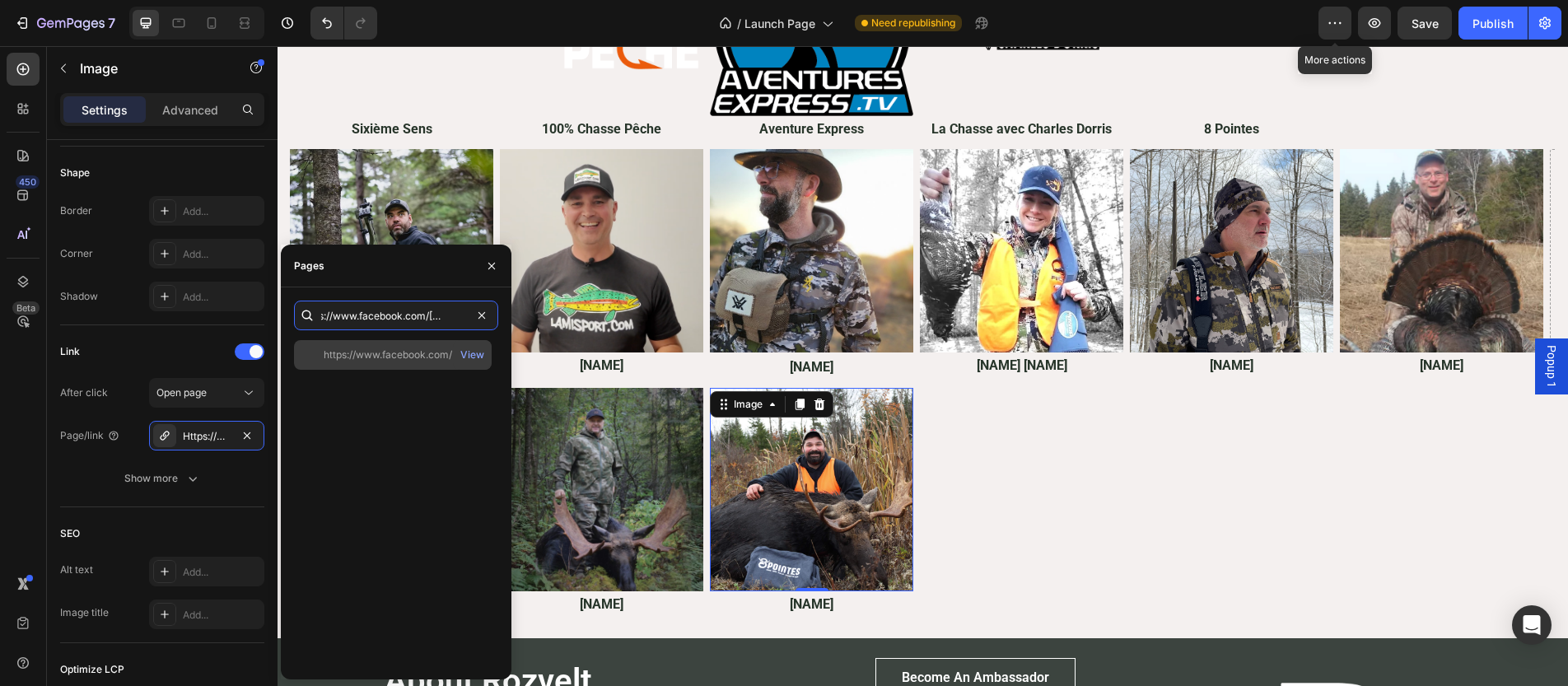 type on "https://www.facebook.com/philippe.pelletier.1232" 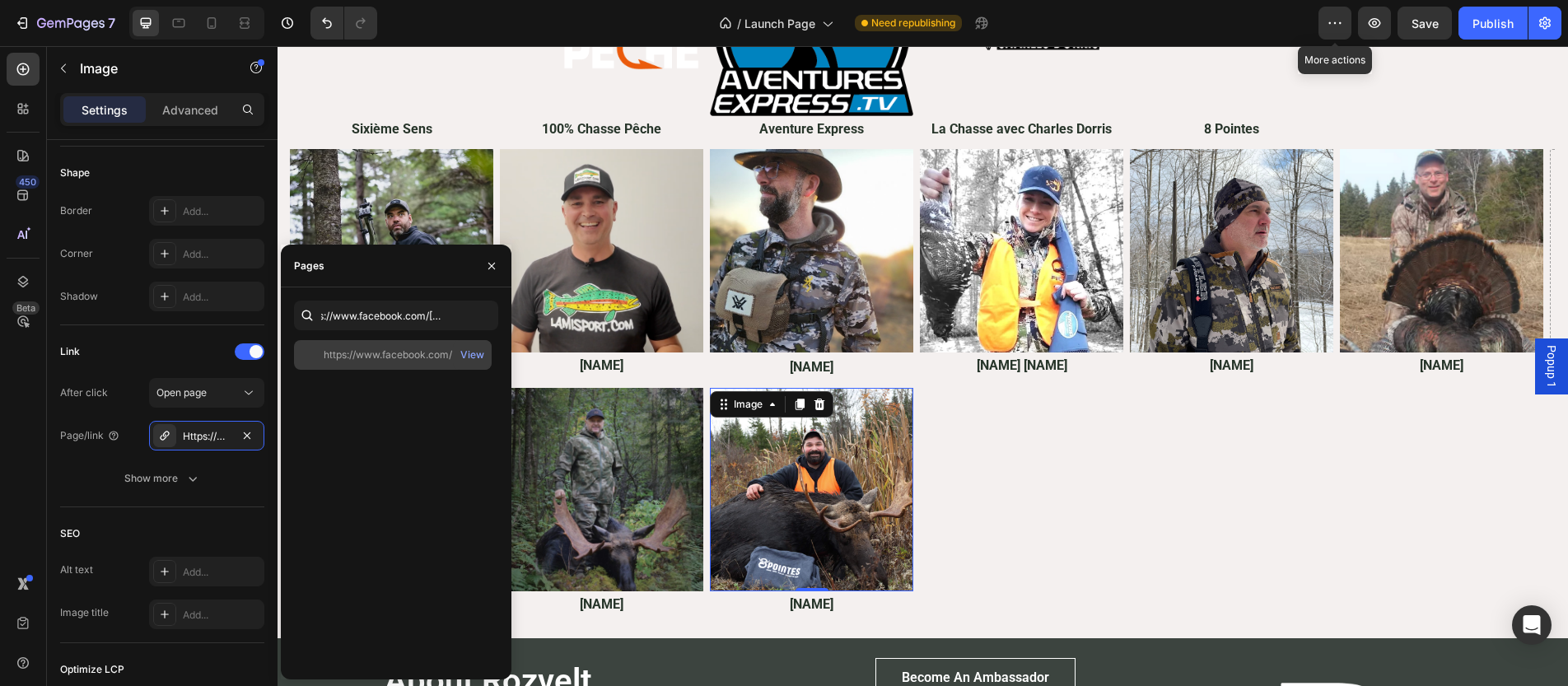 click on "https://www.facebook.com/philippe.pelletier.1232" 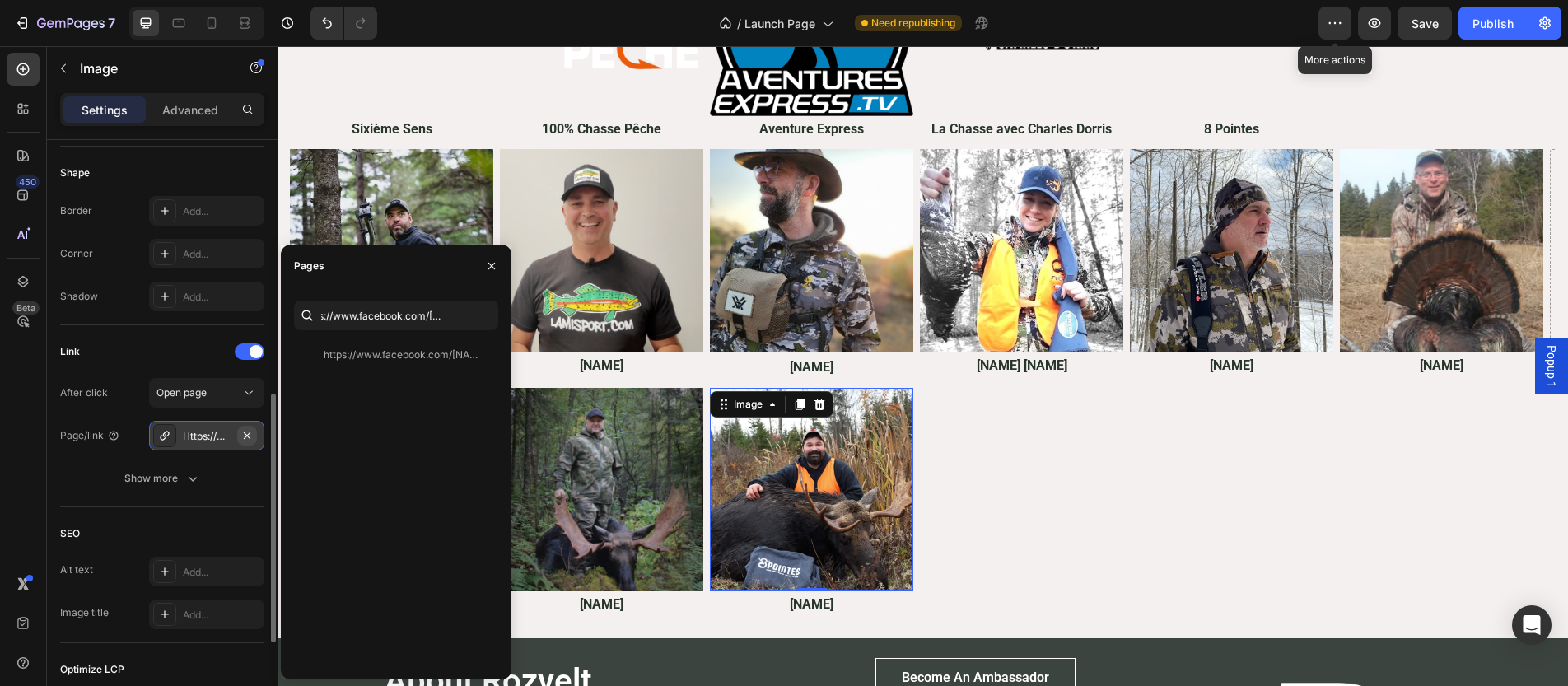 scroll, scrollTop: 0, scrollLeft: 0, axis: both 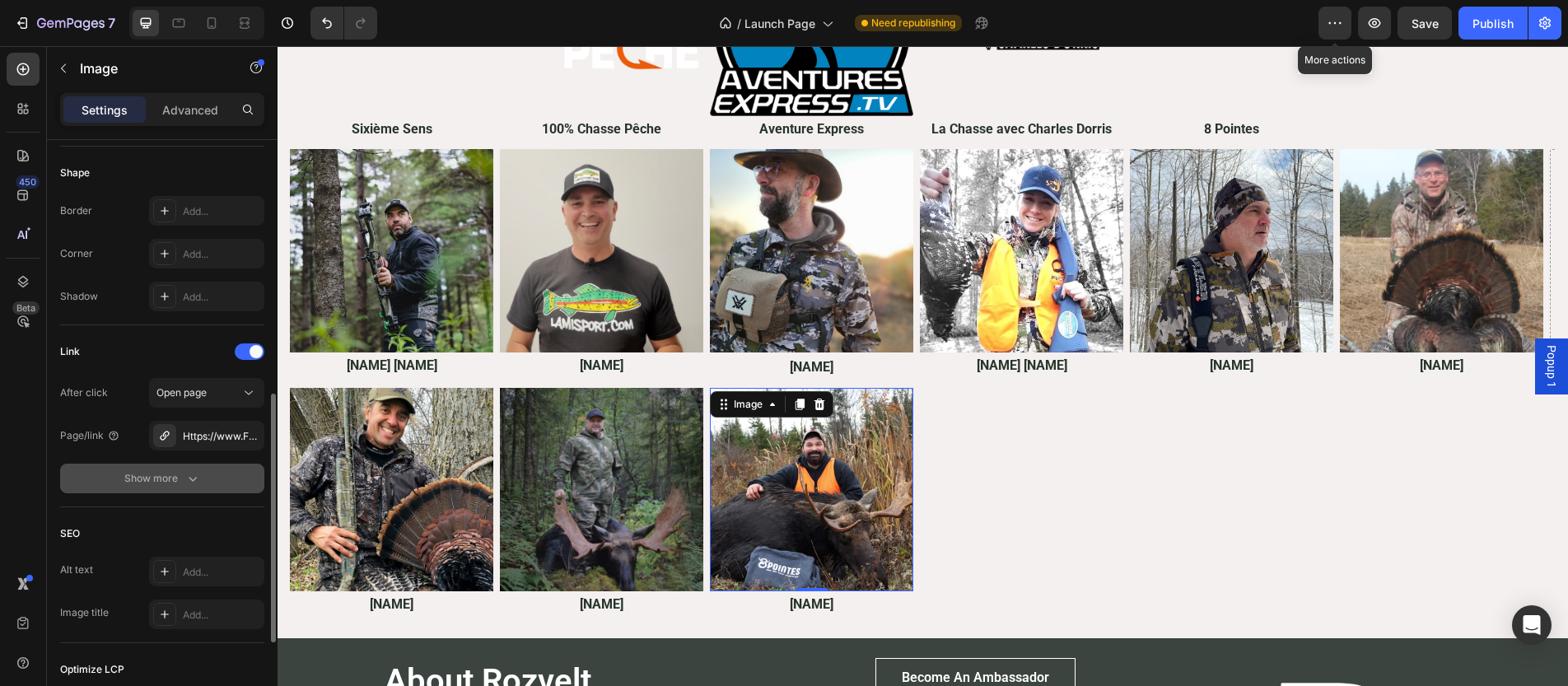 click 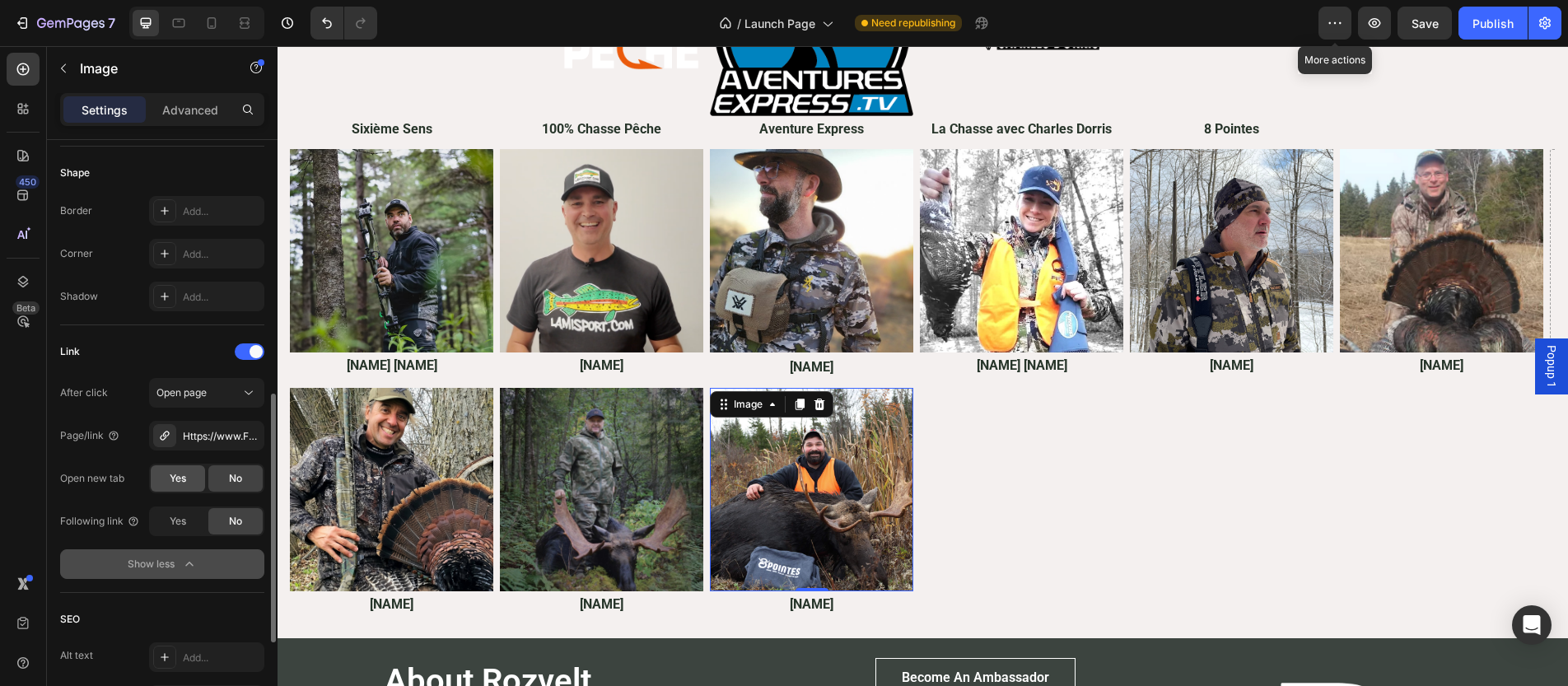 click on "Yes" 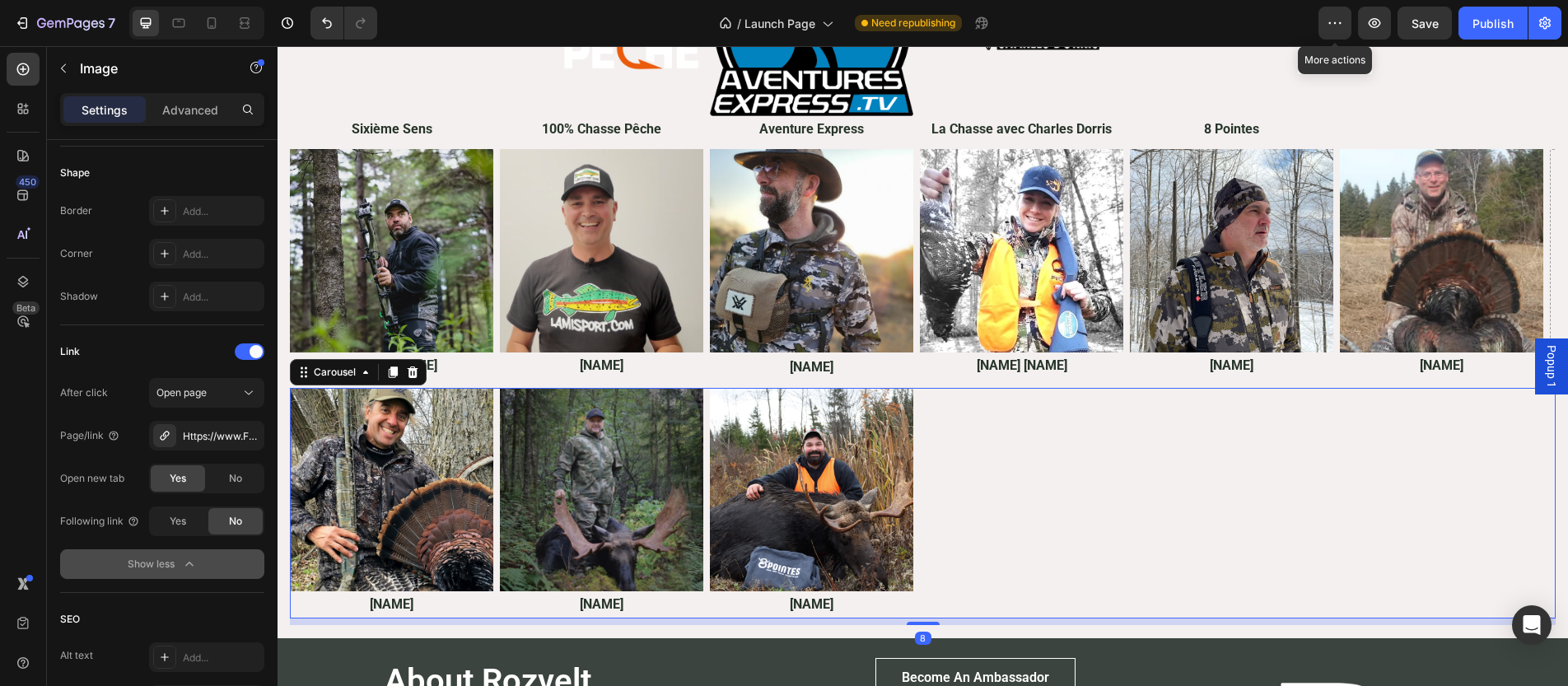 click on "Image Mario Huot Heading Image Charles Dorris Heading Image Philippe Pelletier Heading" at bounding box center [922, 503] 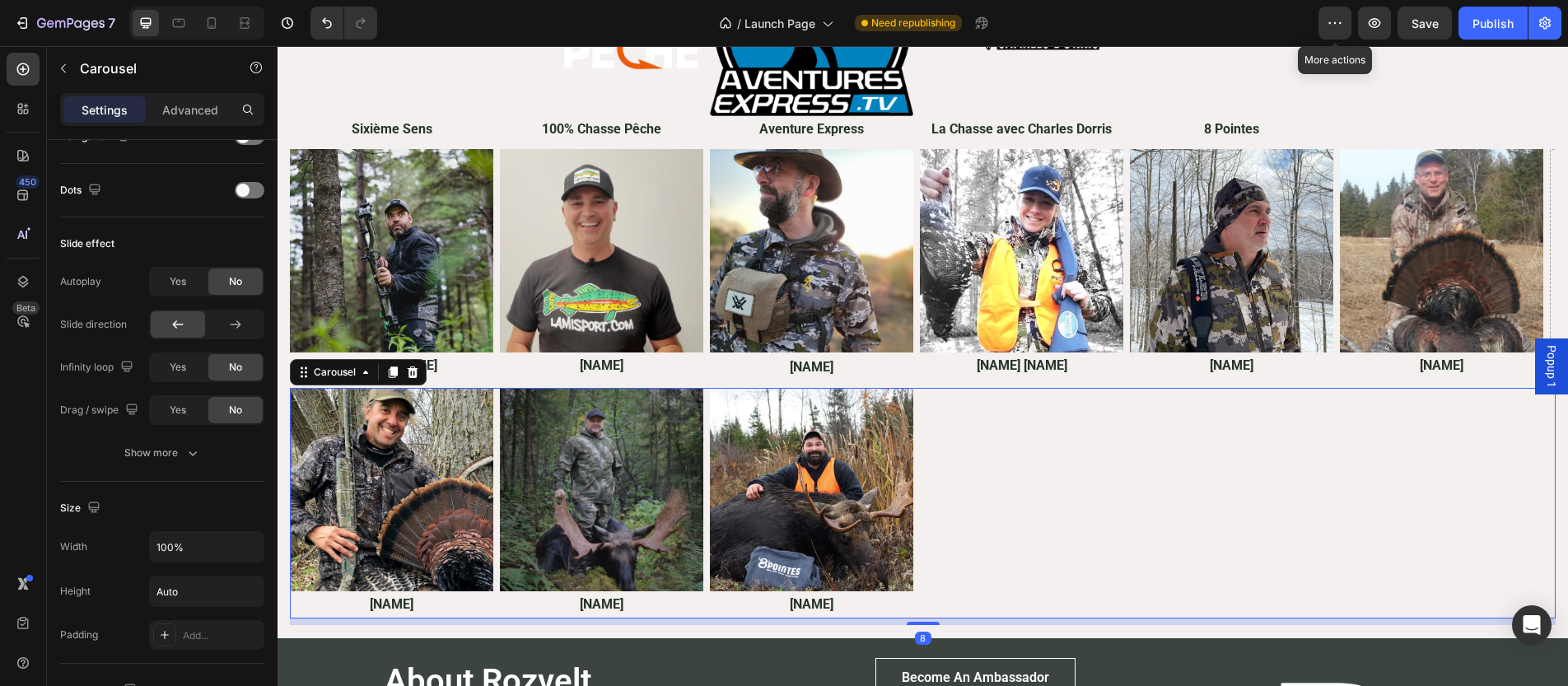 scroll, scrollTop: 0, scrollLeft: 0, axis: both 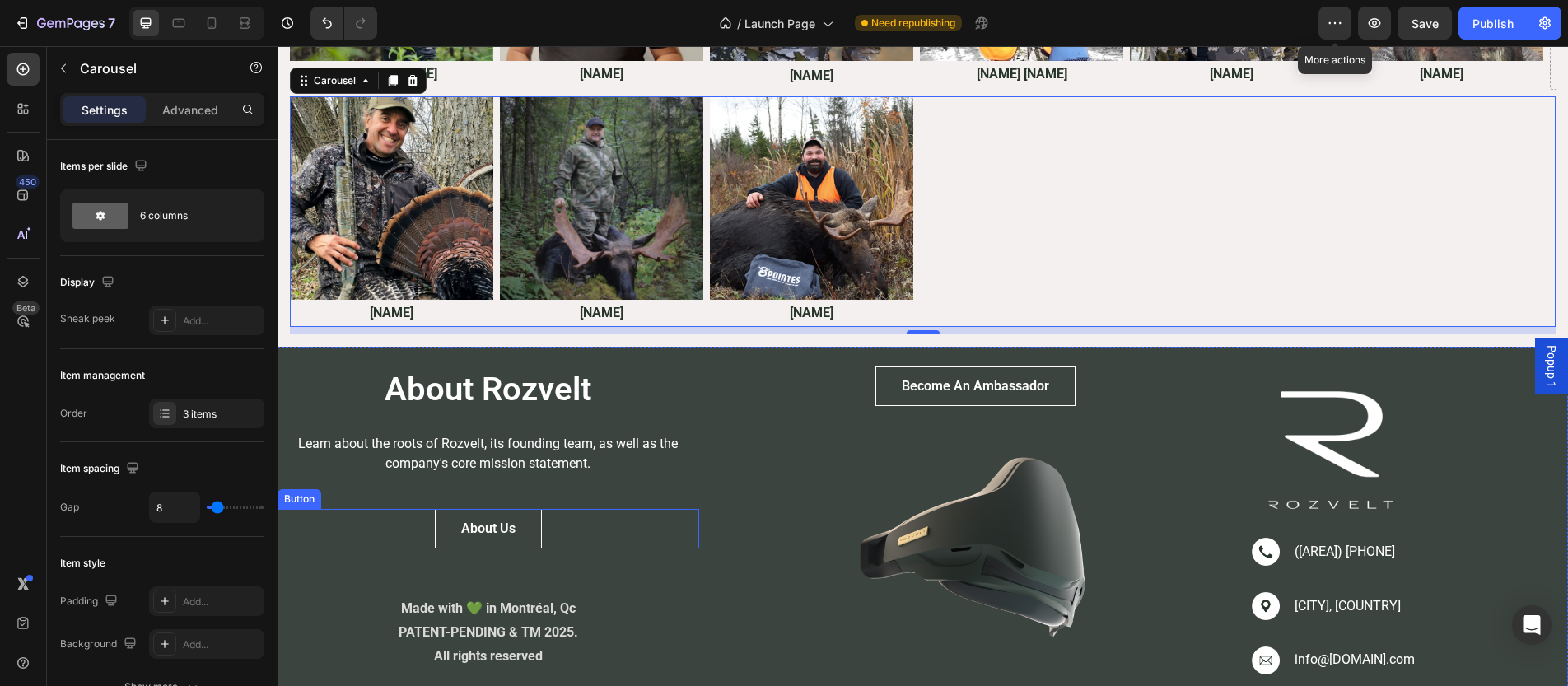 click on "About Us Button" at bounding box center [488, 529] 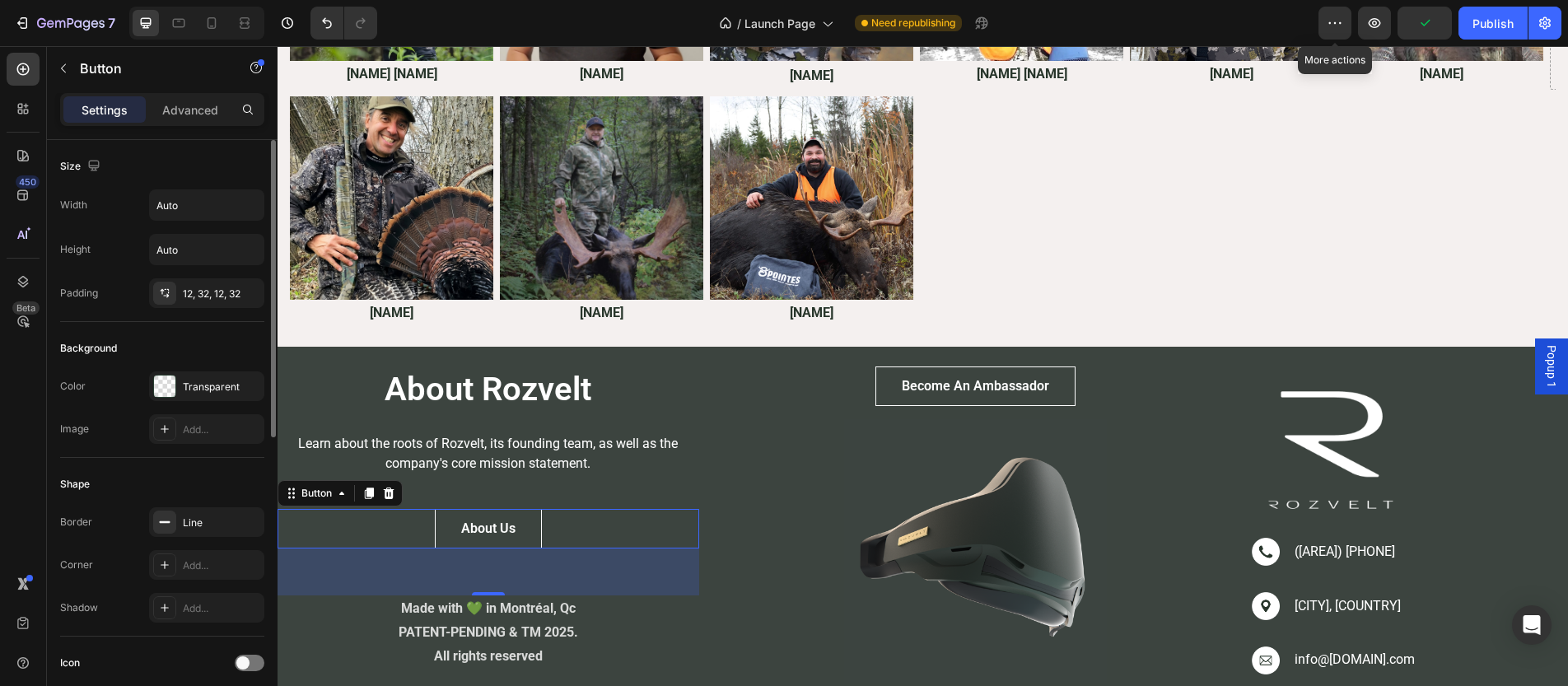 scroll, scrollTop: 321, scrollLeft: 0, axis: vertical 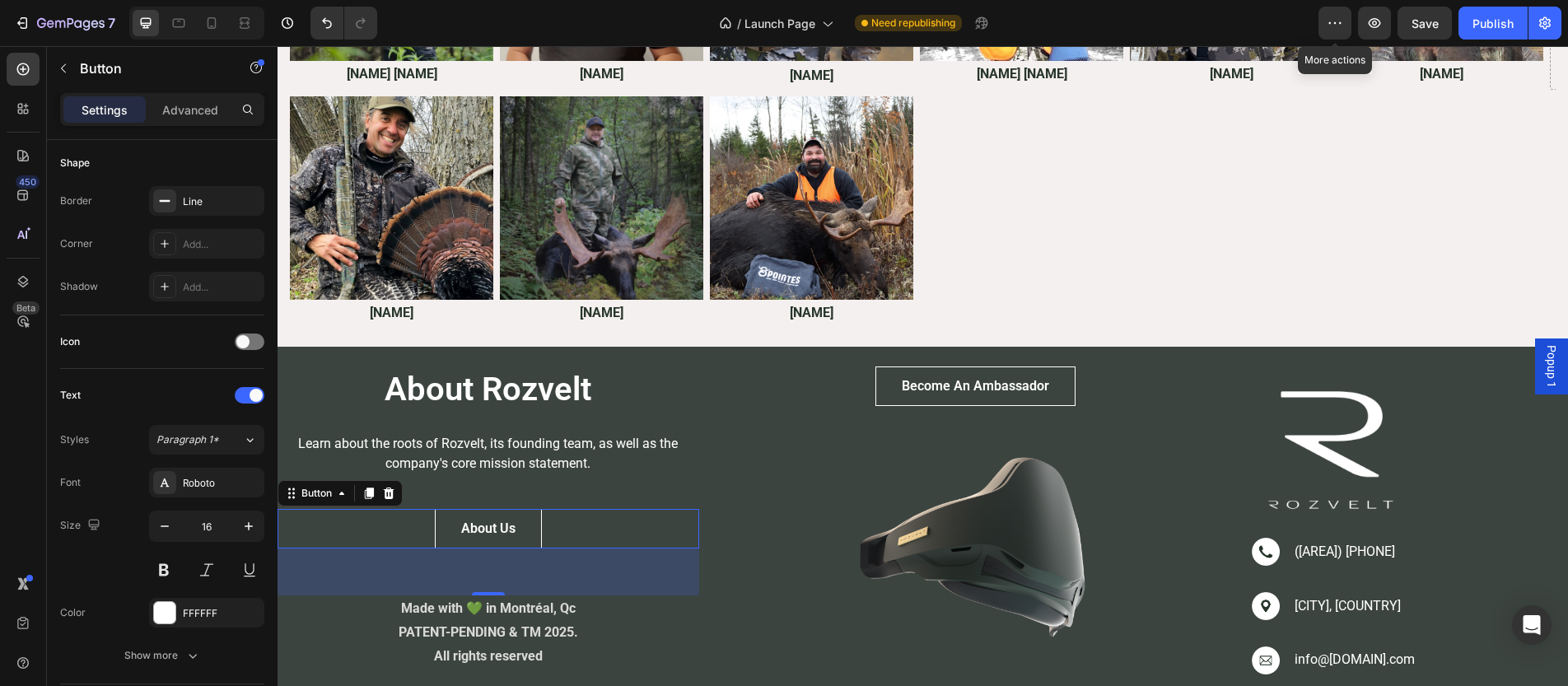 click on "About Us Button   57" at bounding box center [488, 529] 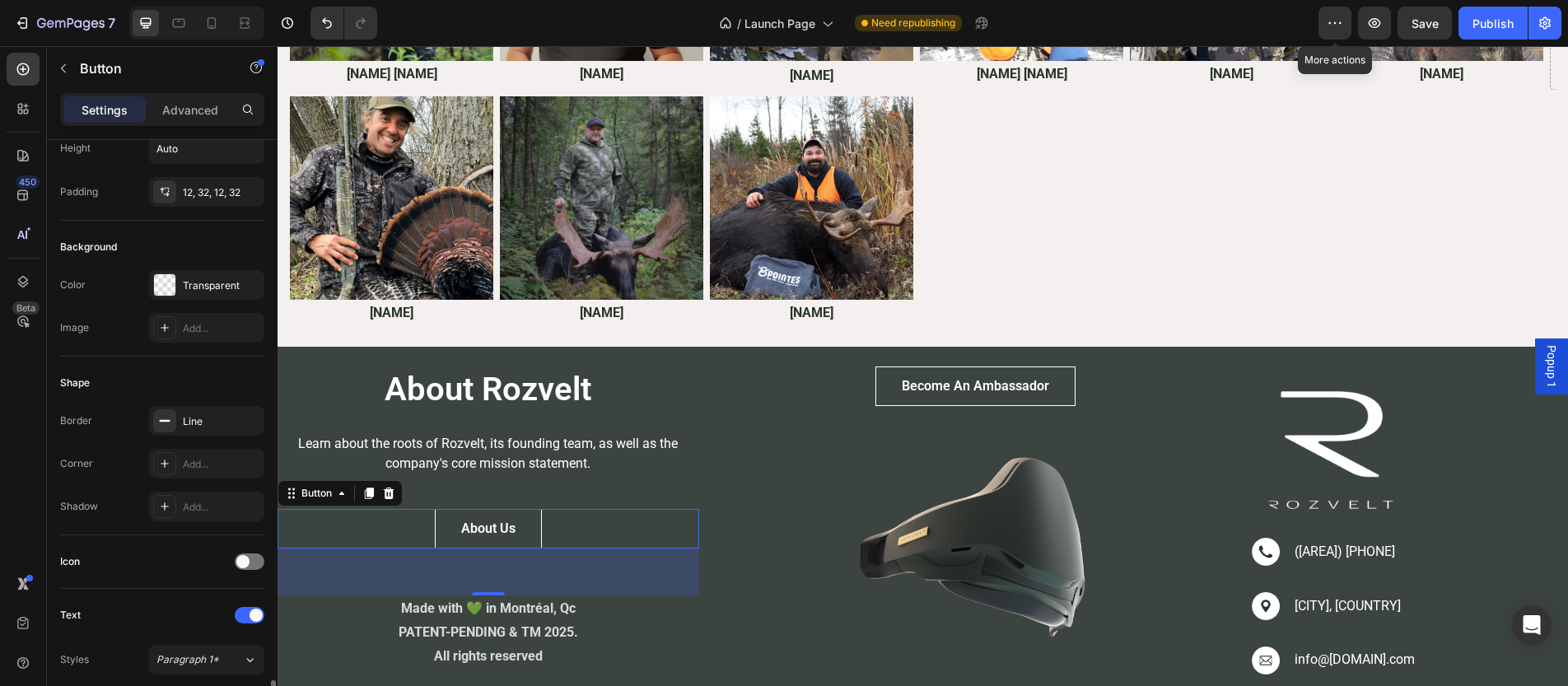 scroll, scrollTop: 588, scrollLeft: 0, axis: vertical 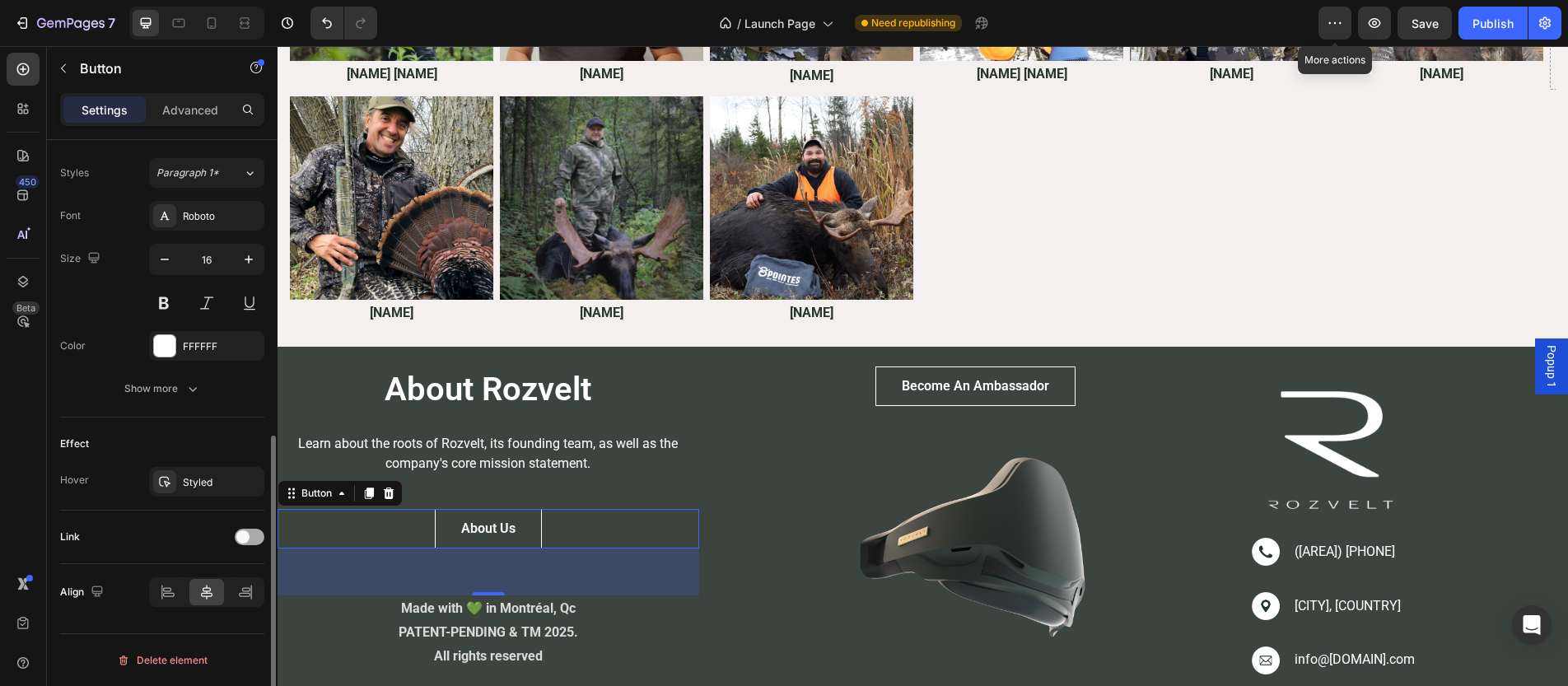 click at bounding box center (250, 537) 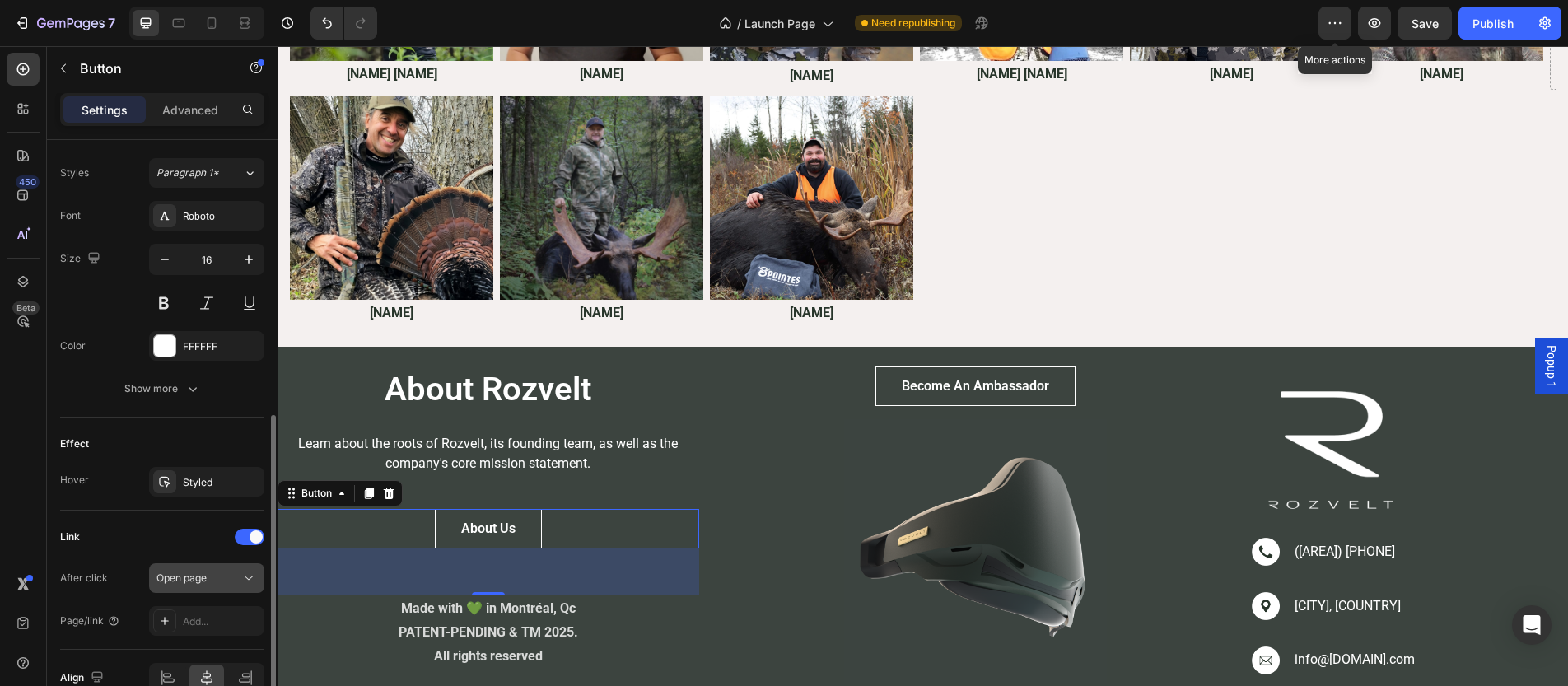 click on "Open page" 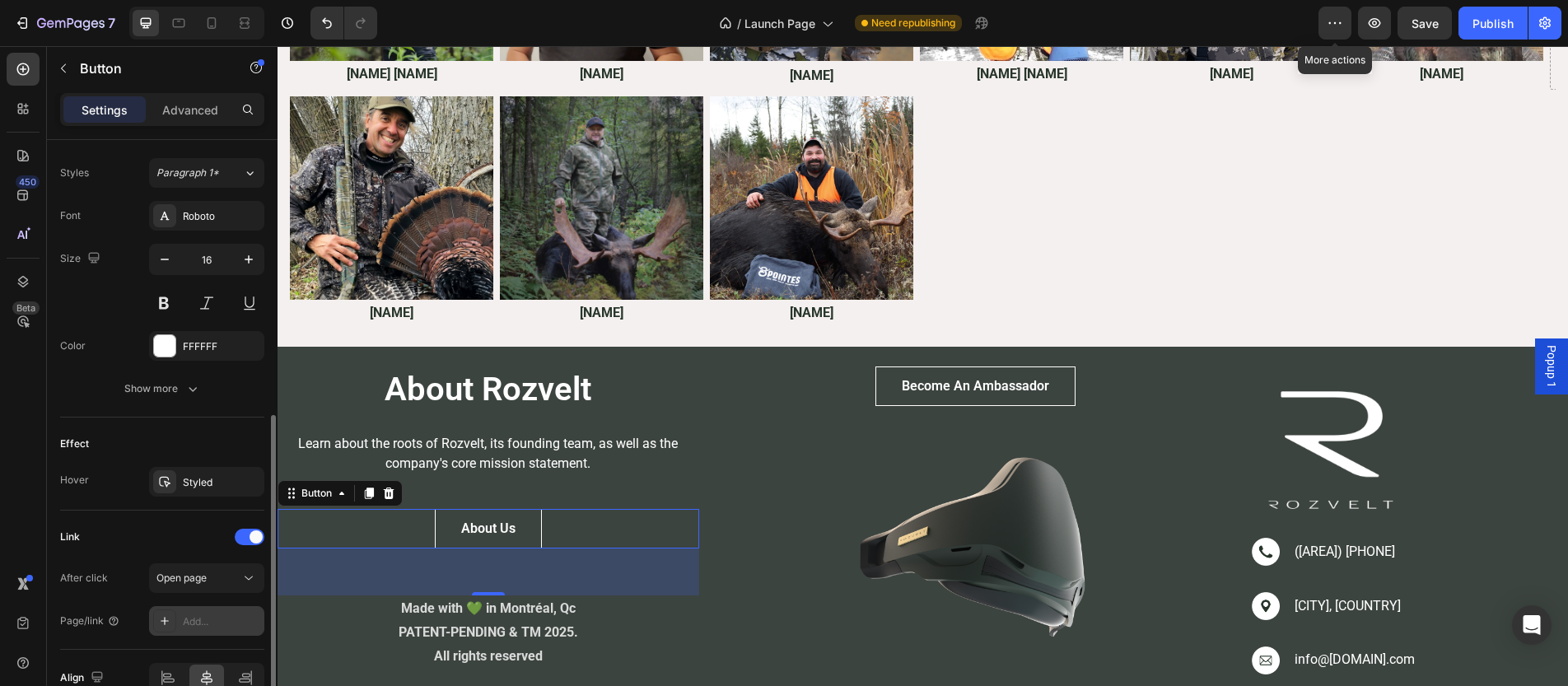 click on "Add..." at bounding box center (222, 622) 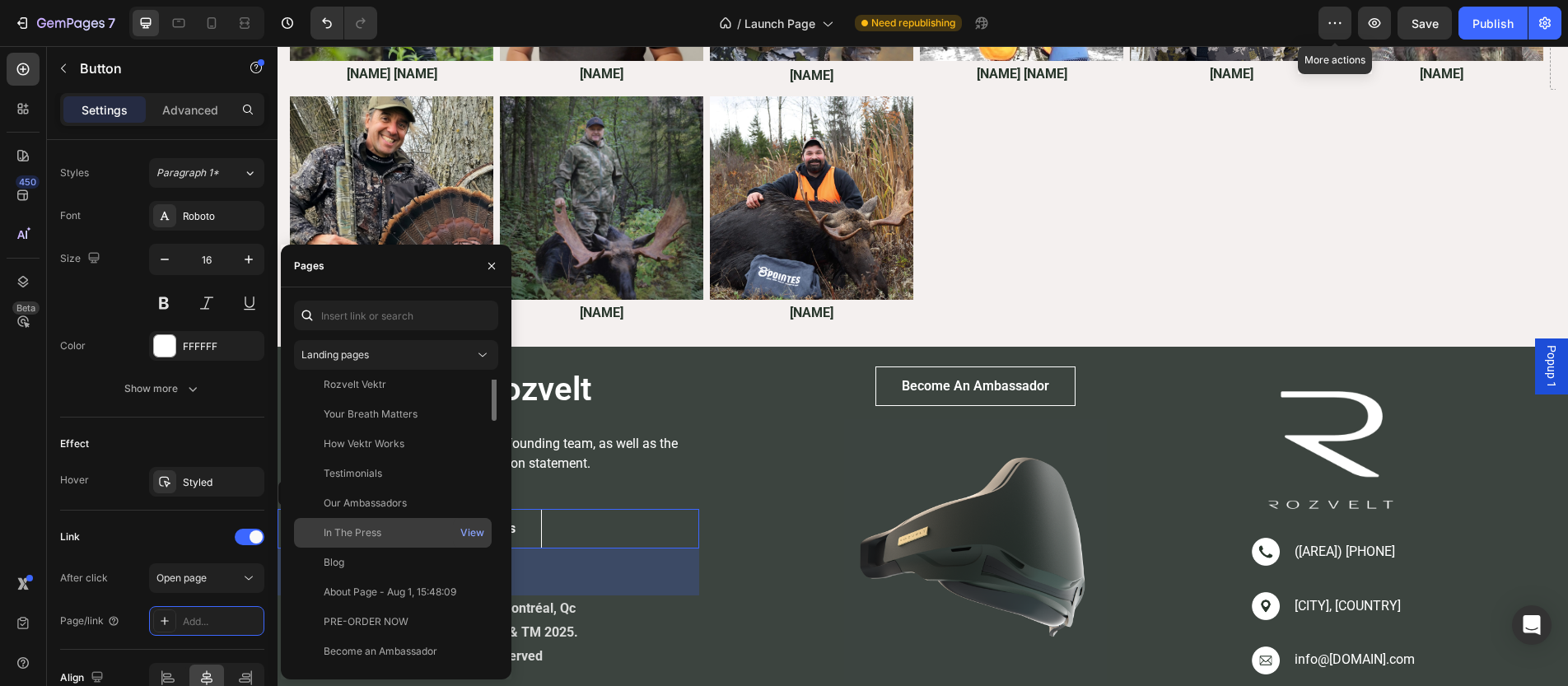 scroll, scrollTop: 0, scrollLeft: 0, axis: both 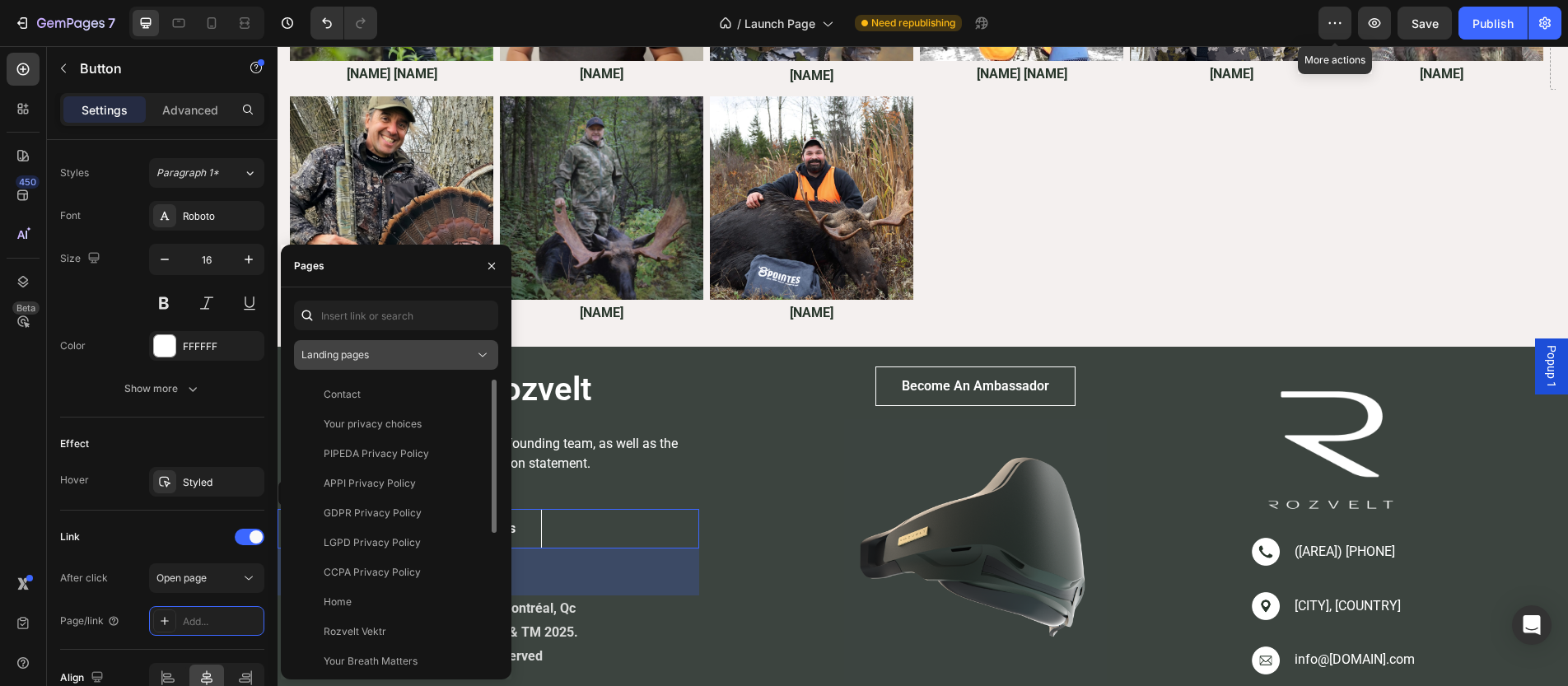 click on "Landing pages" at bounding box center [388, 355] 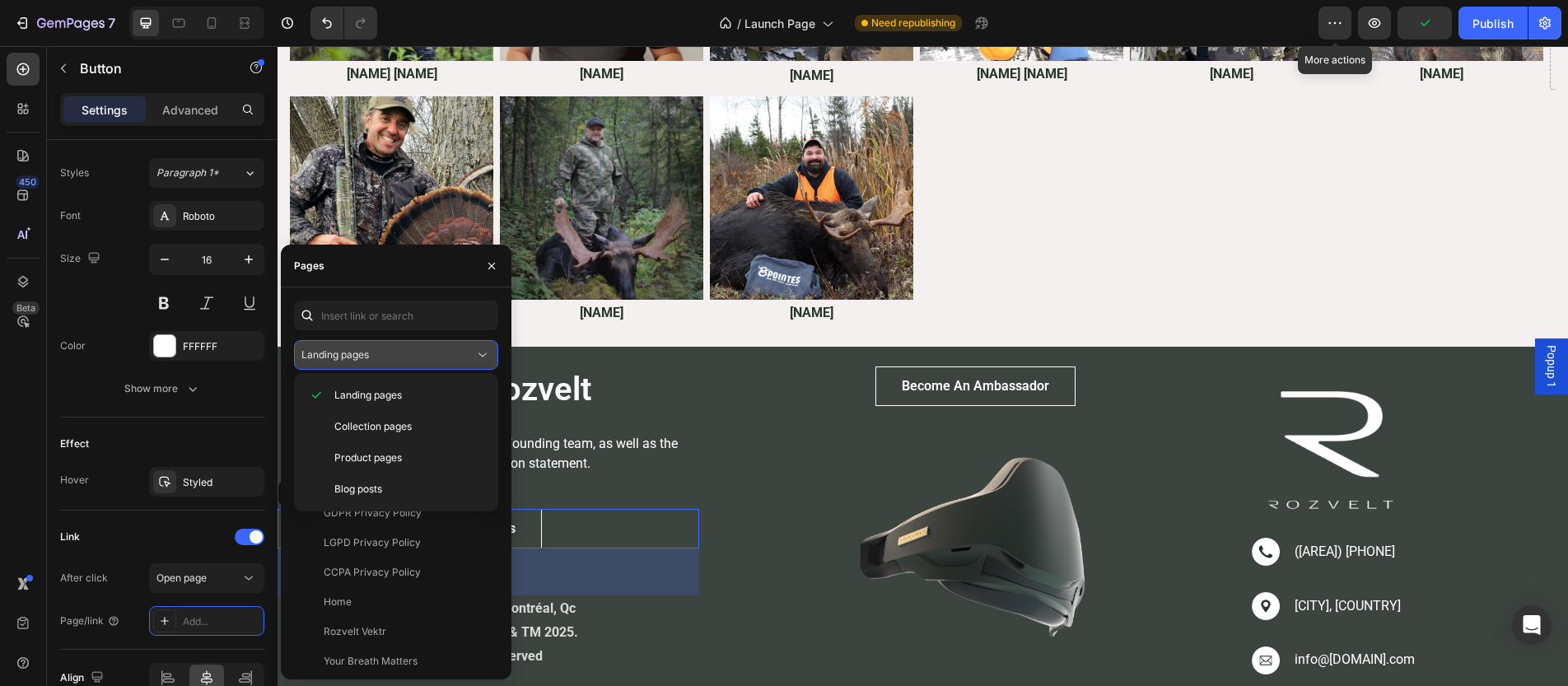 click on "Landing pages" at bounding box center (388, 355) 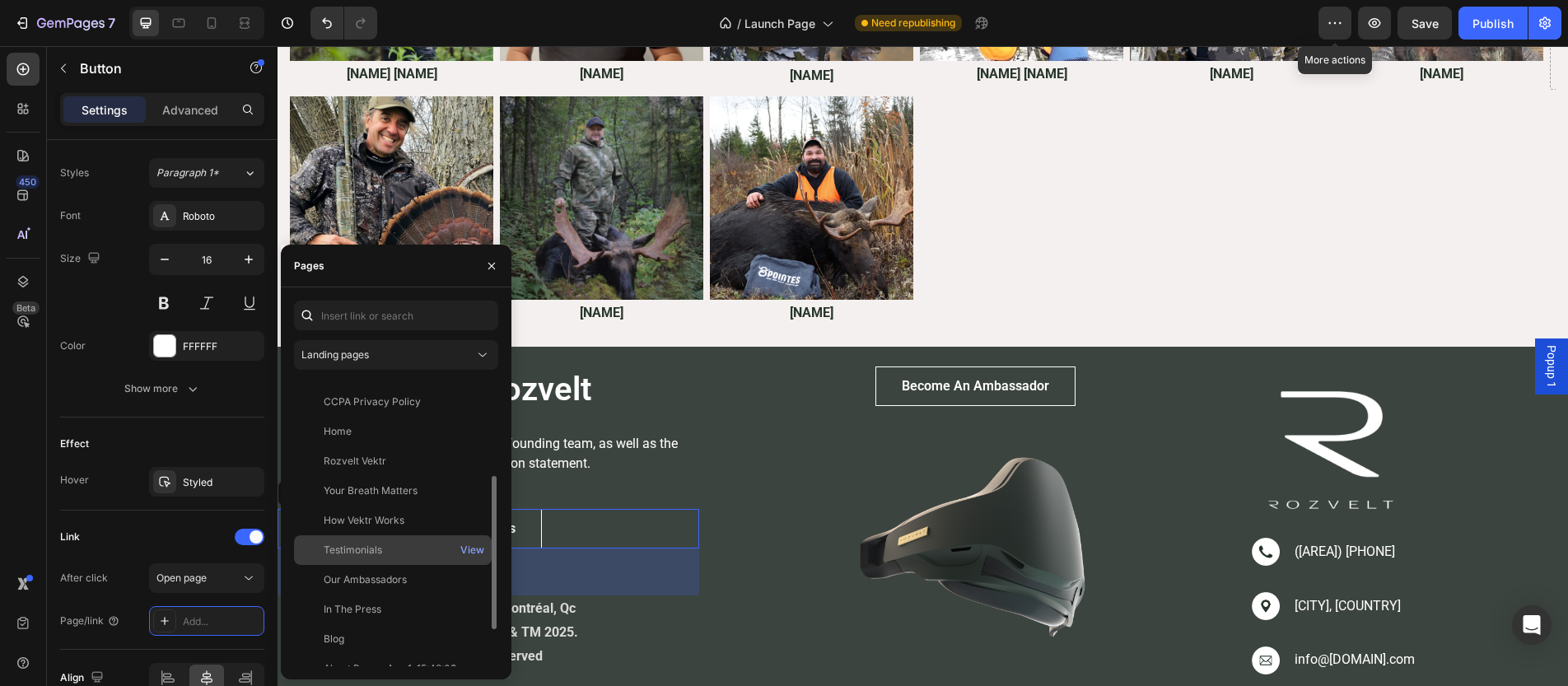 scroll, scrollTop: 247, scrollLeft: 0, axis: vertical 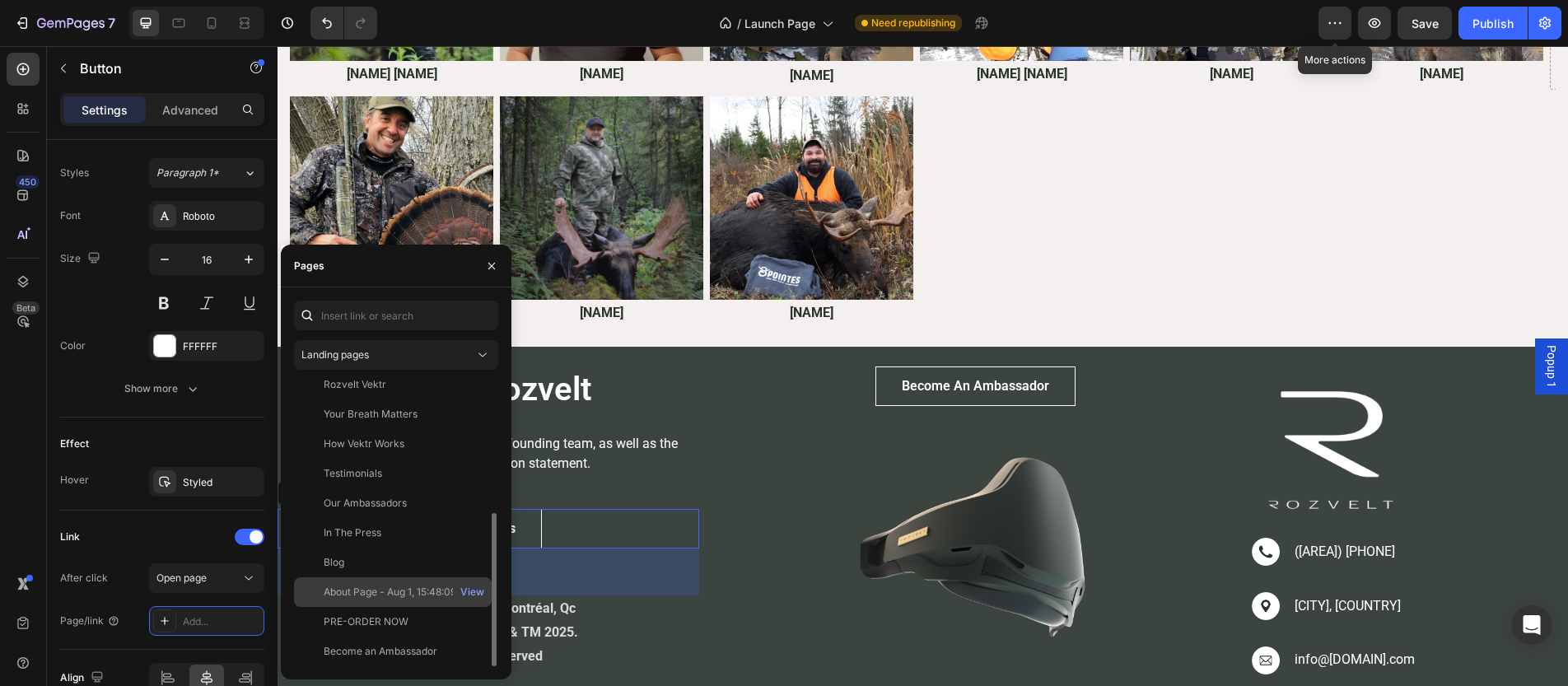 click on "About Page - Aug 1, 15:48:09" 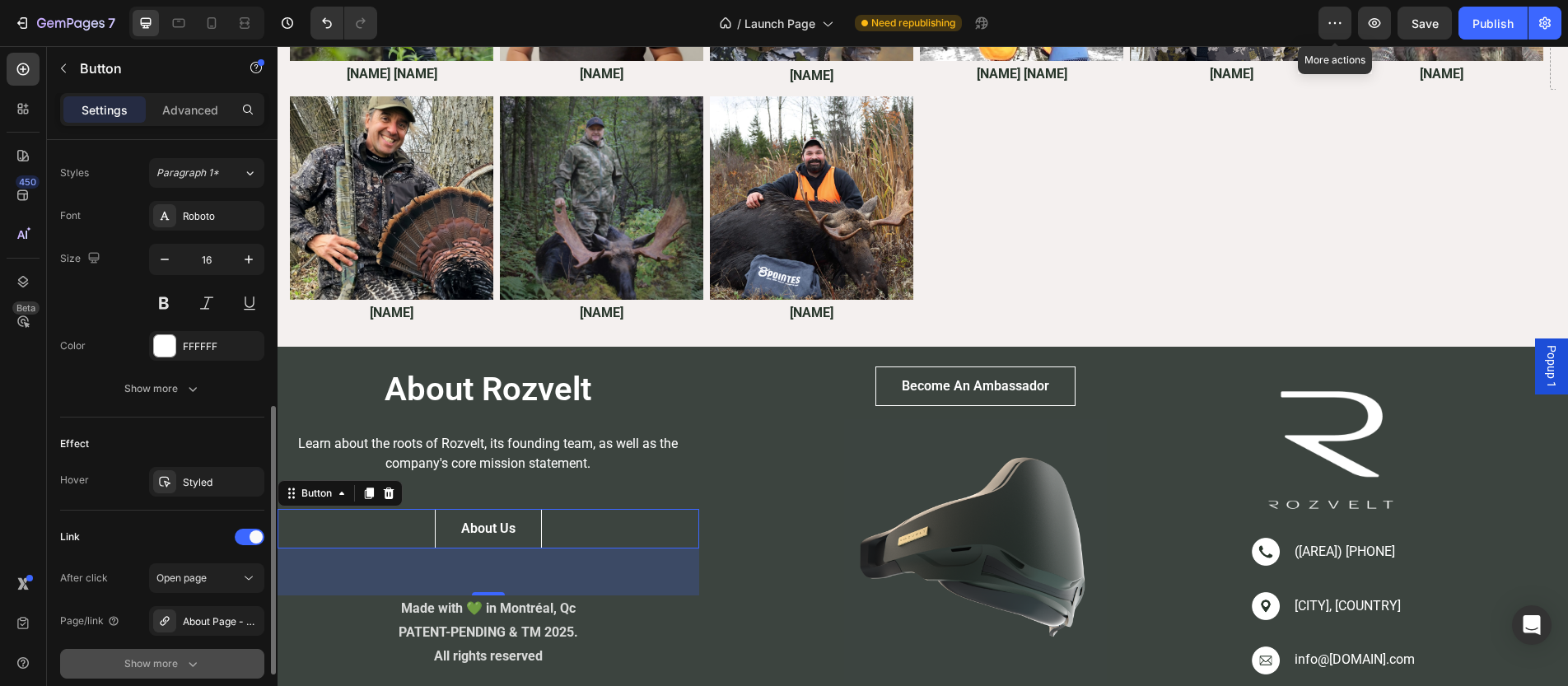 click on "Show more" at bounding box center (162, 664) 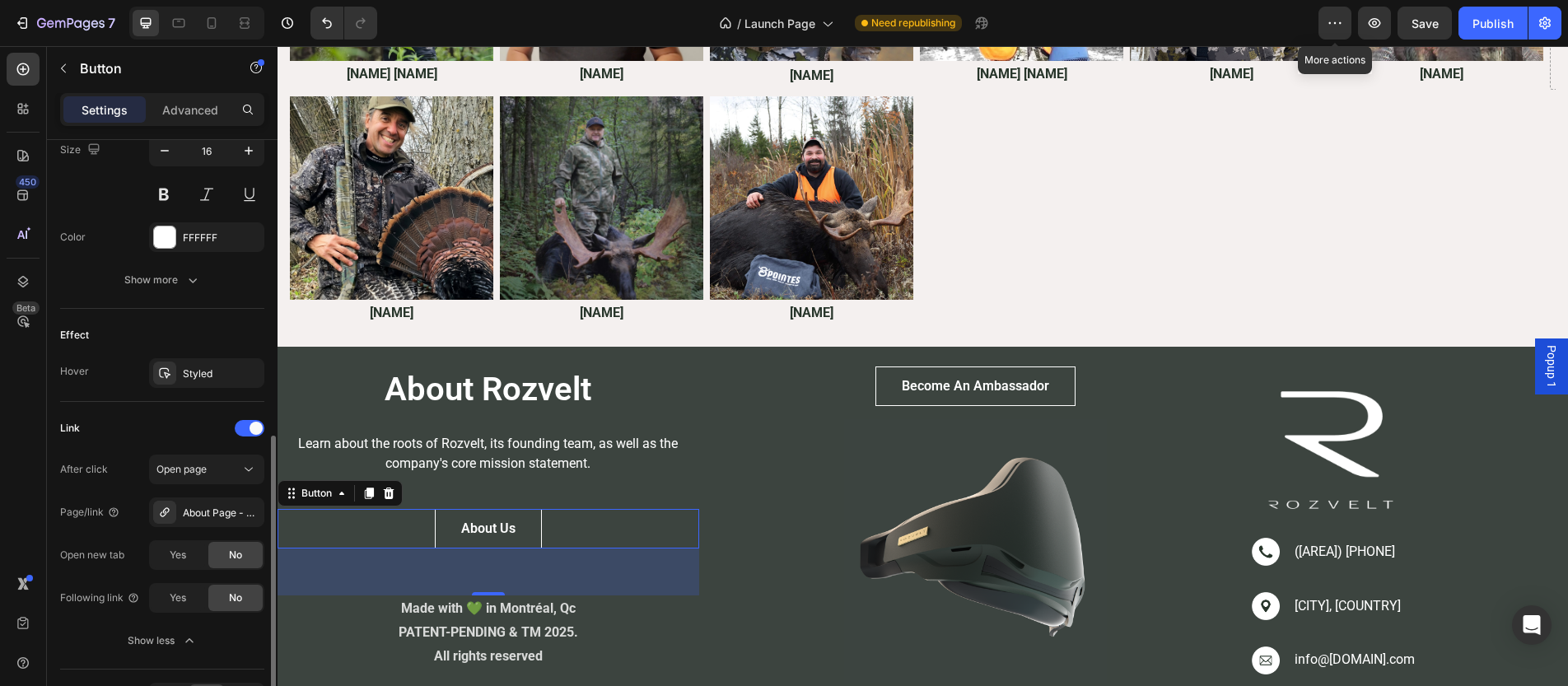scroll, scrollTop: 793, scrollLeft: 0, axis: vertical 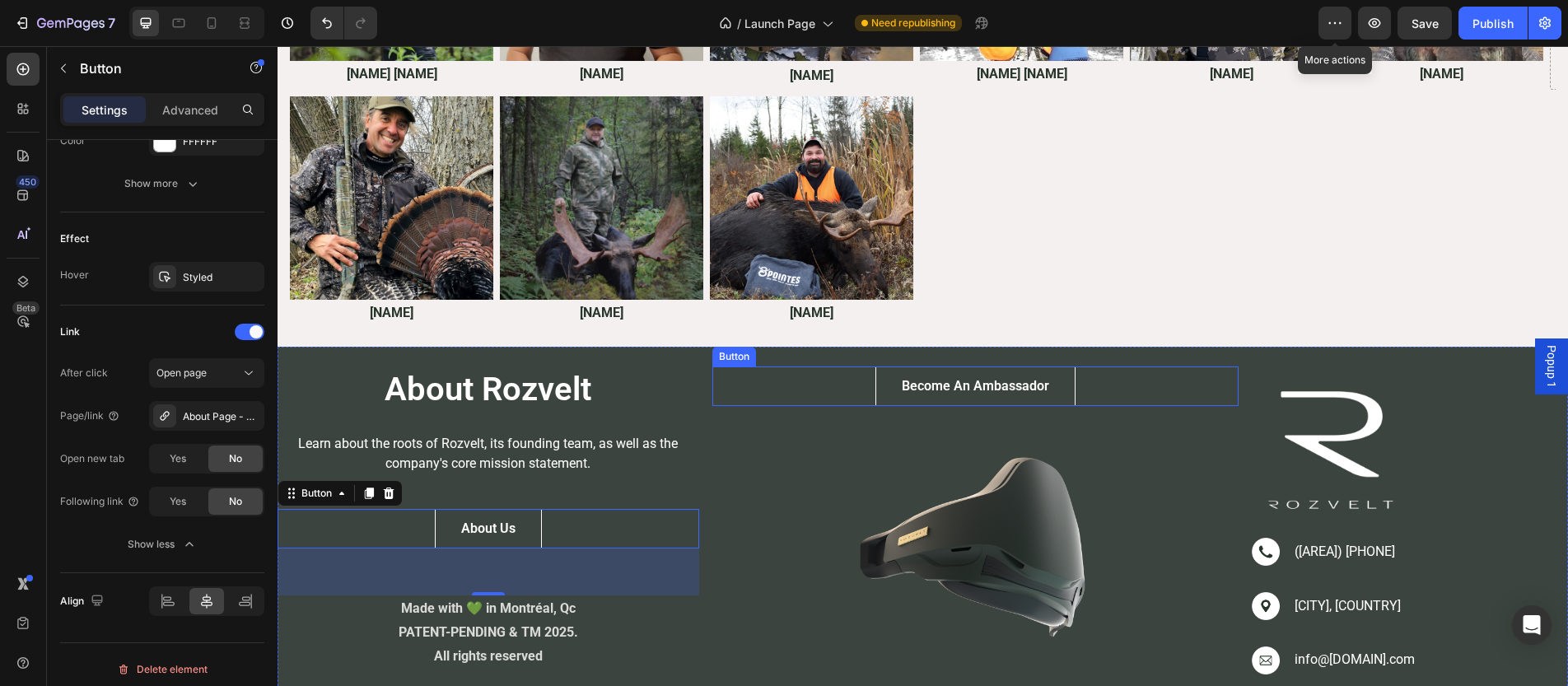 click on "Become An Ambassador Button" at bounding box center (976, 386) 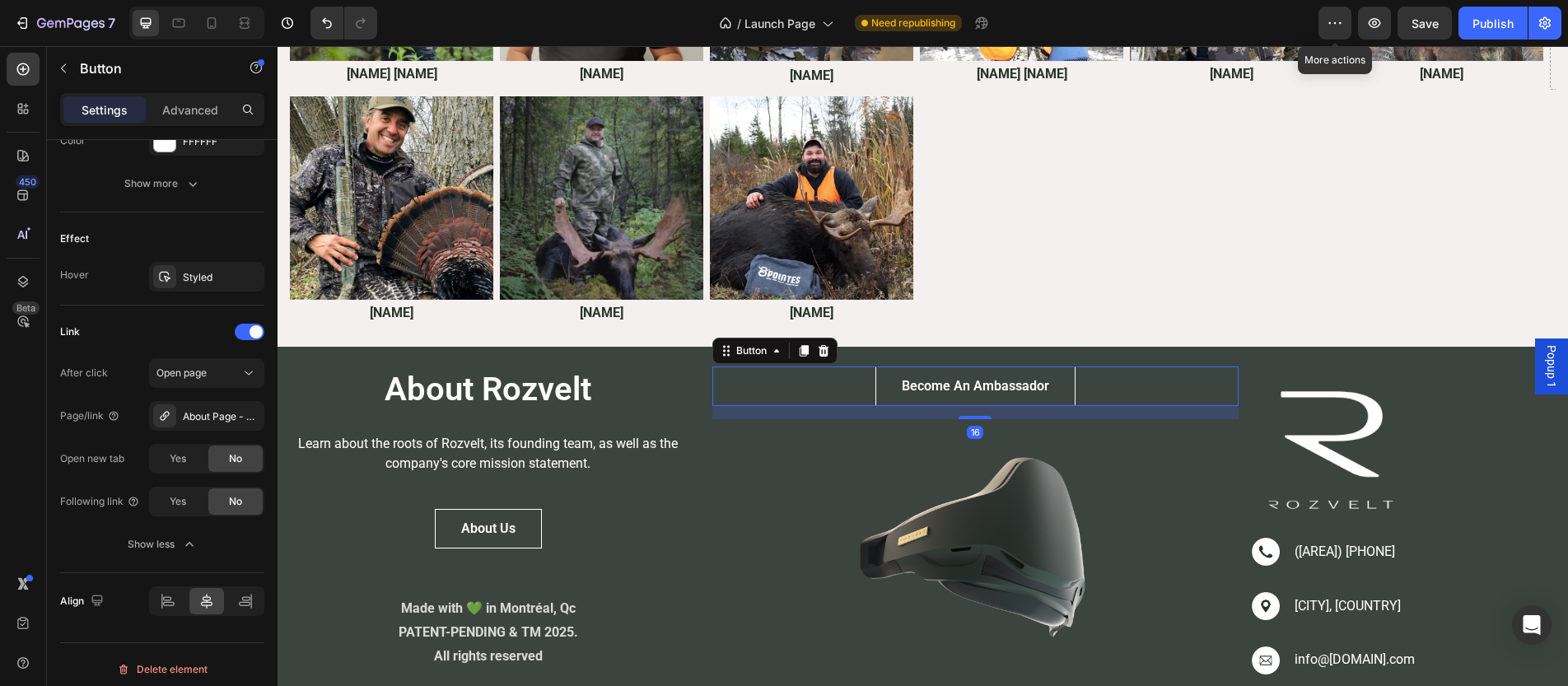 scroll, scrollTop: 588, scrollLeft: 0, axis: vertical 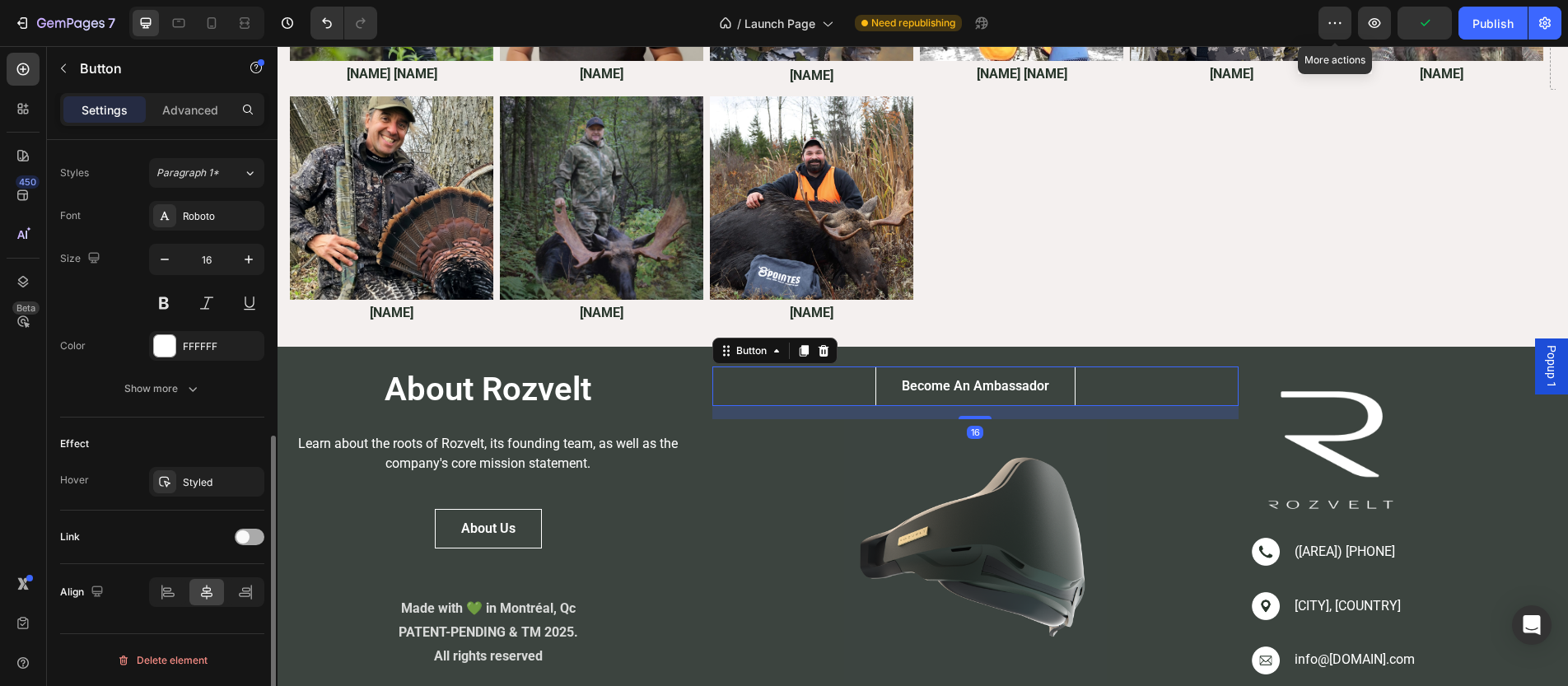 click at bounding box center [250, 537] 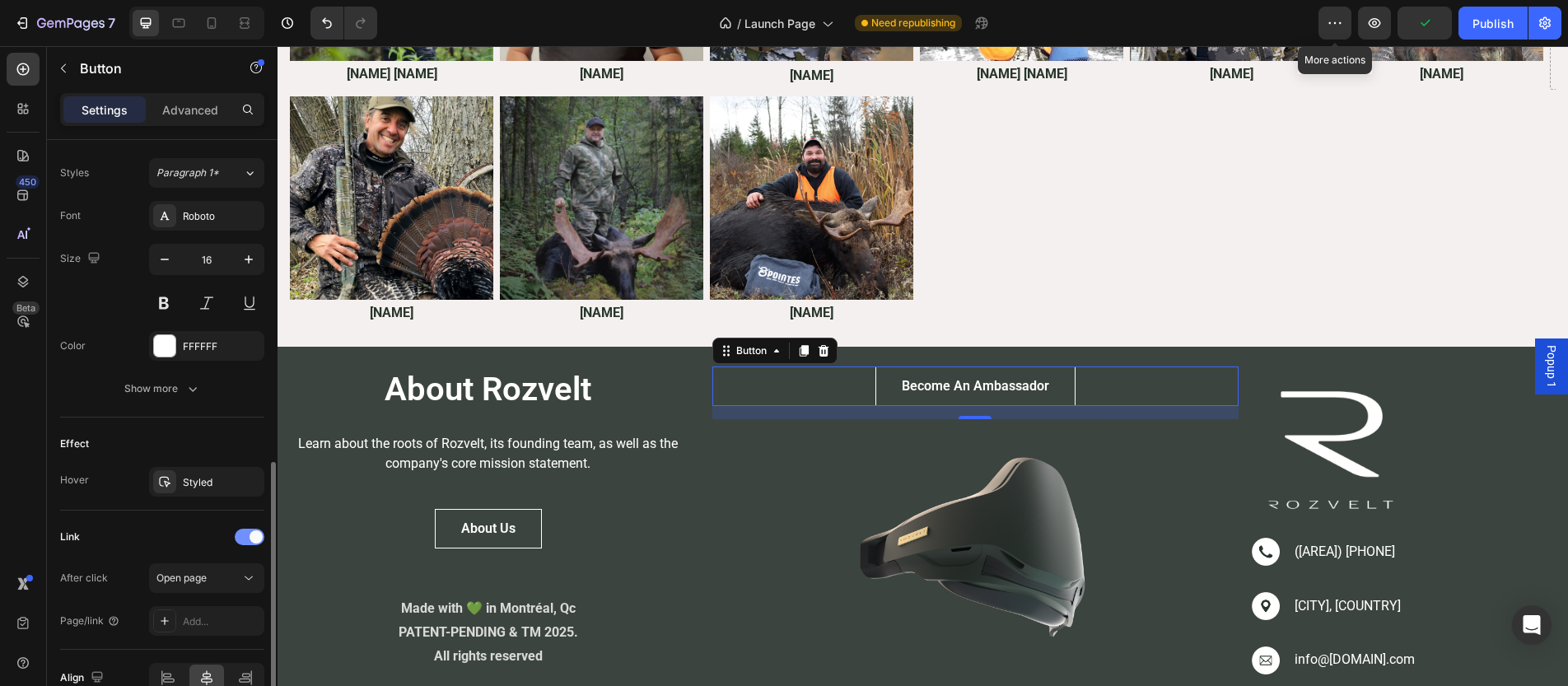 scroll, scrollTop: 674, scrollLeft: 0, axis: vertical 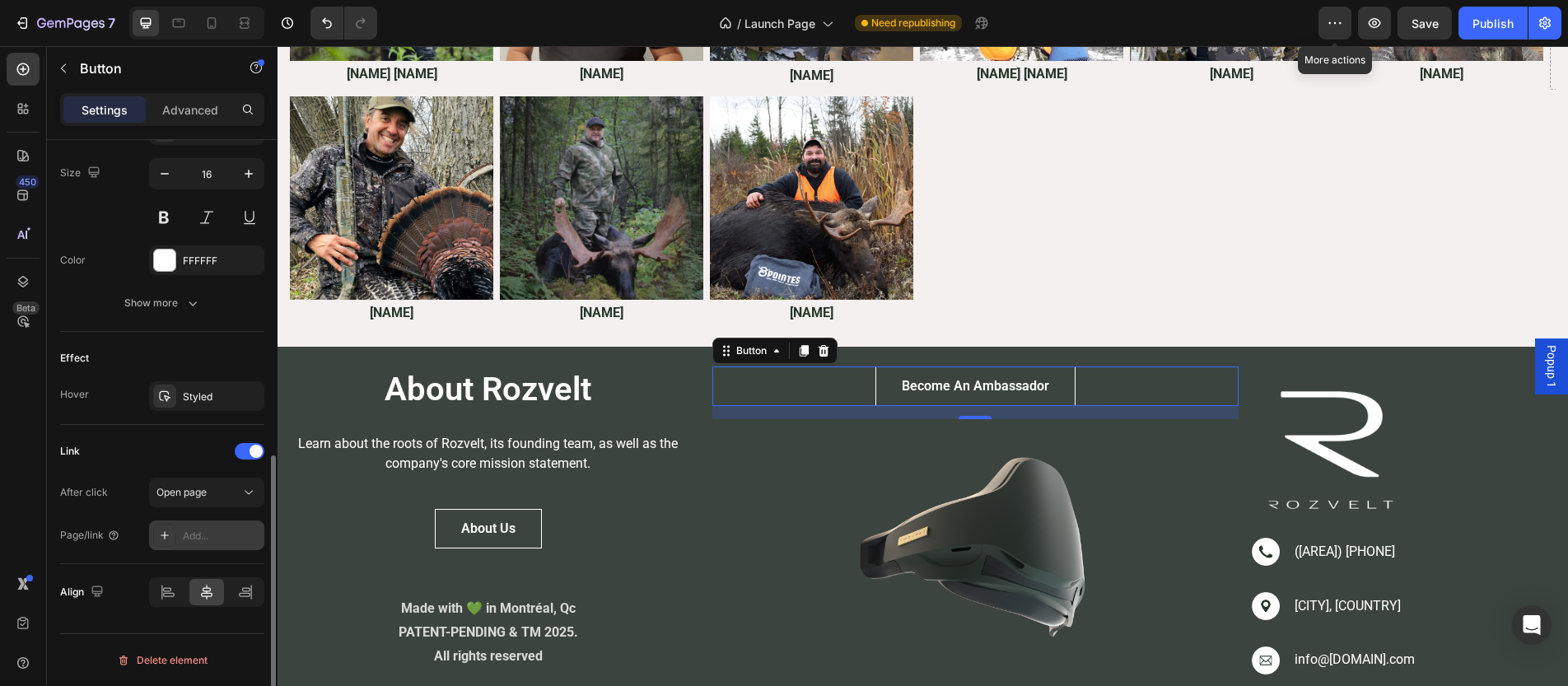 click at bounding box center [165, 535] 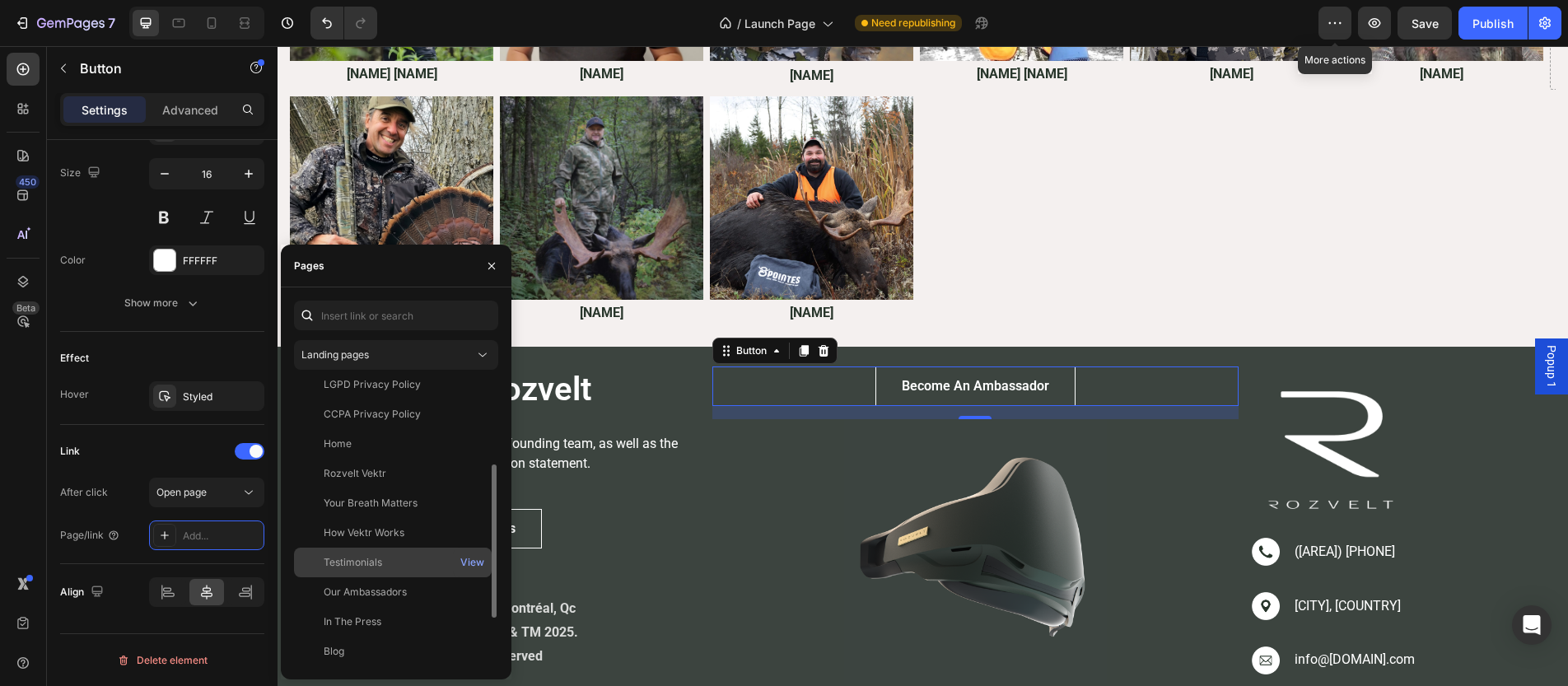 scroll, scrollTop: 247, scrollLeft: 0, axis: vertical 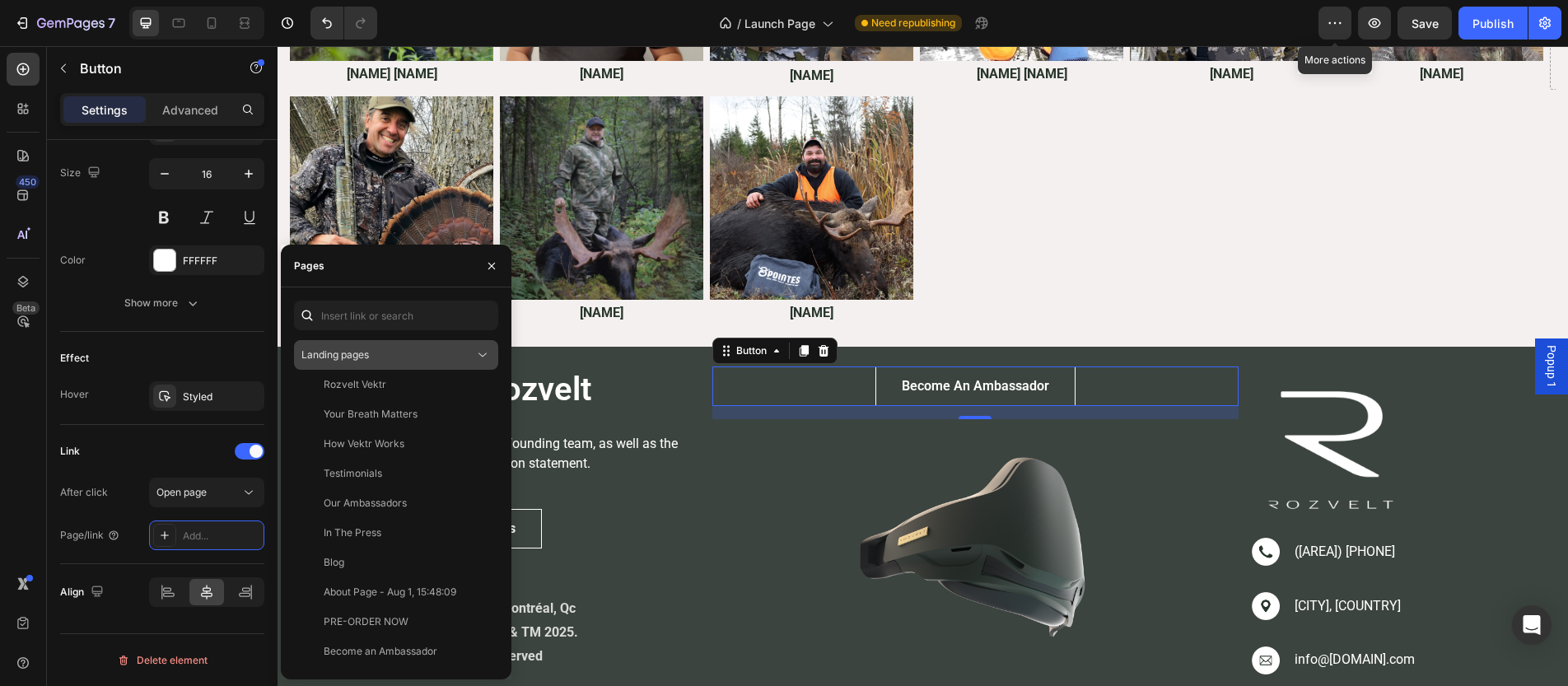 click on "Landing pages" at bounding box center (388, 355) 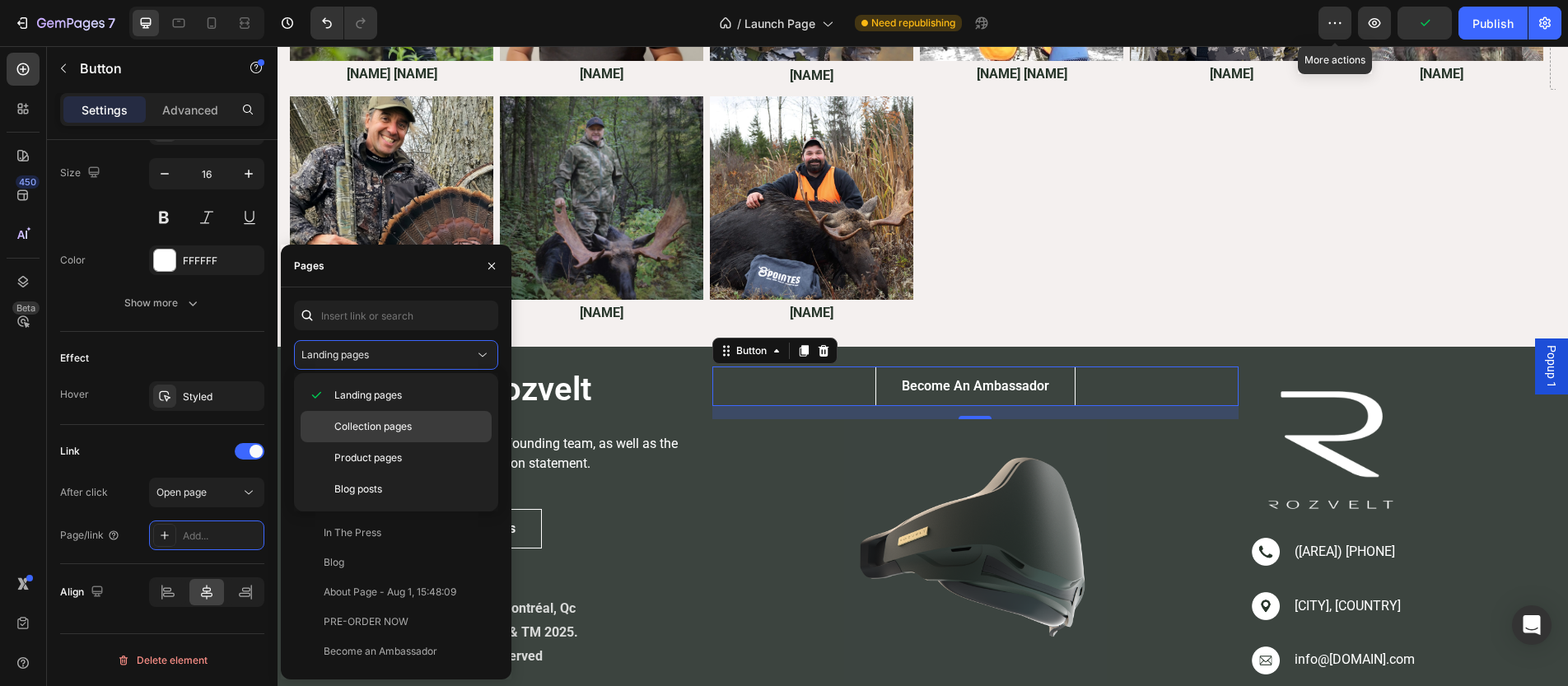 click on "Collection pages" at bounding box center (373, 427) 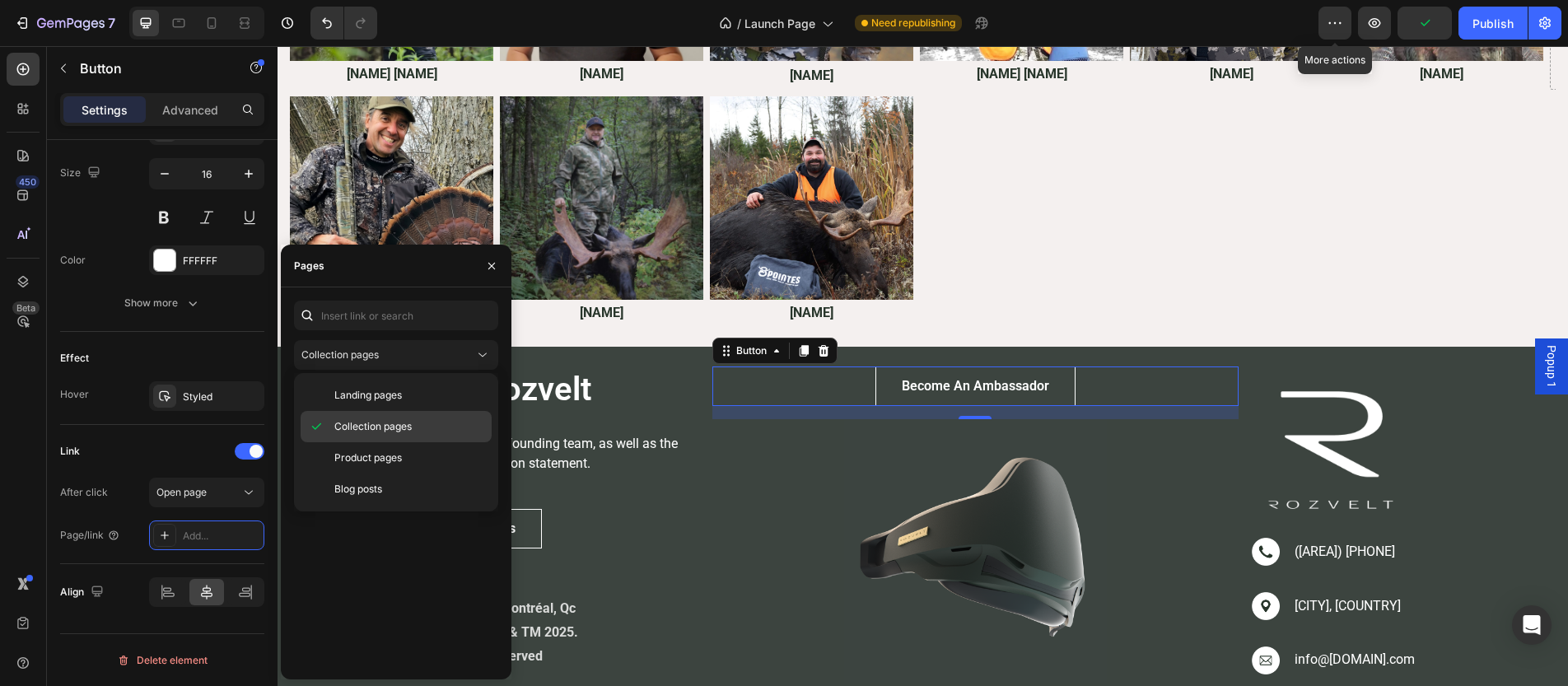 scroll, scrollTop: 0, scrollLeft: 0, axis: both 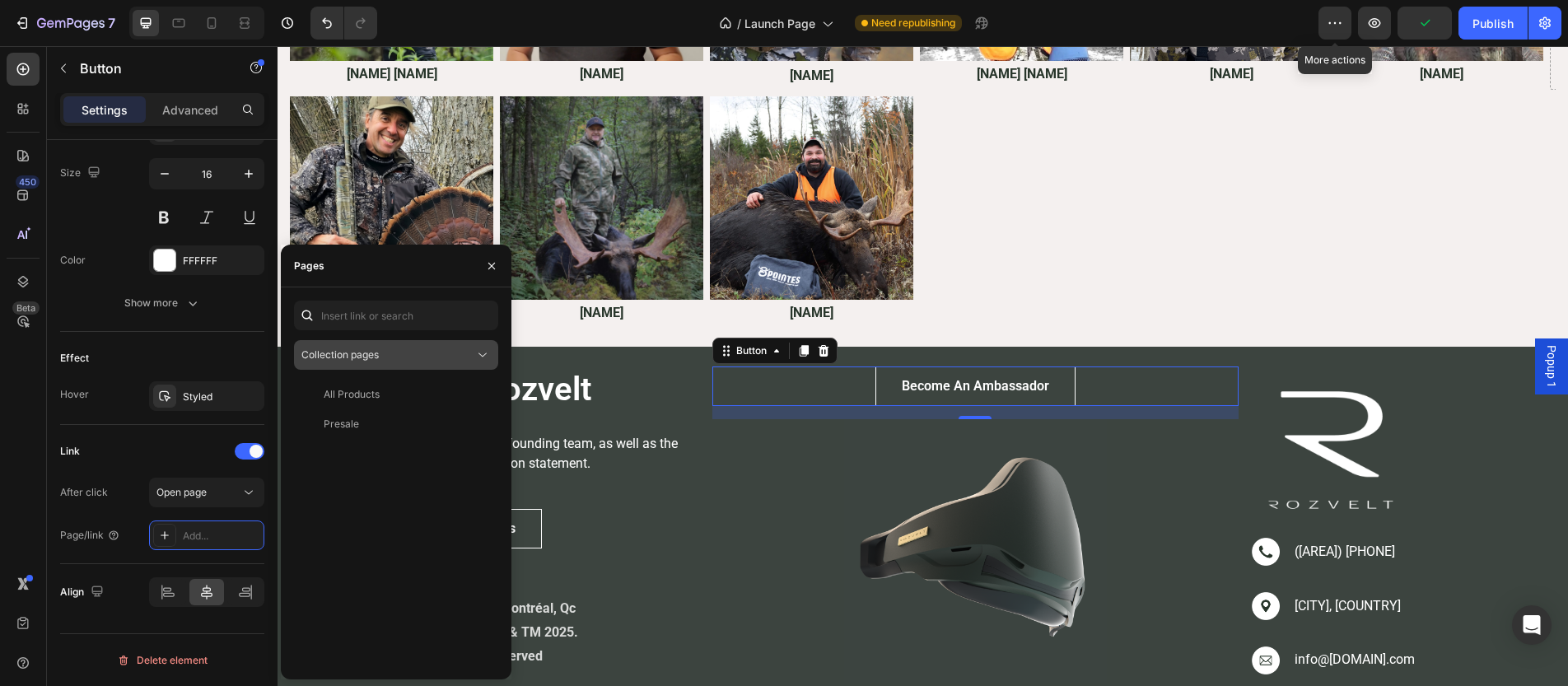 click on "Collection pages" 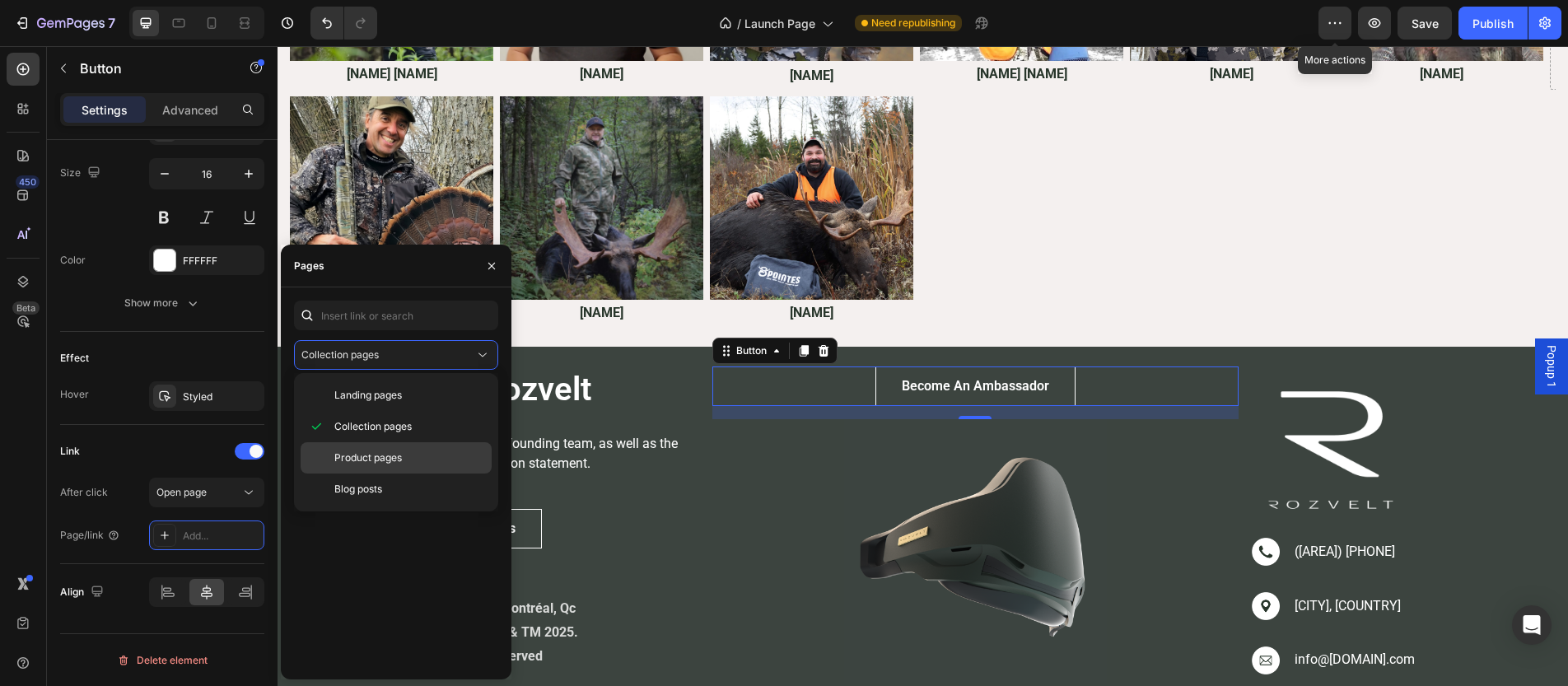 click on "Product pages" at bounding box center (368, 458) 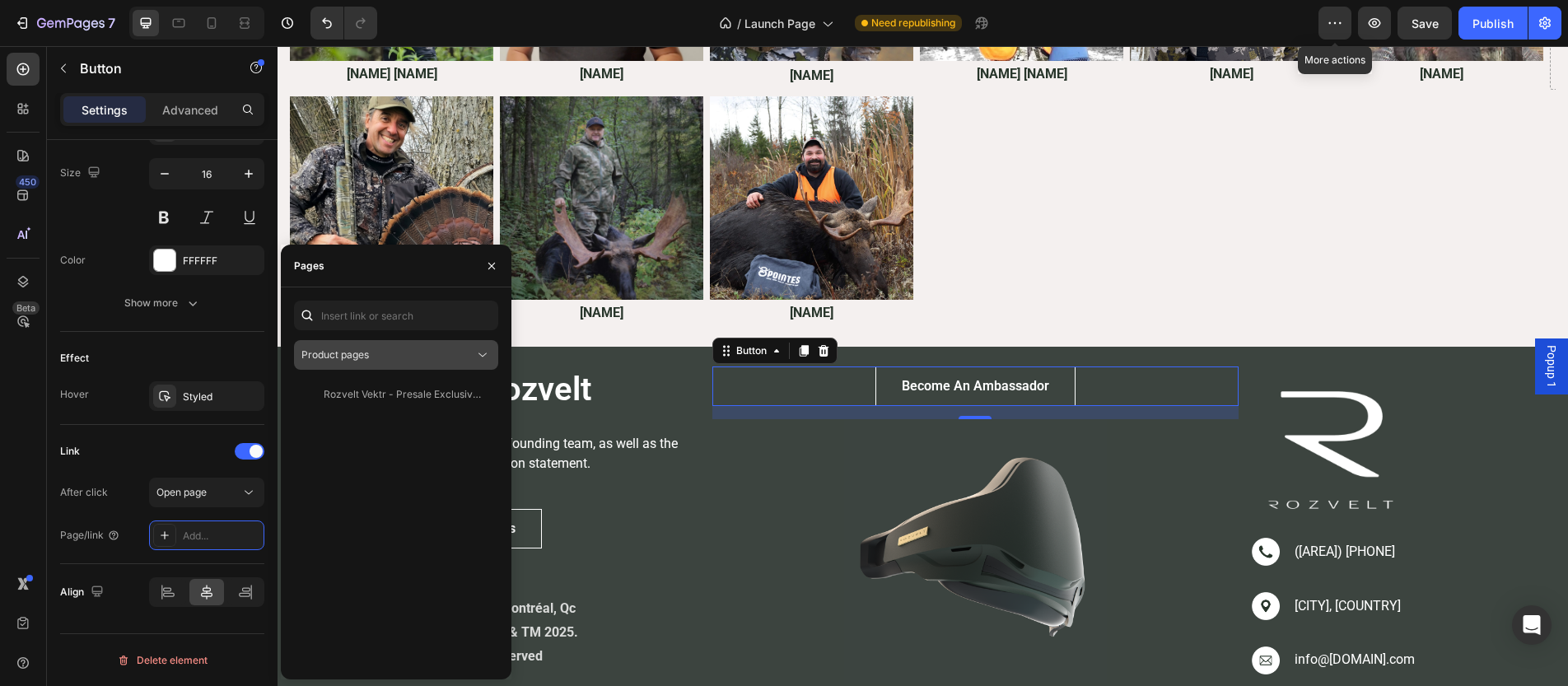 click on "Product pages" 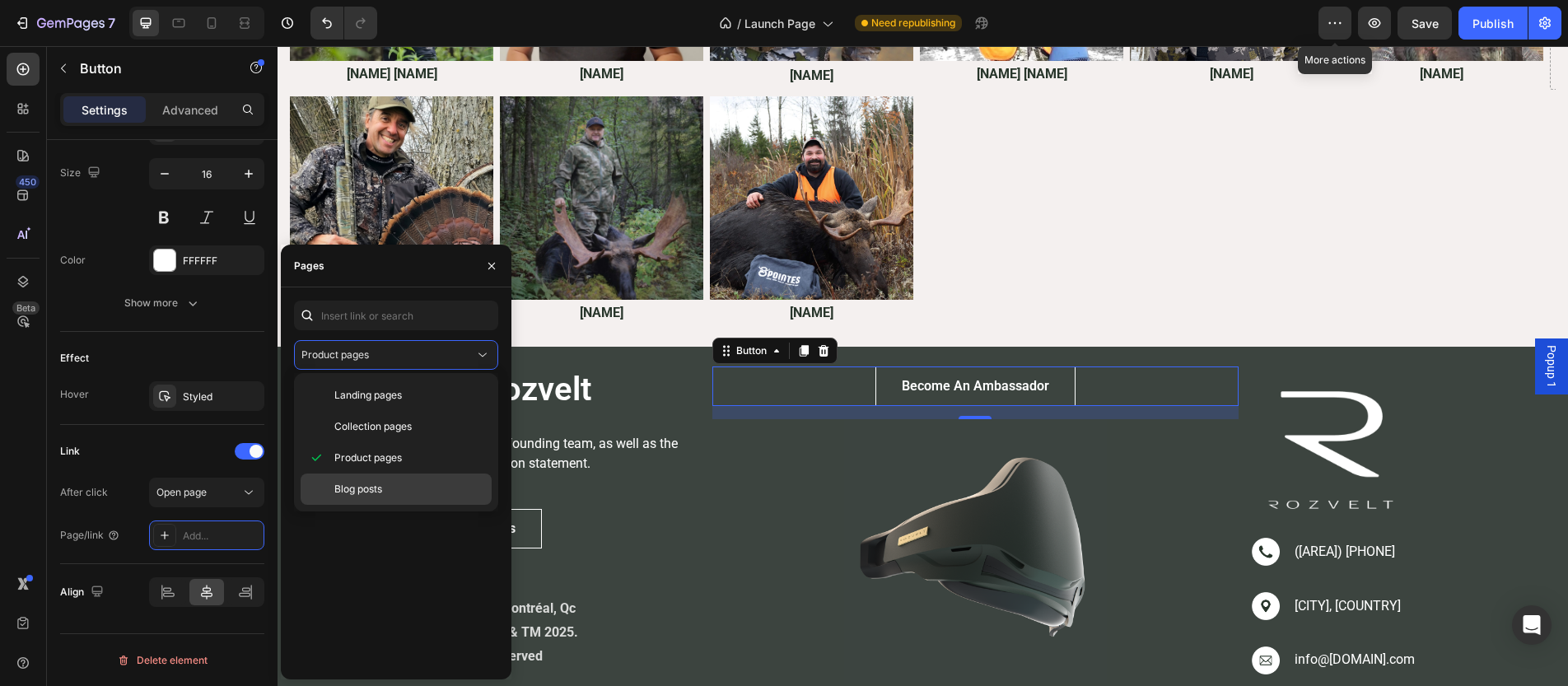 click on "Blog posts" at bounding box center [358, 489] 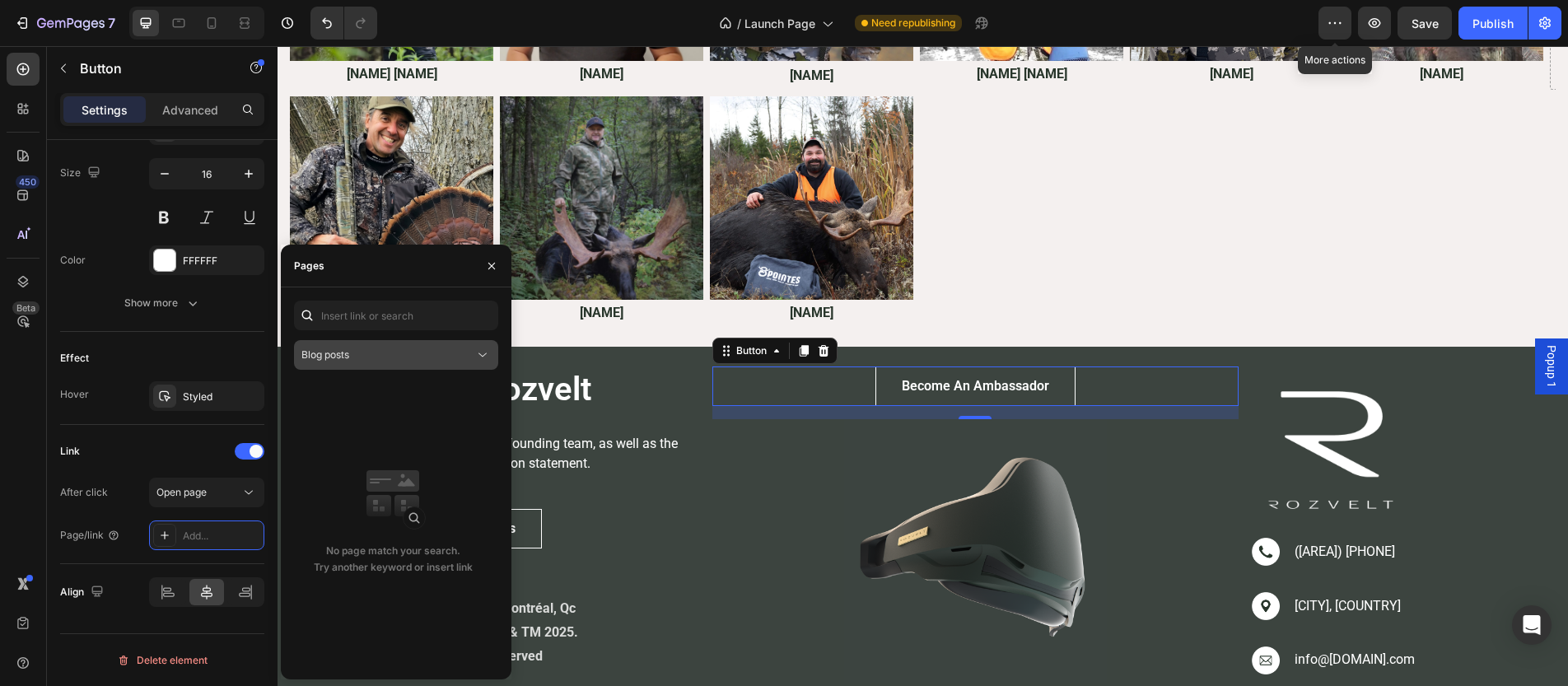 click on "Blog posts" at bounding box center (388, 355) 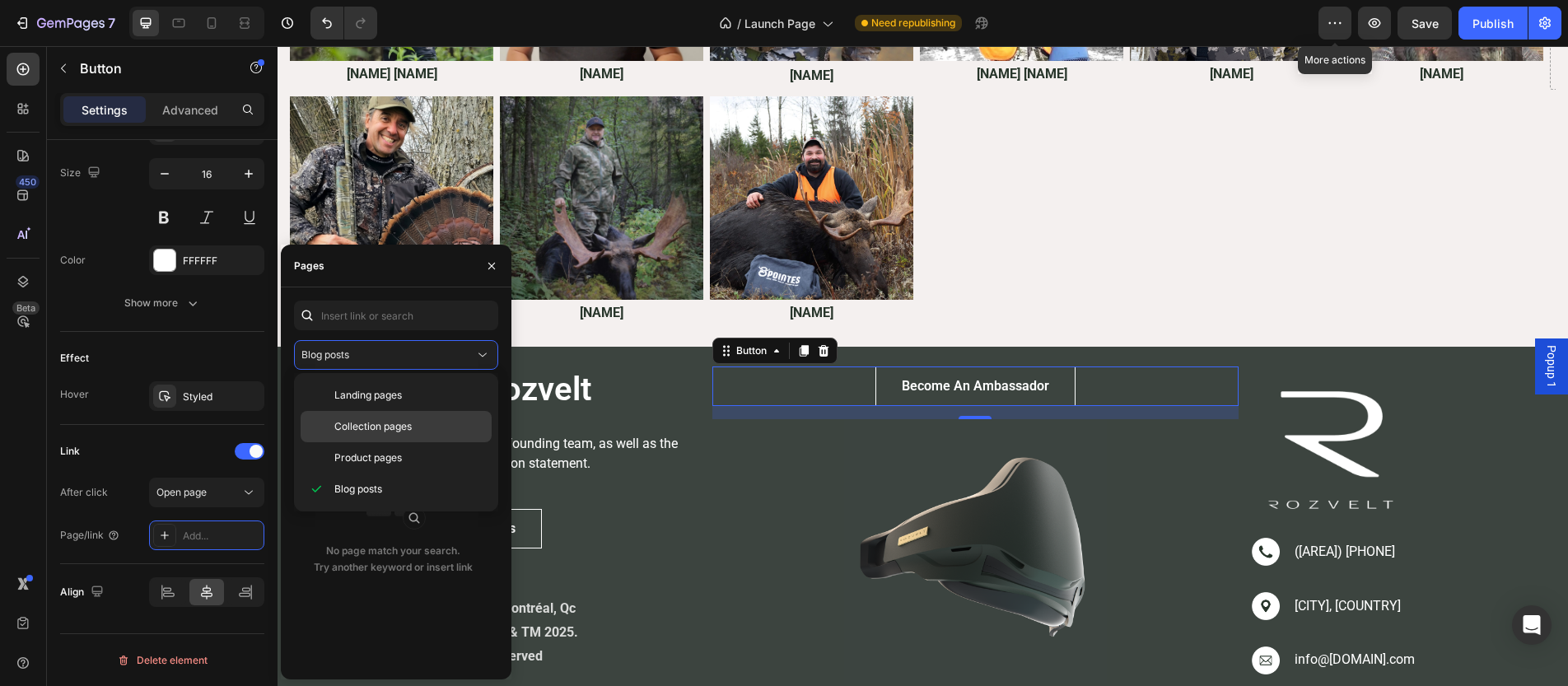click on "Collection pages" 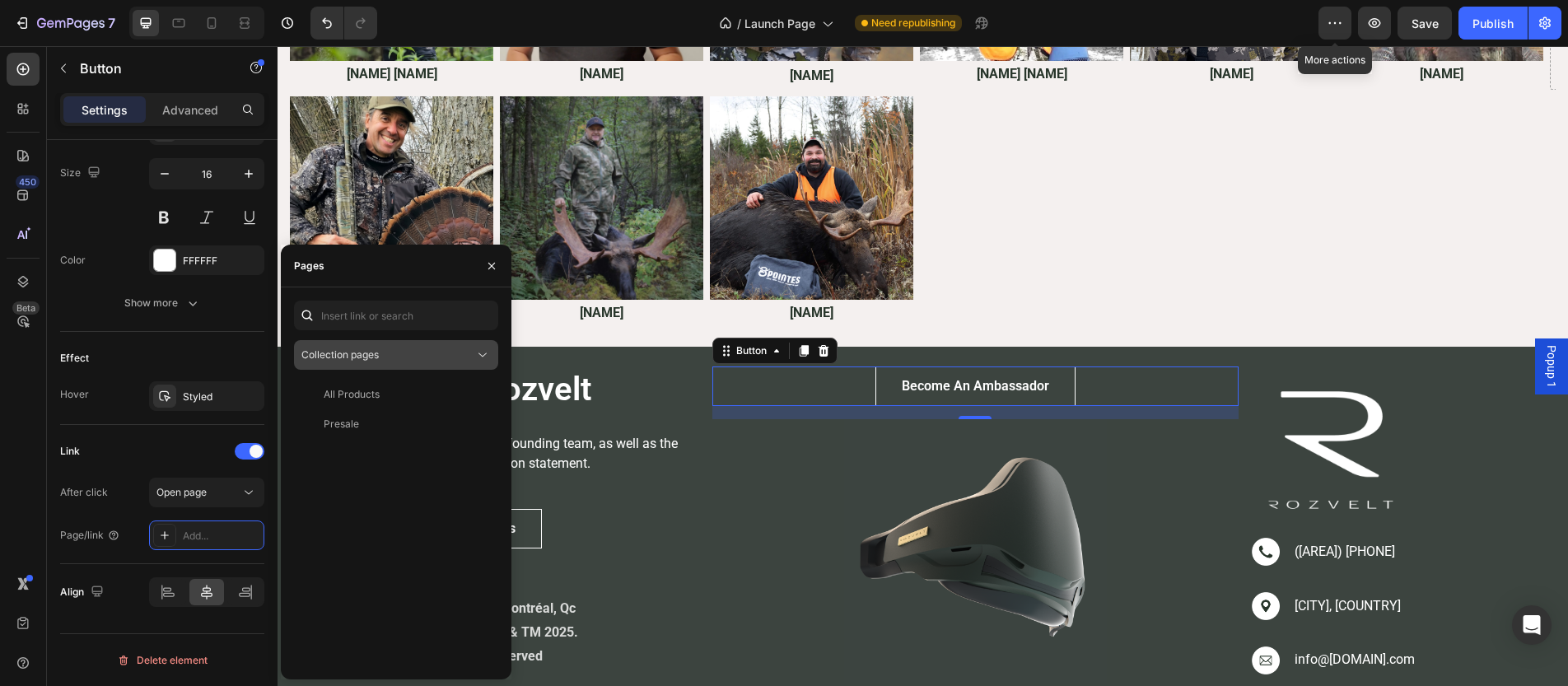 click on "Collection pages" at bounding box center [388, 355] 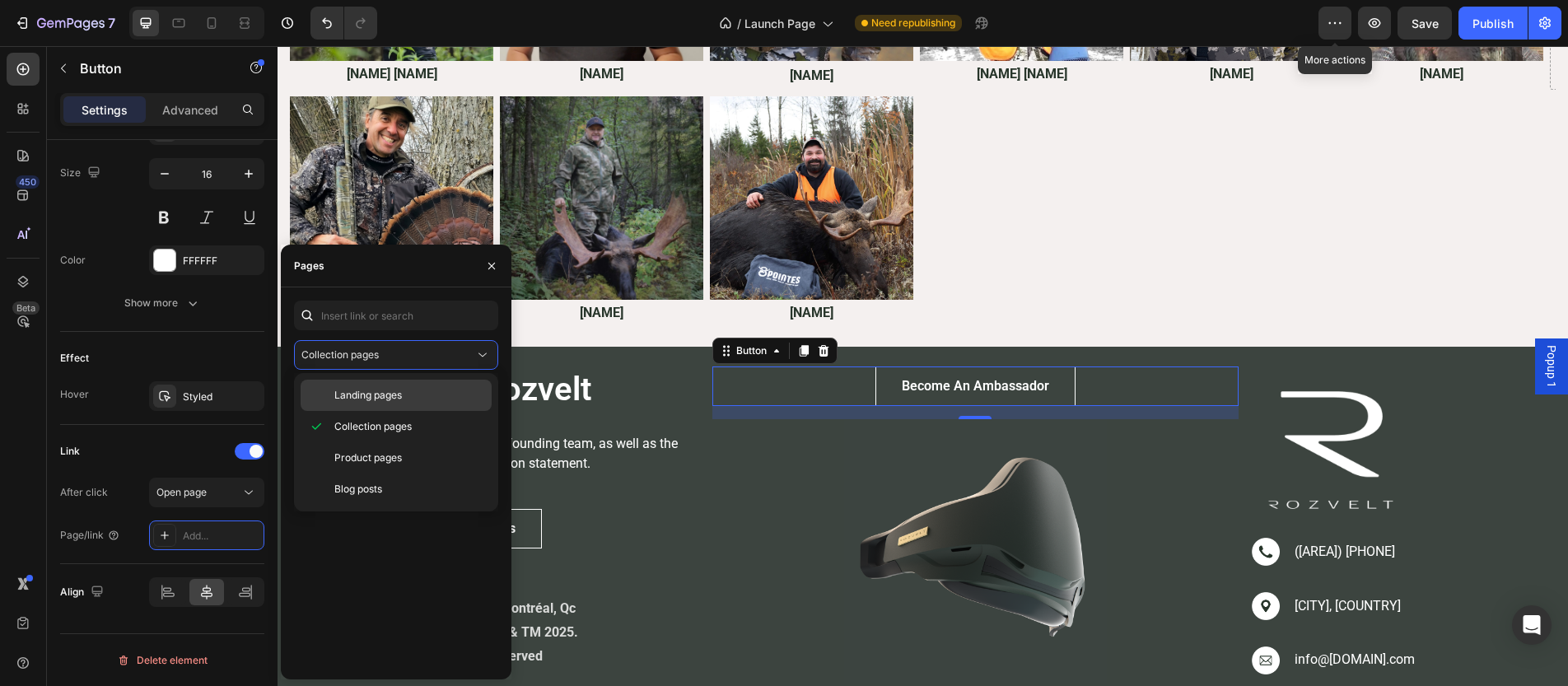 click on "Landing pages" at bounding box center (409, 395) 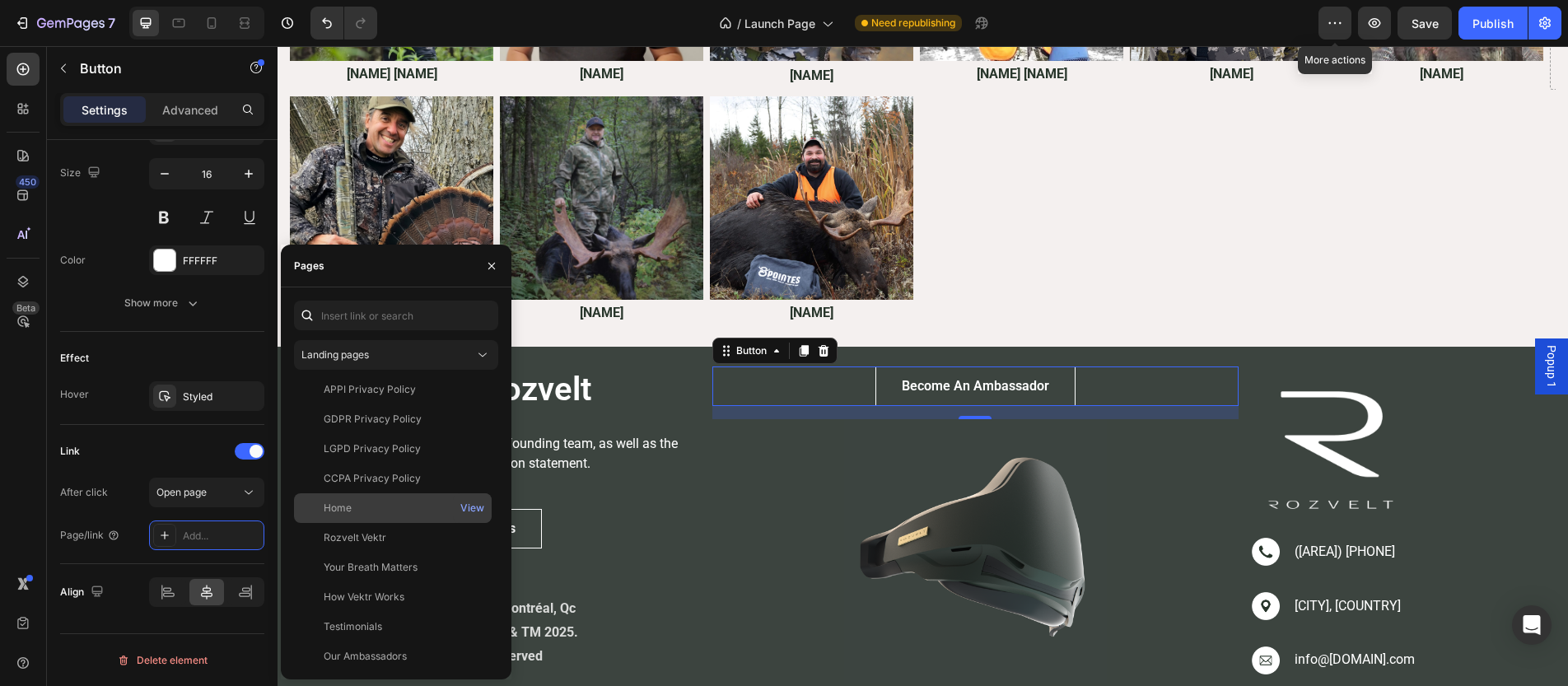scroll, scrollTop: 247, scrollLeft: 0, axis: vertical 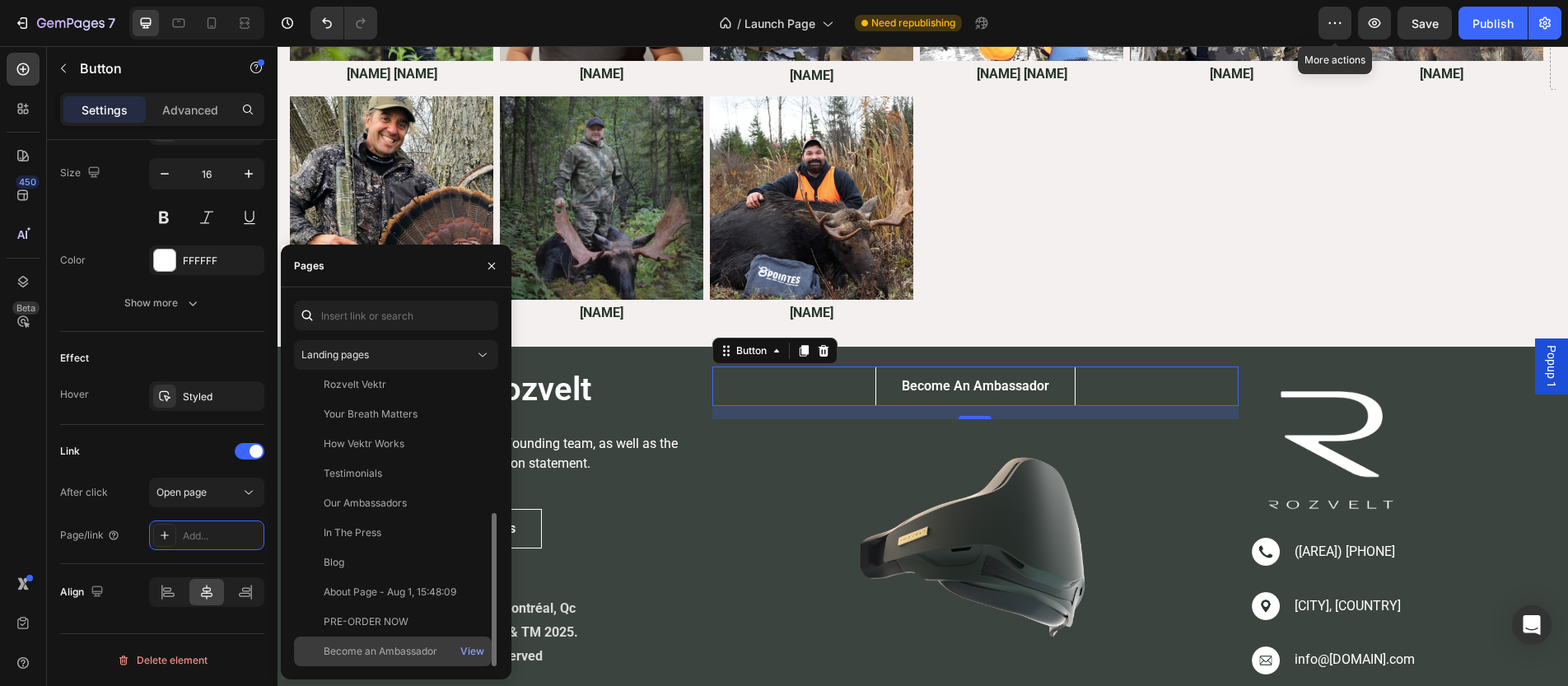click on "Become an Ambassador" 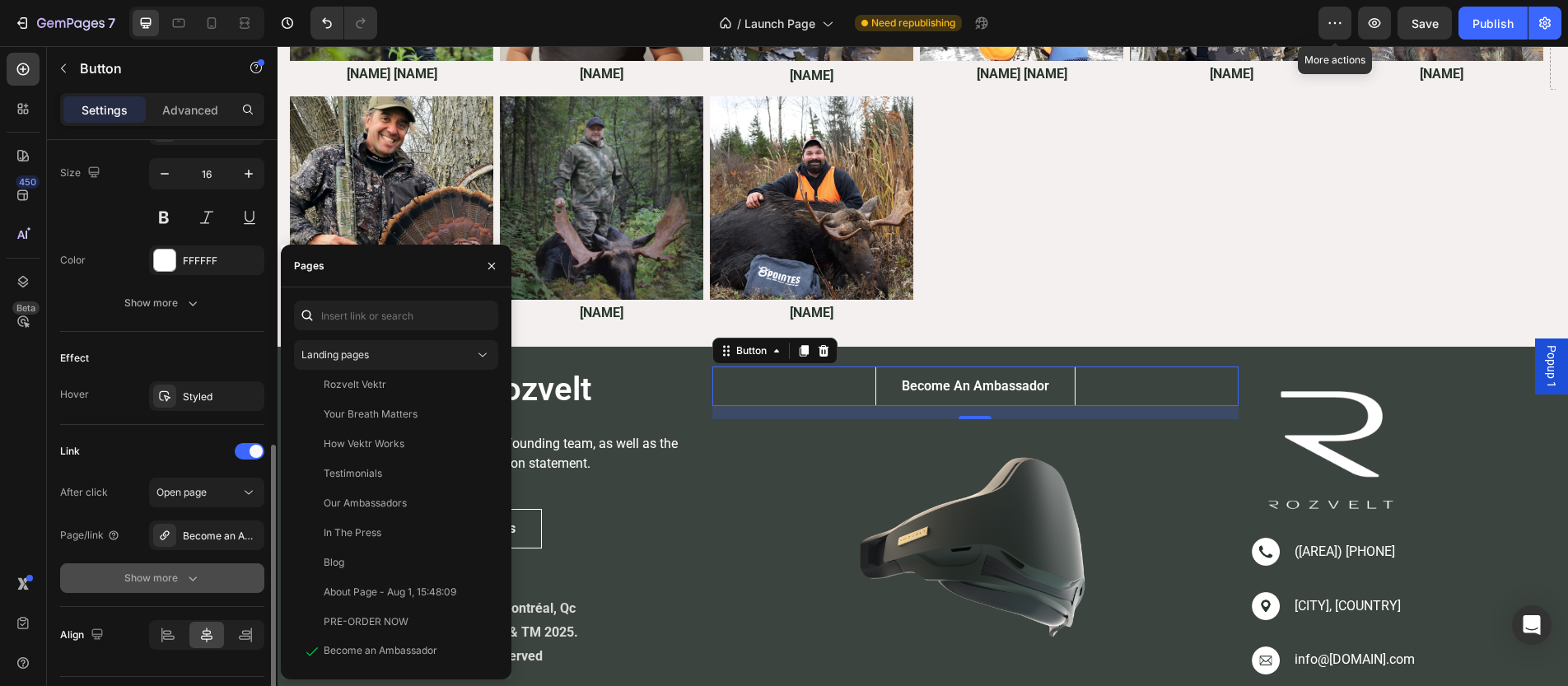 click on "Show more" 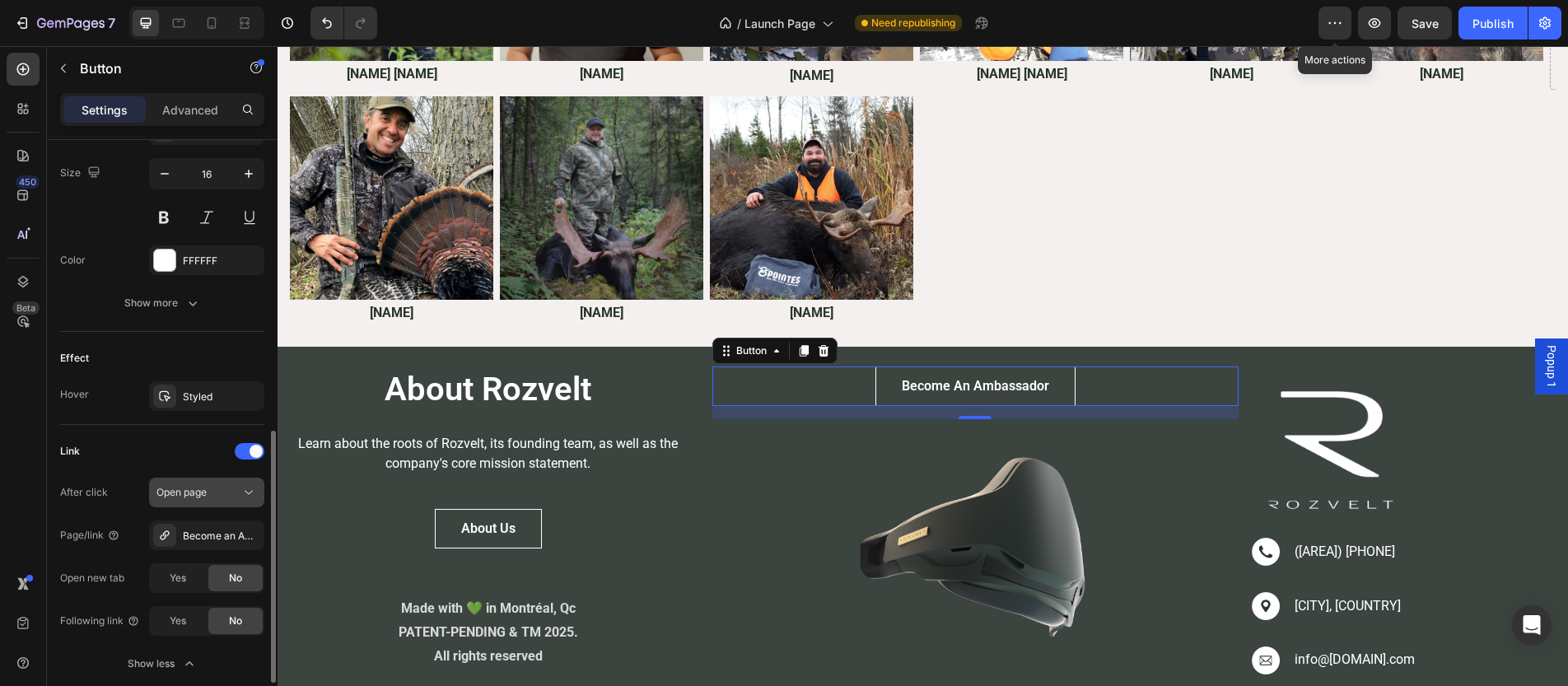 scroll, scrollTop: 768, scrollLeft: 0, axis: vertical 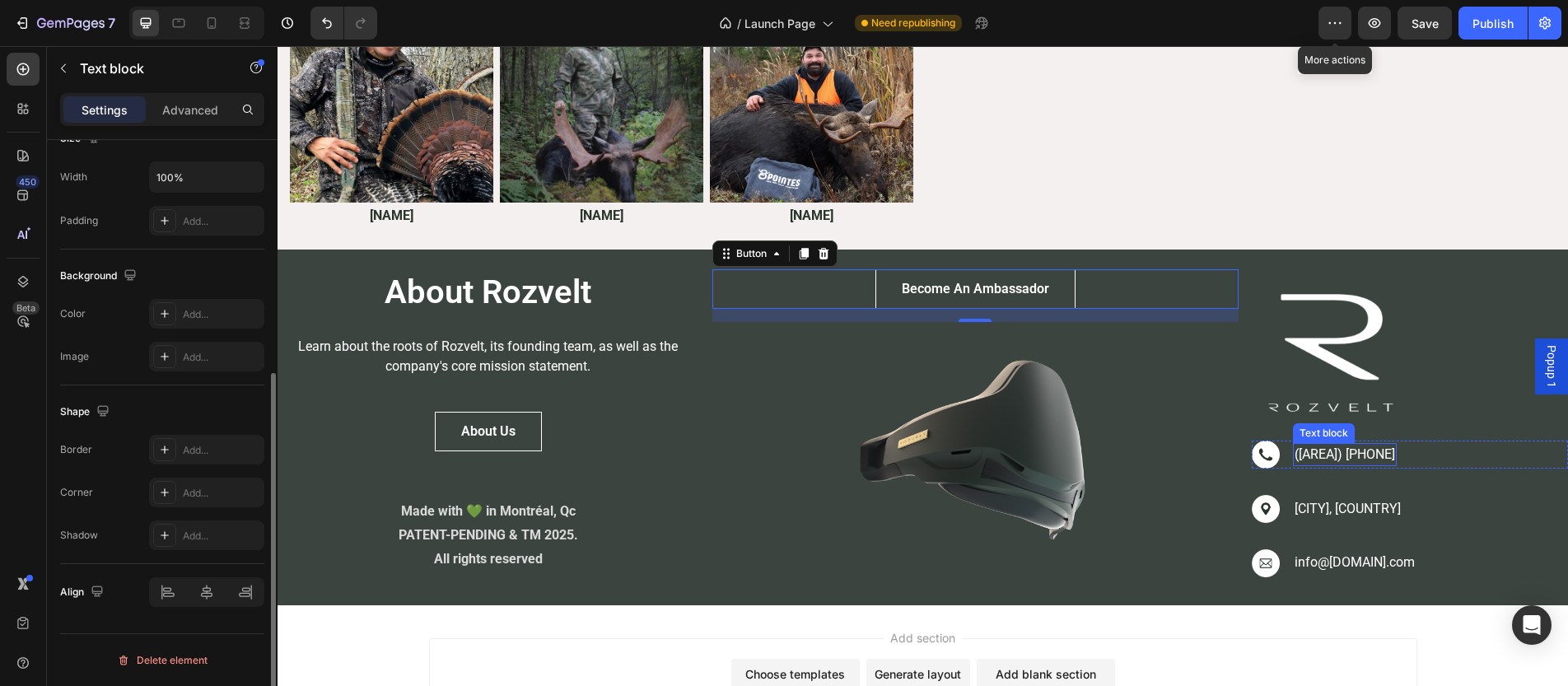 click on "(833) ROZVELT" at bounding box center (1345, 455) 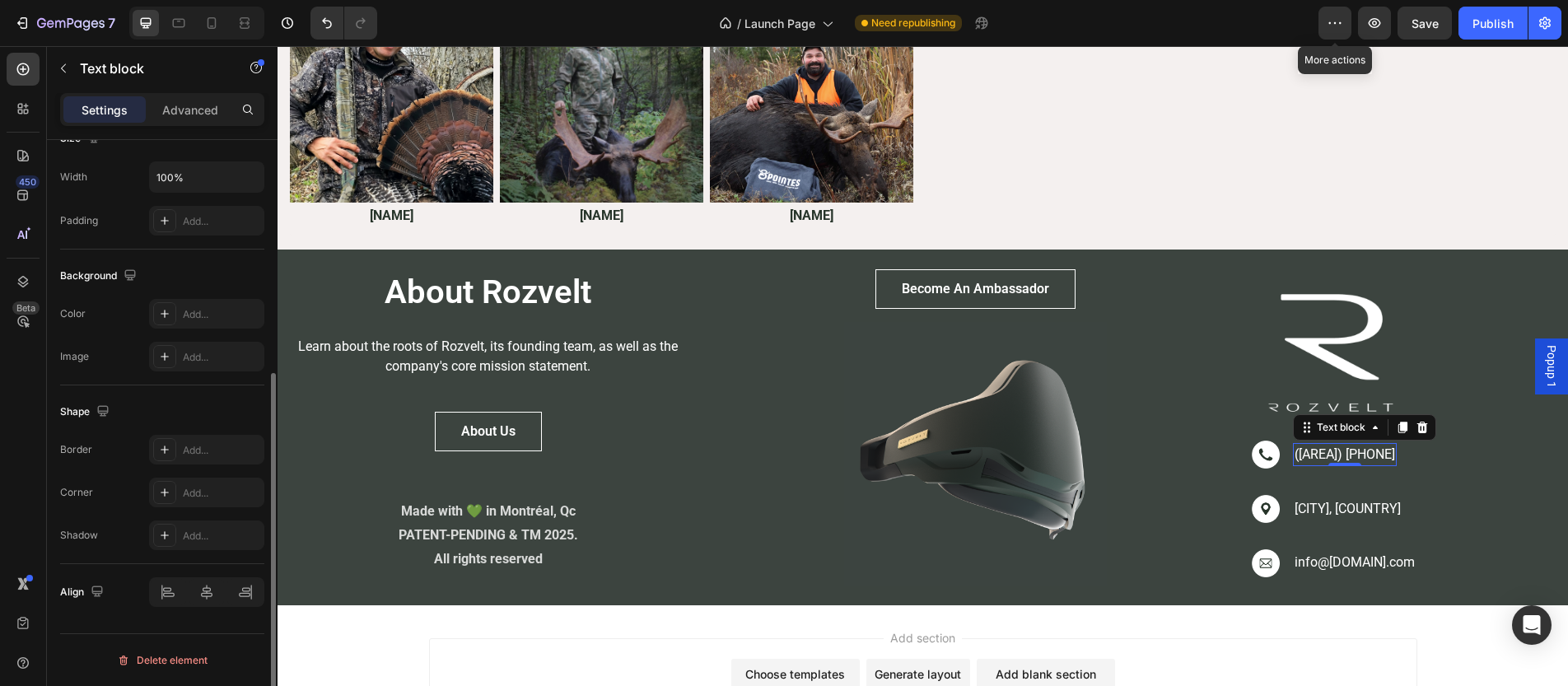 scroll, scrollTop: 0, scrollLeft: 0, axis: both 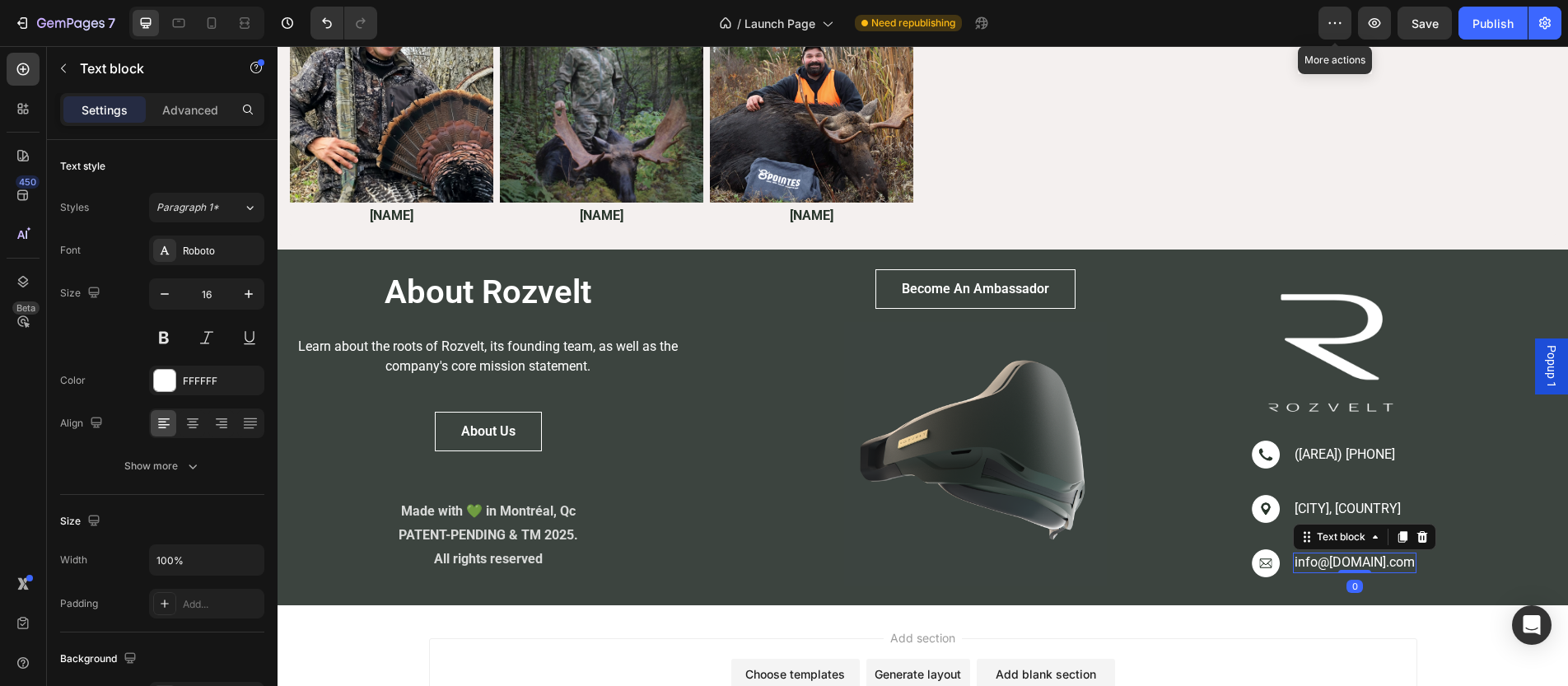 click on "info@rozvelt.com" at bounding box center [1355, 562] 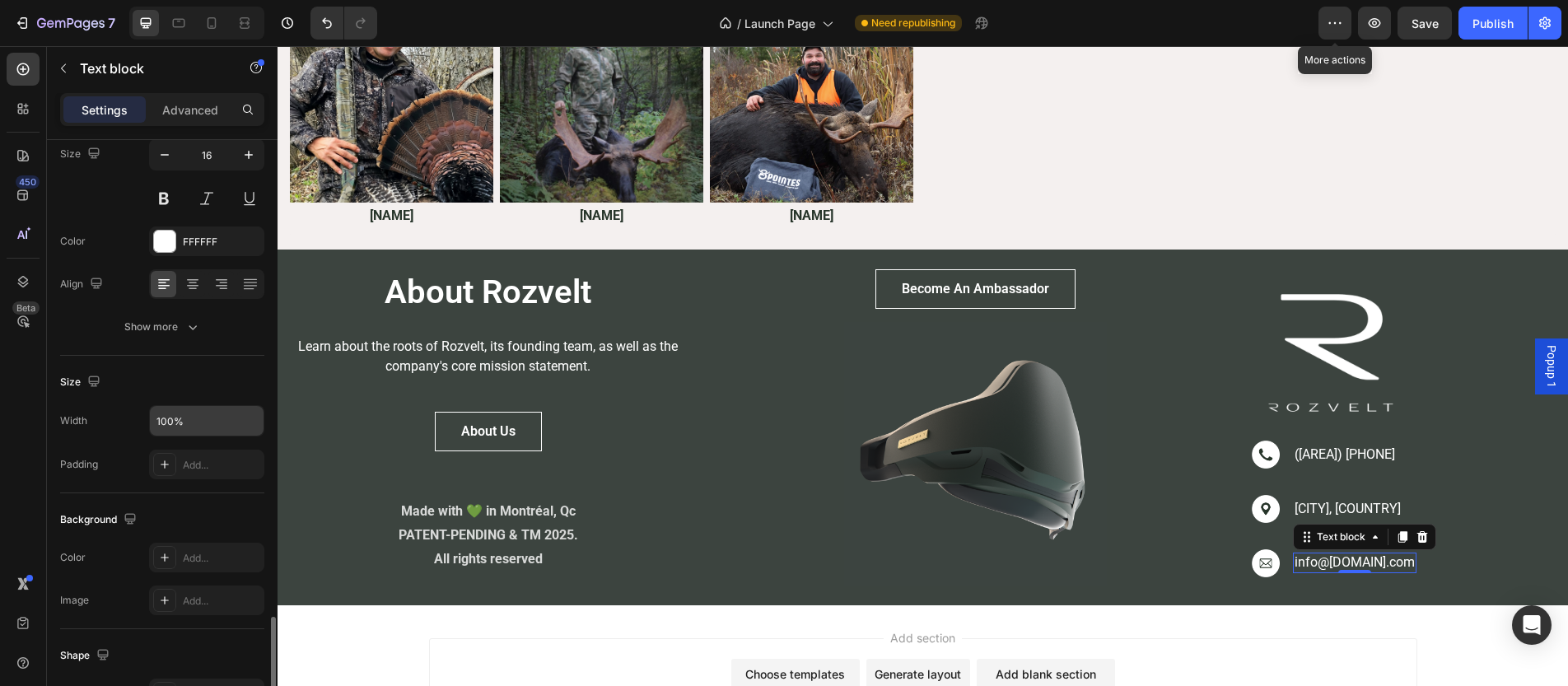 scroll, scrollTop: 383, scrollLeft: 0, axis: vertical 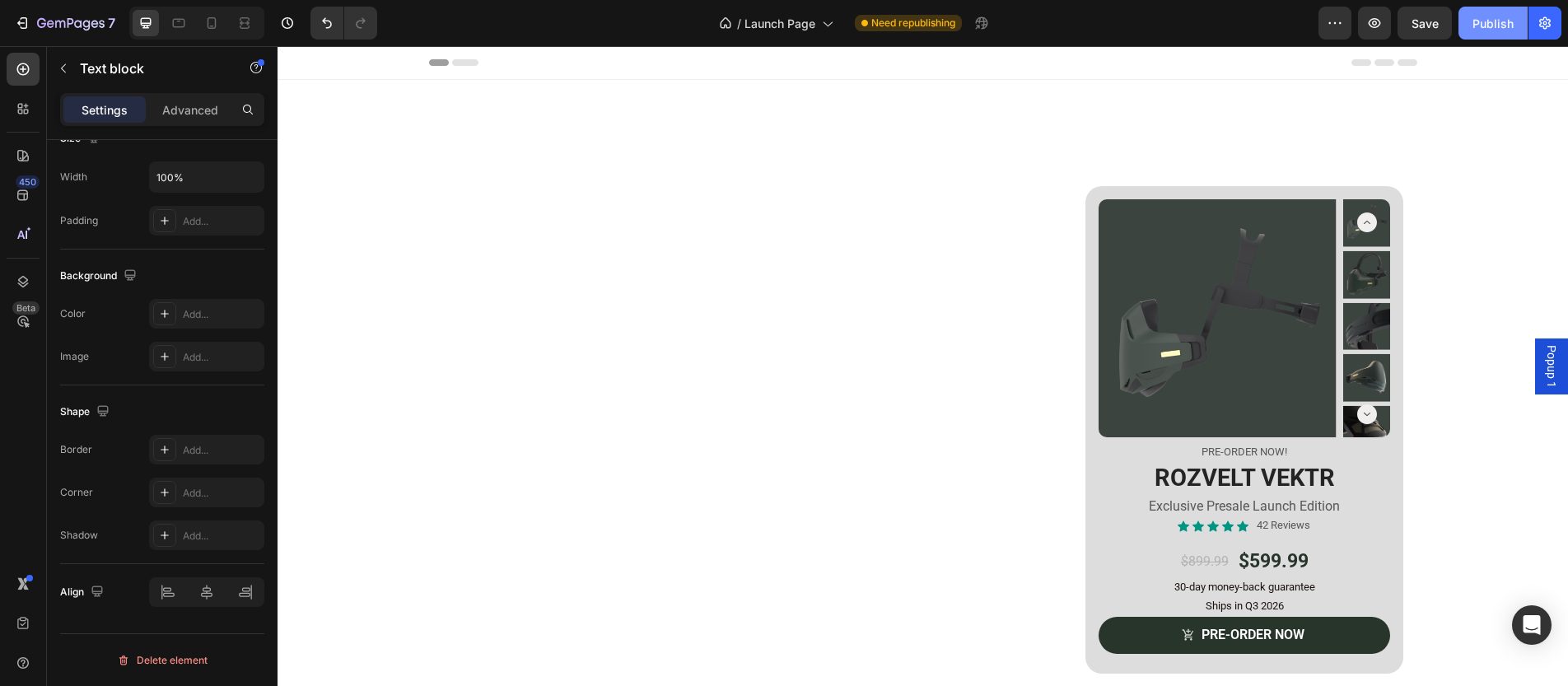 click on "Publish" 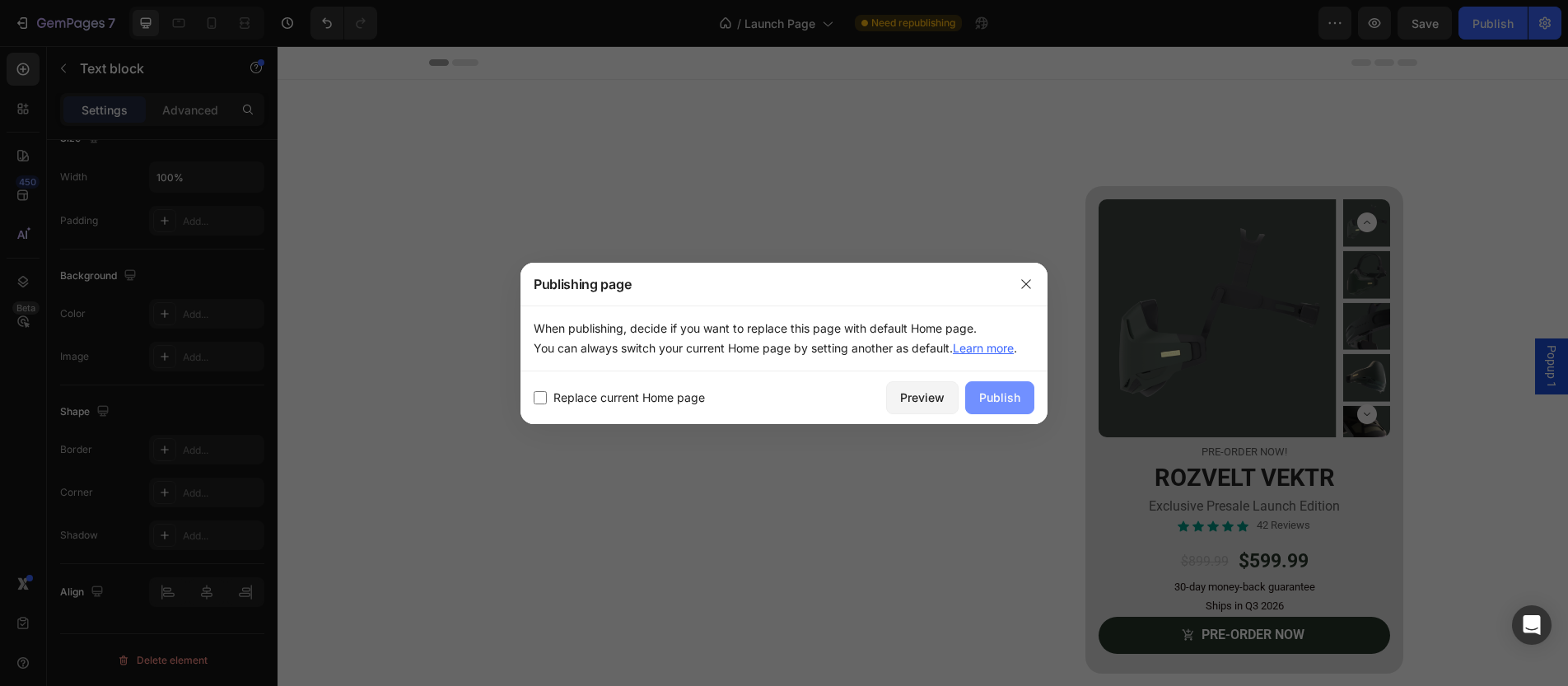 click on "Publish" at bounding box center (1000, 397) 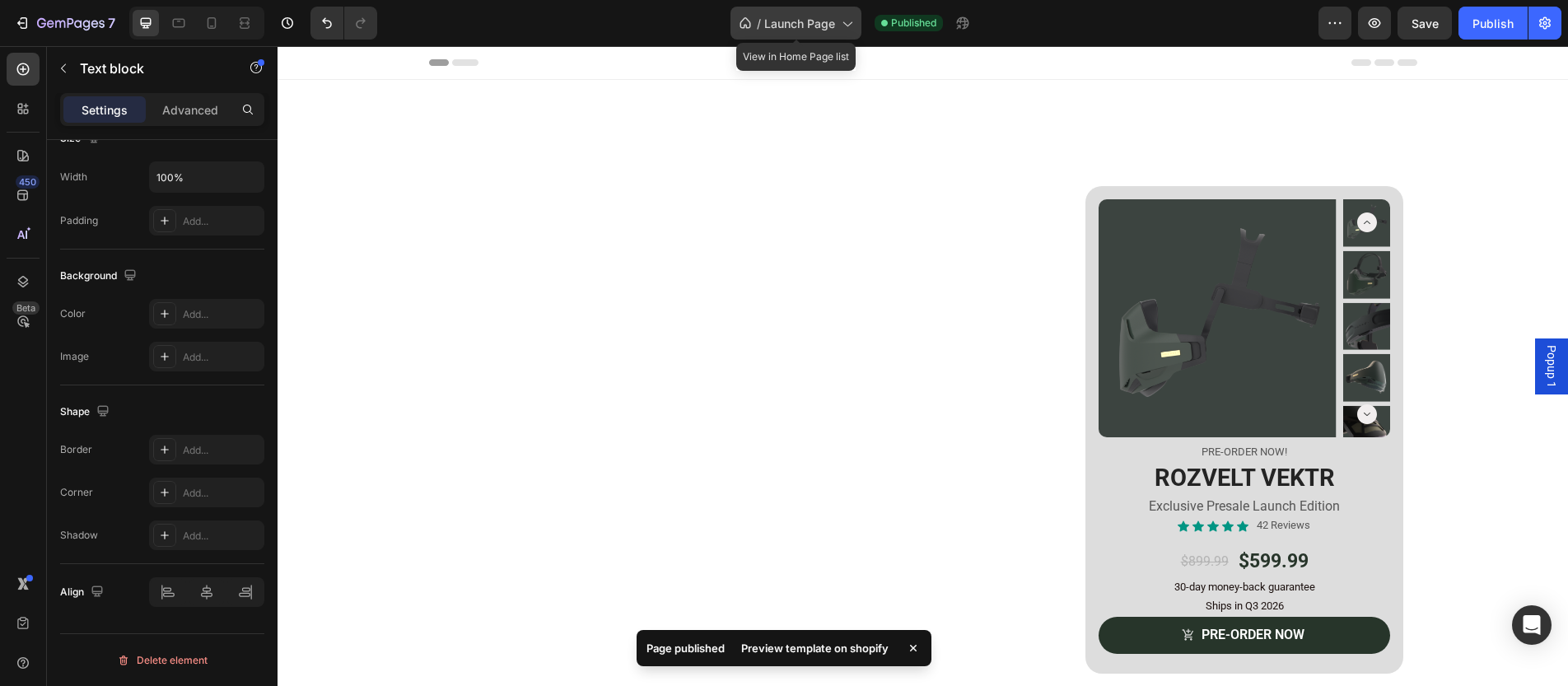 click on "Launch Page" at bounding box center [800, 23] 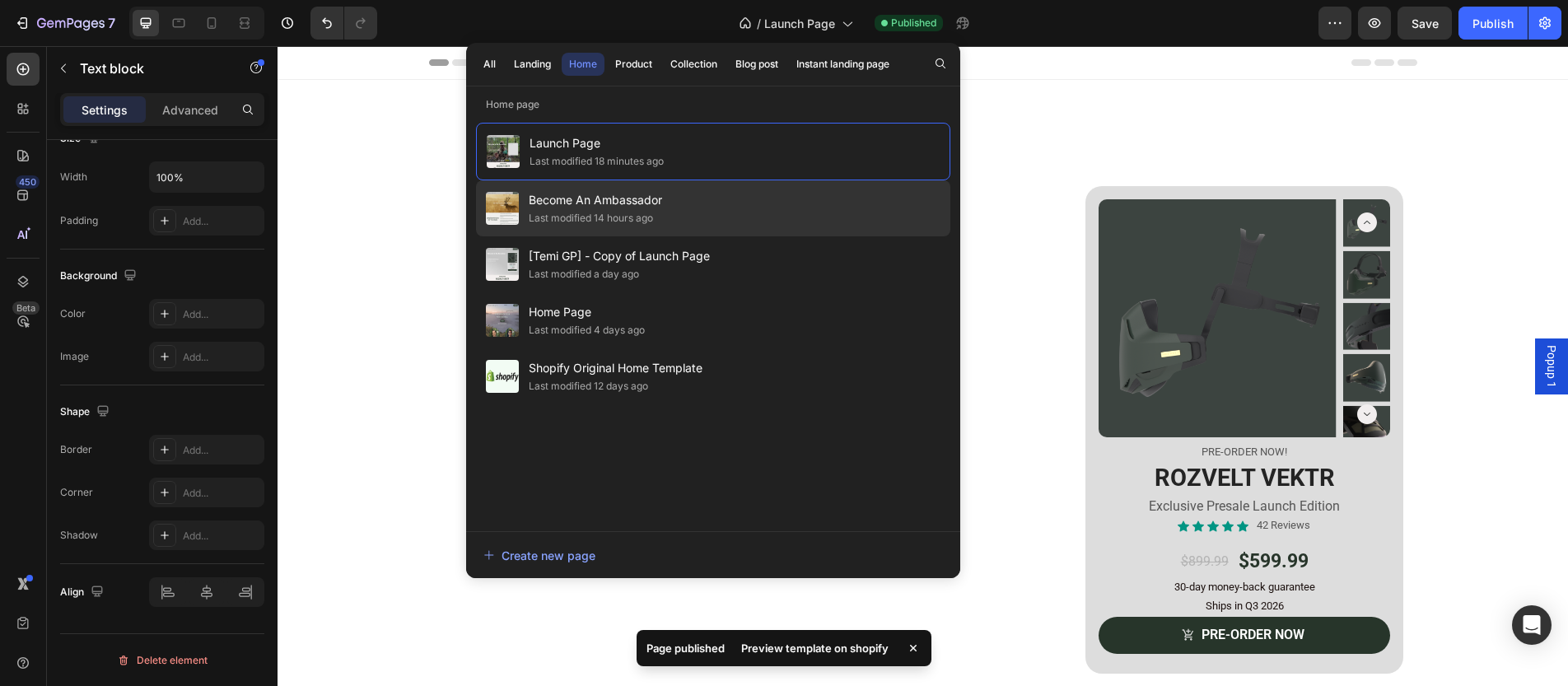 click on "Become An Ambassador Last modified 14 hours ago" 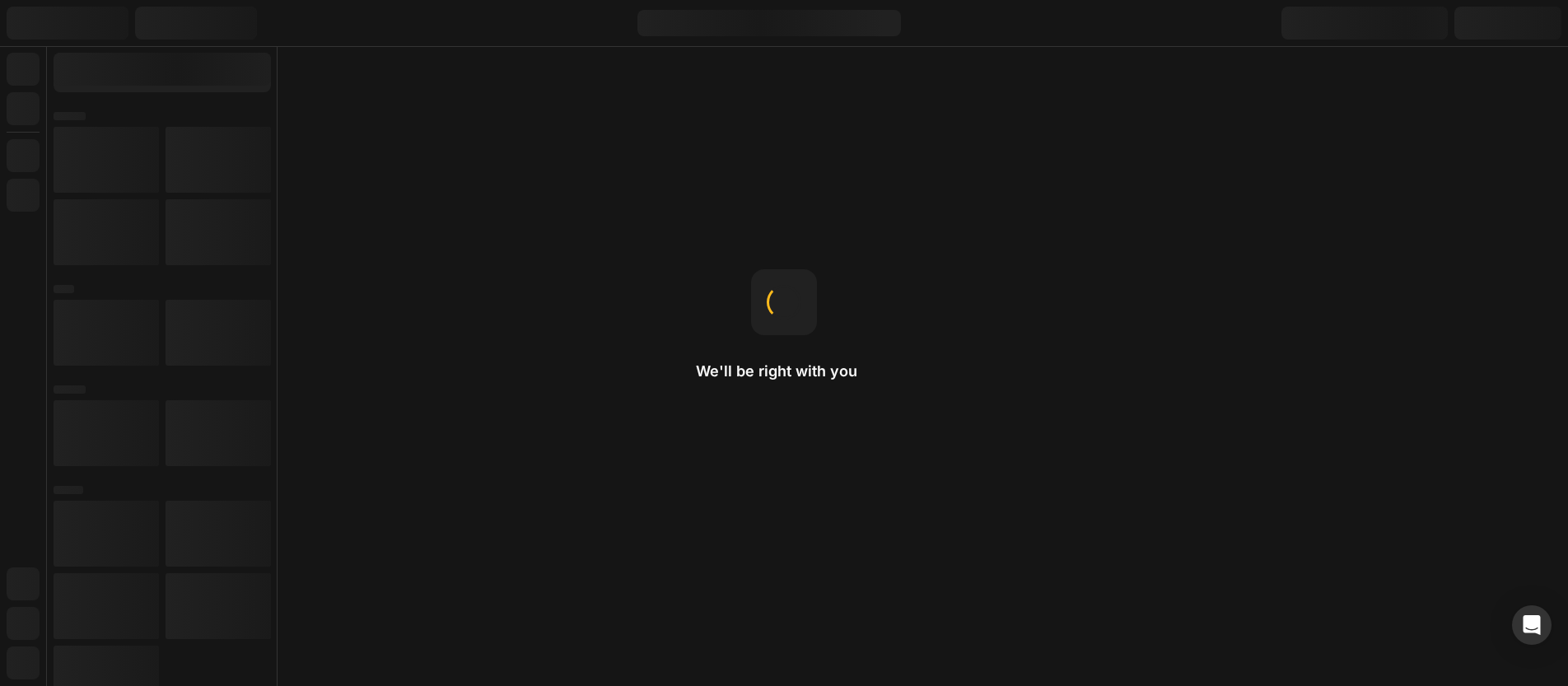 scroll, scrollTop: 0, scrollLeft: 0, axis: both 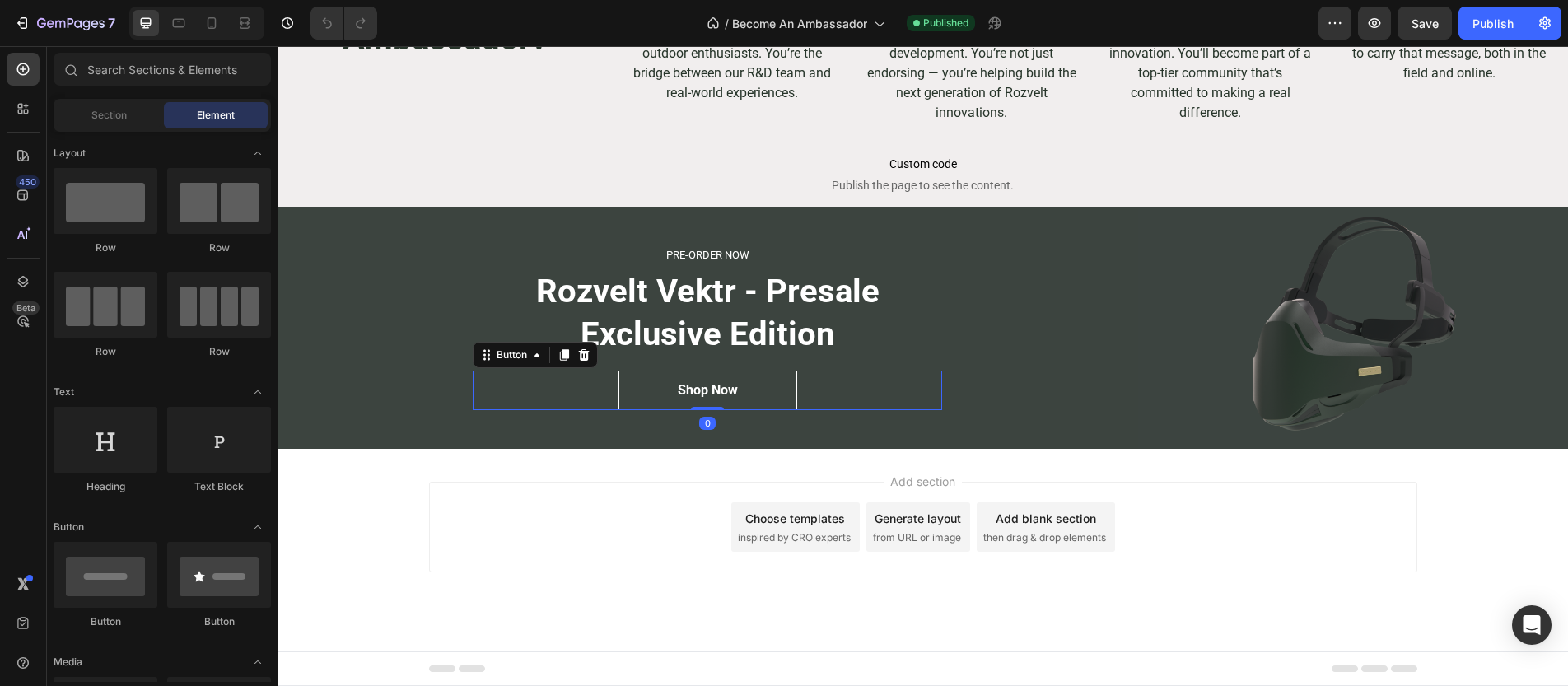 click on "Shop Now Button   0" at bounding box center (707, 390) 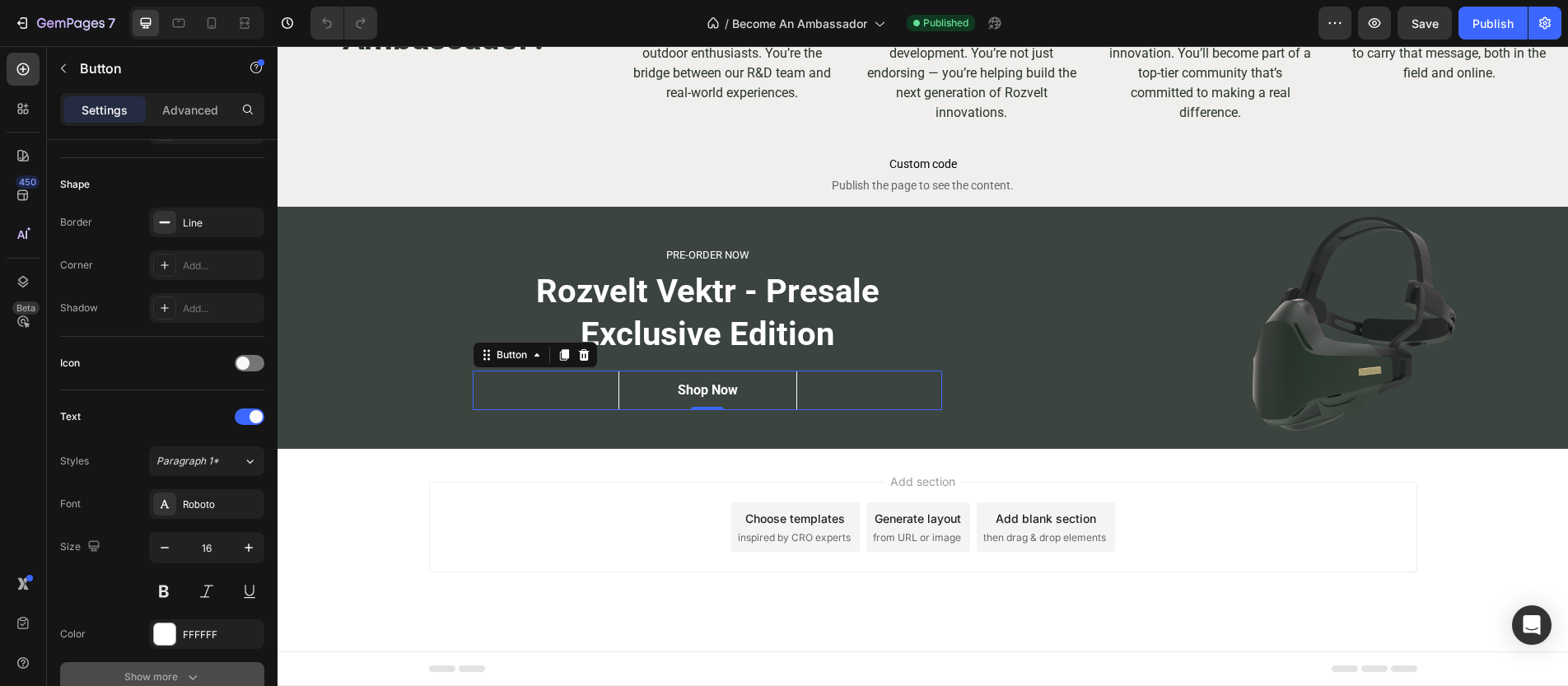 scroll, scrollTop: 588, scrollLeft: 0, axis: vertical 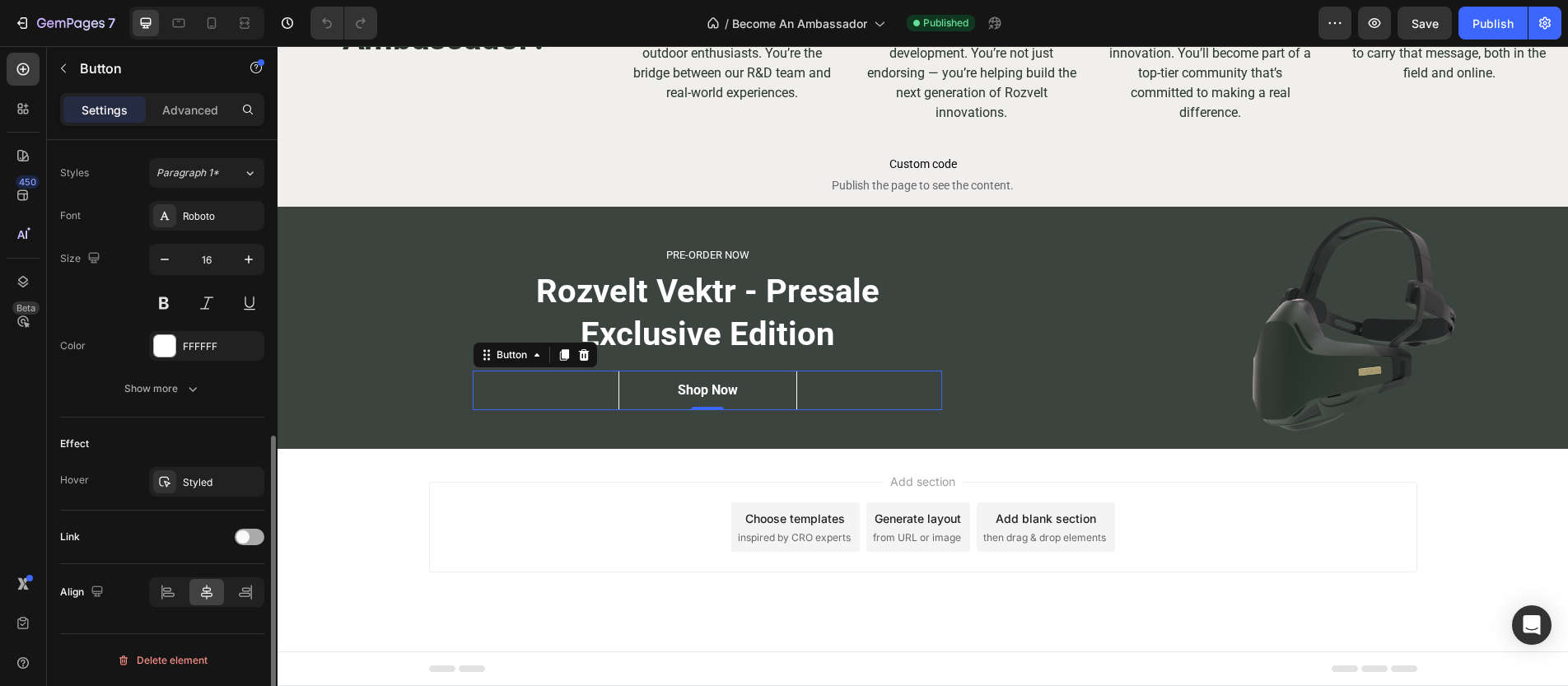 click at bounding box center [243, 537] 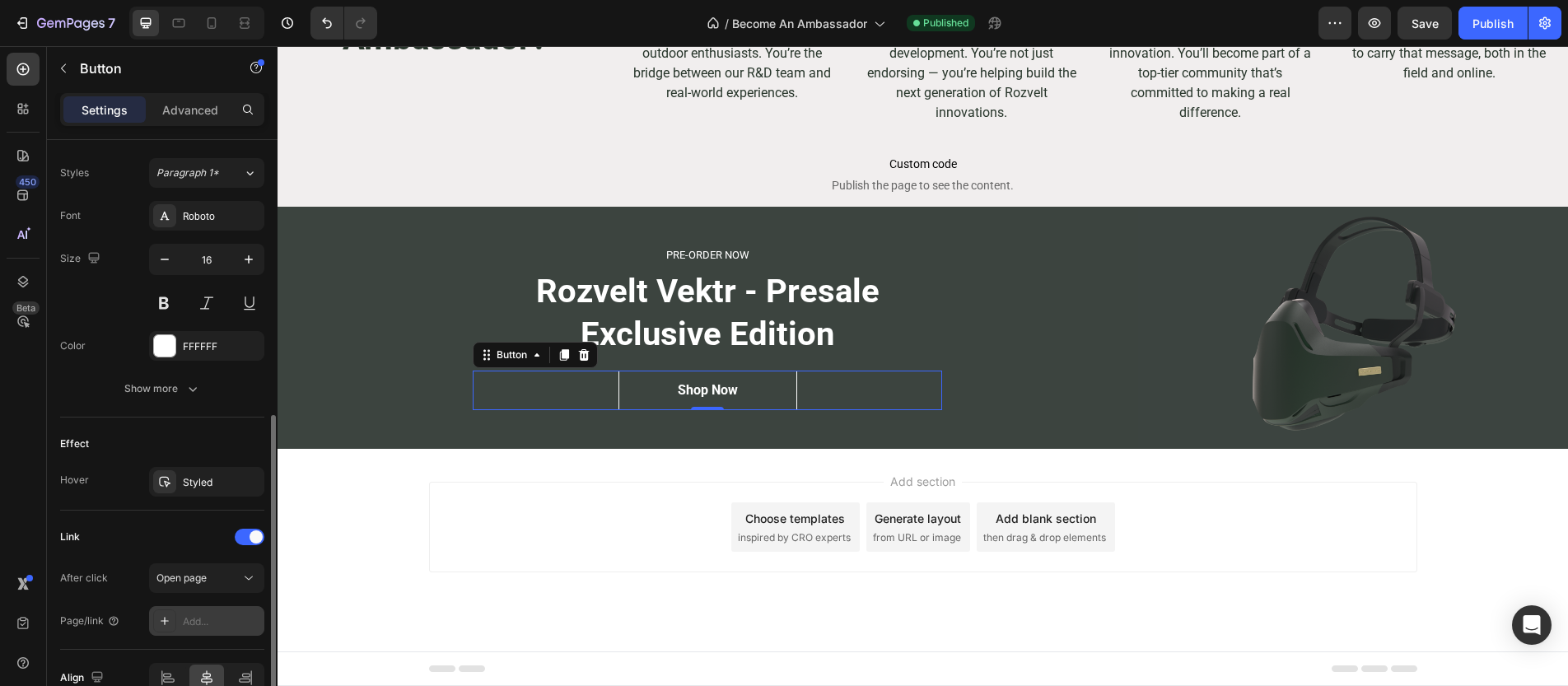 click on "Add..." at bounding box center [222, 622] 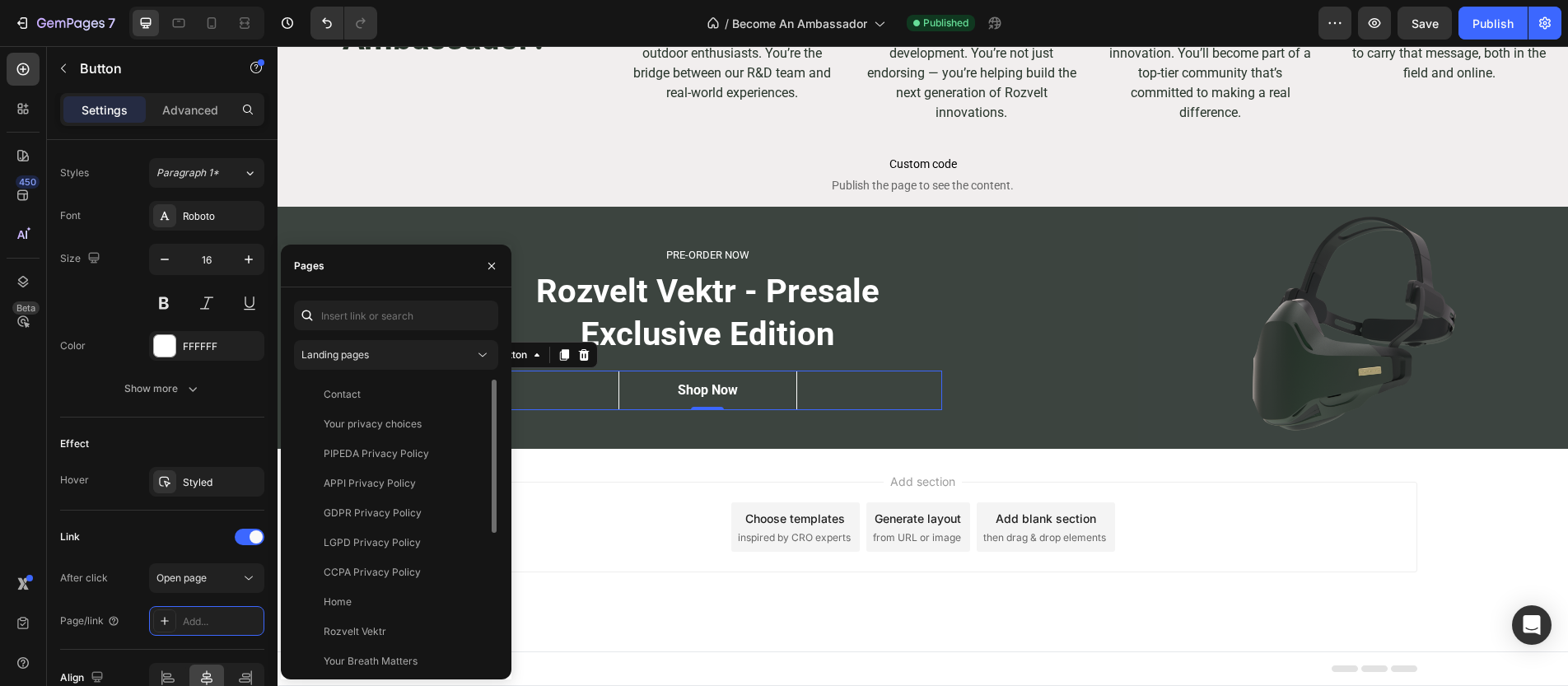 scroll, scrollTop: 247, scrollLeft: 0, axis: vertical 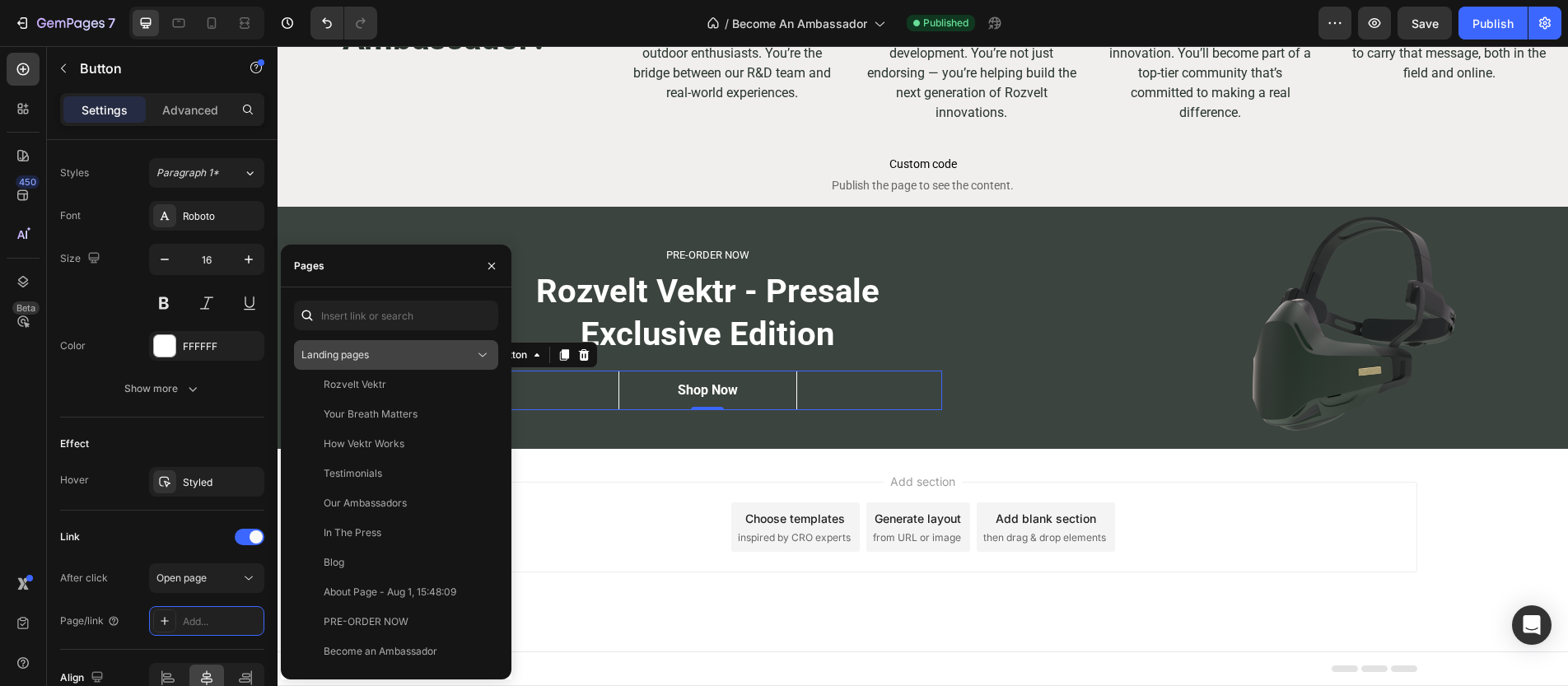 click on "Landing pages" at bounding box center [388, 355] 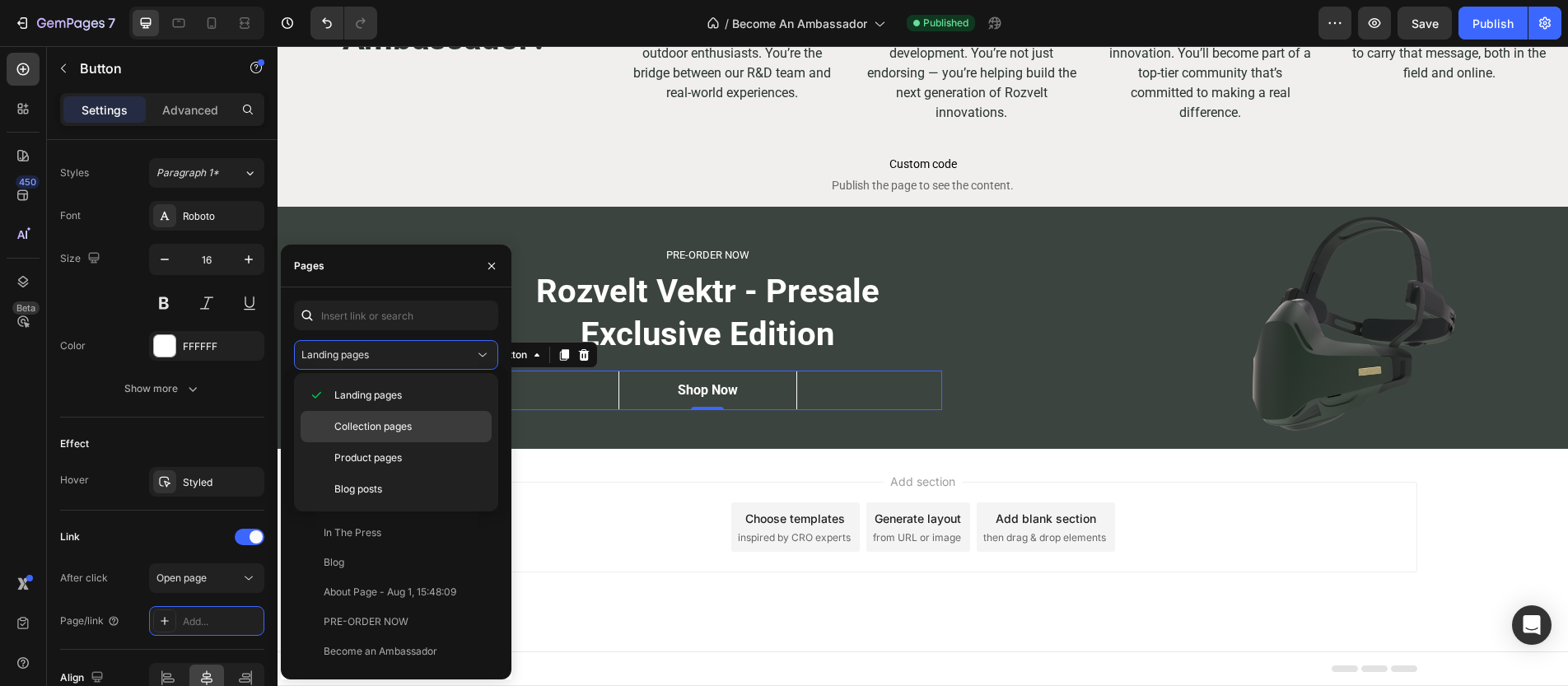 click on "Collection pages" at bounding box center [373, 427] 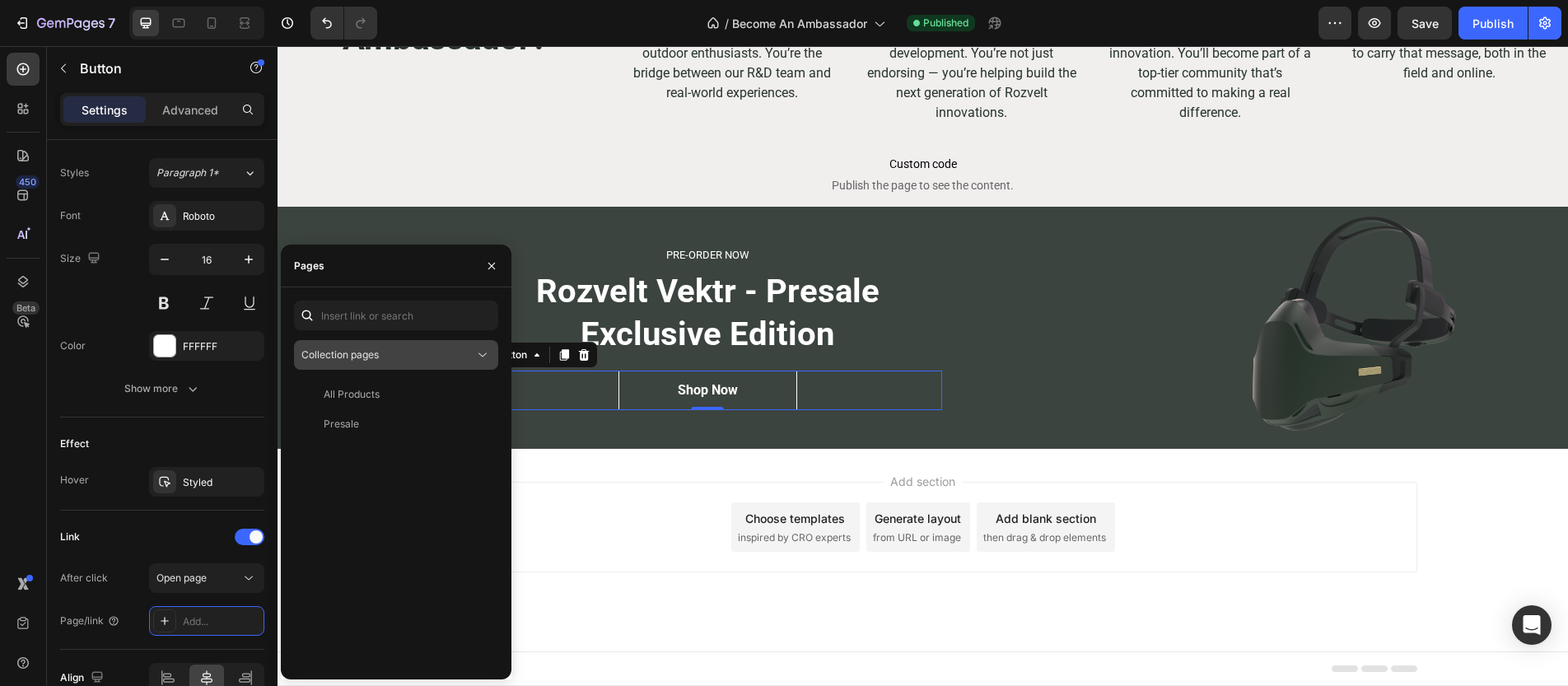click on "Collection pages" at bounding box center [388, 355] 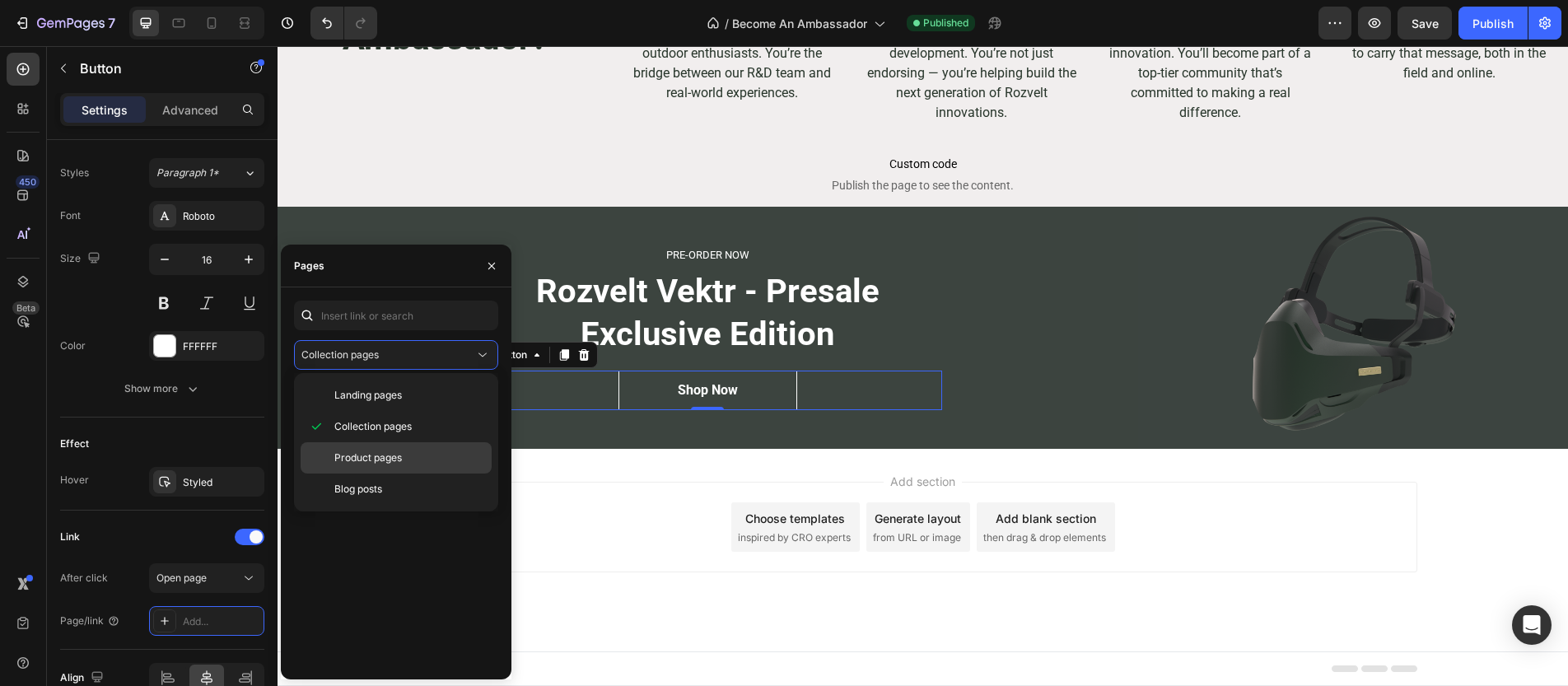 click on "Product pages" at bounding box center [368, 458] 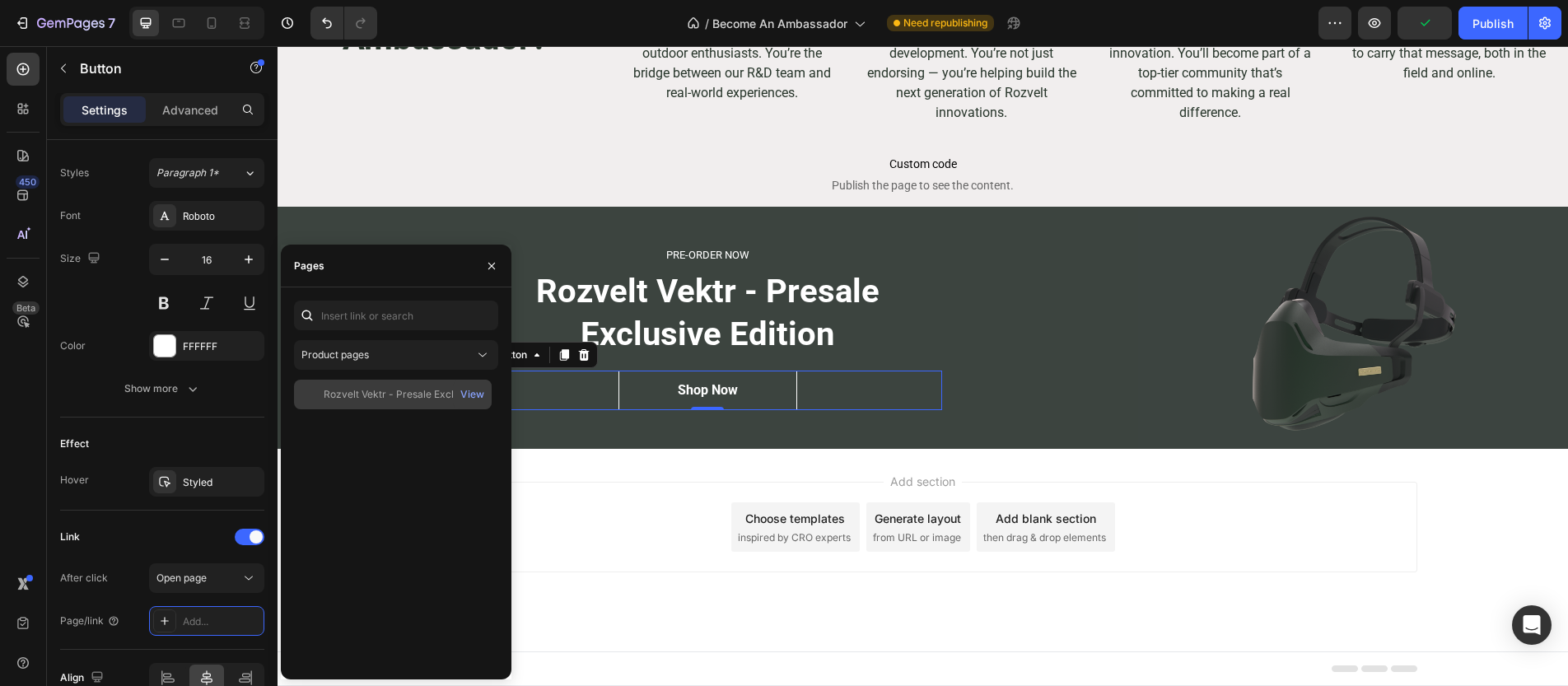 click on "Rozvelt Vektr - Presale Exclusive Edition" 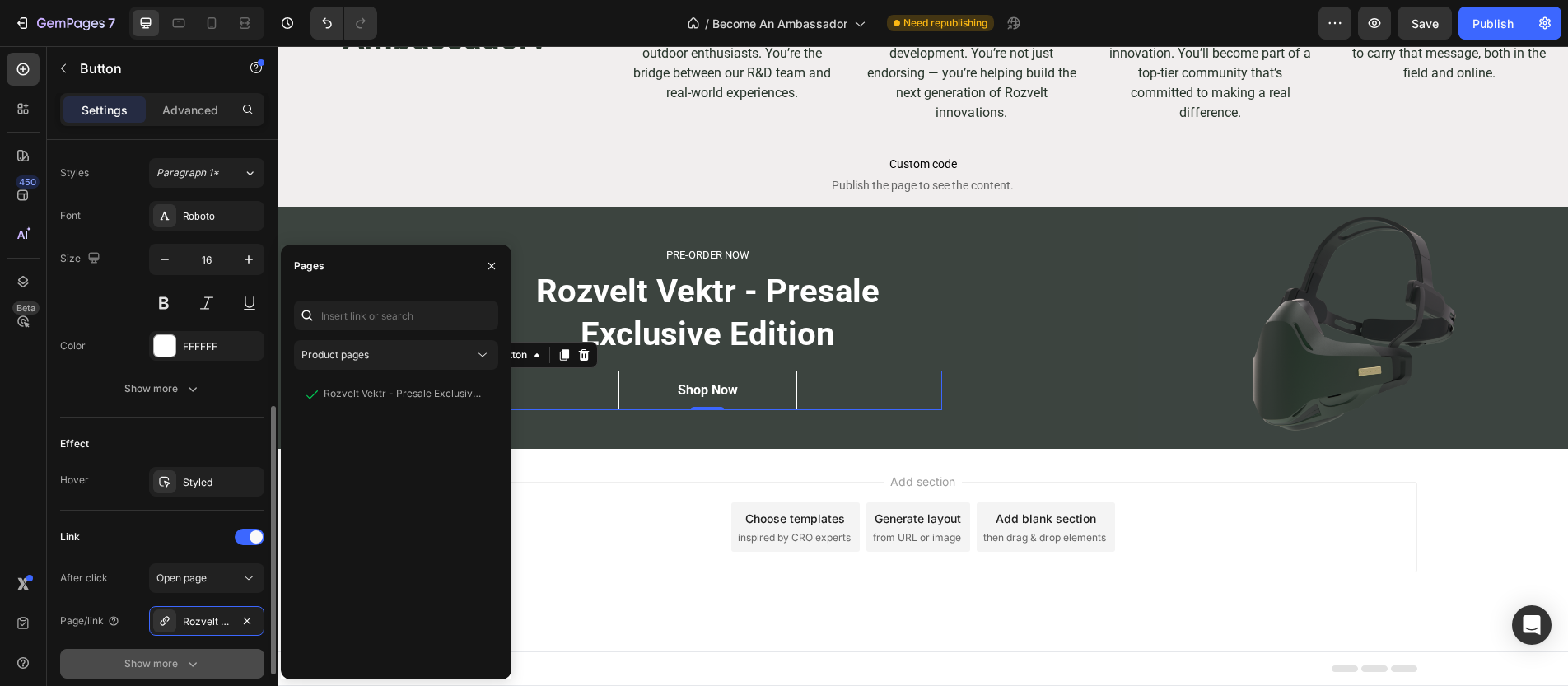 click on "Show more" at bounding box center (162, 664) 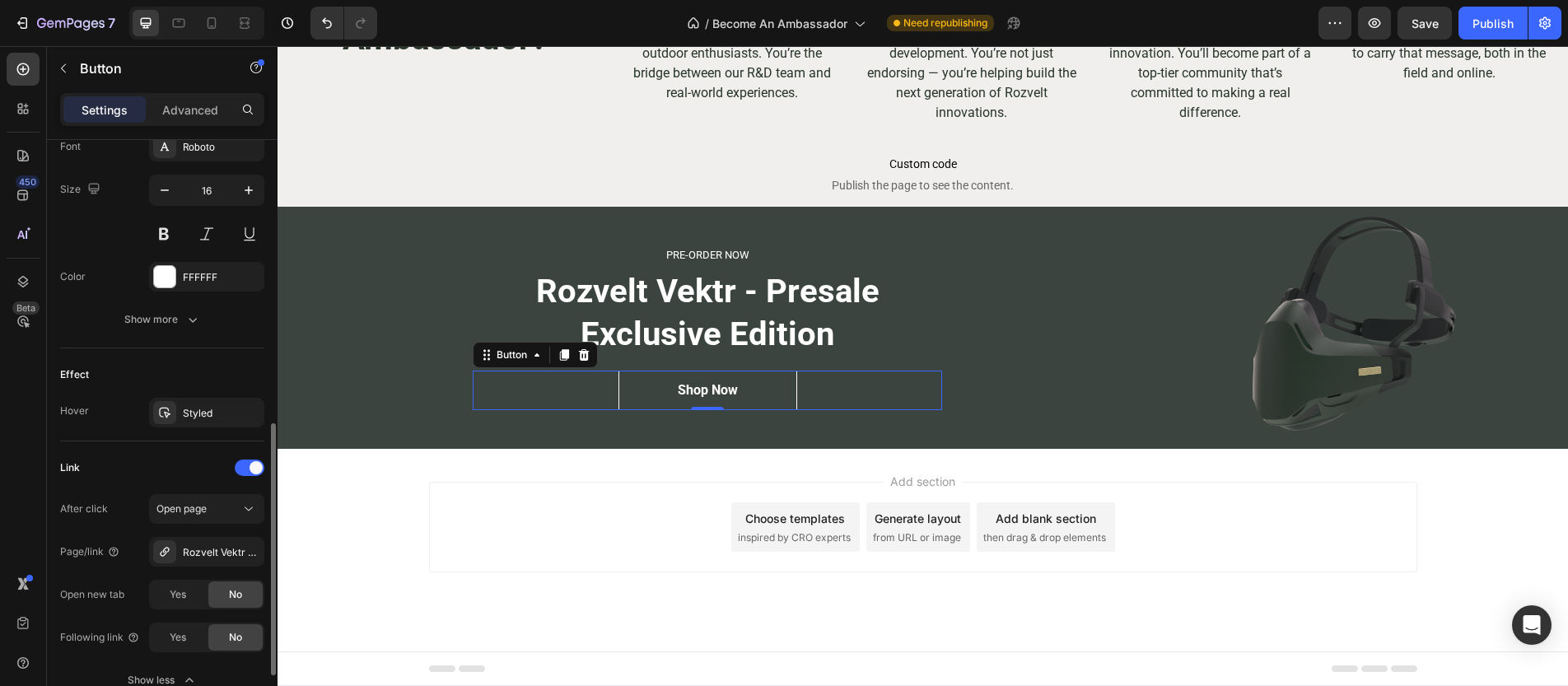 scroll, scrollTop: 742, scrollLeft: 0, axis: vertical 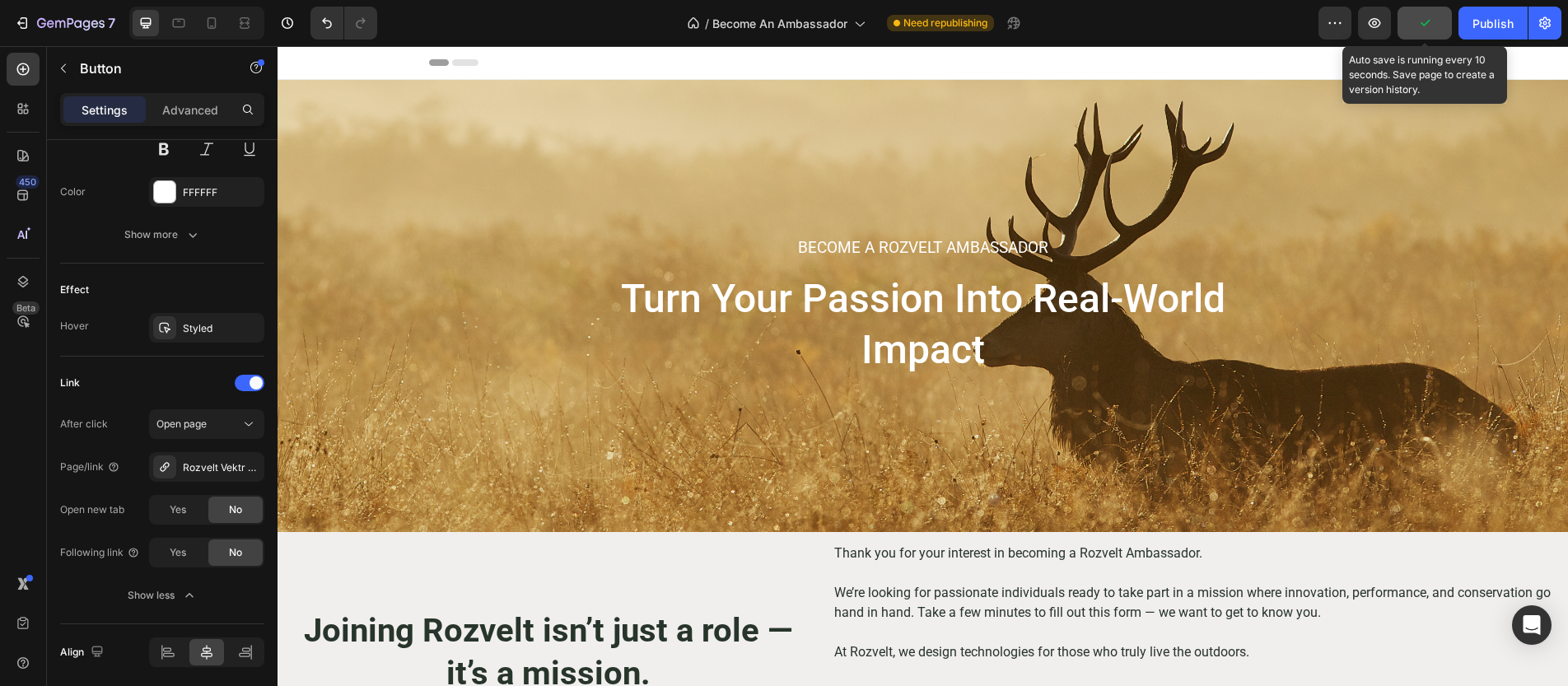 click 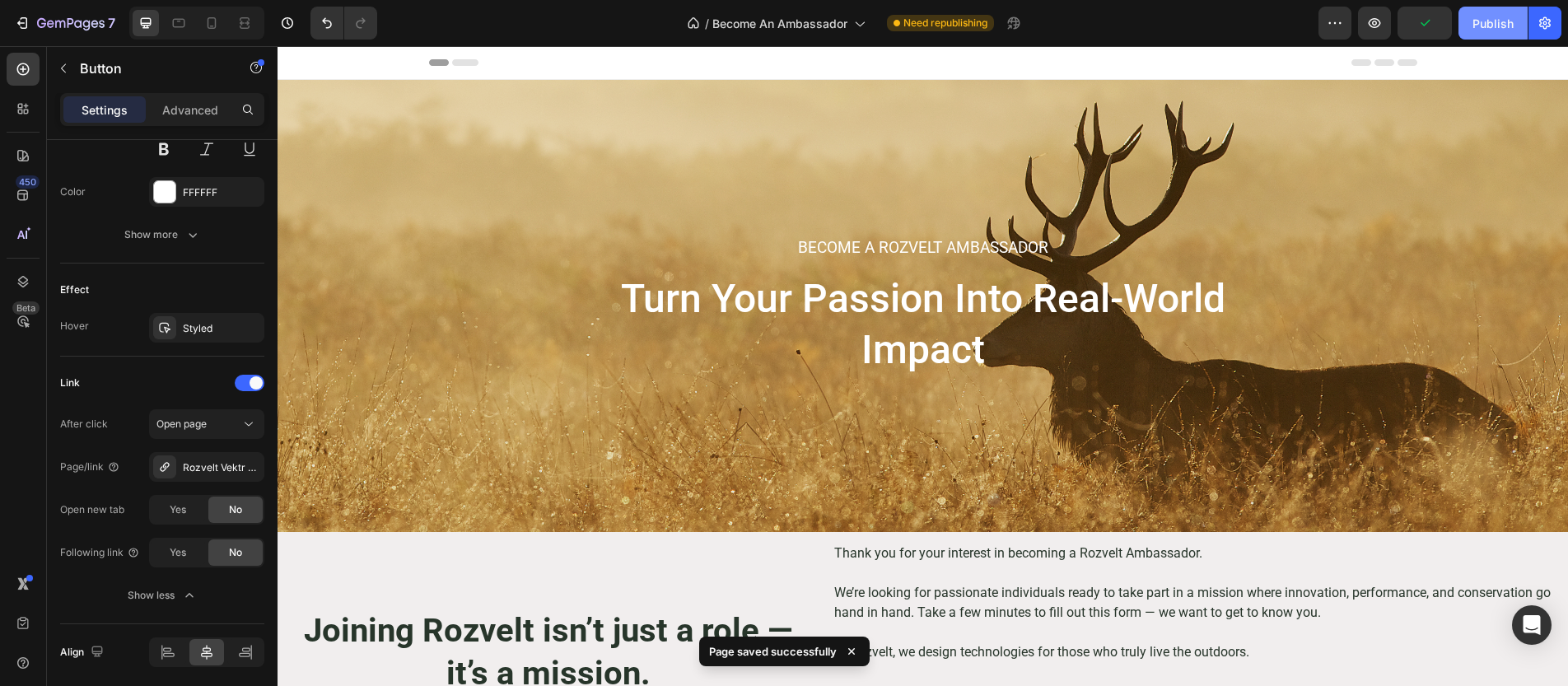 click on "Publish" at bounding box center [1493, 23] 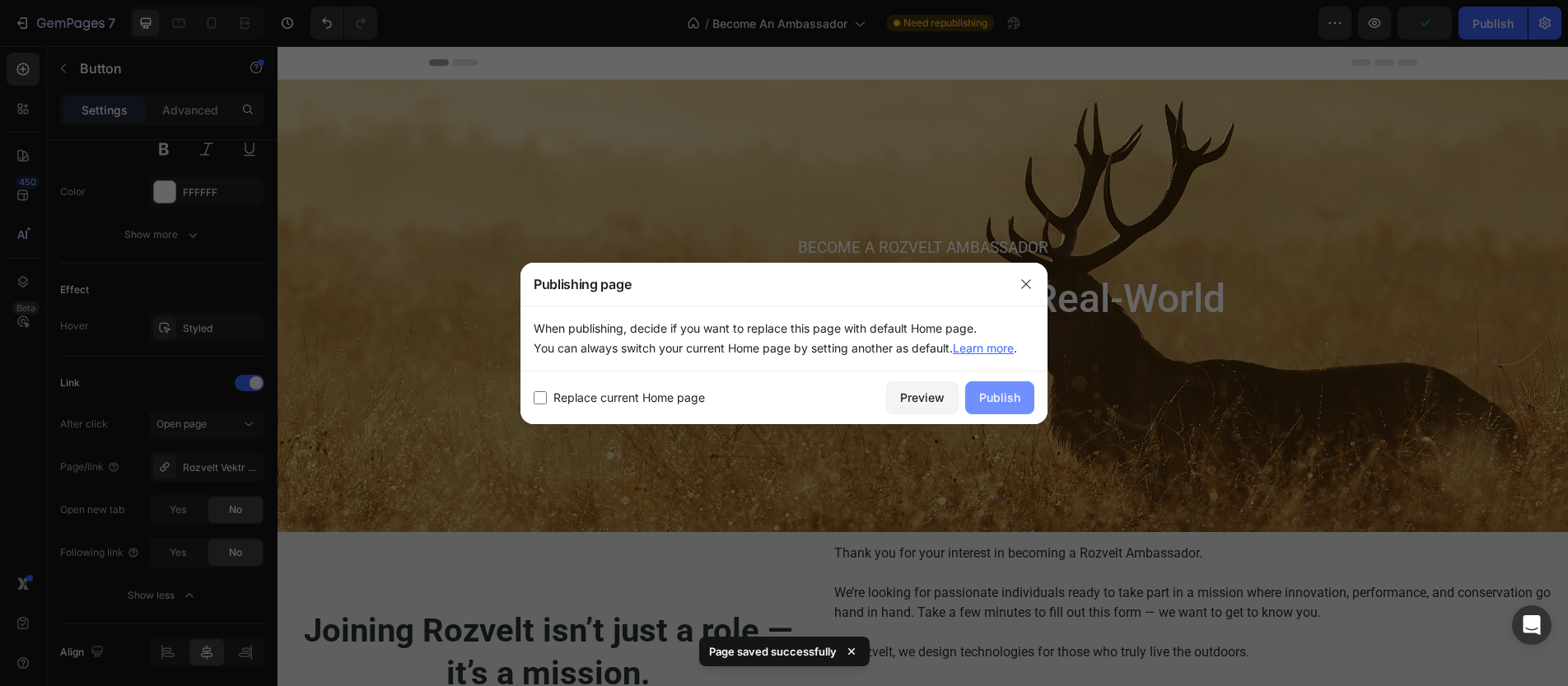 click on "Publish" at bounding box center (1000, 397) 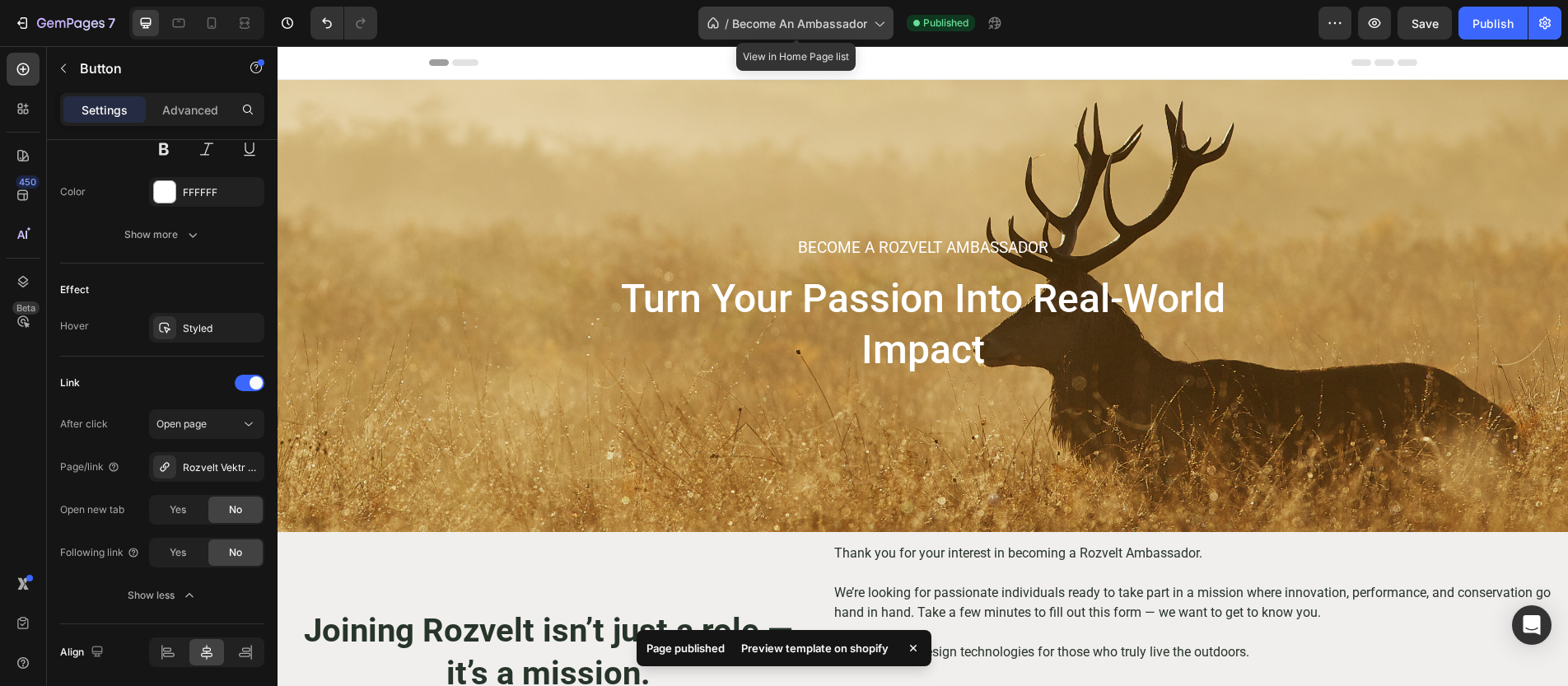 click on "Become An Ambassador" at bounding box center [800, 23] 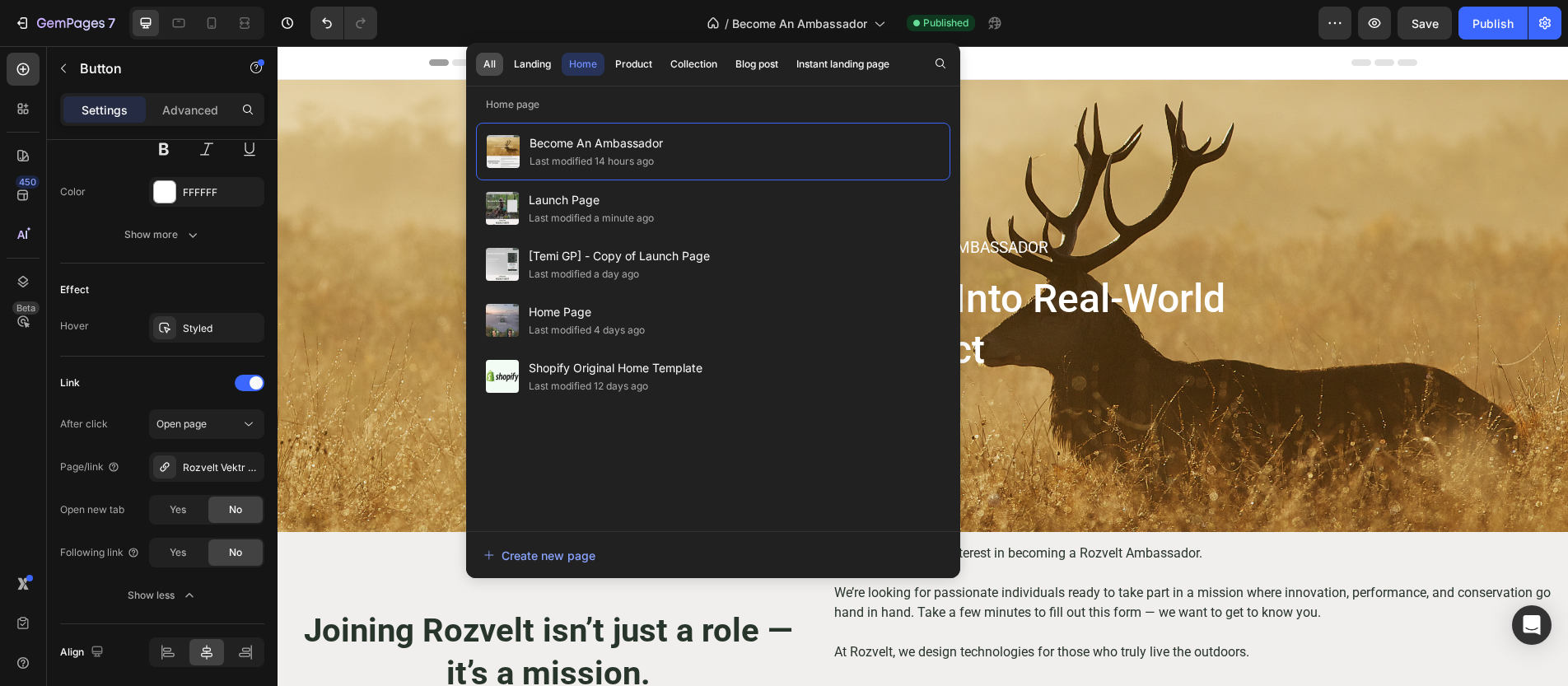 click on "All" 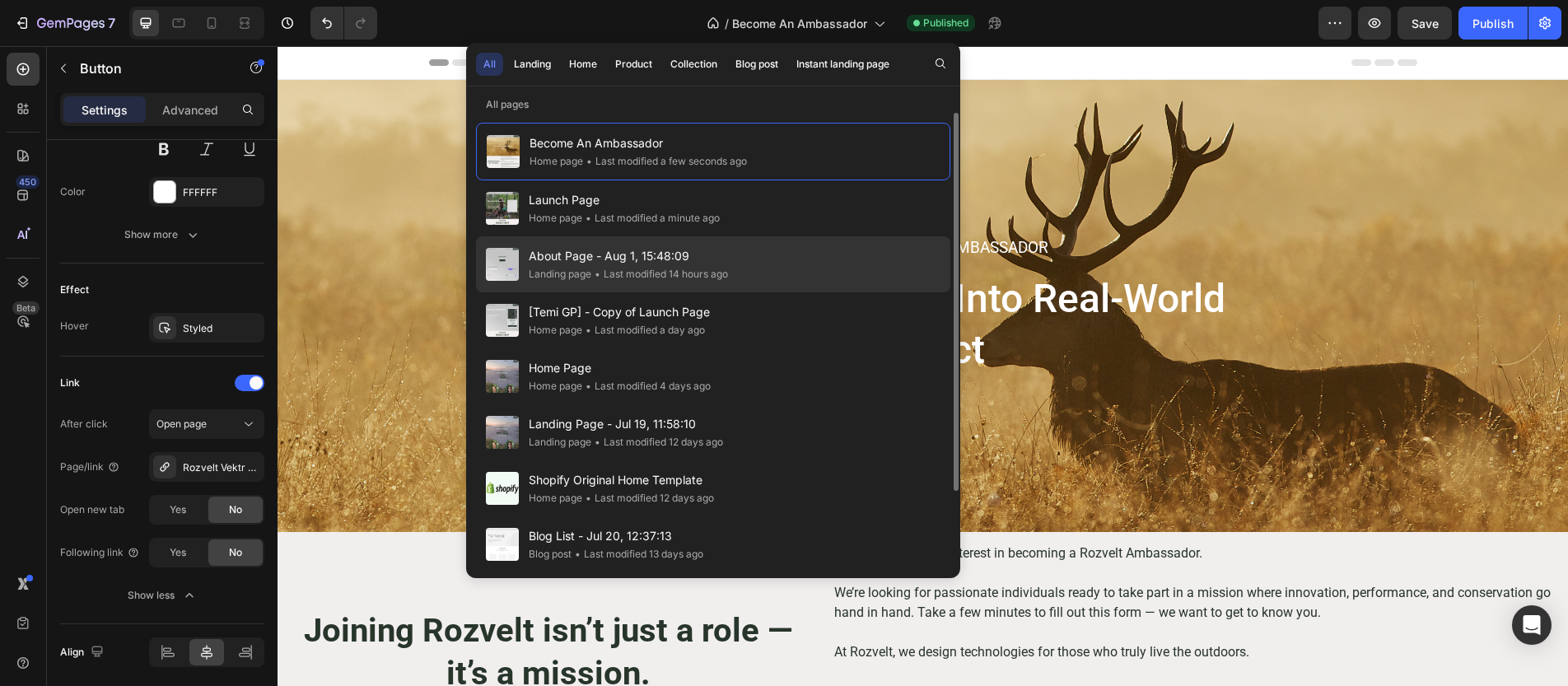 click on "About Page - Aug 1, 15:48:09 Landing page • Last modified 14 hours ago" 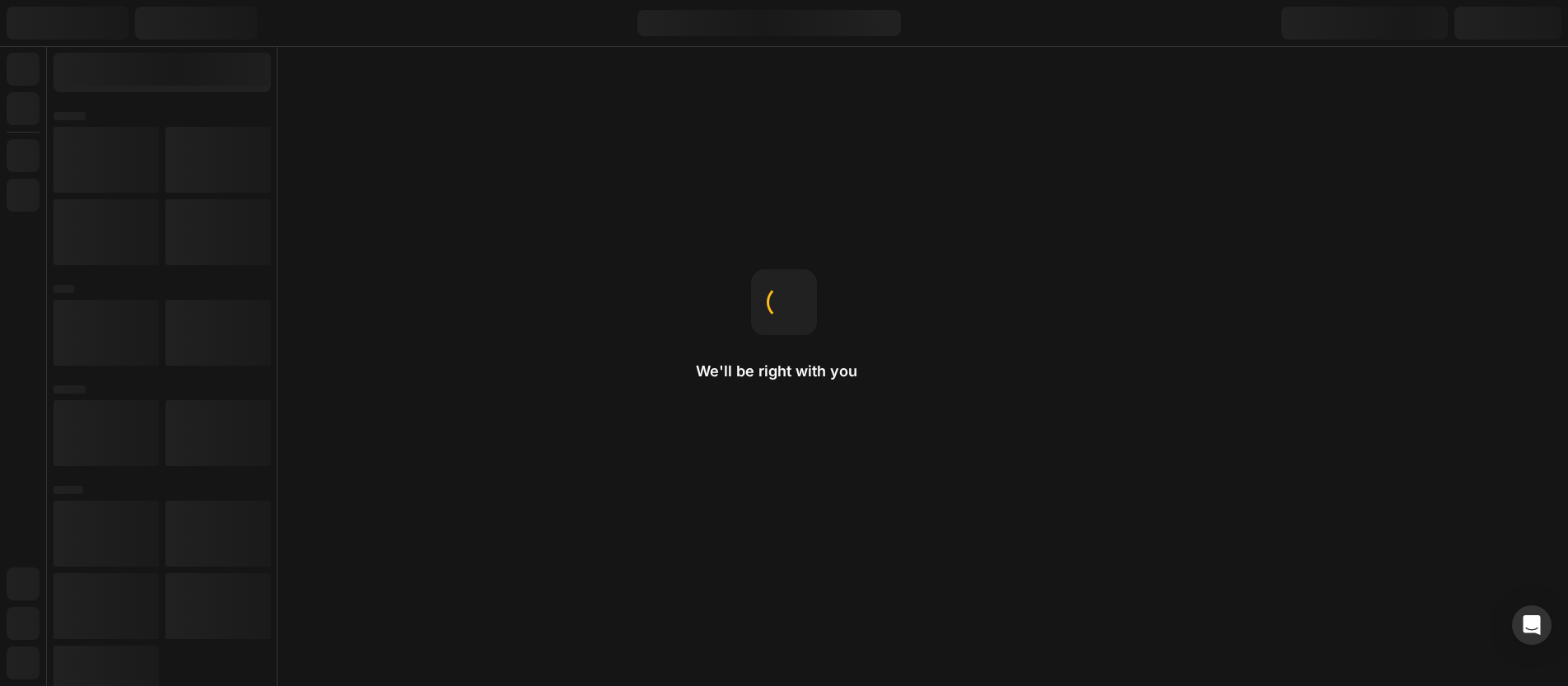 scroll, scrollTop: 0, scrollLeft: 0, axis: both 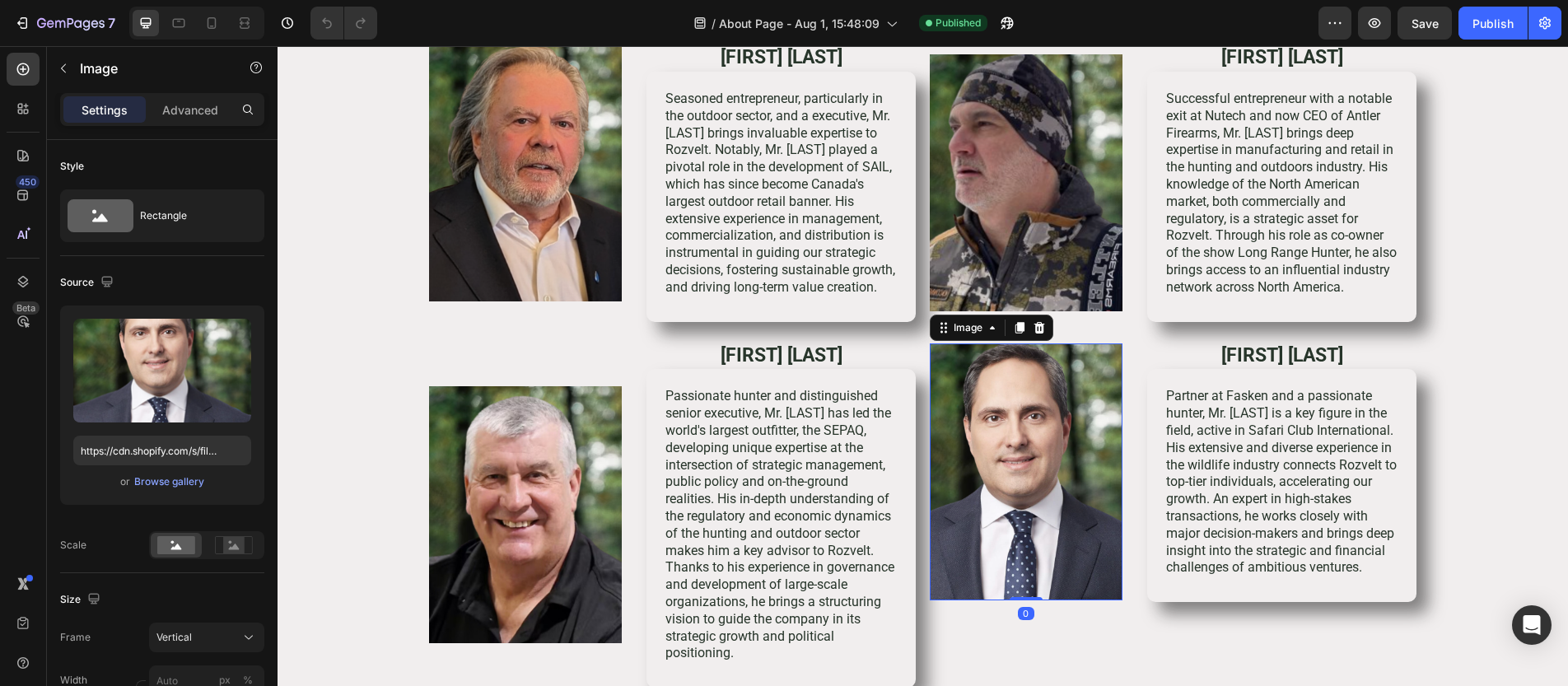 click at bounding box center (1026, 472) 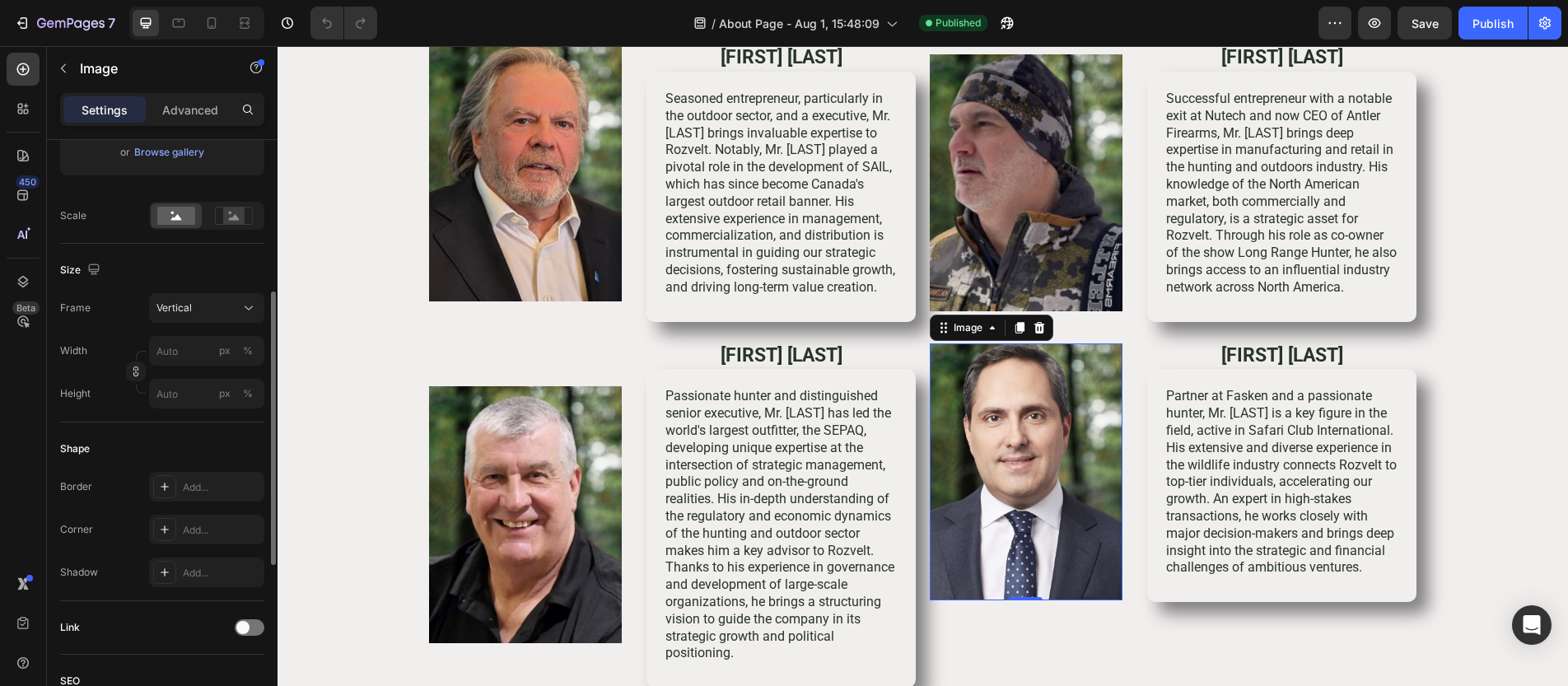 scroll, scrollTop: 690, scrollLeft: 0, axis: vertical 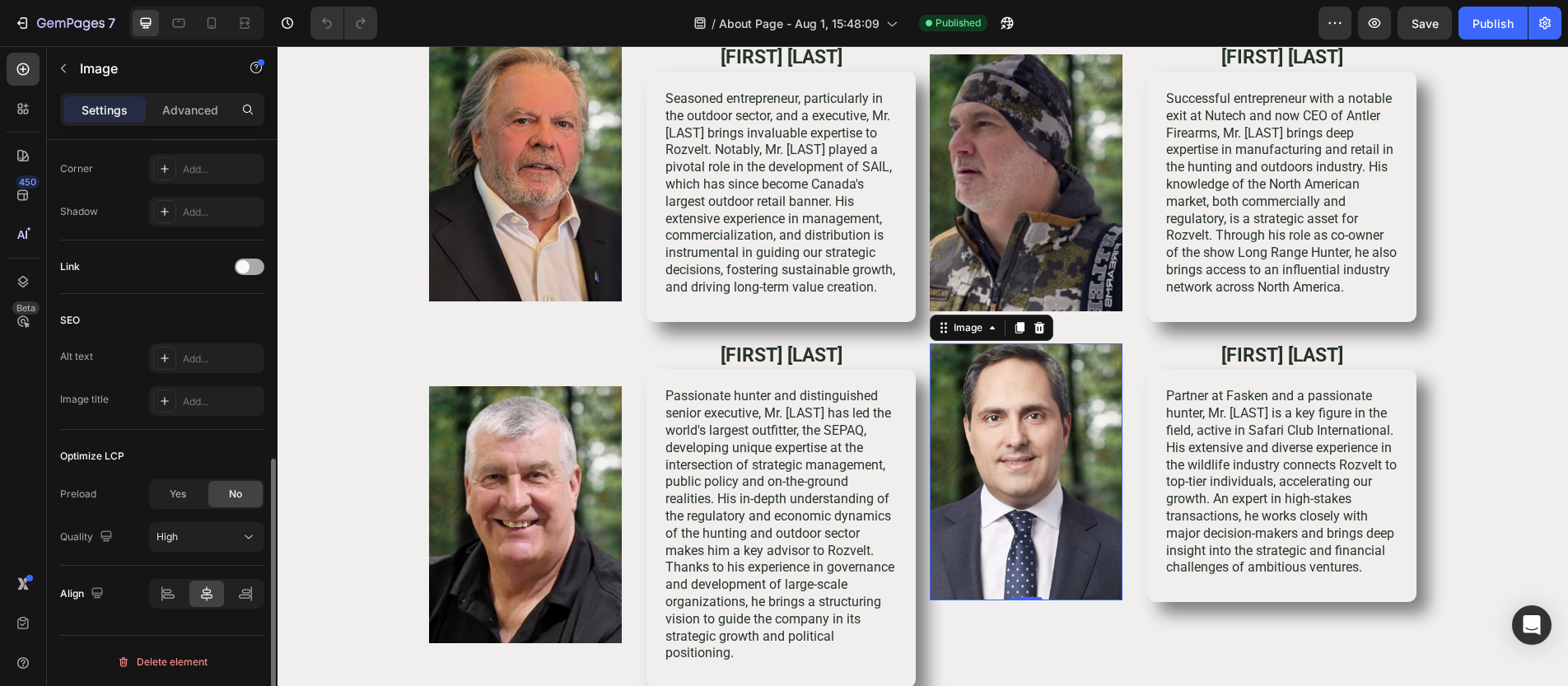 click at bounding box center [250, 267] 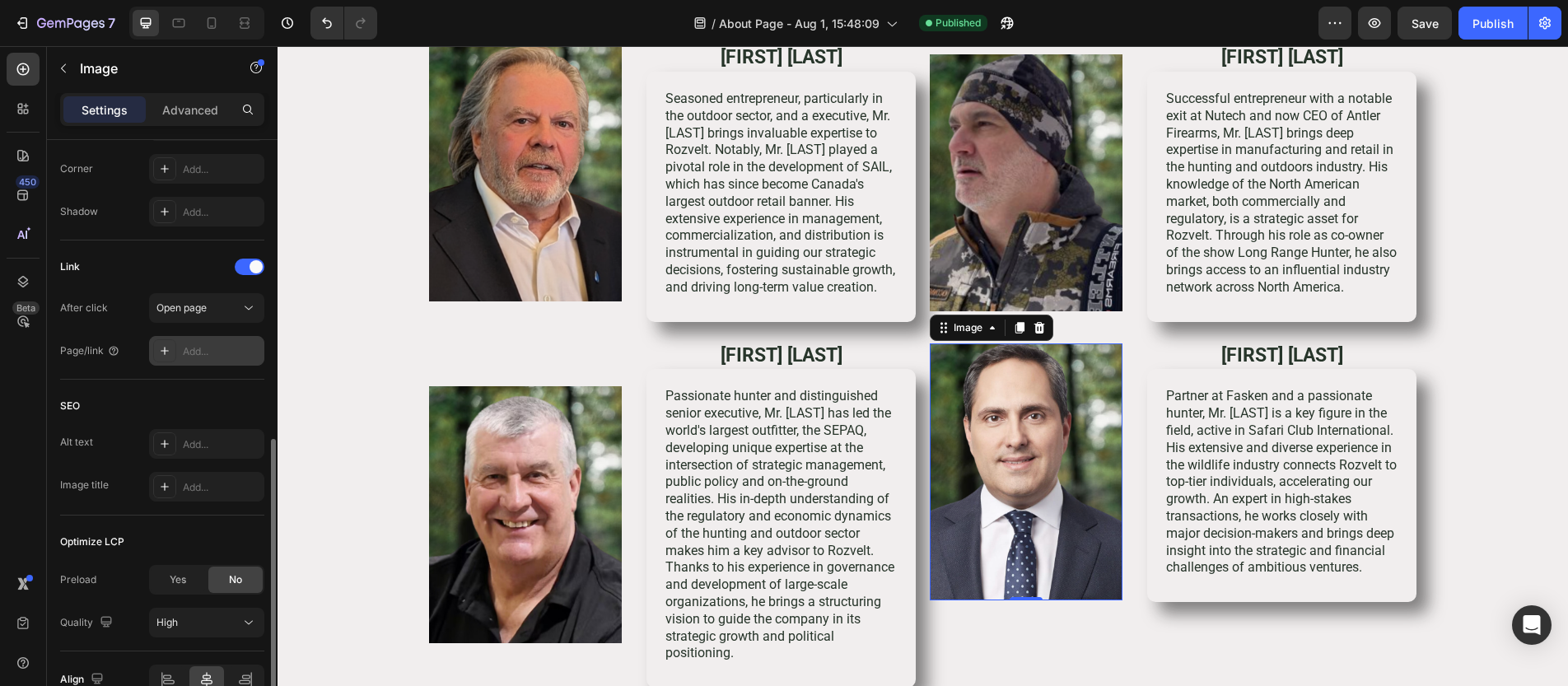 click on "Add..." at bounding box center [222, 352] 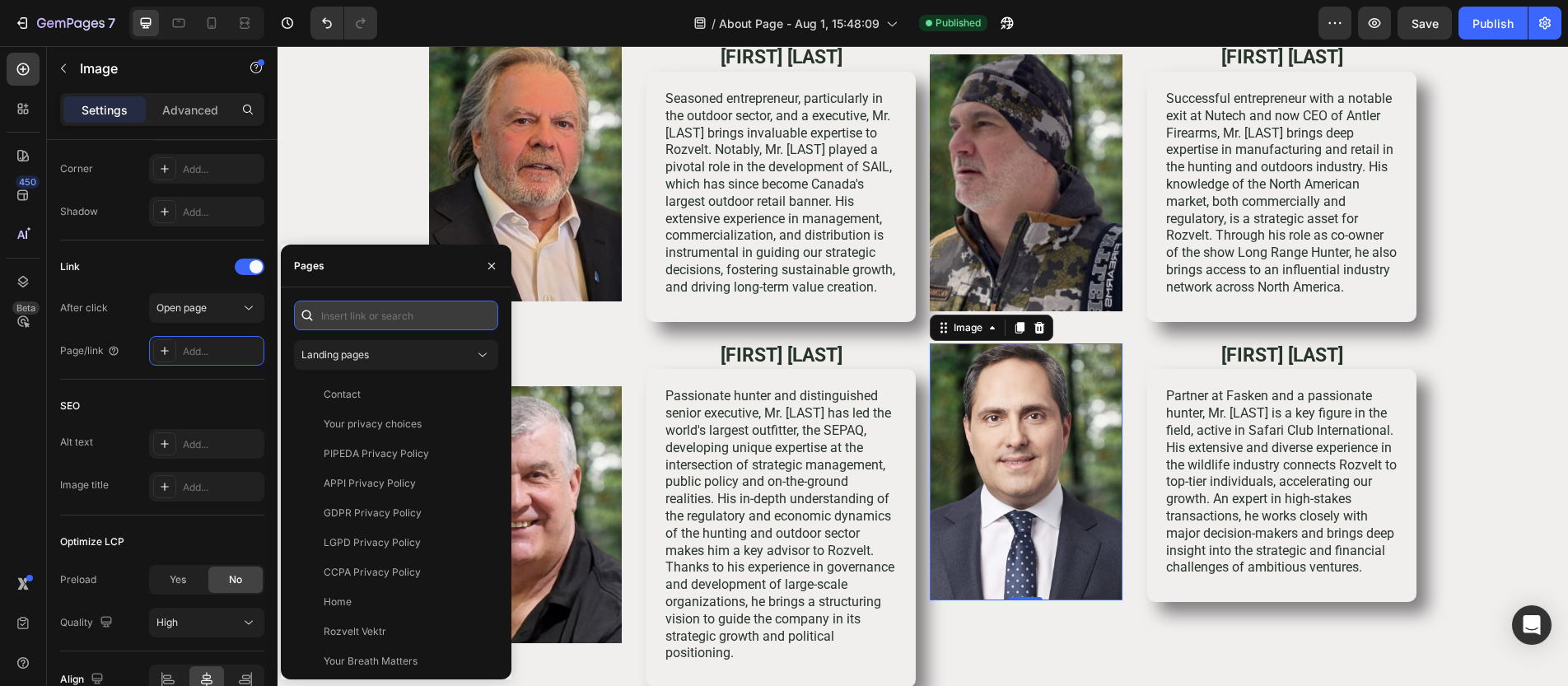click at bounding box center [396, 315] 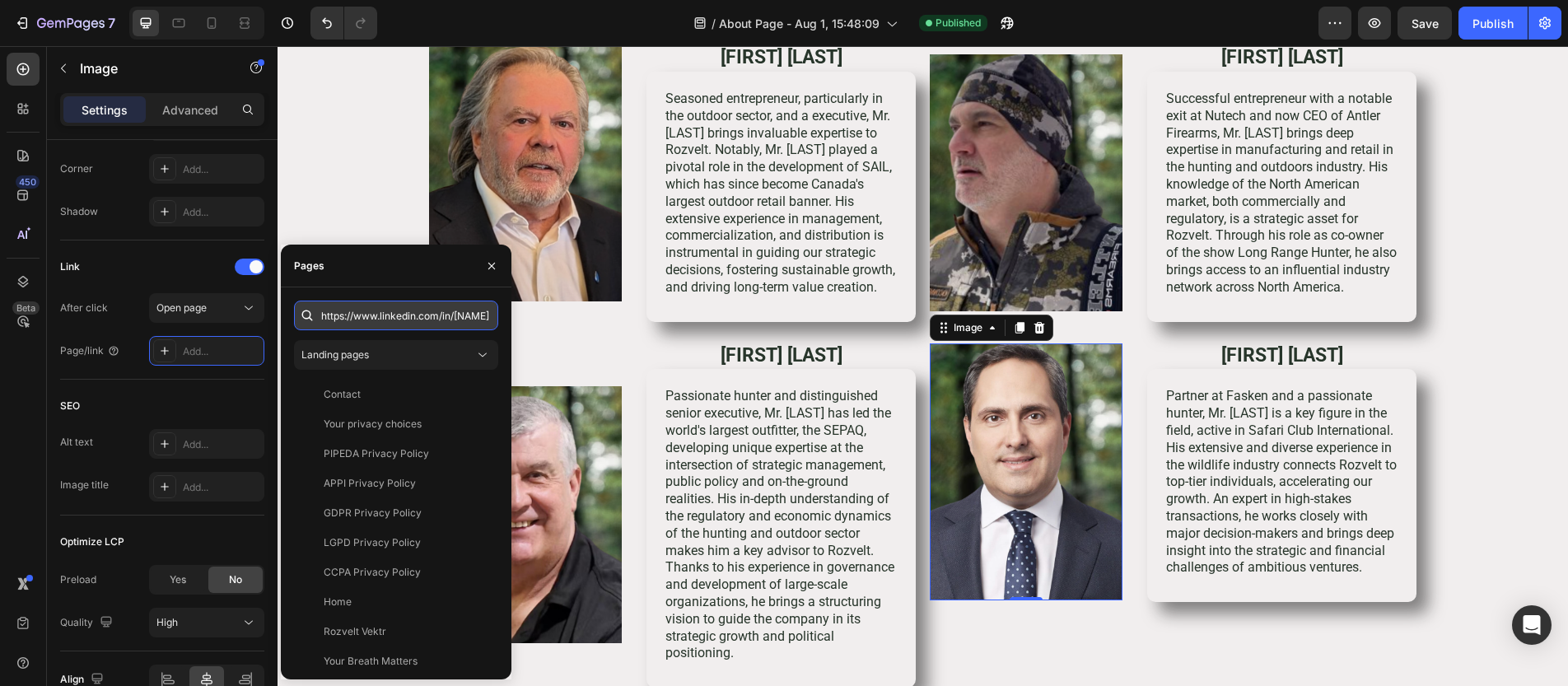 scroll, scrollTop: 0, scrollLeft: 57, axis: horizontal 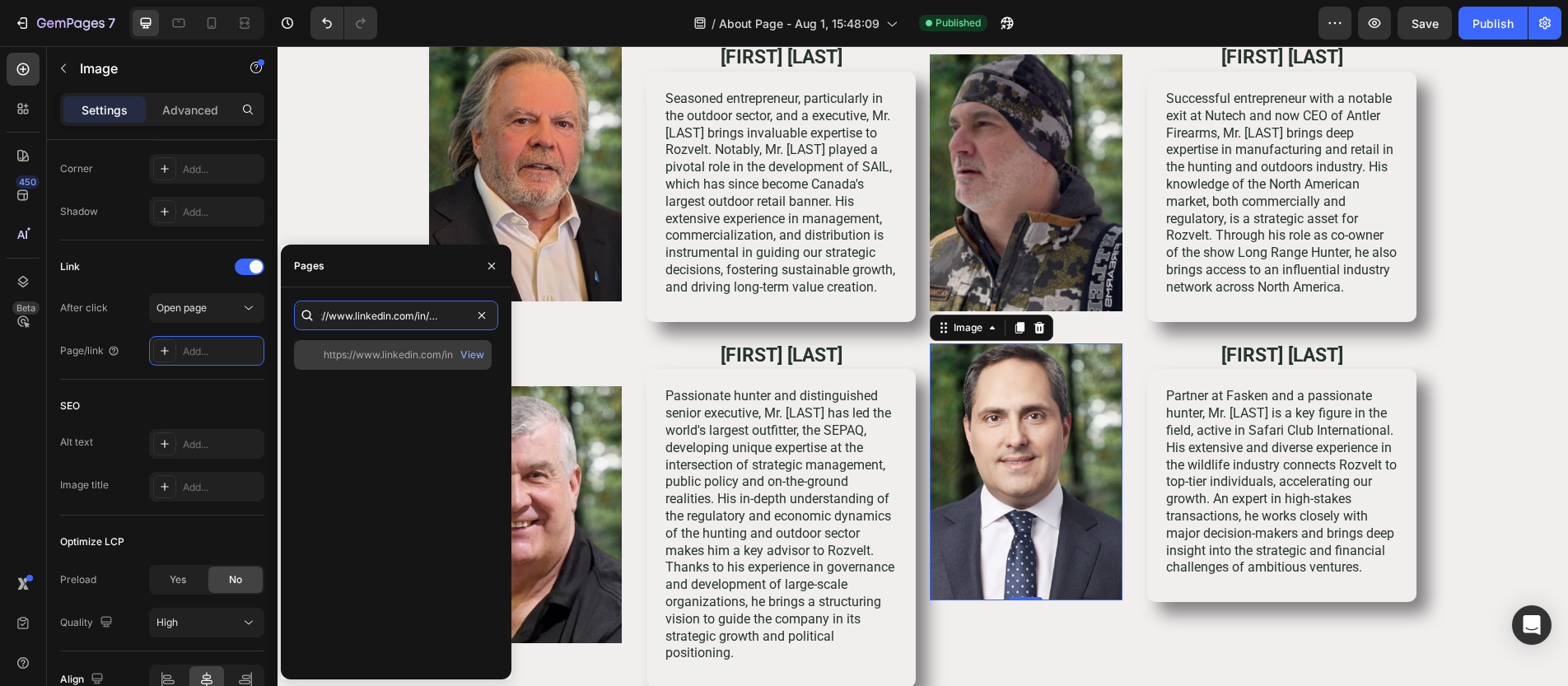 type on "https://www.linkedin.com/in/elias-retsinas/" 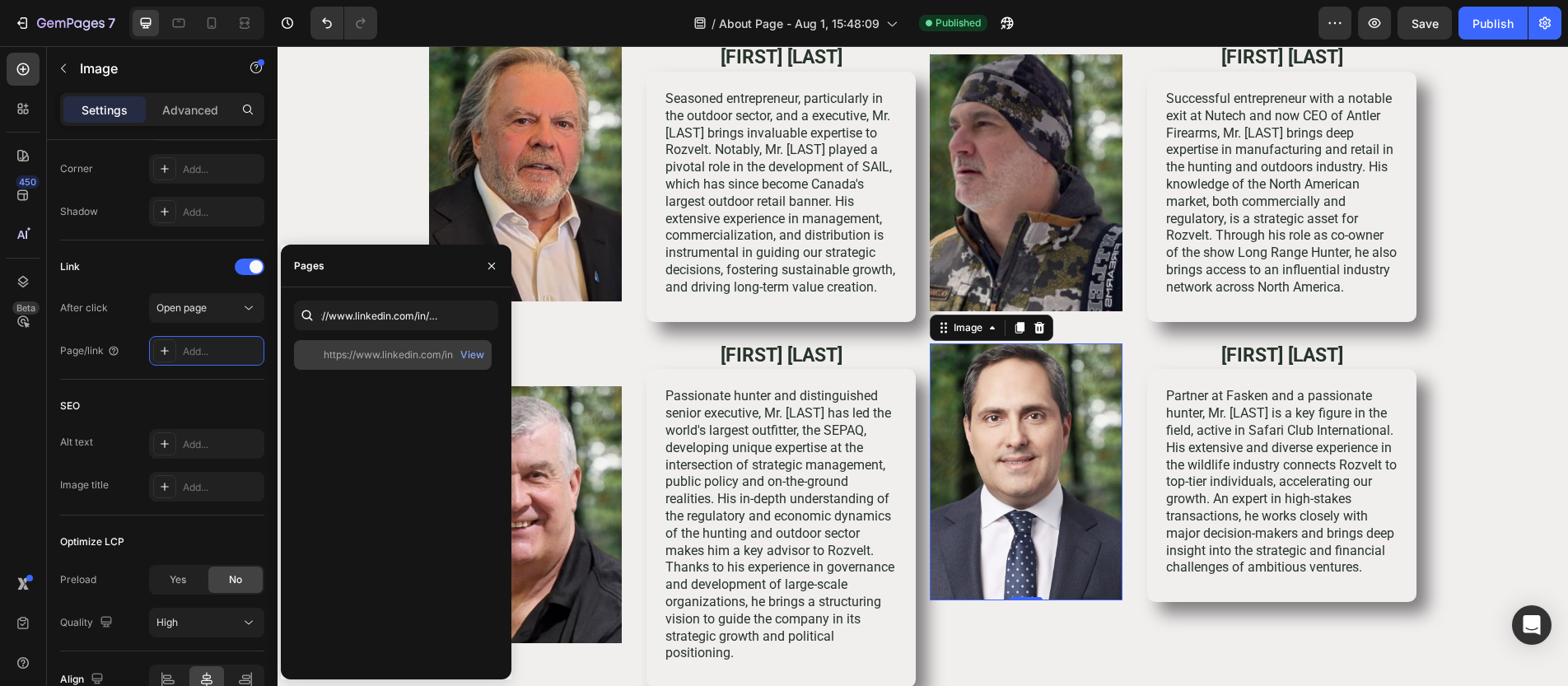 click on "https://www.linkedin.com/in/elias-retsinas/" 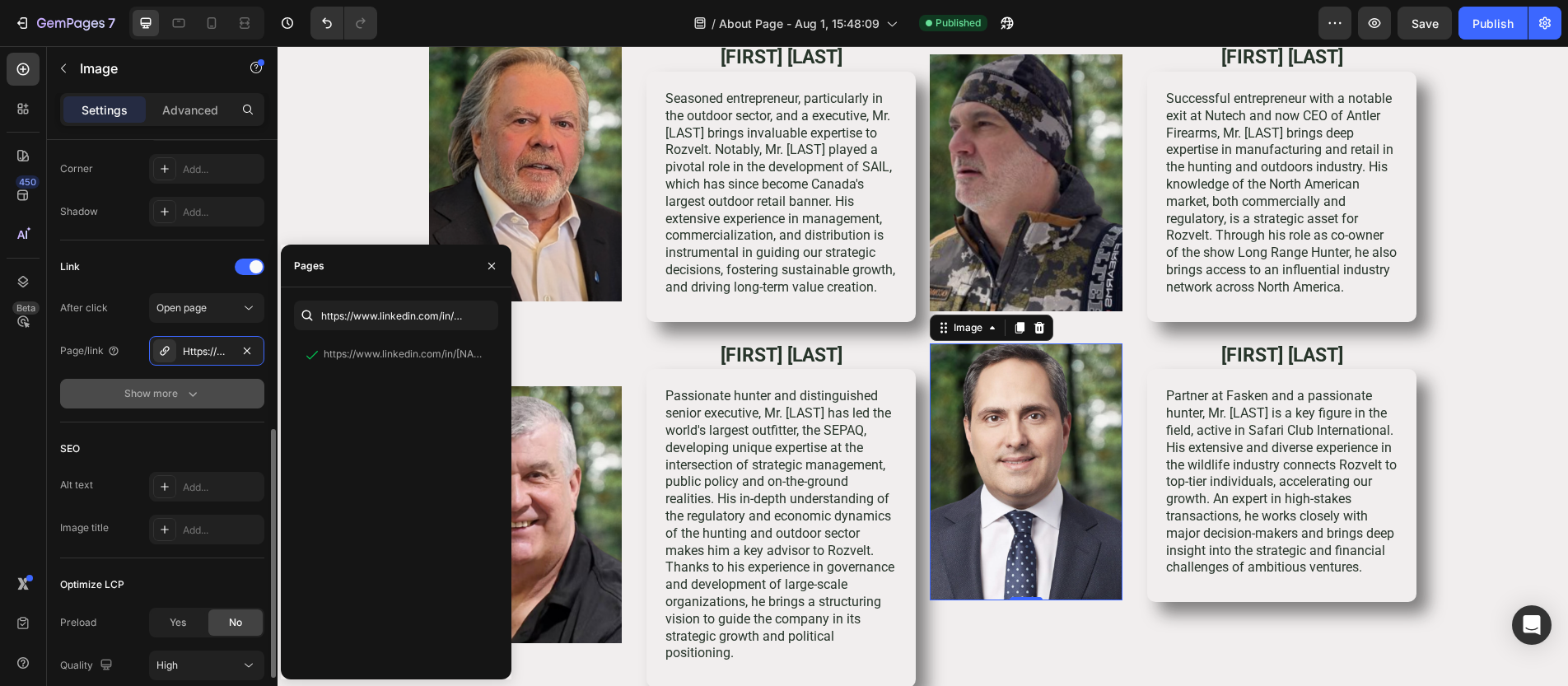 click 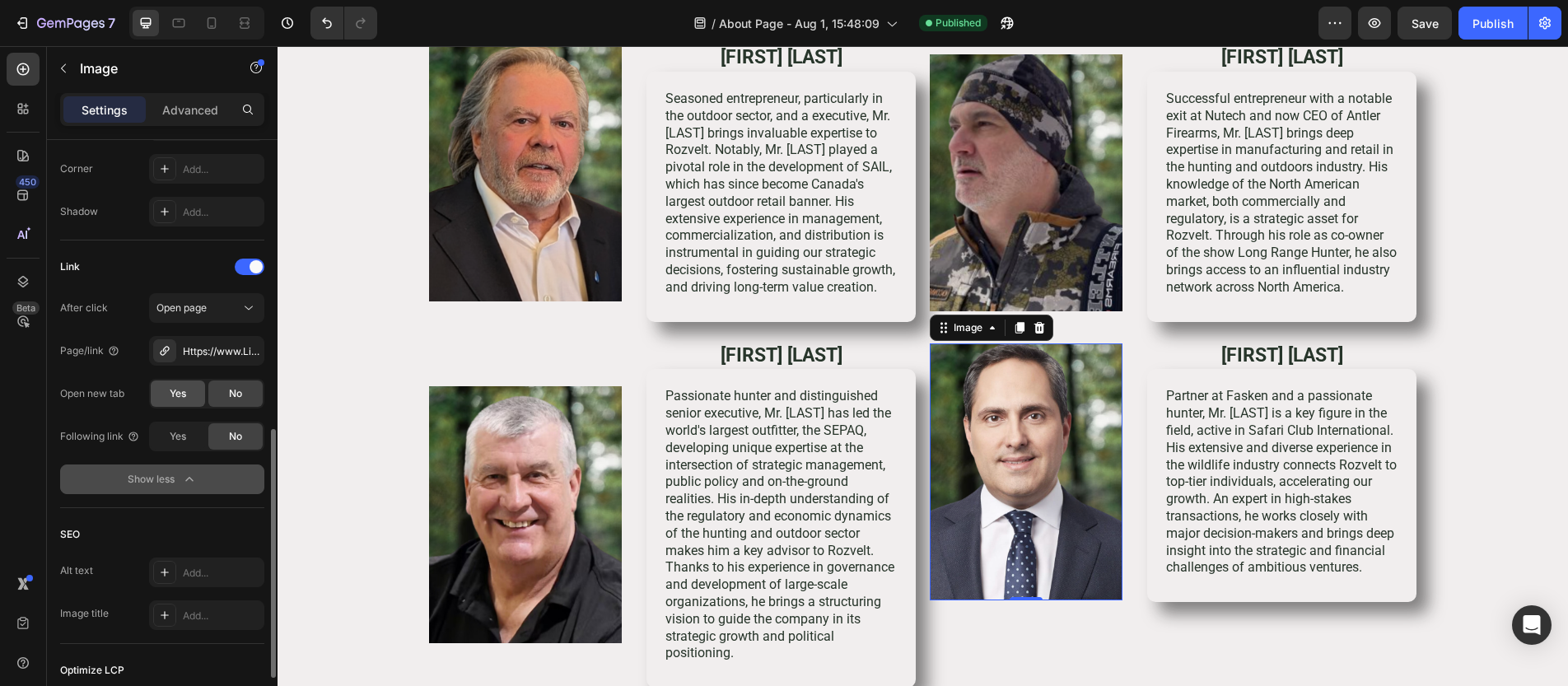 click on "Yes" 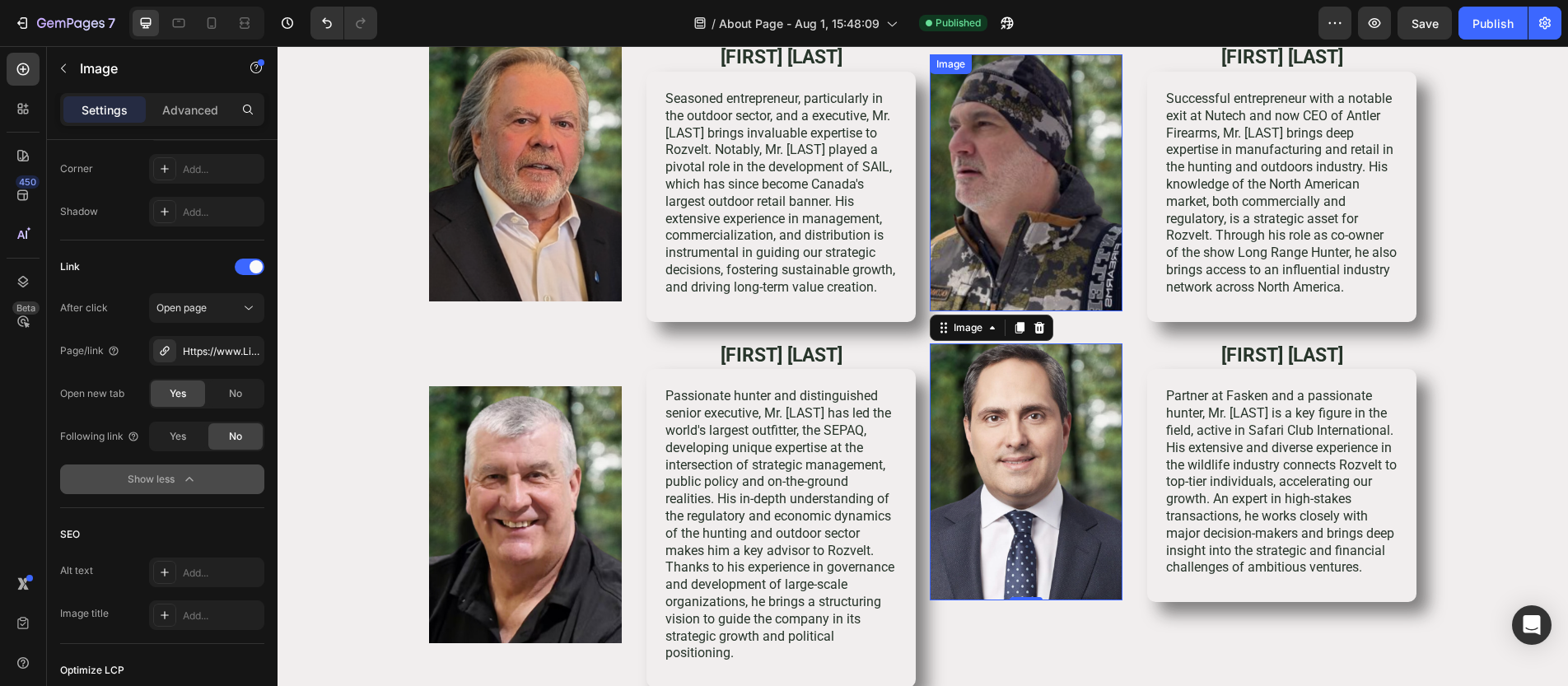 click at bounding box center (1026, 183) 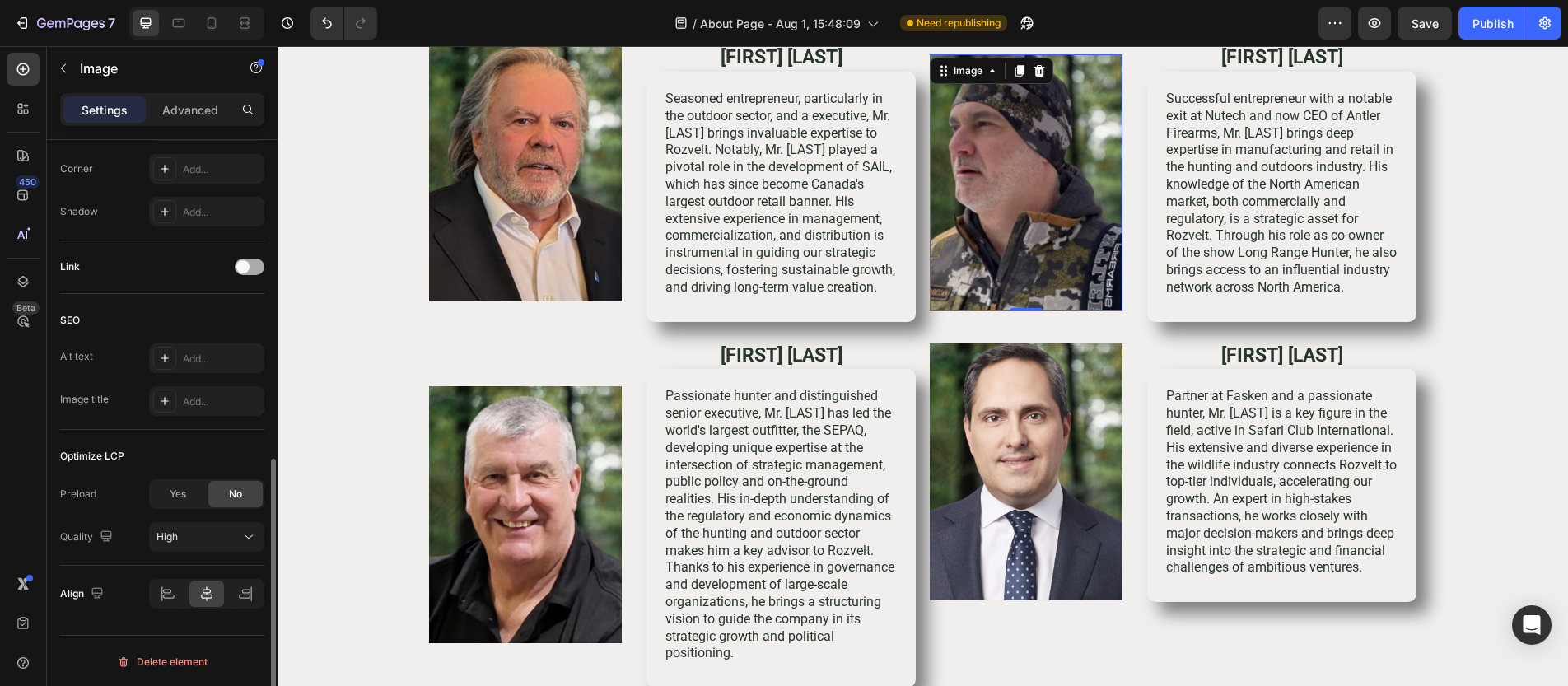 click at bounding box center (250, 267) 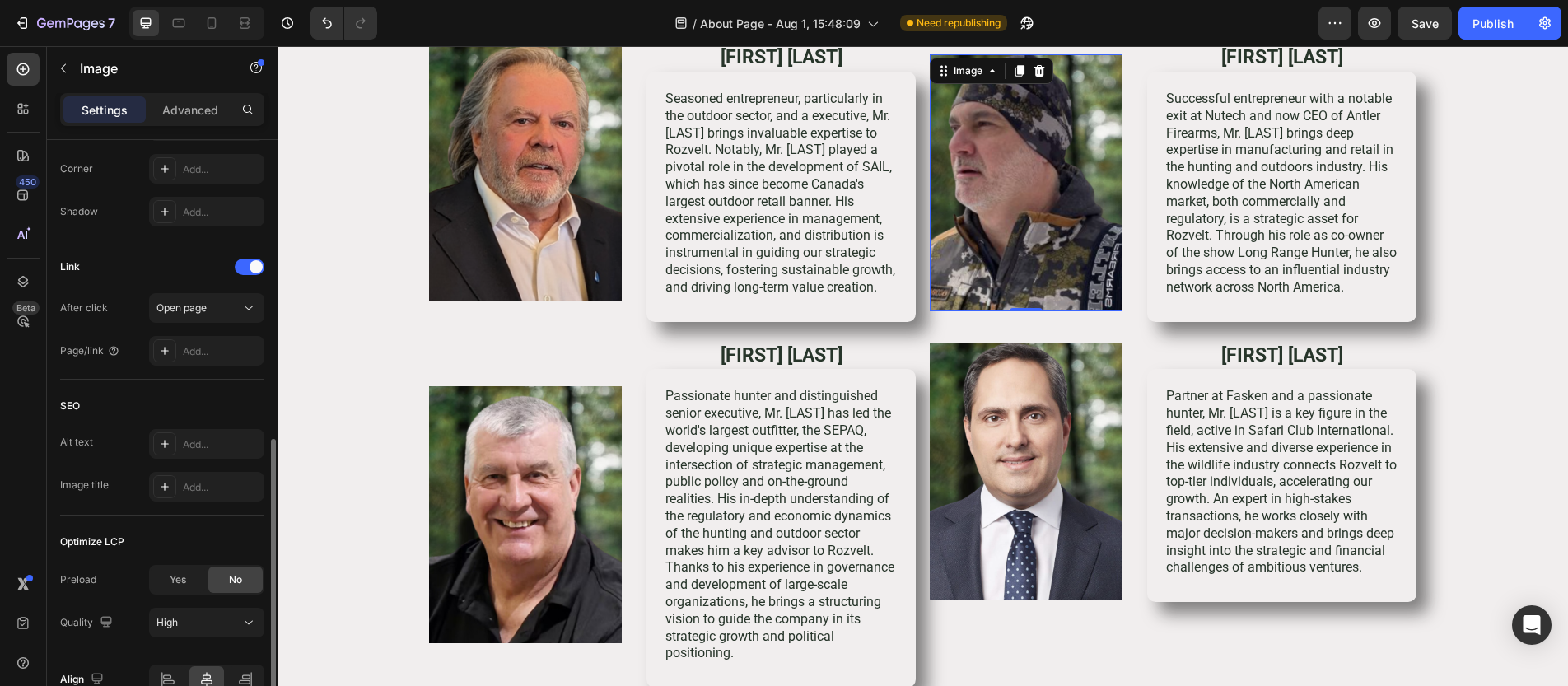 click on "Link After click Open page Page/link Add..." 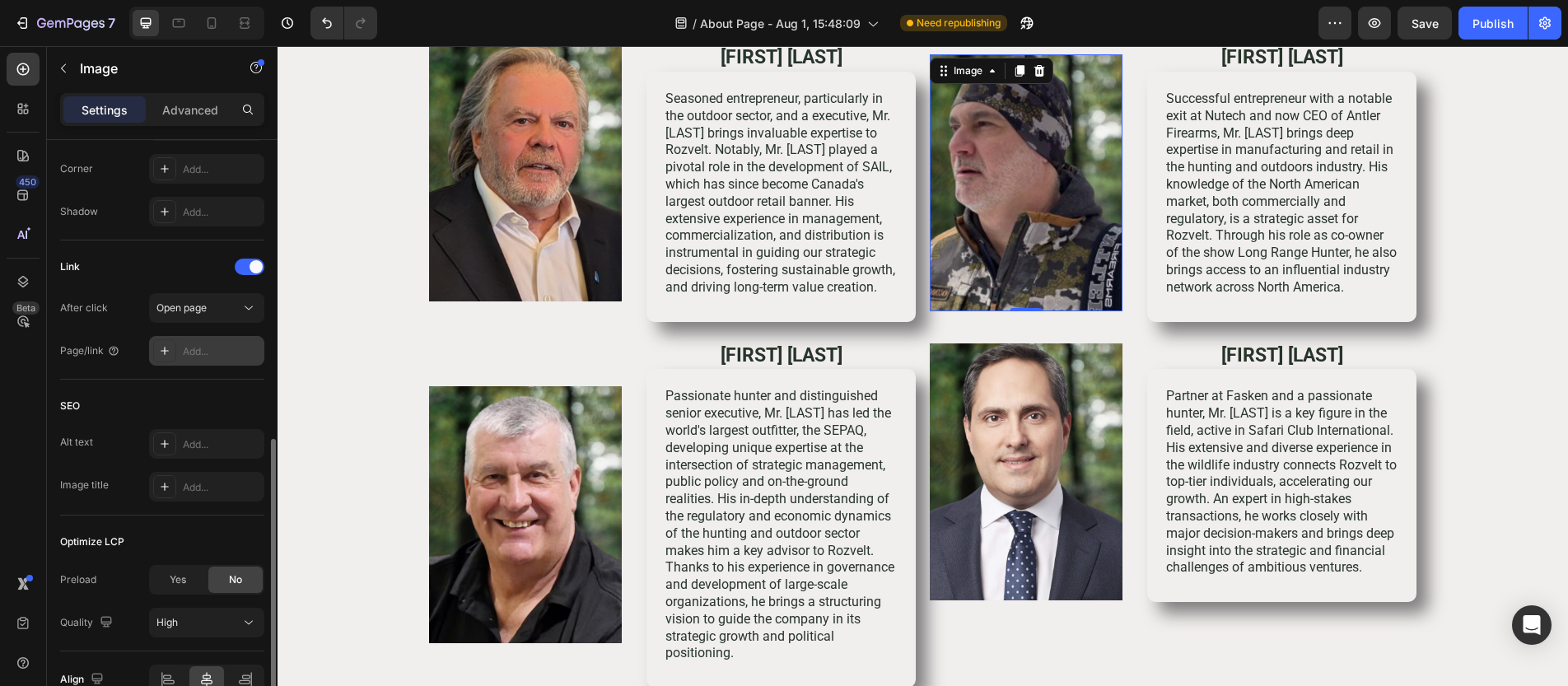 click on "Add..." at bounding box center (207, 351) 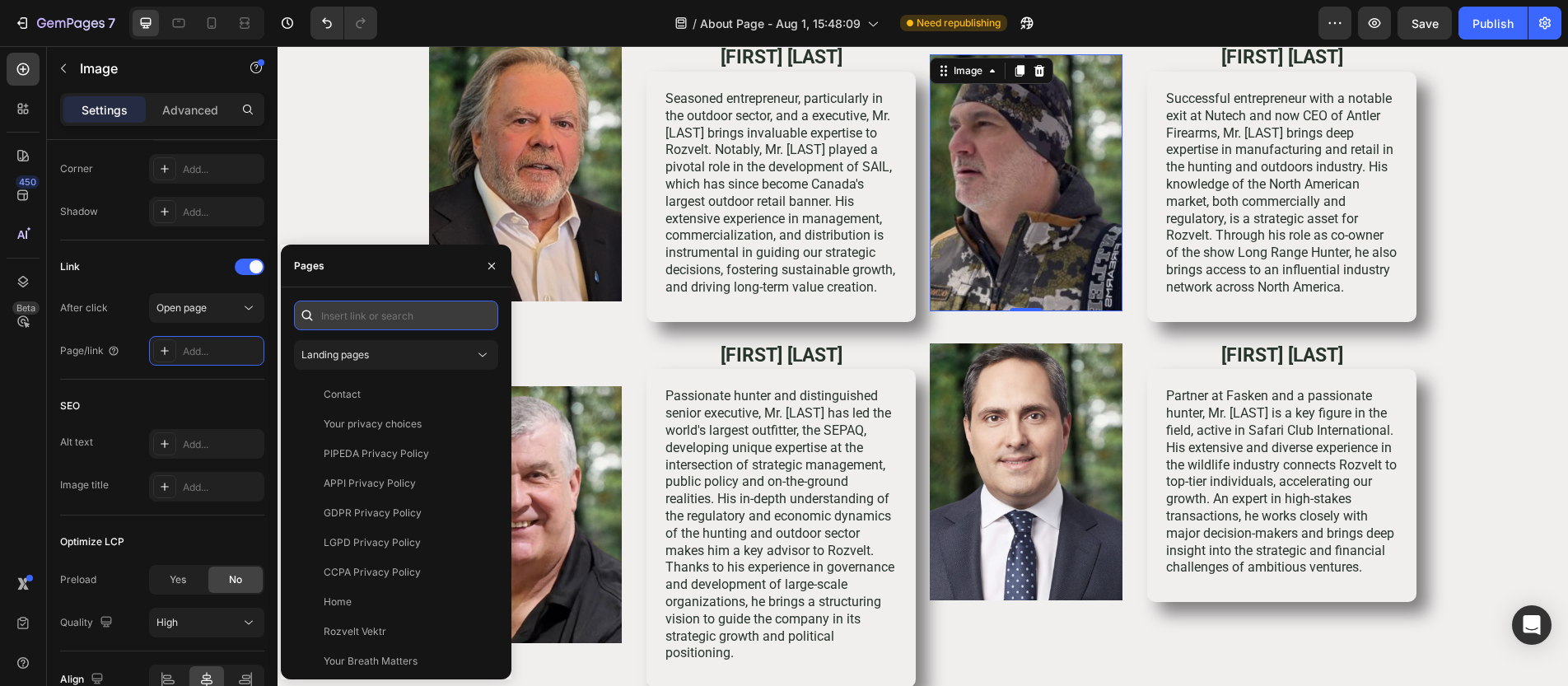 click at bounding box center (396, 315) 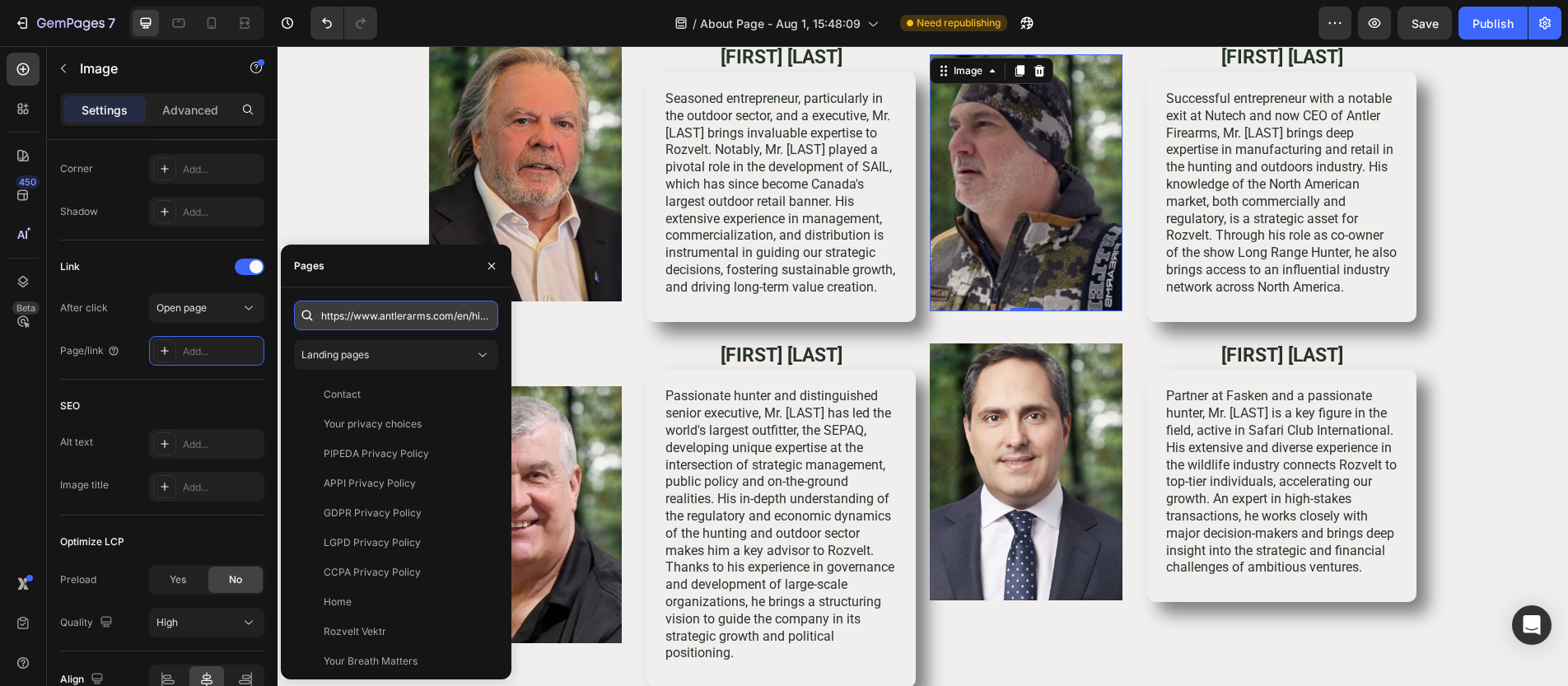 scroll, scrollTop: 0, scrollLeft: 43, axis: horizontal 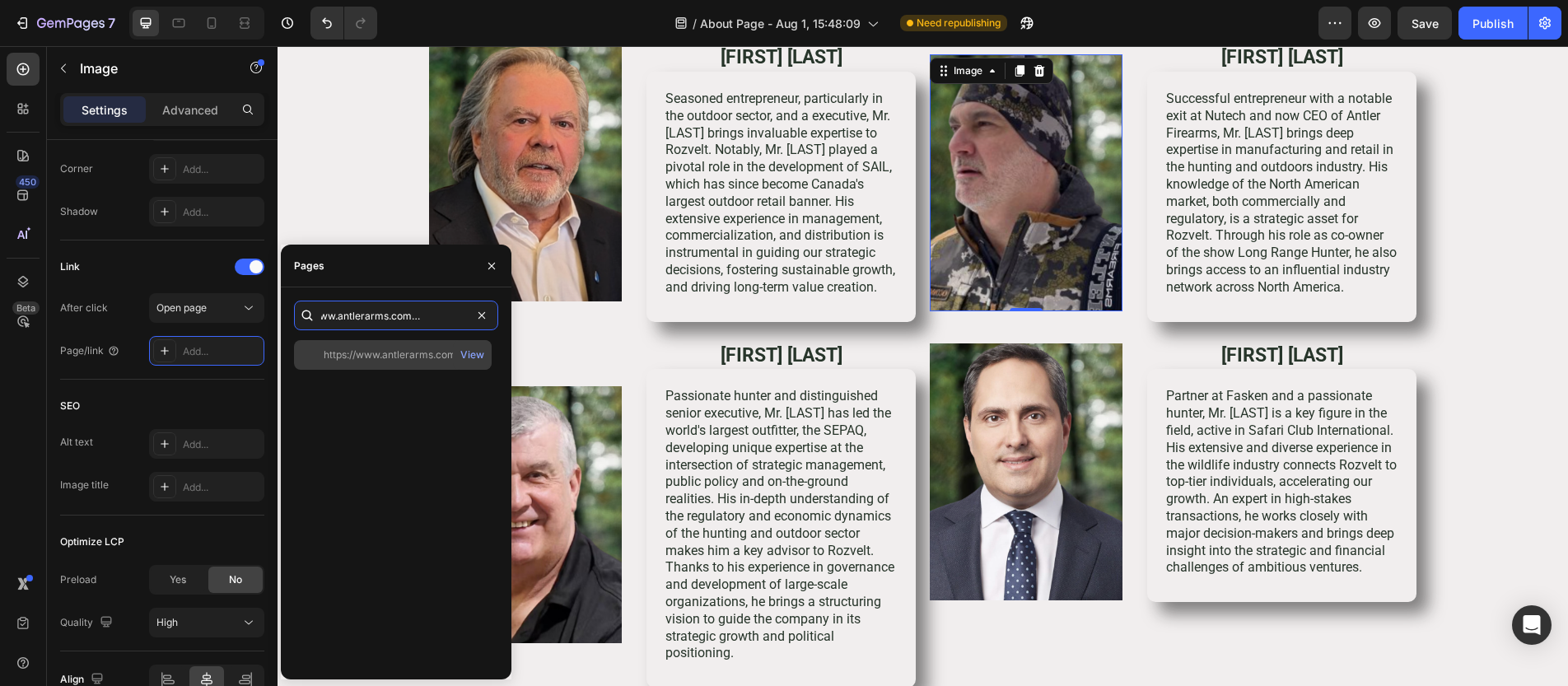 type on "https://www.antlerarms.com/en/history/" 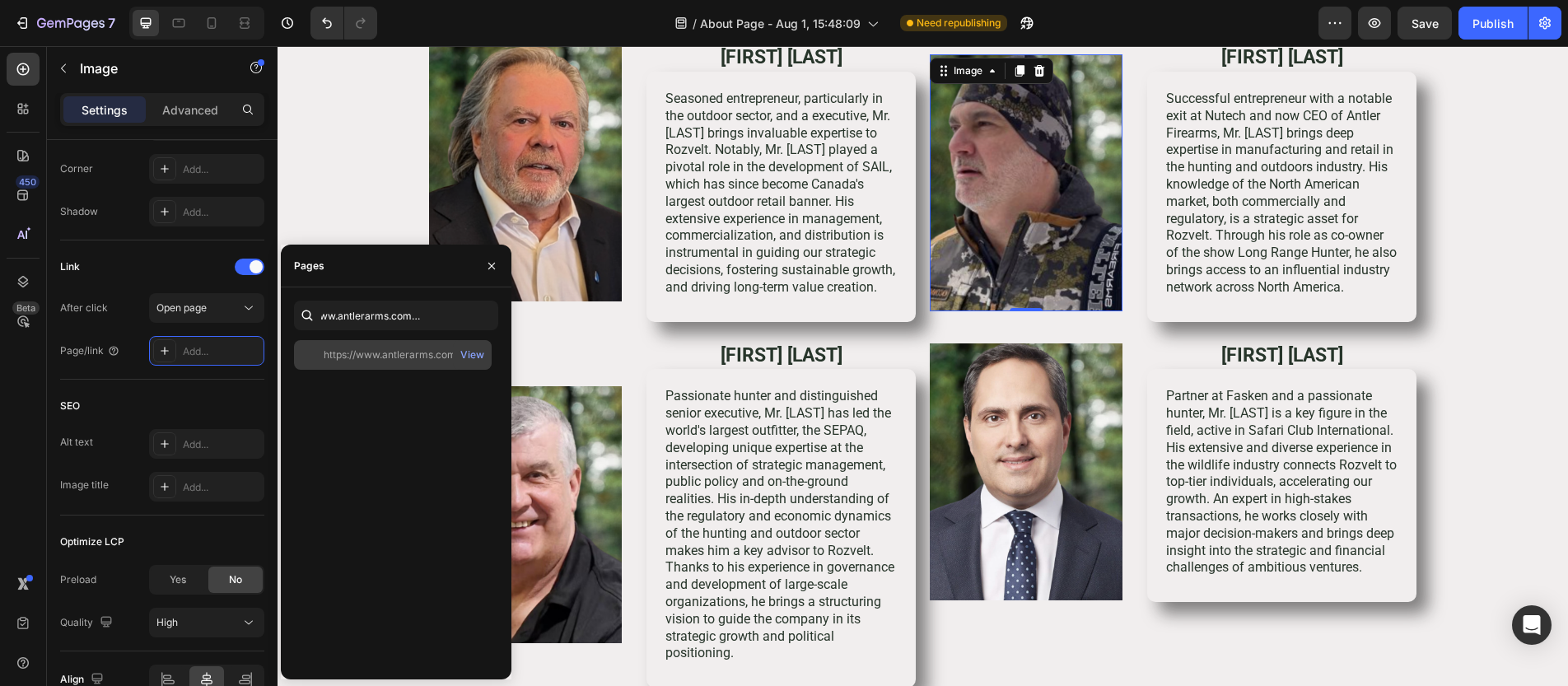 click on "https://www.antlerarms.com/en/history/" 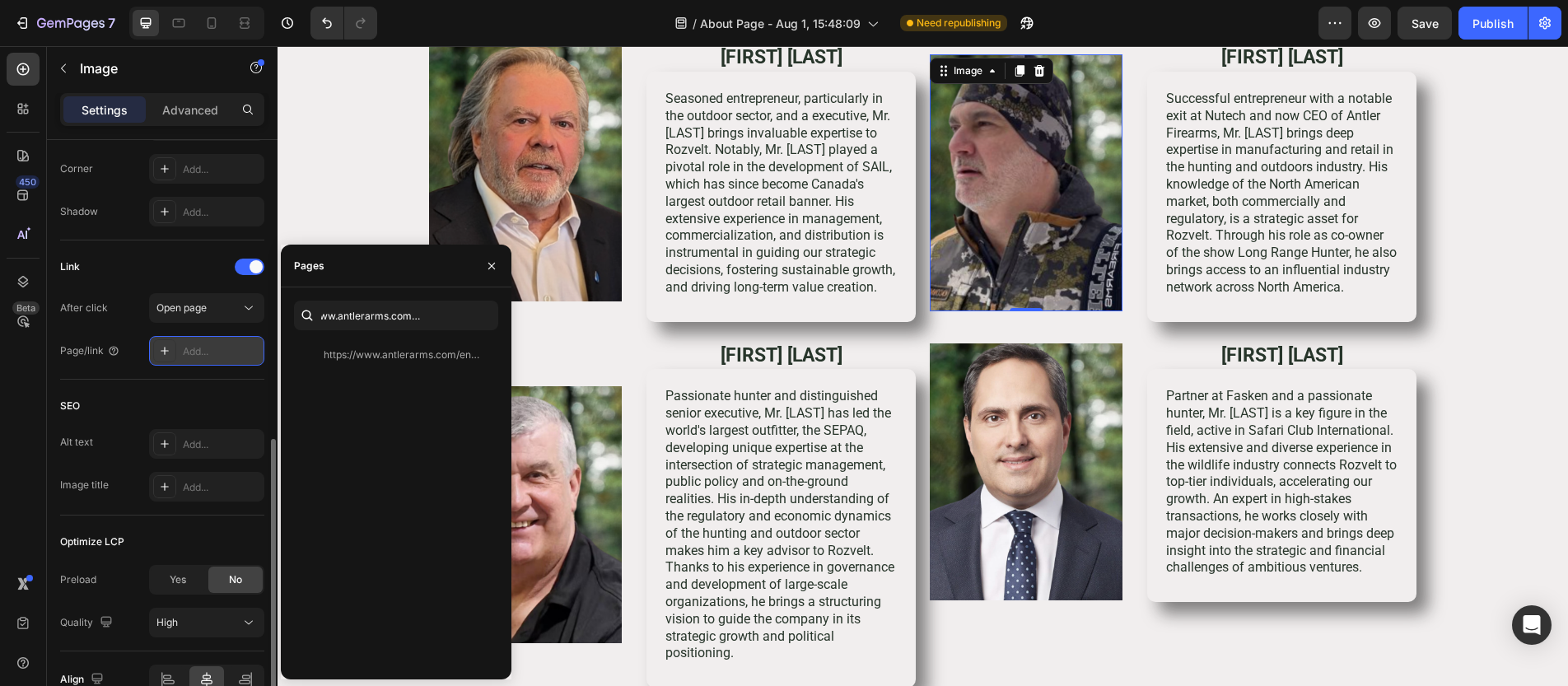 scroll, scrollTop: 0, scrollLeft: 0, axis: both 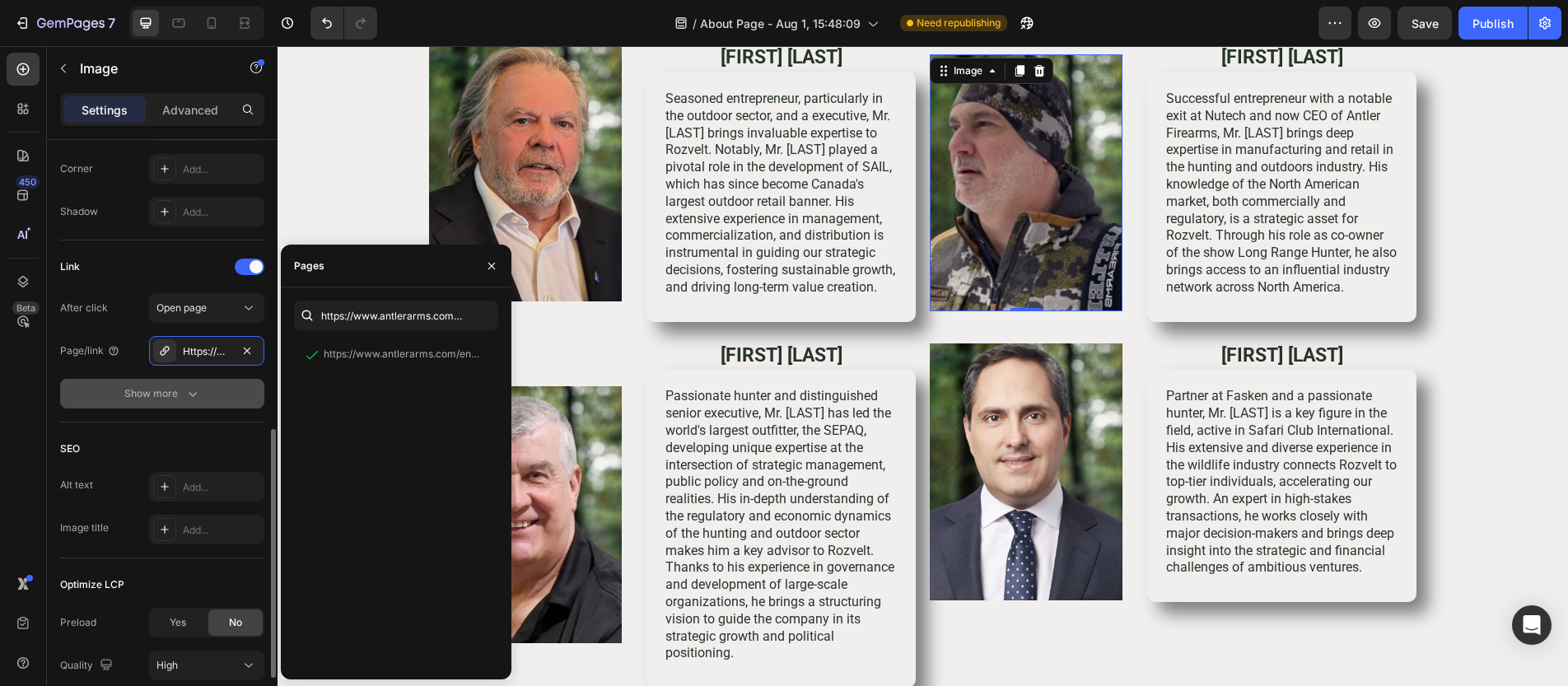 click on "Show more" at bounding box center [162, 394] 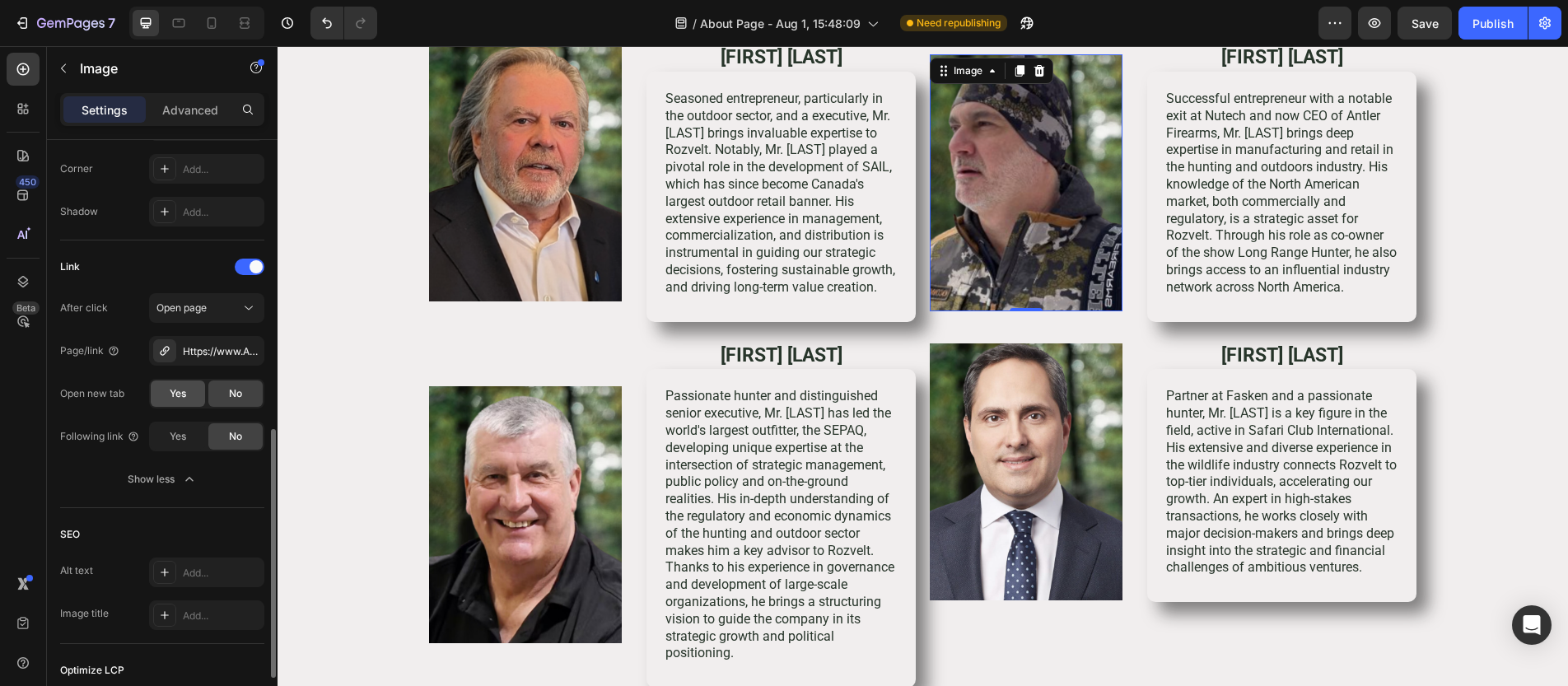 click on "Yes" 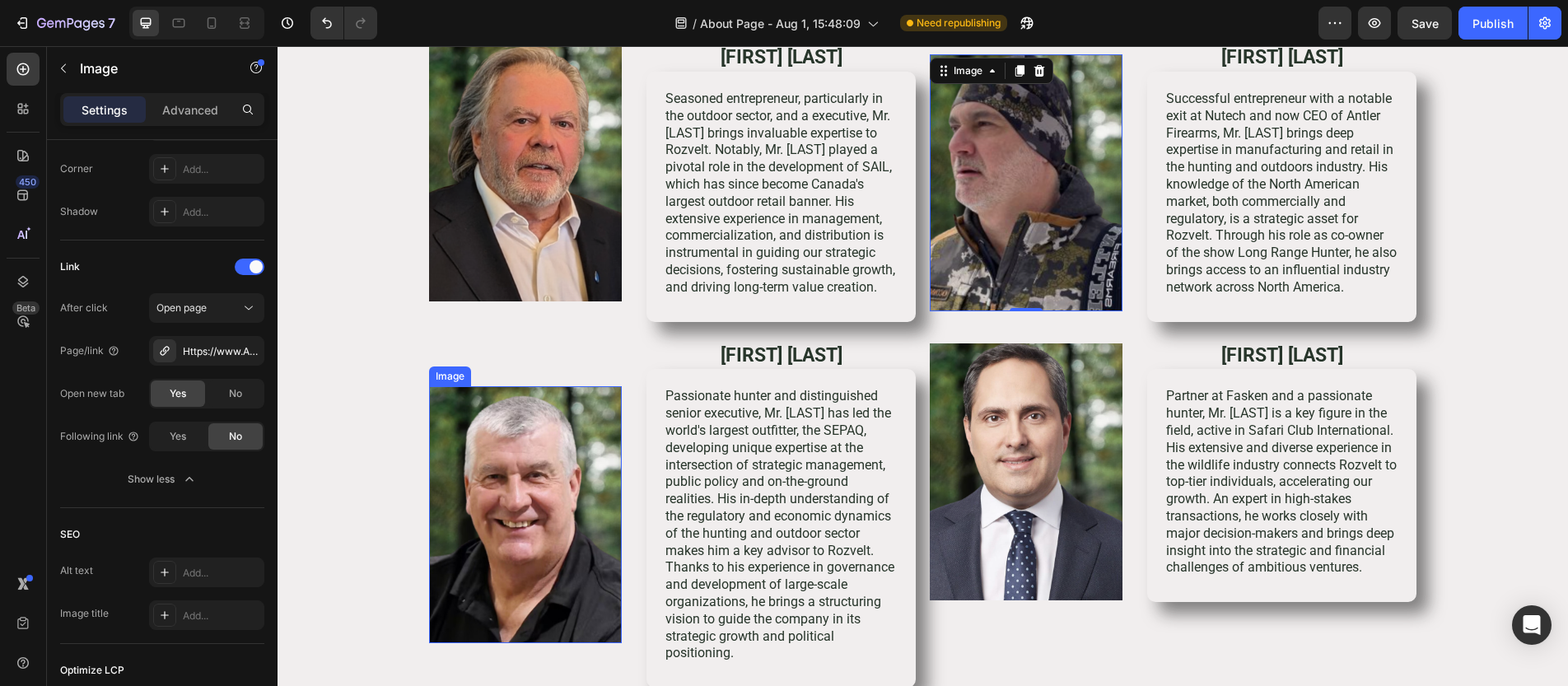 click at bounding box center (525, 515) 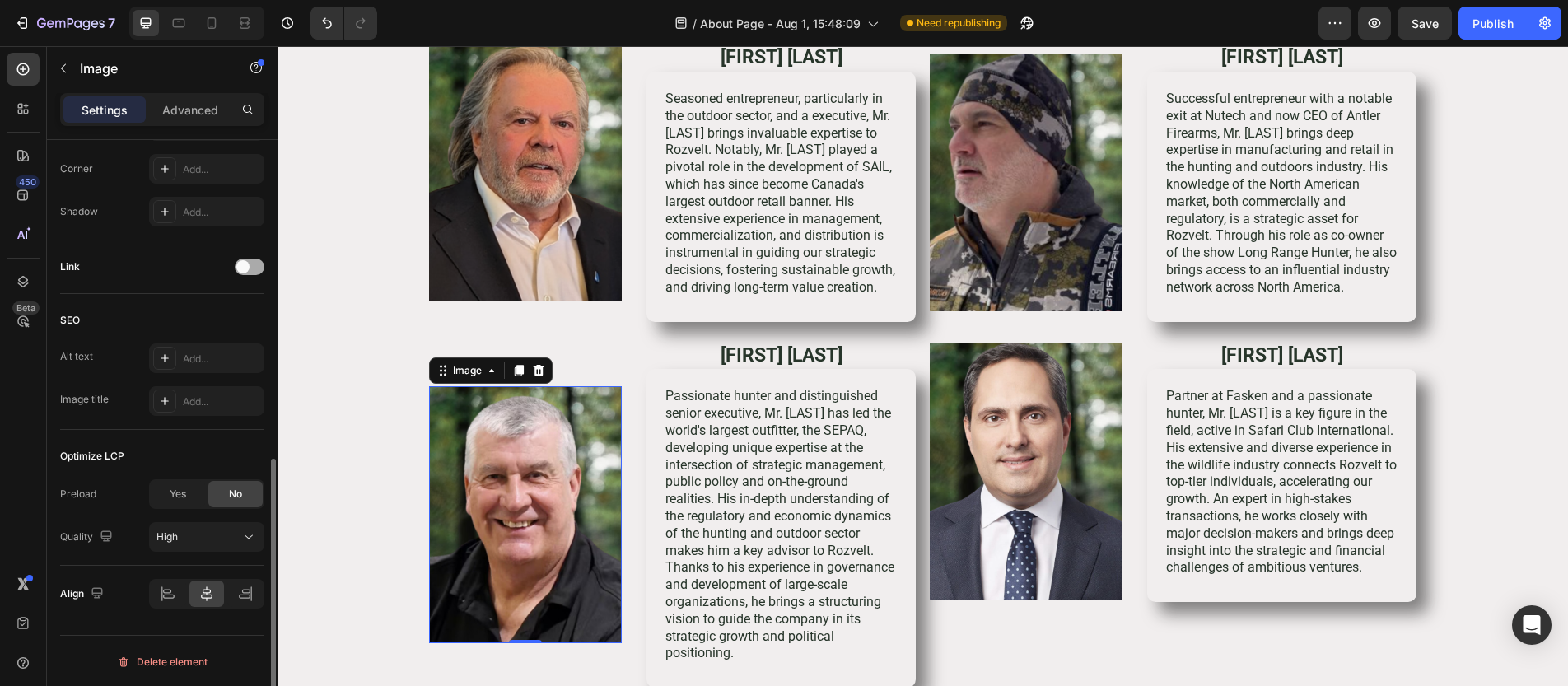 click at bounding box center (243, 267) 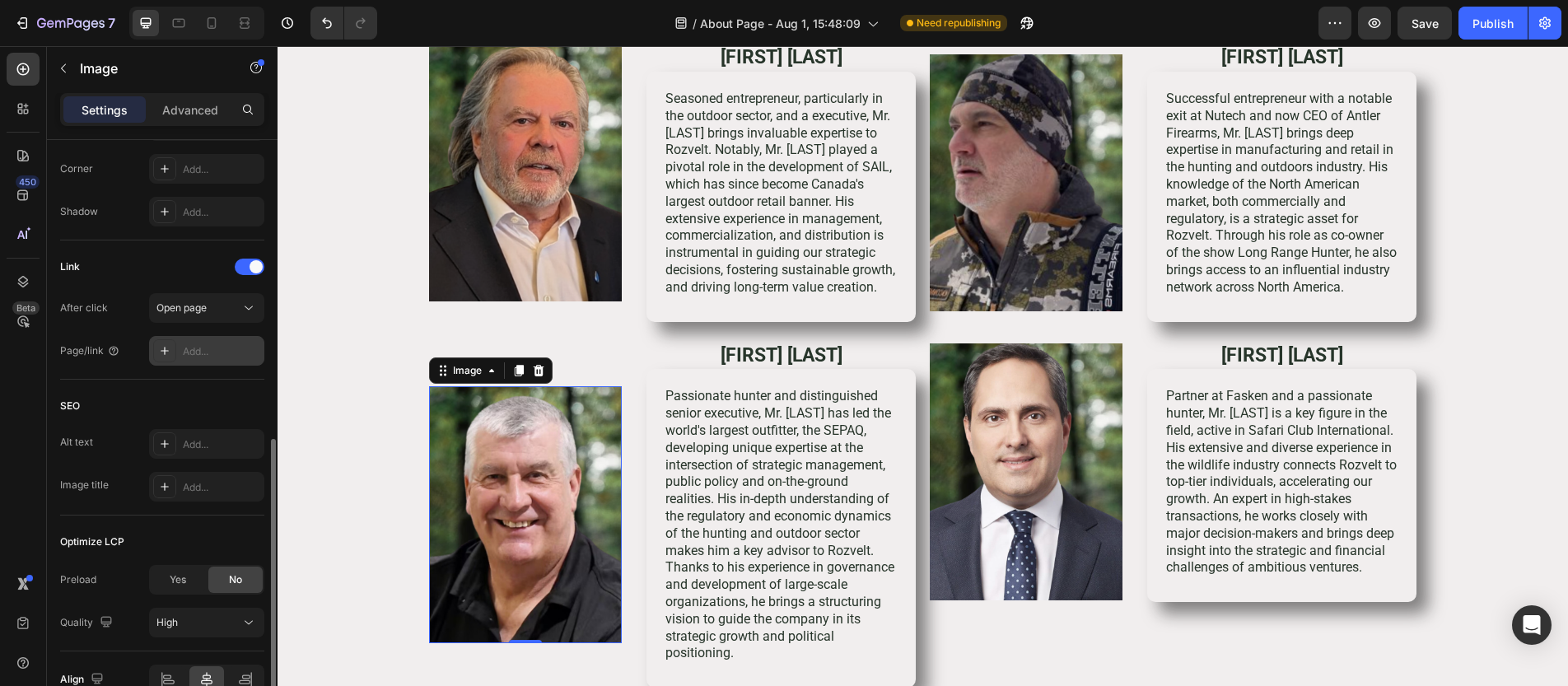 click on "Add..." at bounding box center (222, 352) 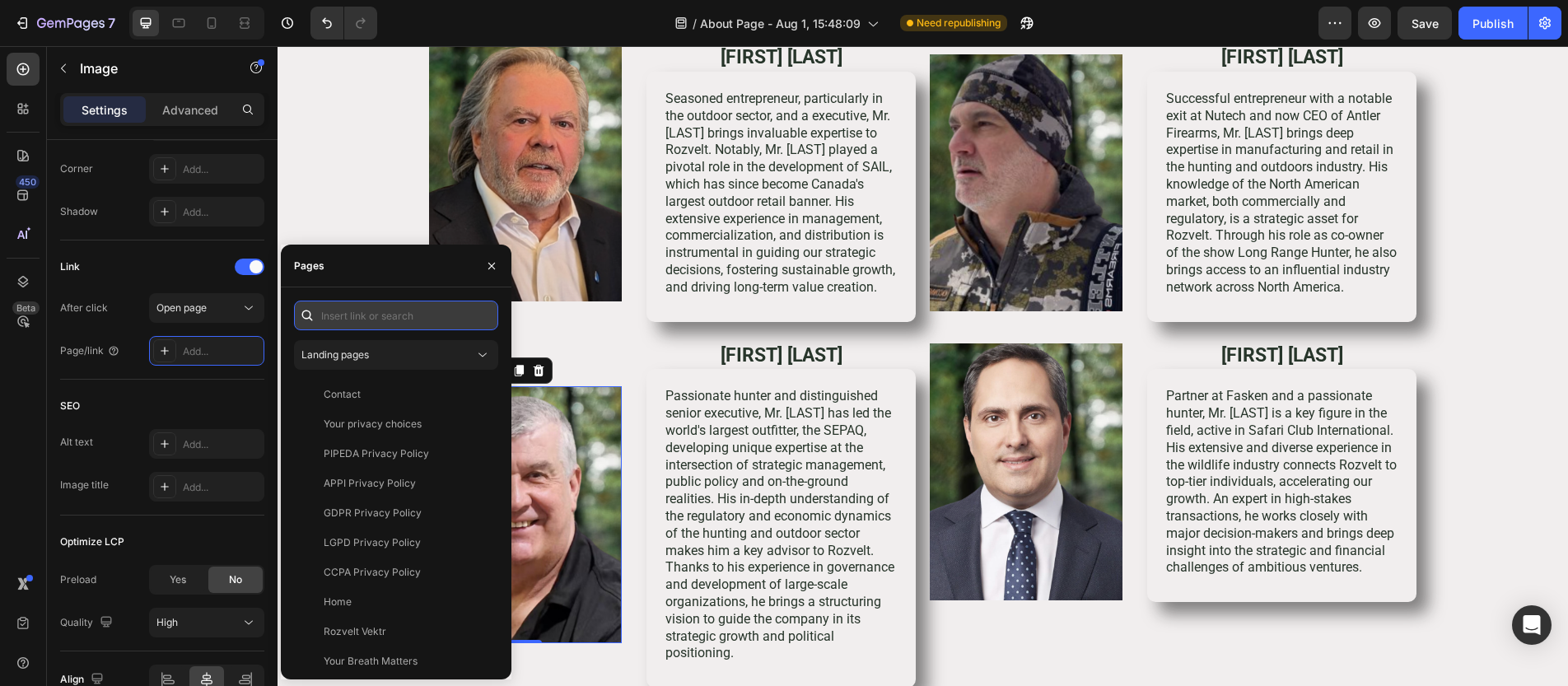 click at bounding box center [396, 315] 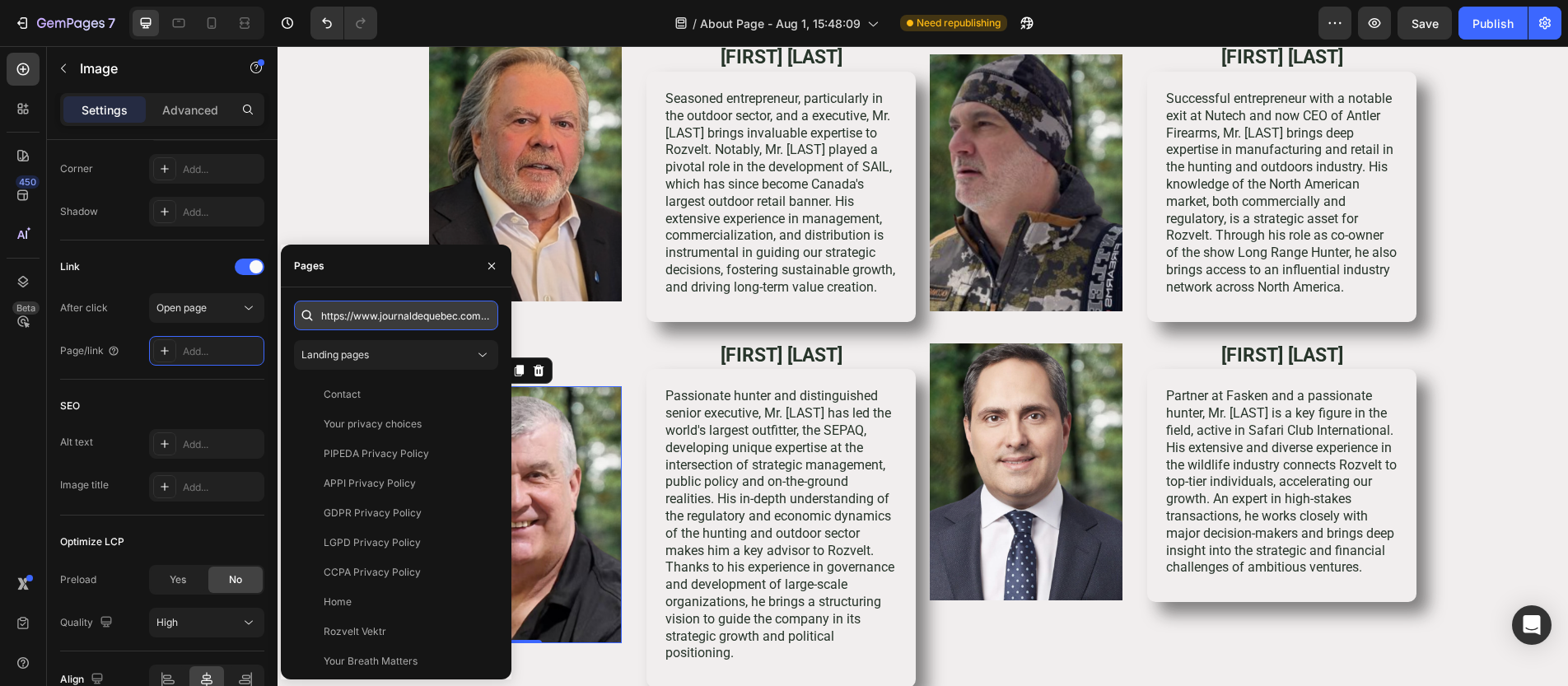 scroll, scrollTop: 0, scrollLeft: 286, axis: horizontal 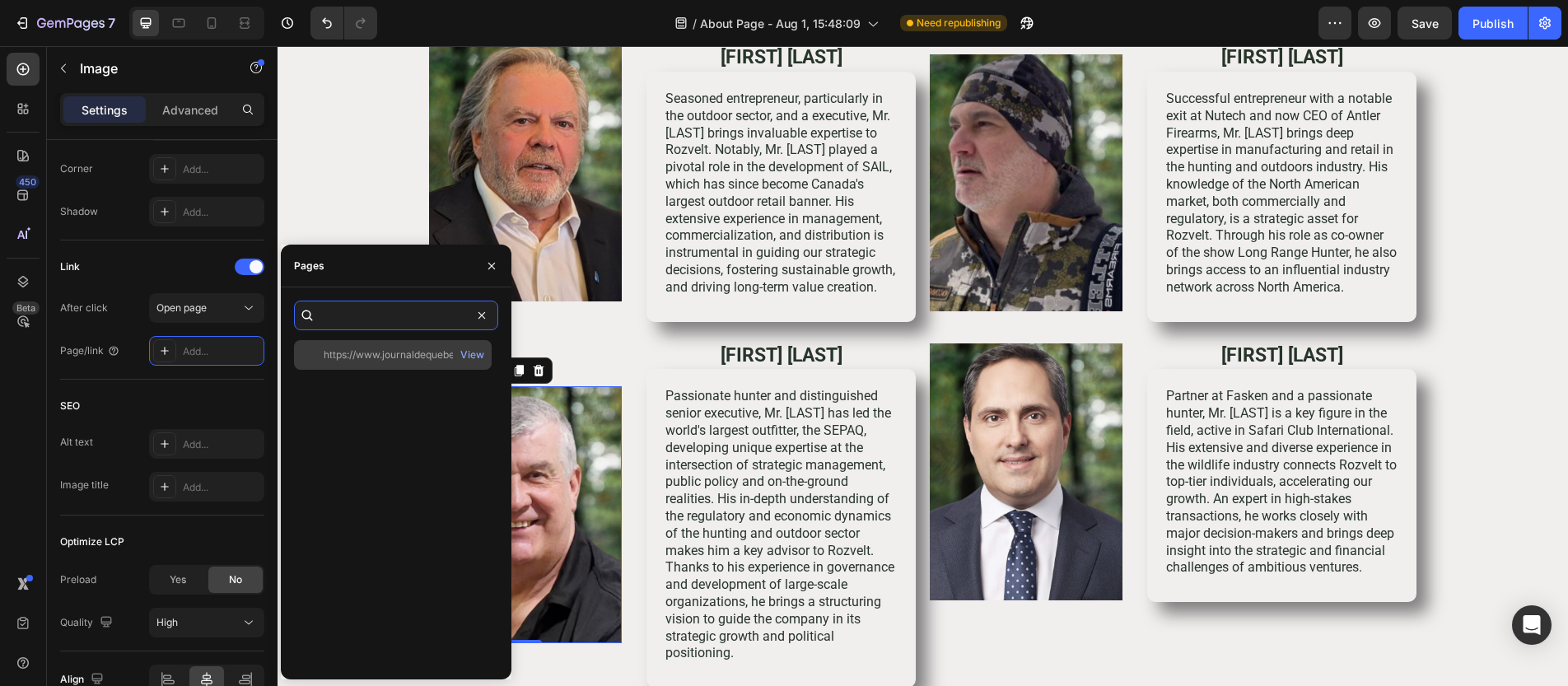 type on "https://www.journaldequebec.com/2023/11/11/changement-de-garde-a-la-tete-de-la-sepaq" 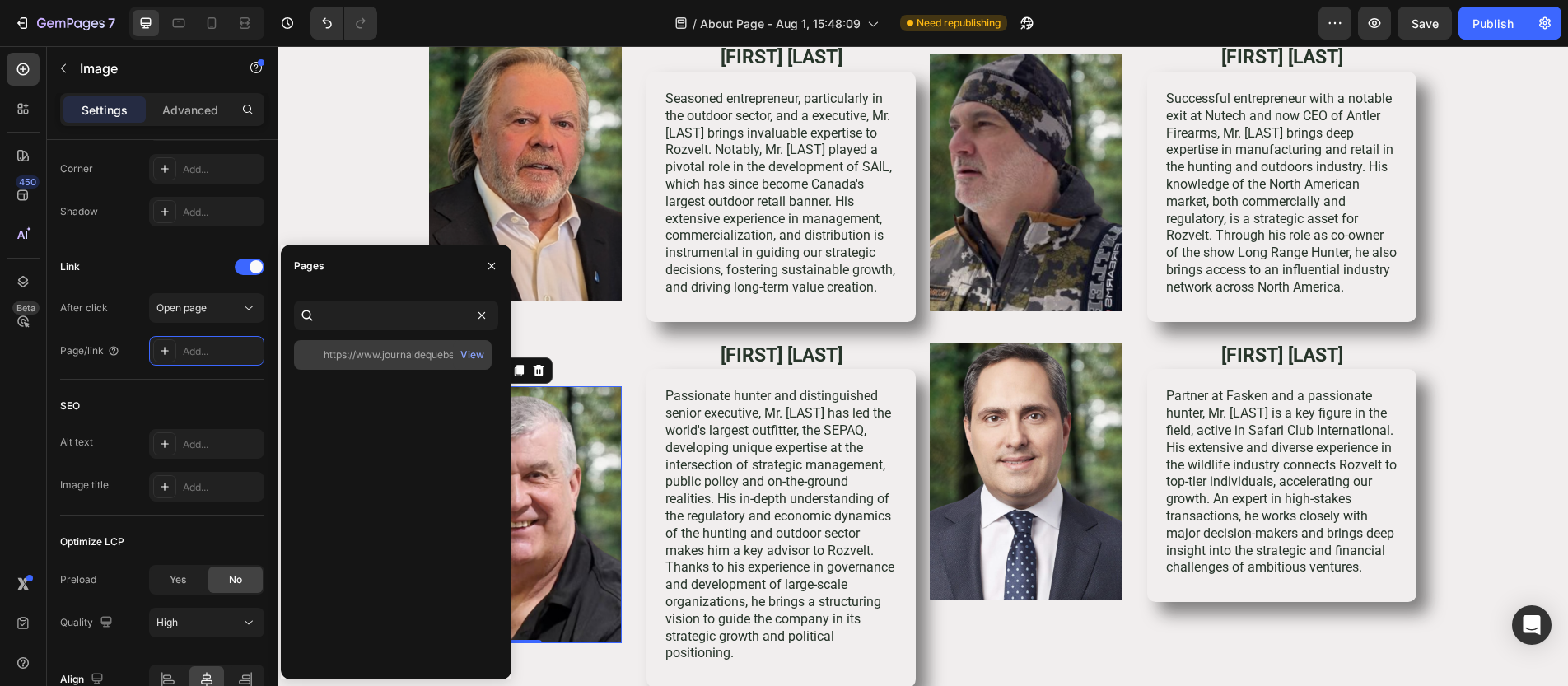 click on "https://www.journaldequebec.com/2023/11/11/changement-de-garde-a-la-tete-de-la-sepaq" 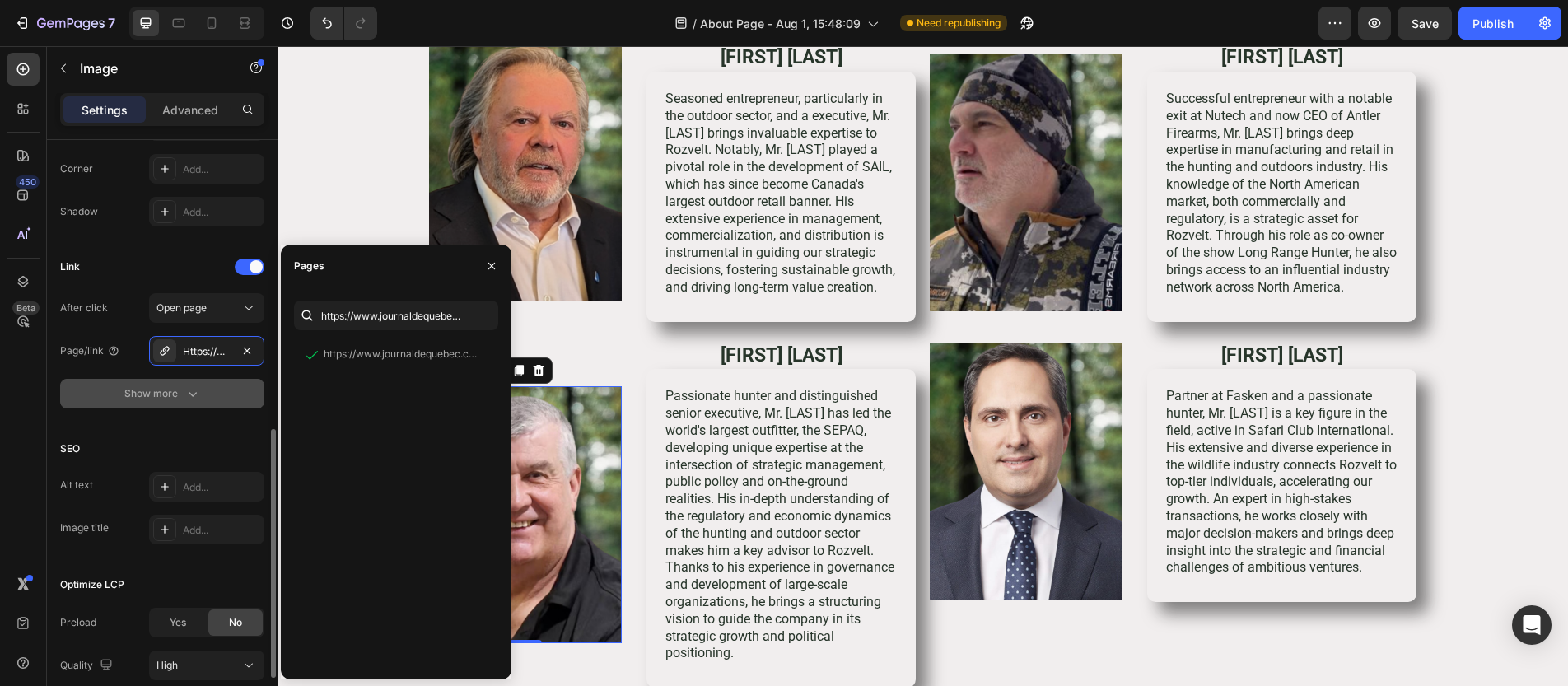 click on "Show more" at bounding box center [162, 394] 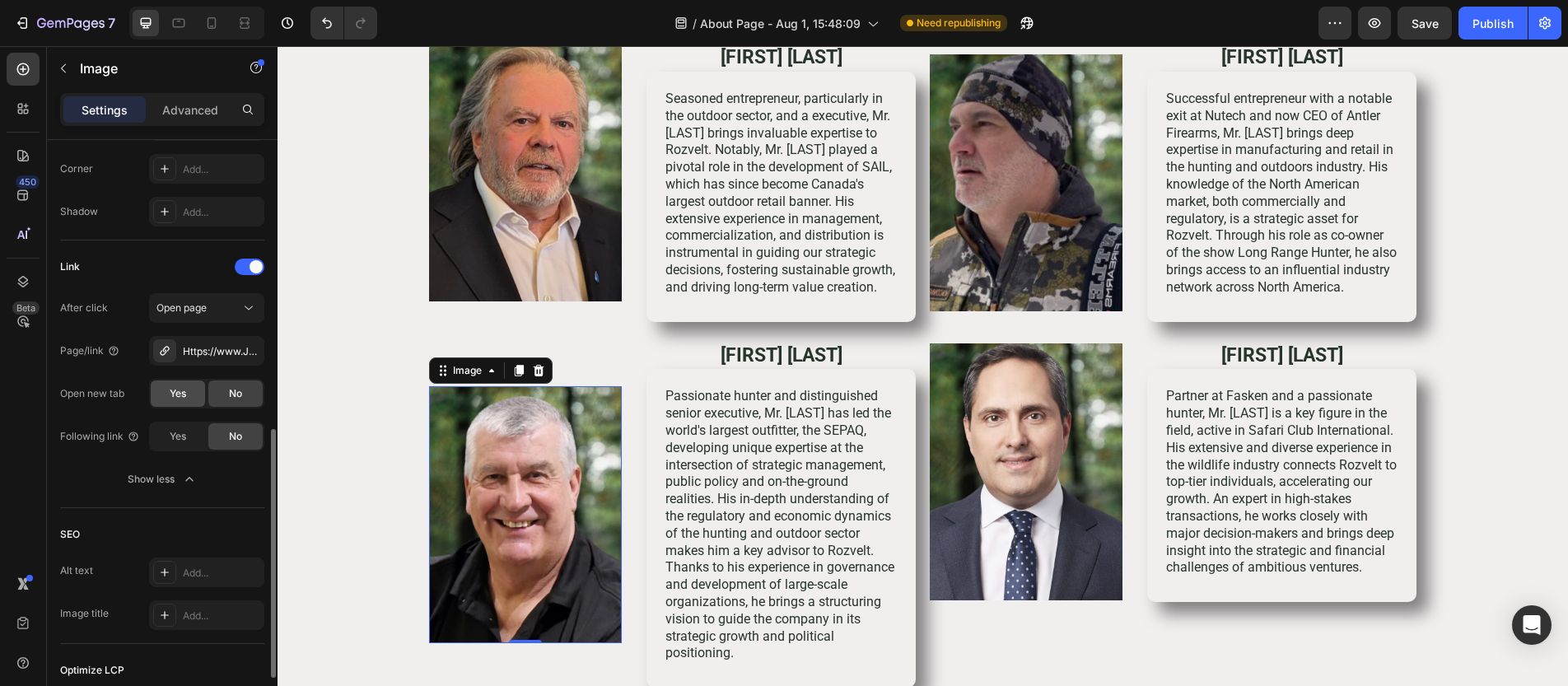 click on "Yes" 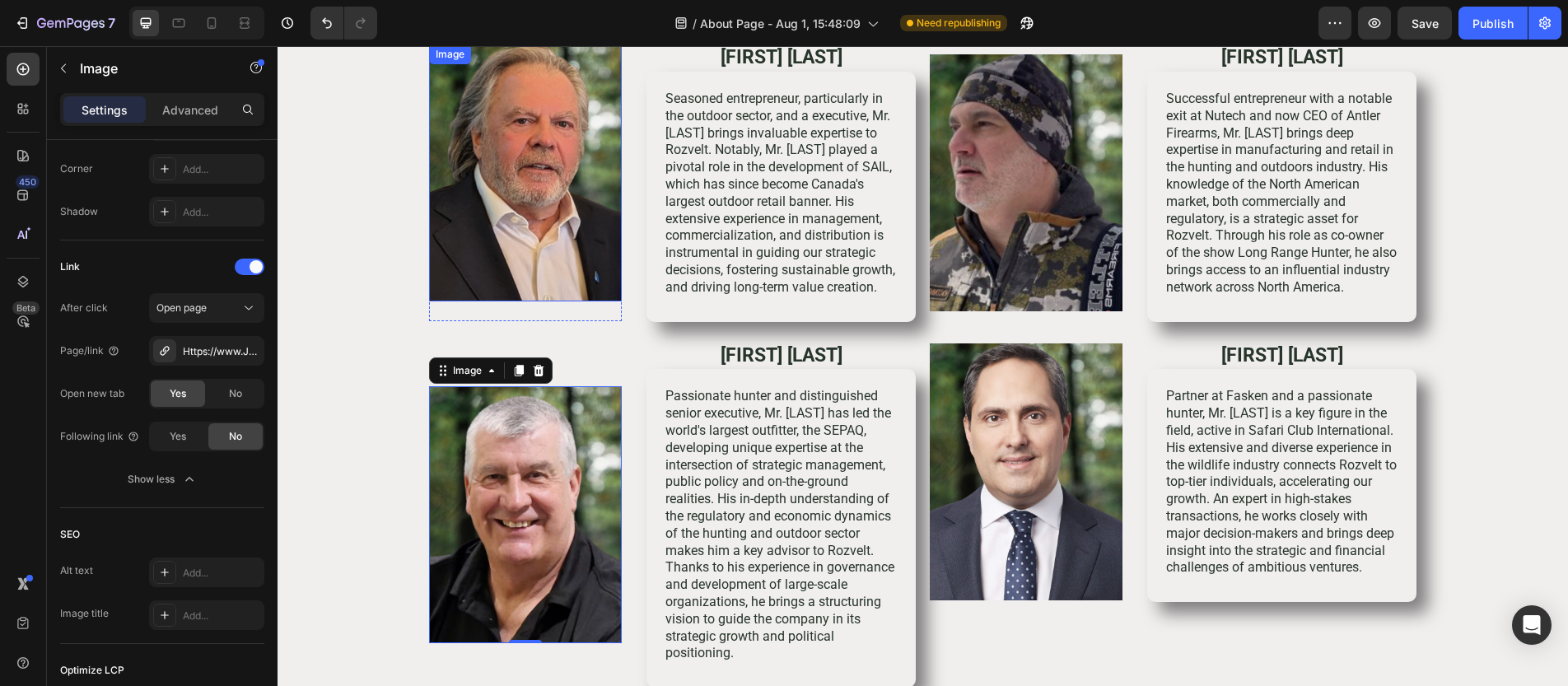 click at bounding box center (525, 173) 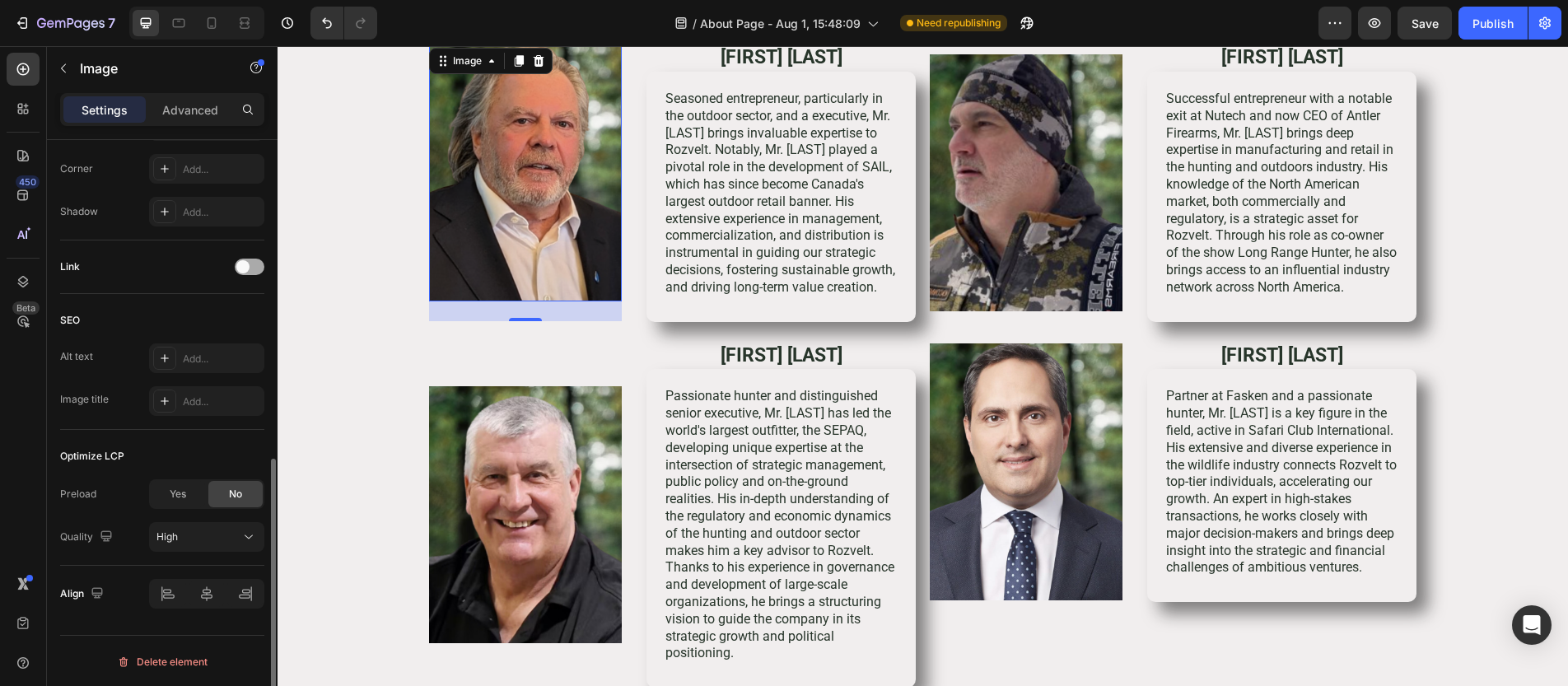 click at bounding box center (243, 267) 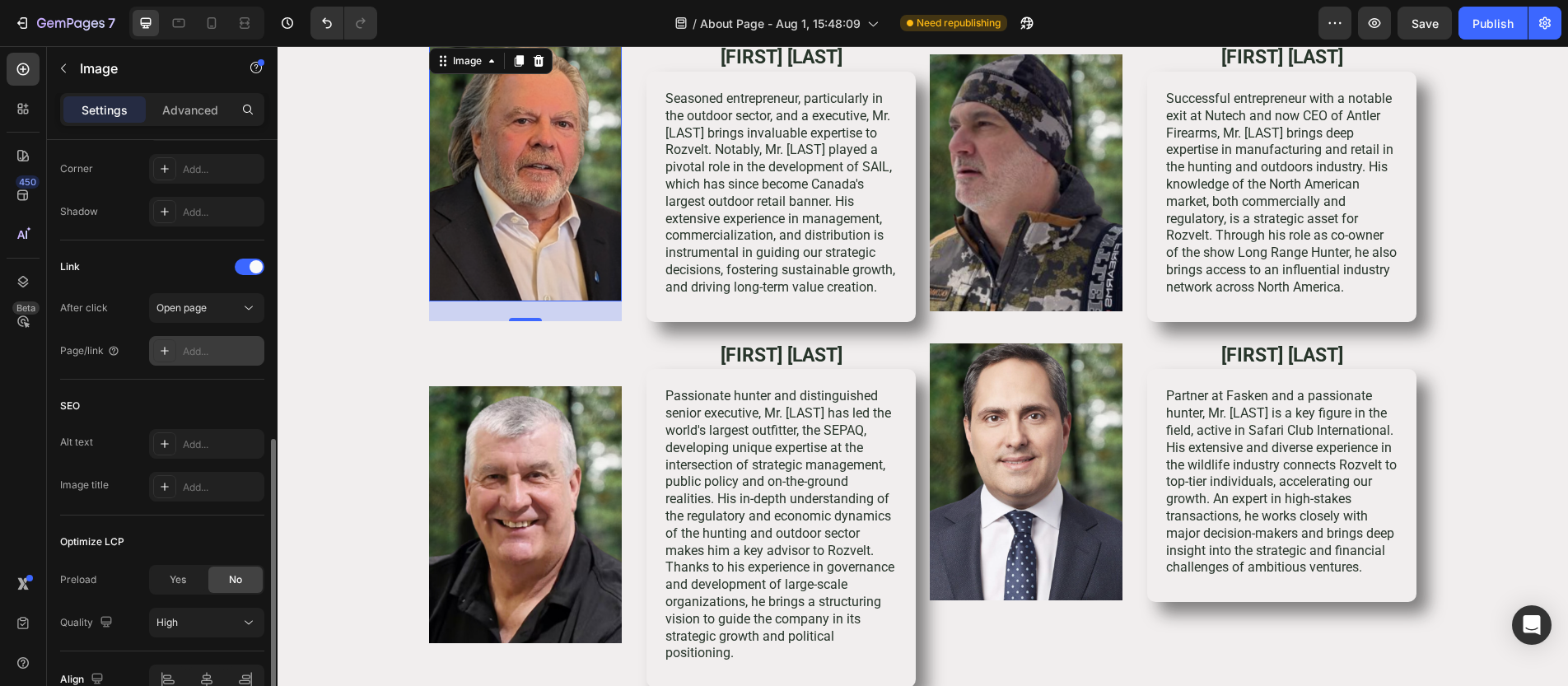 click on "Add..." at bounding box center (222, 352) 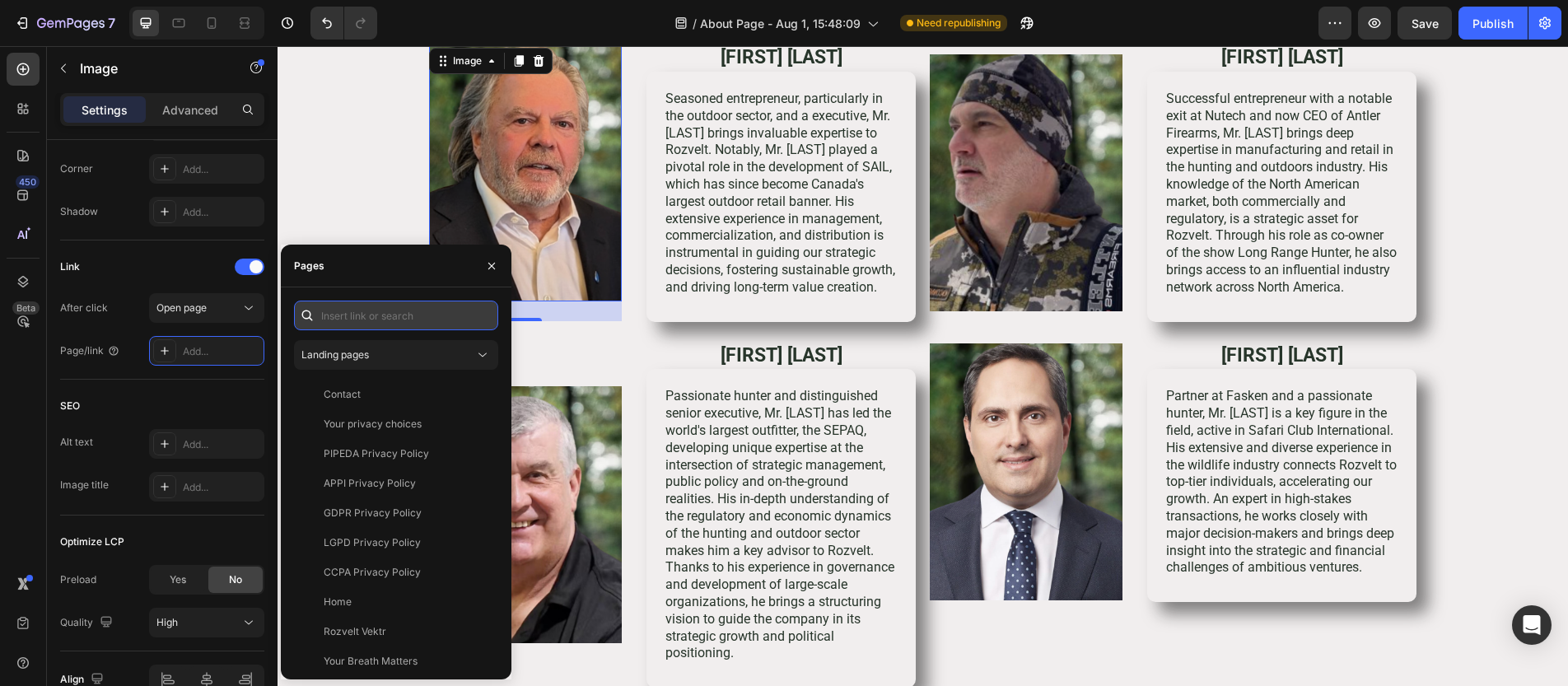 click at bounding box center (396, 315) 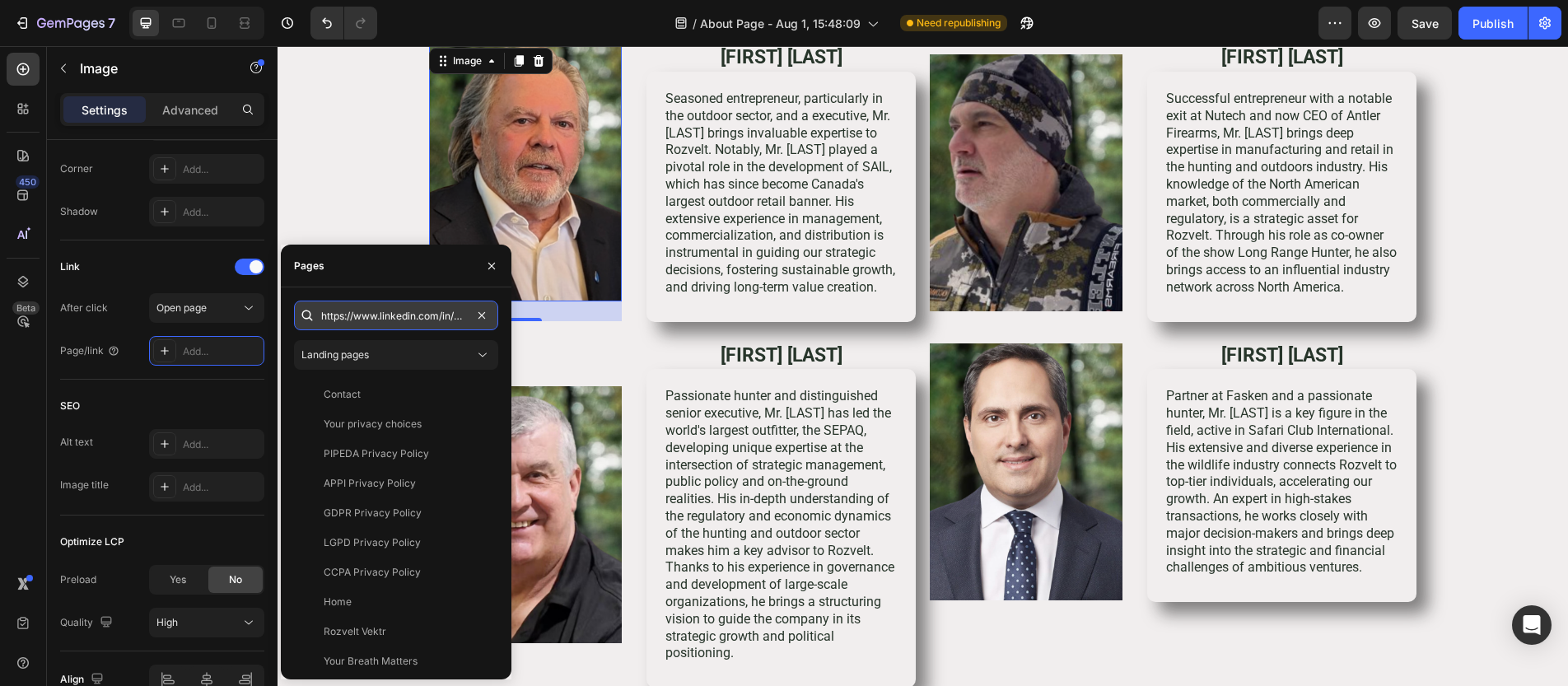 scroll, scrollTop: 0, scrollLeft: 54, axis: horizontal 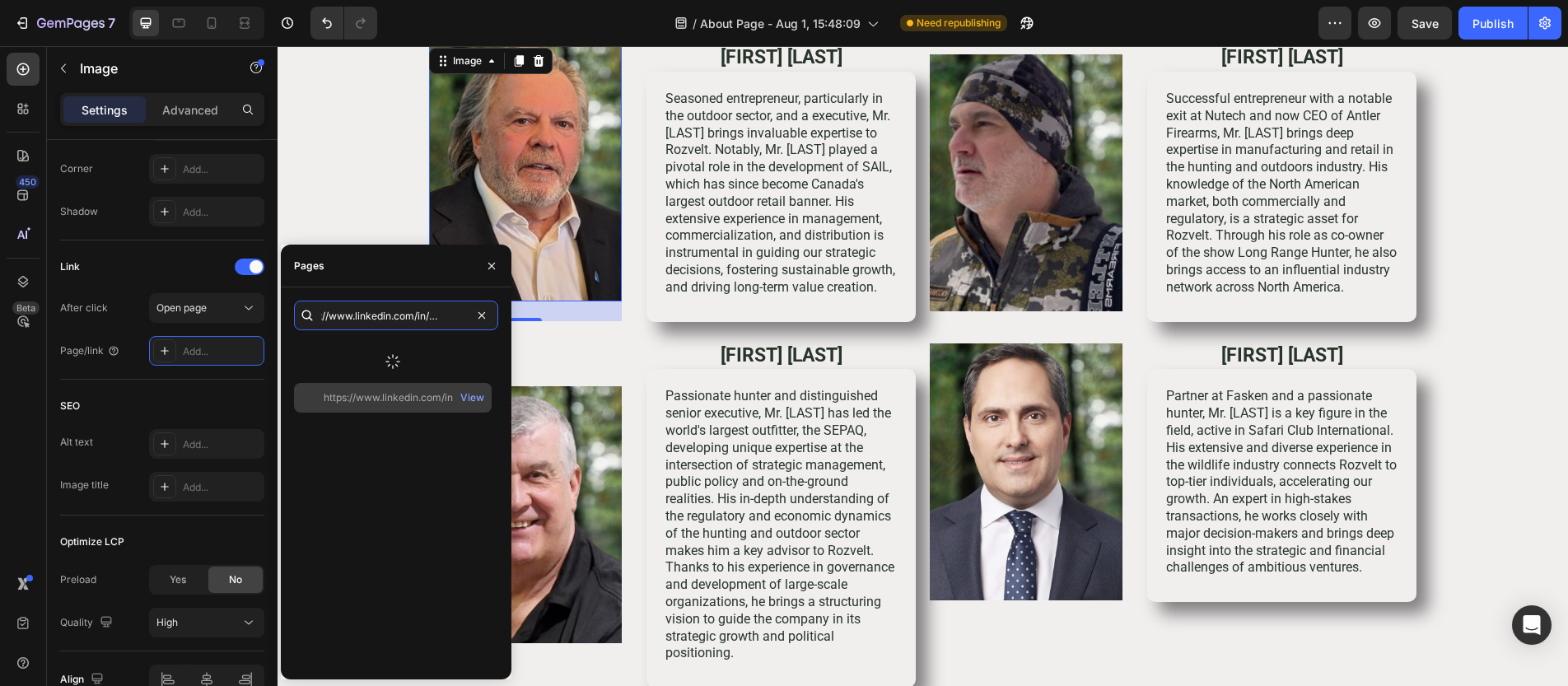 type on "https://www.linkedin.com/in/jeantremblay/" 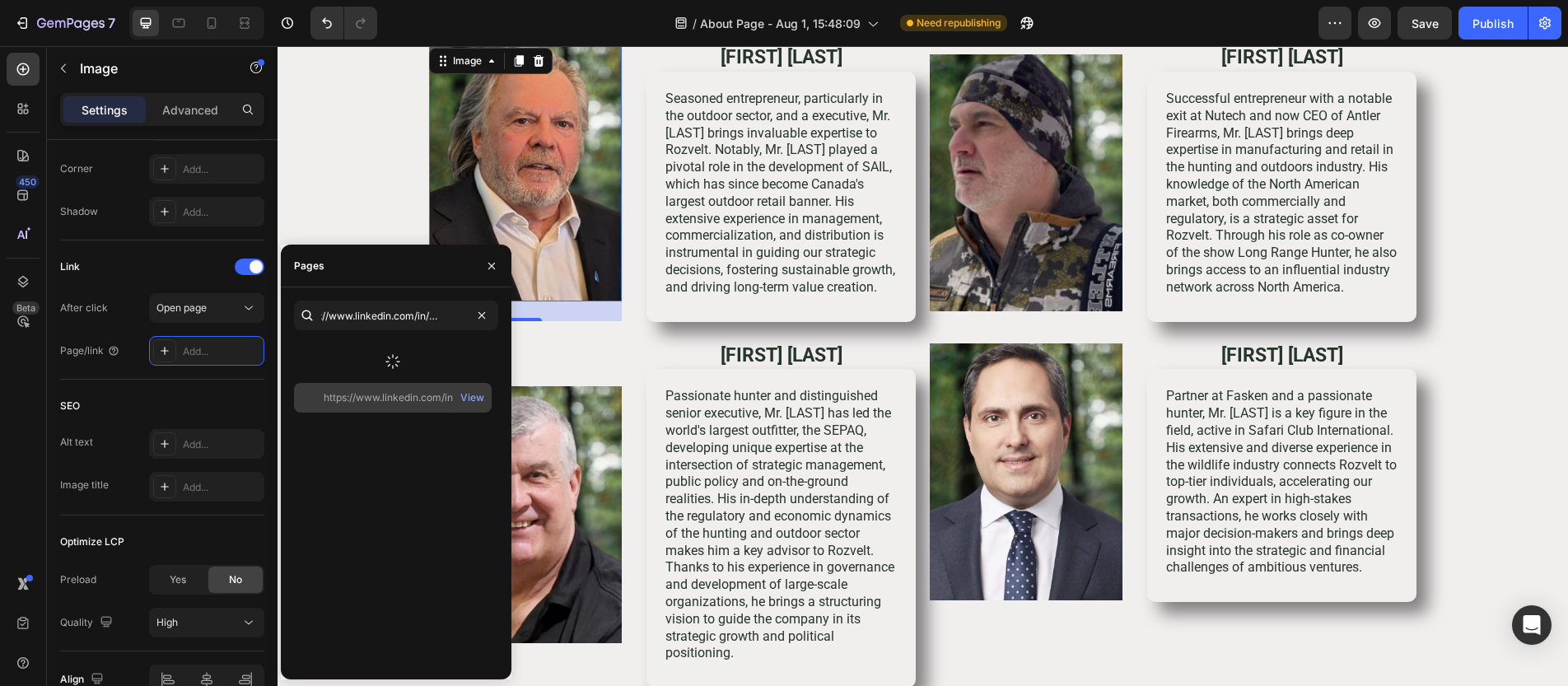 scroll, scrollTop: 0, scrollLeft: 0, axis: both 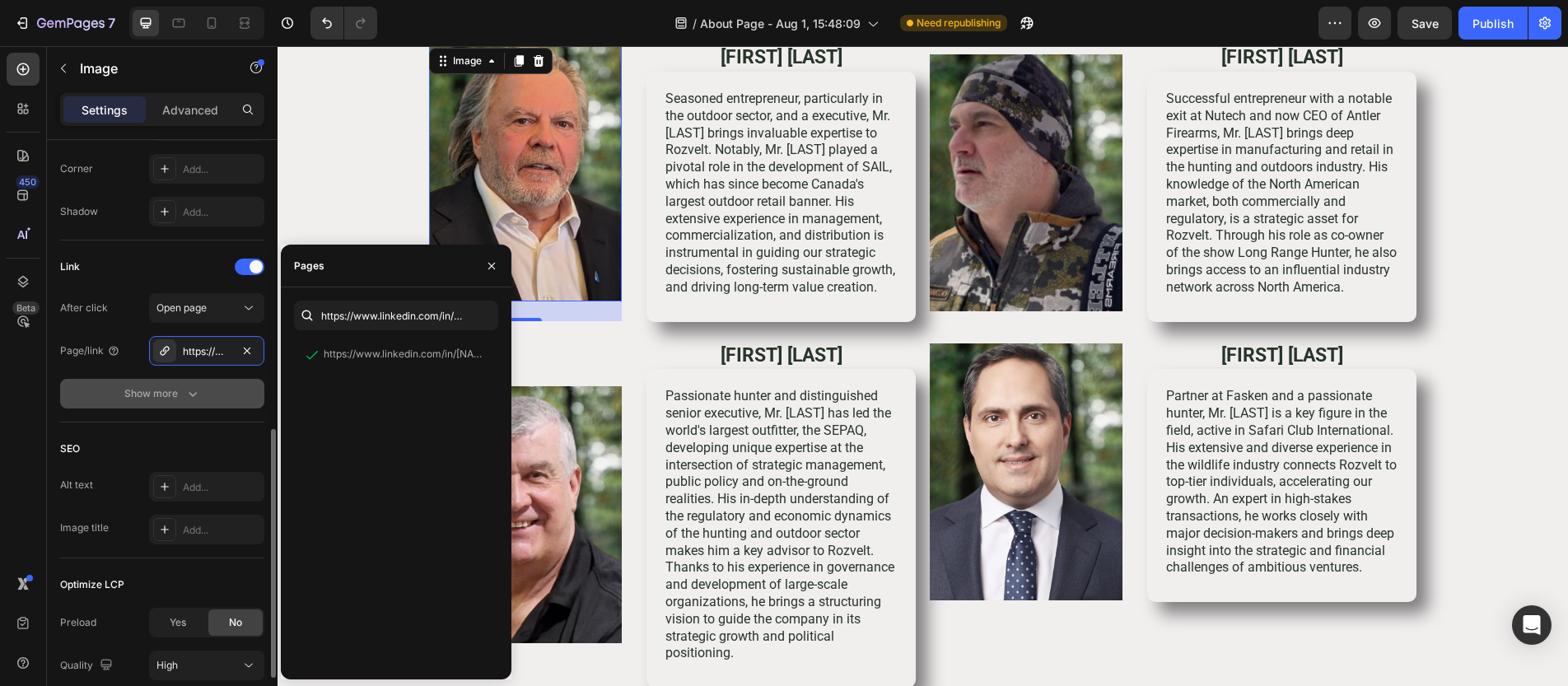 click on "Show more" at bounding box center [162, 394] 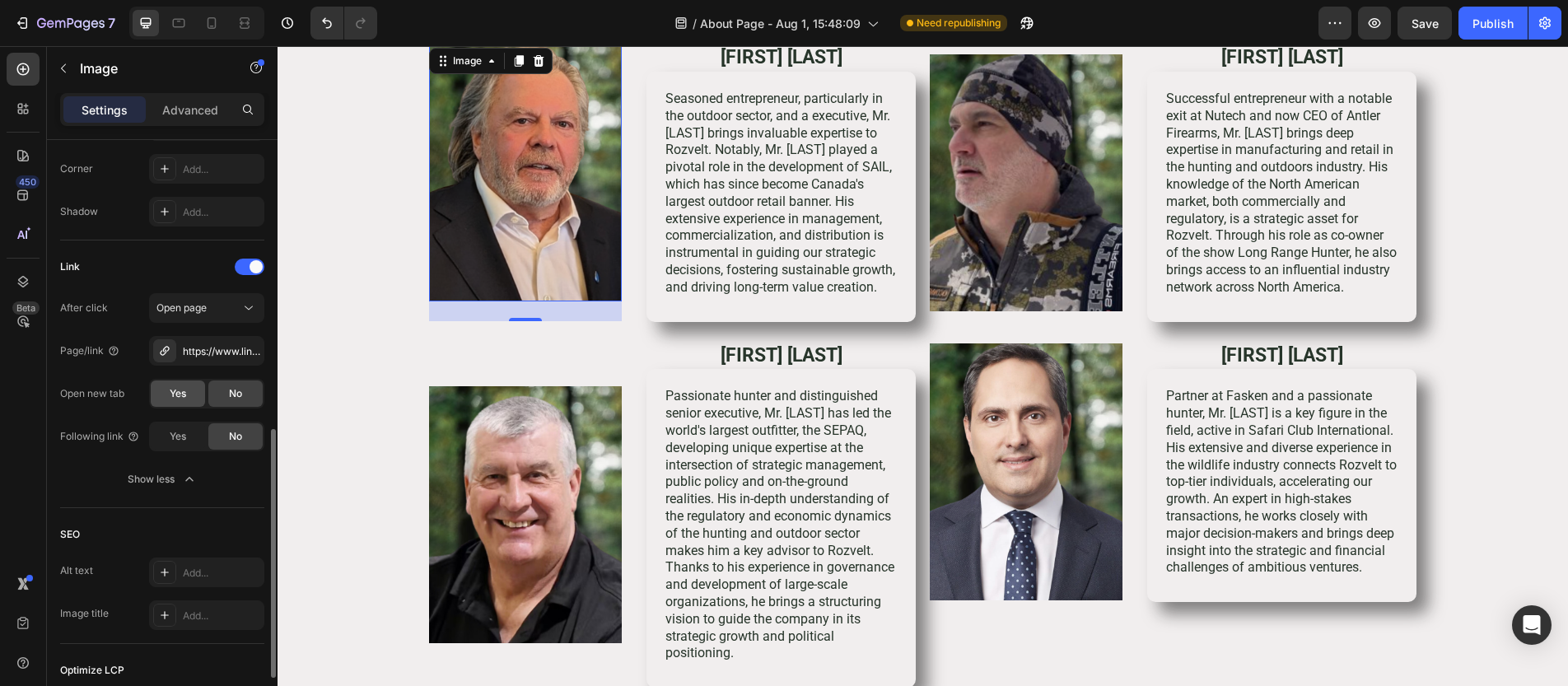 click on "Yes" 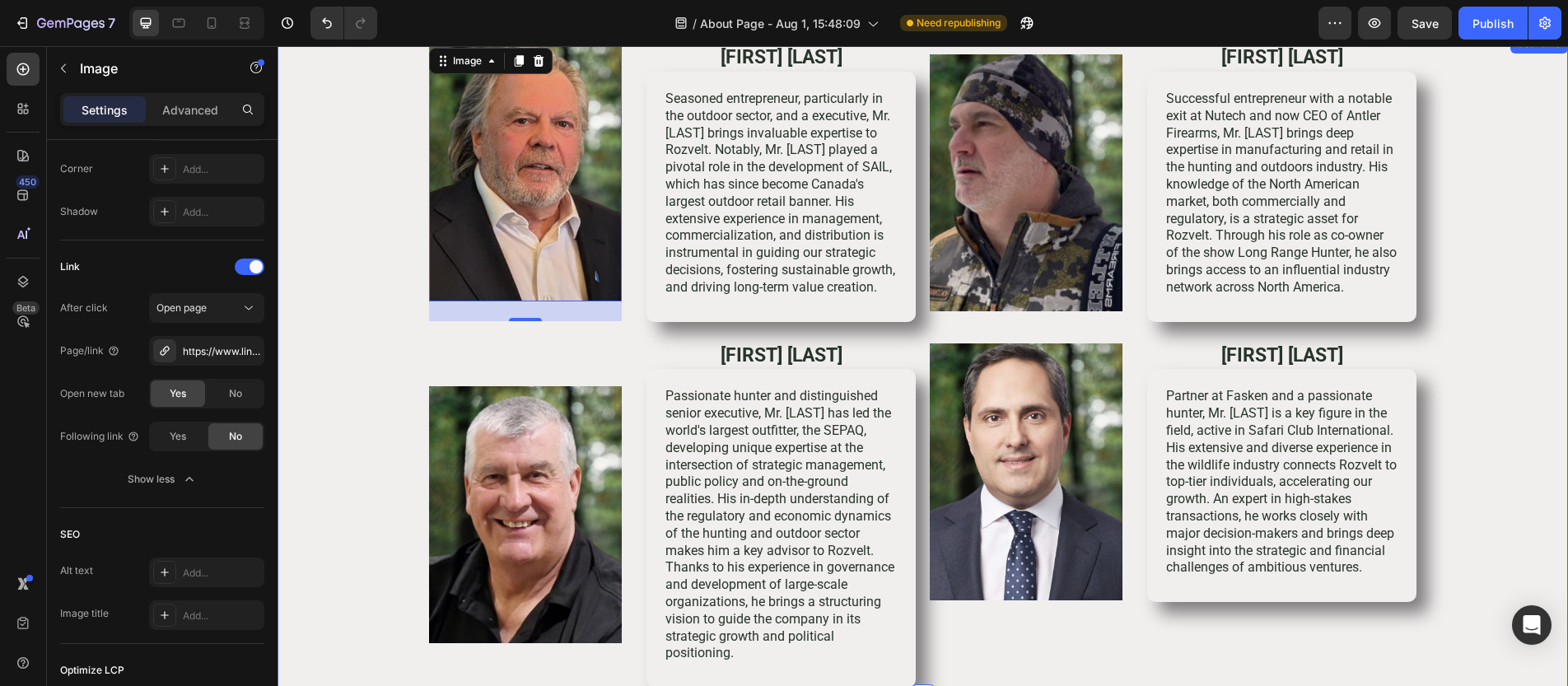 click on "Image   24 Row JEAN TREMBLAY Heading Seasoned entrepreneur, particularly in the outdoor sector, and a executive, Mr. Tremblay brings invaluable expertise to Rozvelt. Notably, Mr. Tremblay played a pivotal role in the development of SAIL, which has since become Canada's largest outdoor retail banner. His extensive experience in management, commercialization, and distribution is instrumental in guiding our strategic decisions, fostering sustainable growth, and driving long-term value creation.  Text Block Row Row Image Row HUGUES VAILLANCOURT Heading Successful entrepreneur with a notable exit at Nutech and now CEO of Antler Firearms, Mr. Vaillancourt brings deep expertise in manufacturing and retail in the hunting and outdoors industry. His knowledge of the North American market, both commercially and regulatory, is a strategic asset for Rozvelt. Through his role as co-owner of the show Long Range Hunter, he also brings access to an influential industry network across North America.  Text Block Row Row Row" at bounding box center (922, 366) 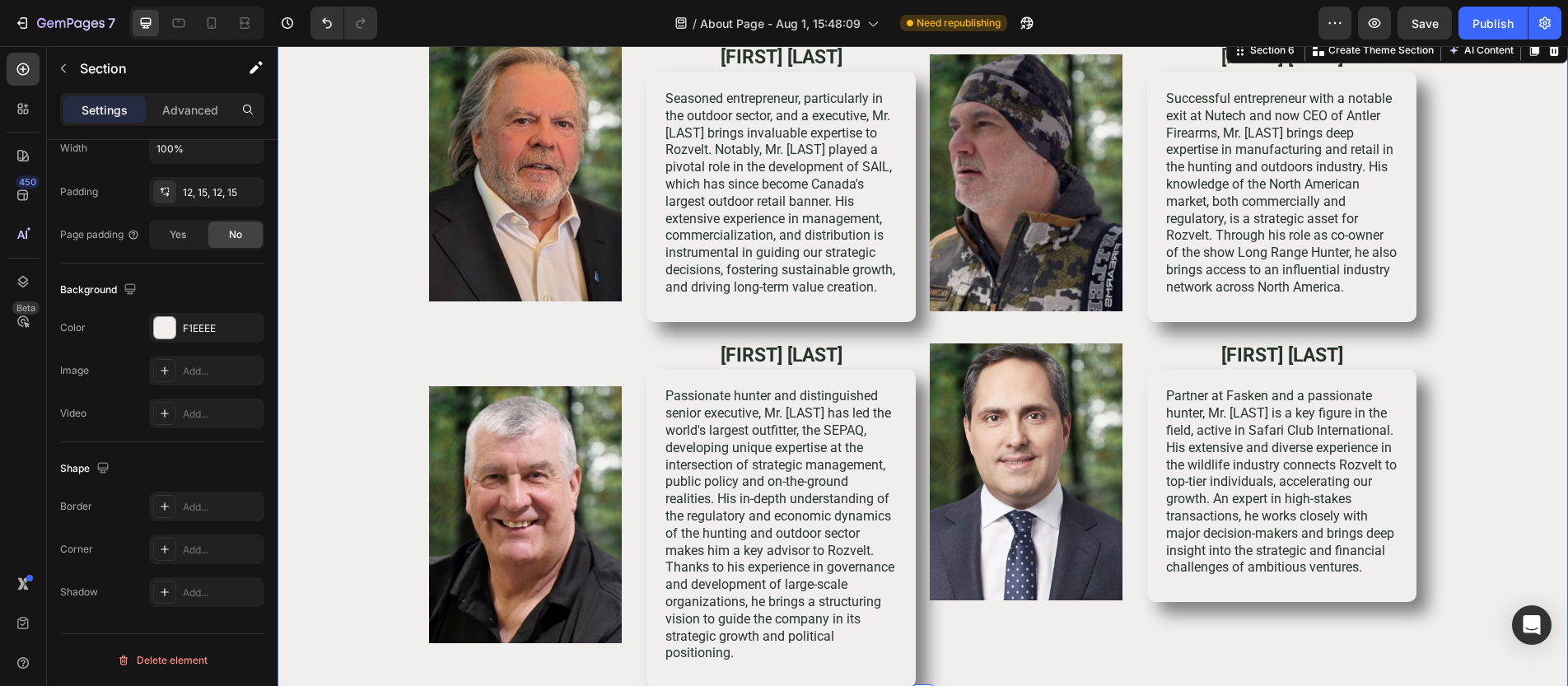 scroll, scrollTop: 0, scrollLeft: 0, axis: both 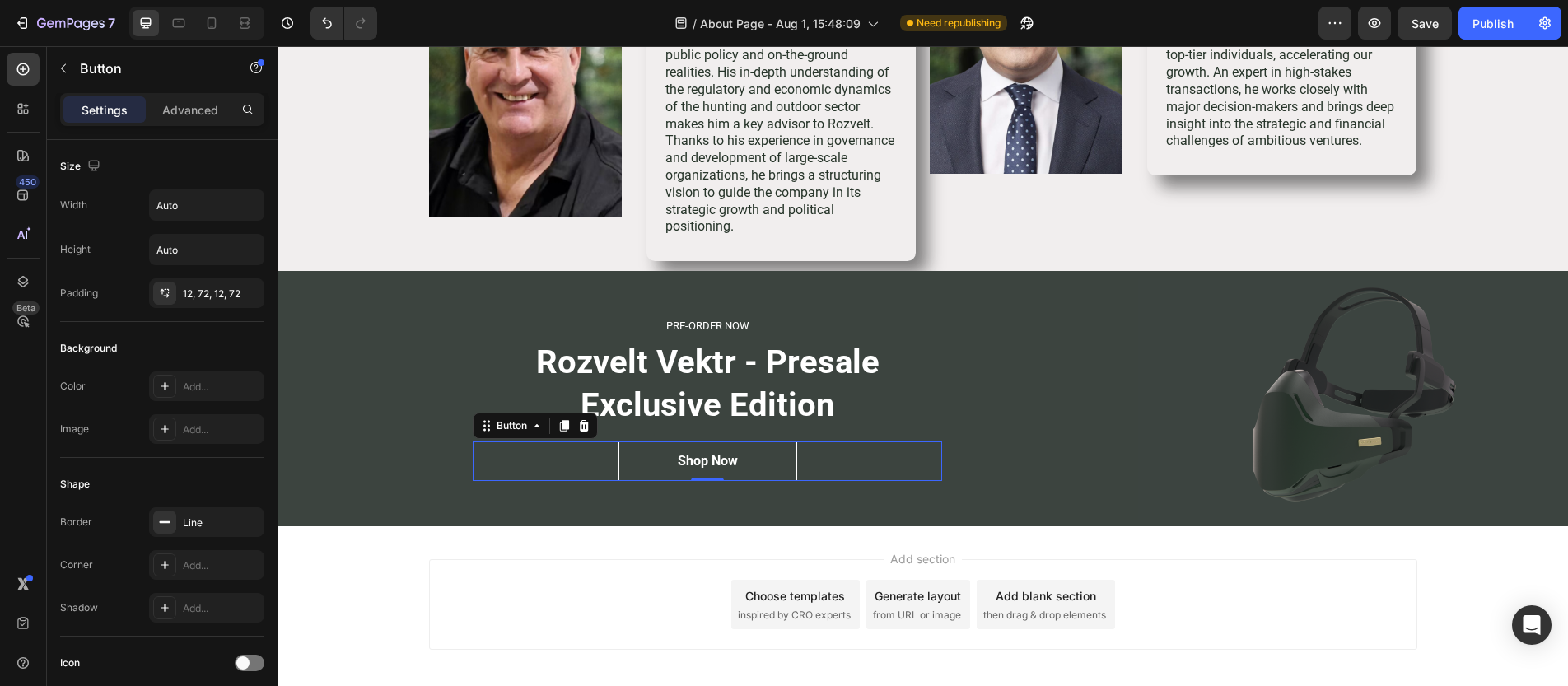 click on "Shop Now Button   0" at bounding box center (707, 461) 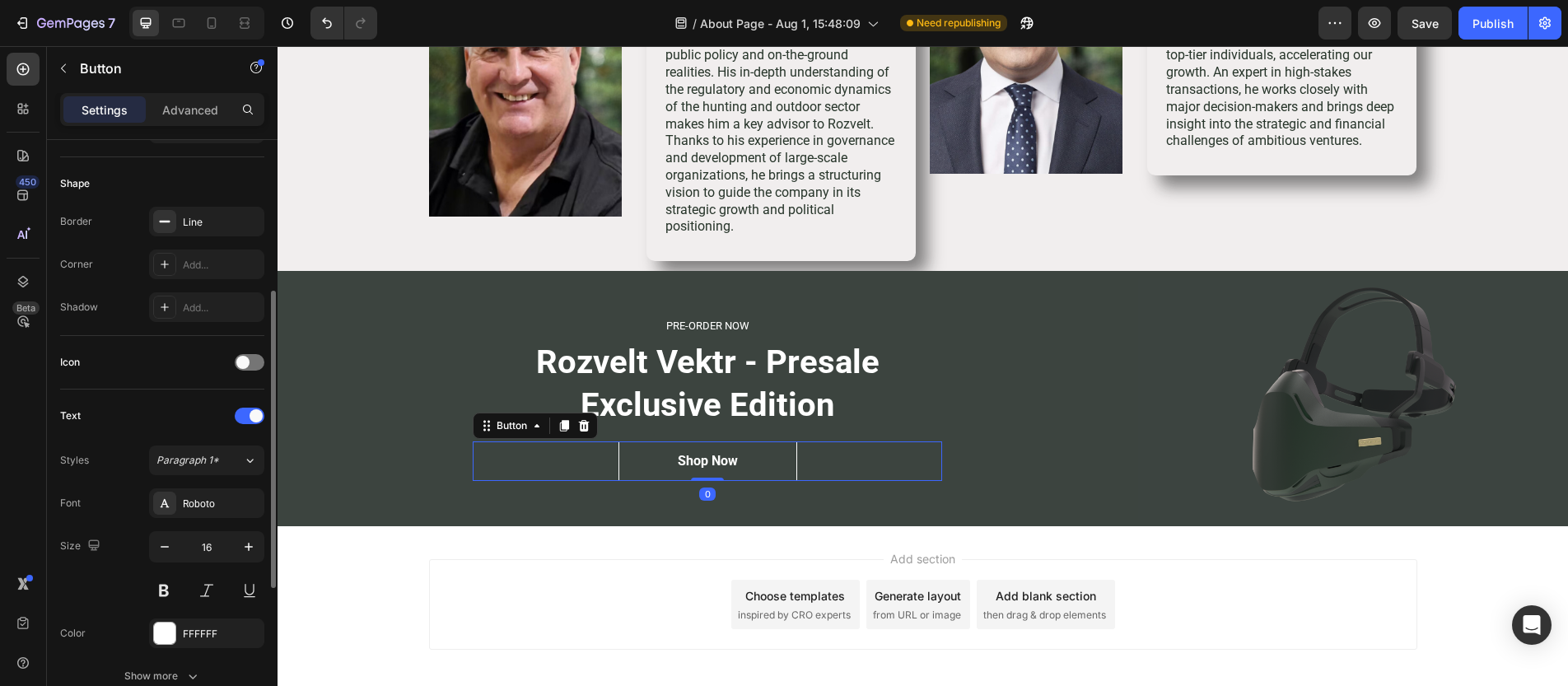 scroll, scrollTop: 588, scrollLeft: 0, axis: vertical 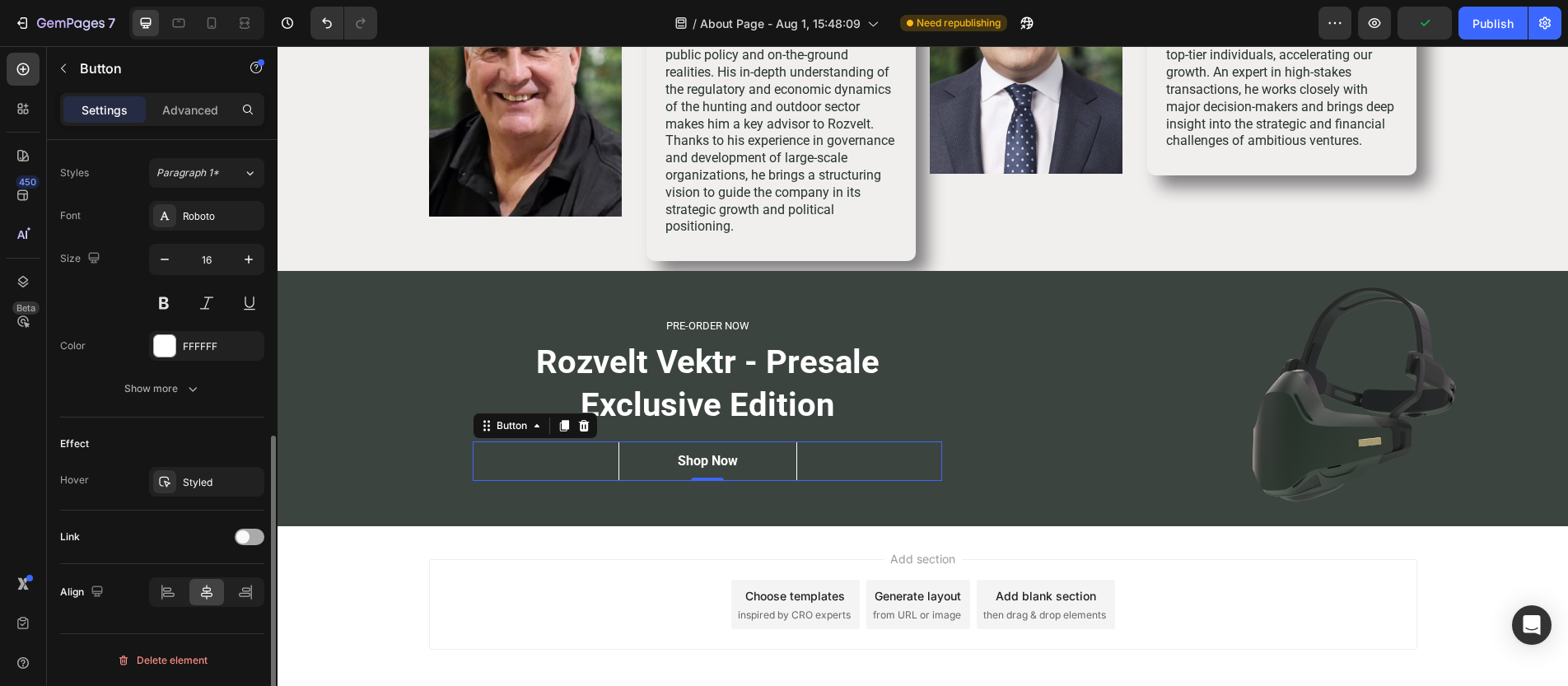 click at bounding box center [250, 537] 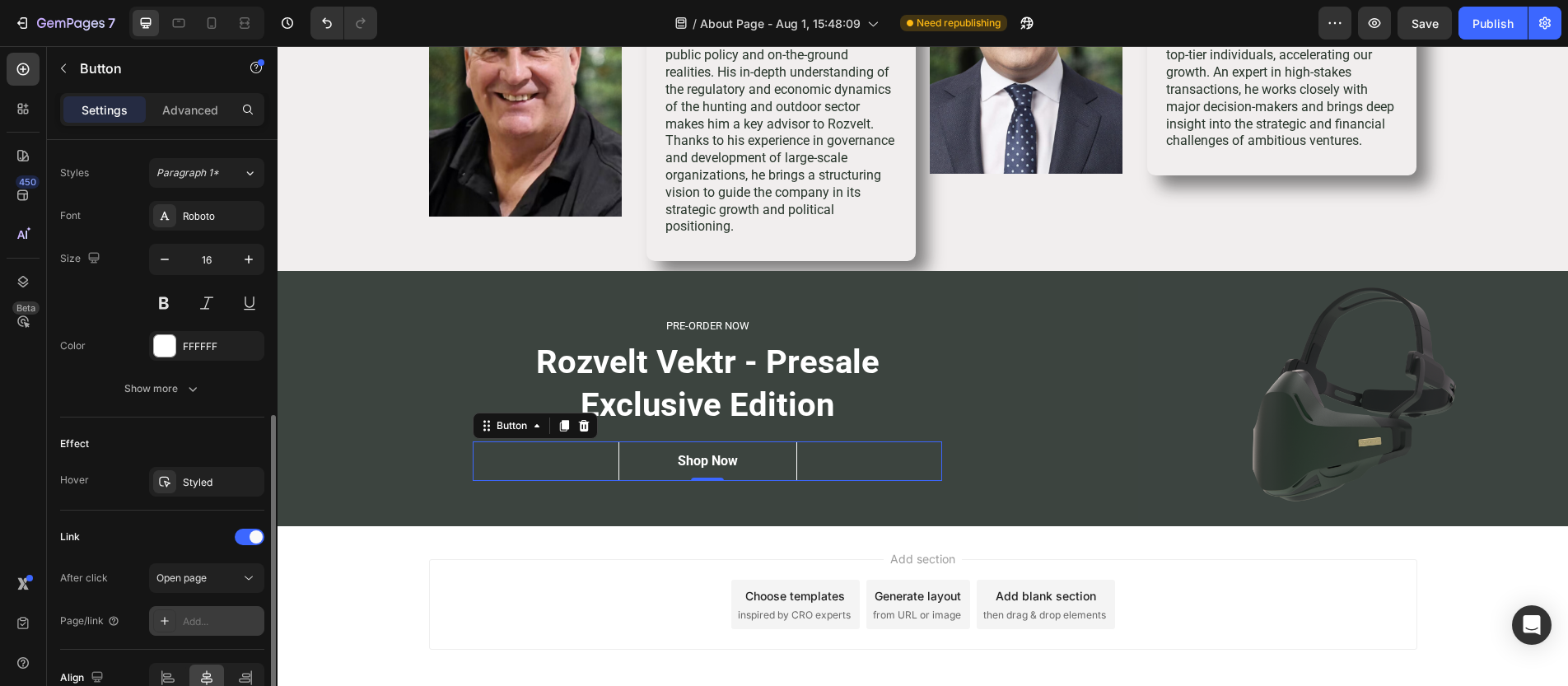 click on "Add..." at bounding box center [222, 622] 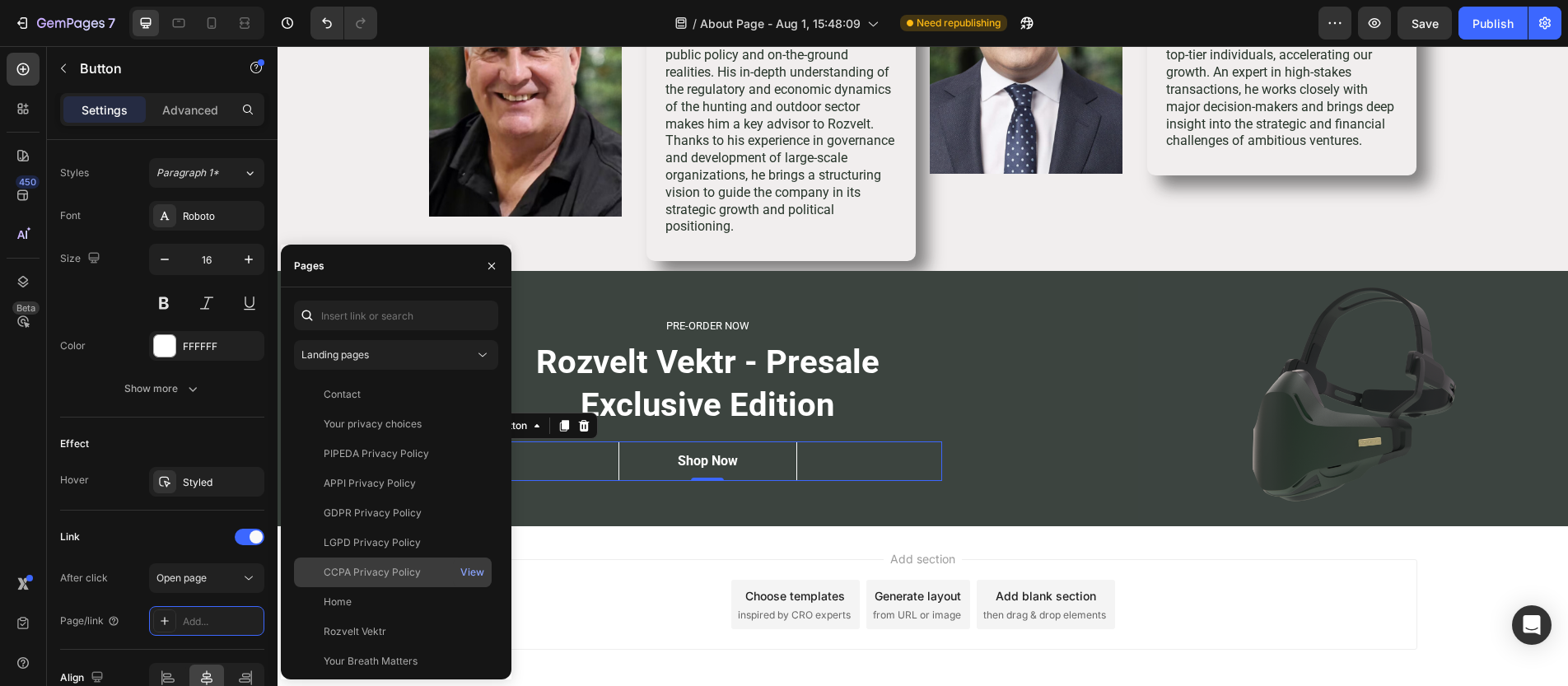scroll, scrollTop: 247, scrollLeft: 0, axis: vertical 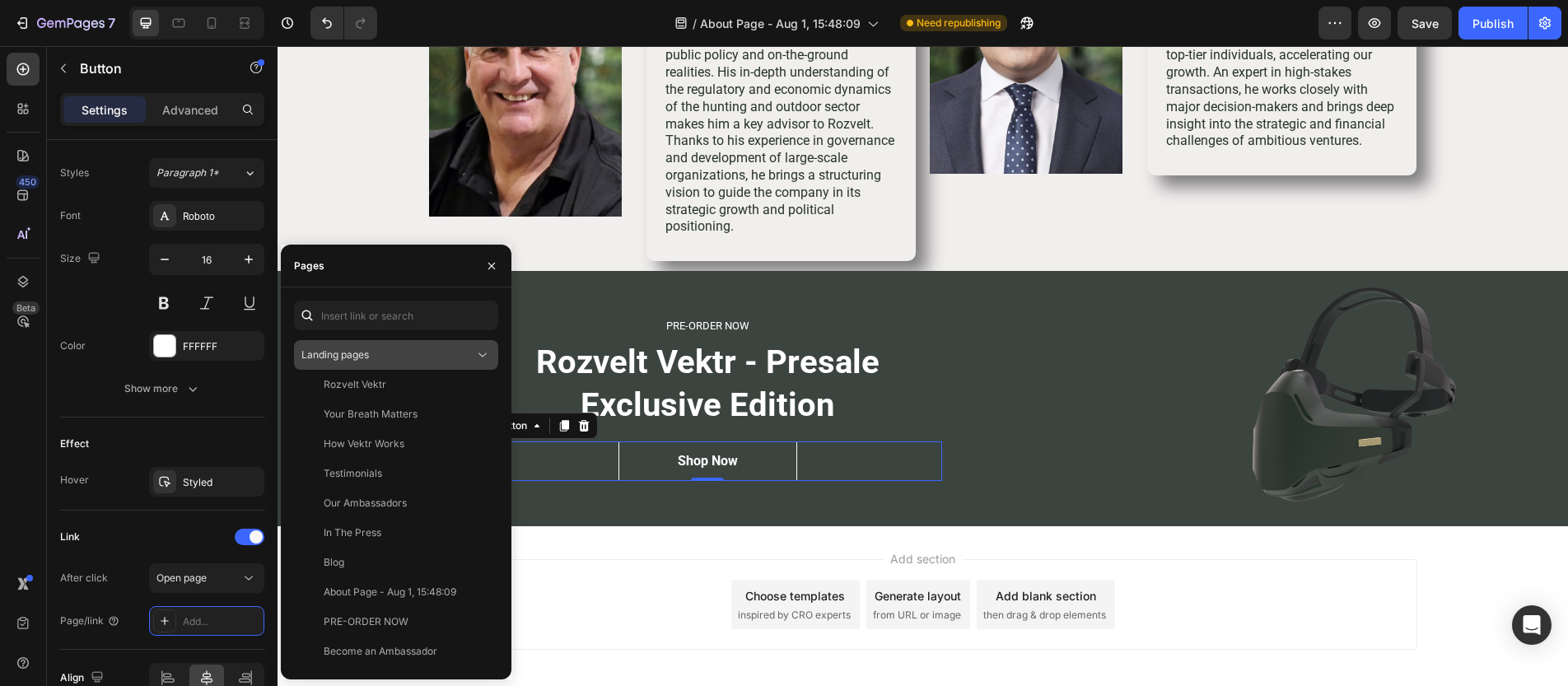click on "Landing pages" 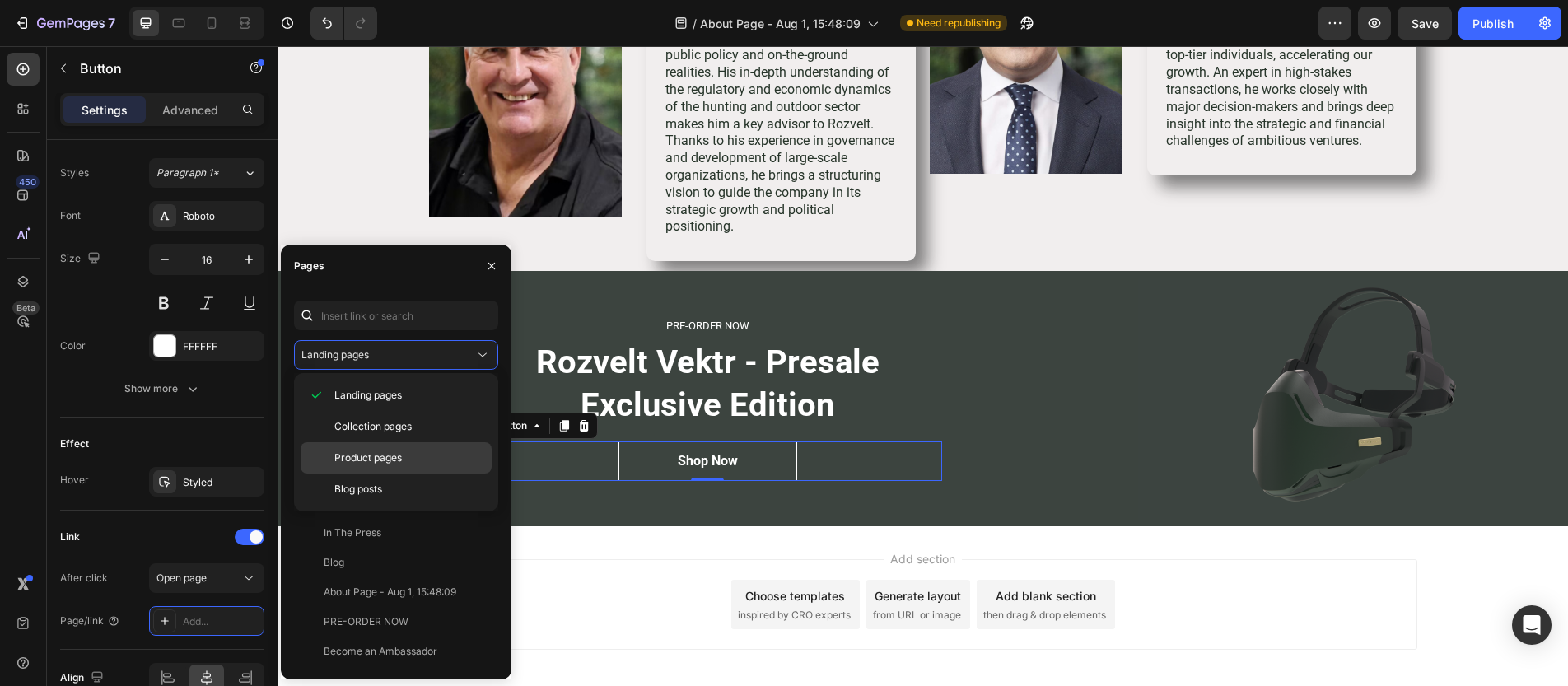 click on "Product pages" 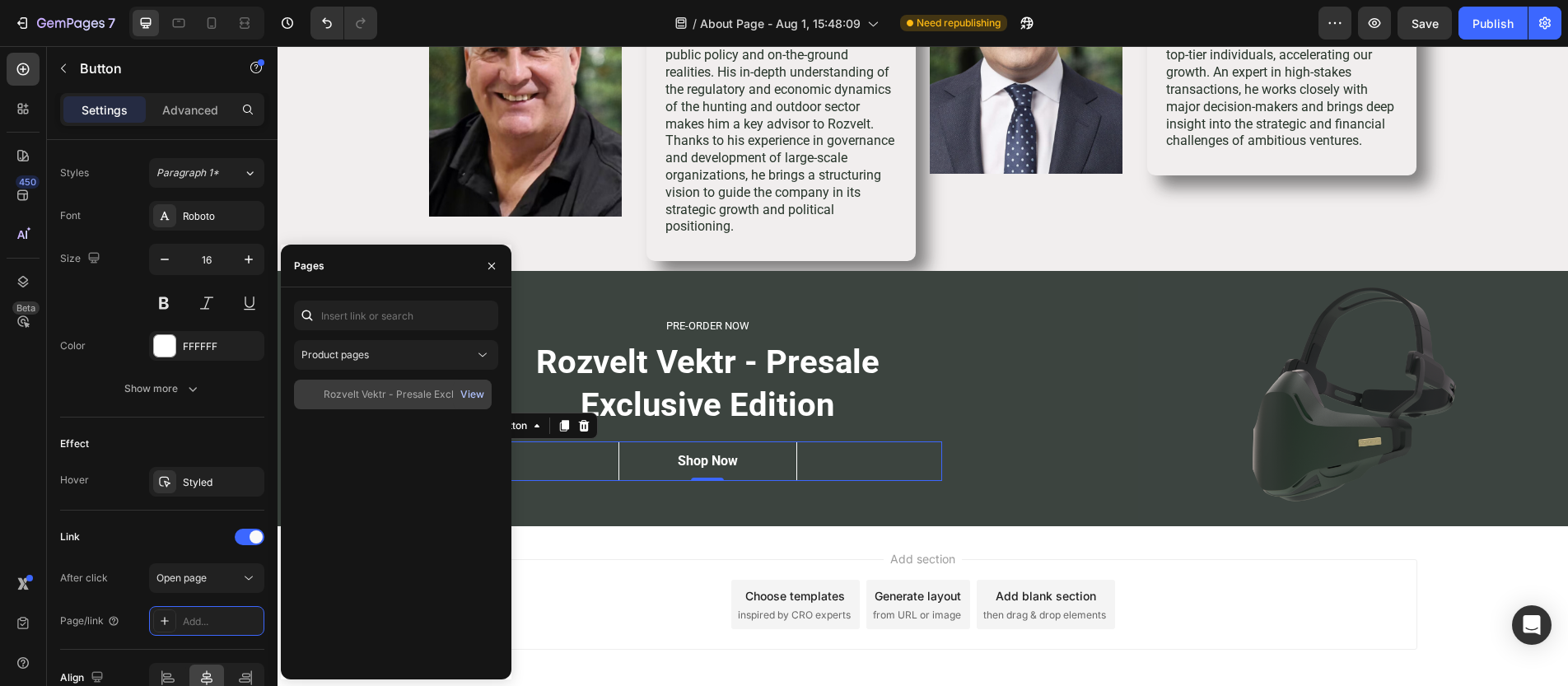 click on "View" at bounding box center (472, 394) 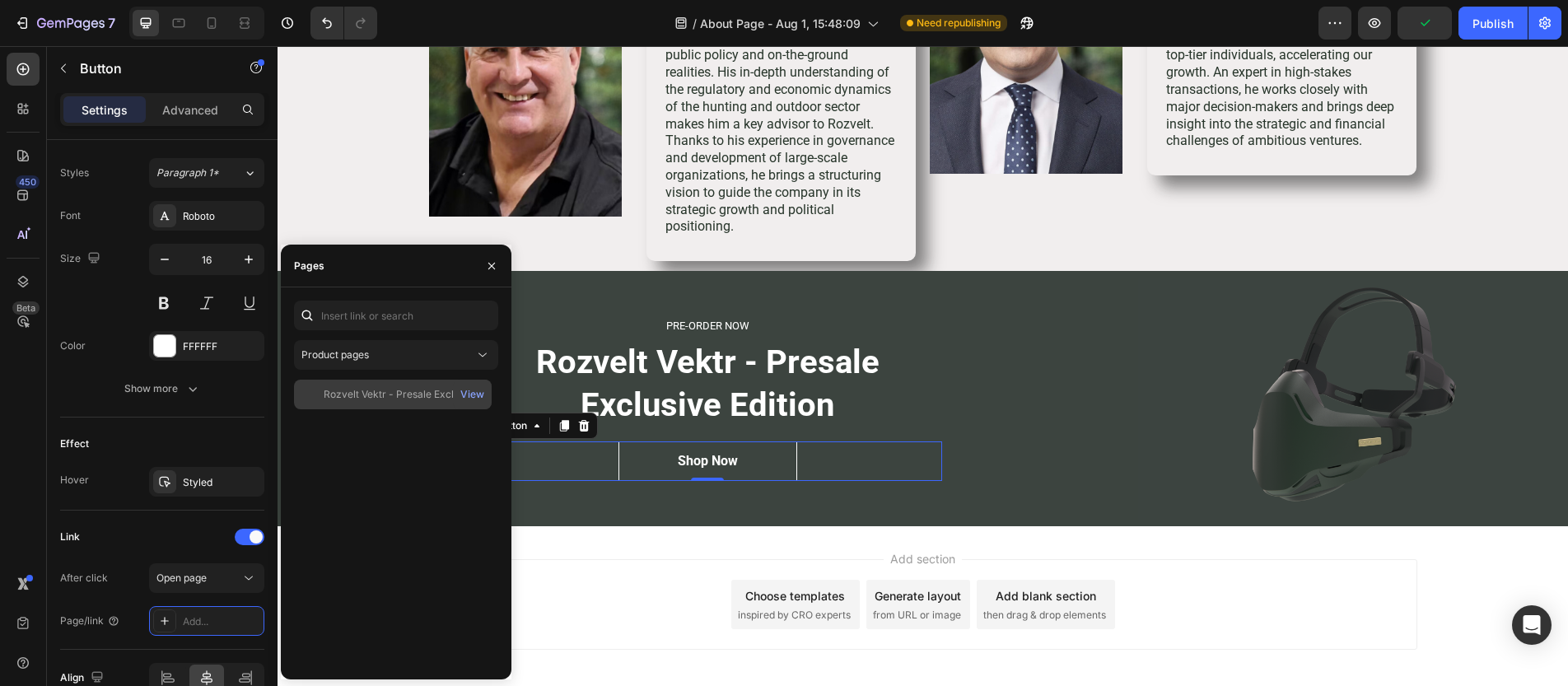 click on "Rozvelt Vektr - Presale Exclusive Edition   View" 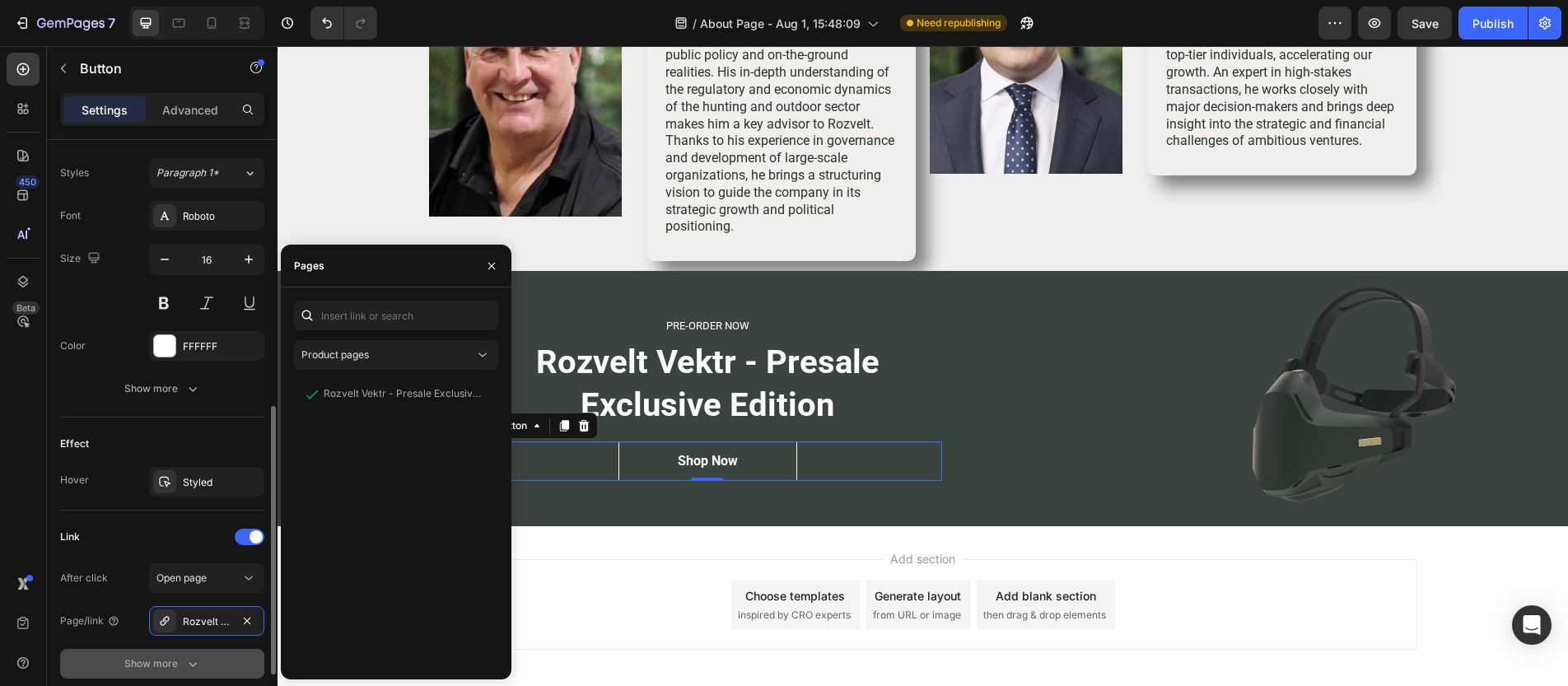click on "Show more" at bounding box center [162, 664] 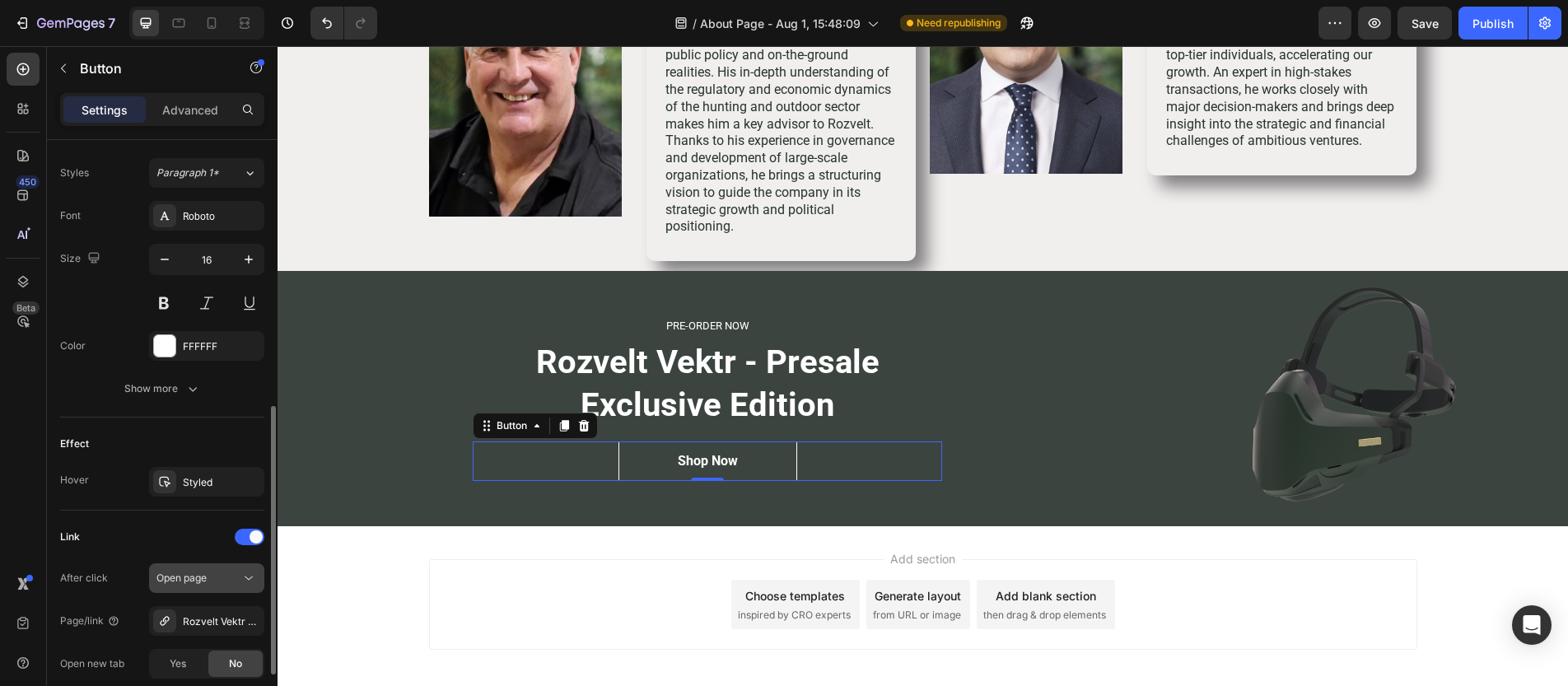 scroll, scrollTop: 802, scrollLeft: 0, axis: vertical 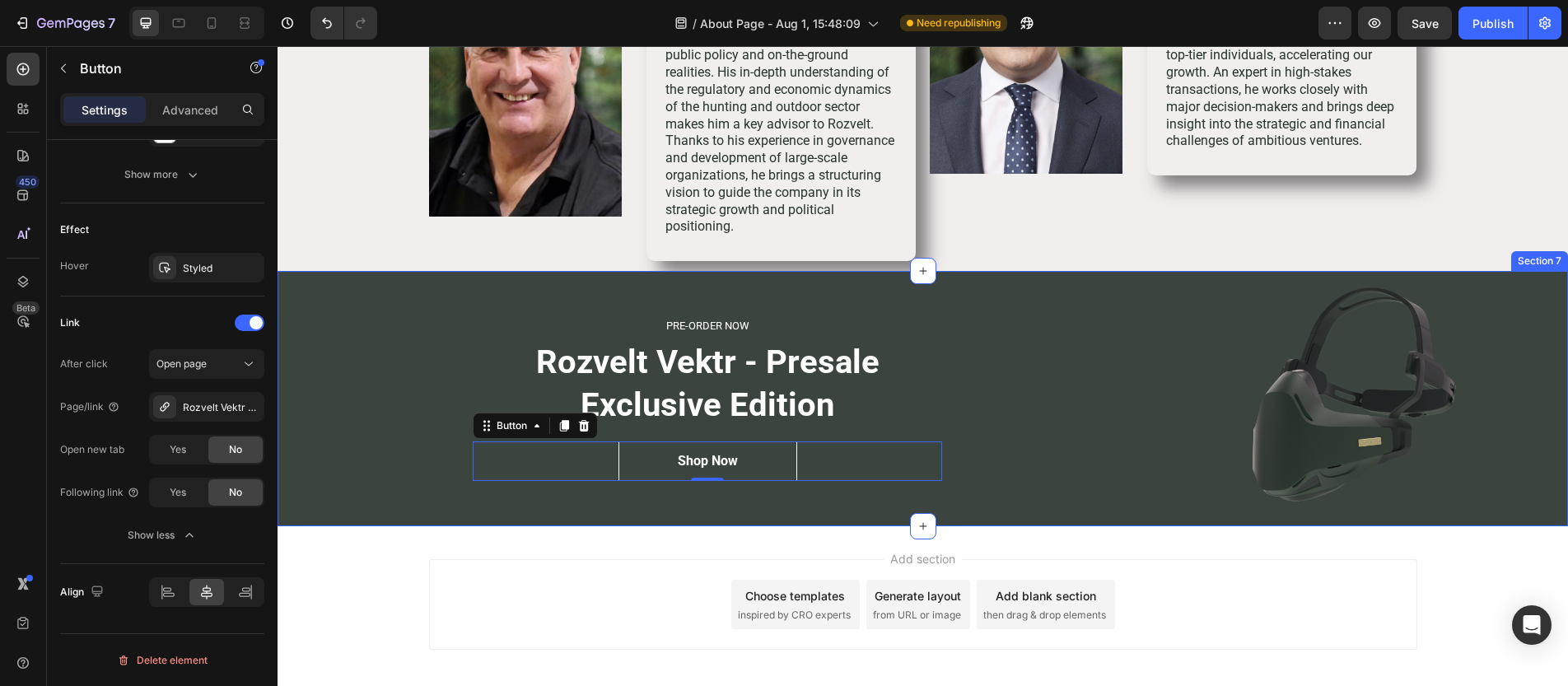 click on "PRE-ORDER NOW Heading Rozvelt Vektr - Presale Exclusive Edition Heading Shop Now Button   0 Row" at bounding box center (707, 399) 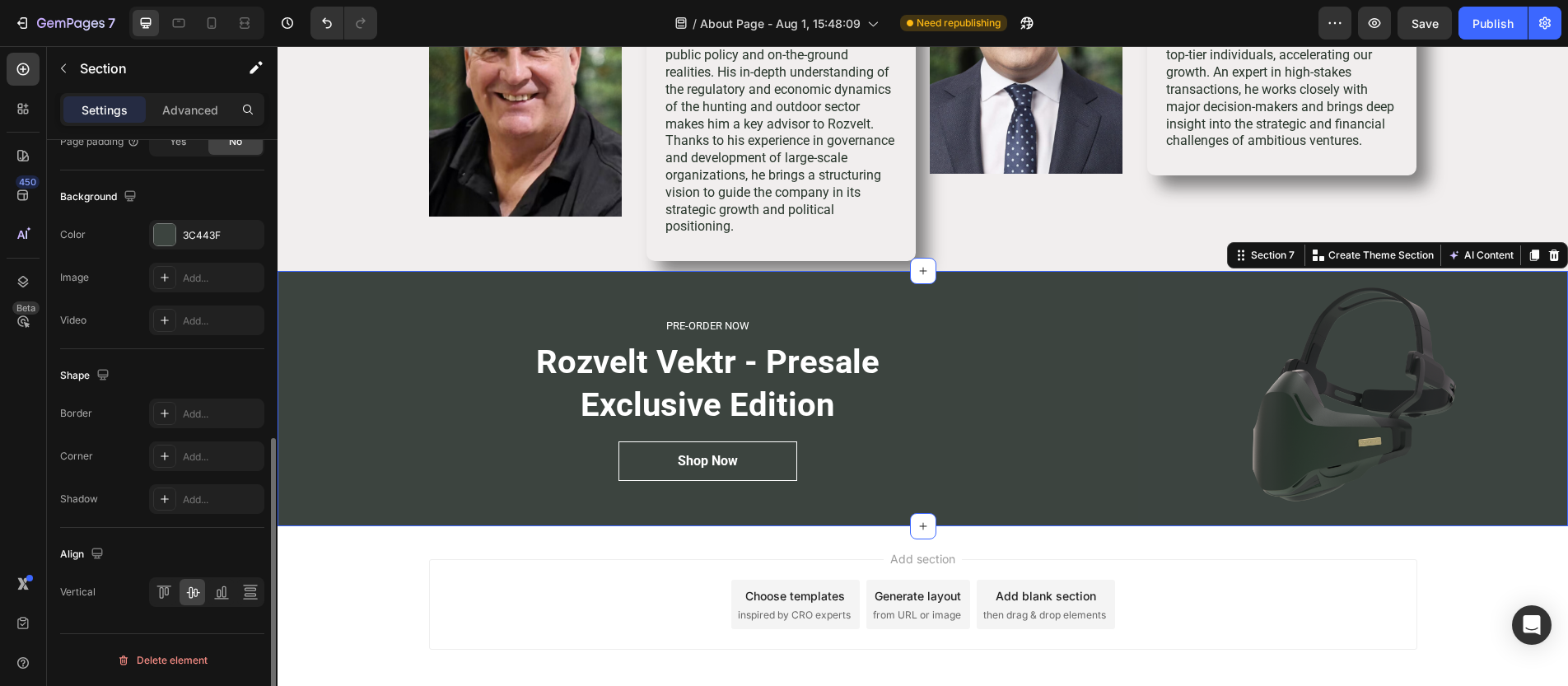 scroll, scrollTop: 0, scrollLeft: 0, axis: both 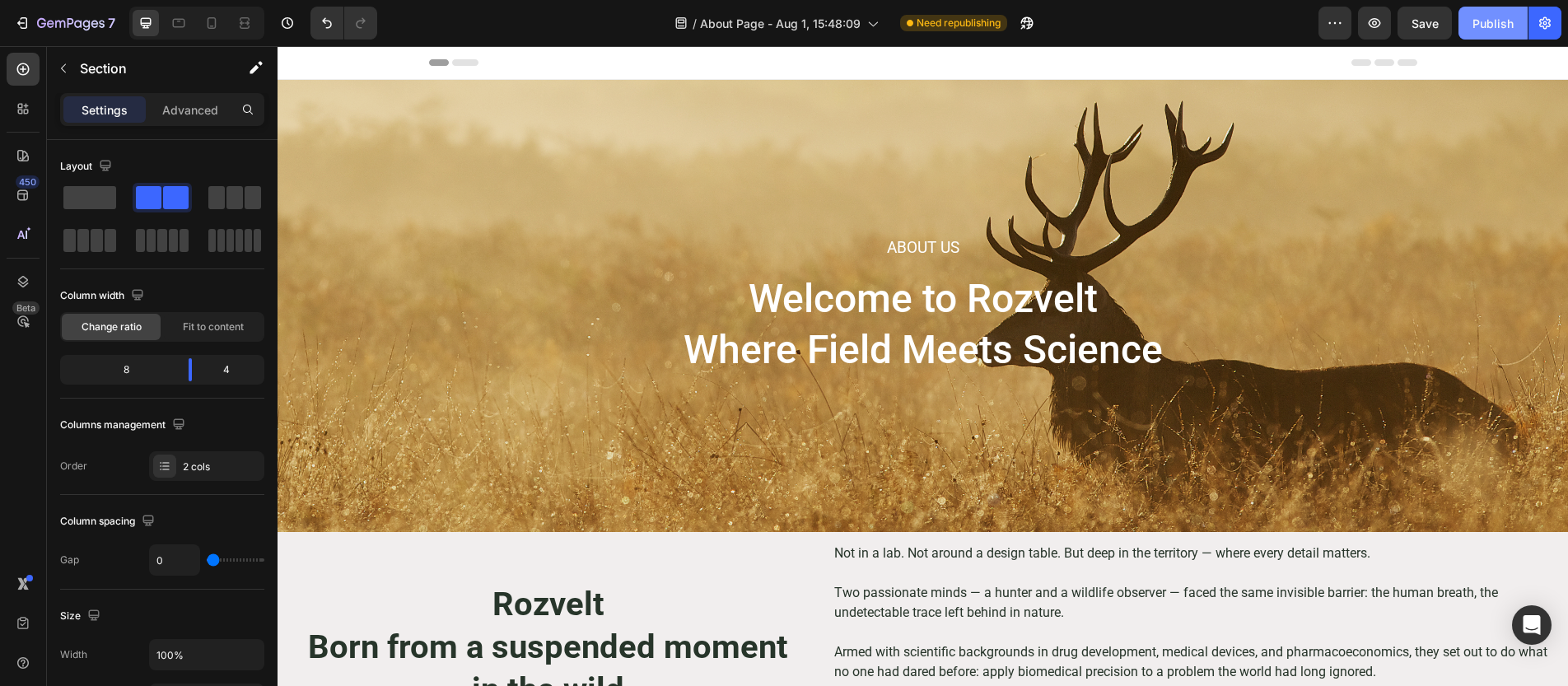 click on "Publish" 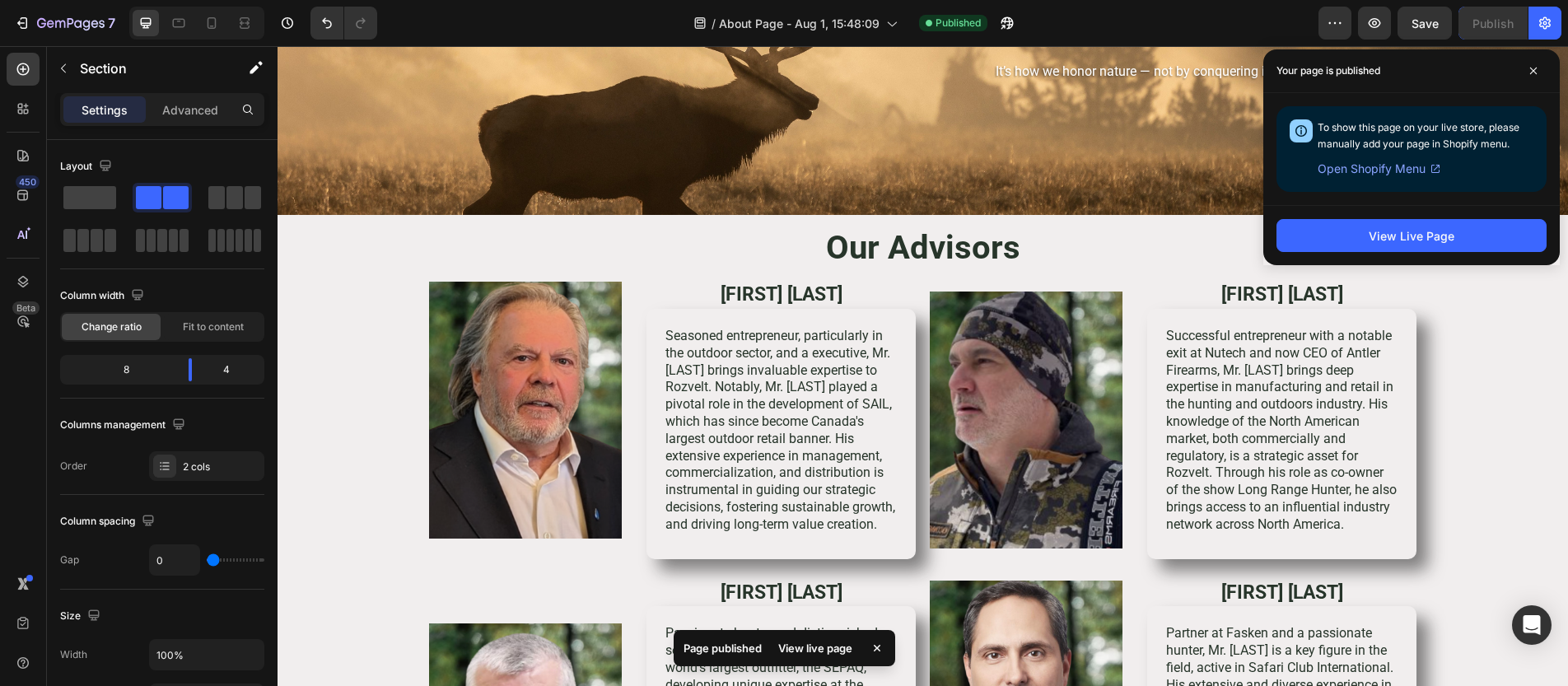 scroll, scrollTop: 609, scrollLeft: 0, axis: vertical 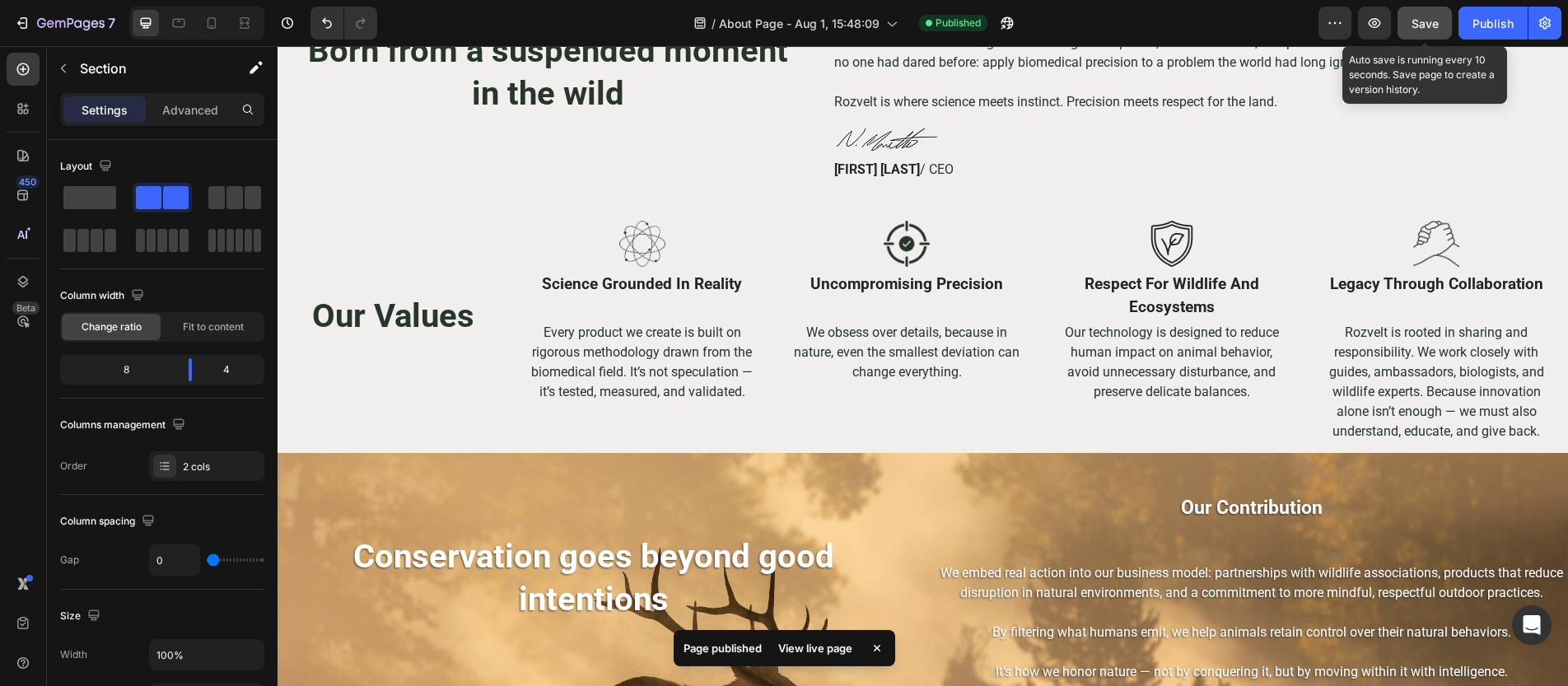 click on "Save" at bounding box center (1425, 23) 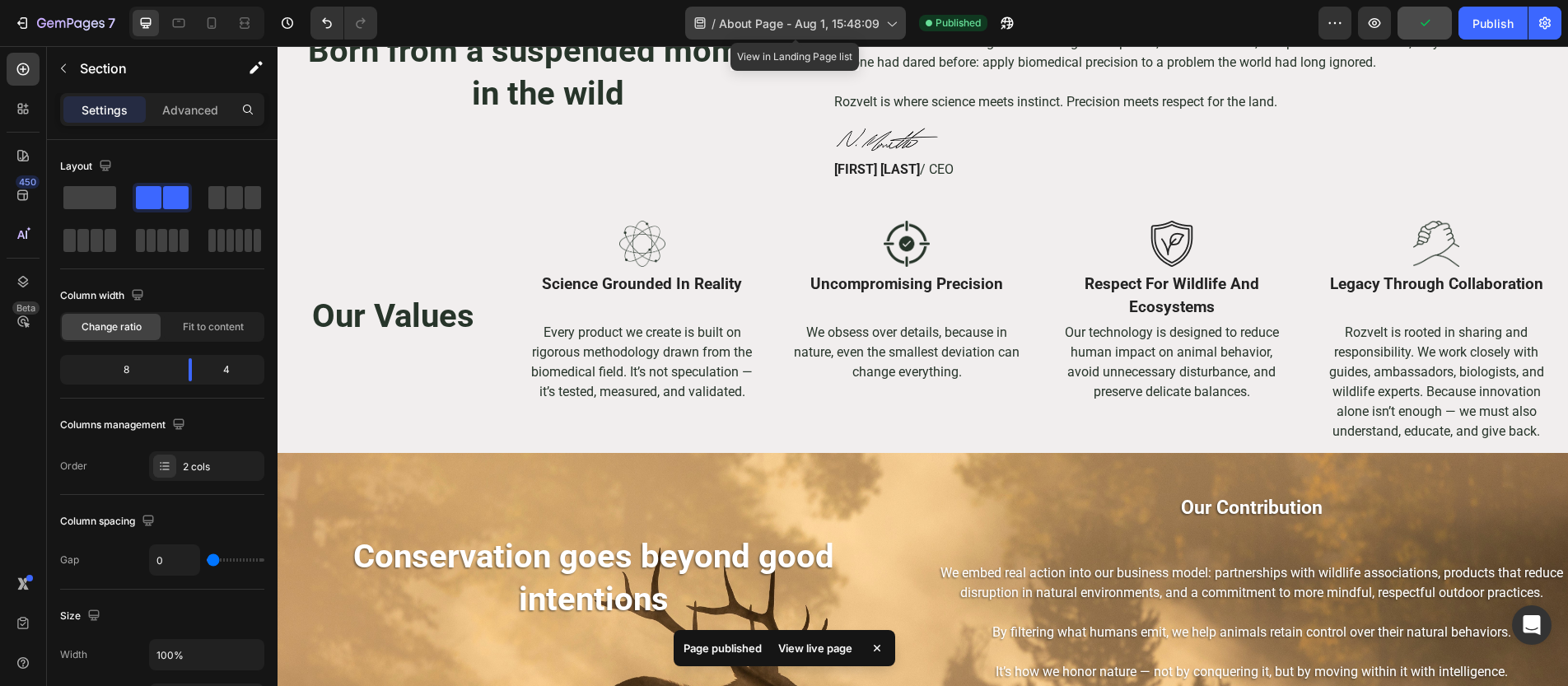 click on "About Page - Aug 1, 15:48:09" at bounding box center (799, 23) 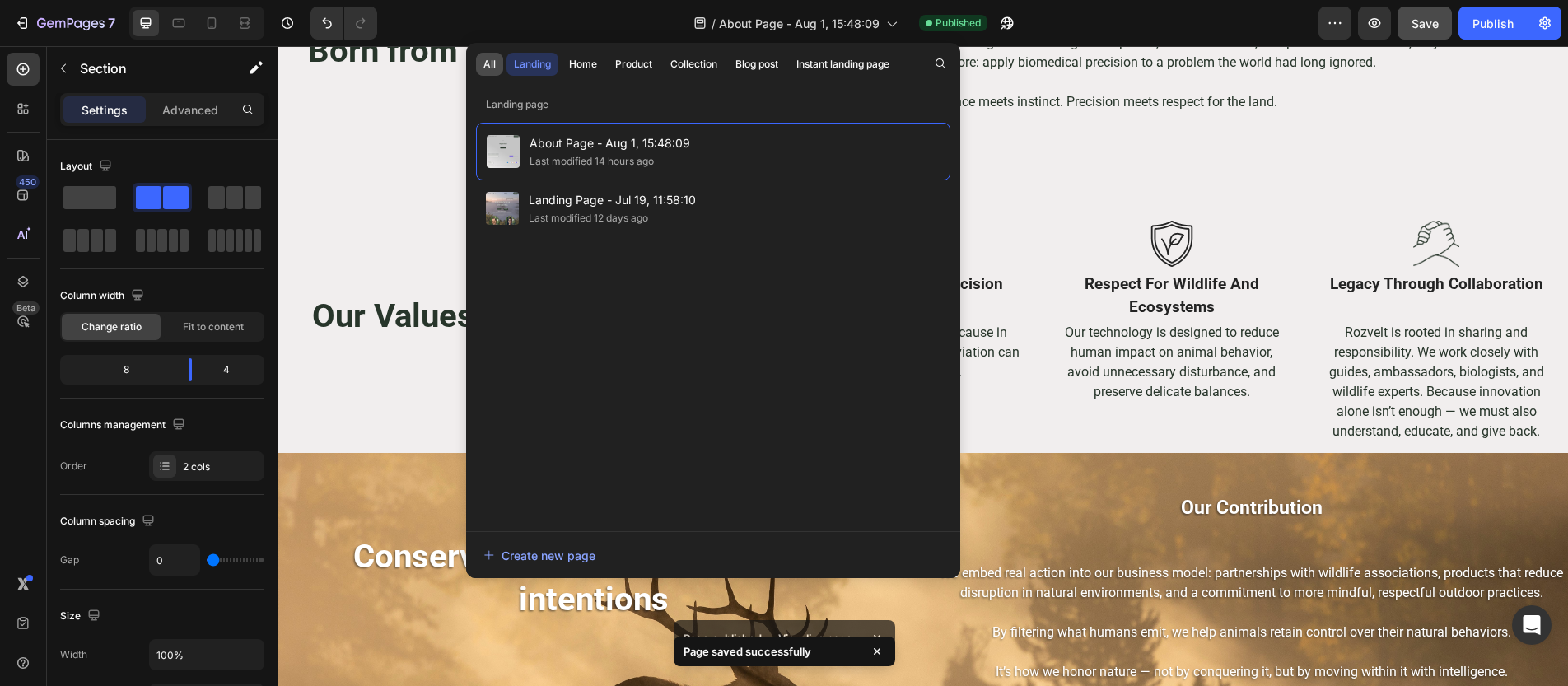 click on "All" at bounding box center [489, 64] 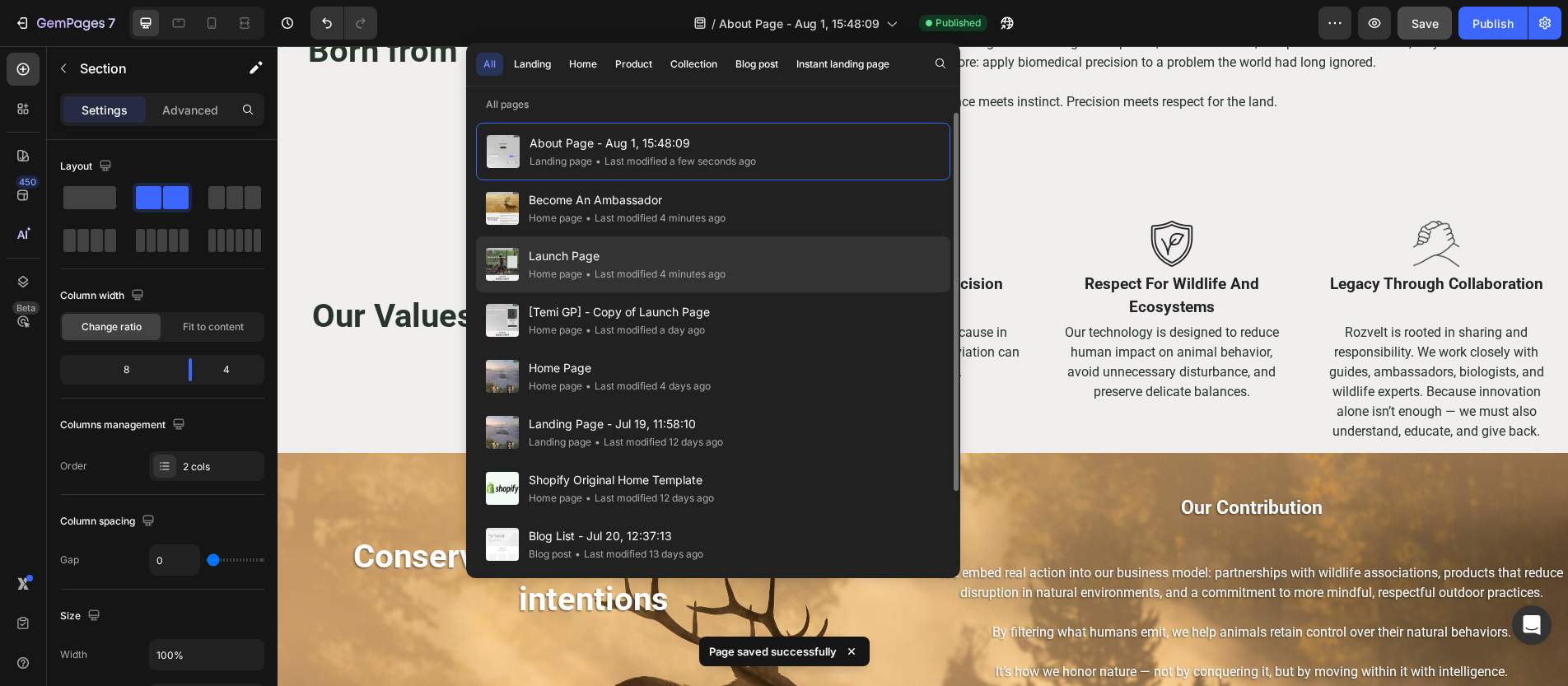 click on "Launch Page" at bounding box center (627, 256) 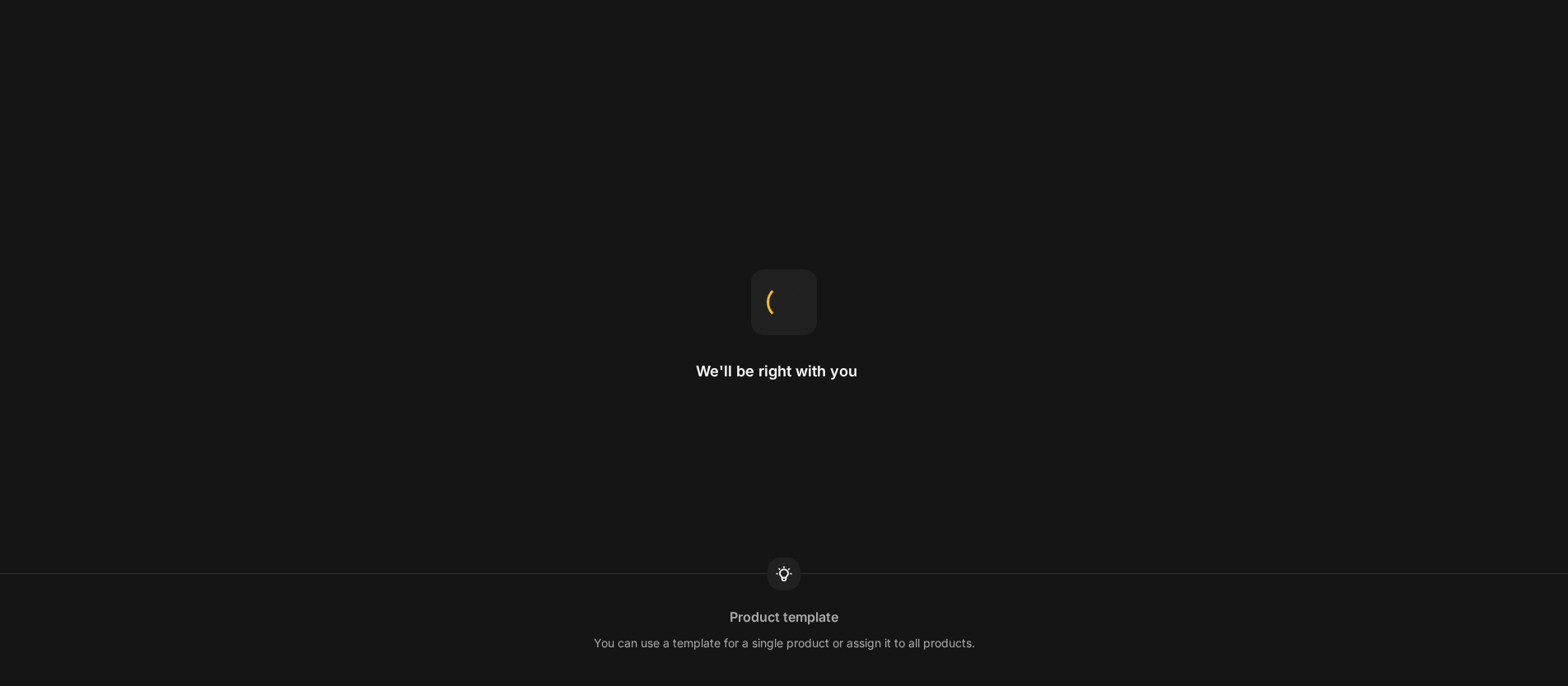 scroll, scrollTop: 0, scrollLeft: 0, axis: both 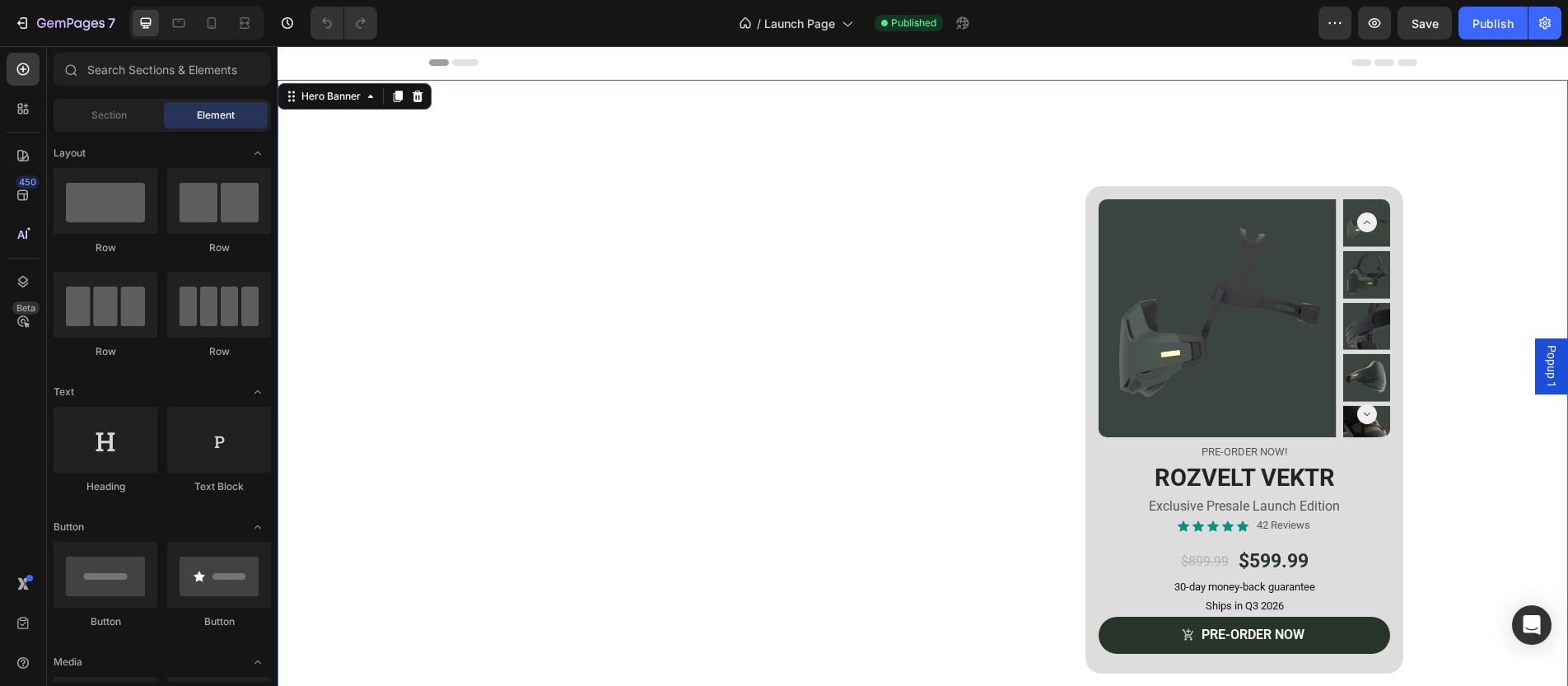 click at bounding box center (922, 442) 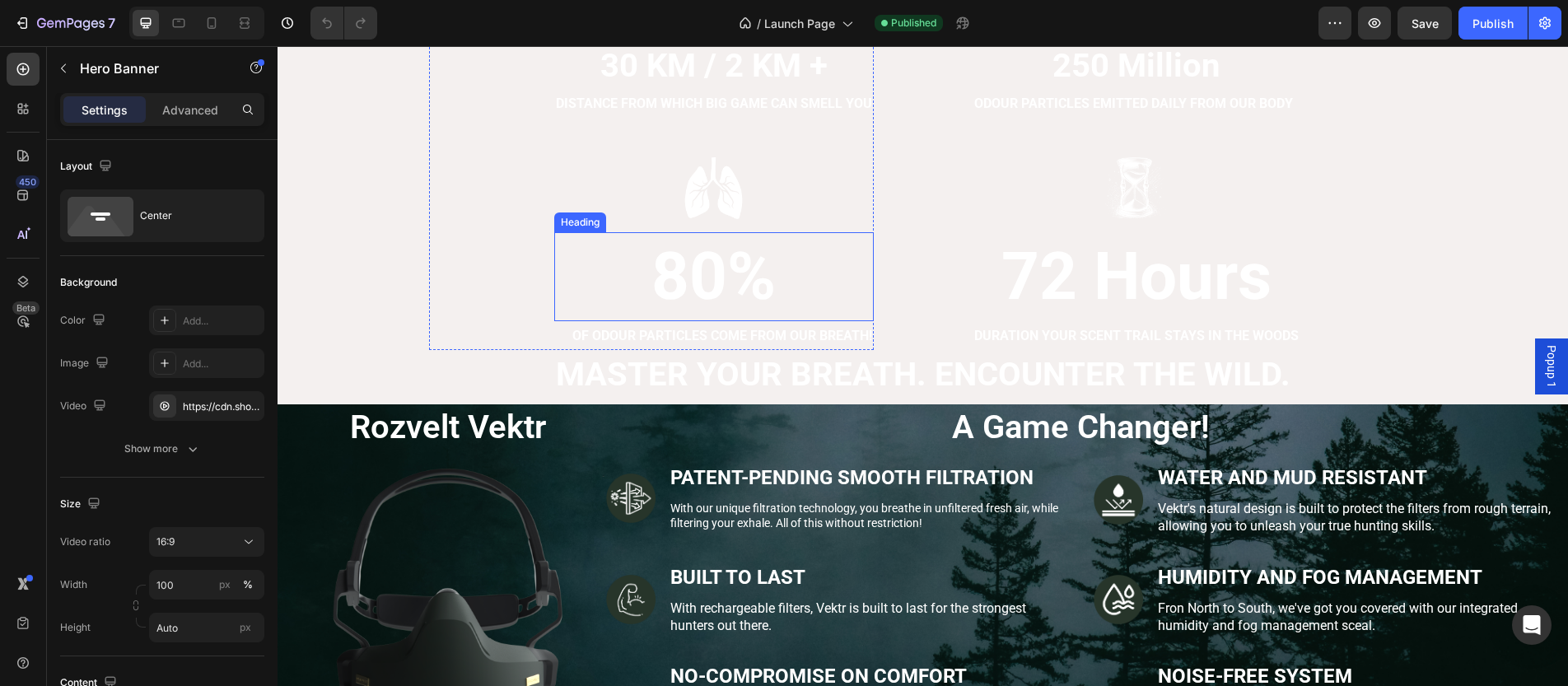 scroll, scrollTop: 1953, scrollLeft: 0, axis: vertical 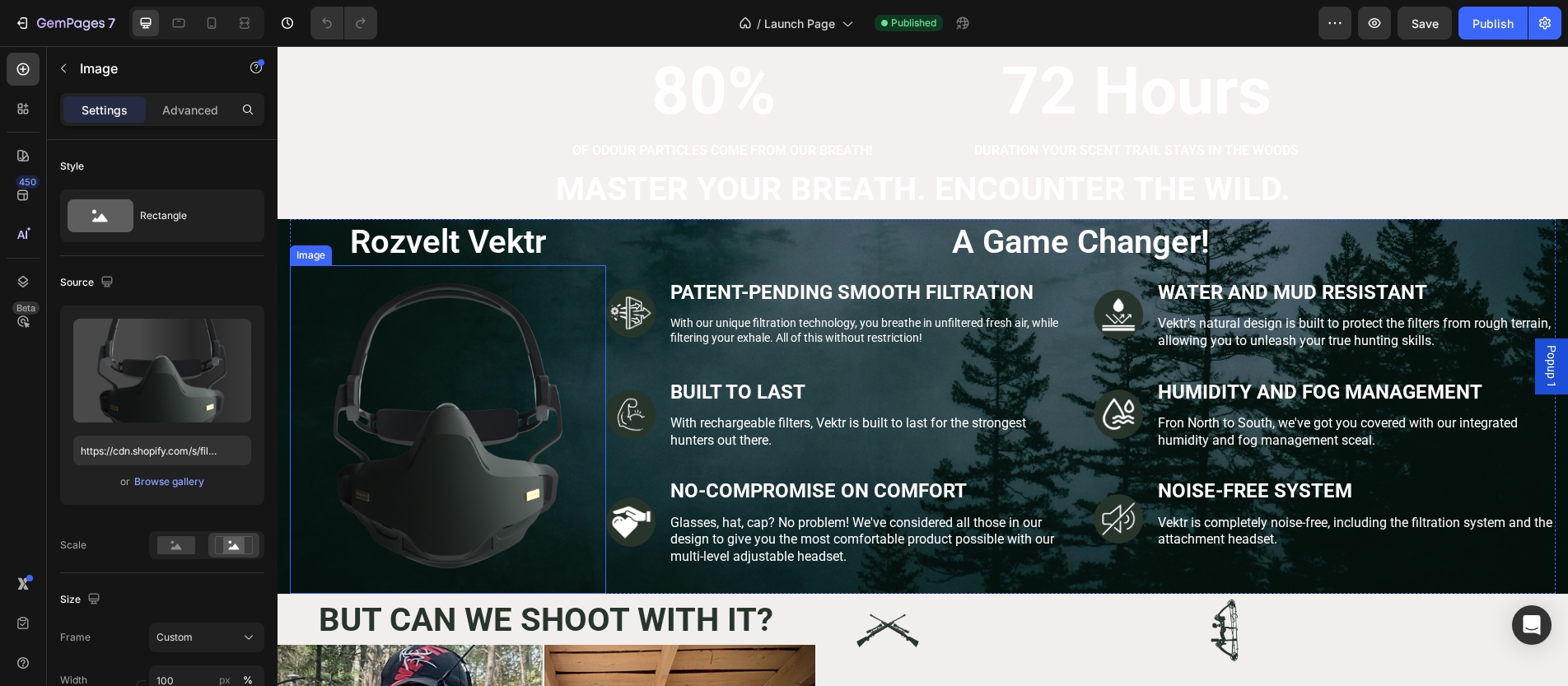 click at bounding box center [448, 429] 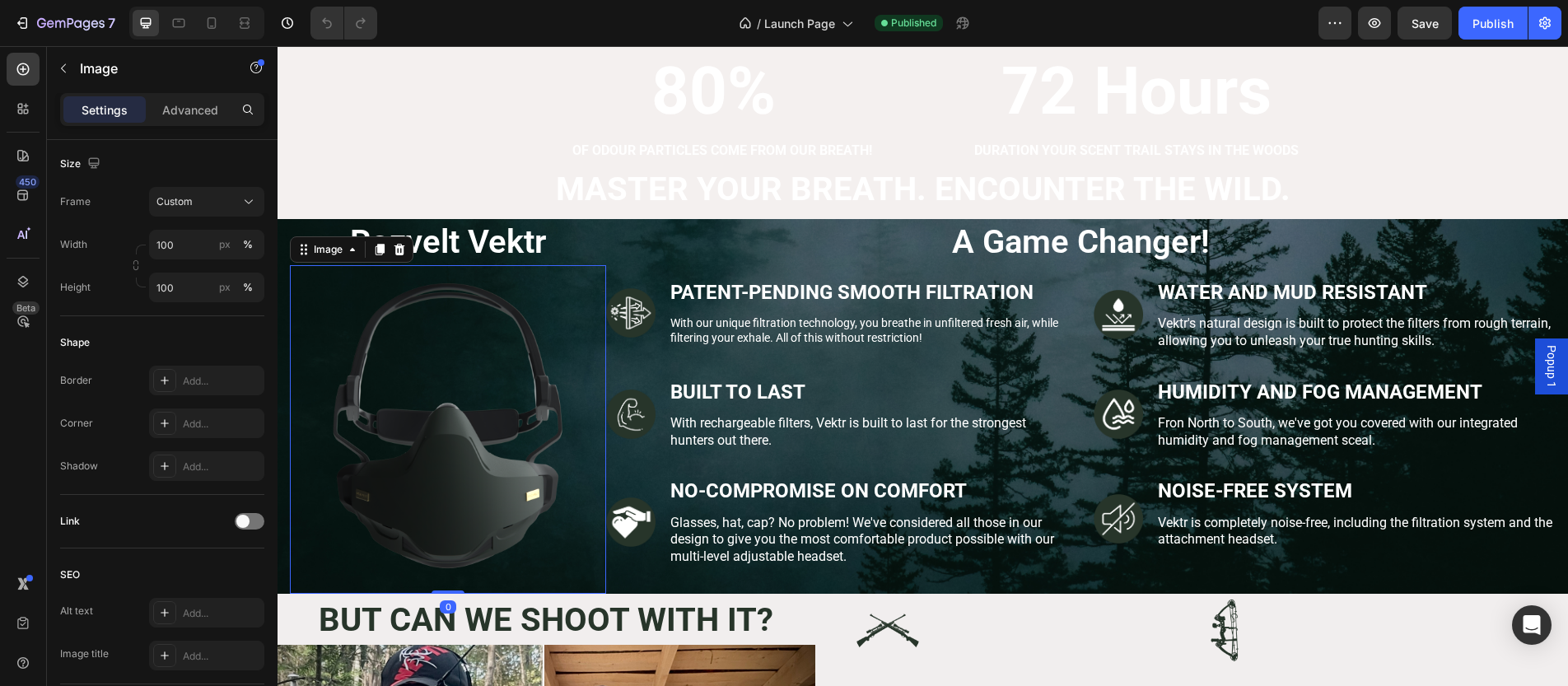 scroll, scrollTop: 692, scrollLeft: 0, axis: vertical 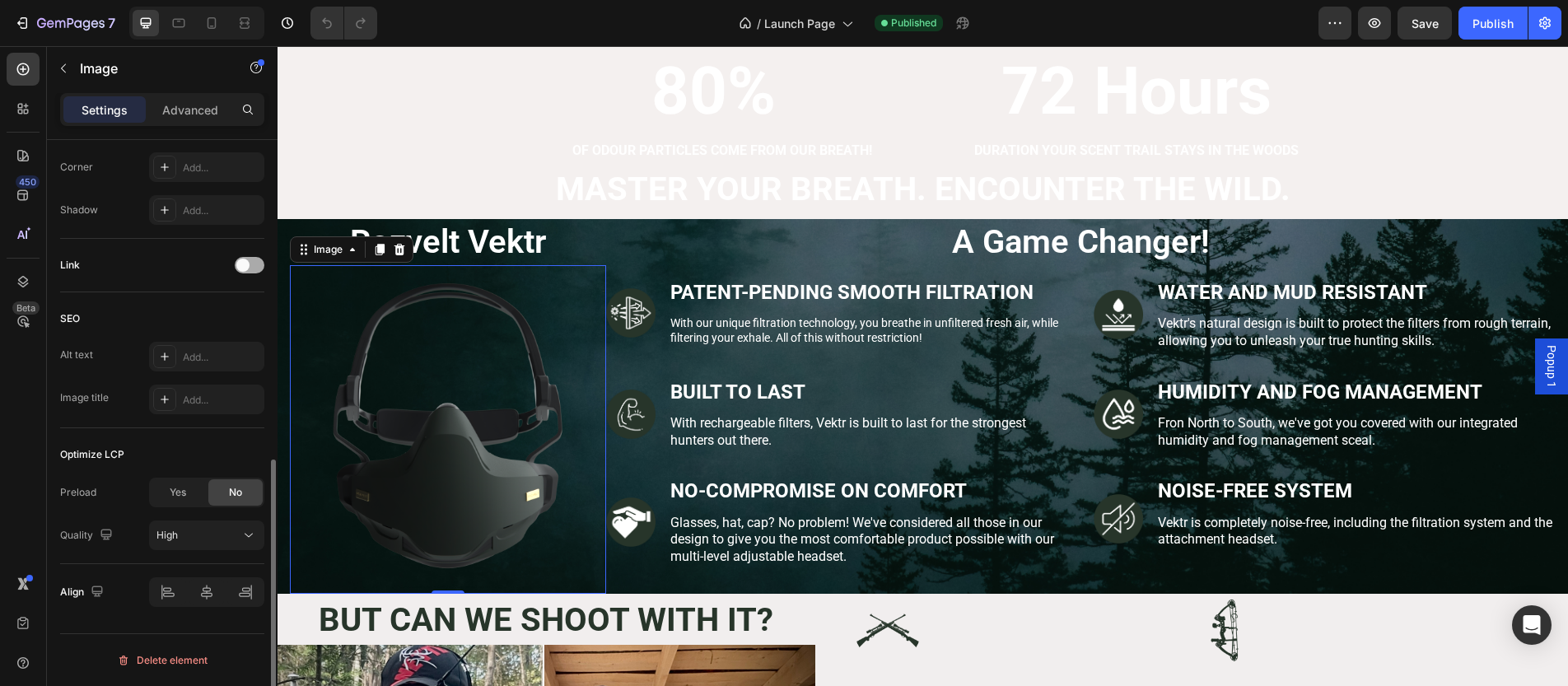 click at bounding box center [250, 265] 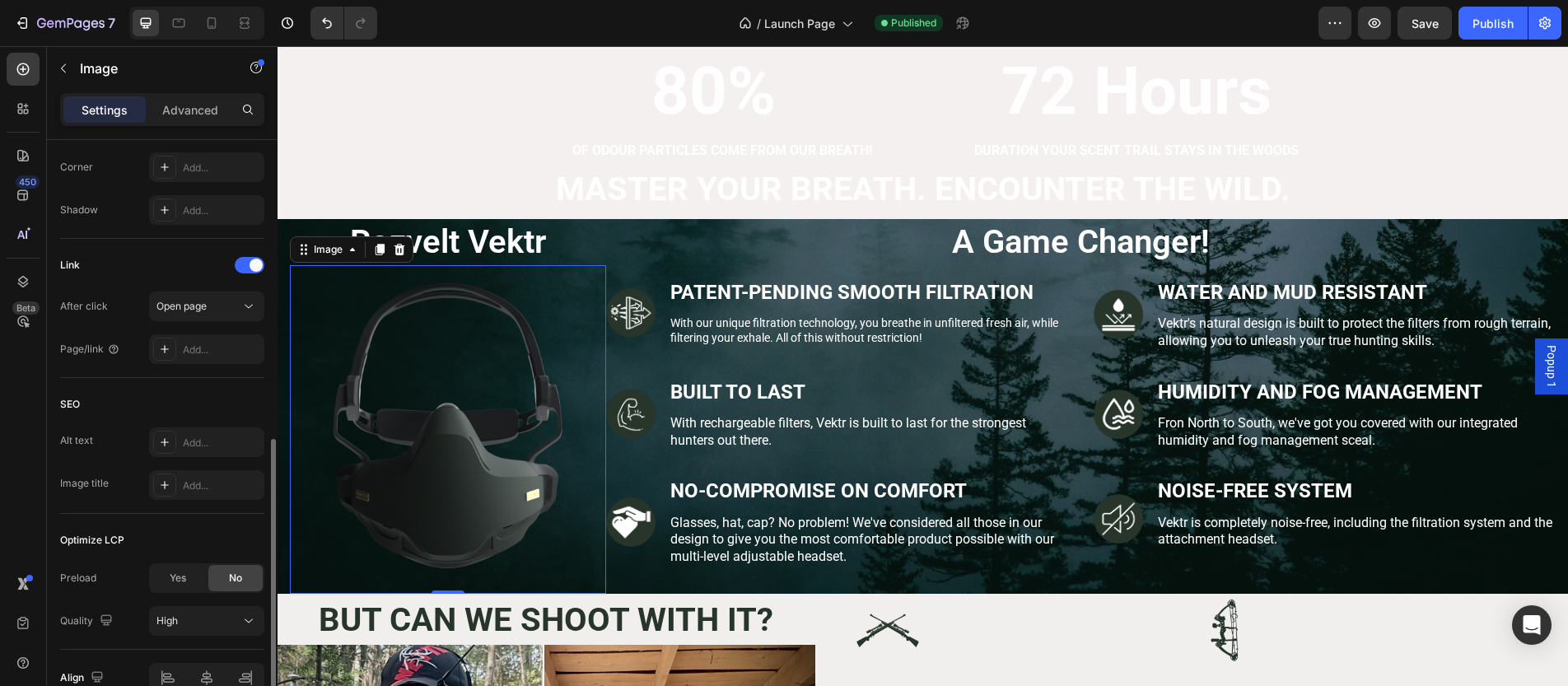 scroll, scrollTop: 777, scrollLeft: 0, axis: vertical 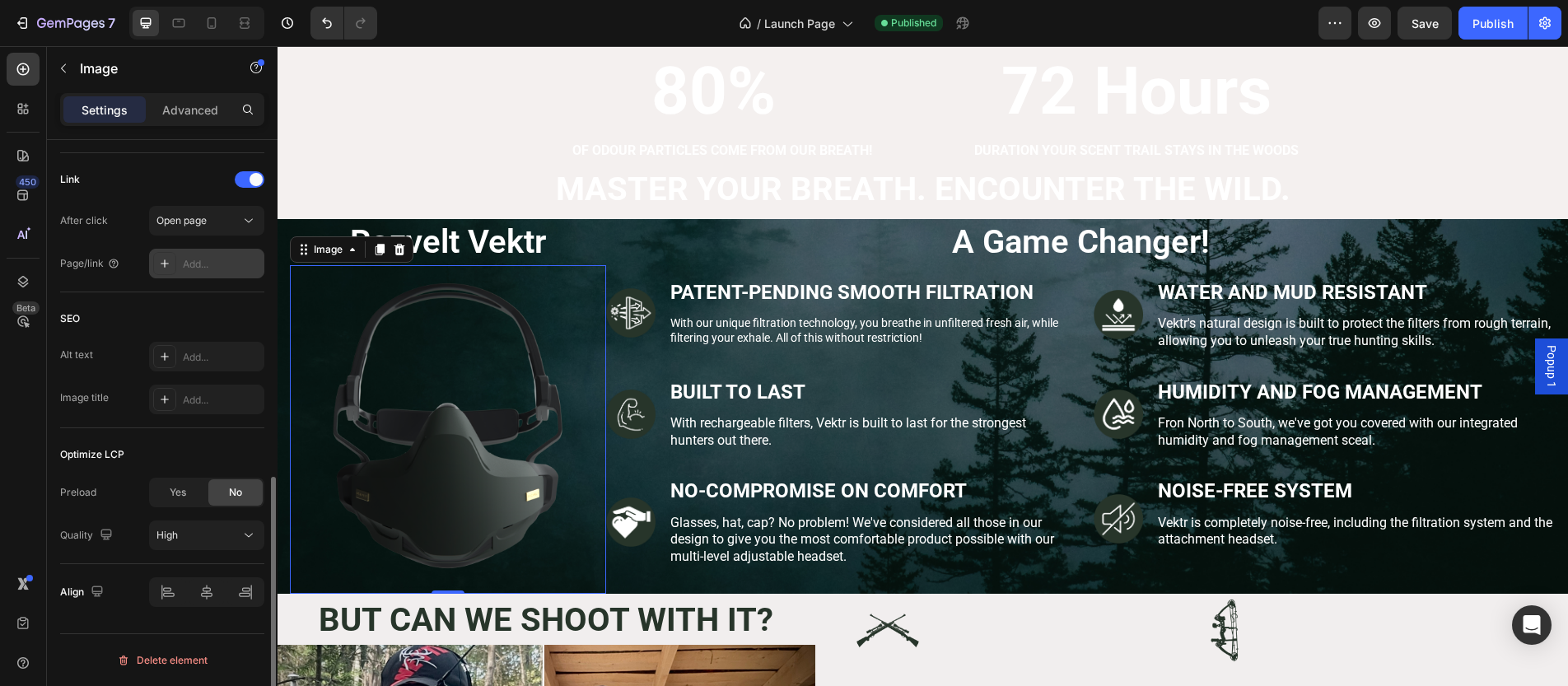 click on "Add..." at bounding box center (207, 264) 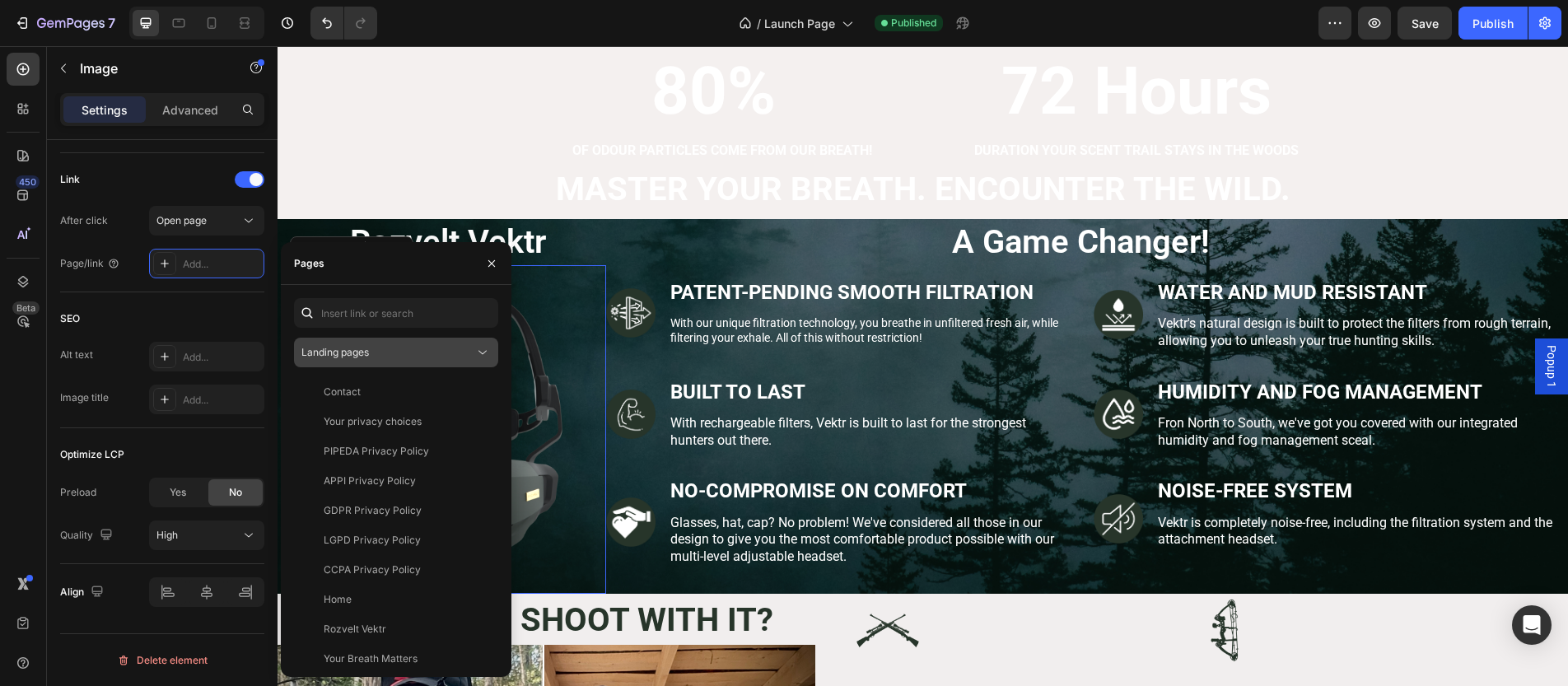 click on "Landing pages" at bounding box center [396, 352] 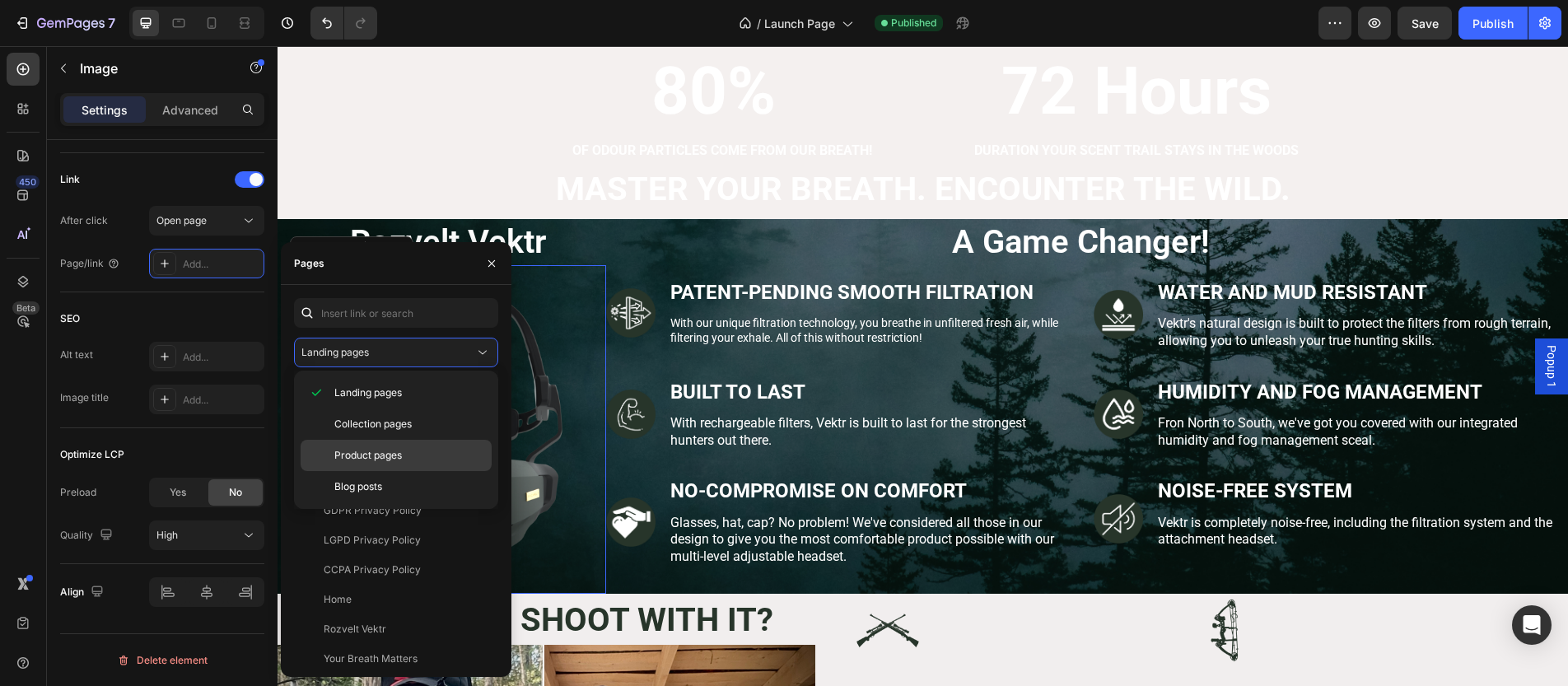 click on "Product pages" at bounding box center [368, 455] 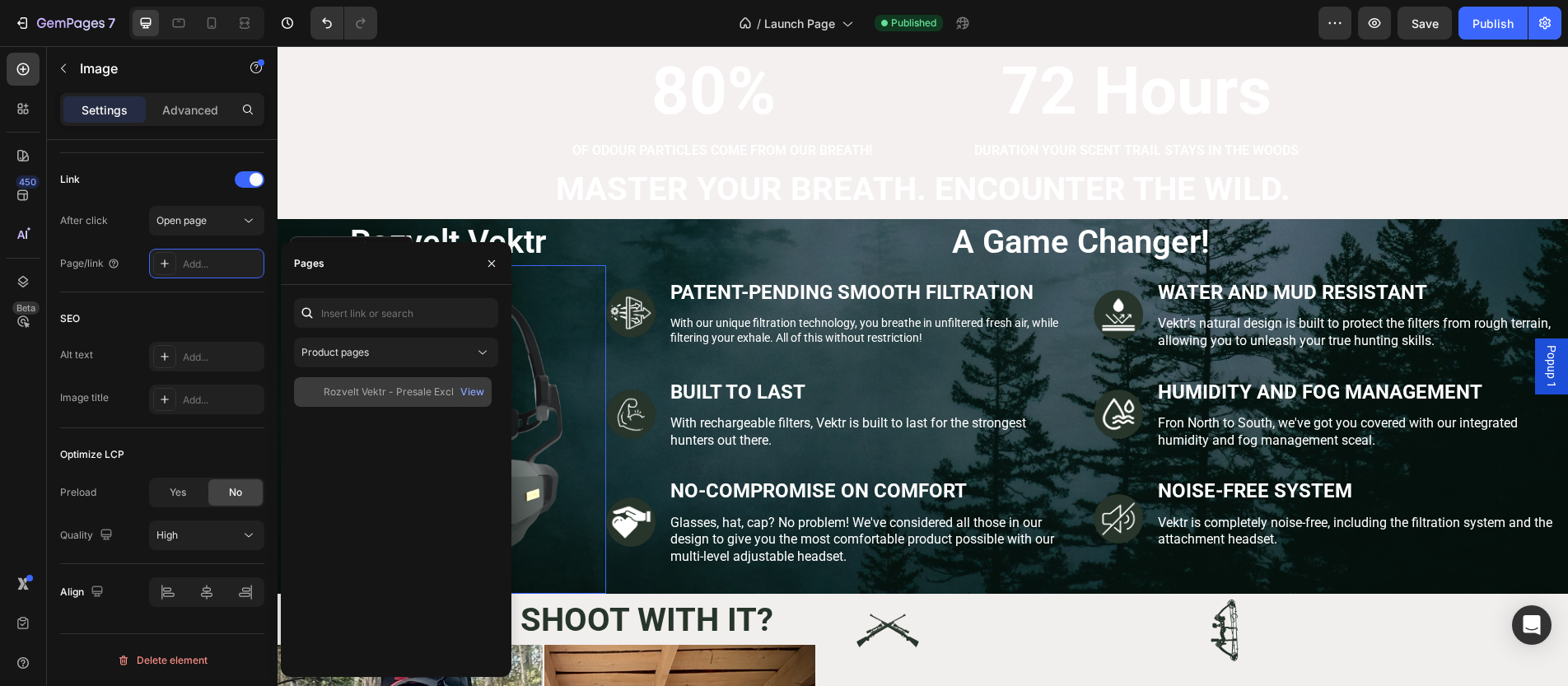 click on "Rozvelt Vektr - Presale Exclusive Edition" 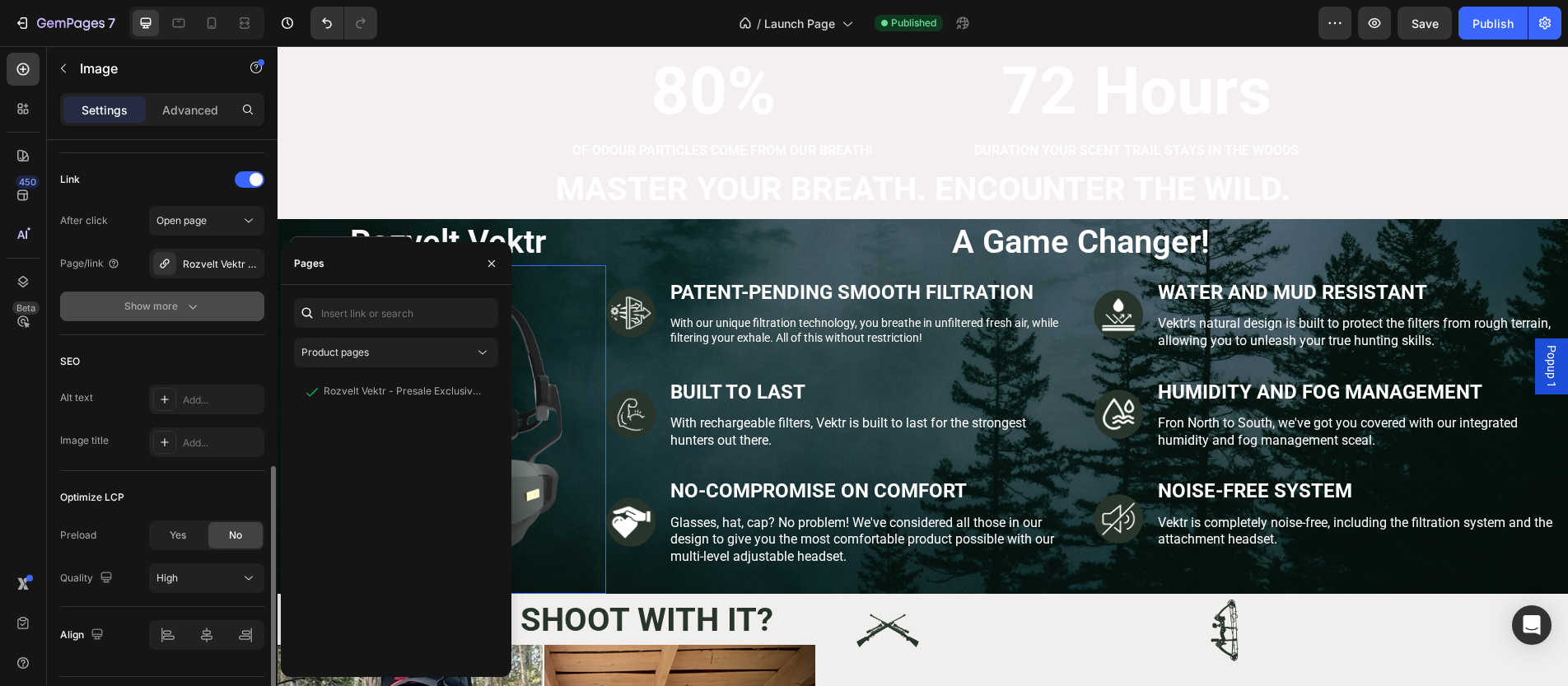 click on "Show more" at bounding box center (162, 306) 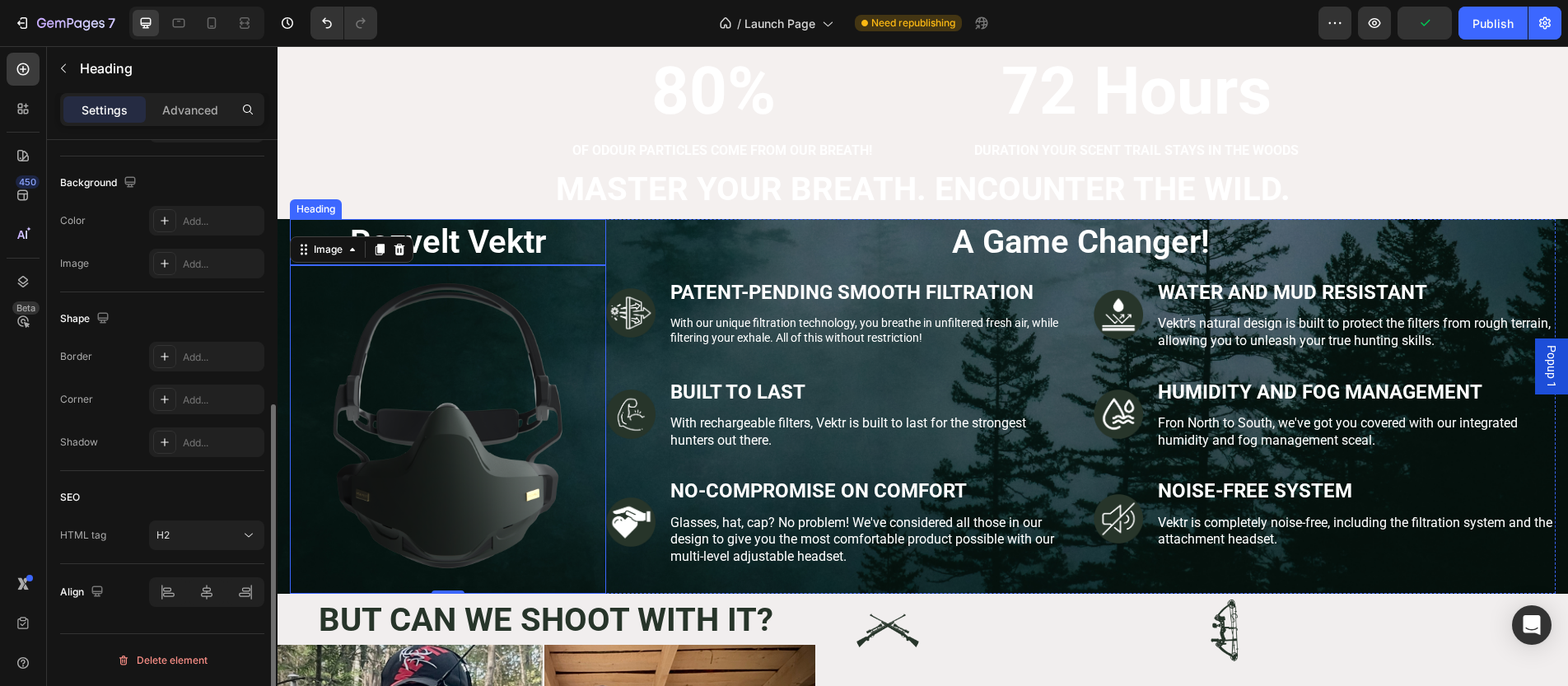click on "Rozvelt Vektr" at bounding box center [448, 242] 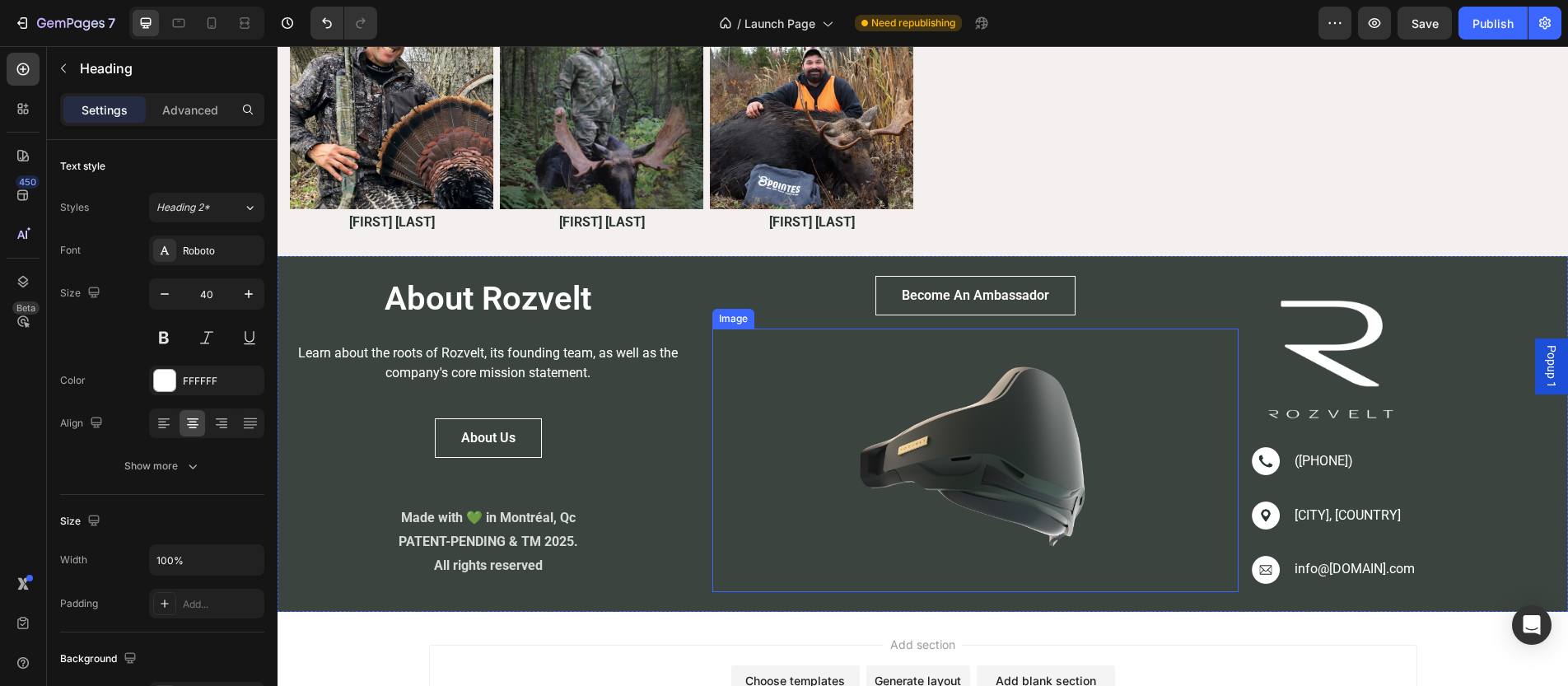 scroll, scrollTop: 5028, scrollLeft: 0, axis: vertical 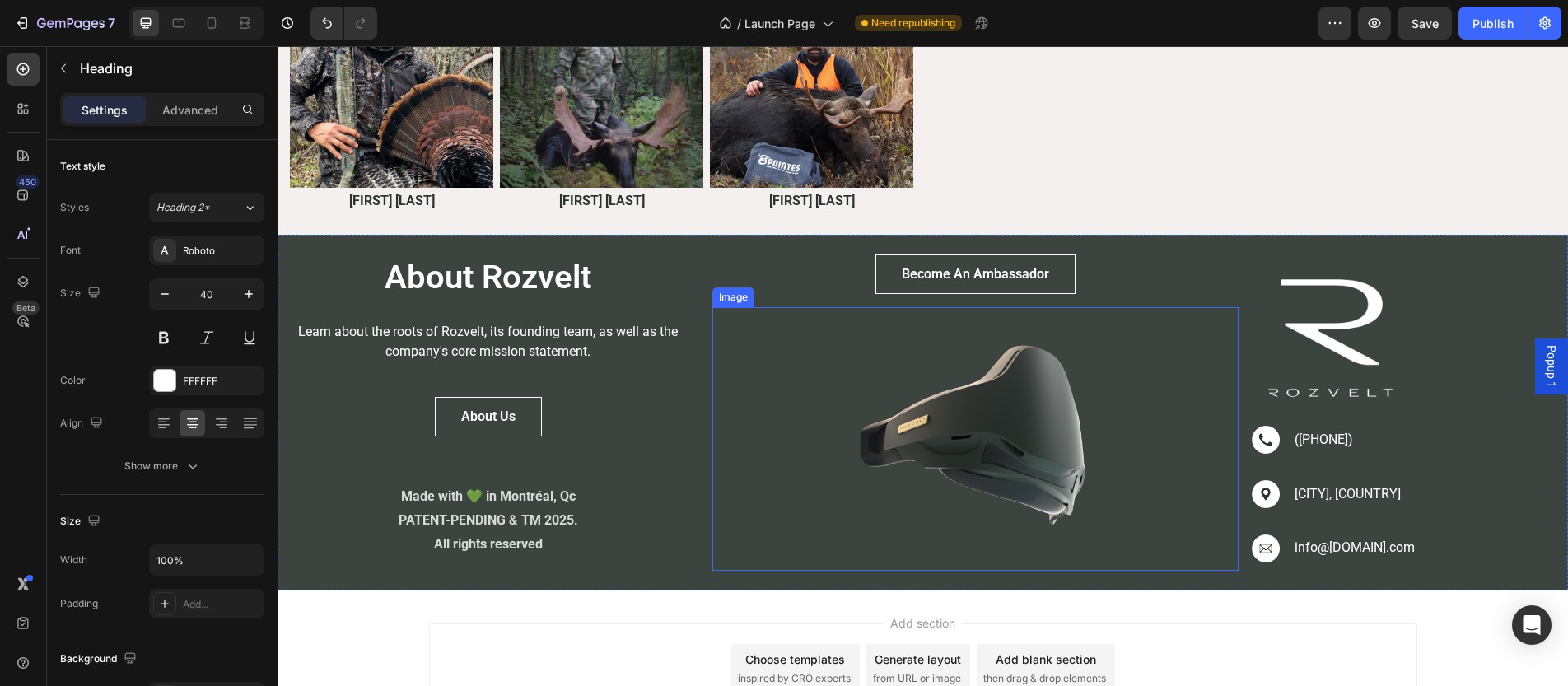 click at bounding box center (976, 439) 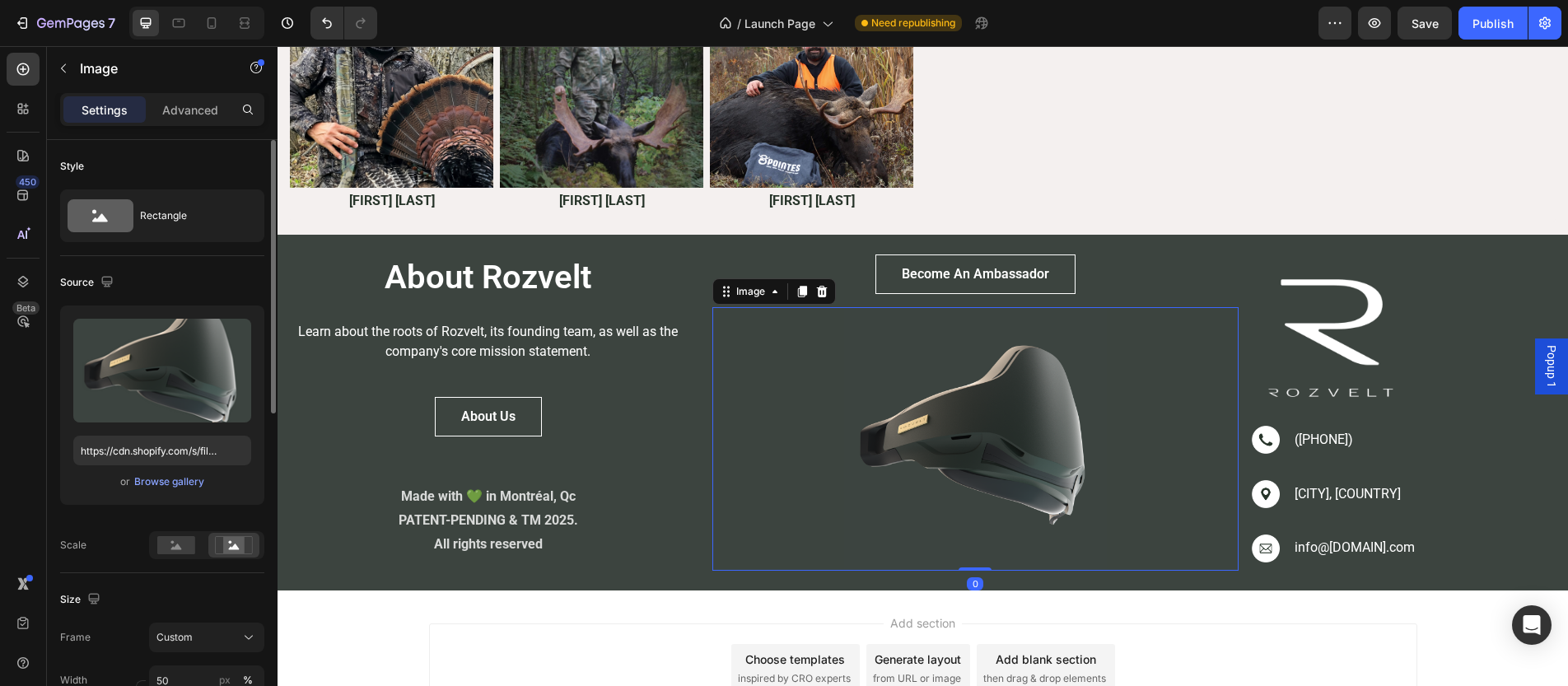 scroll, scrollTop: 582, scrollLeft: 0, axis: vertical 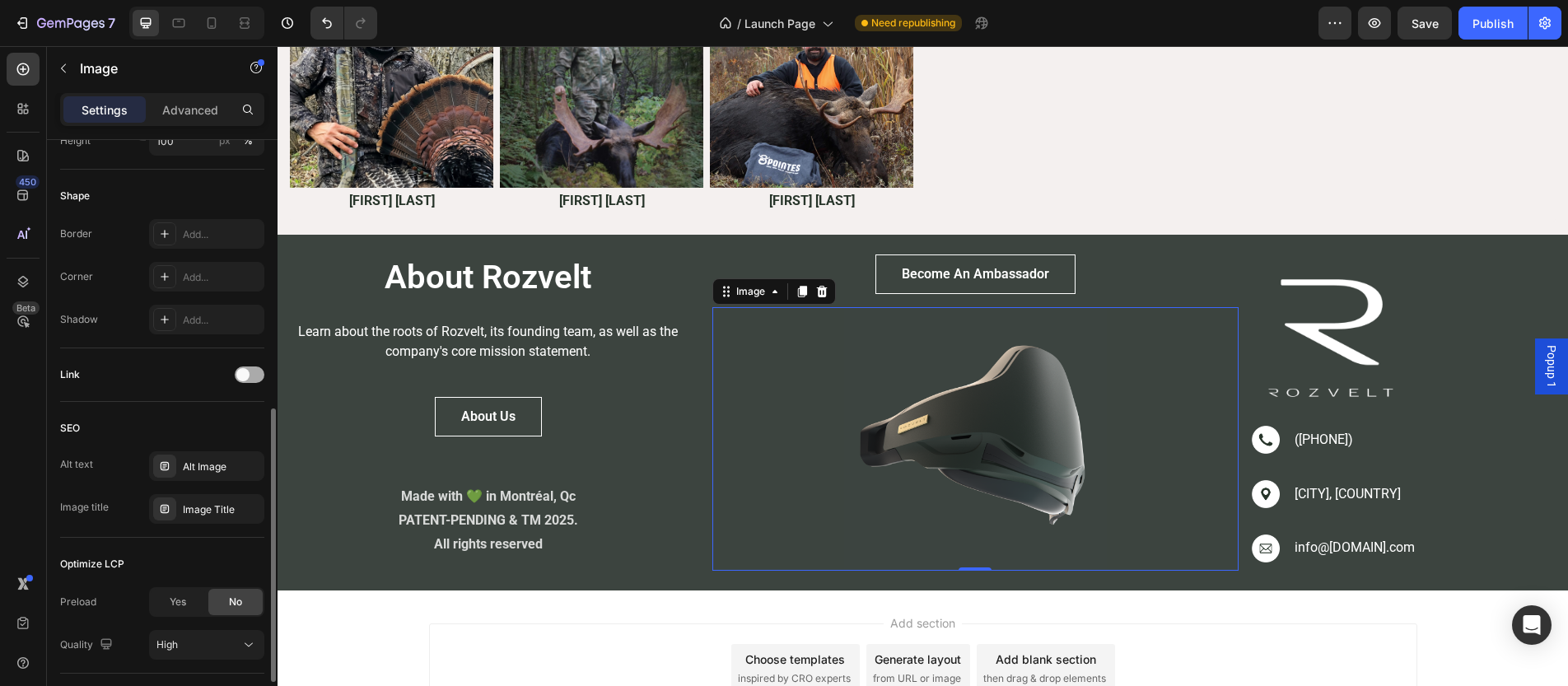 click at bounding box center (250, 375) 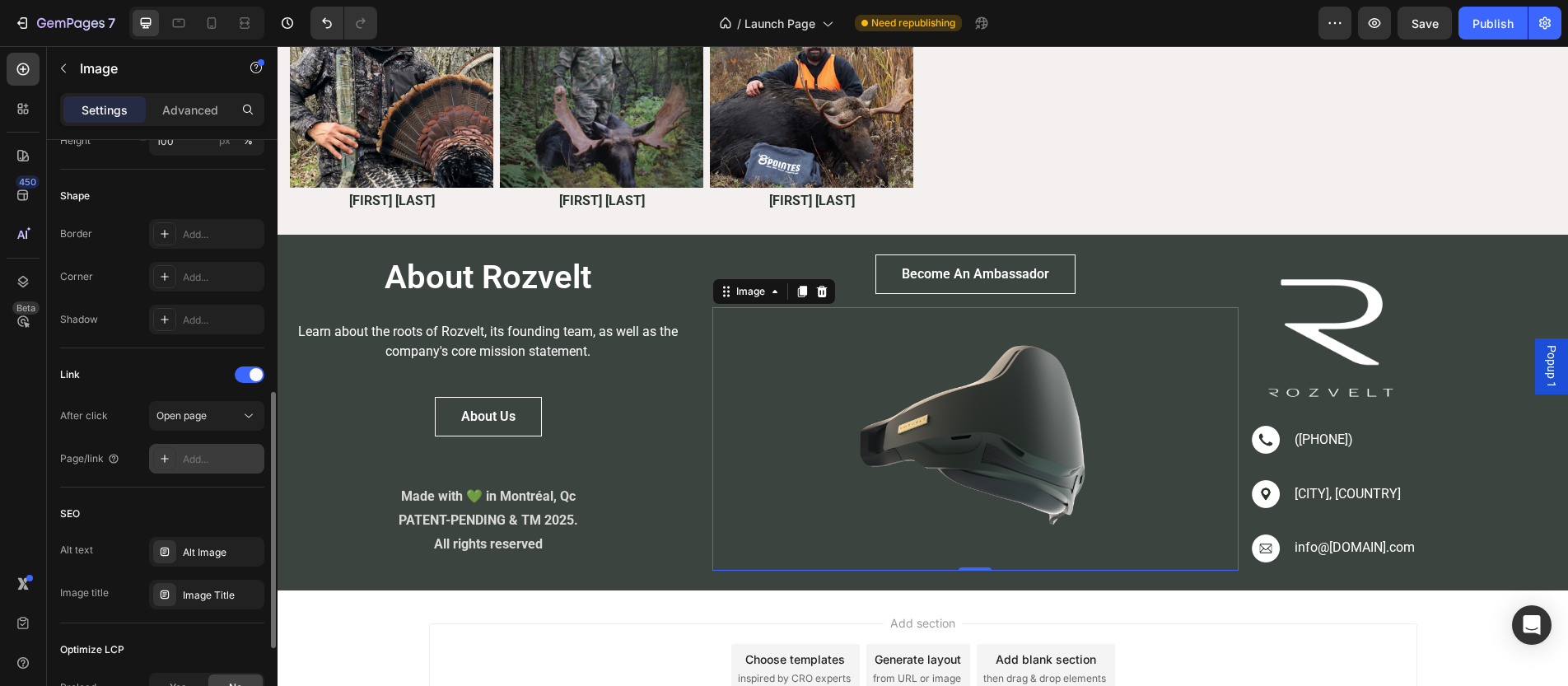click on "Add..." at bounding box center [222, 460] 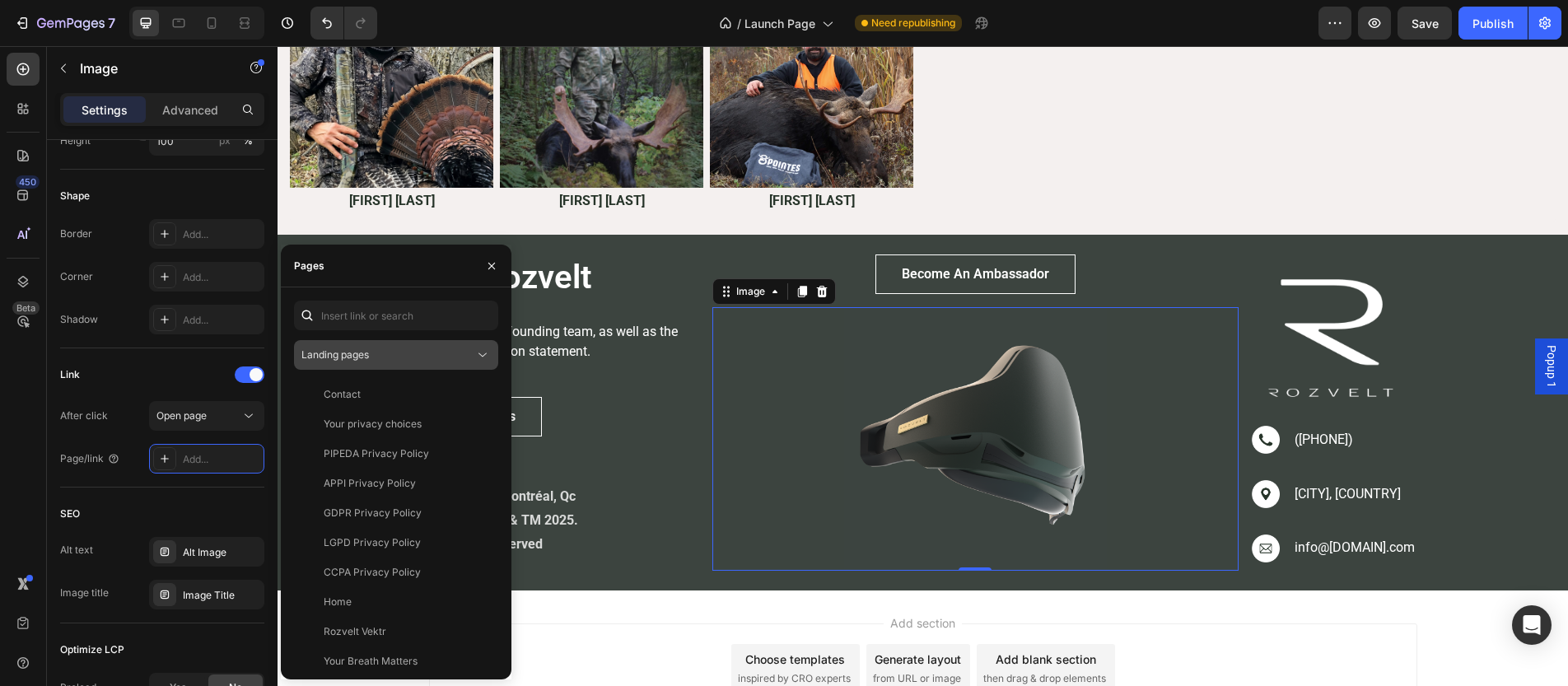 click on "Landing pages" at bounding box center [335, 354] 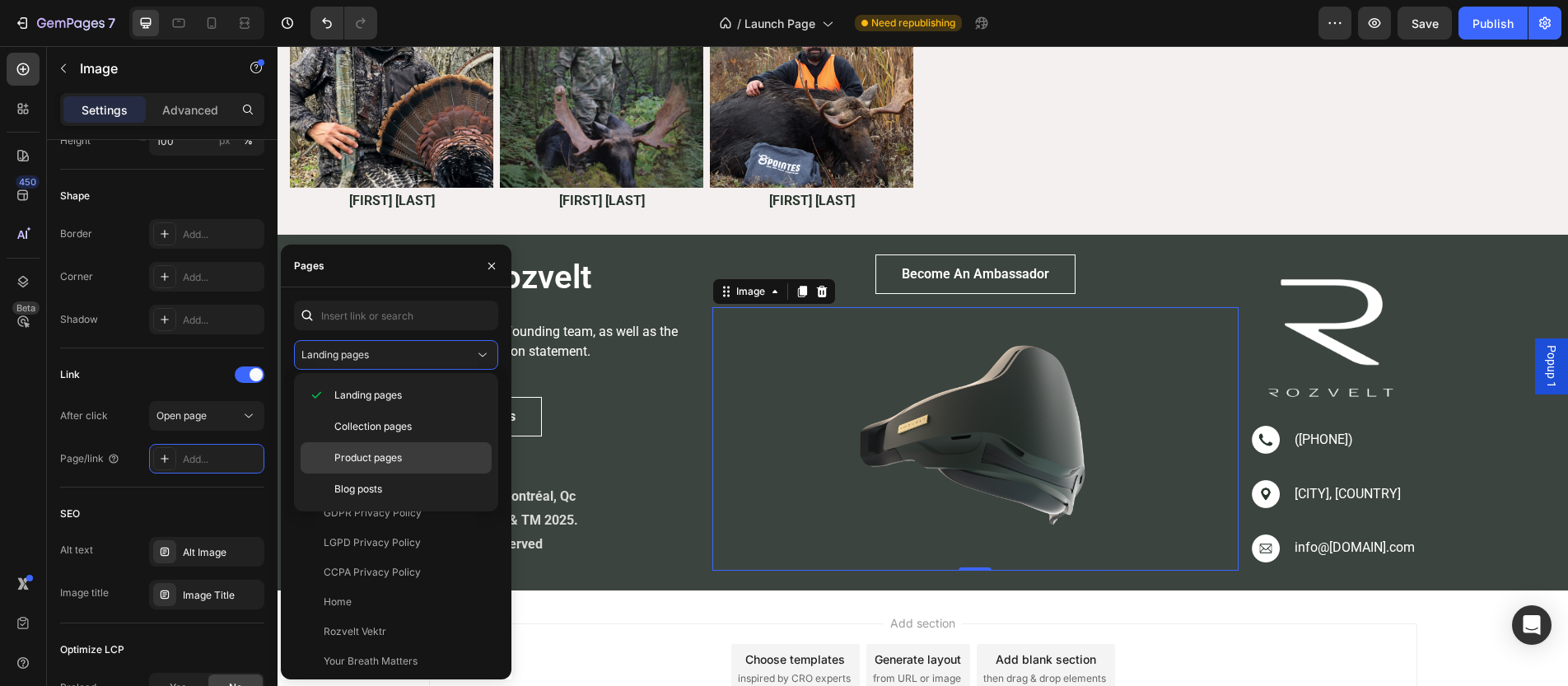 click on "Product pages" at bounding box center (368, 458) 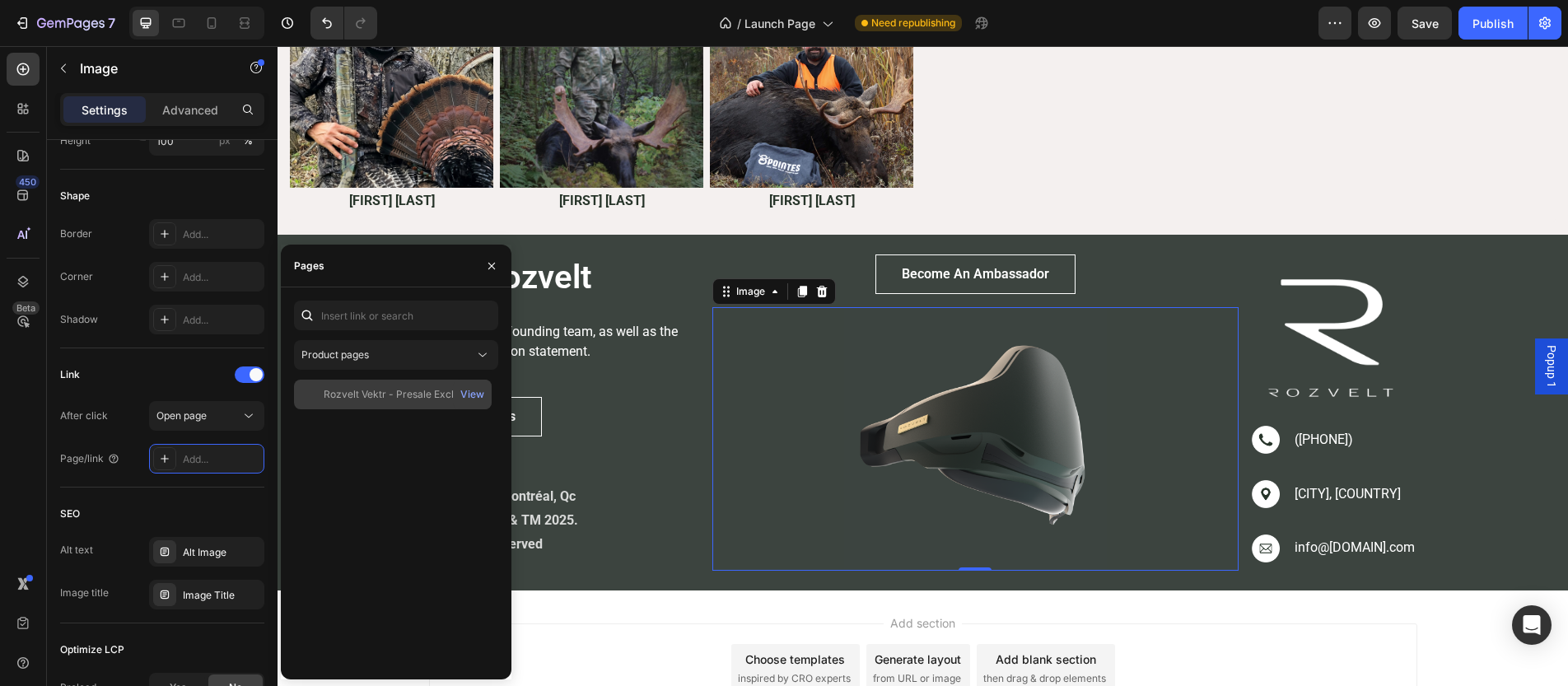 click on "Rozvelt Vektr - Presale Exclusive Edition" 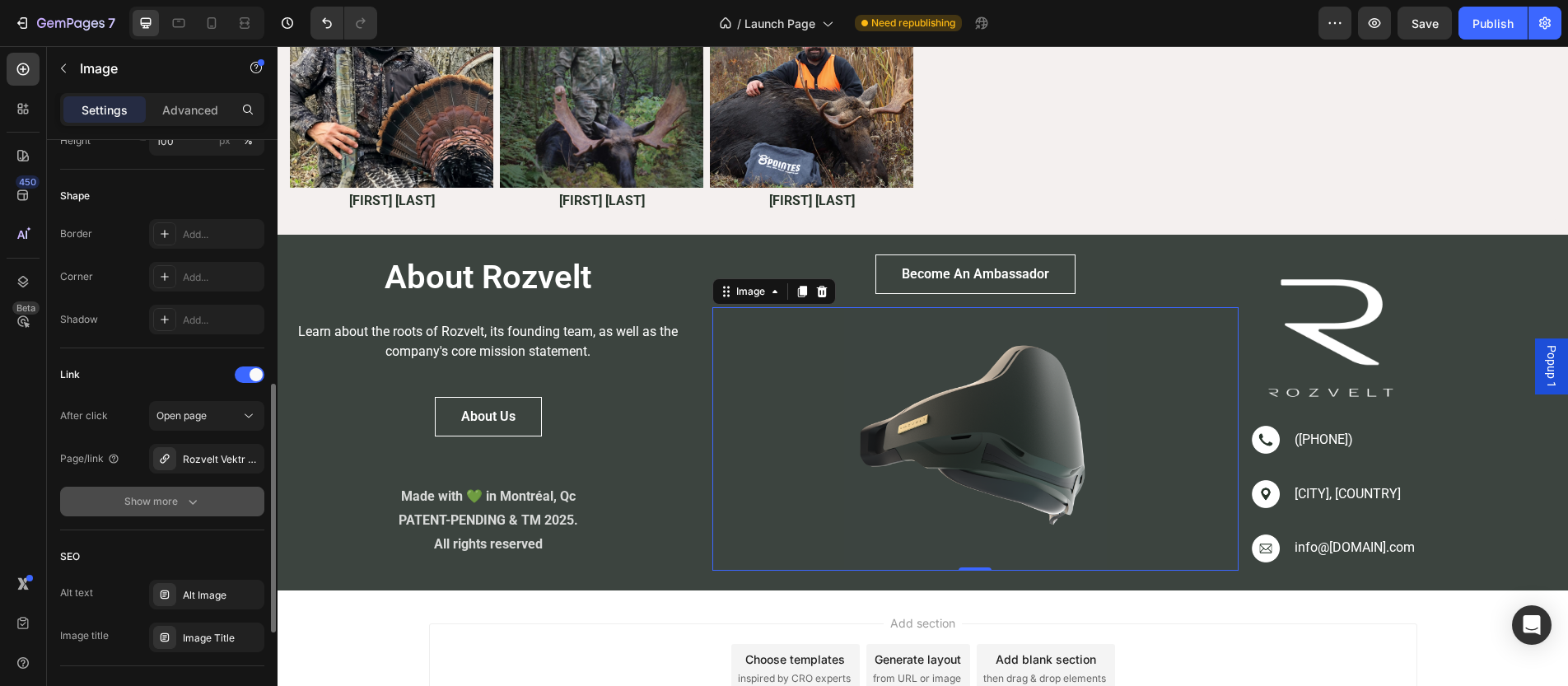click on "Show more" 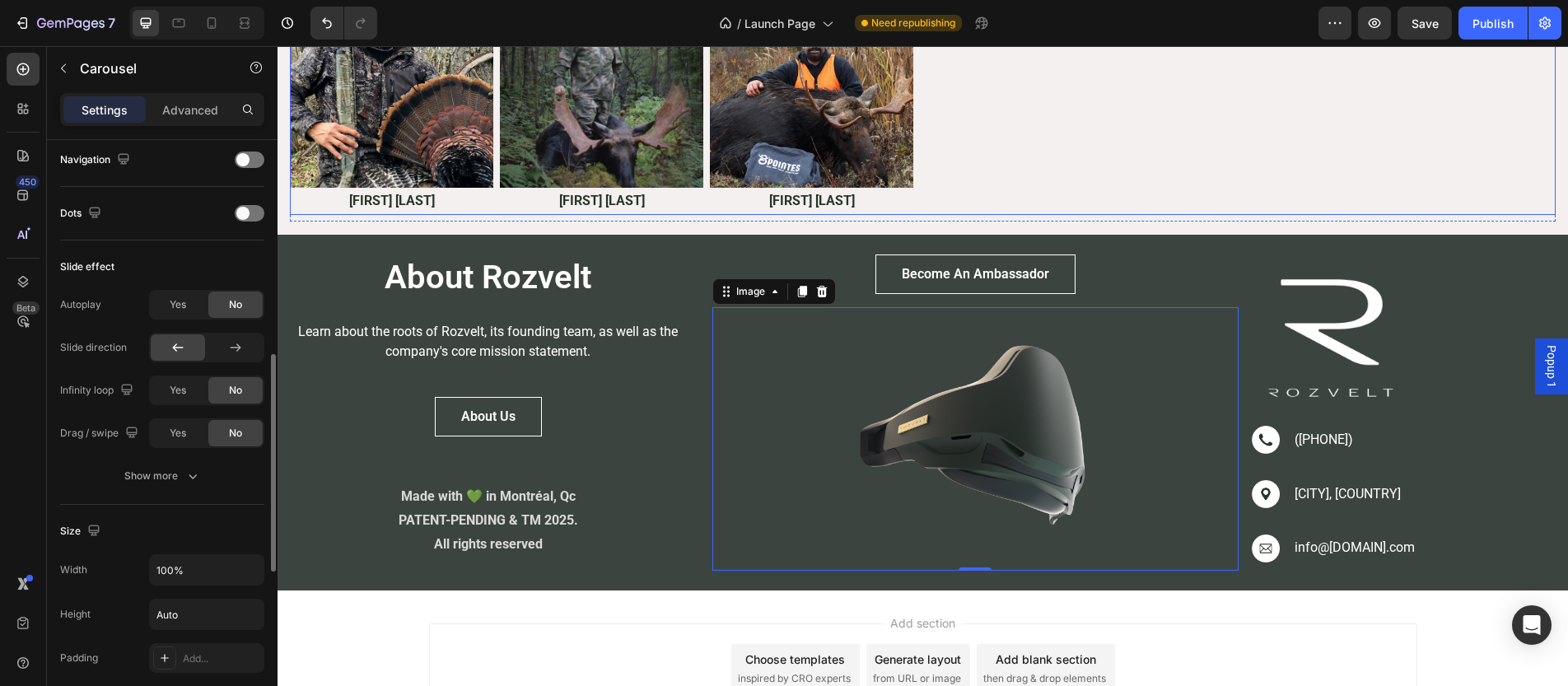 click on "Image Mario Huot Heading Image Charles Dorris Heading Image Philippe Pelletier Heading" at bounding box center [922, 100] 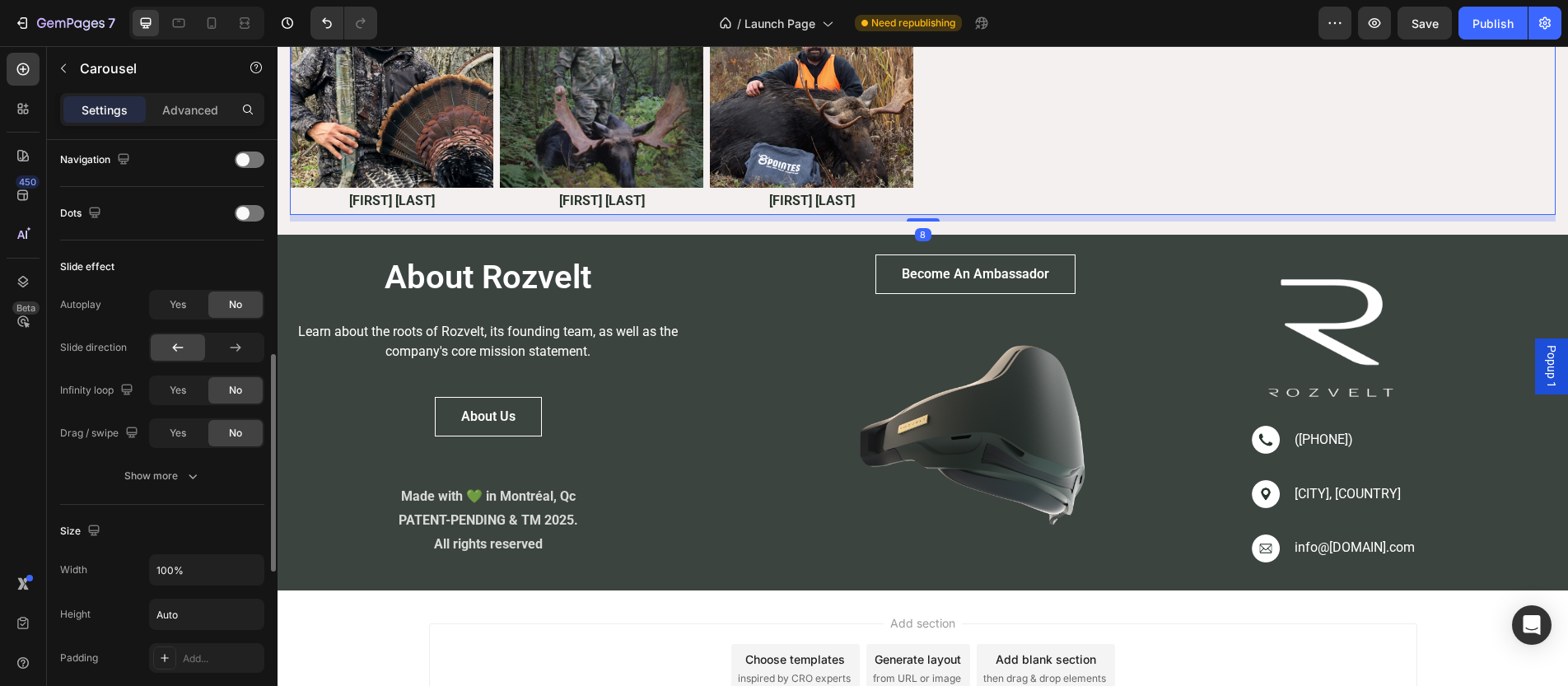 scroll, scrollTop: 0, scrollLeft: 0, axis: both 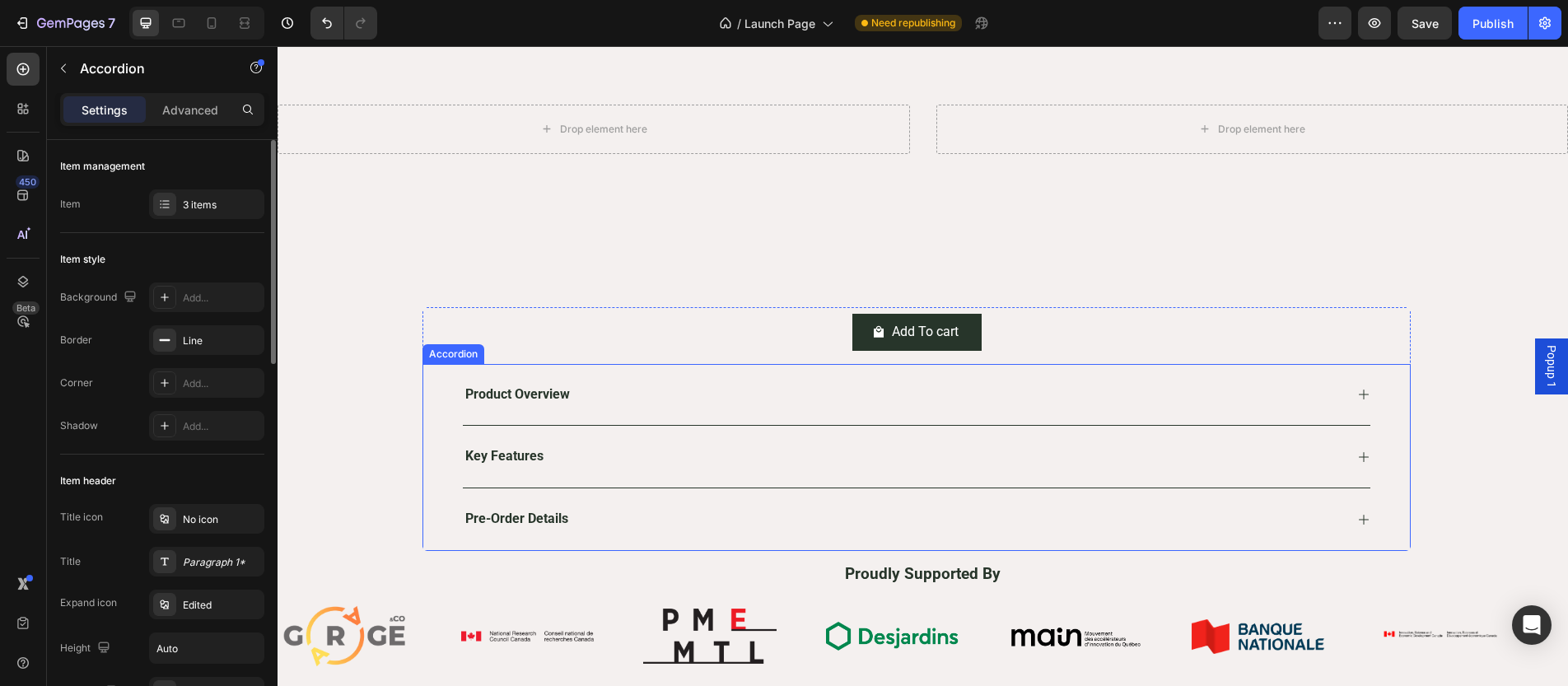 click on "Product Overview" at bounding box center (903, 394) 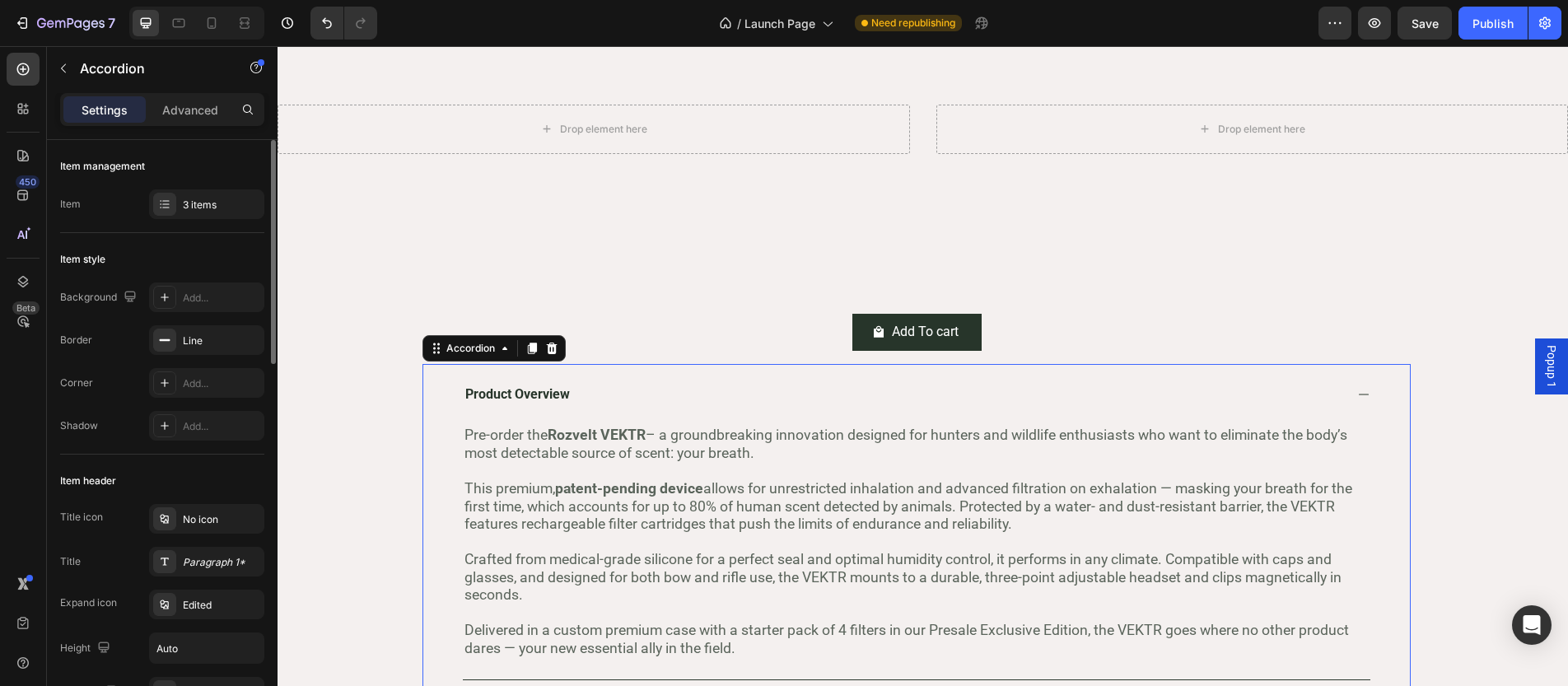 click on "Product Overview" at bounding box center (903, 394) 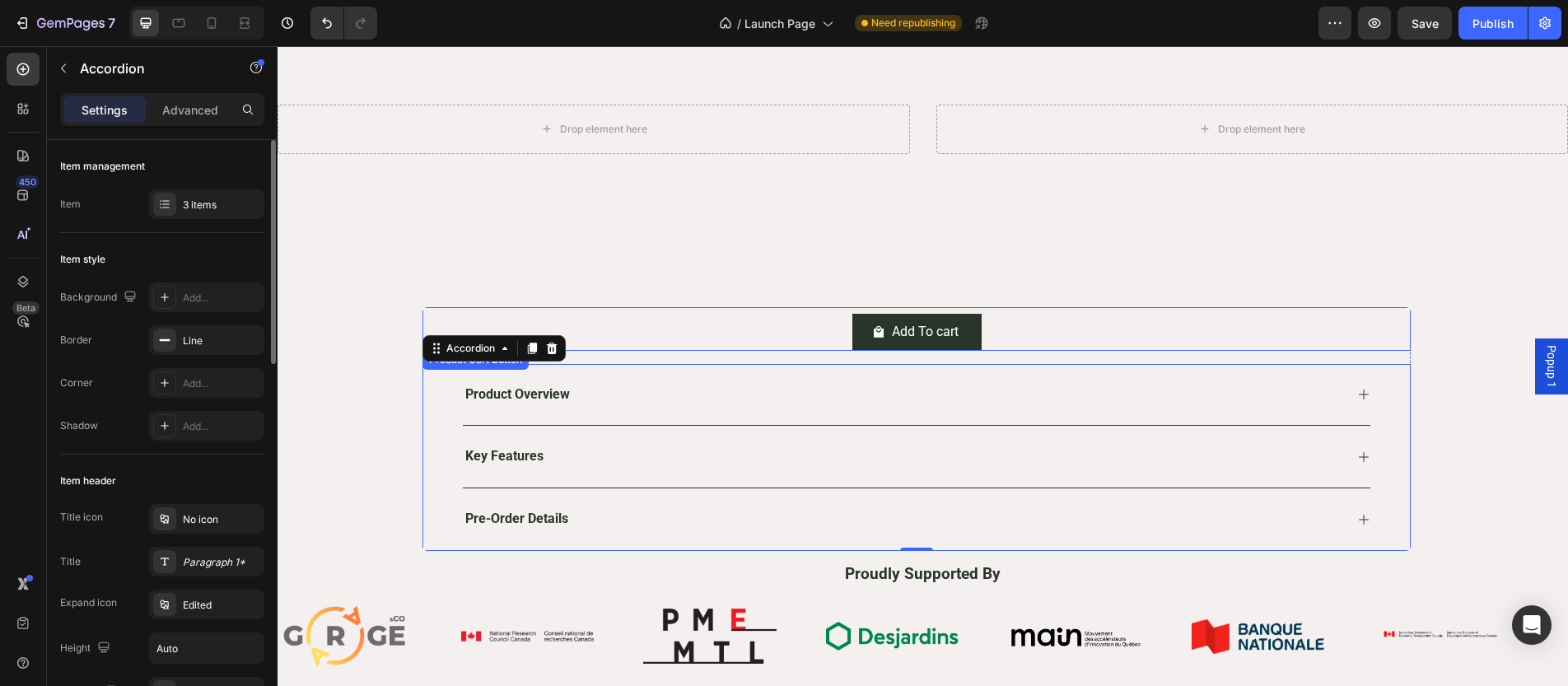 click on "Add To cart Product Cart Button" at bounding box center [917, 329] 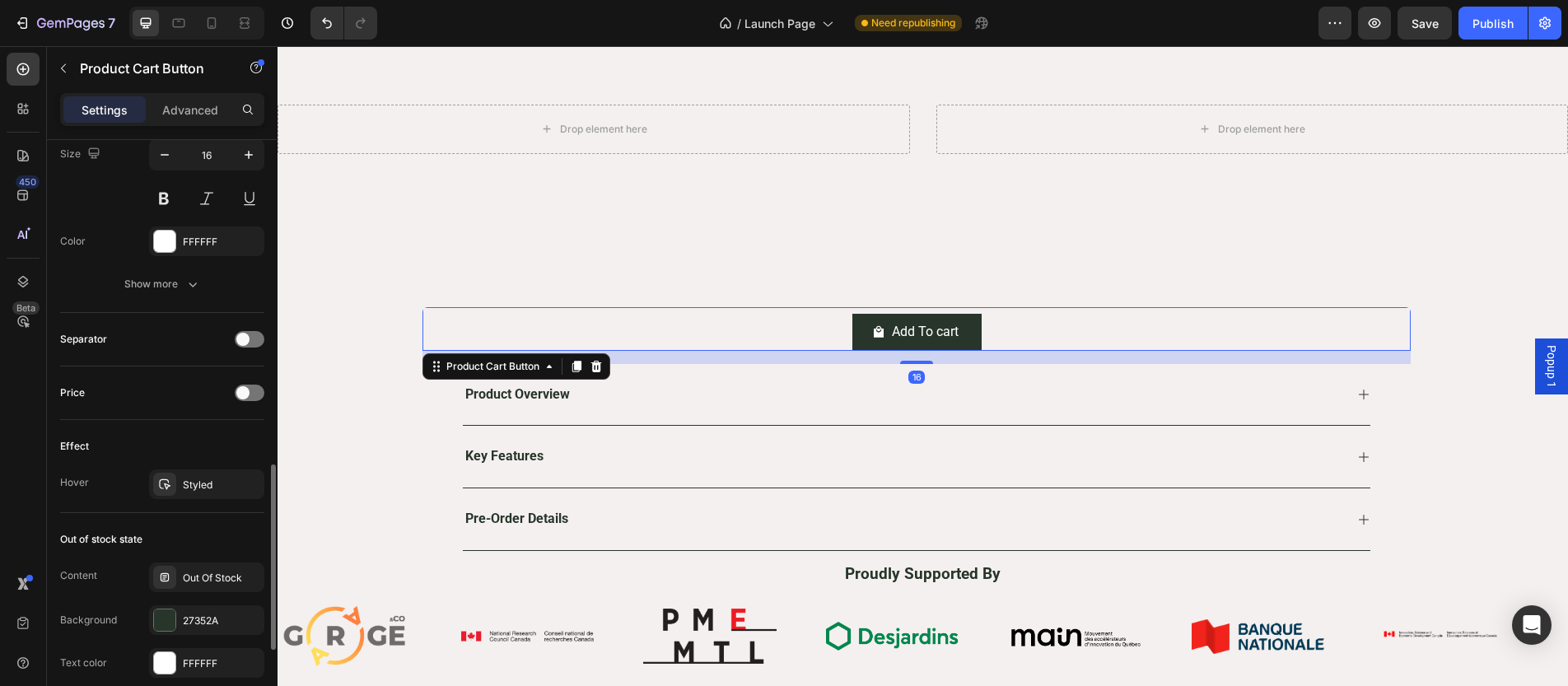 scroll, scrollTop: 1302, scrollLeft: 0, axis: vertical 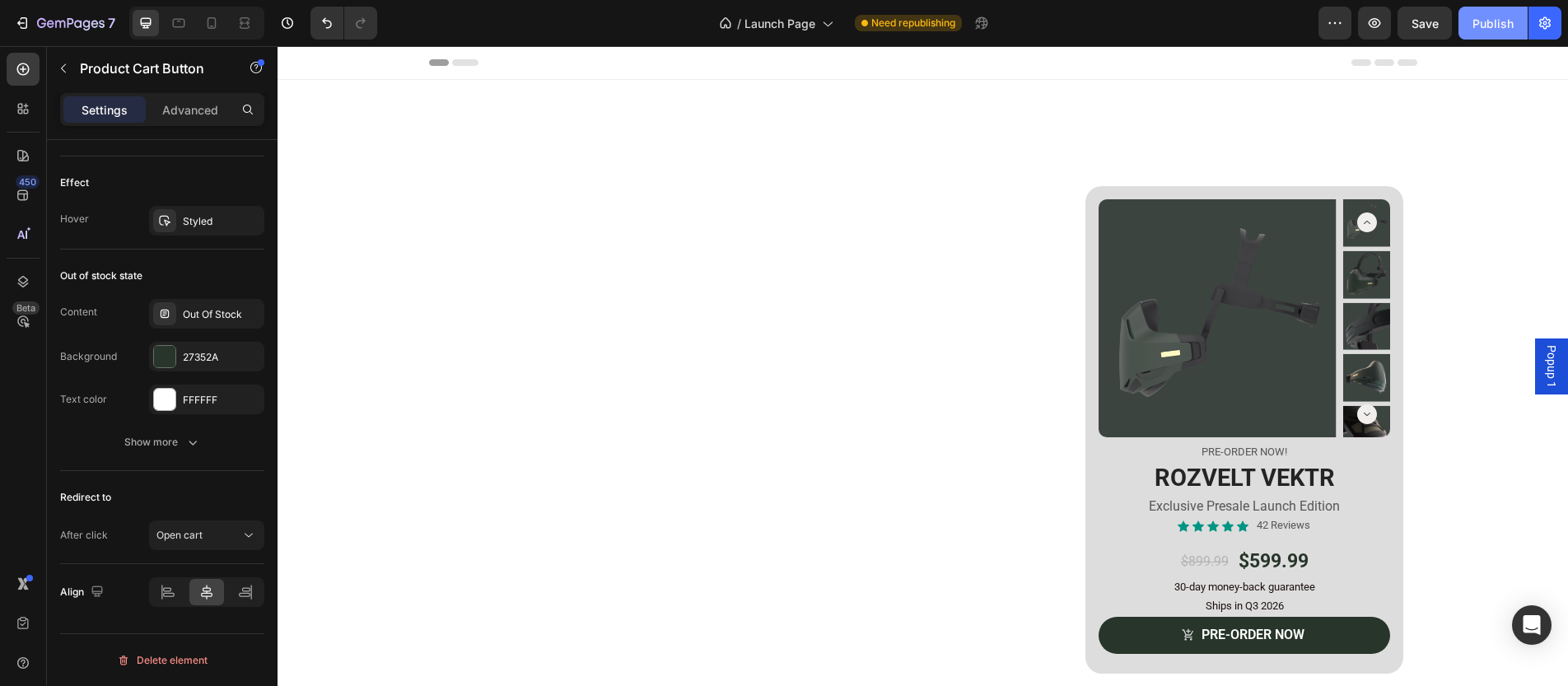 click on "Publish" 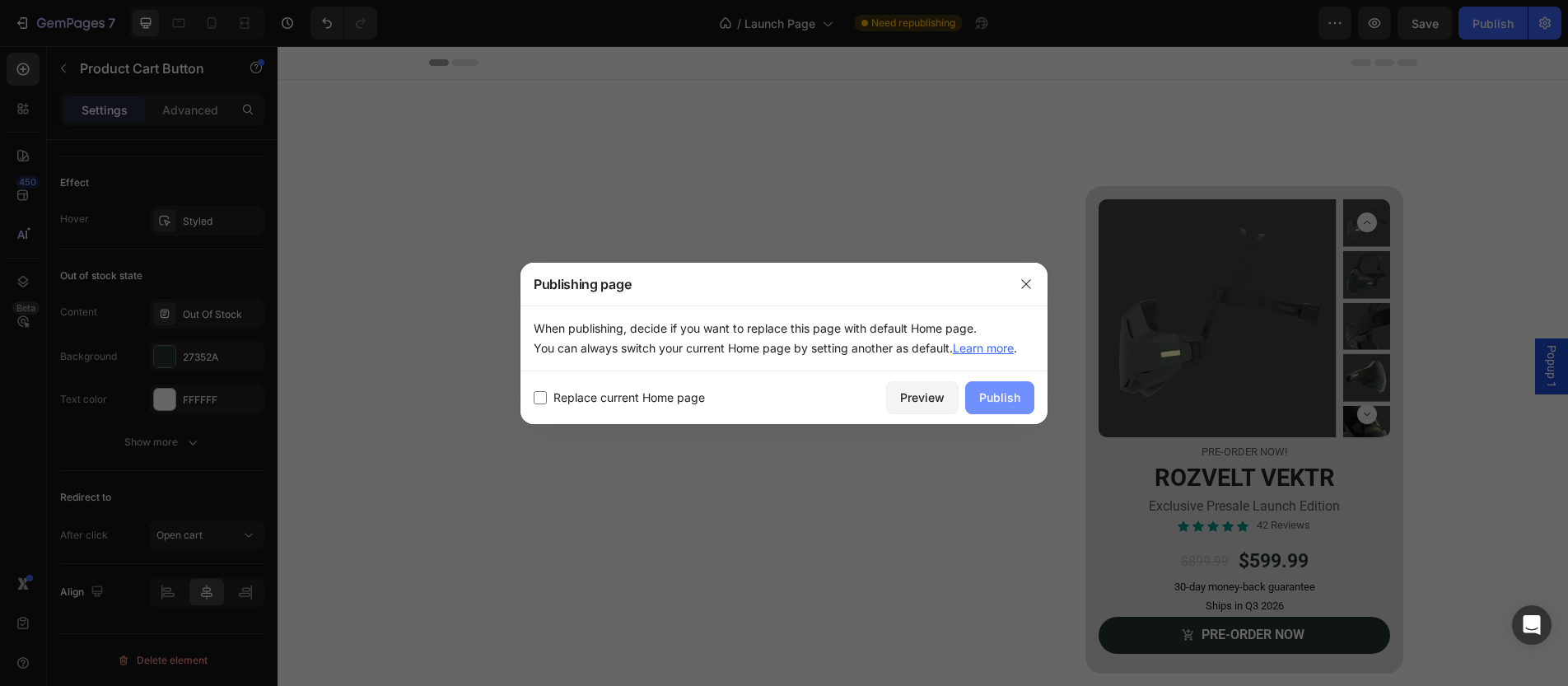 click on "Publish" at bounding box center [1000, 398] 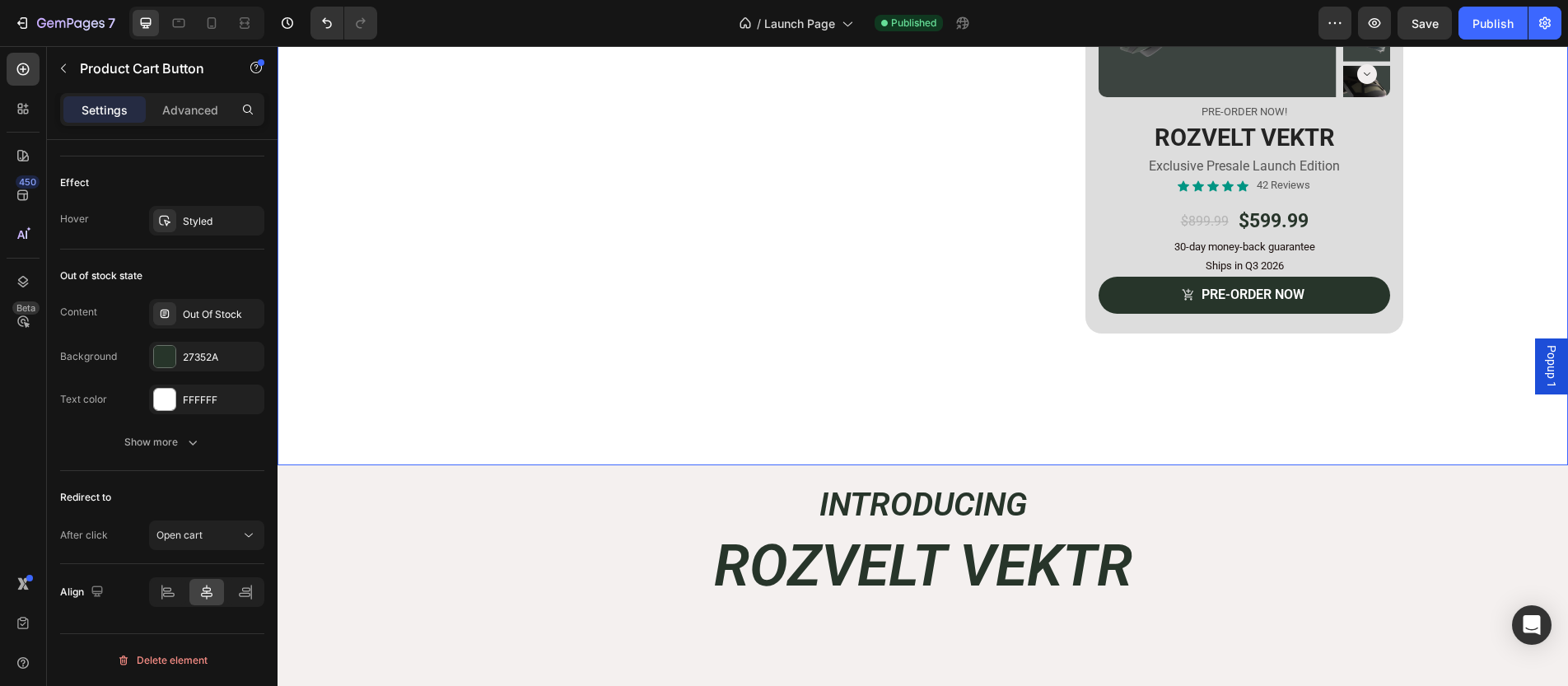 scroll, scrollTop: 435, scrollLeft: 0, axis: vertical 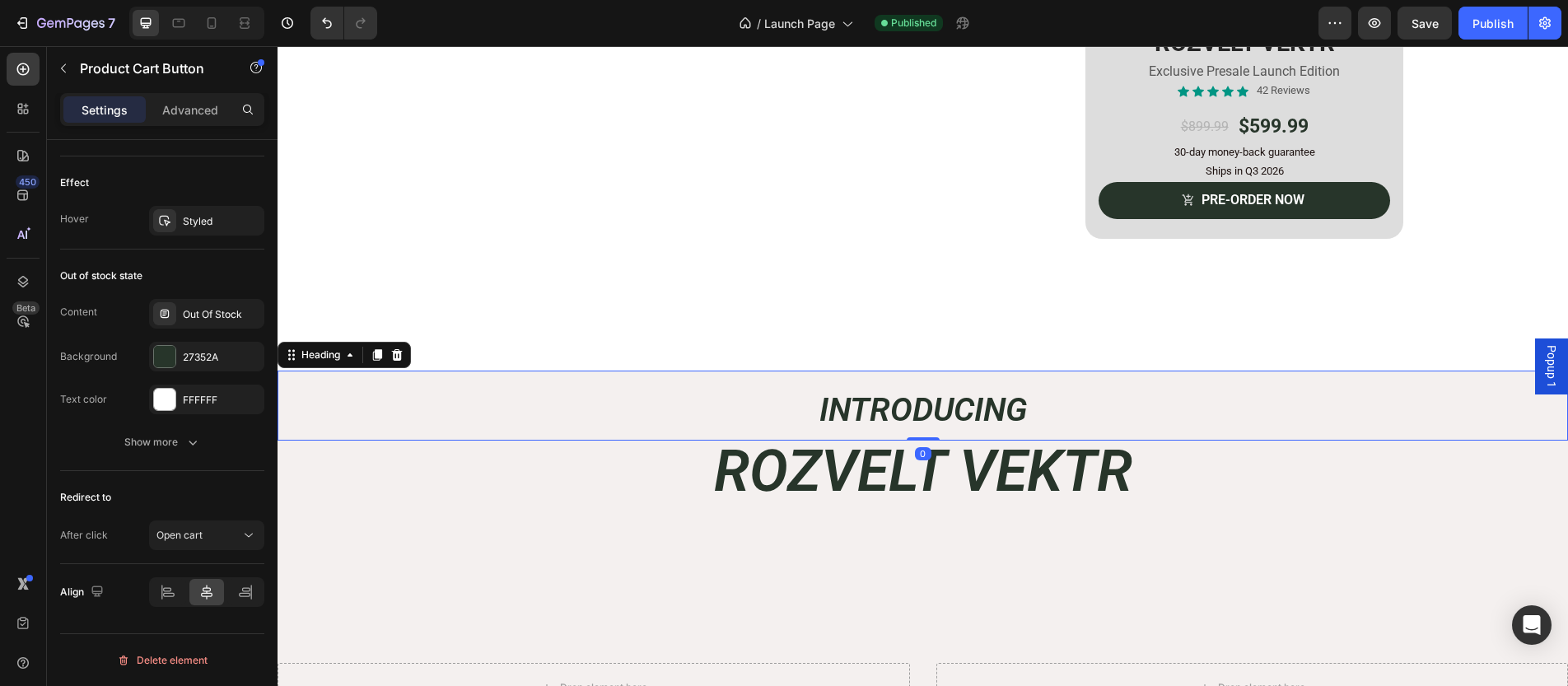 click on "INTRODUCING" at bounding box center [922, 405] 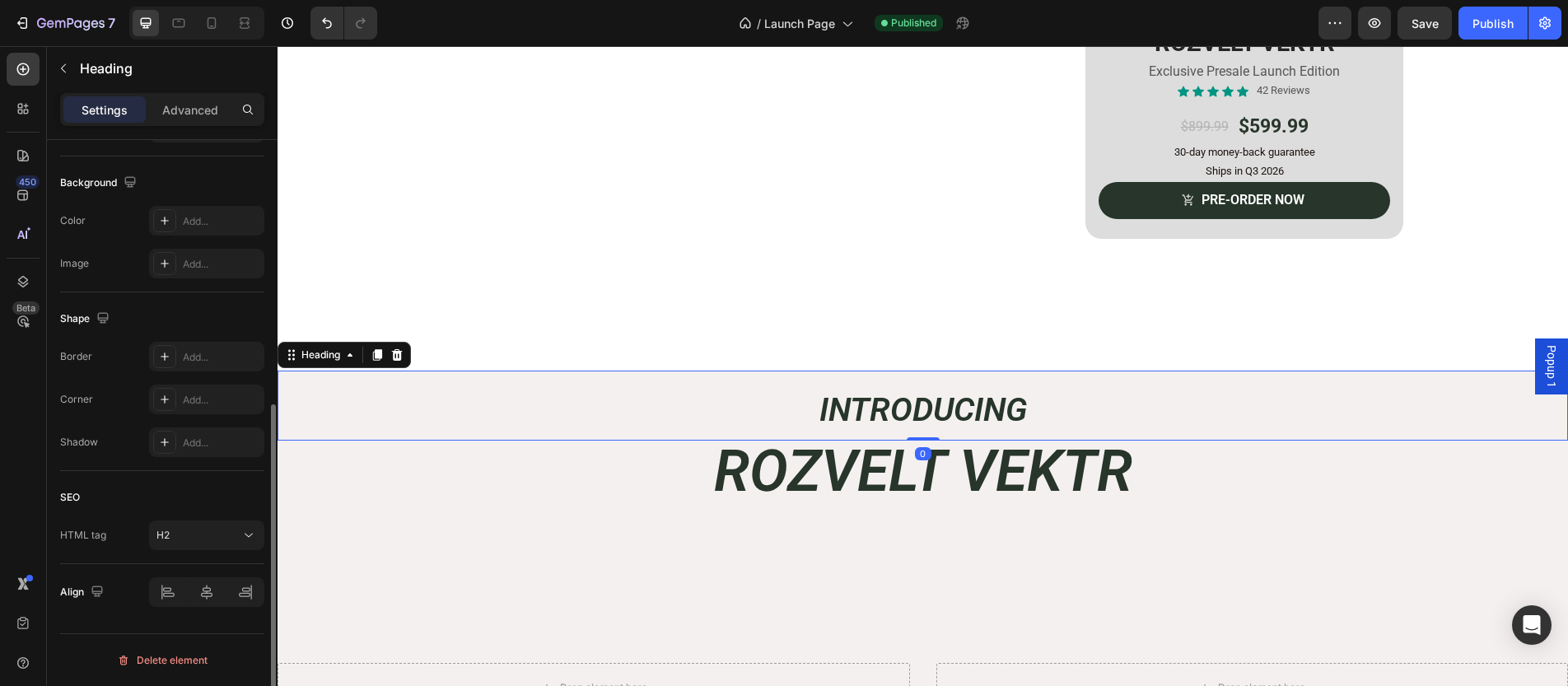 scroll, scrollTop: 0, scrollLeft: 0, axis: both 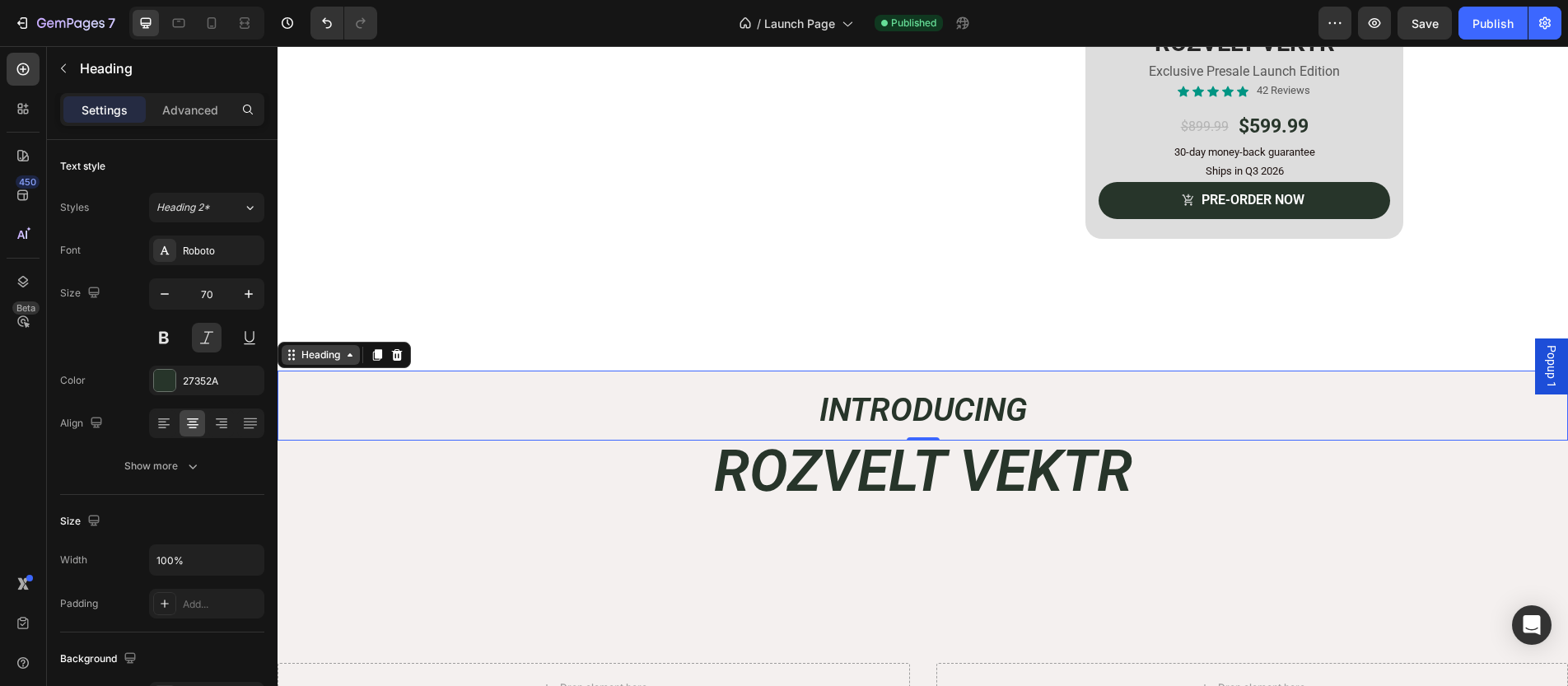 click on "Heading" at bounding box center (320, 355) 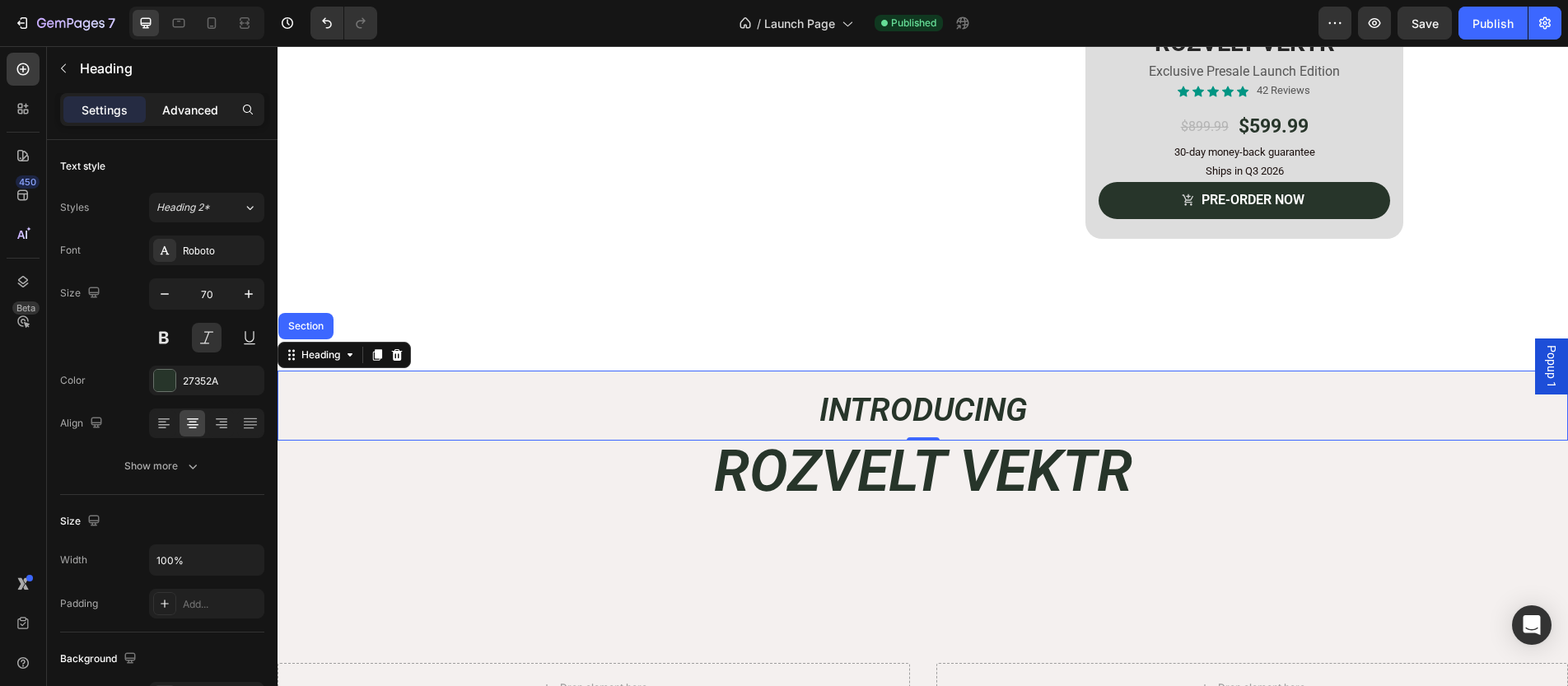 click on "Advanced" at bounding box center (190, 110) 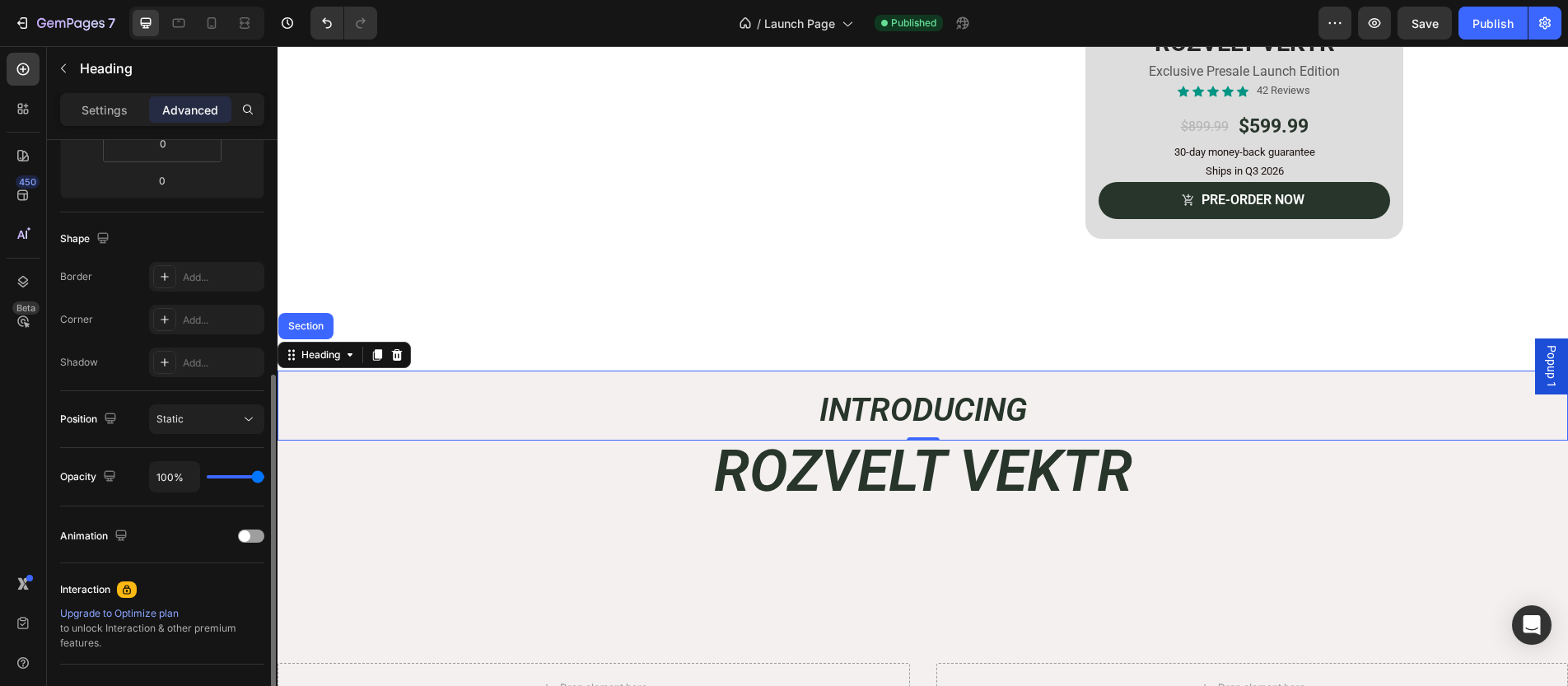 scroll, scrollTop: 506, scrollLeft: 0, axis: vertical 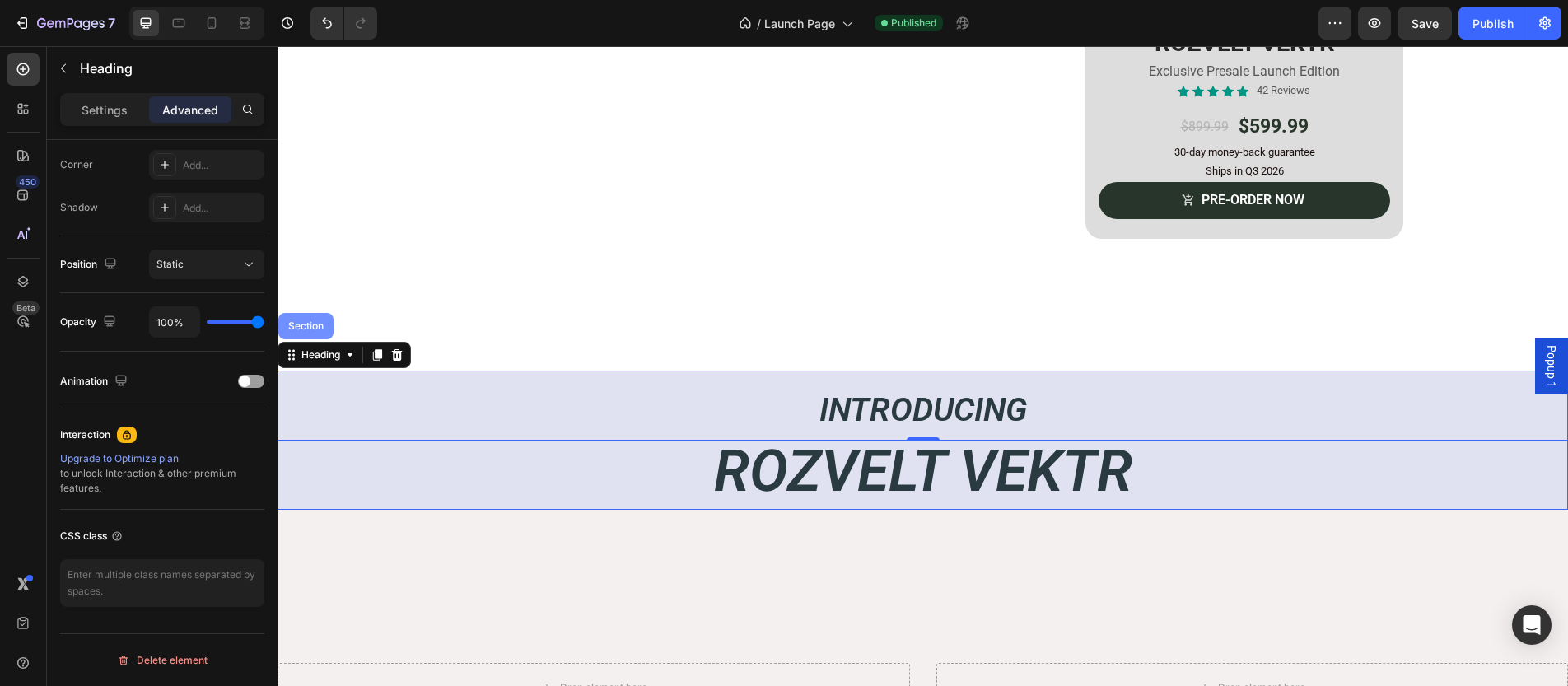 click on "Section" at bounding box center (306, 326) 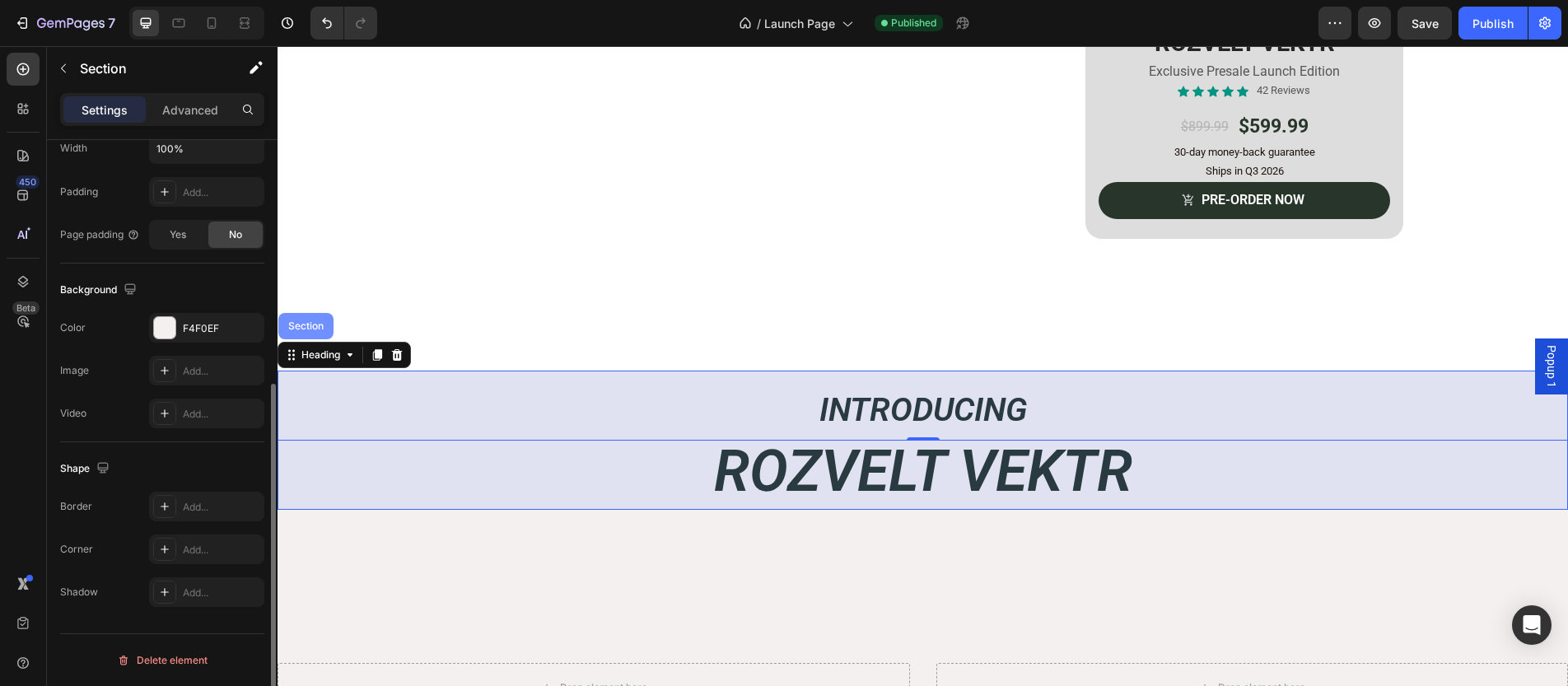 scroll, scrollTop: 0, scrollLeft: 0, axis: both 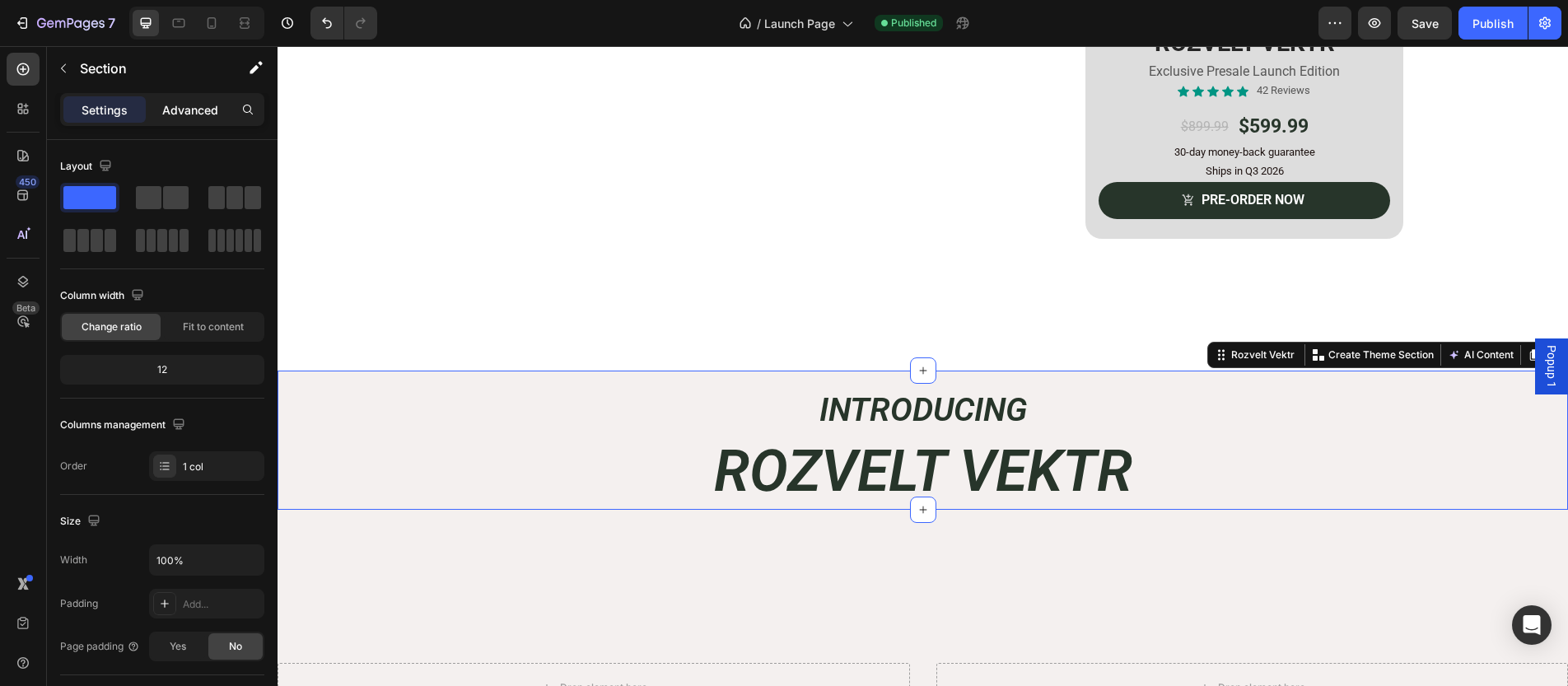 click on "Advanced" at bounding box center [190, 110] 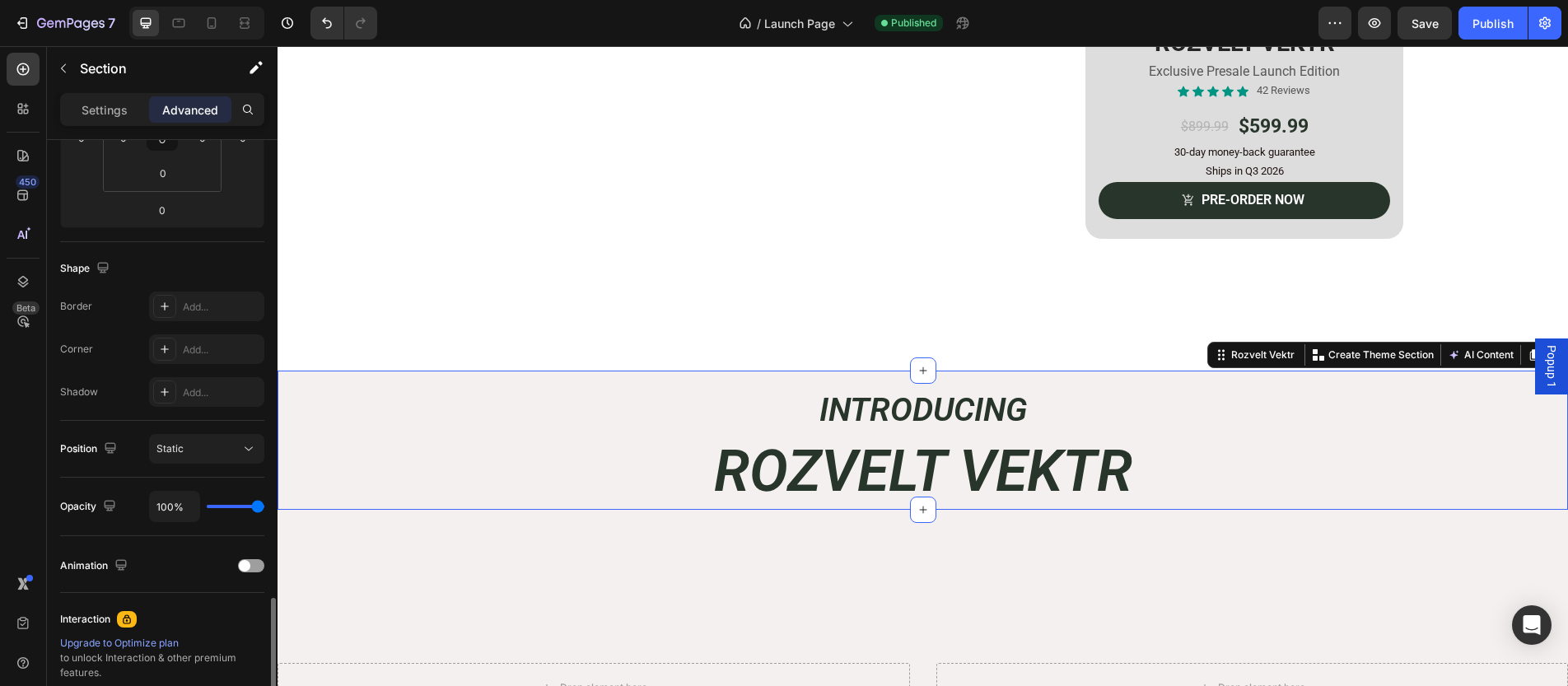 scroll, scrollTop: 506, scrollLeft: 0, axis: vertical 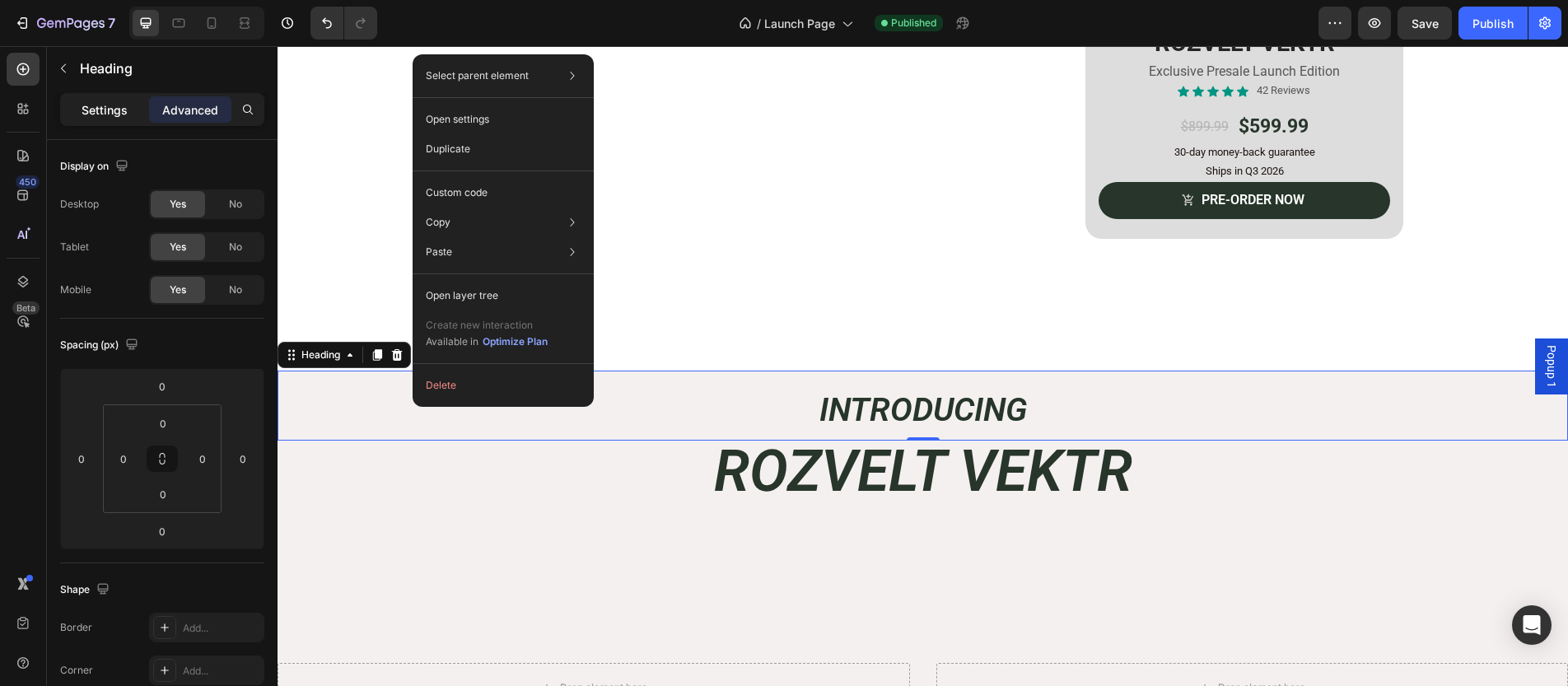 click on "Settings" at bounding box center [105, 110] 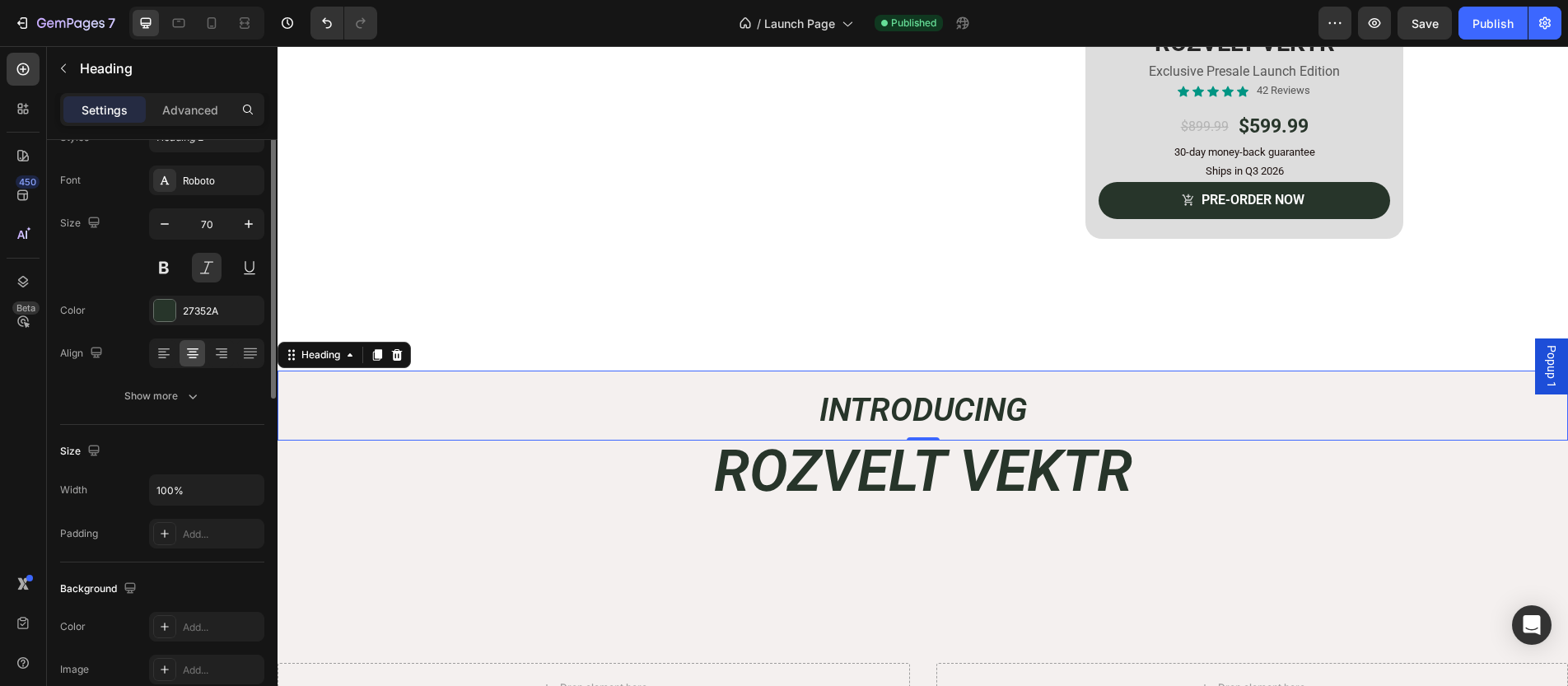 scroll, scrollTop: 0, scrollLeft: 0, axis: both 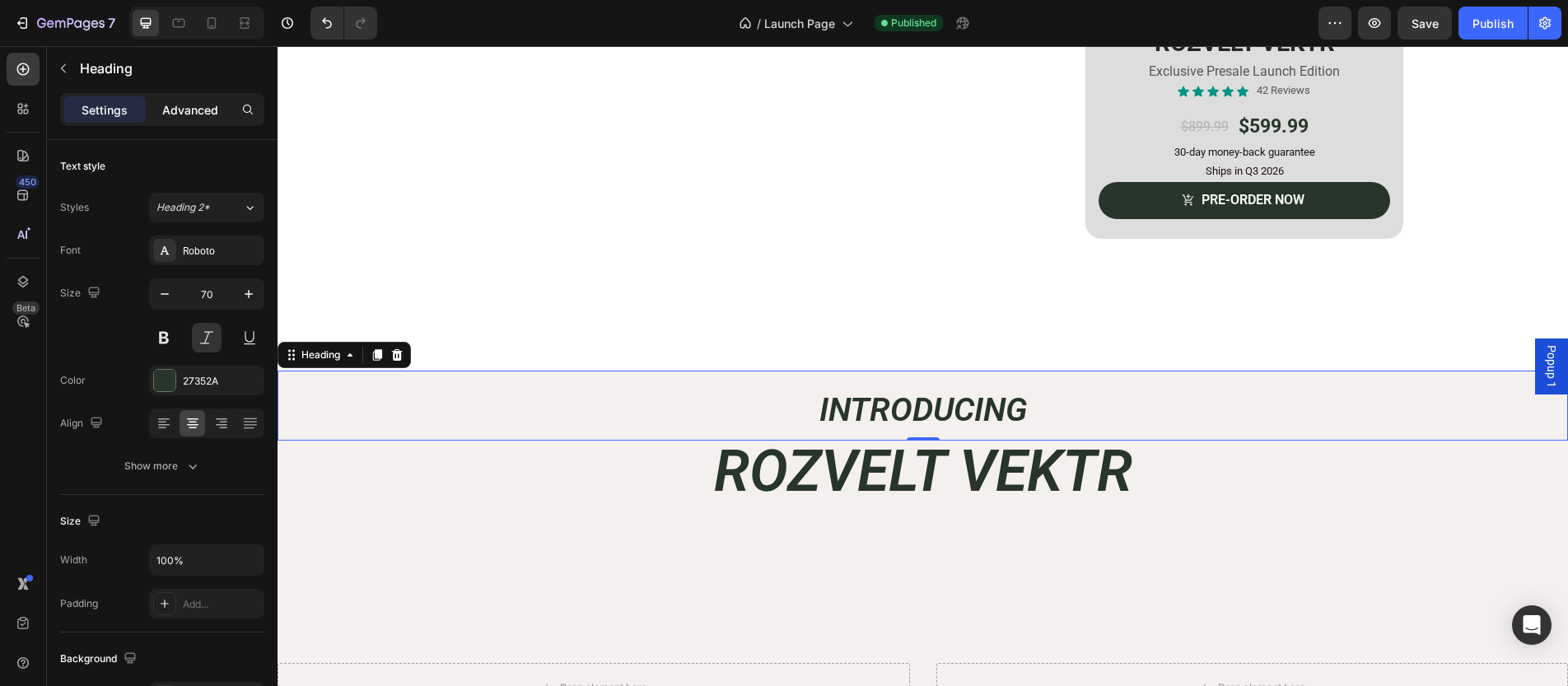 click on "Advanced" at bounding box center [190, 110] 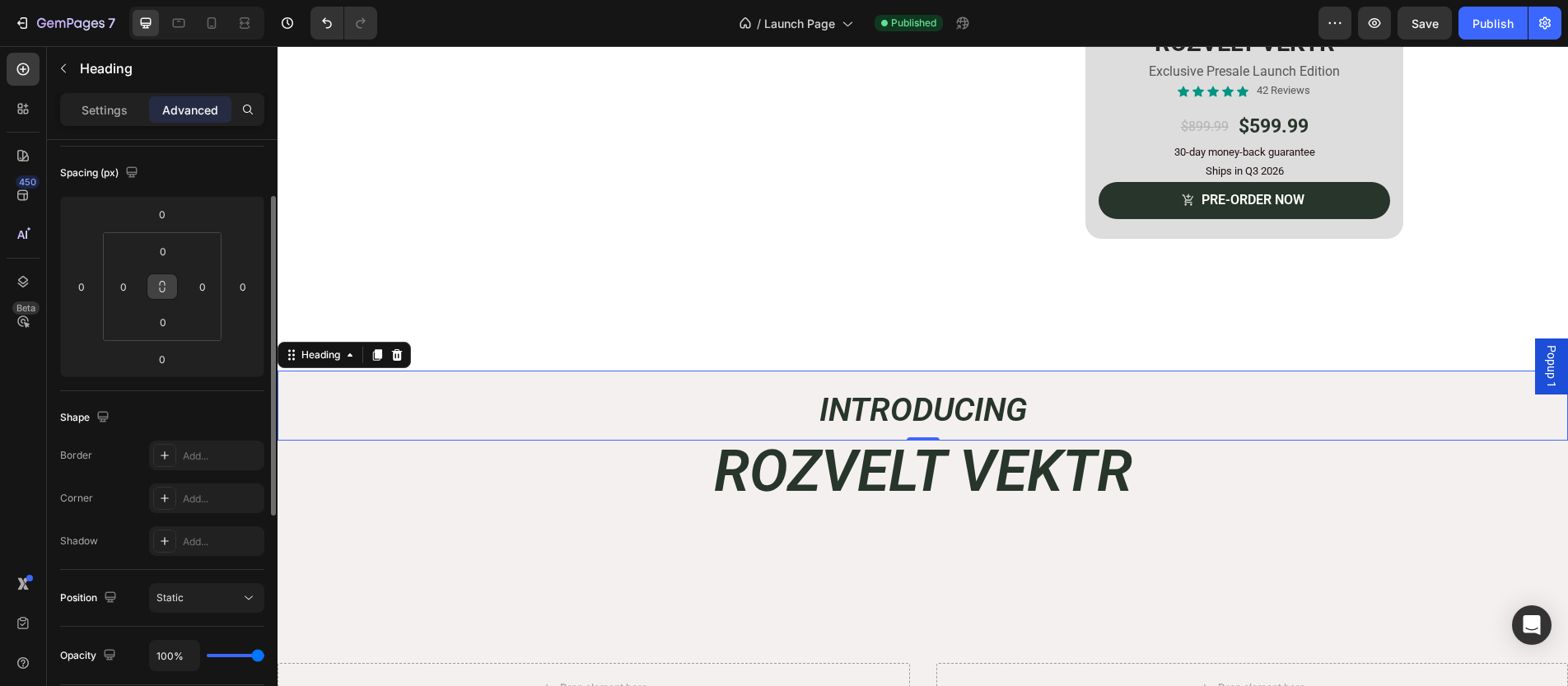 scroll, scrollTop: 418, scrollLeft: 0, axis: vertical 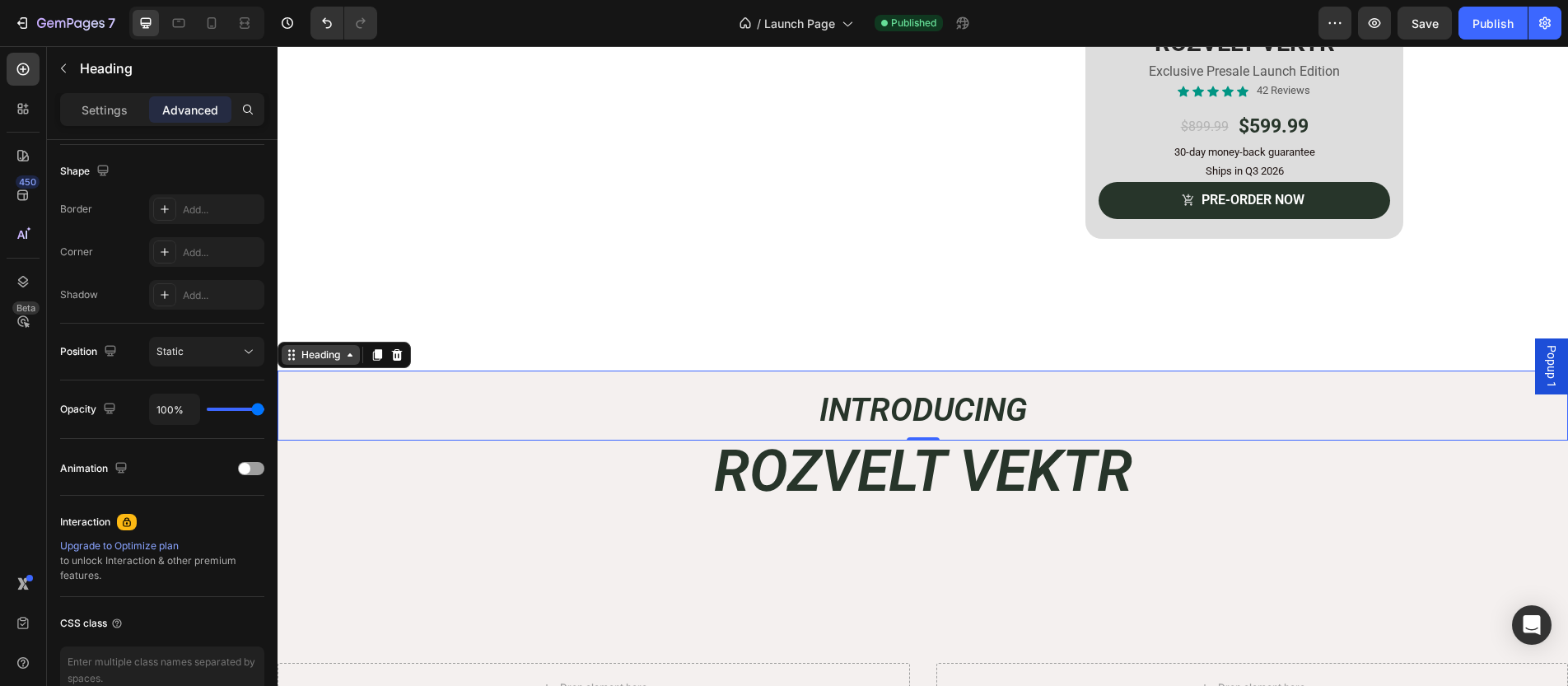 click on "Heading" at bounding box center (320, 355) 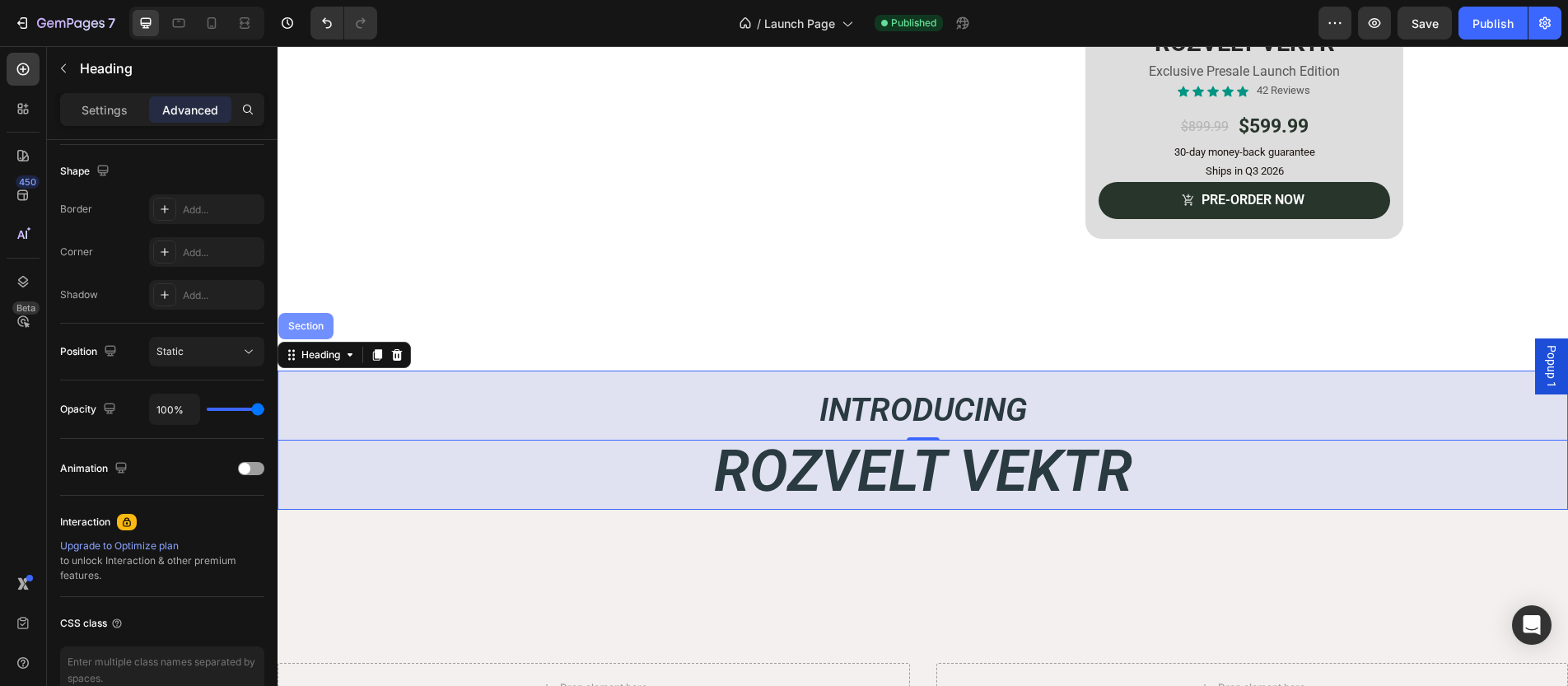 click on "Section" at bounding box center [306, 326] 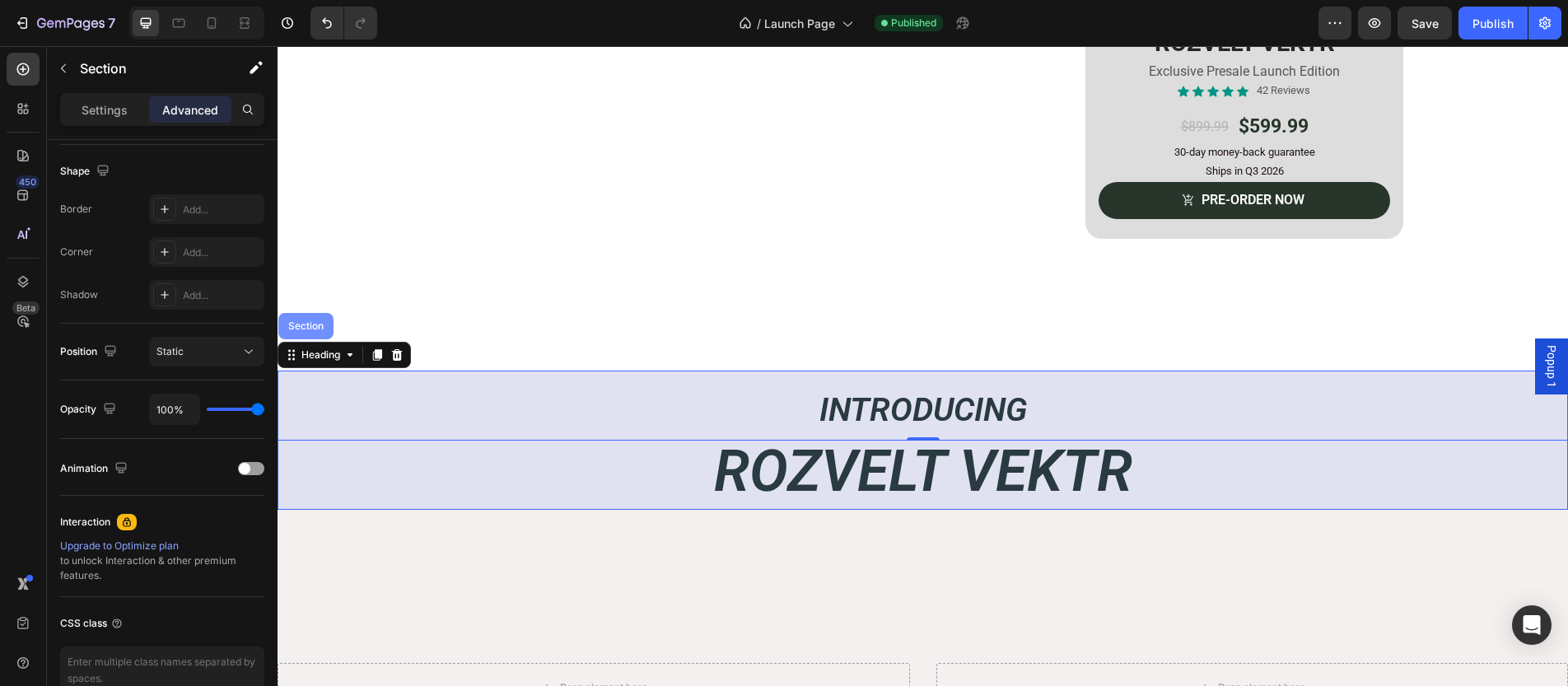 scroll, scrollTop: 0, scrollLeft: 0, axis: both 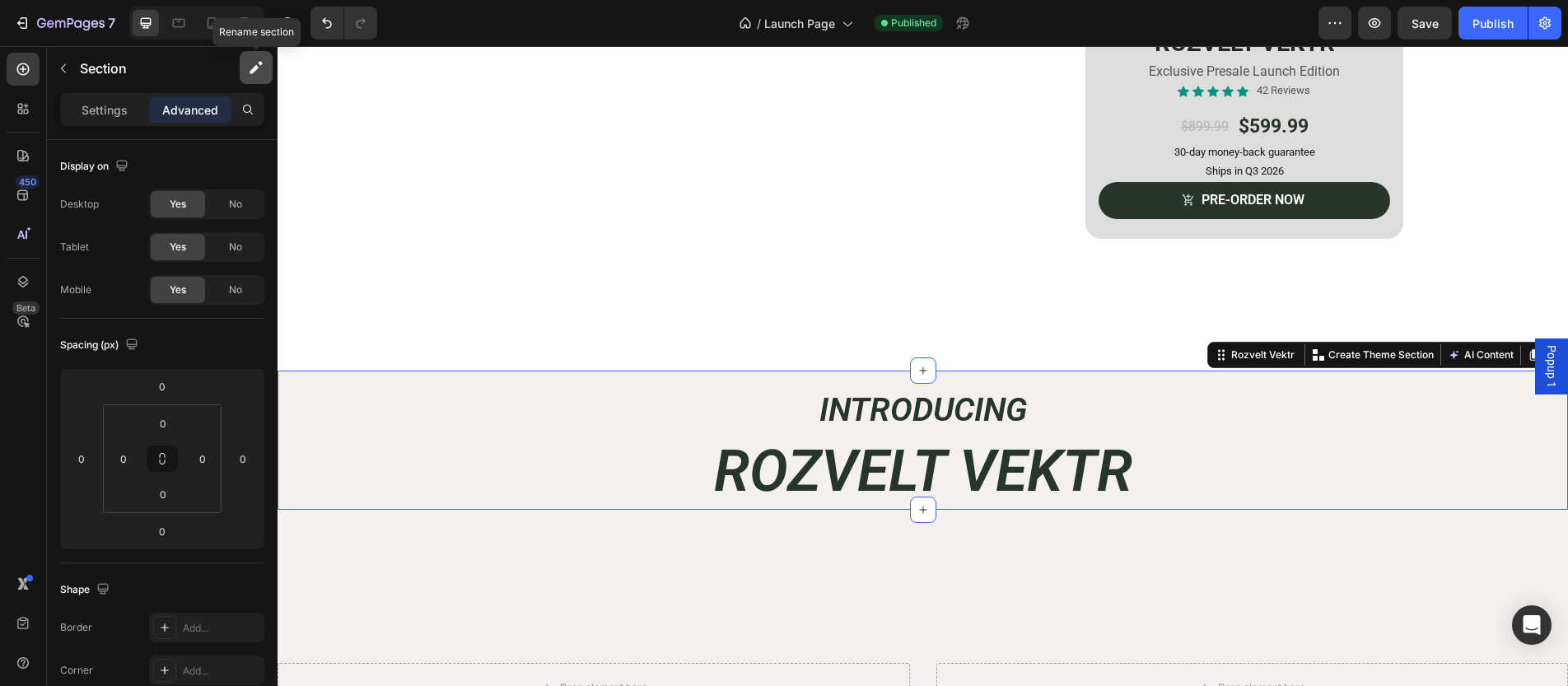 click at bounding box center [256, 68] 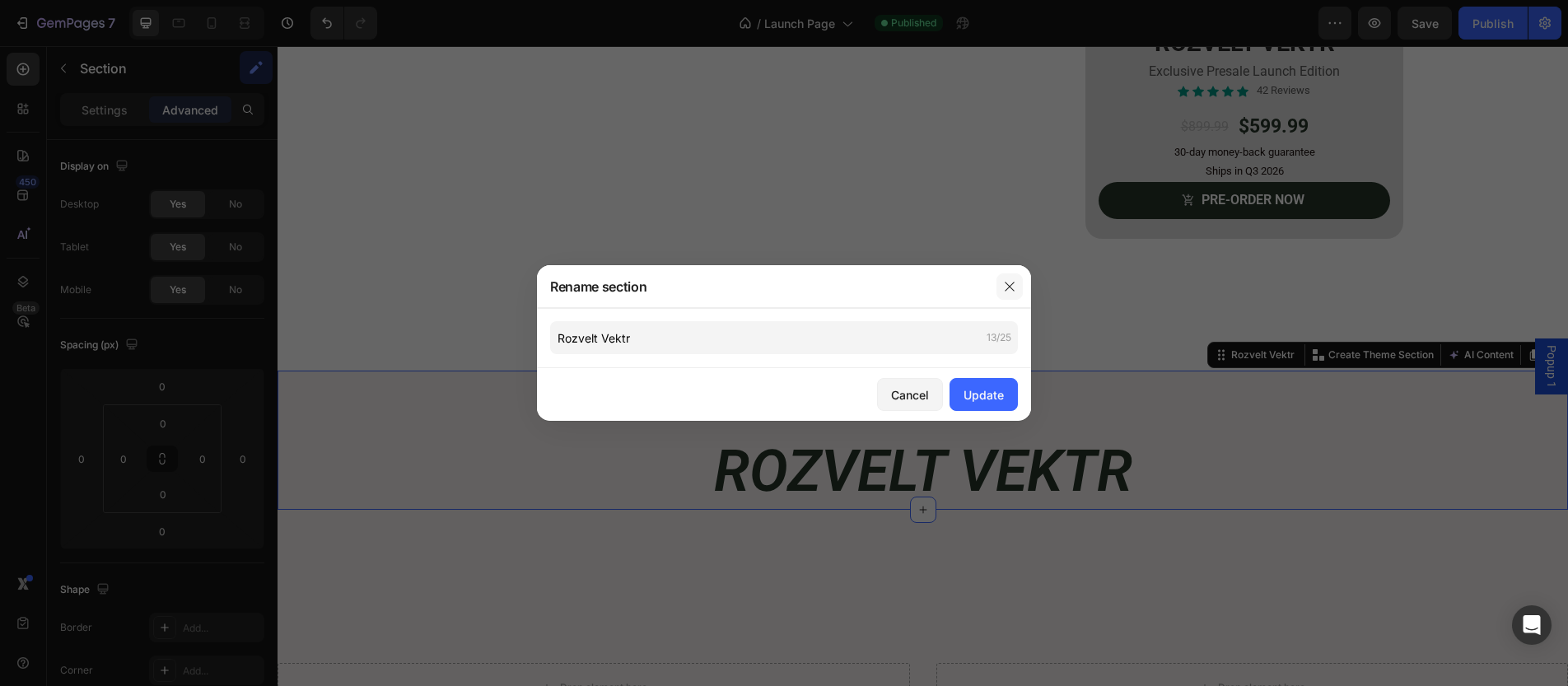 click at bounding box center (1010, 287) 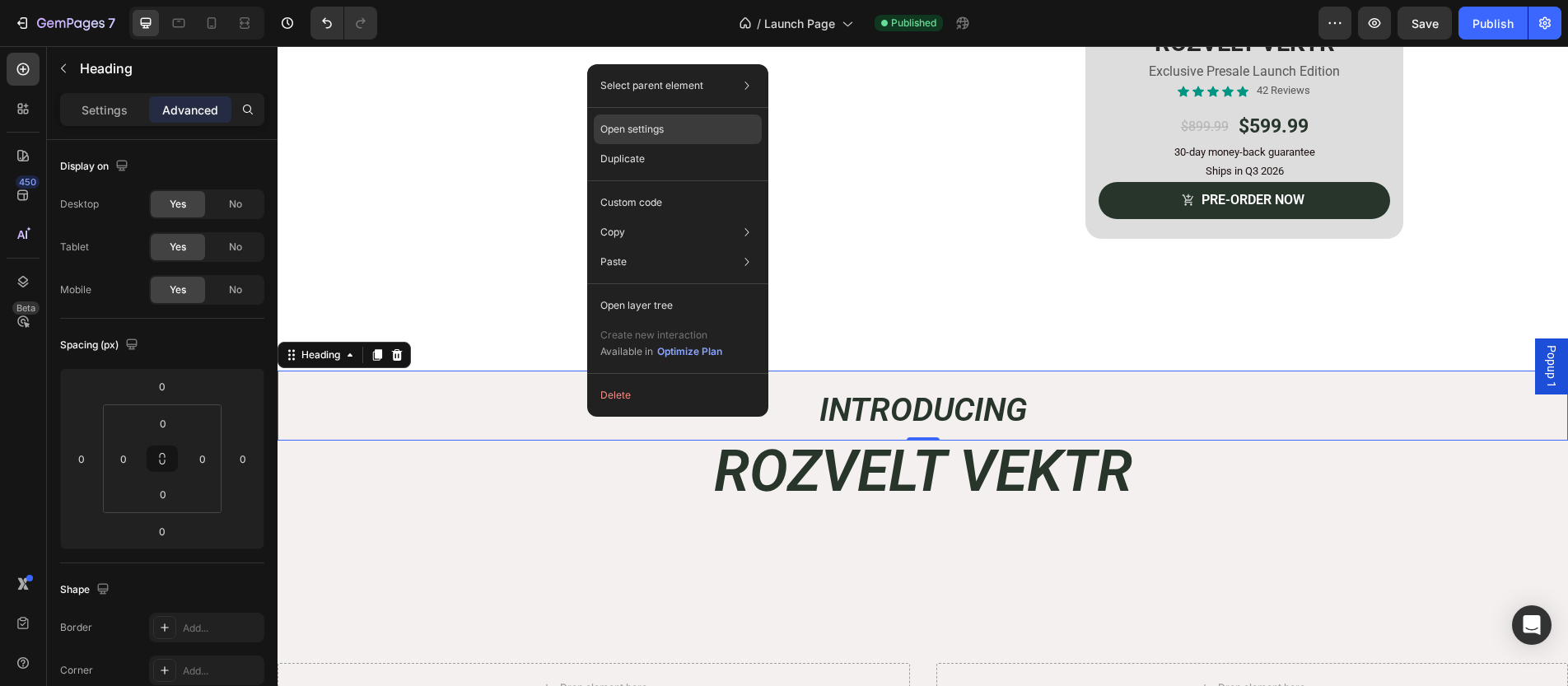 click on "Open settings" 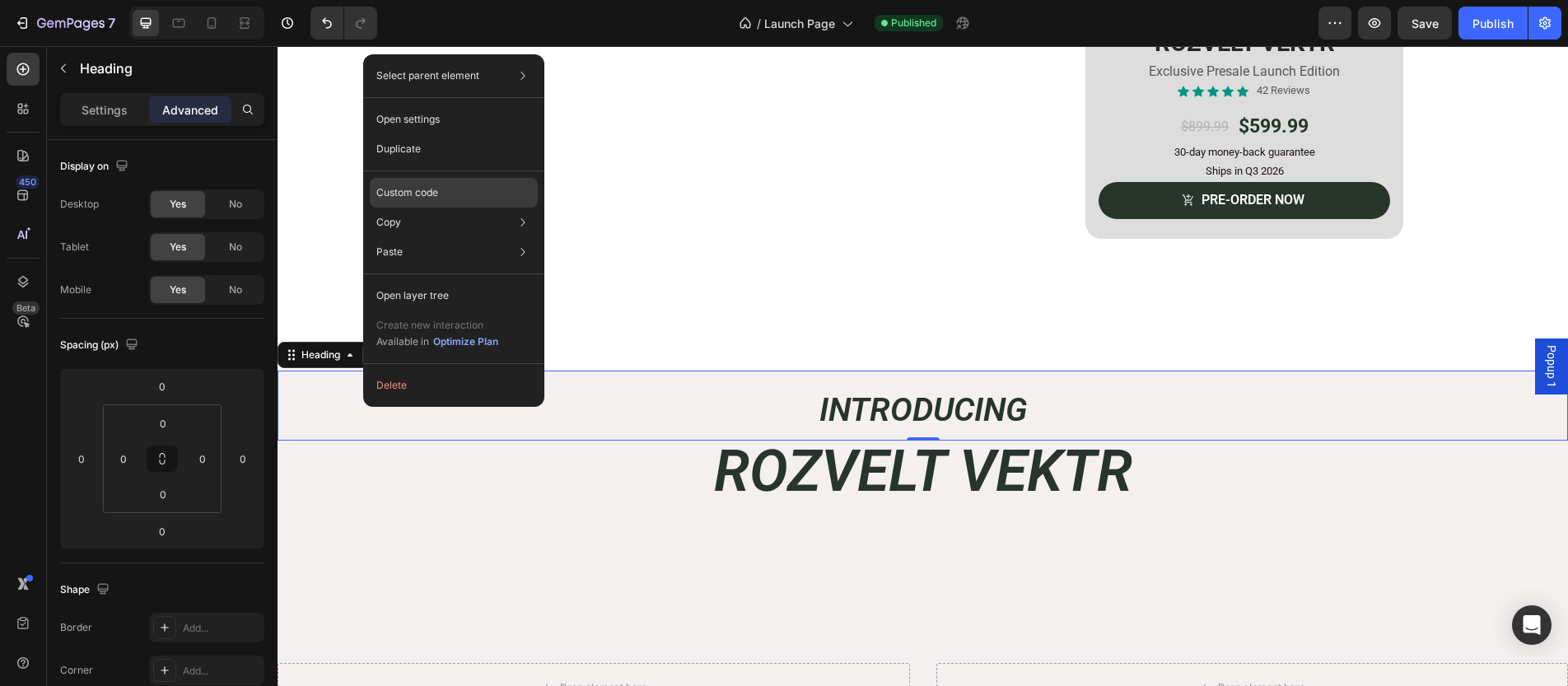 click on "Custom code" 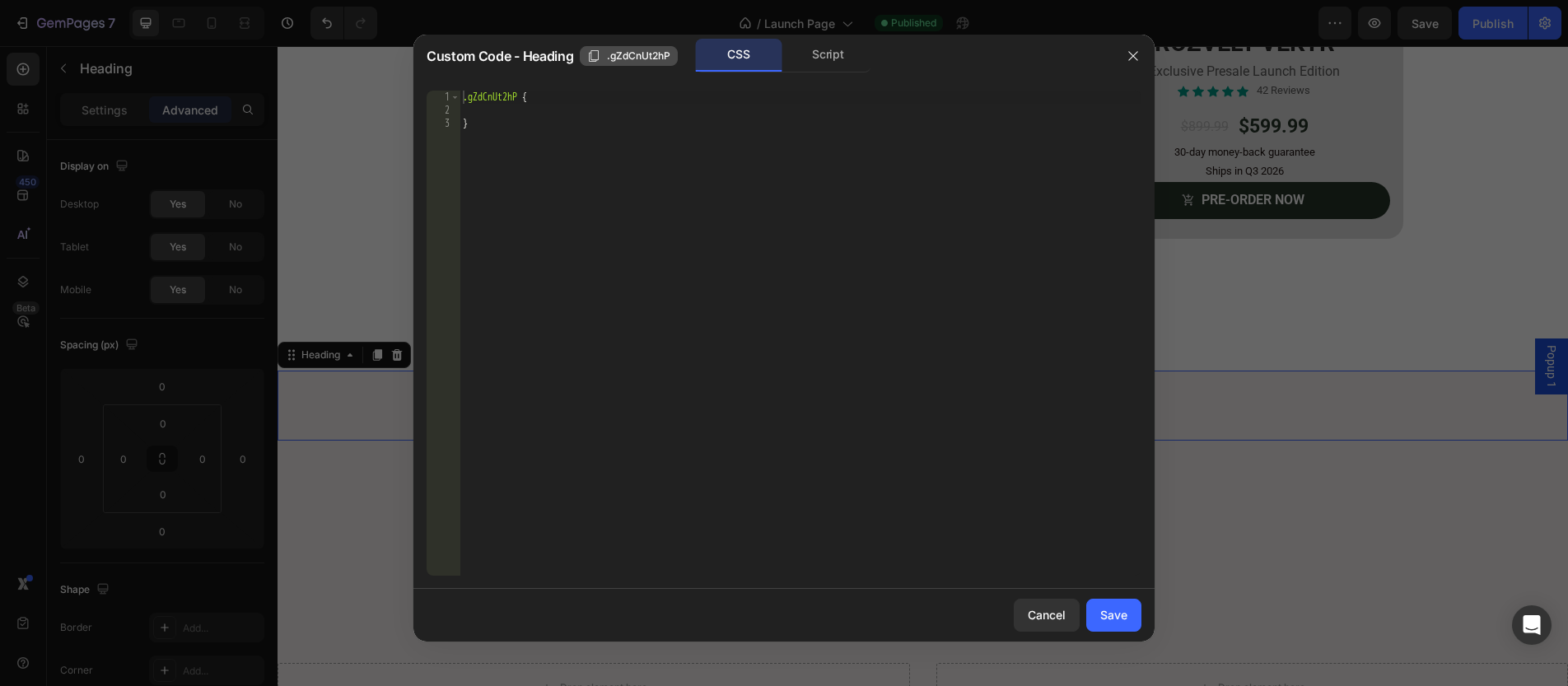 click 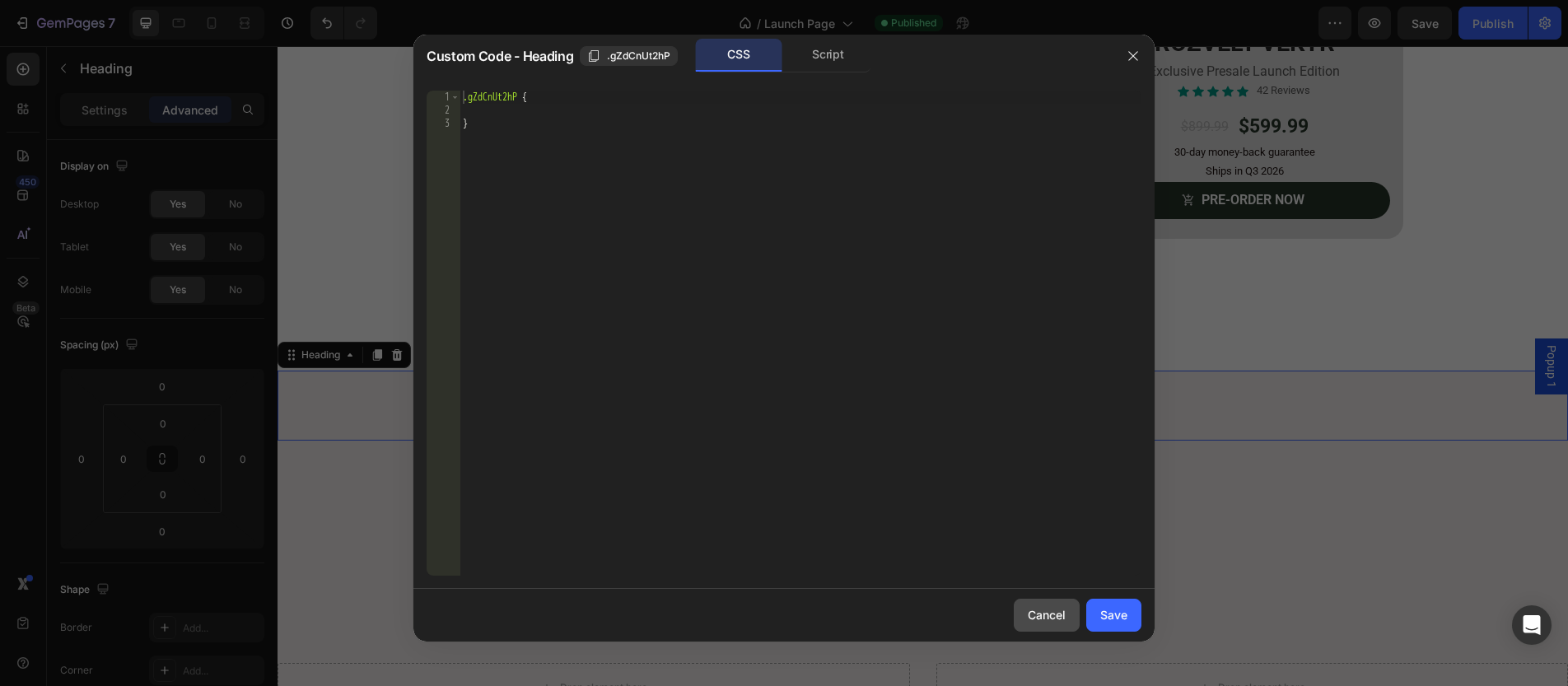 click on "Cancel" at bounding box center (1047, 614) 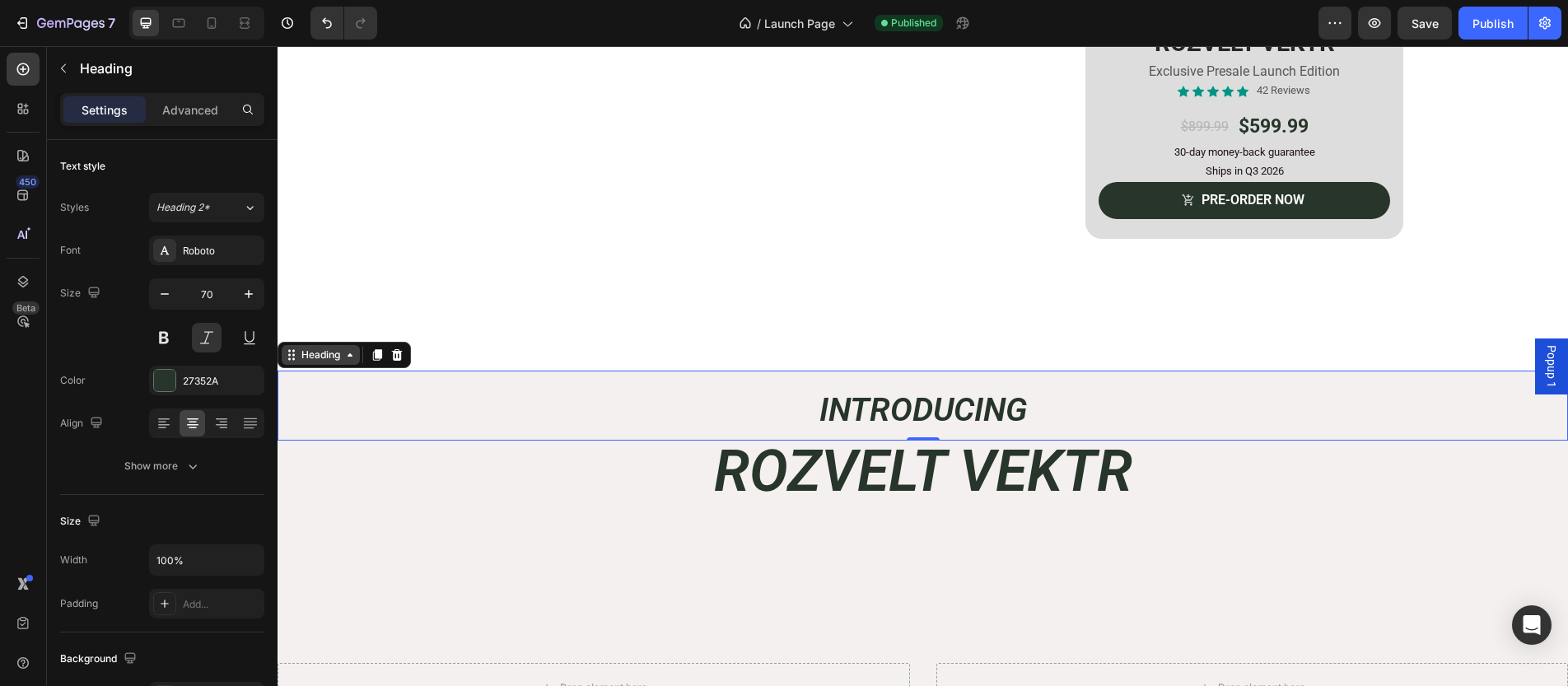 click on "Heading" at bounding box center [320, 355] 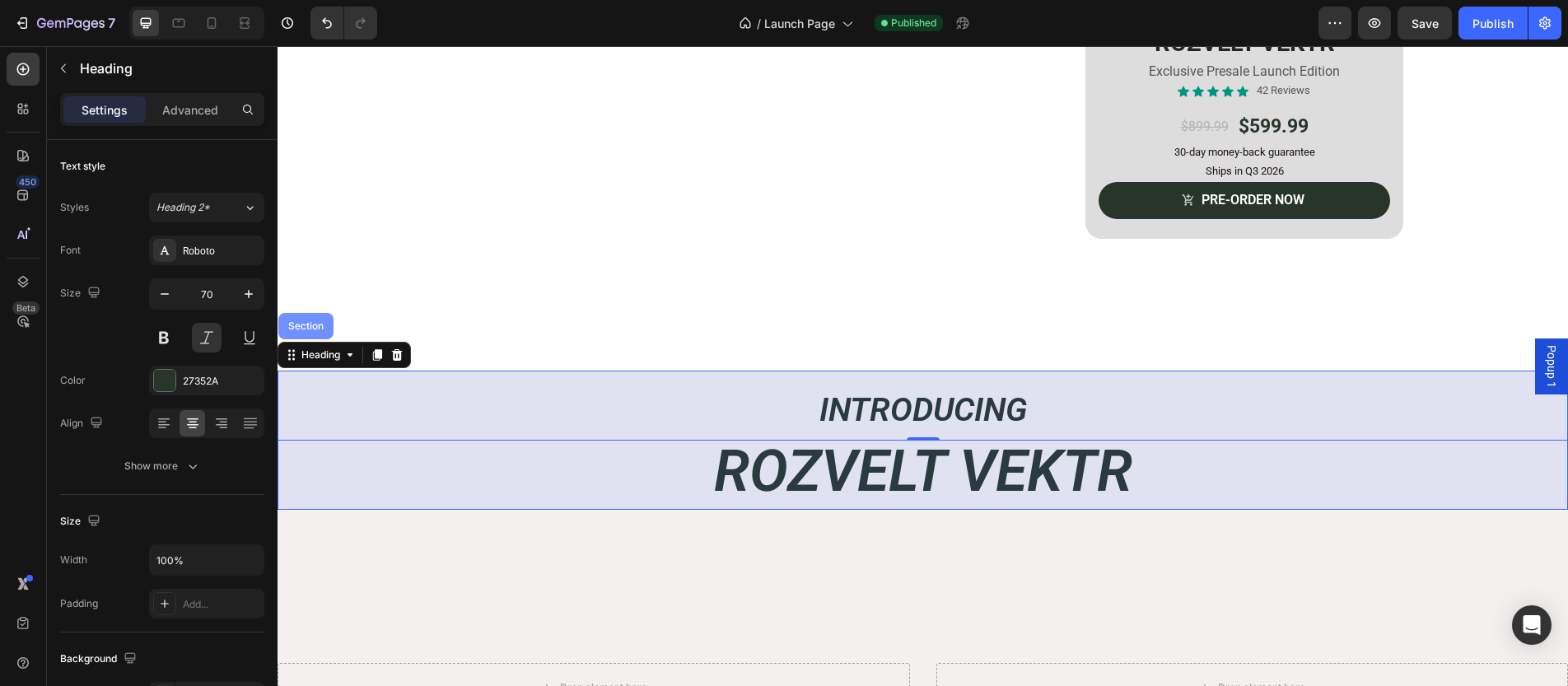 click on "Section" at bounding box center (306, 326) 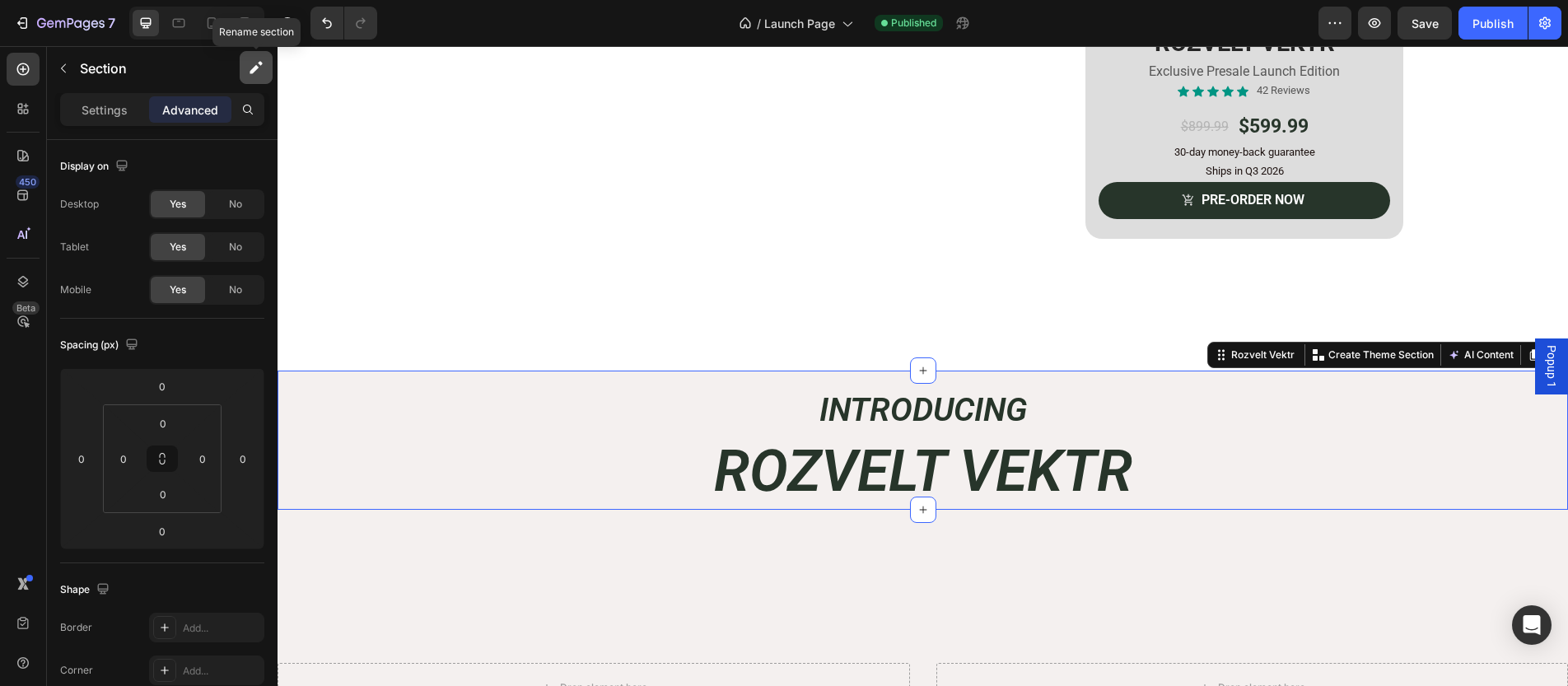 click 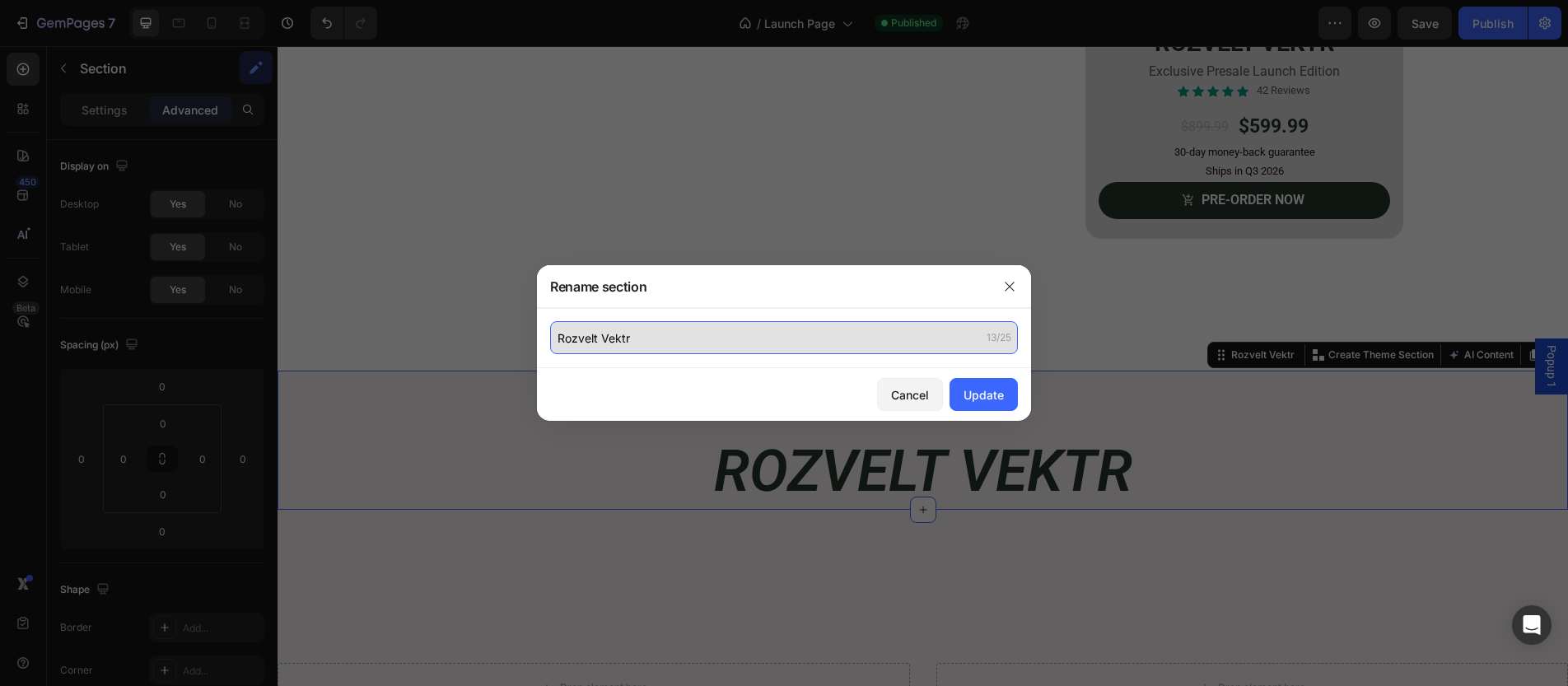 click on "Rozvelt Vektr" 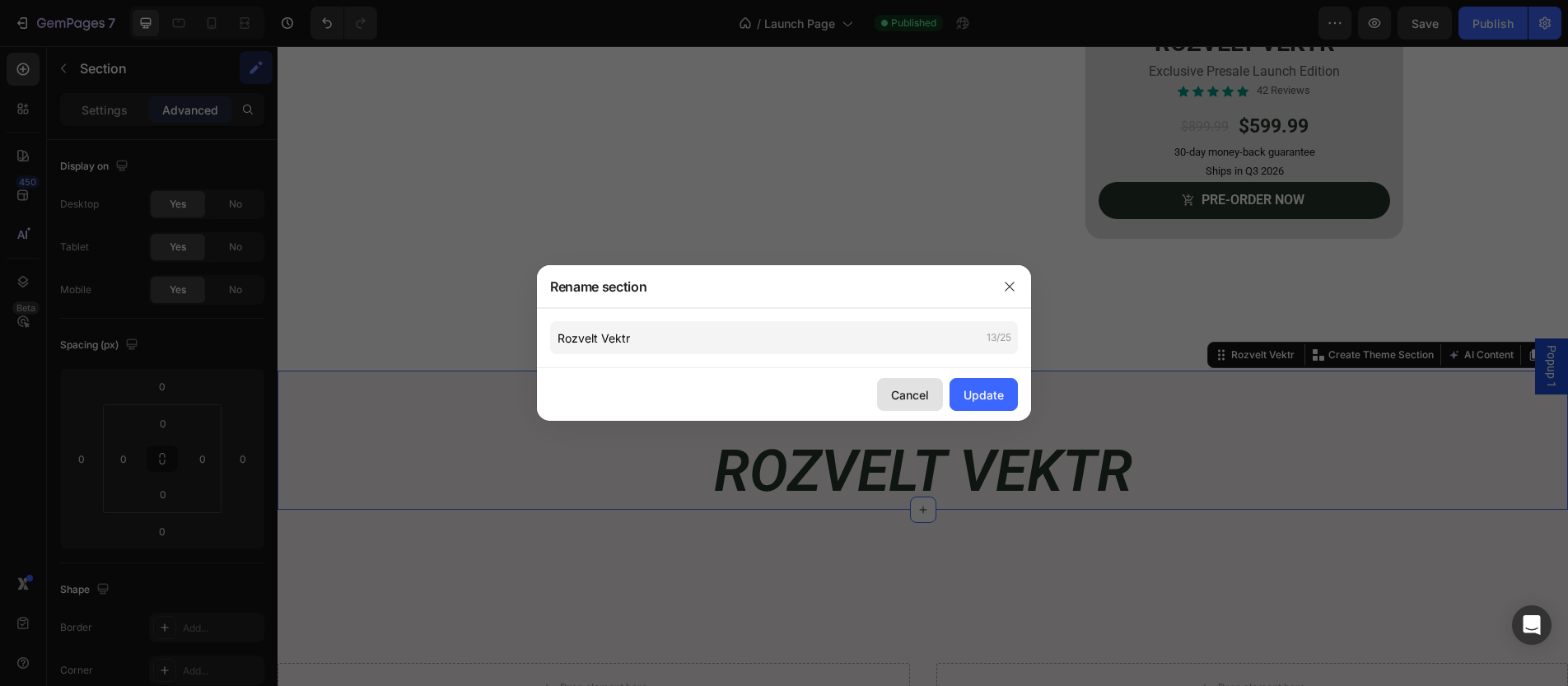 drag, startPoint x: 894, startPoint y: 388, endPoint x: 609, endPoint y: 341, distance: 288.8494 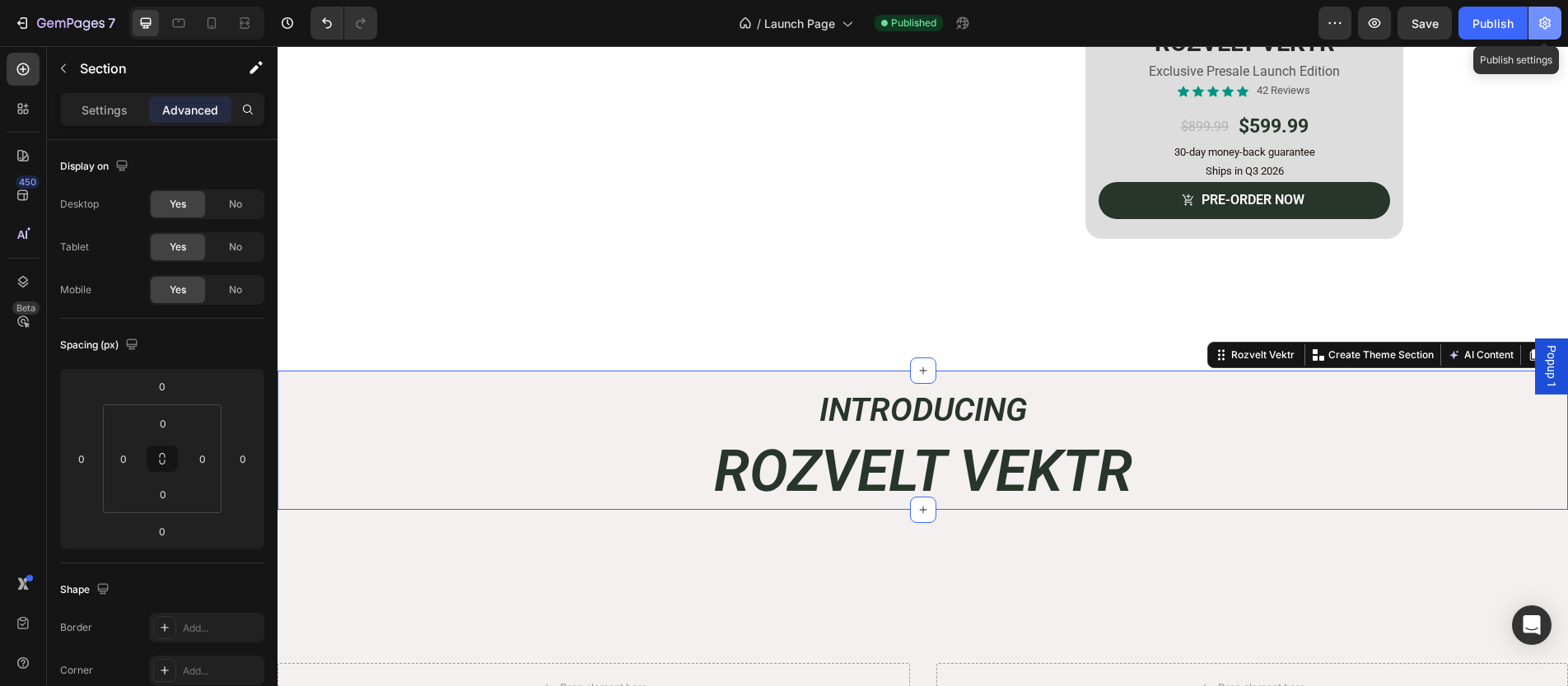 click 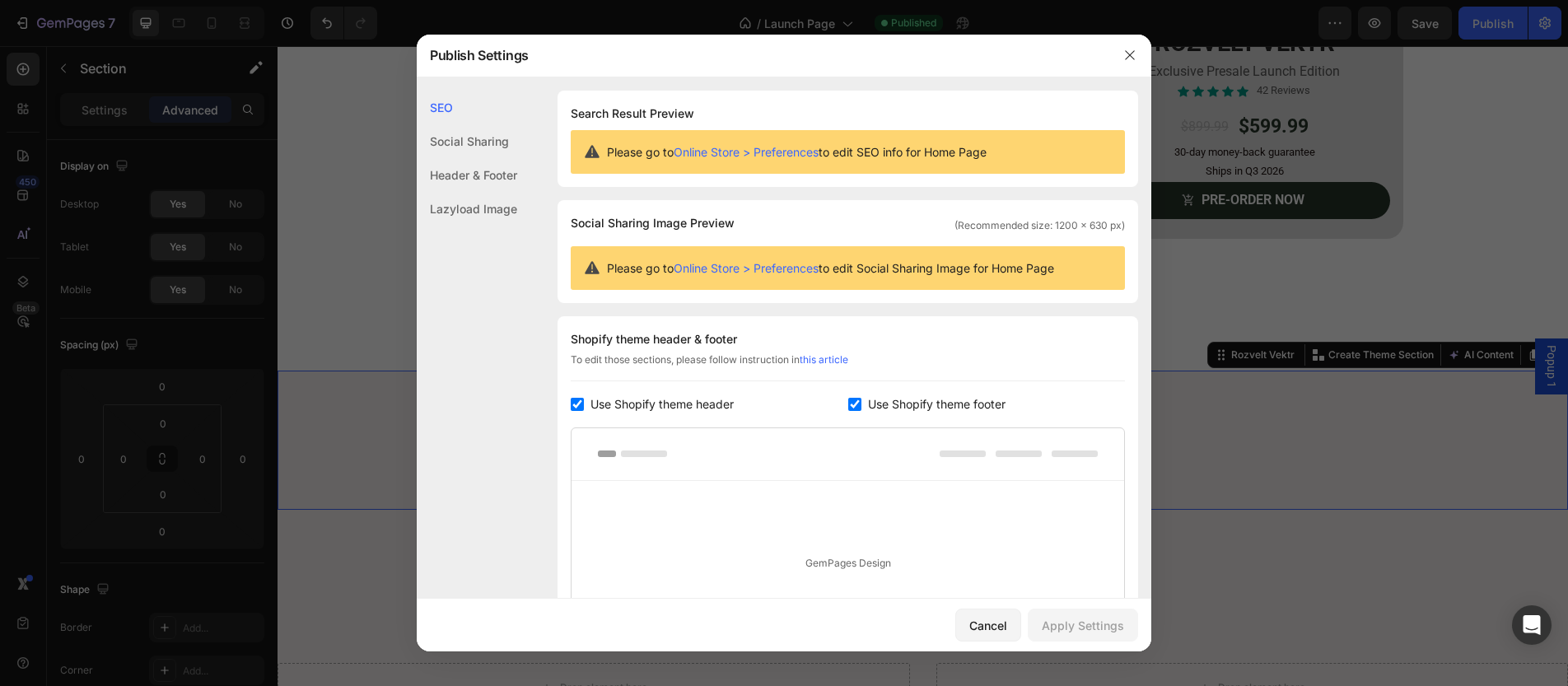 click on "Online Store > Preferences" at bounding box center [746, 152] 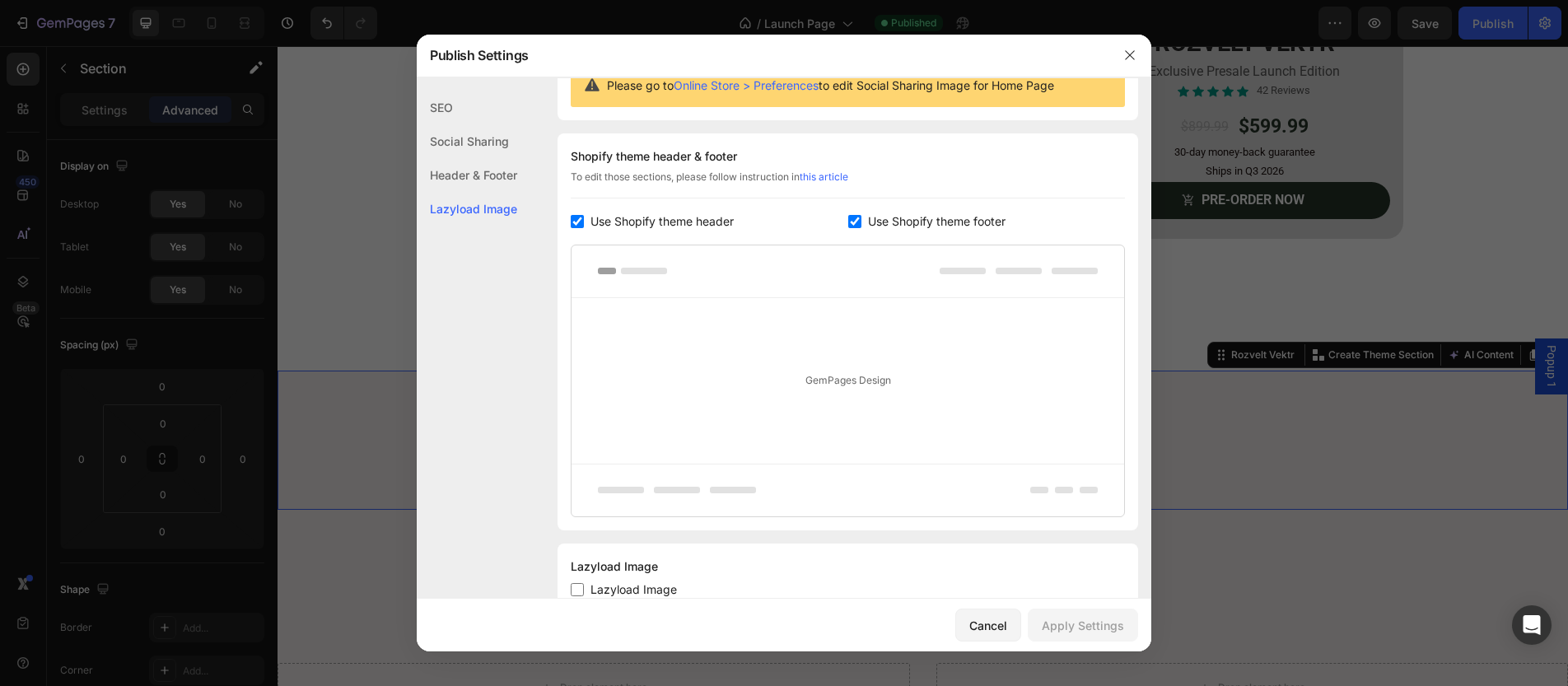 scroll, scrollTop: 236, scrollLeft: 0, axis: vertical 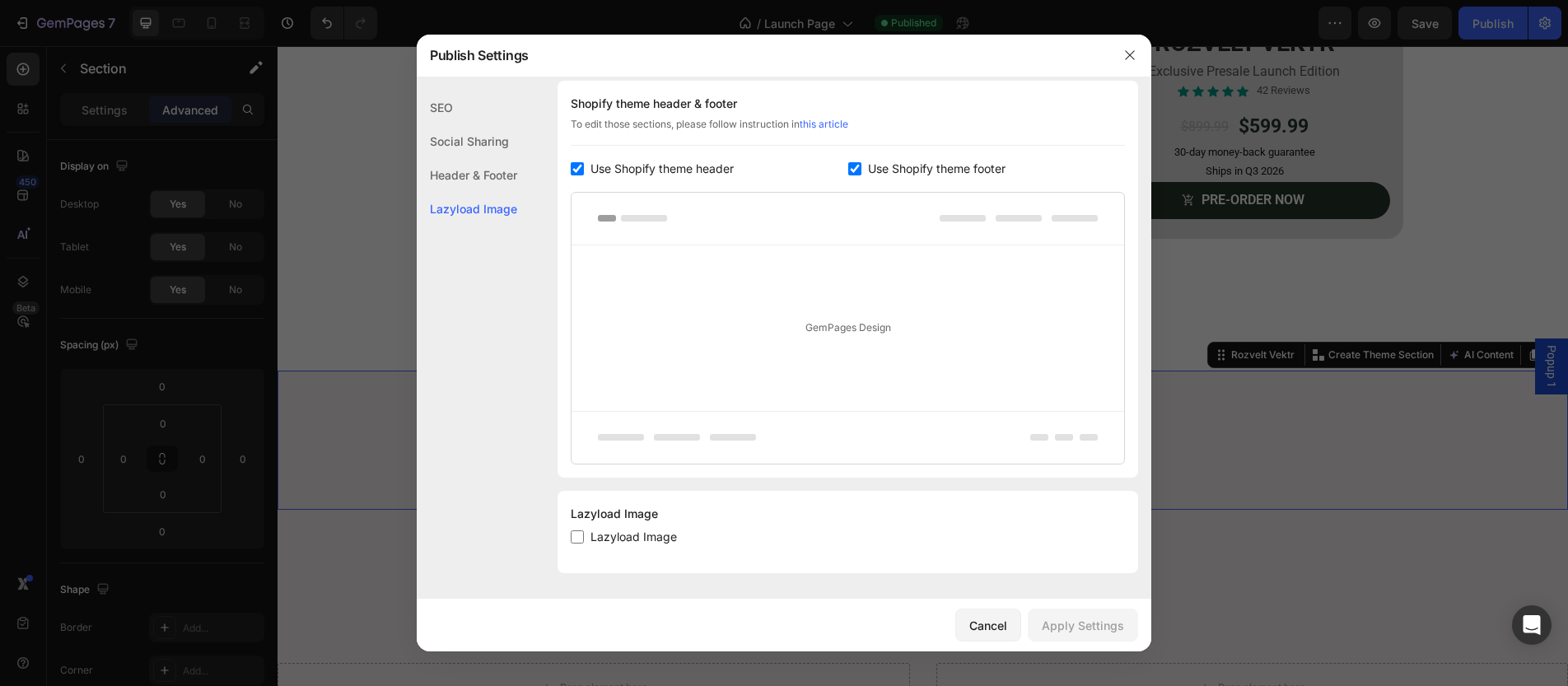 click on "Lazyload Image" at bounding box center [633, 537] 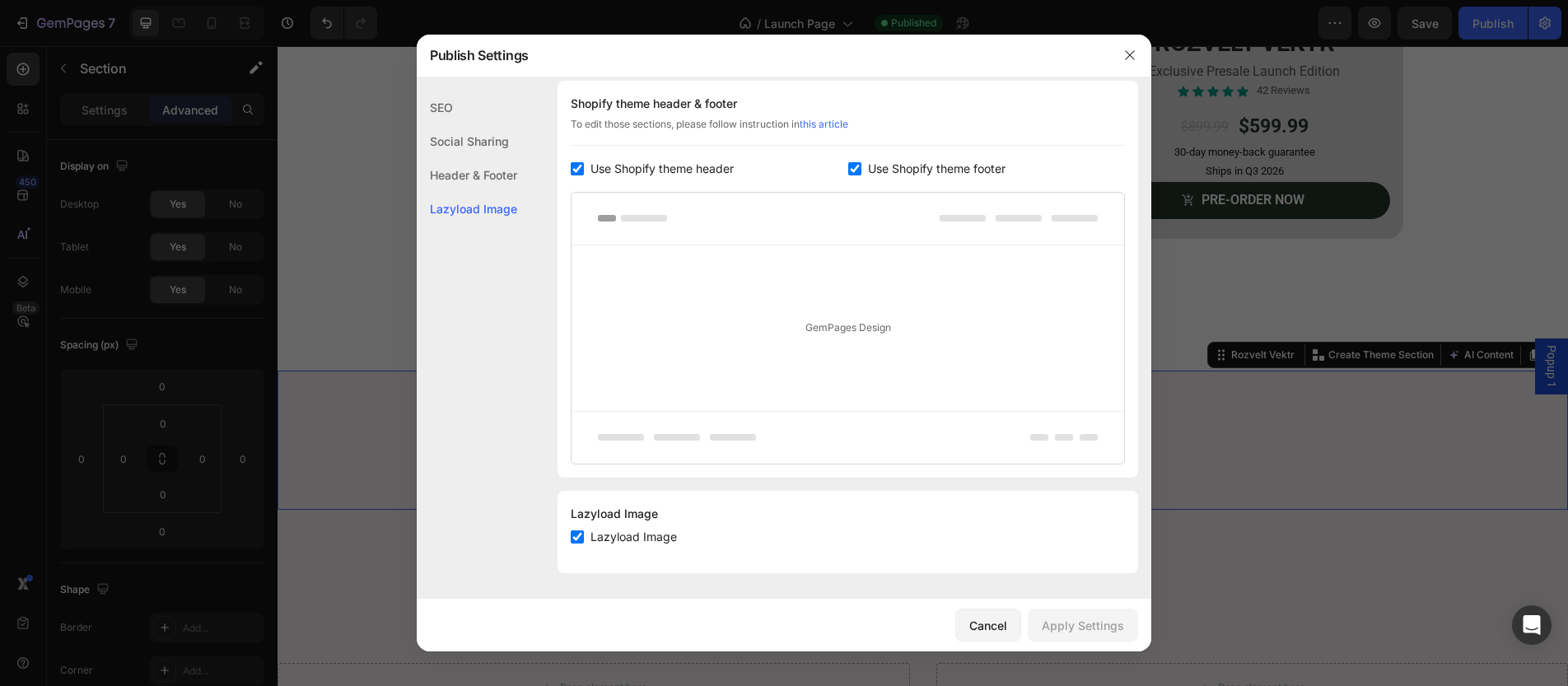 checkbox on "true" 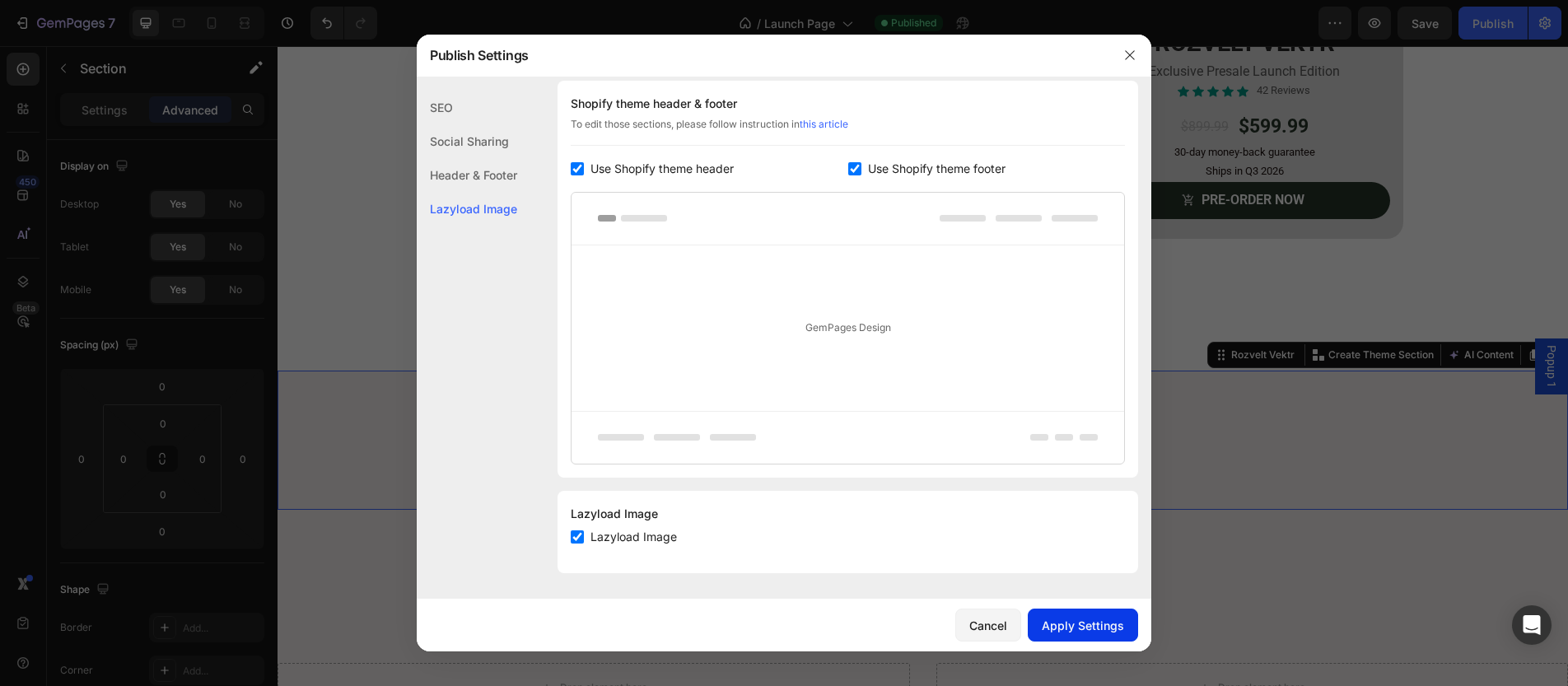 click on "Apply Settings" at bounding box center (1083, 625) 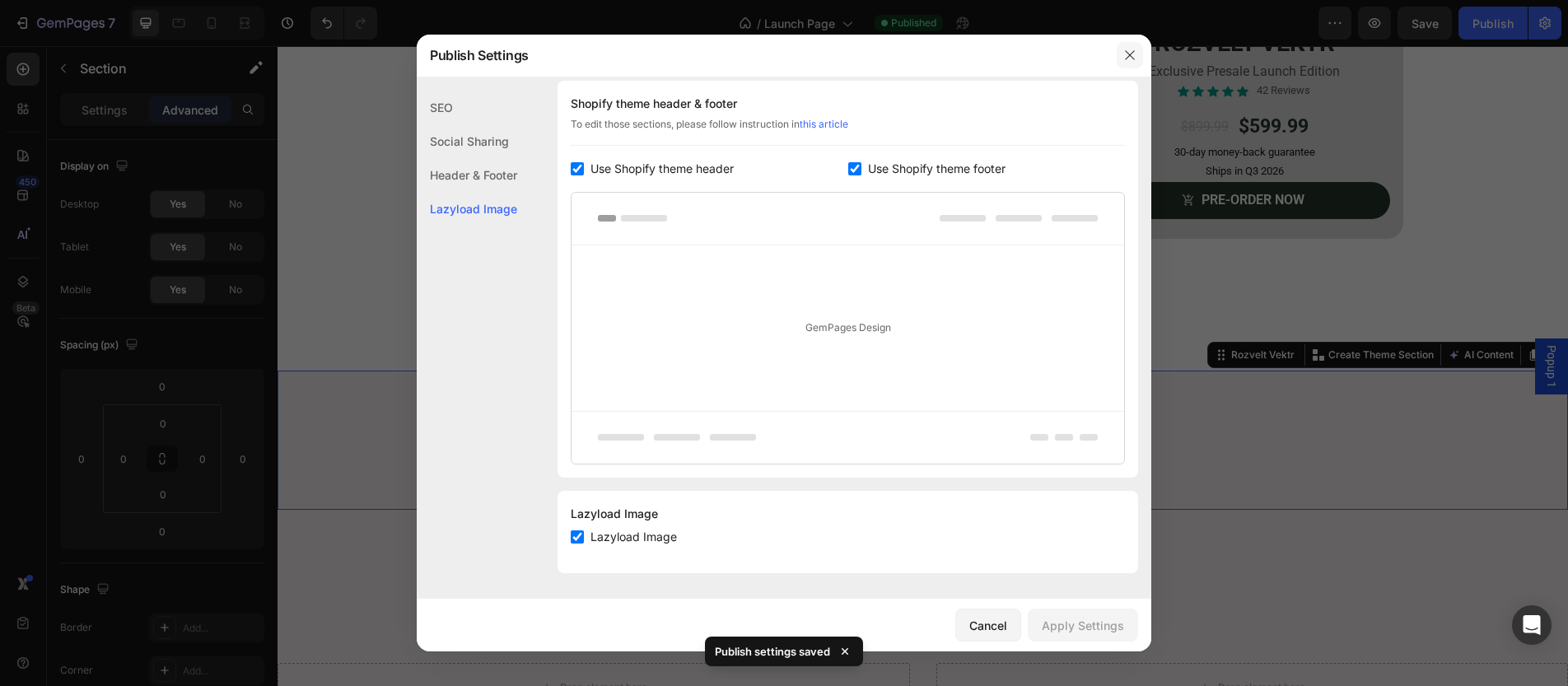 click 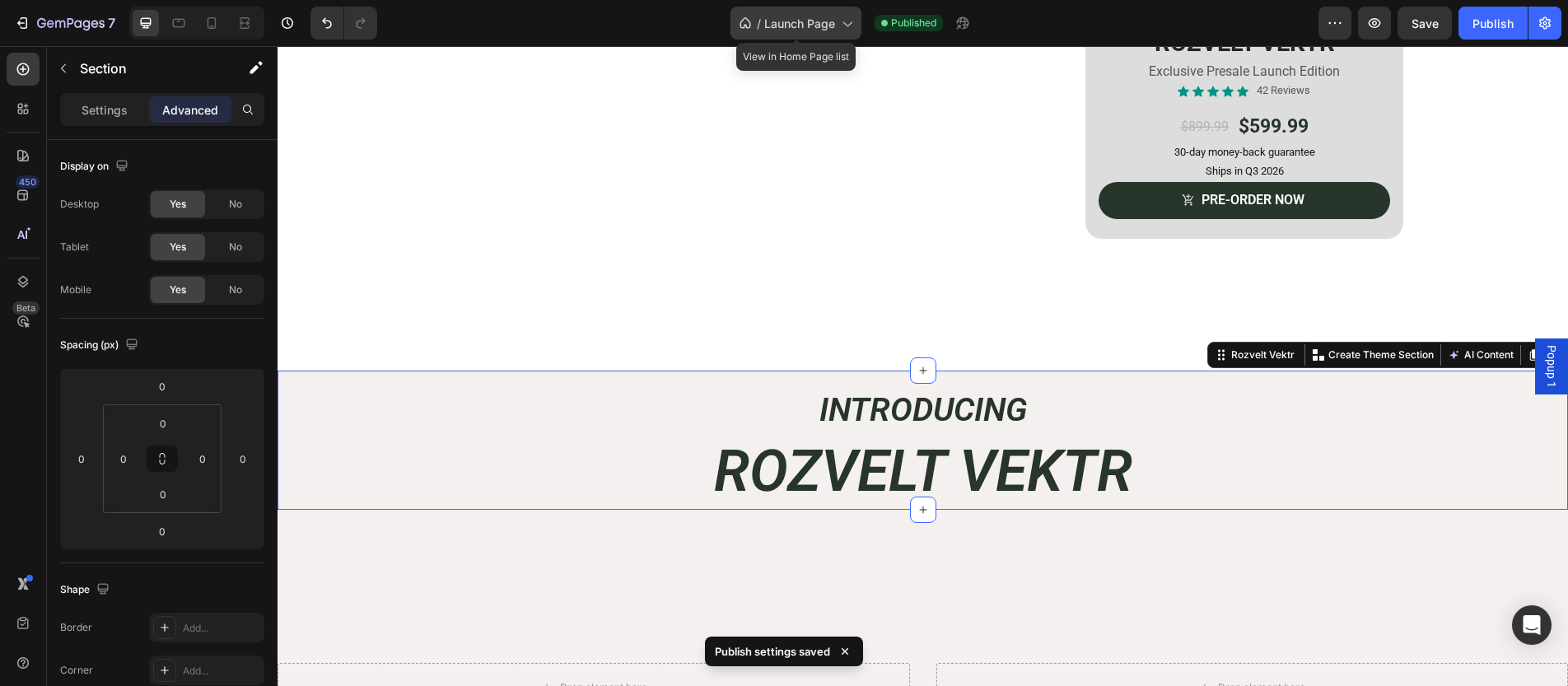 click on "Launch Page" at bounding box center [800, 23] 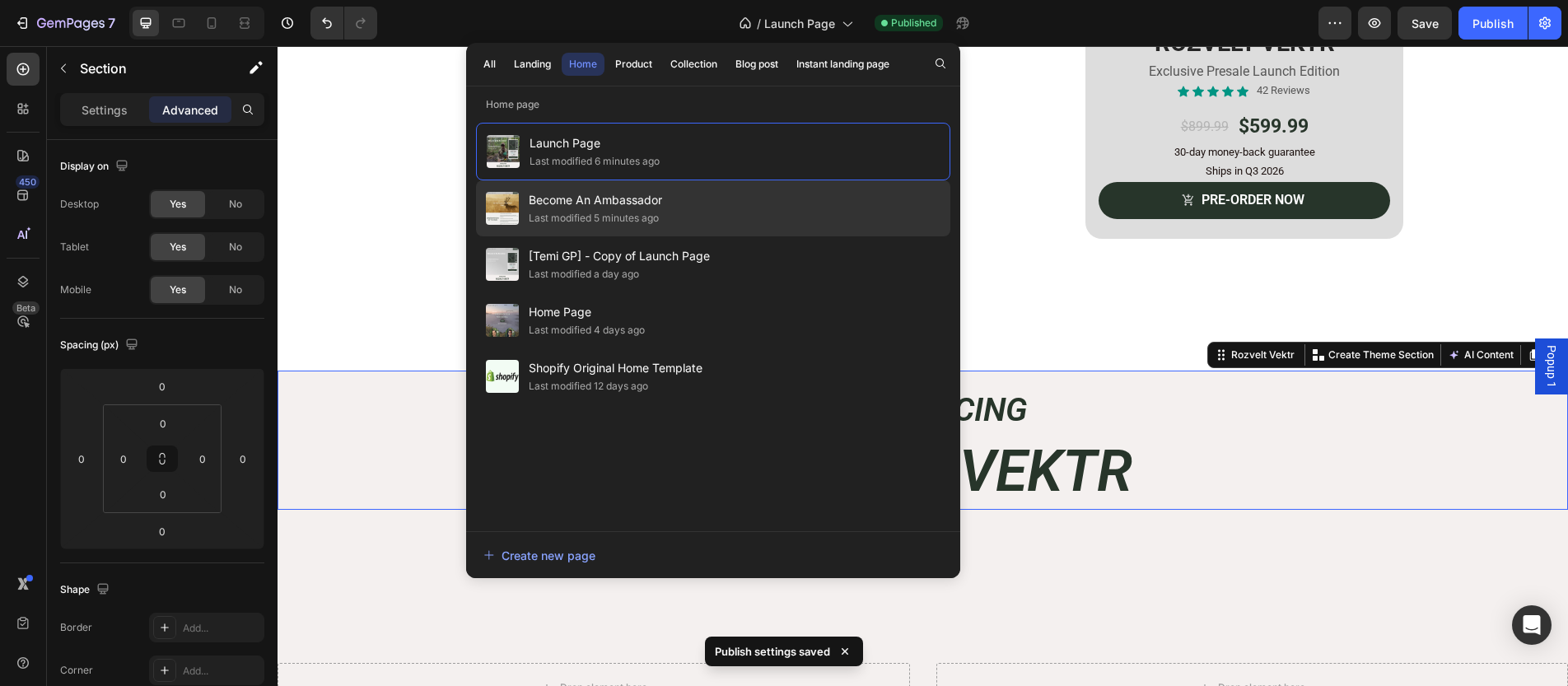 click on "Become An Ambassador Last modified 5 minutes ago" 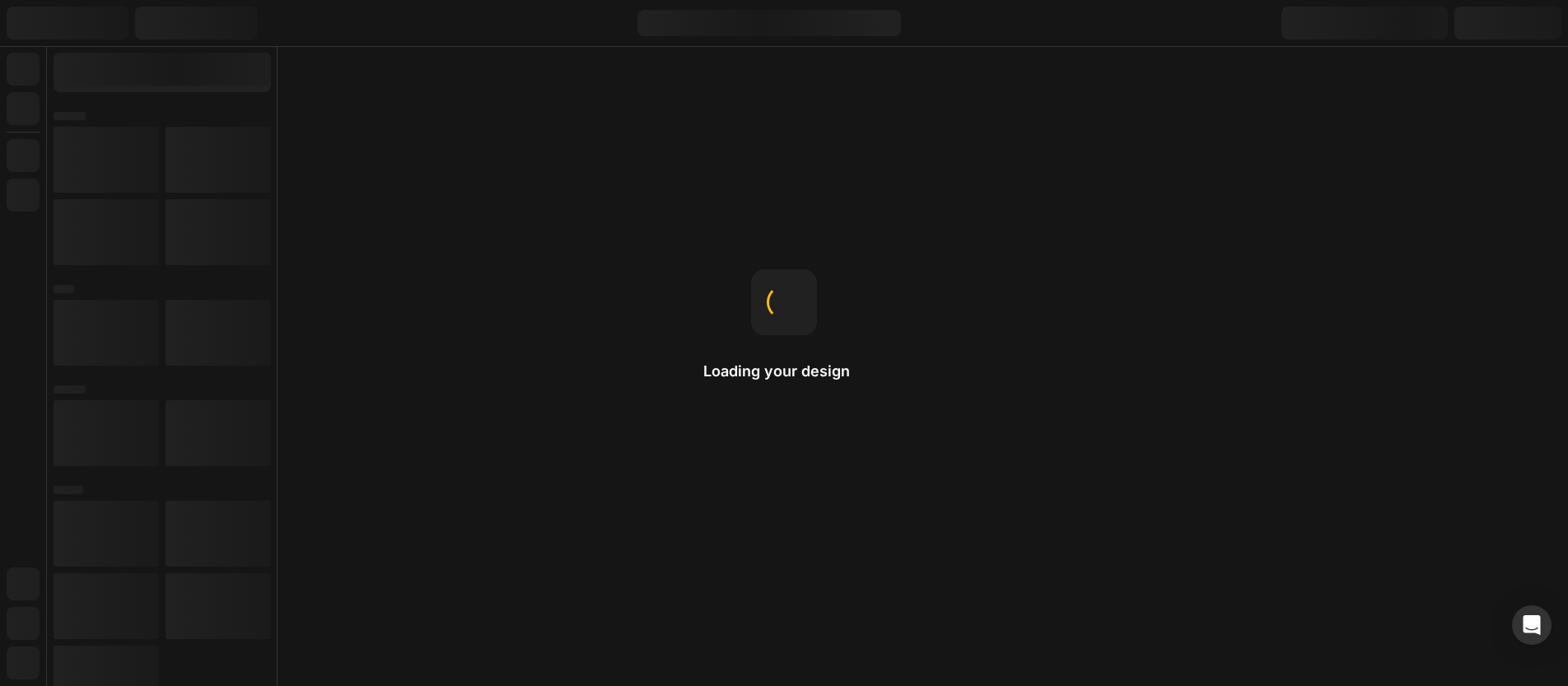 scroll, scrollTop: 0, scrollLeft: 0, axis: both 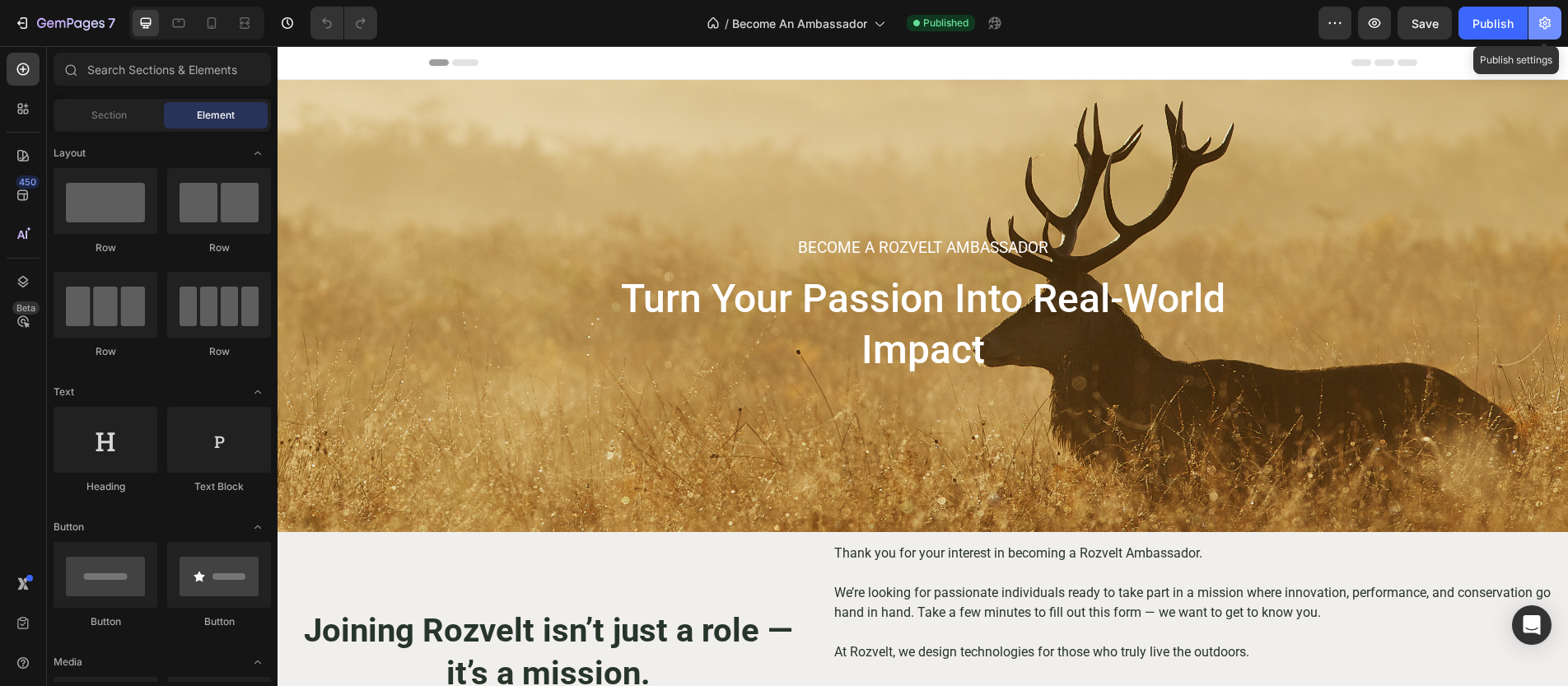 click 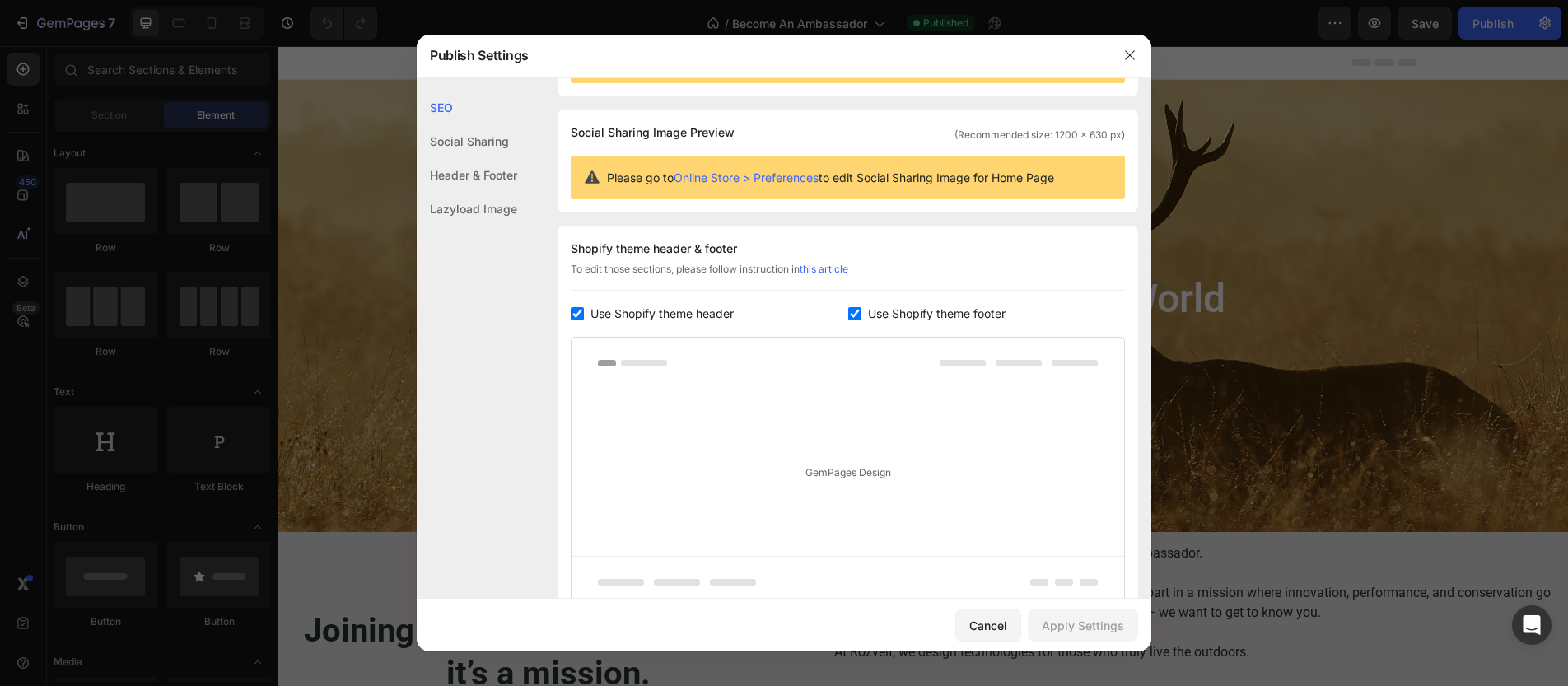 scroll, scrollTop: 236, scrollLeft: 0, axis: vertical 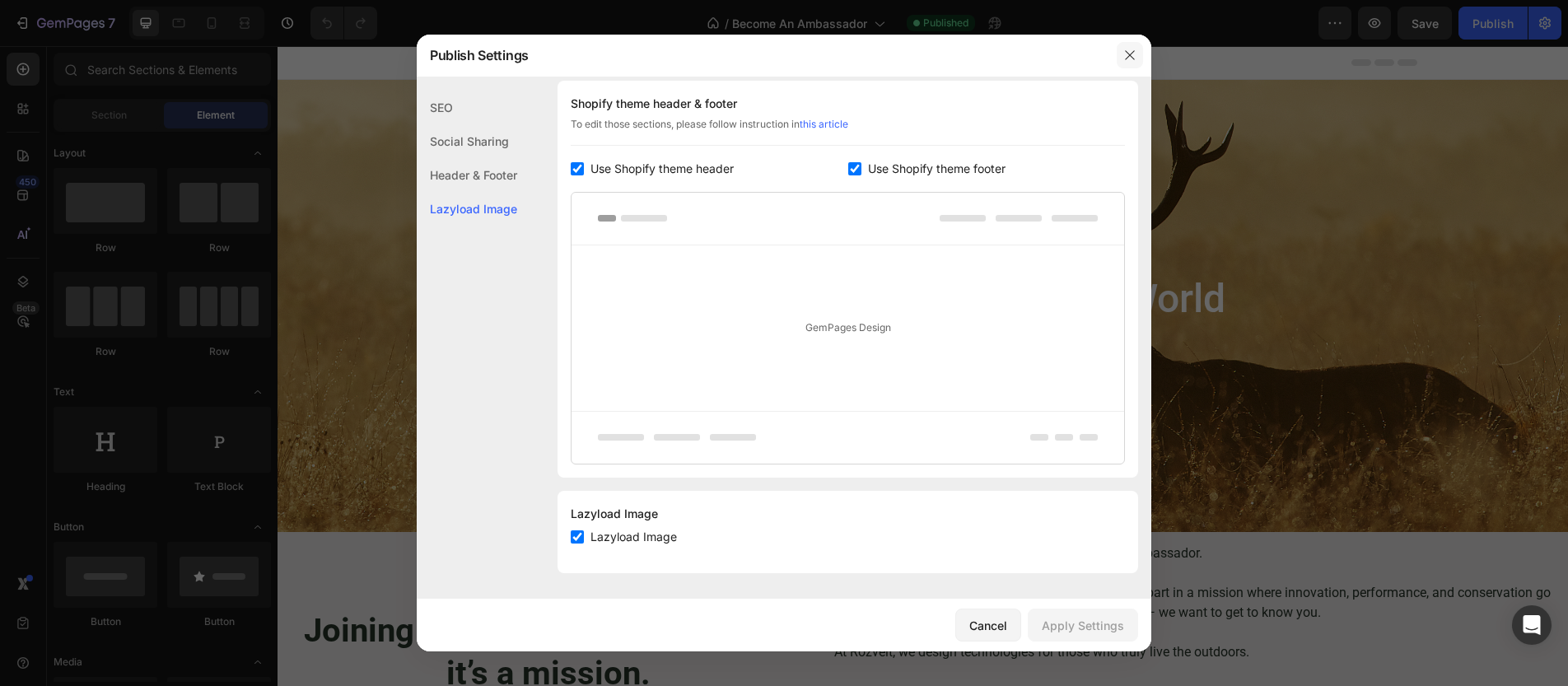 click 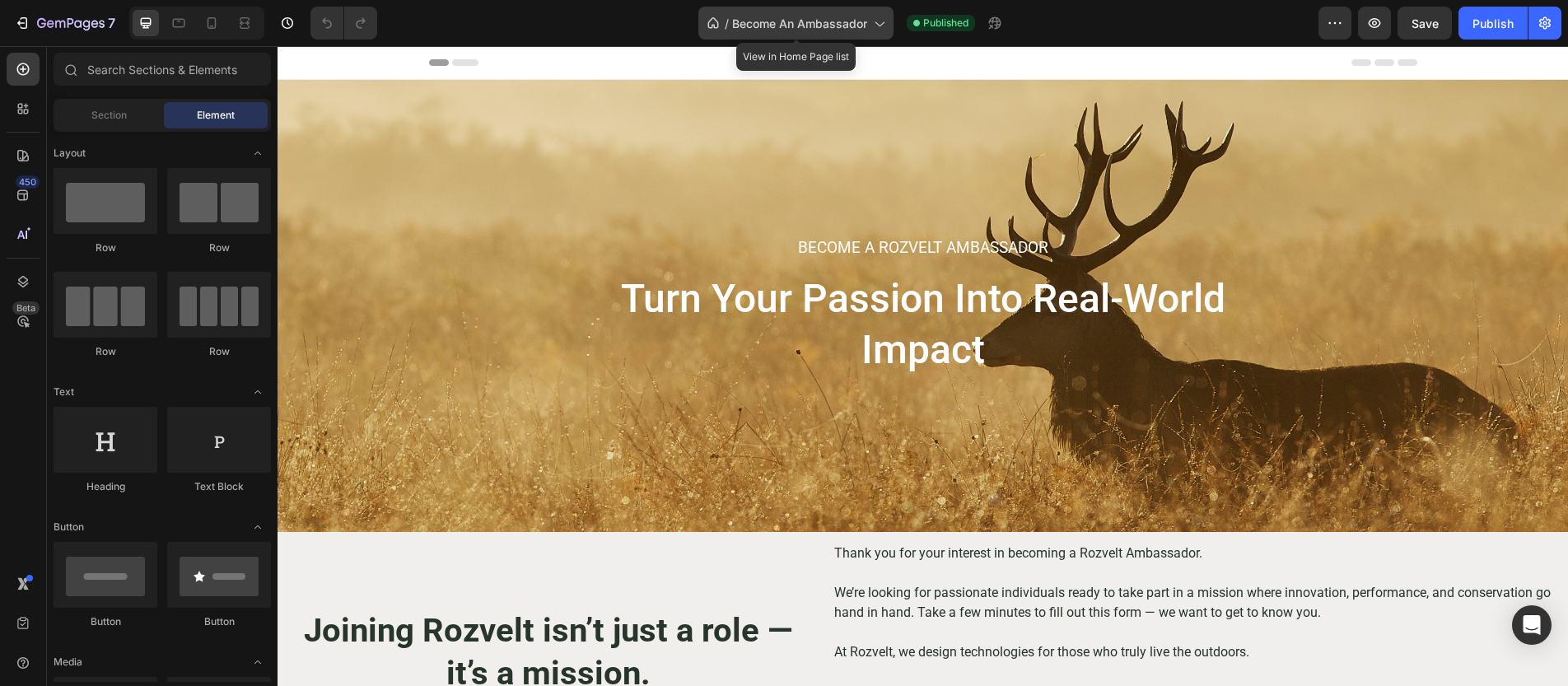 click on "Become An Ambassador" at bounding box center [800, 23] 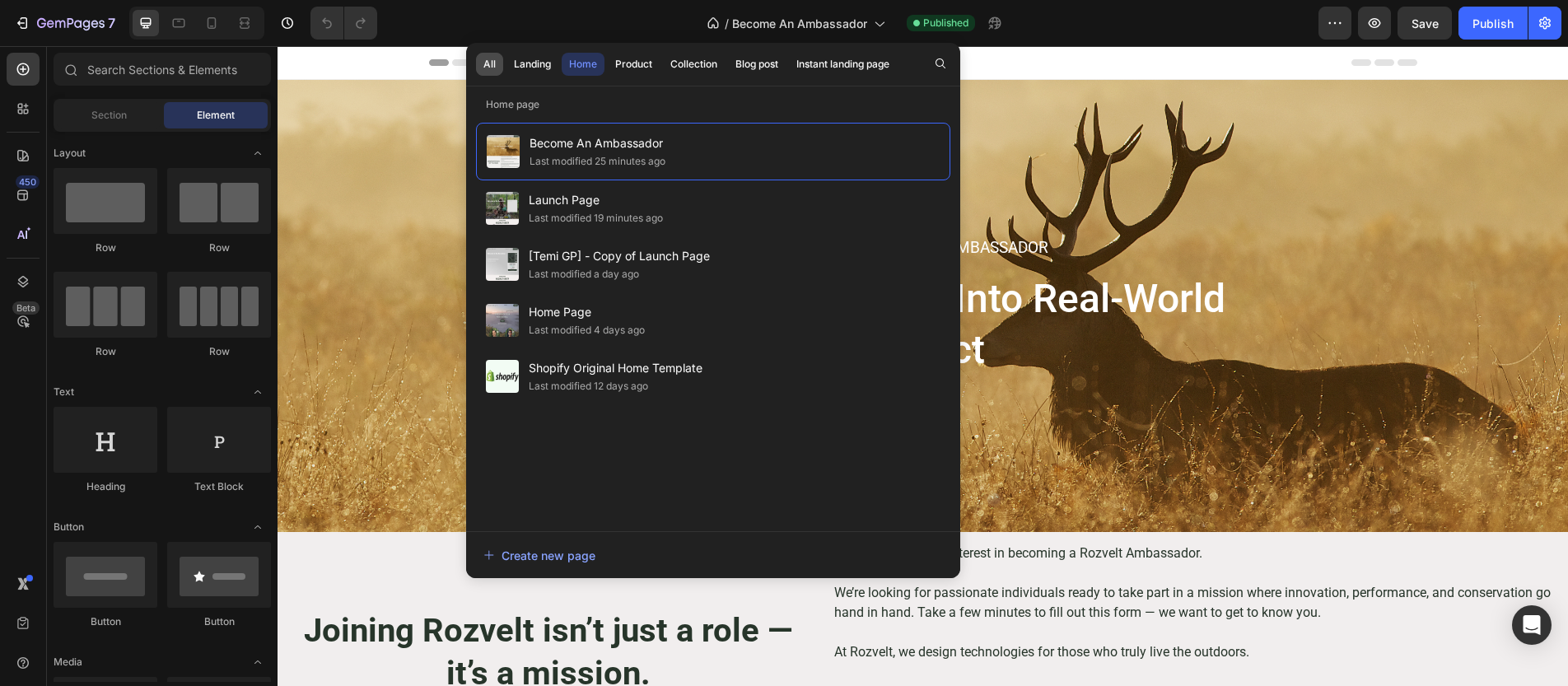 click on "All" at bounding box center [489, 64] 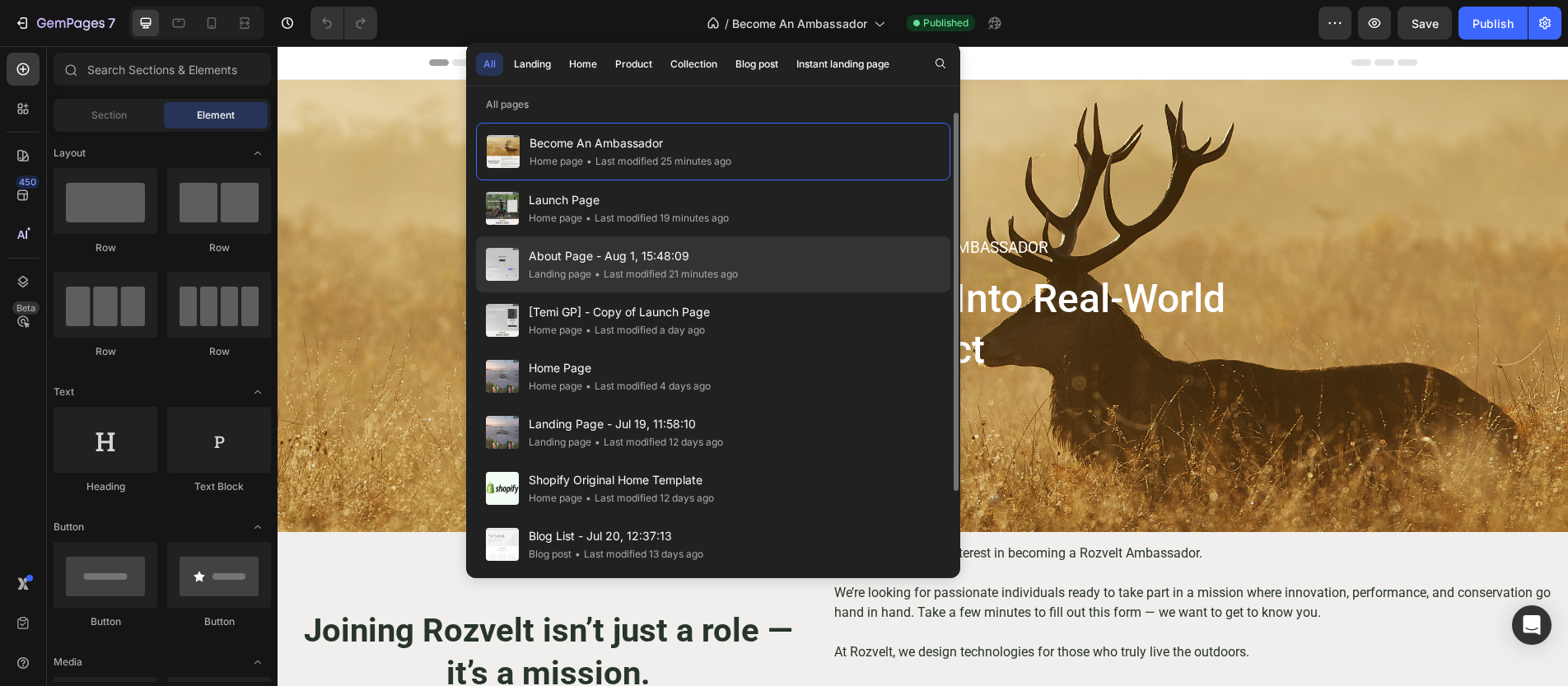 click on "• Last modified 21 minutes ago" 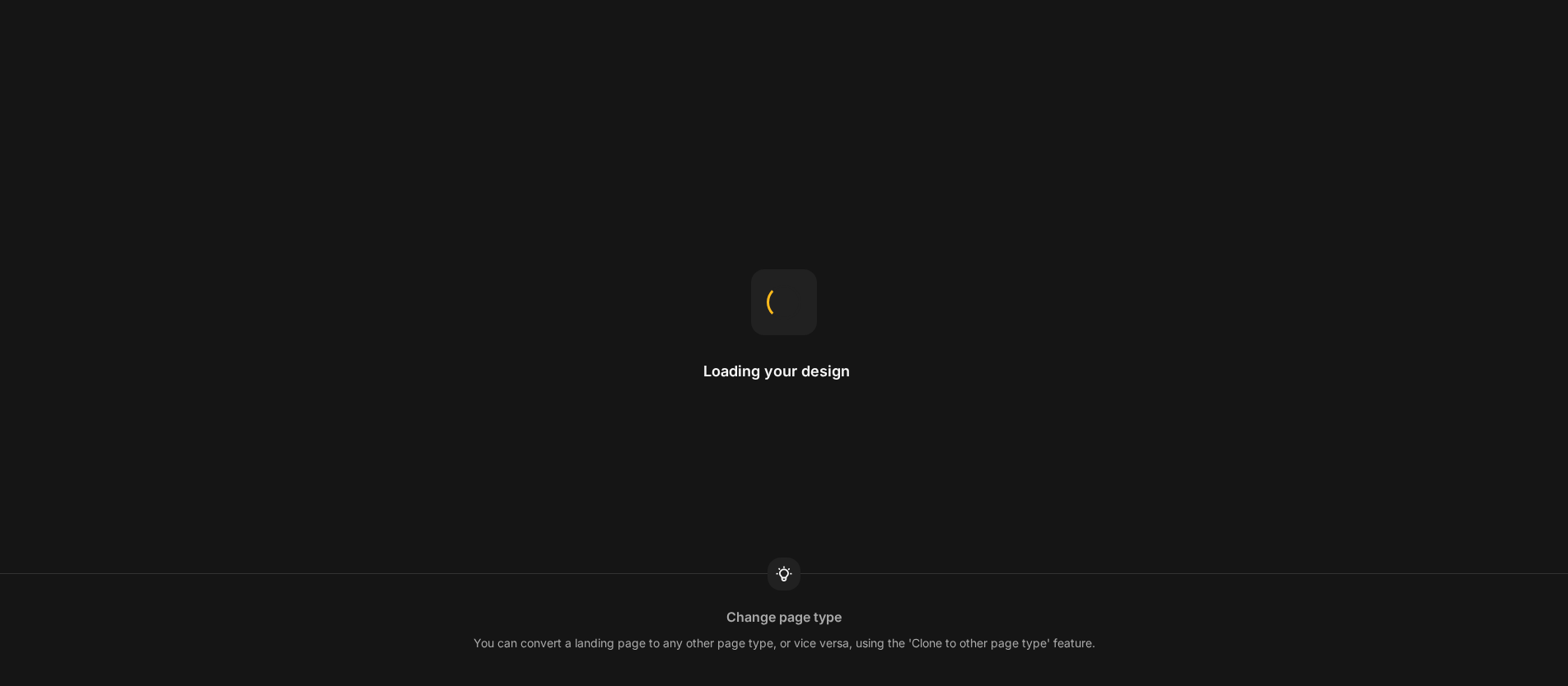 scroll, scrollTop: 0, scrollLeft: 0, axis: both 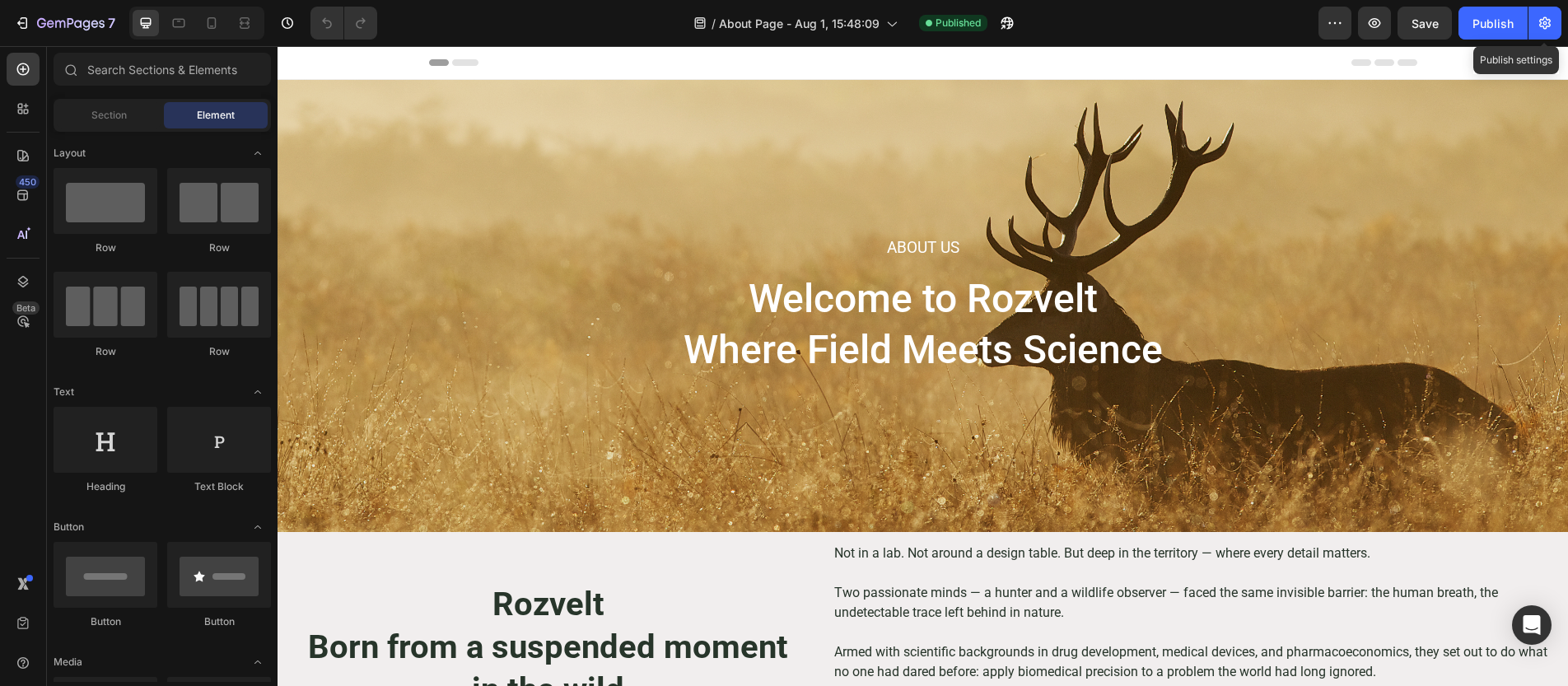 click 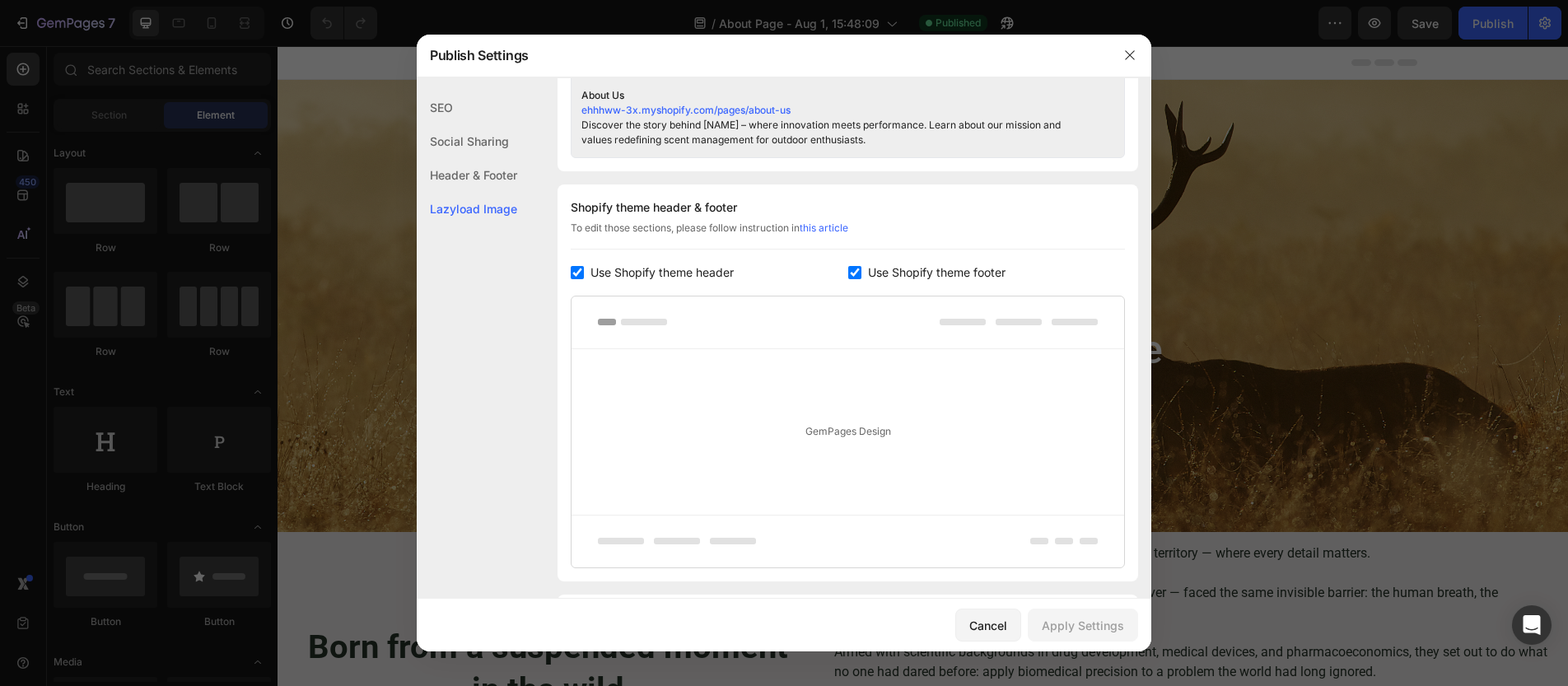 scroll, scrollTop: 847, scrollLeft: 0, axis: vertical 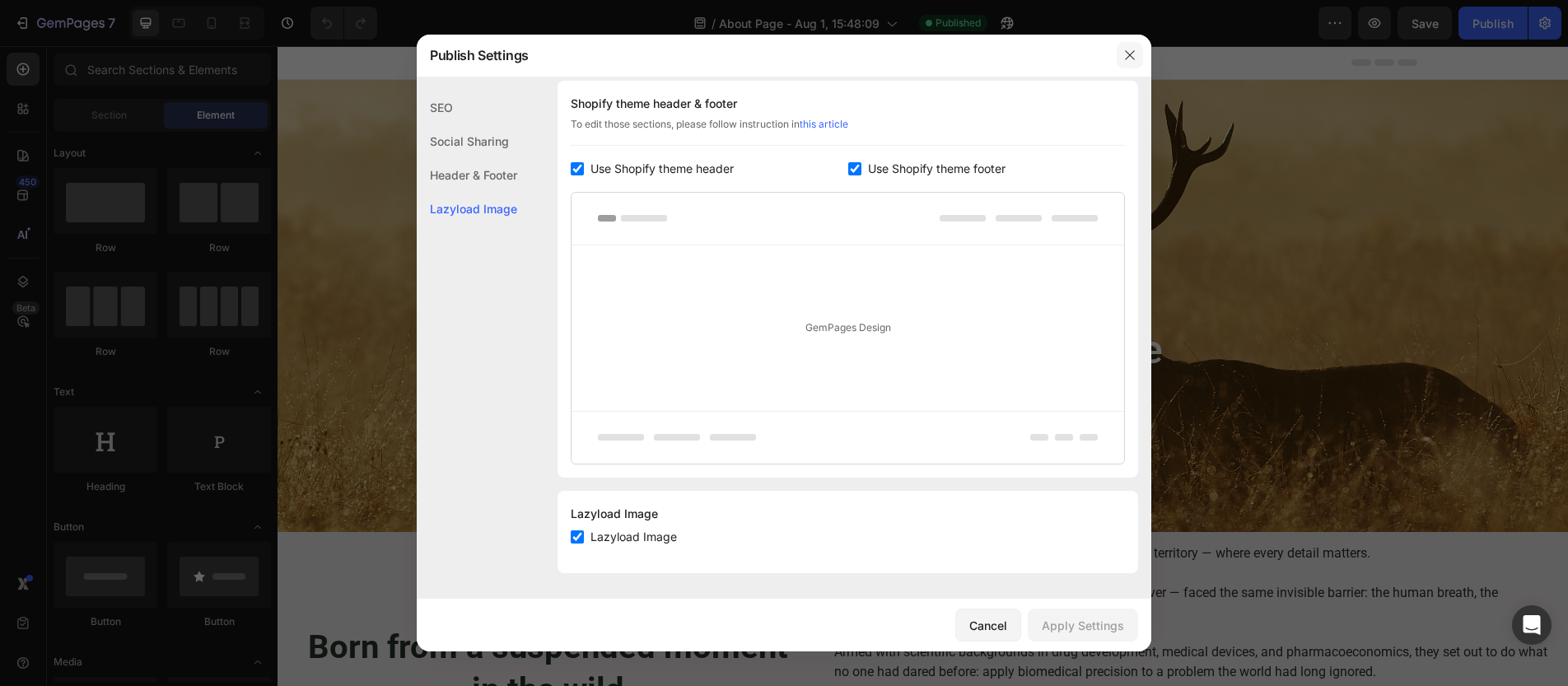 drag, startPoint x: 1127, startPoint y: 53, endPoint x: 850, endPoint y: 6, distance: 280.95907 